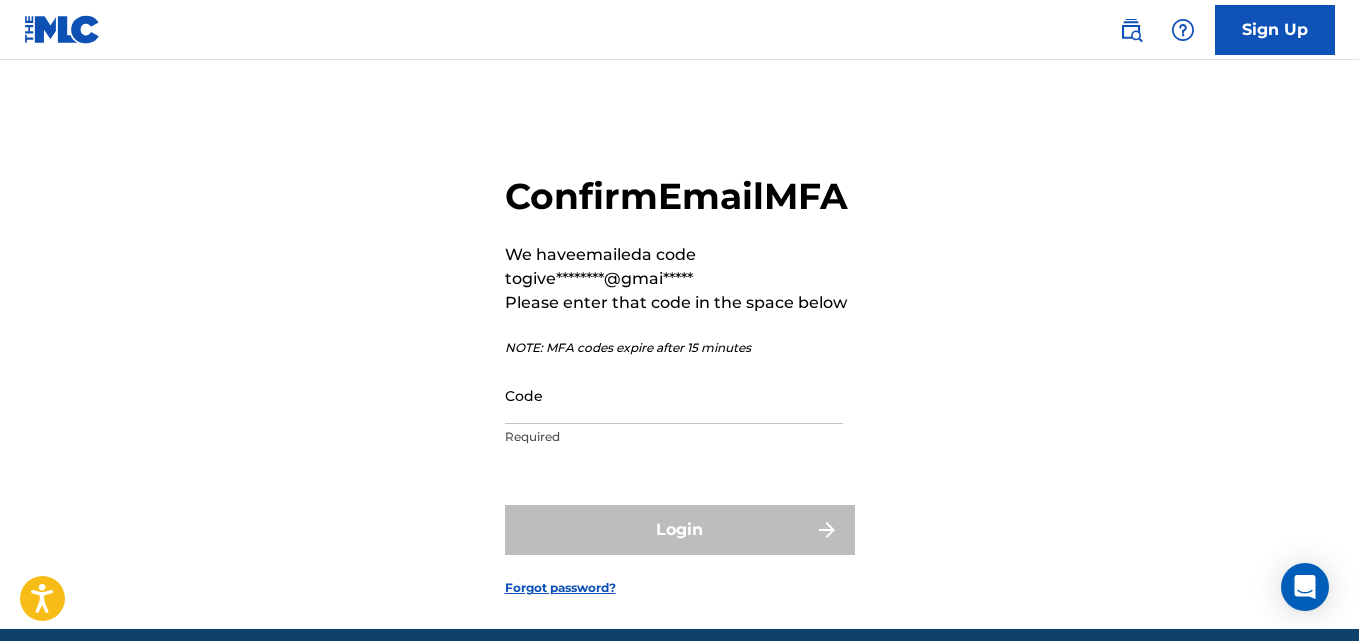 scroll, scrollTop: 0, scrollLeft: 0, axis: both 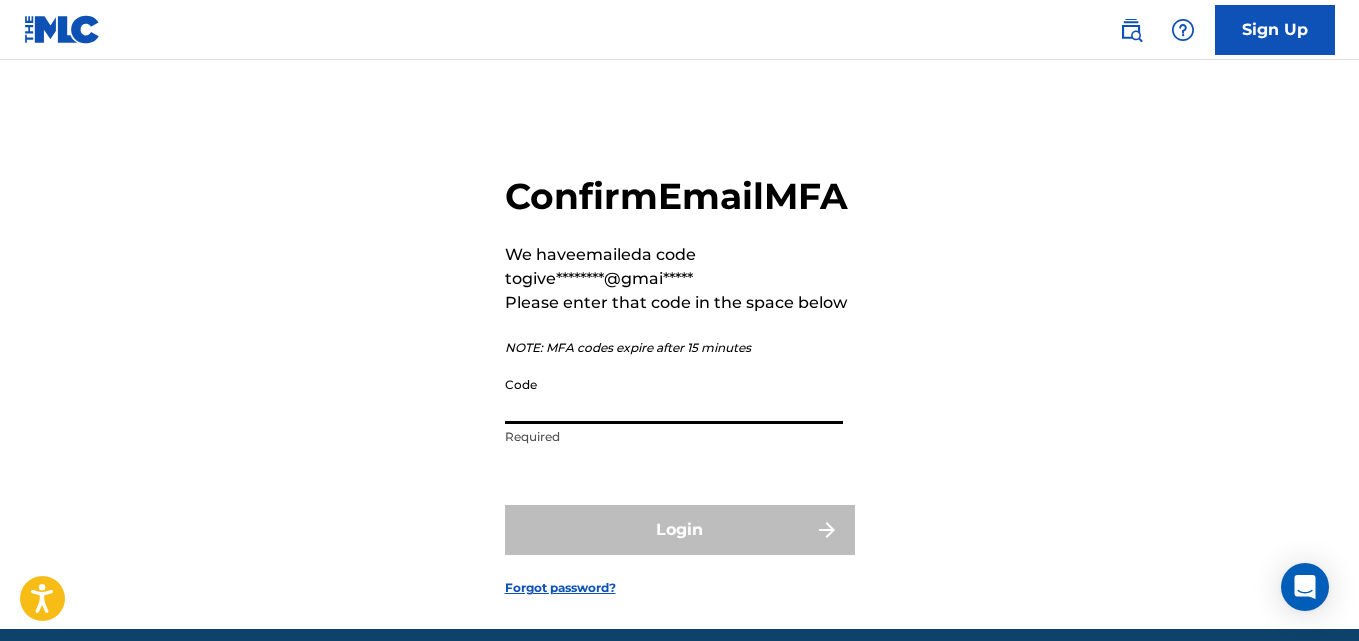 paste on "424813" 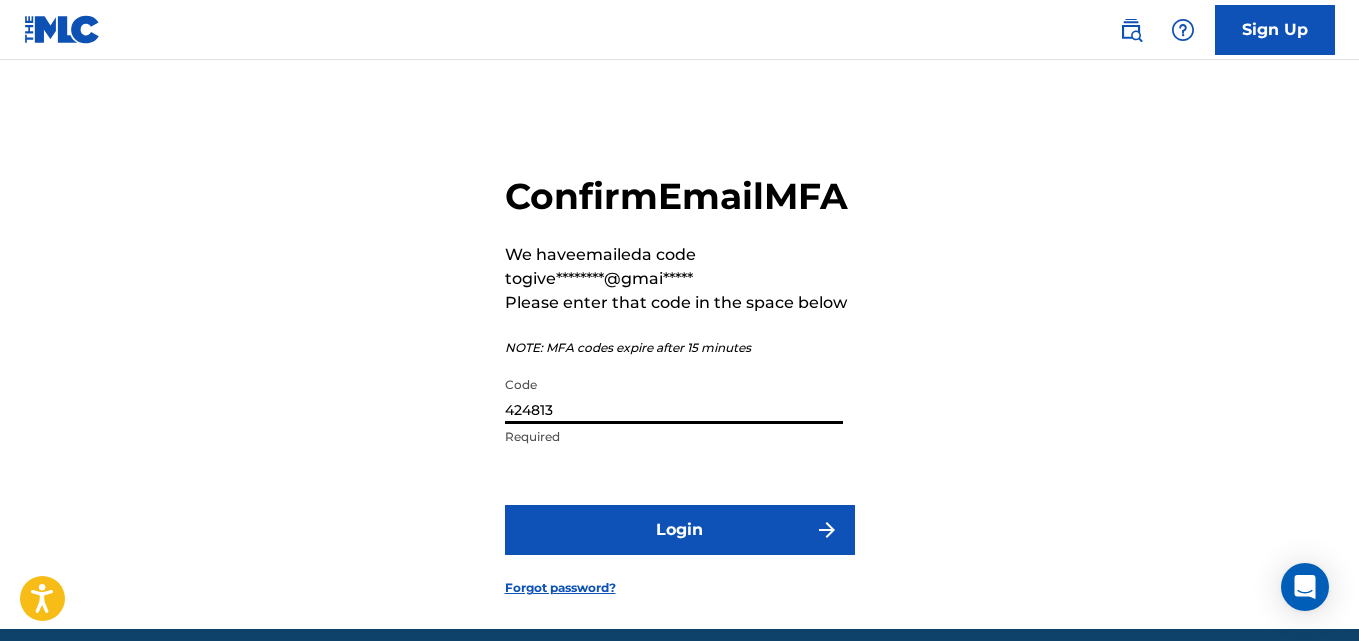 type on "424813" 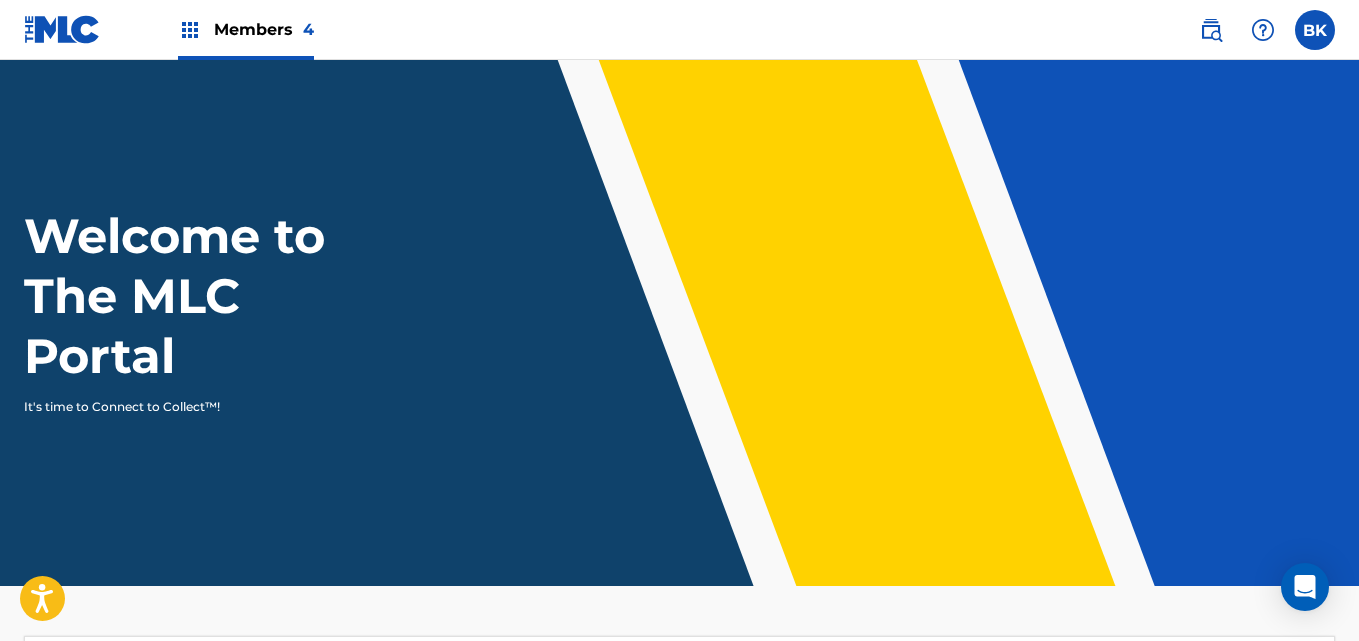 scroll, scrollTop: 0, scrollLeft: 0, axis: both 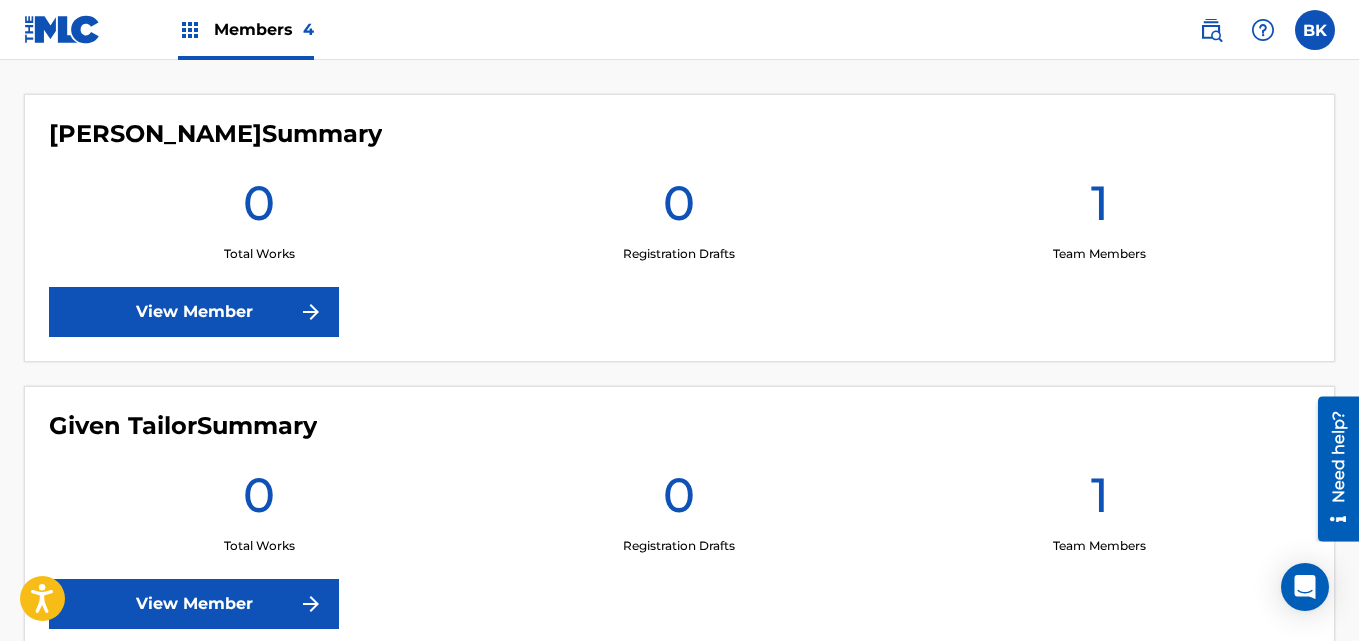 click on "View Member" at bounding box center [194, 312] 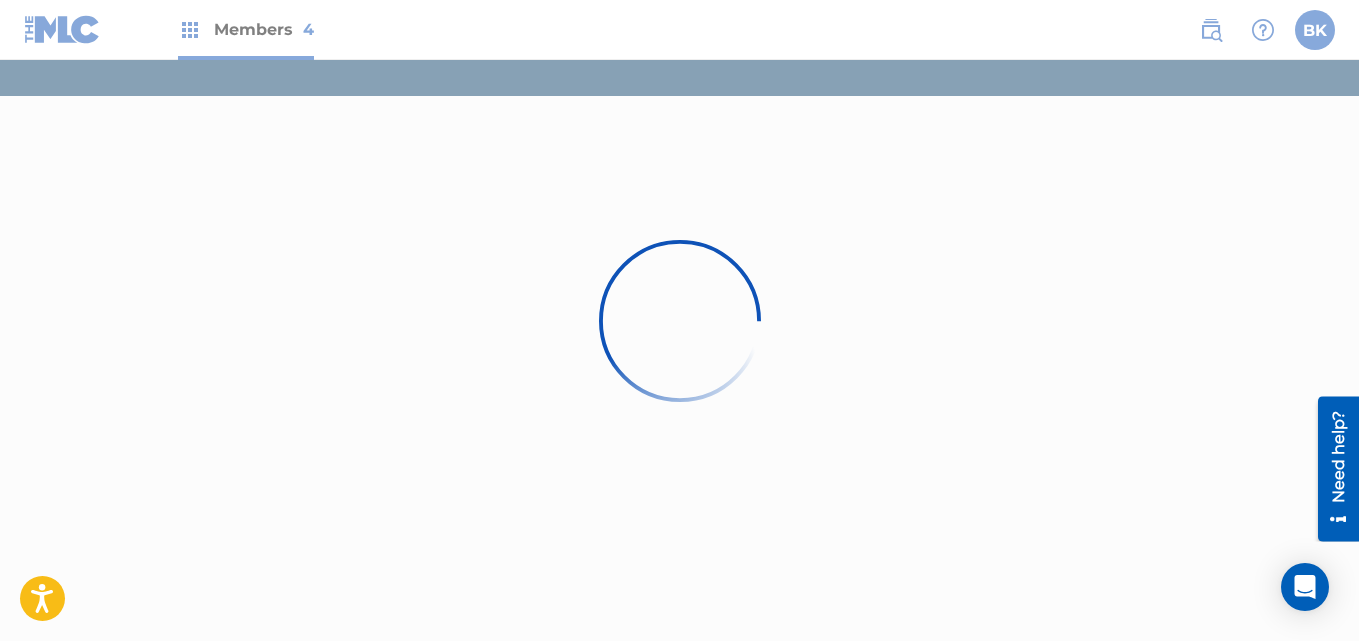 scroll, scrollTop: 0, scrollLeft: 0, axis: both 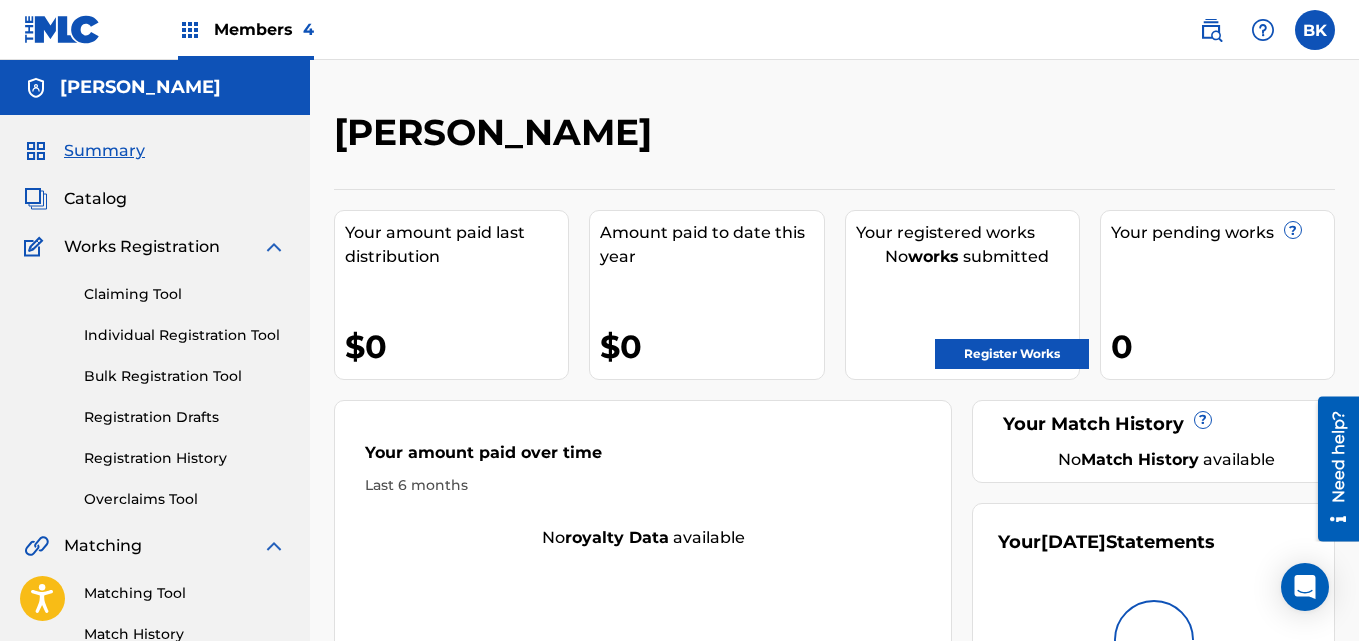 click on "Your amount paid last distribution   $0 Amount paid to date this year   $0 Your registered works   No  works   submitted Register Works Your pending works   ? 0 Your Match History ? No  Match History   available Your amount paid over time Last 6 months No  royalty data   available Your  [DATE]  Statements" at bounding box center (834, 457) 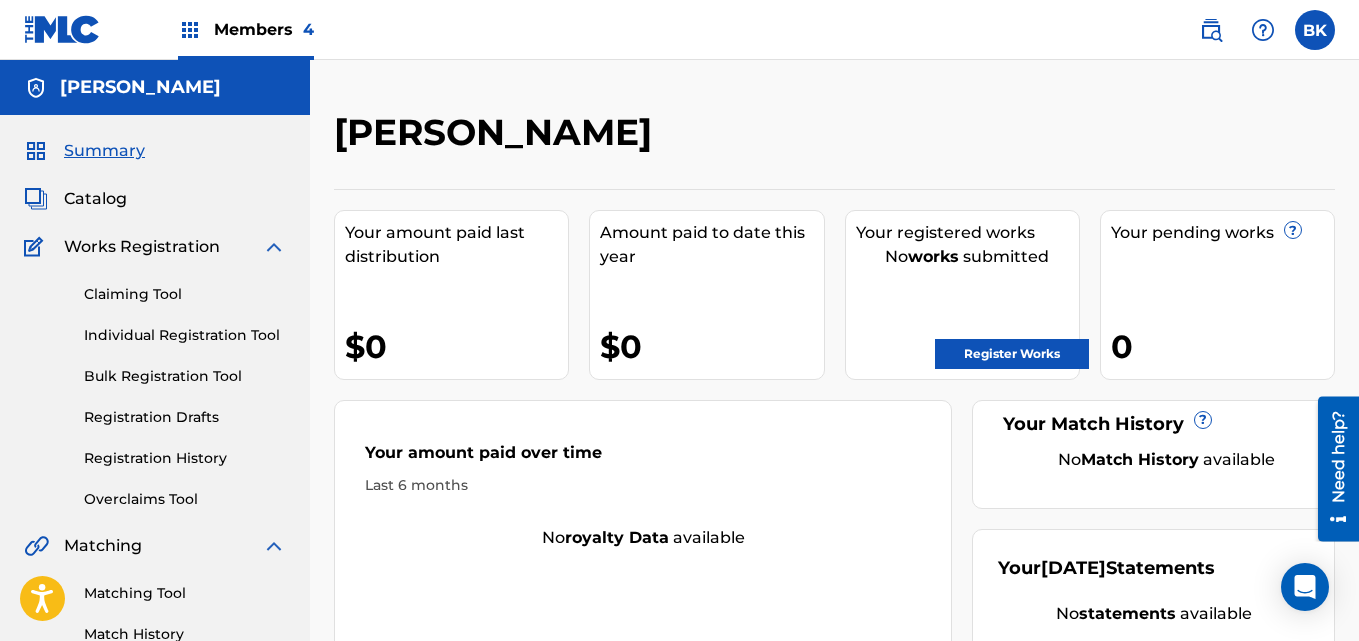 click on "Register Works" at bounding box center [1012, 354] 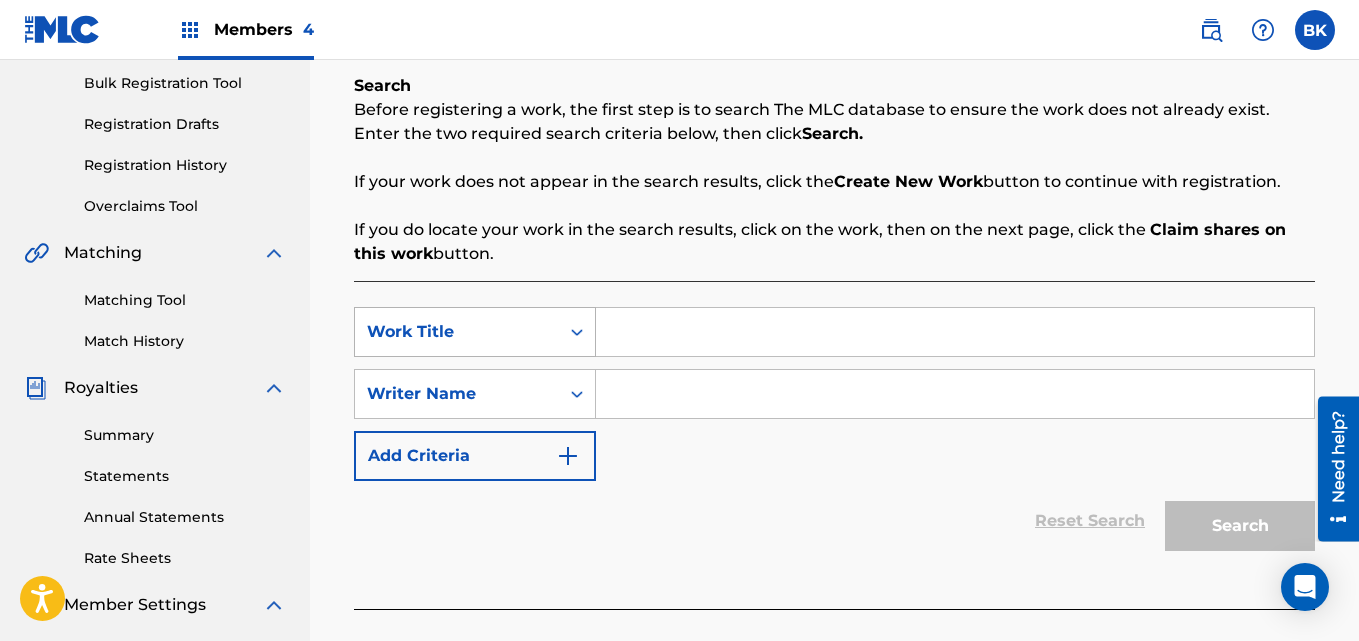scroll, scrollTop: 298, scrollLeft: 0, axis: vertical 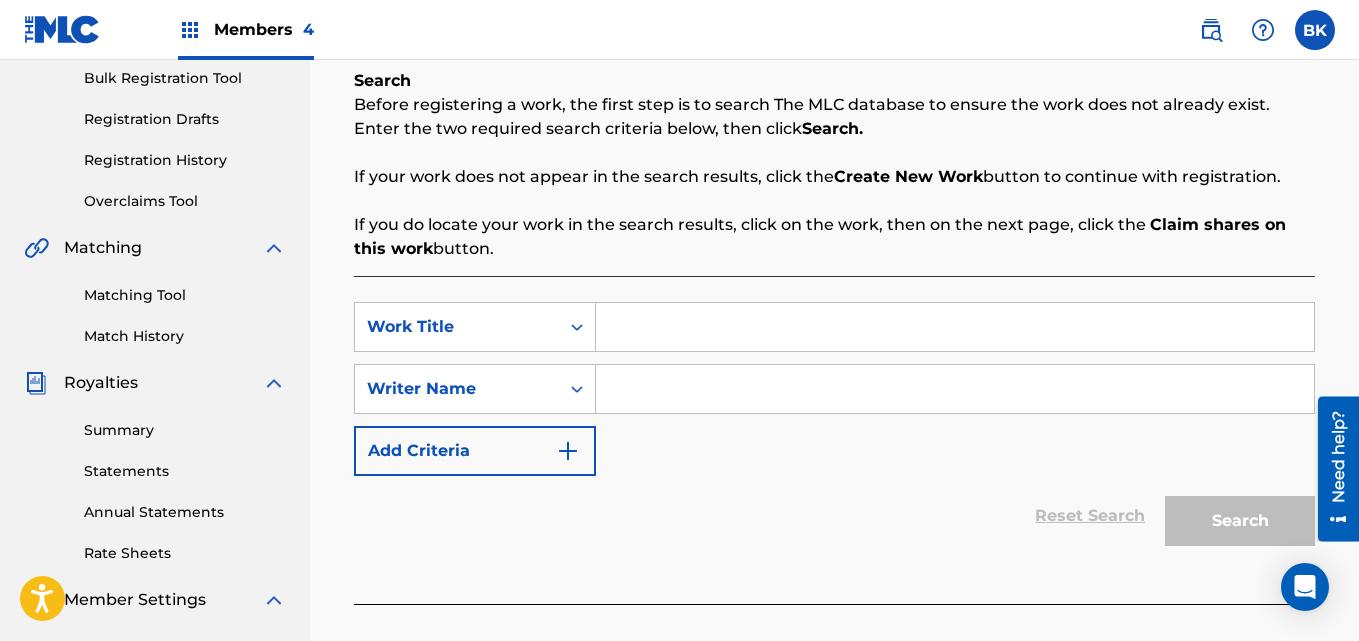 click at bounding box center (955, 327) 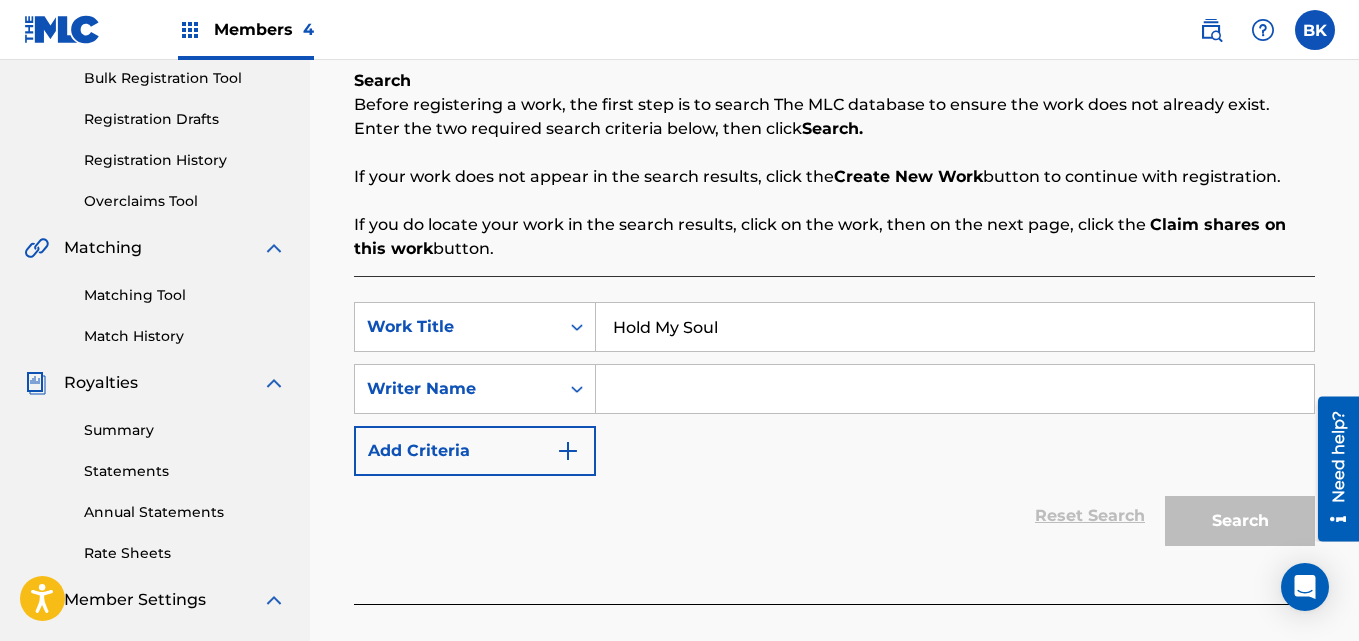 type on "Hold My Soul" 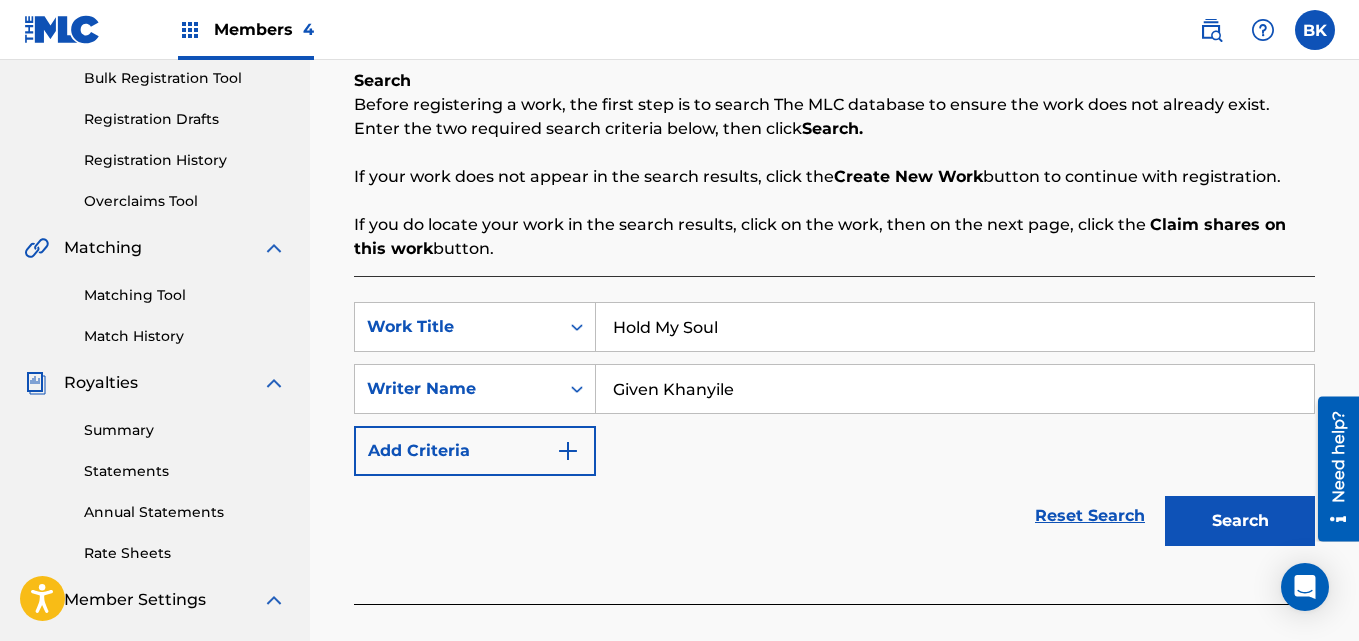 type on "Given Khanyile" 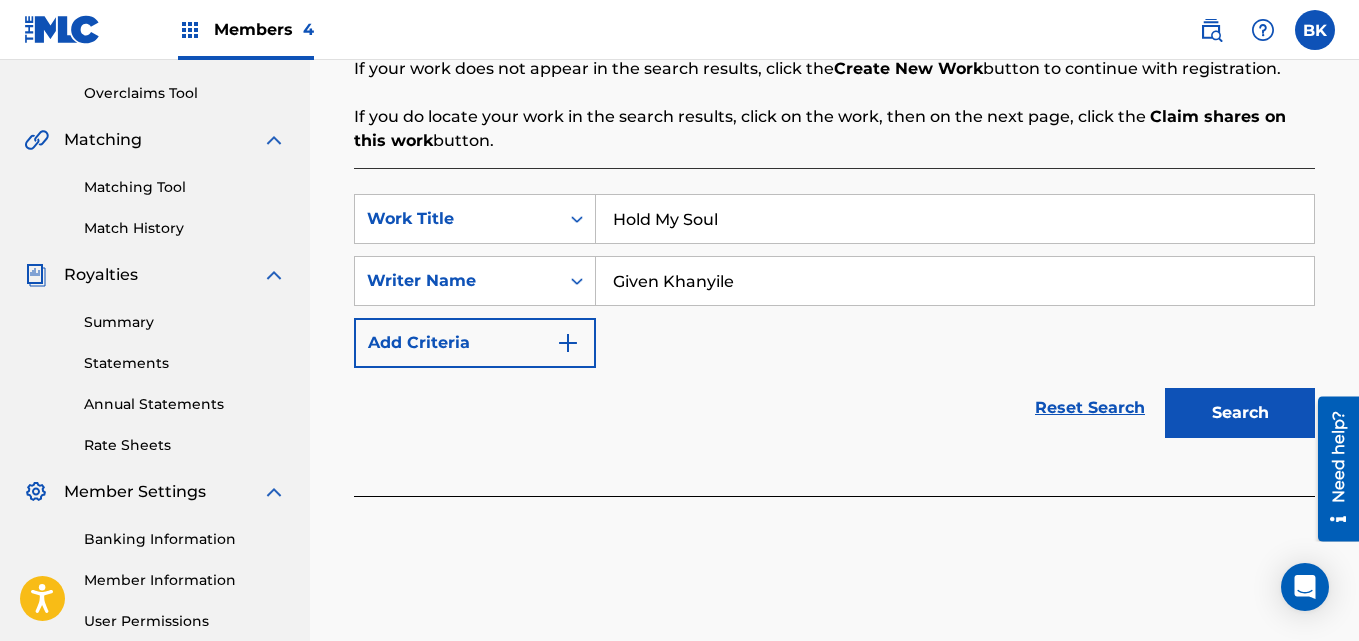 scroll, scrollTop: 398, scrollLeft: 0, axis: vertical 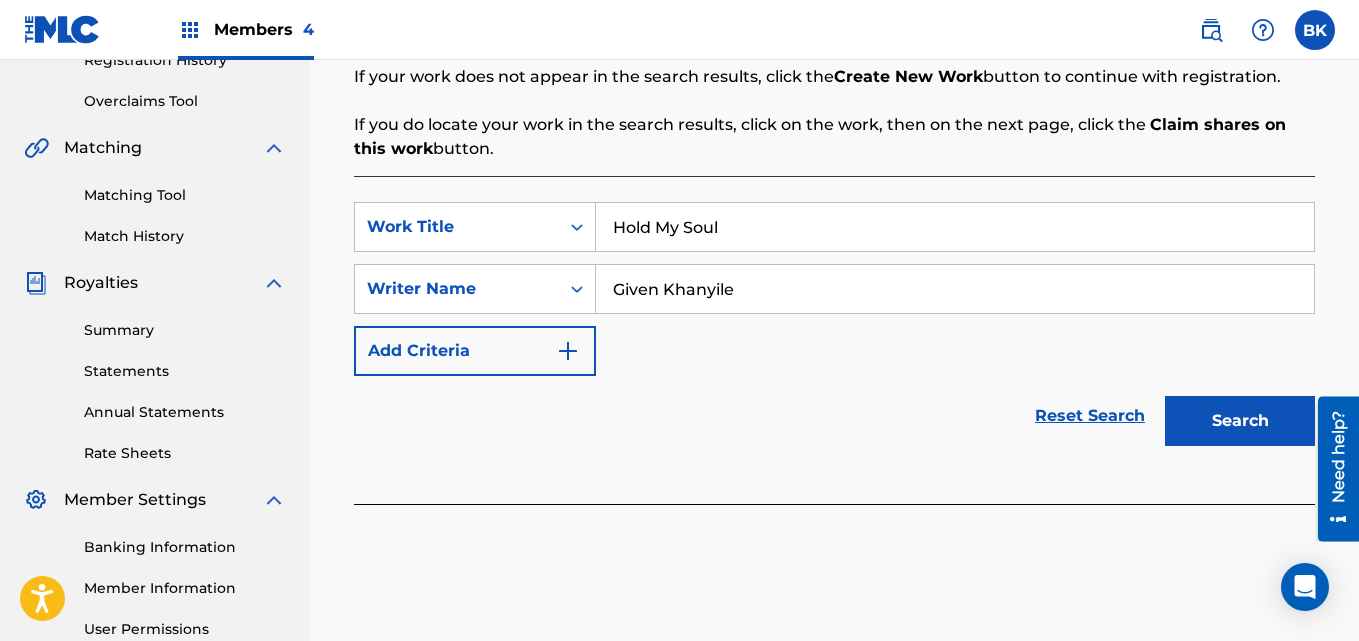 click on "Search" at bounding box center (1240, 421) 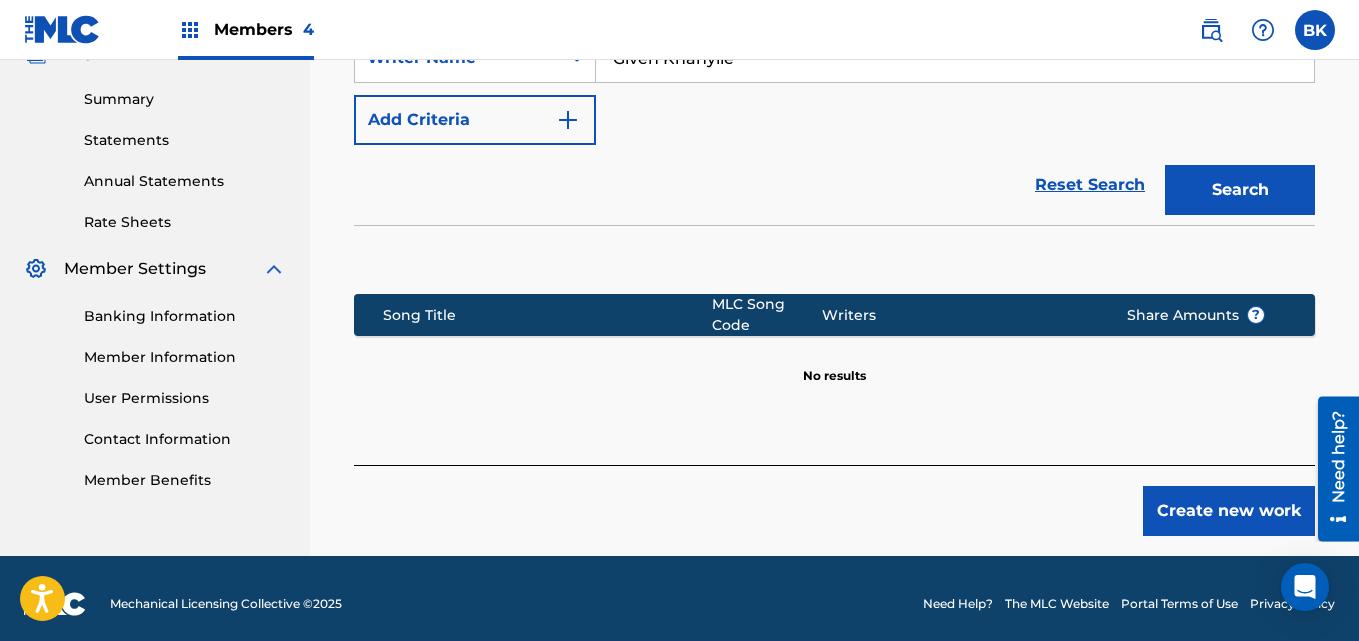 scroll, scrollTop: 640, scrollLeft: 0, axis: vertical 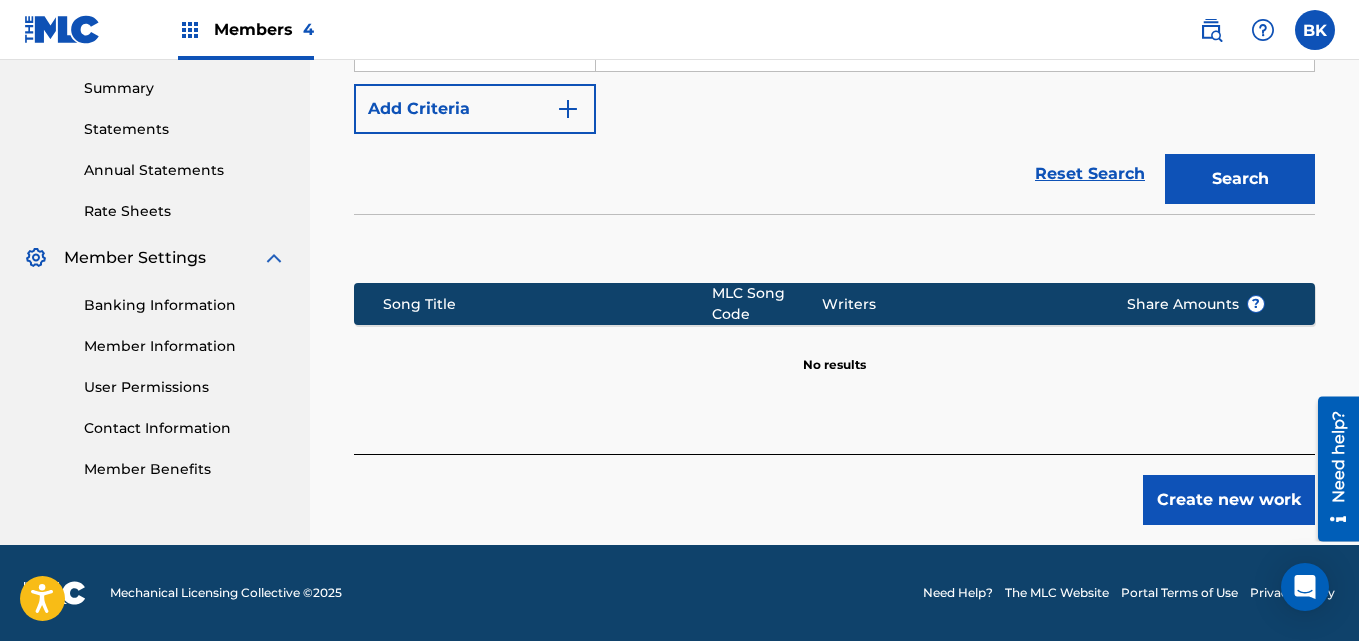 click on "Create new work" at bounding box center [1229, 500] 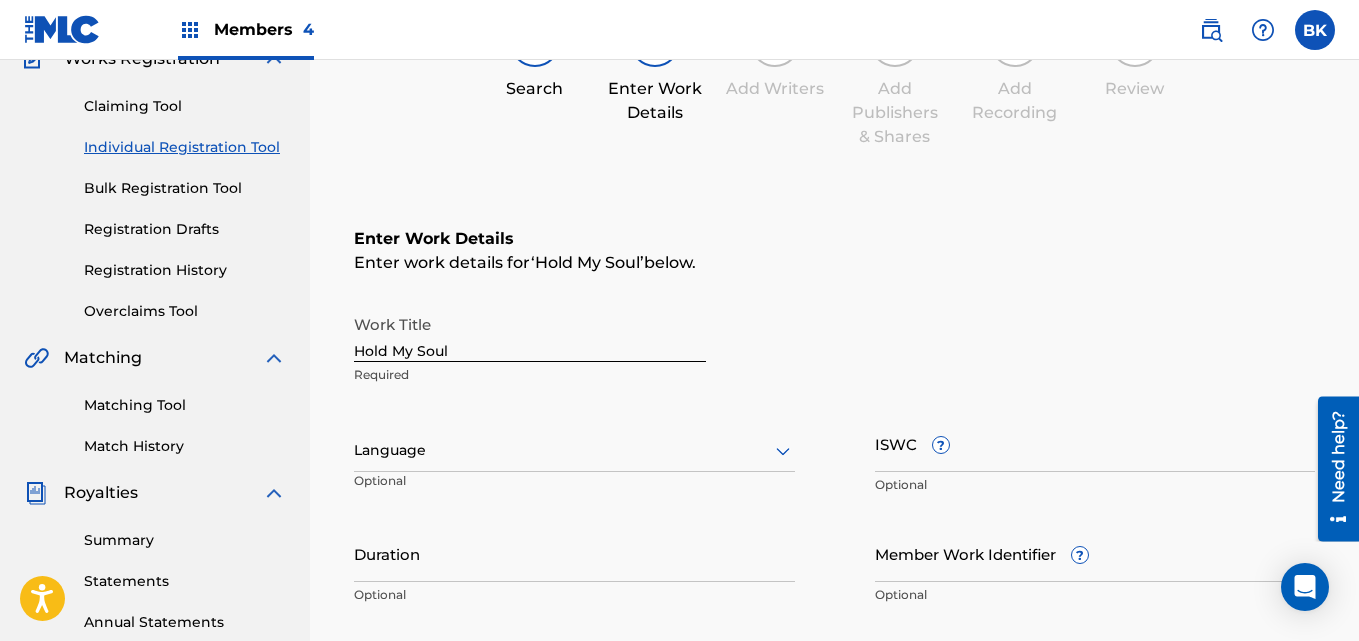scroll, scrollTop: 181, scrollLeft: 0, axis: vertical 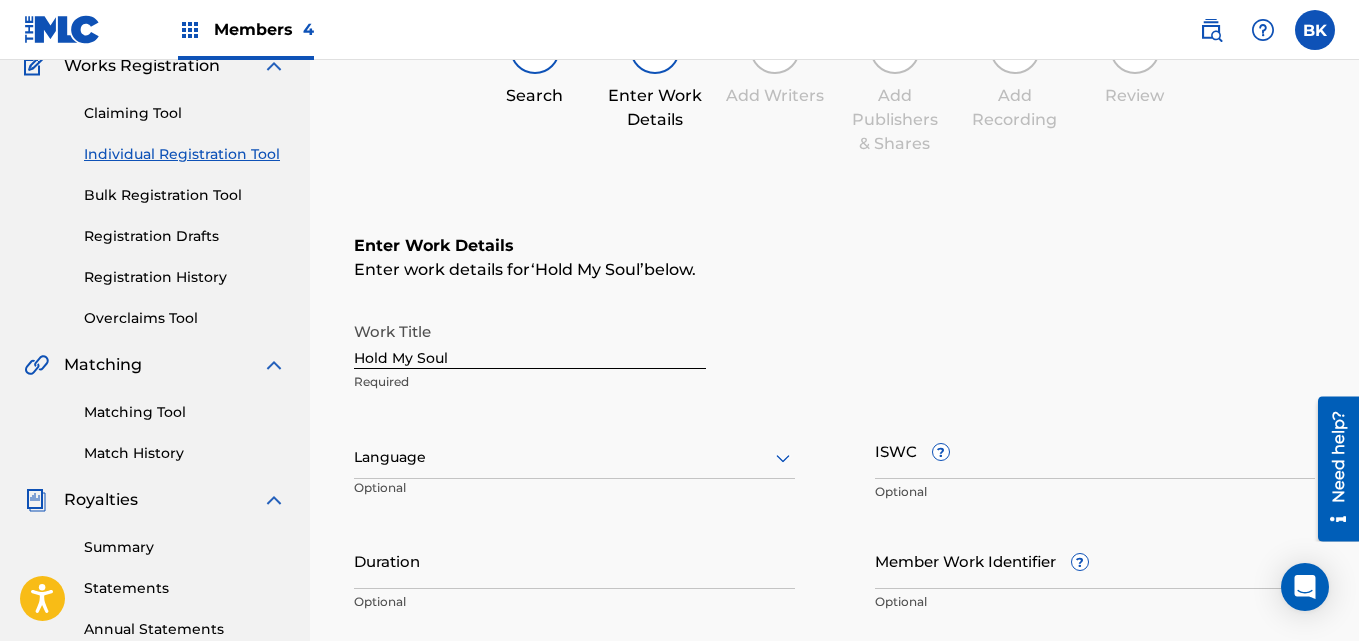 click at bounding box center (574, 457) 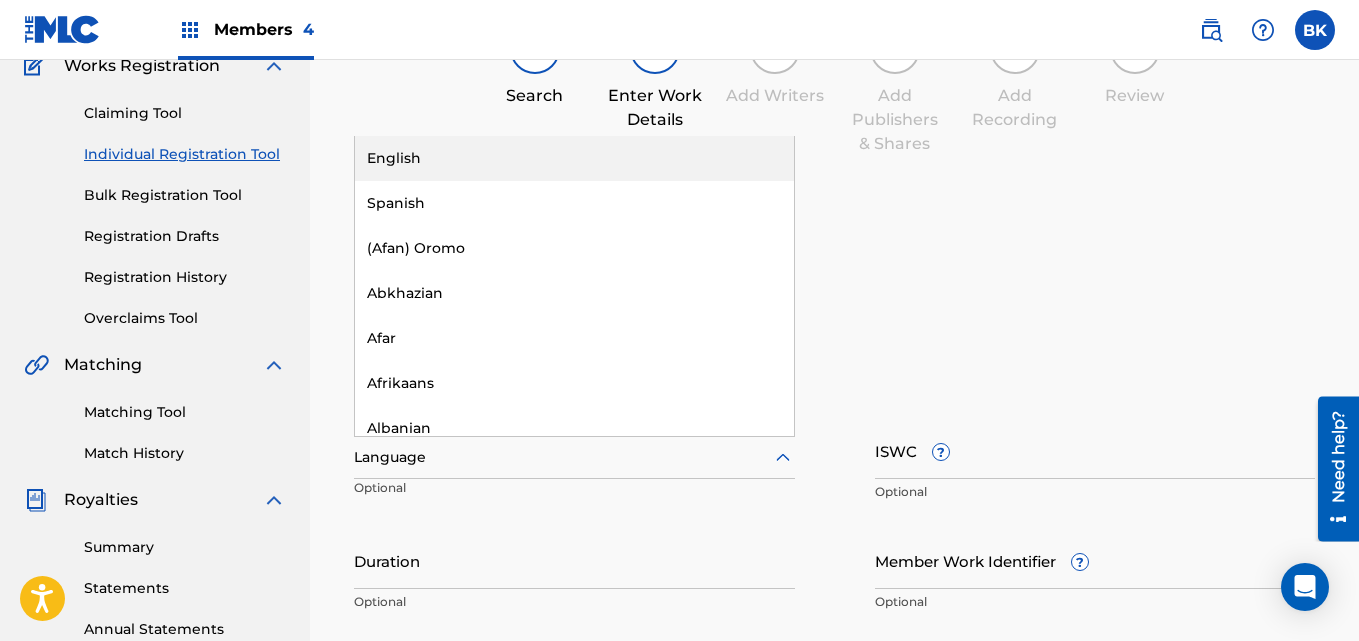 click on "English" at bounding box center (574, 158) 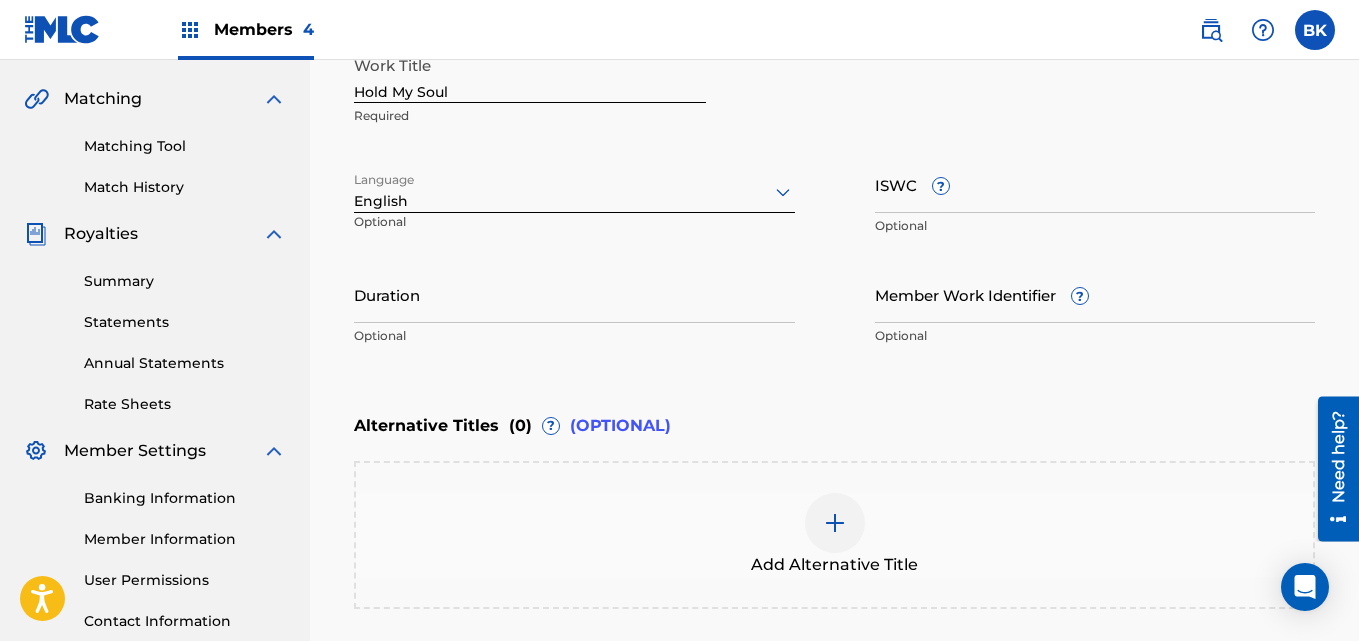 scroll, scrollTop: 451, scrollLeft: 0, axis: vertical 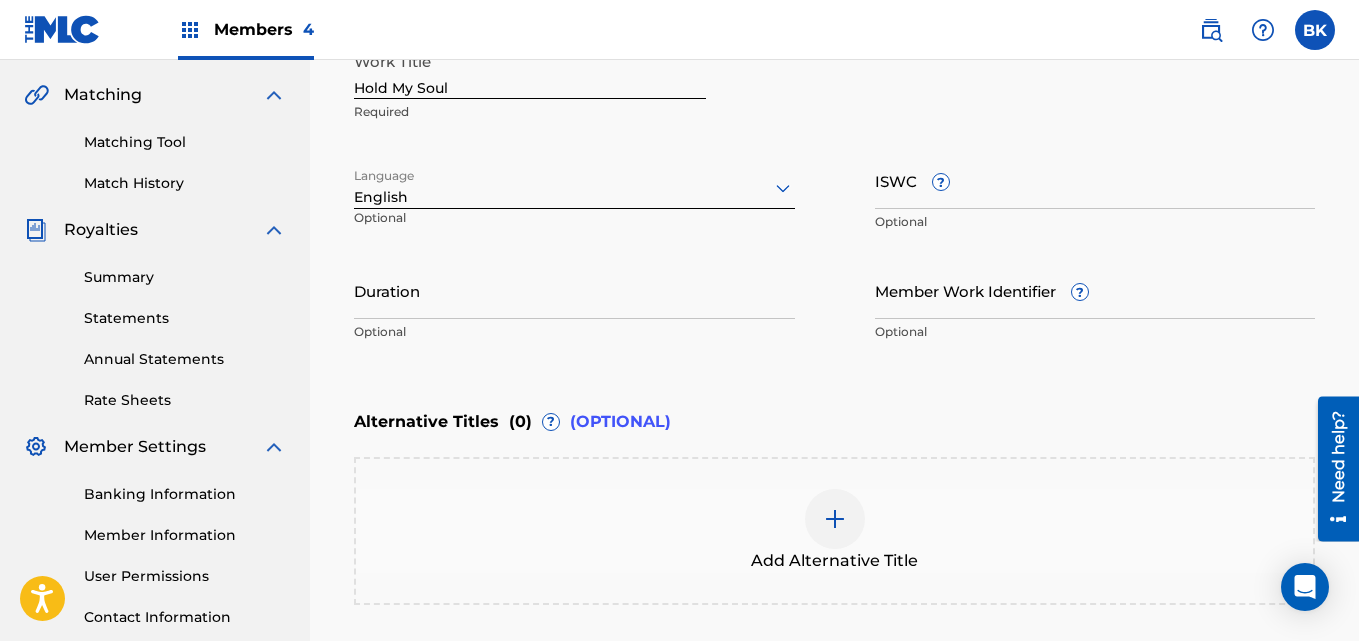 click on "Duration" at bounding box center [574, 290] 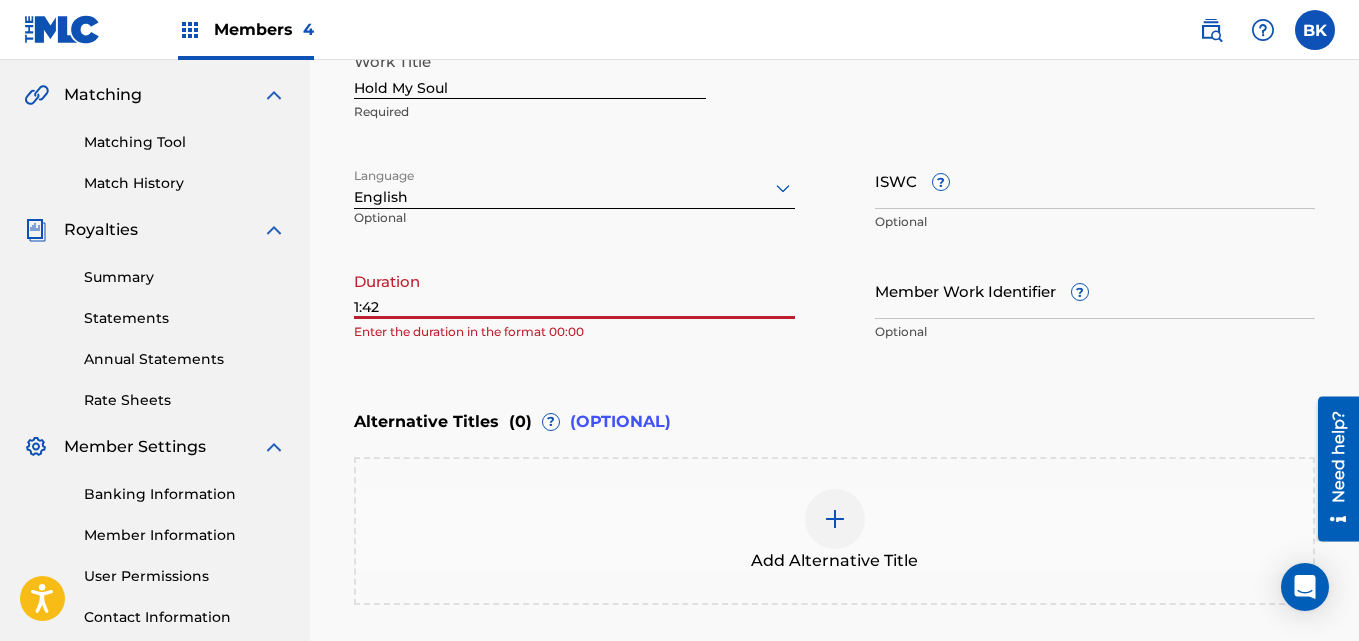 click on "1:42" at bounding box center (574, 290) 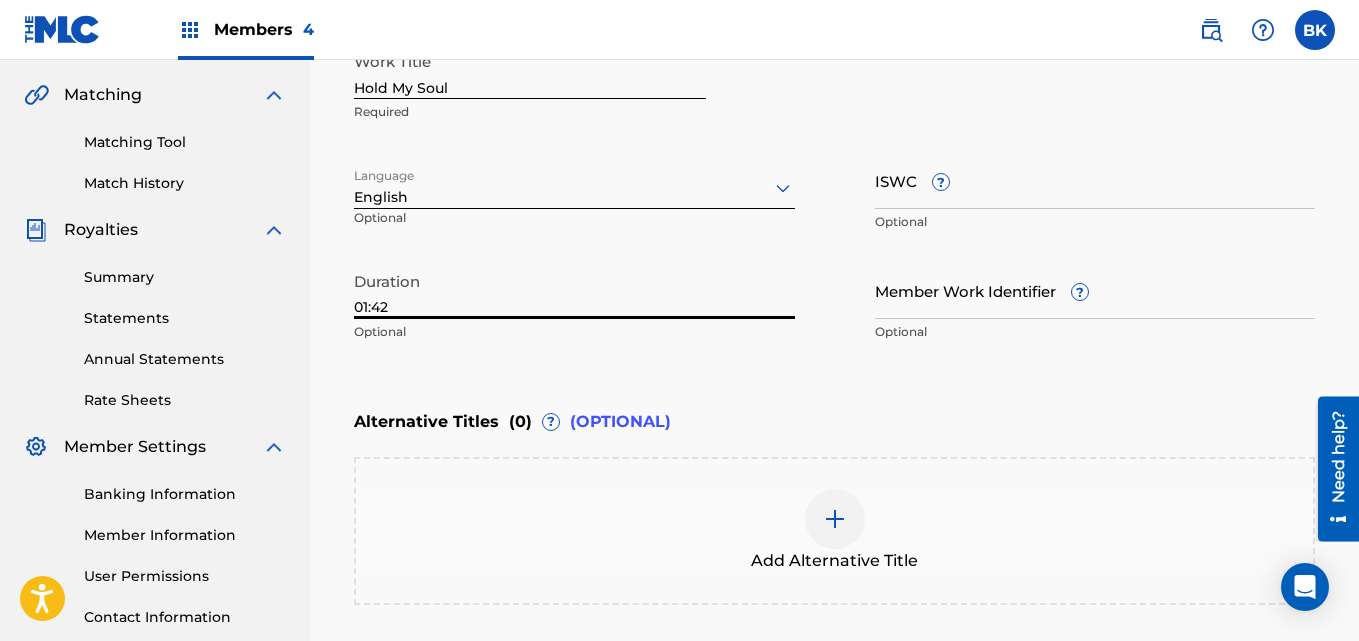type on "01:42" 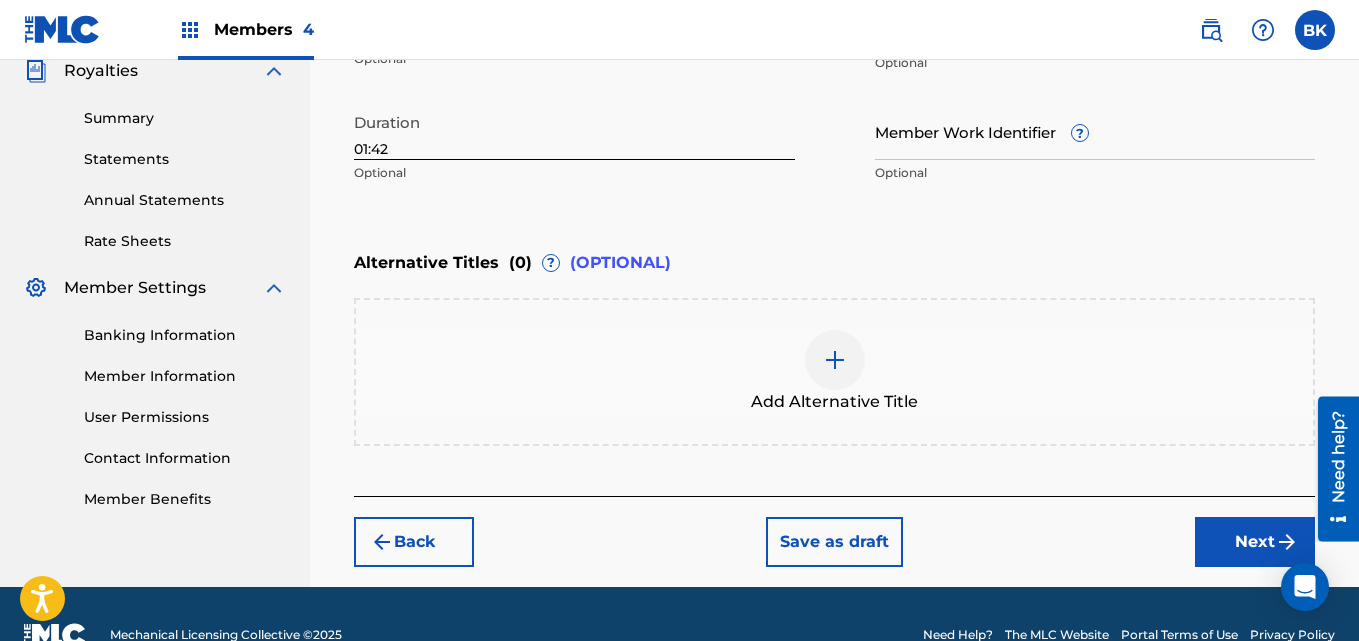 scroll, scrollTop: 652, scrollLeft: 0, axis: vertical 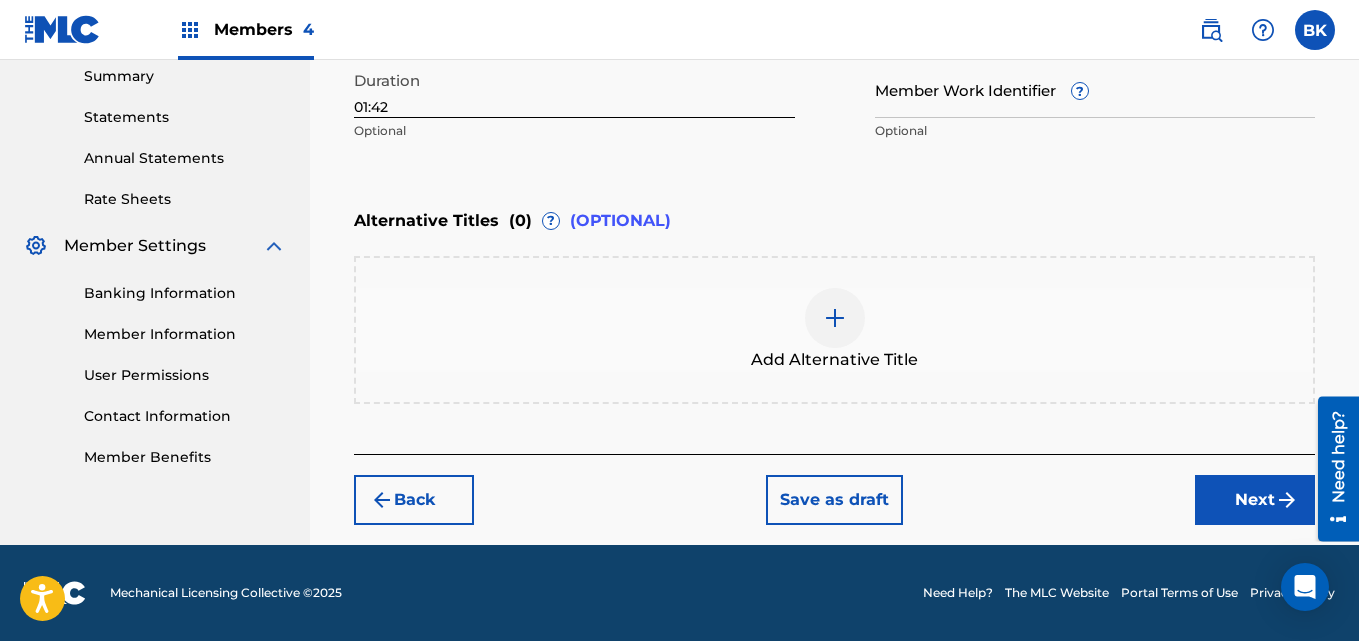 click on "Next" at bounding box center (1255, 500) 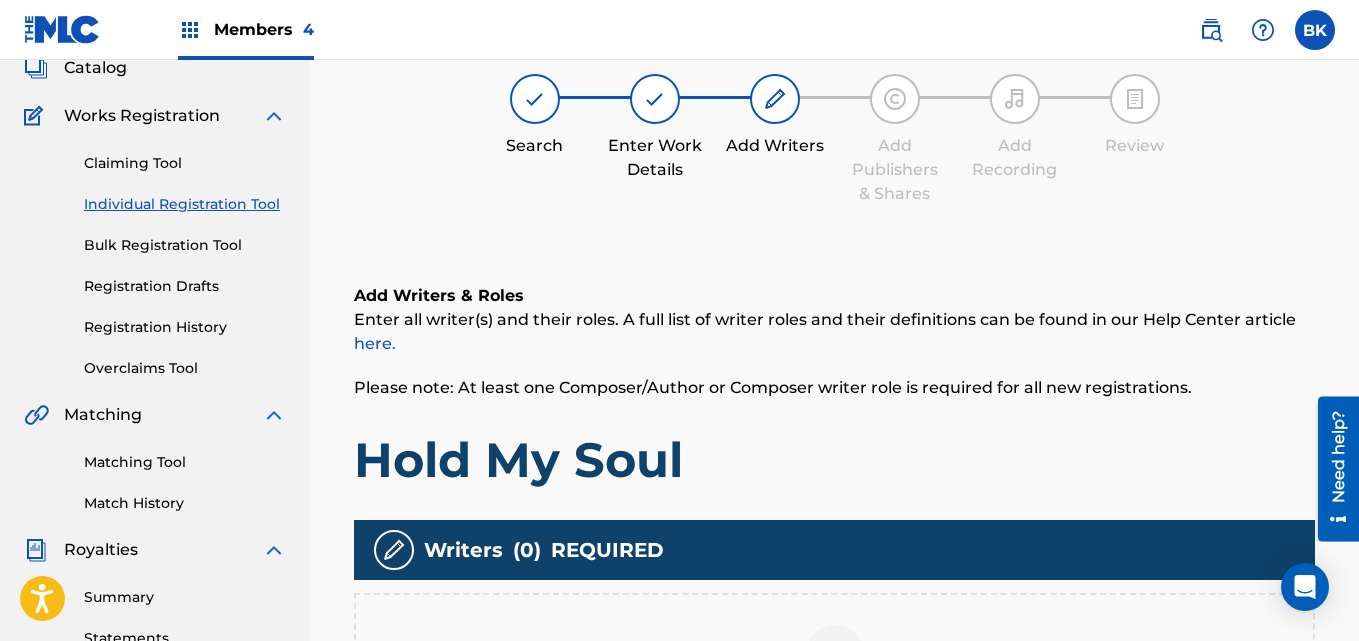 scroll, scrollTop: 90, scrollLeft: 0, axis: vertical 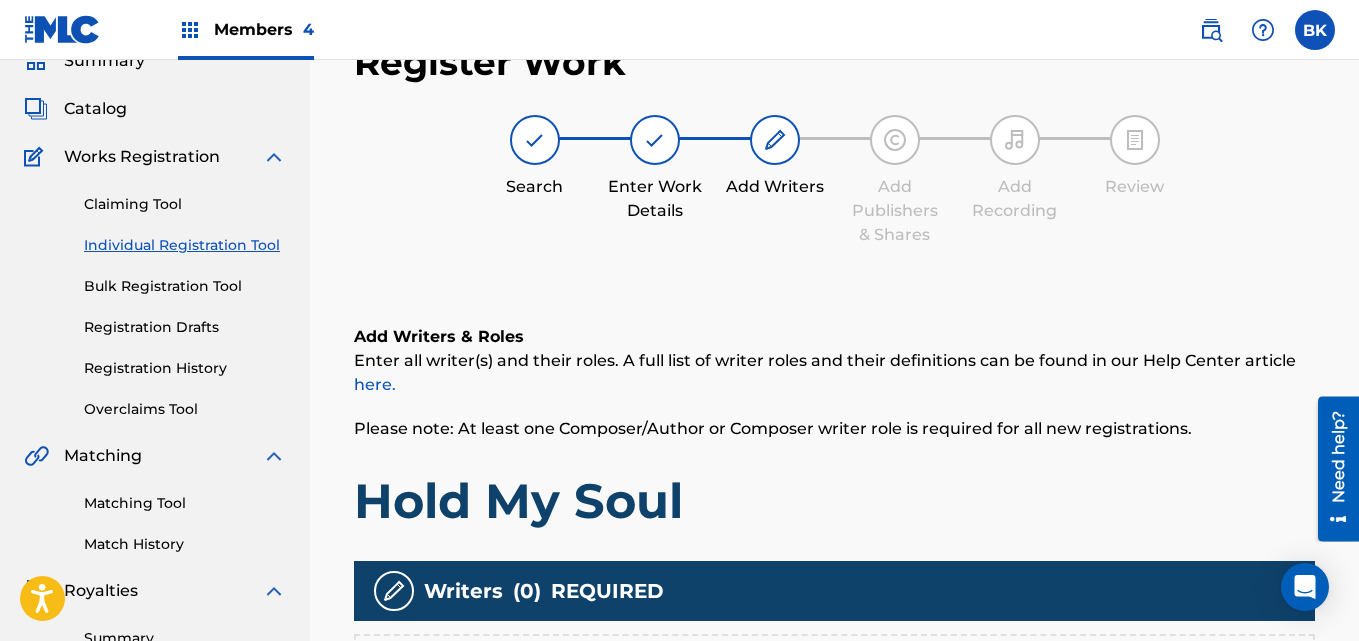 drag, startPoint x: 633, startPoint y: 297, endPoint x: 648, endPoint y: 312, distance: 21.213203 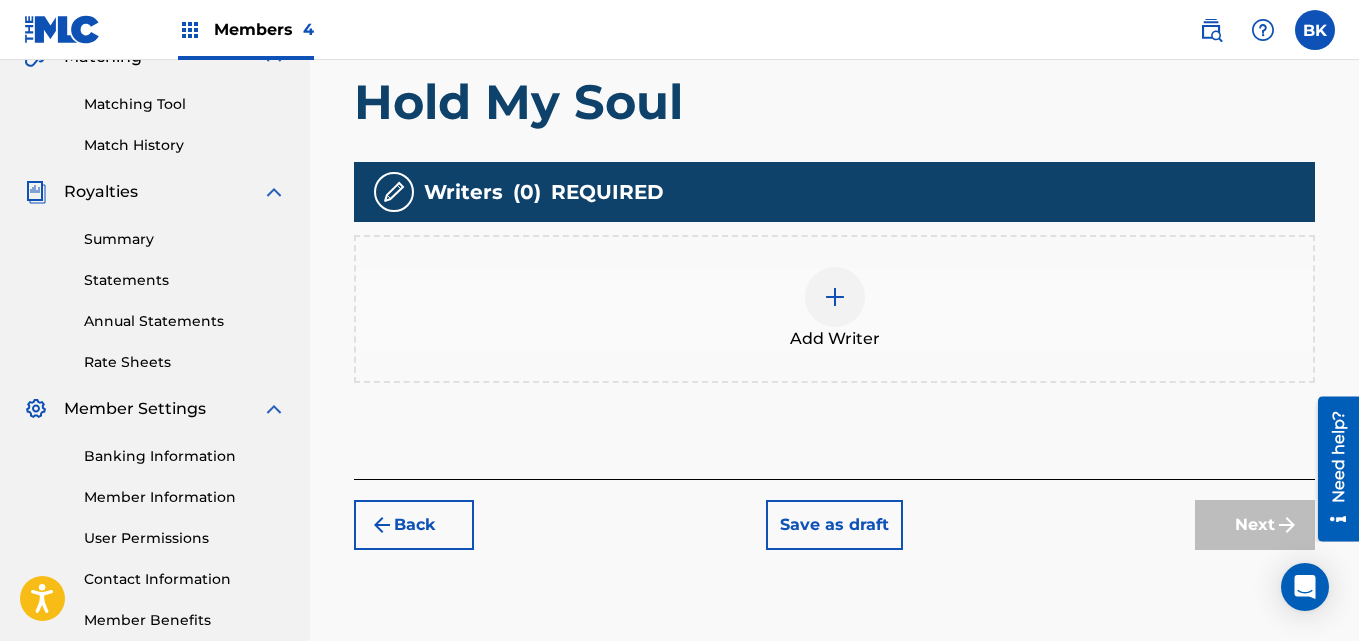 scroll, scrollTop: 511, scrollLeft: 0, axis: vertical 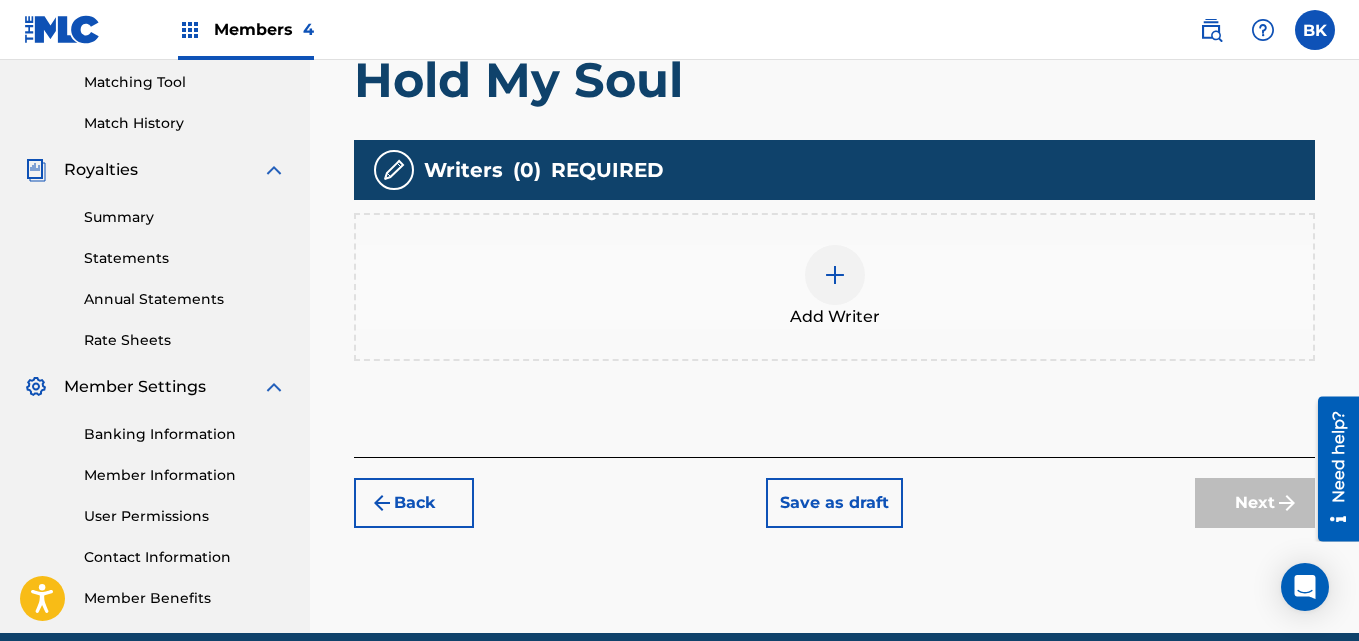 click on "Add Writer" at bounding box center [835, 317] 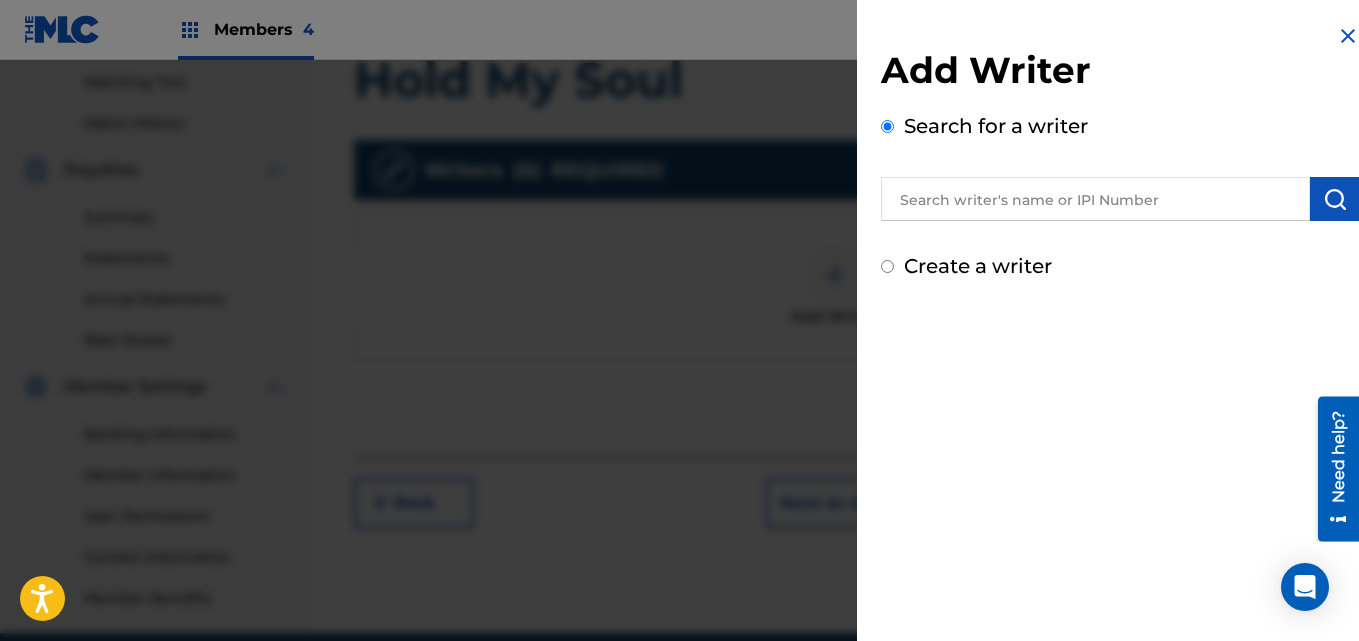 click at bounding box center (1095, 199) 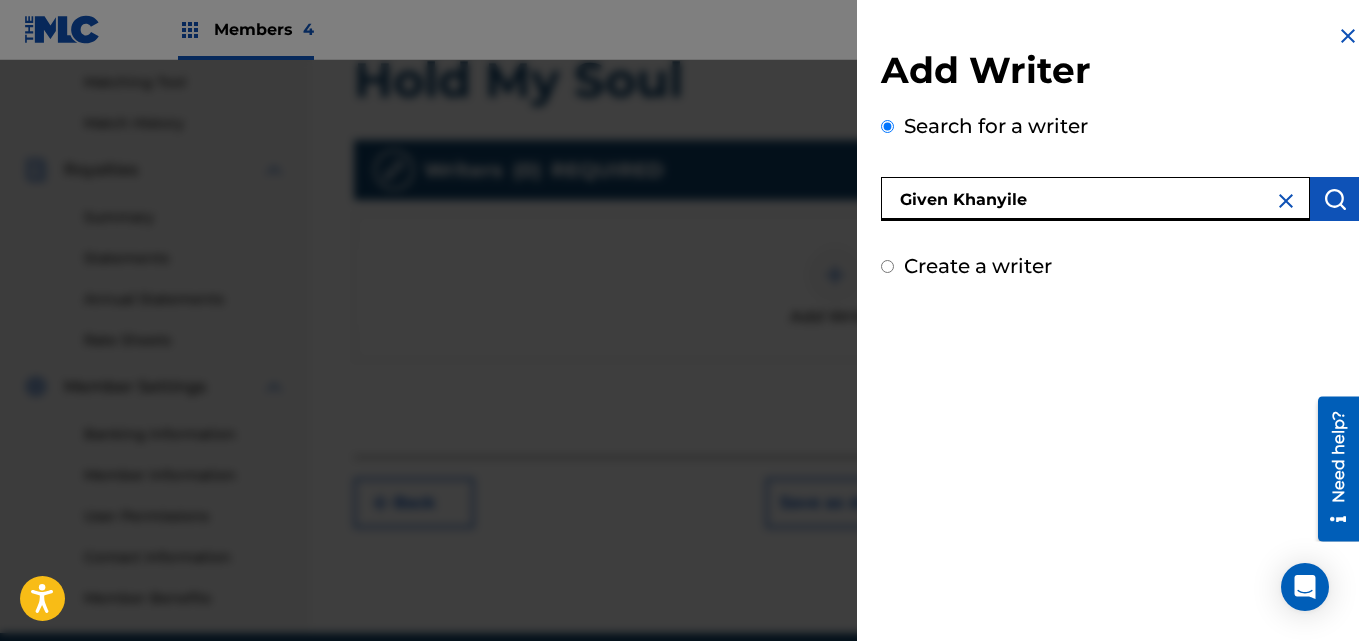 type on "Given Khanyile" 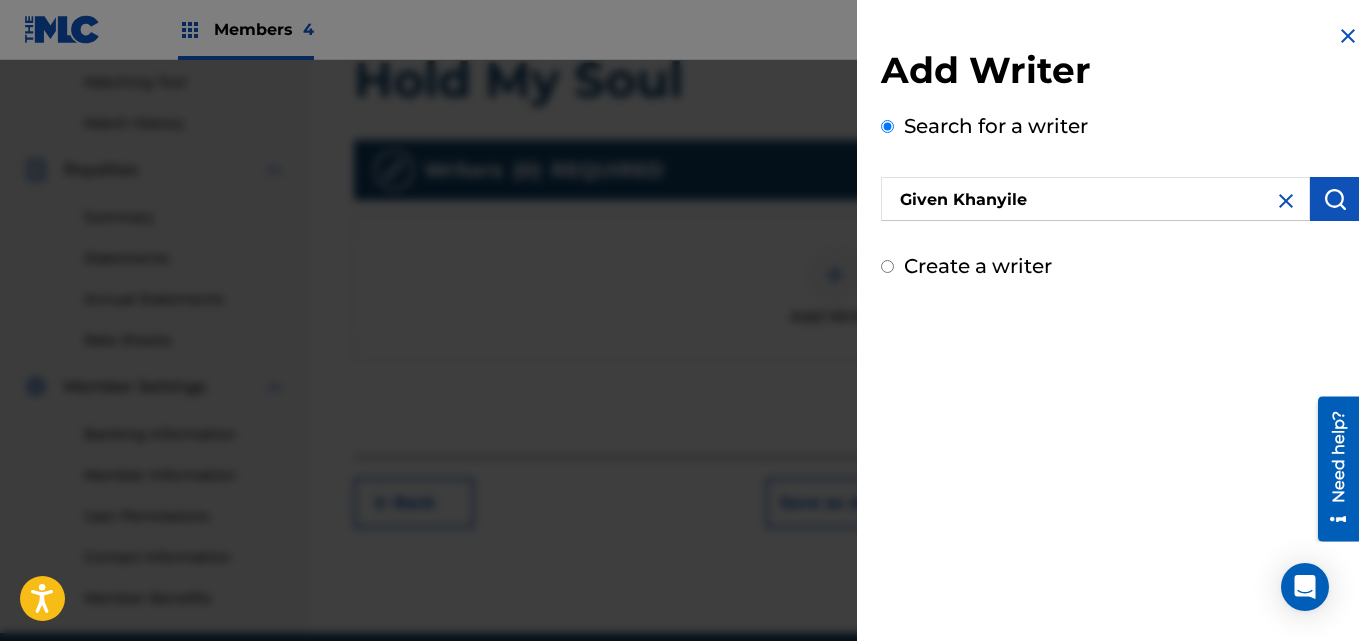 click at bounding box center (1335, 199) 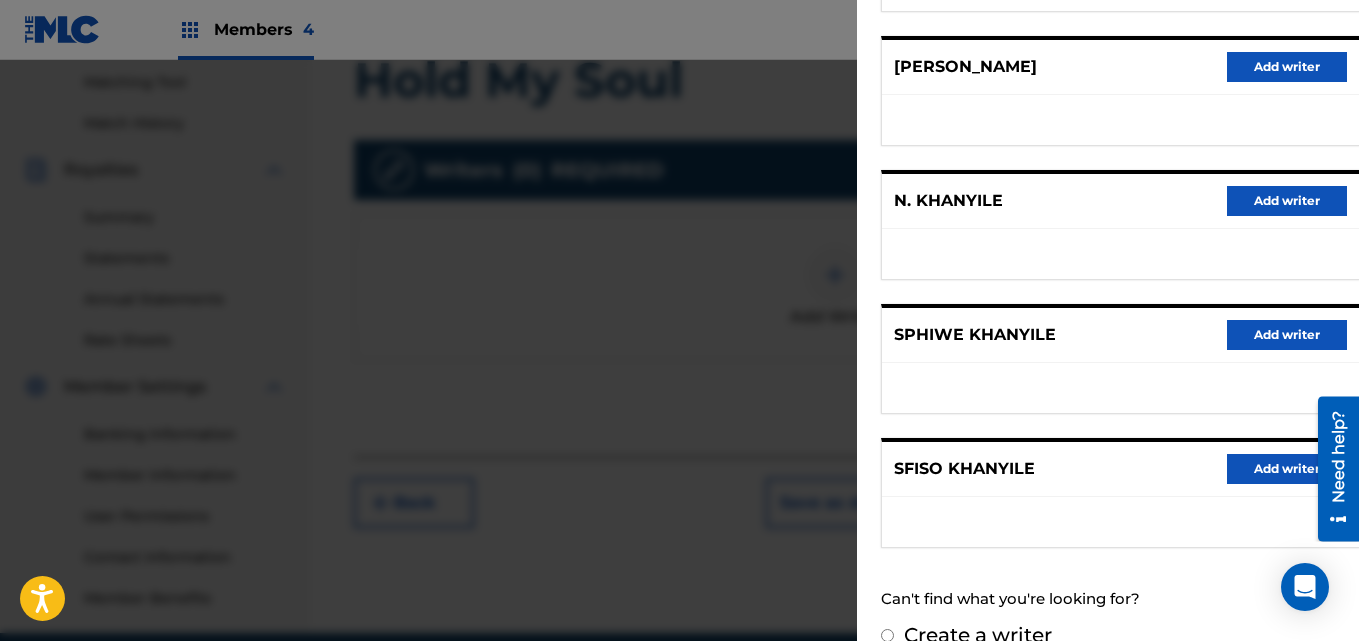 scroll, scrollTop: 401, scrollLeft: 0, axis: vertical 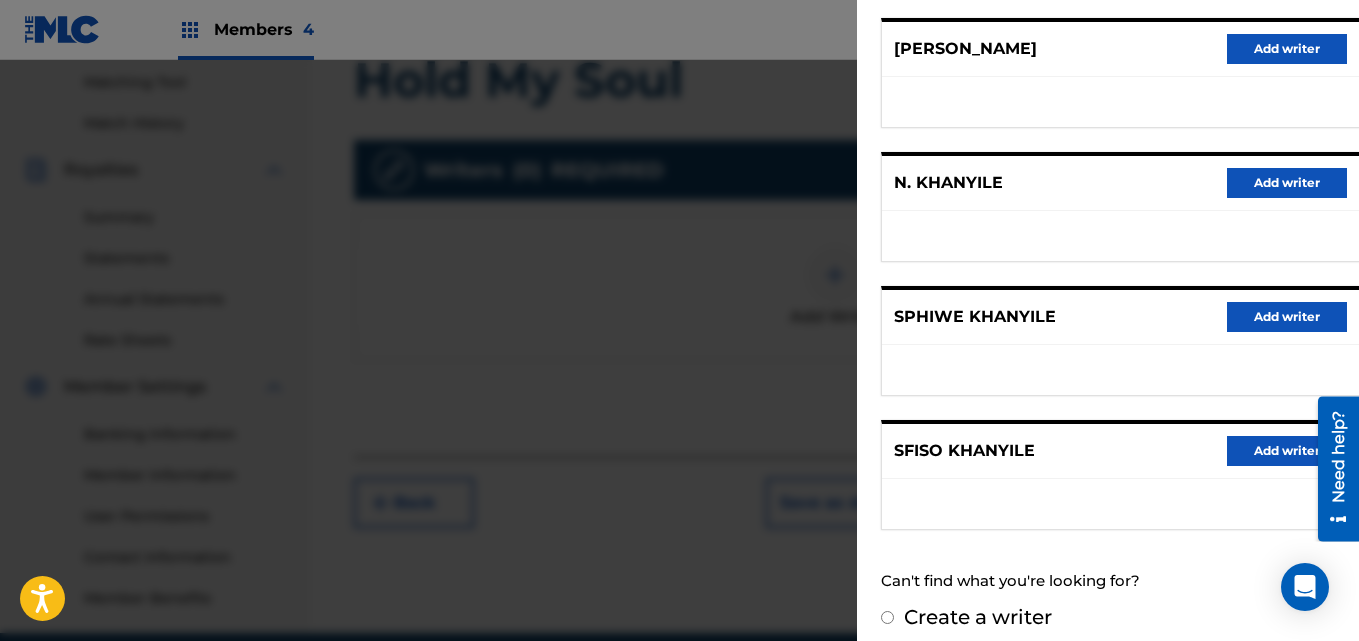 click on "Create a writer" at bounding box center [887, 617] 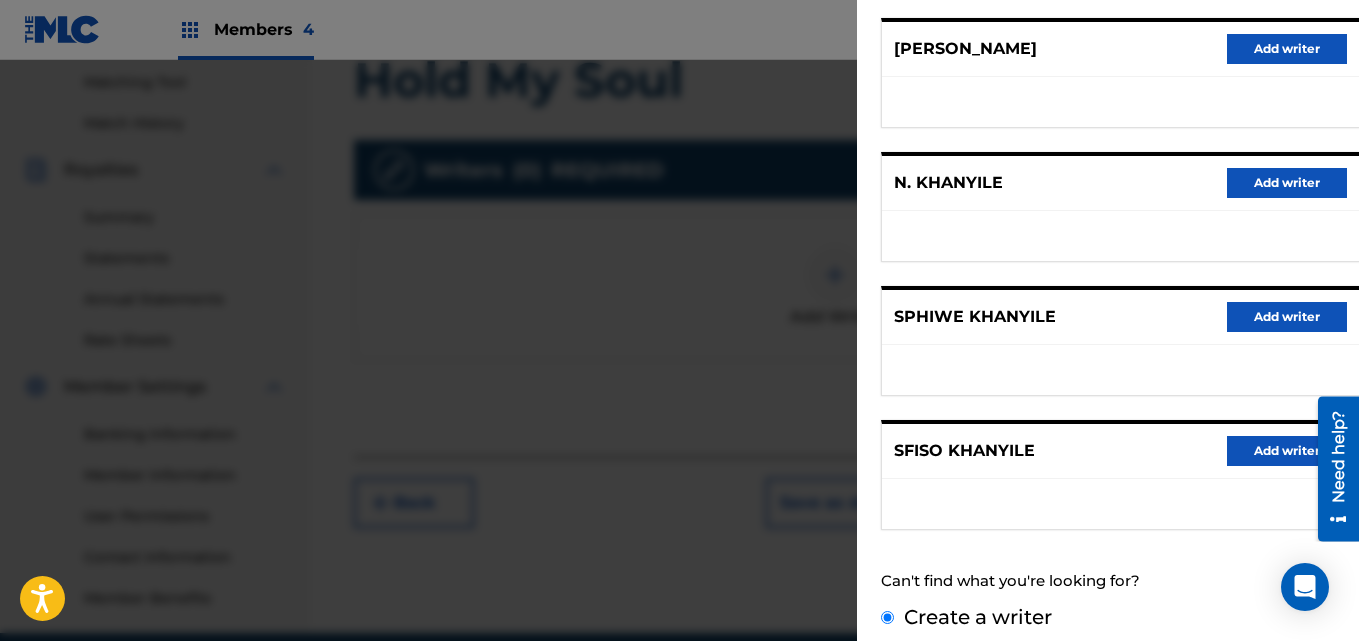 scroll, scrollTop: 225, scrollLeft: 0, axis: vertical 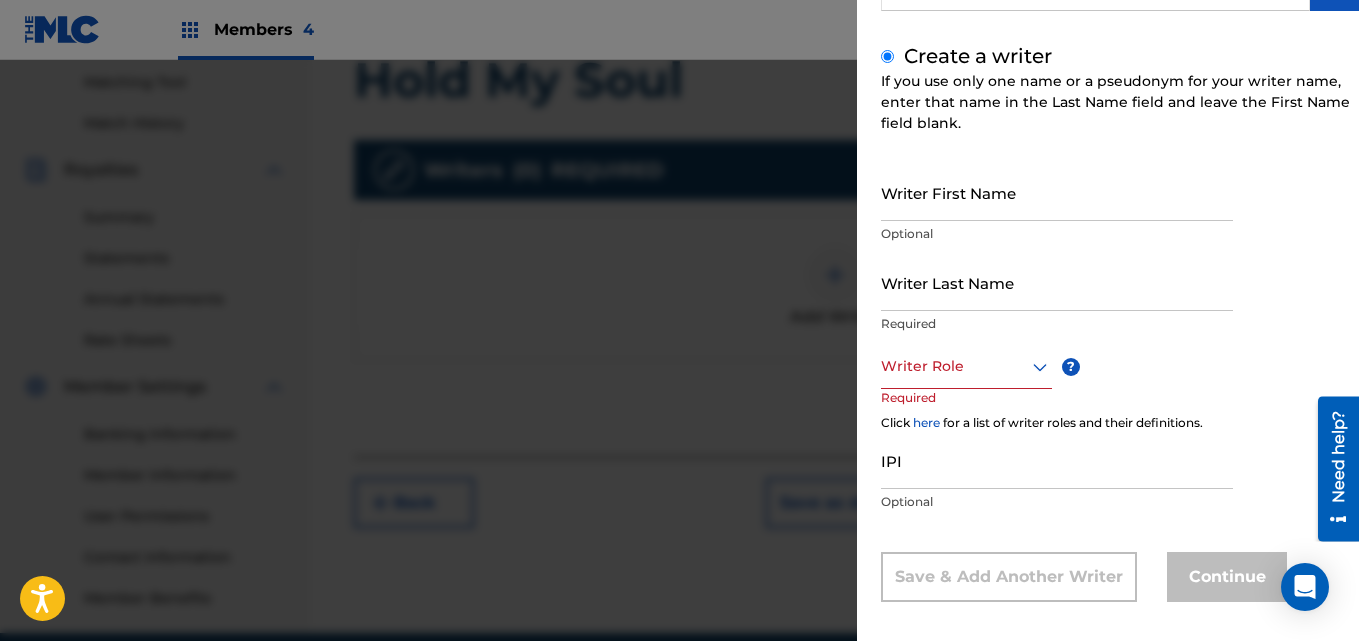 click on "Writer First Name" at bounding box center [1057, 192] 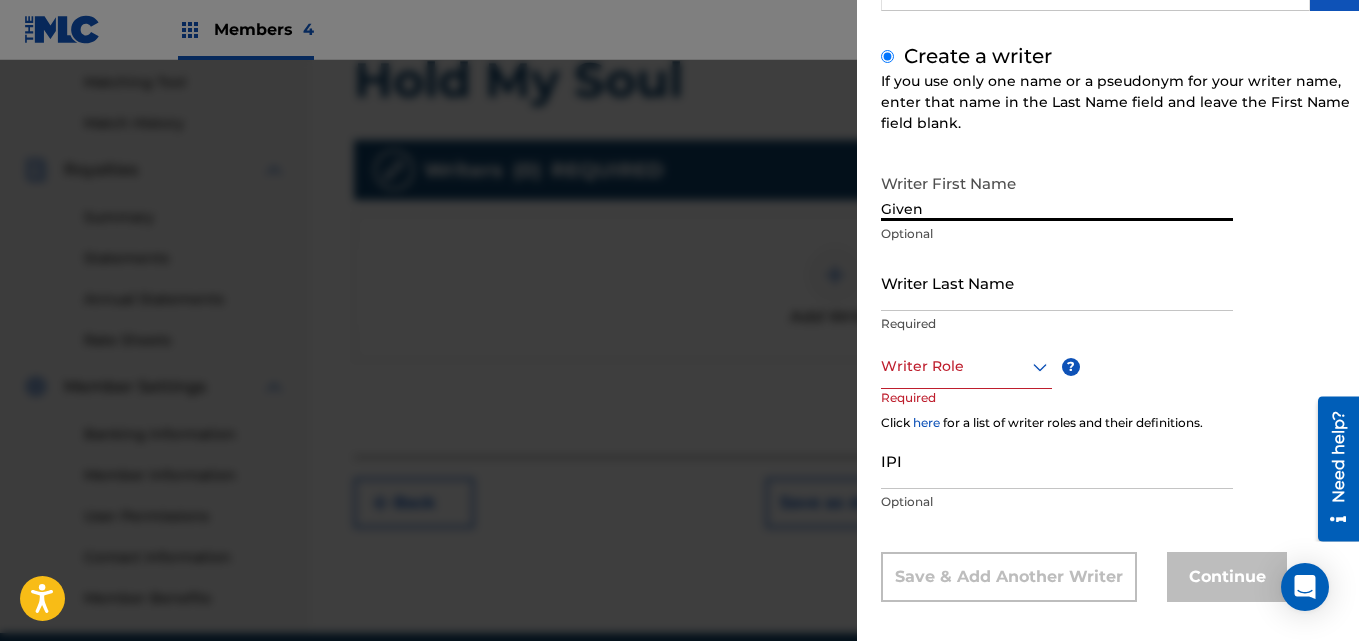 type on "Given" 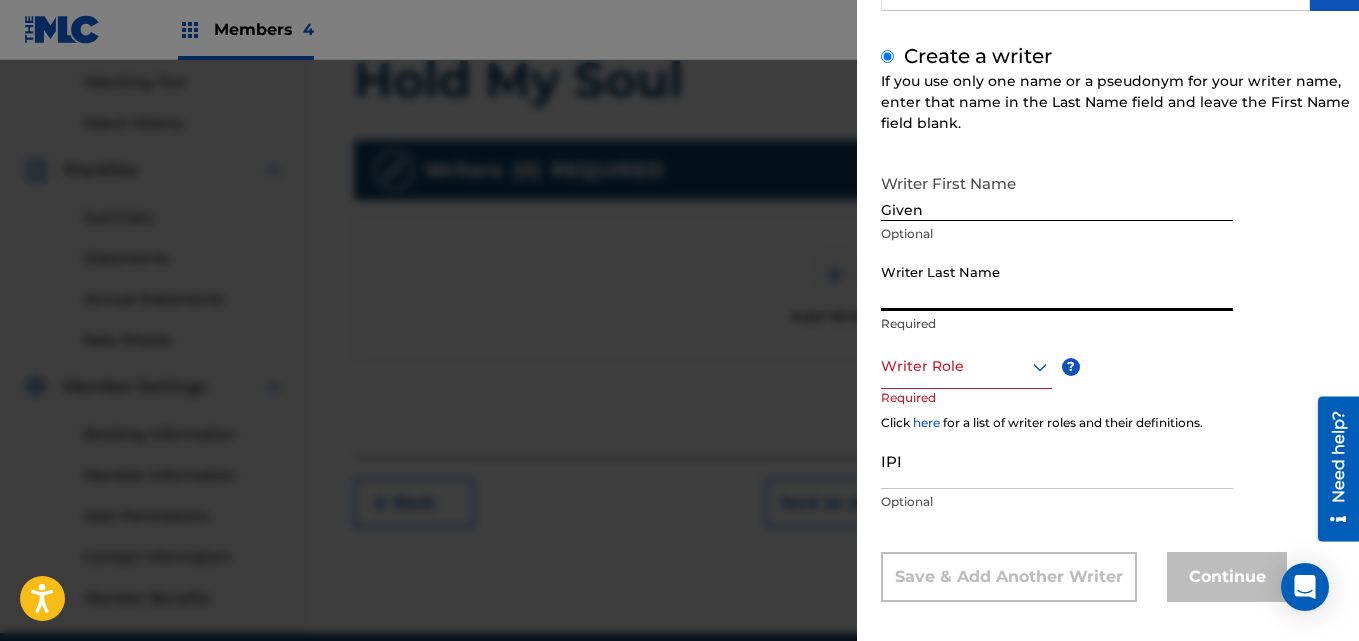 click on "Writer Last Name" at bounding box center [1057, 282] 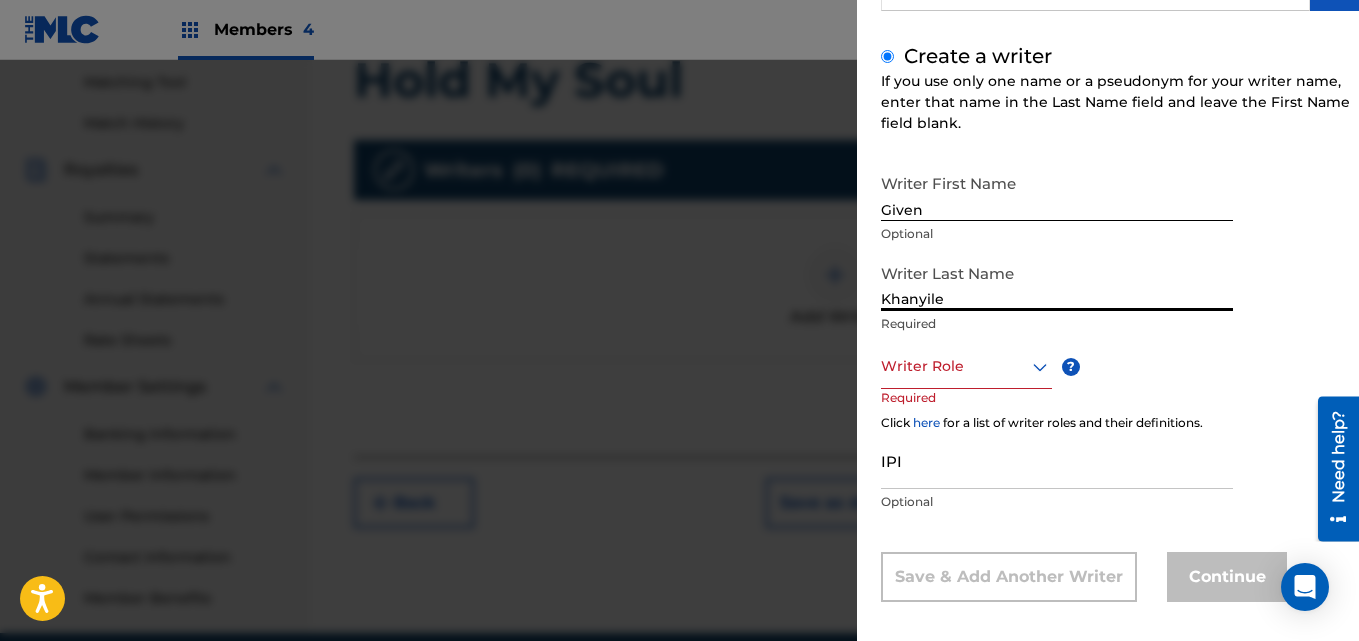 click on "Writer Role" at bounding box center [966, 366] 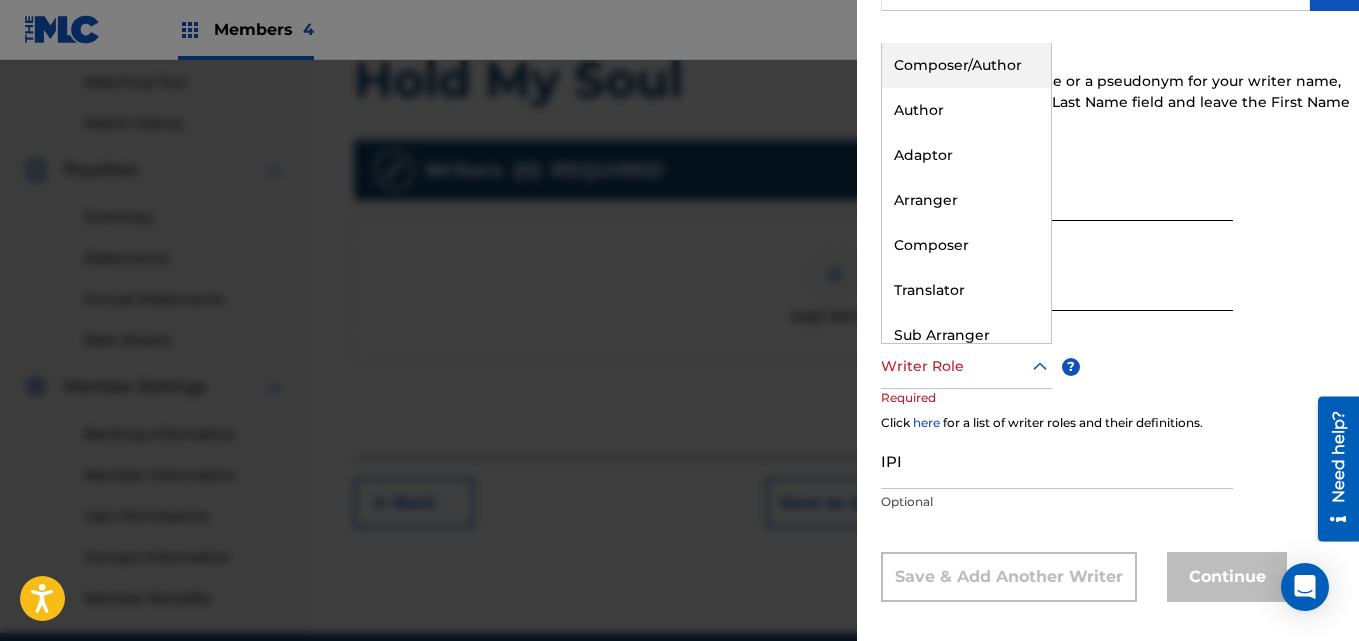 click on "Composer/Author" at bounding box center (966, 65) 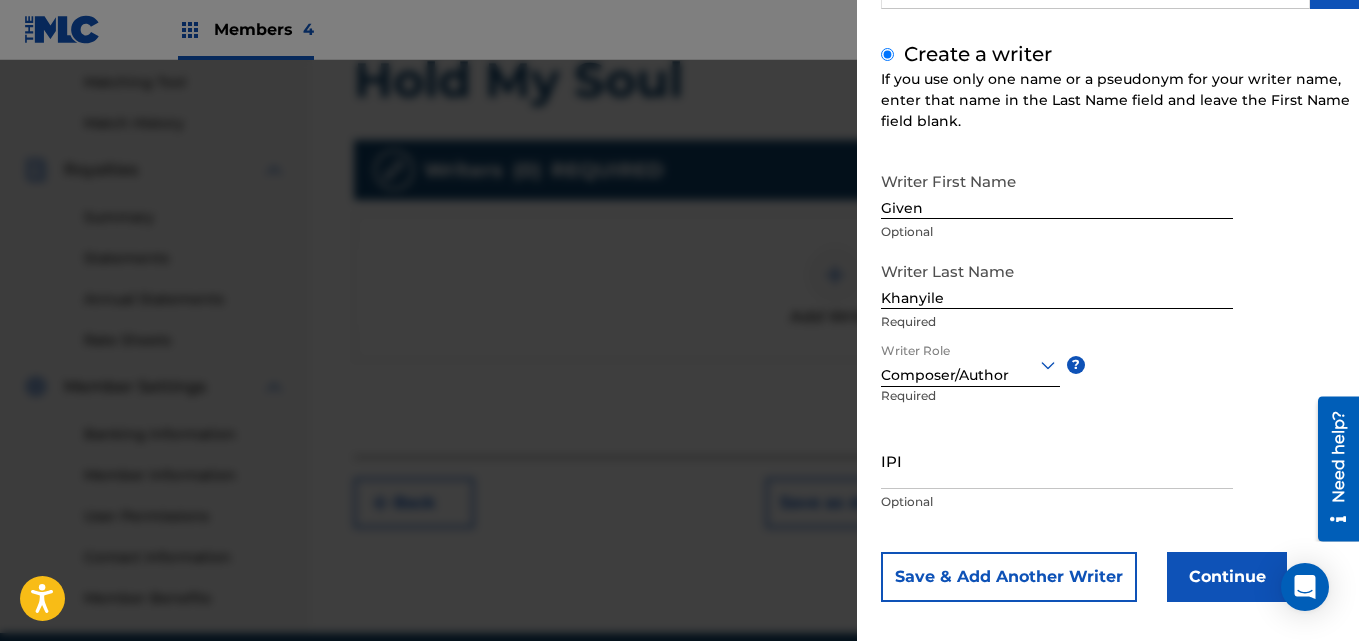 click on "Continue" at bounding box center (1227, 577) 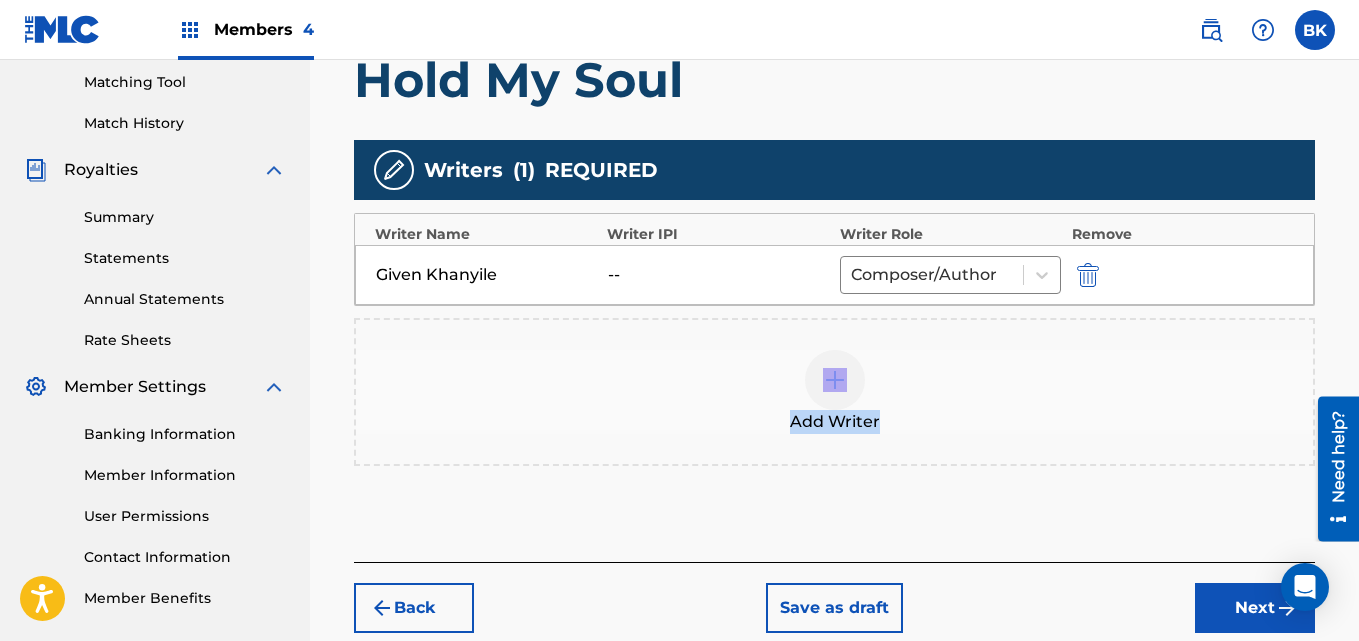 drag, startPoint x: 837, startPoint y: 397, endPoint x: 1005, endPoint y: 413, distance: 168.76018 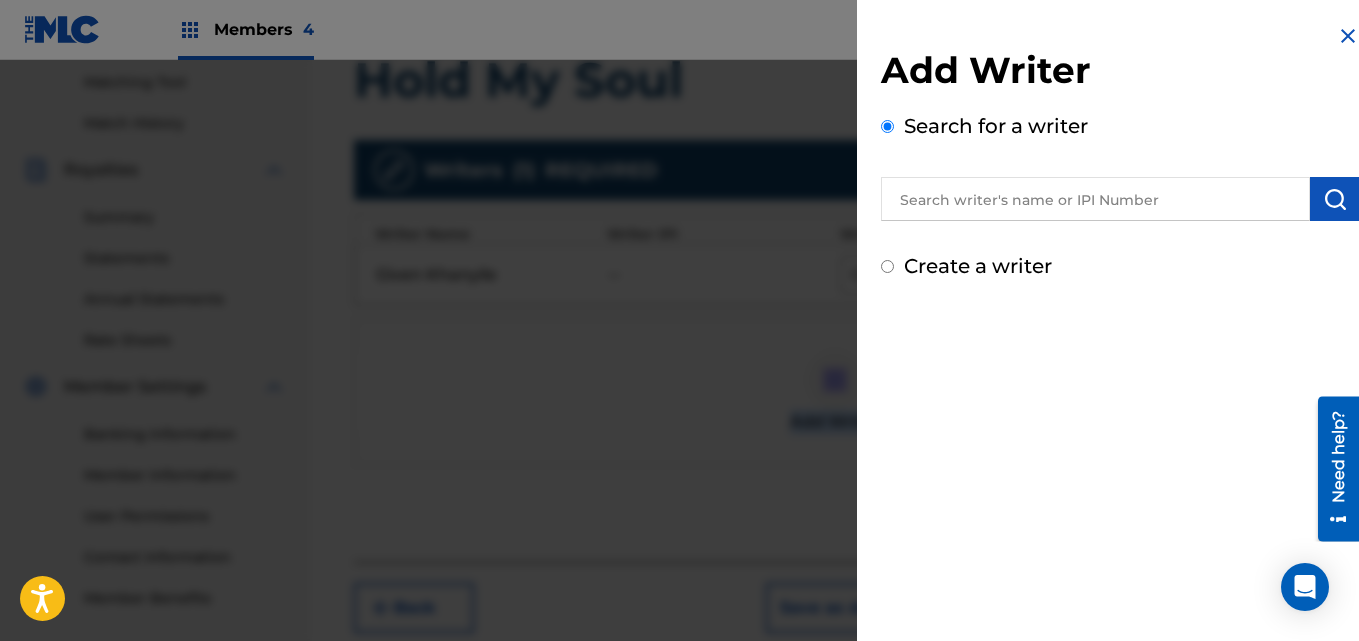 click at bounding box center (679, 380) 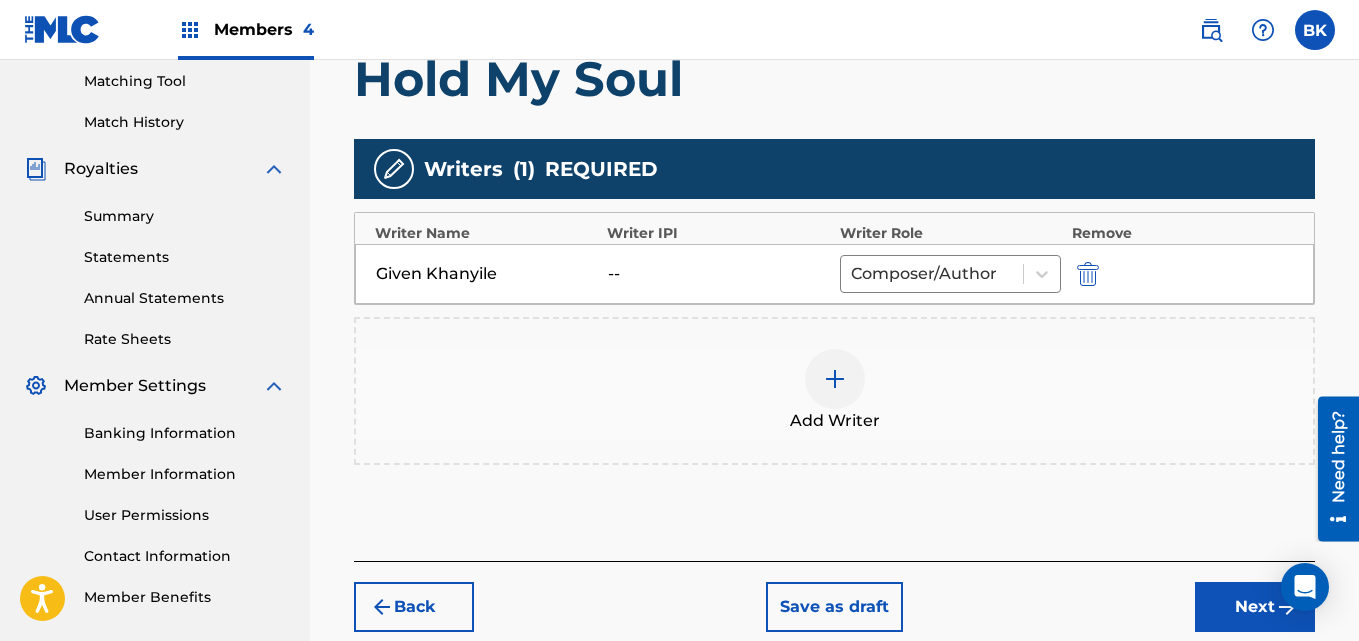 click on "Next" at bounding box center [1255, 607] 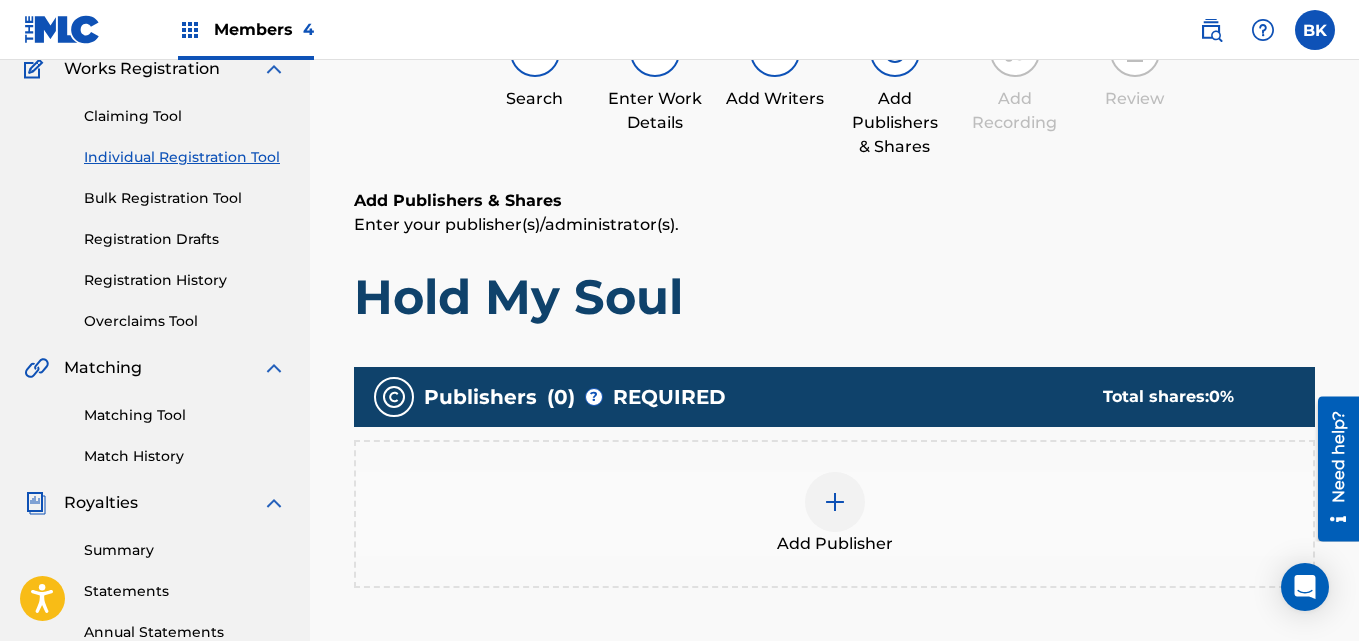 scroll, scrollTop: 90, scrollLeft: 0, axis: vertical 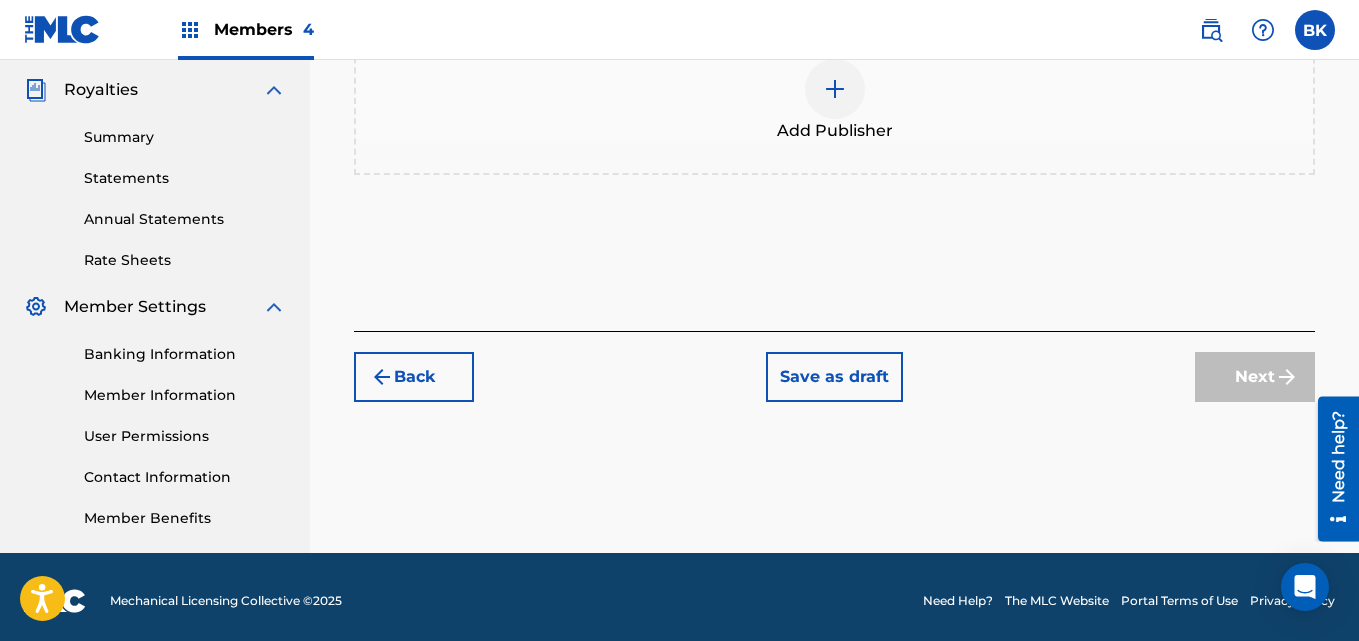 click on "Add Publisher" at bounding box center (834, 101) 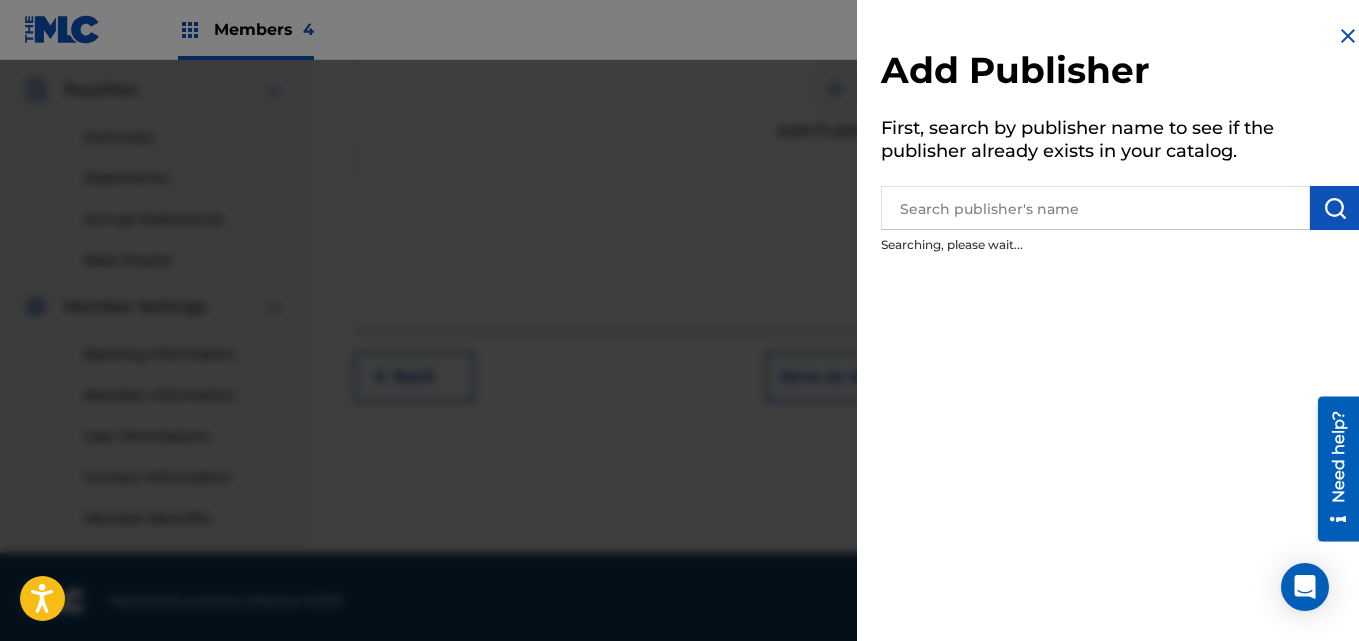 click at bounding box center [1120, 205] 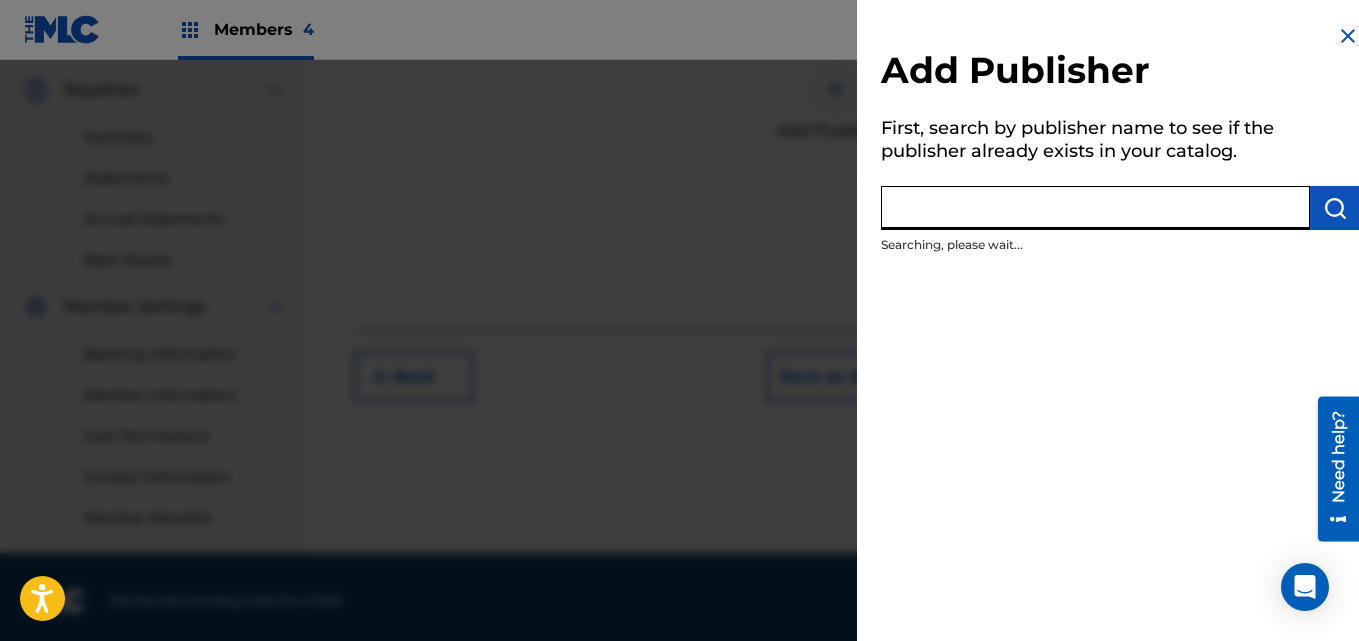 click at bounding box center [1095, 208] 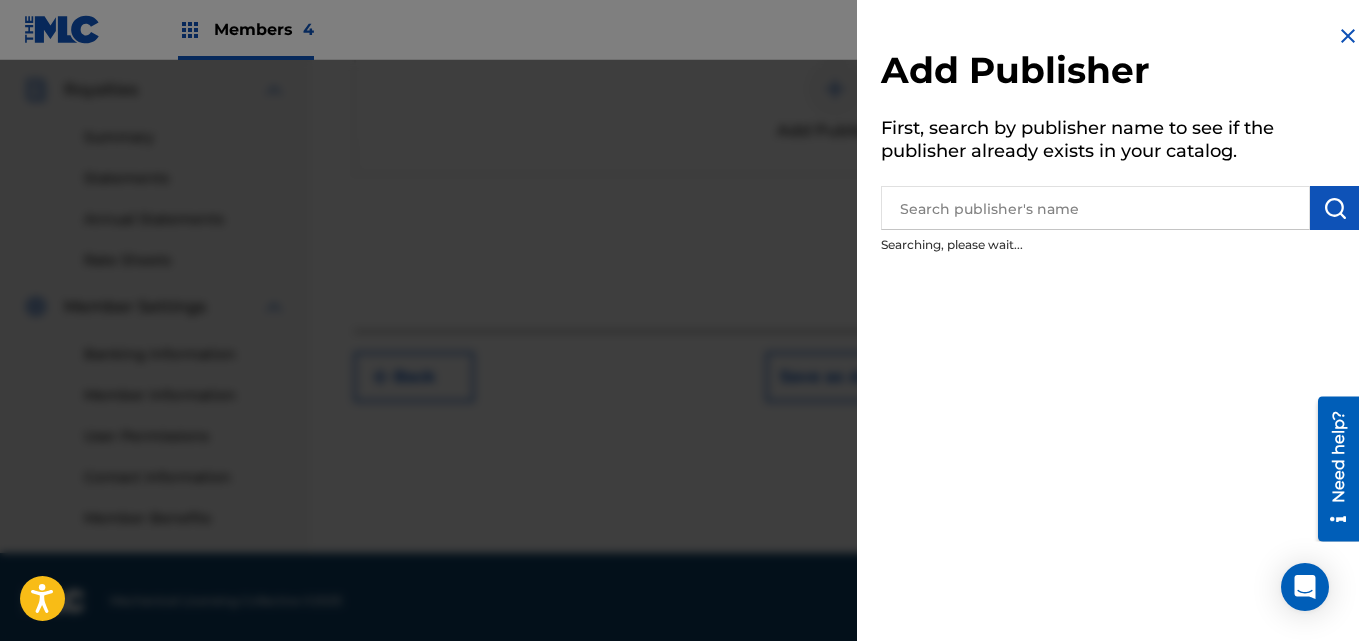 click on "Searching, please wait..." at bounding box center [1056, 250] 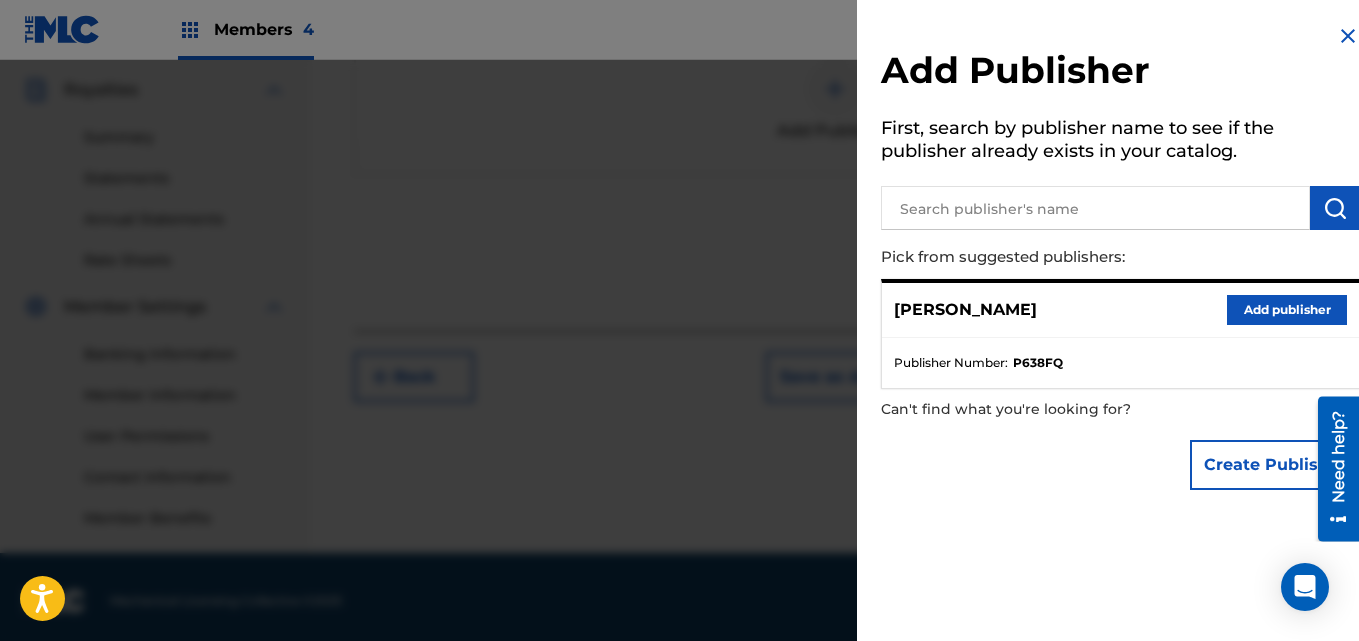 click on "Add publisher" at bounding box center (1287, 310) 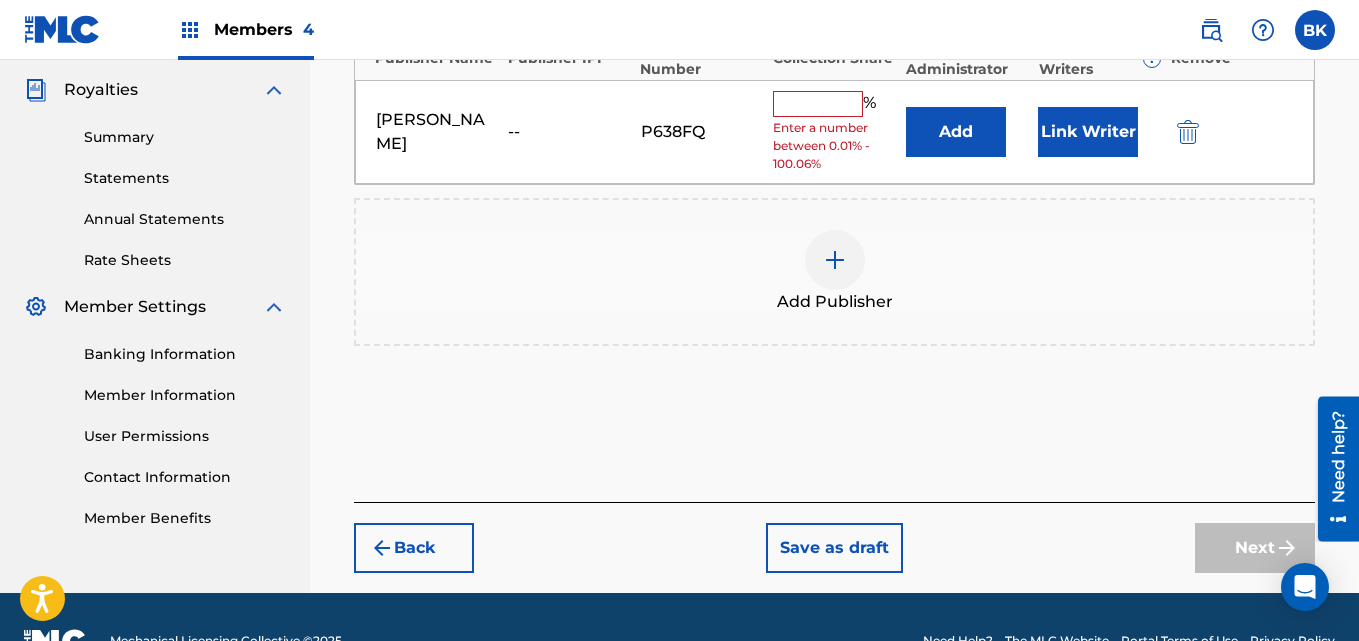 click at bounding box center (818, 104) 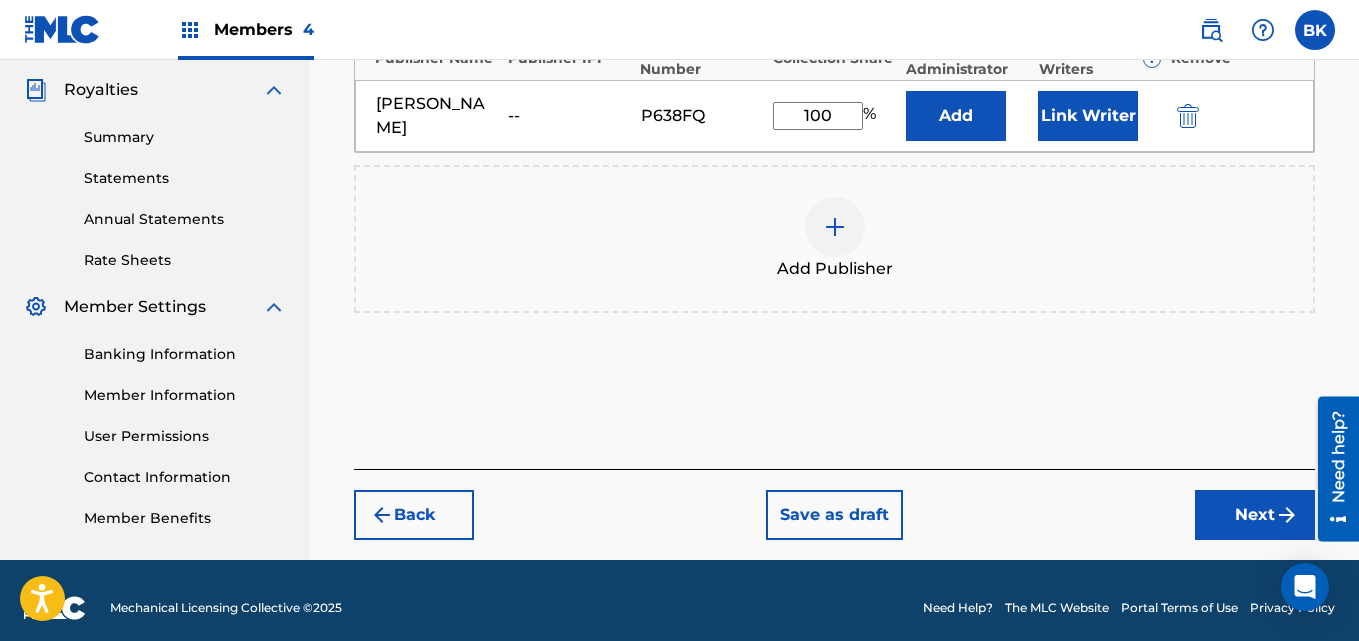 click on "Add Publisher" at bounding box center (834, 239) 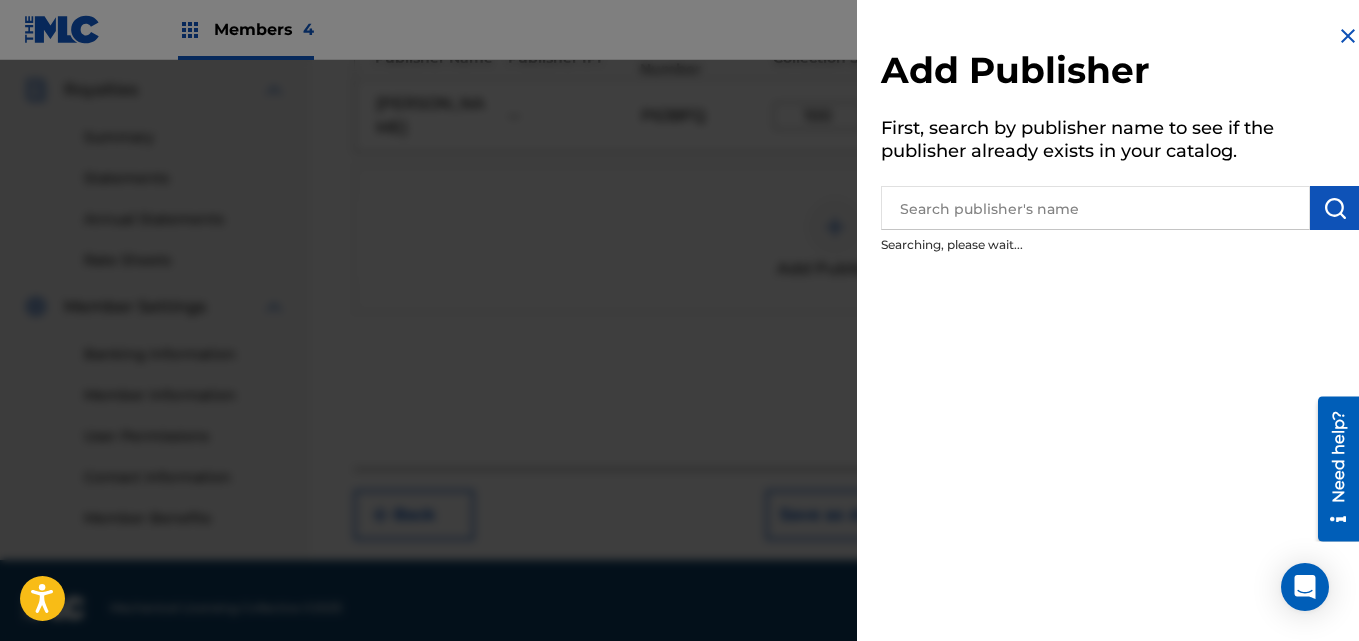 drag, startPoint x: 664, startPoint y: 353, endPoint x: 685, endPoint y: 354, distance: 21.023796 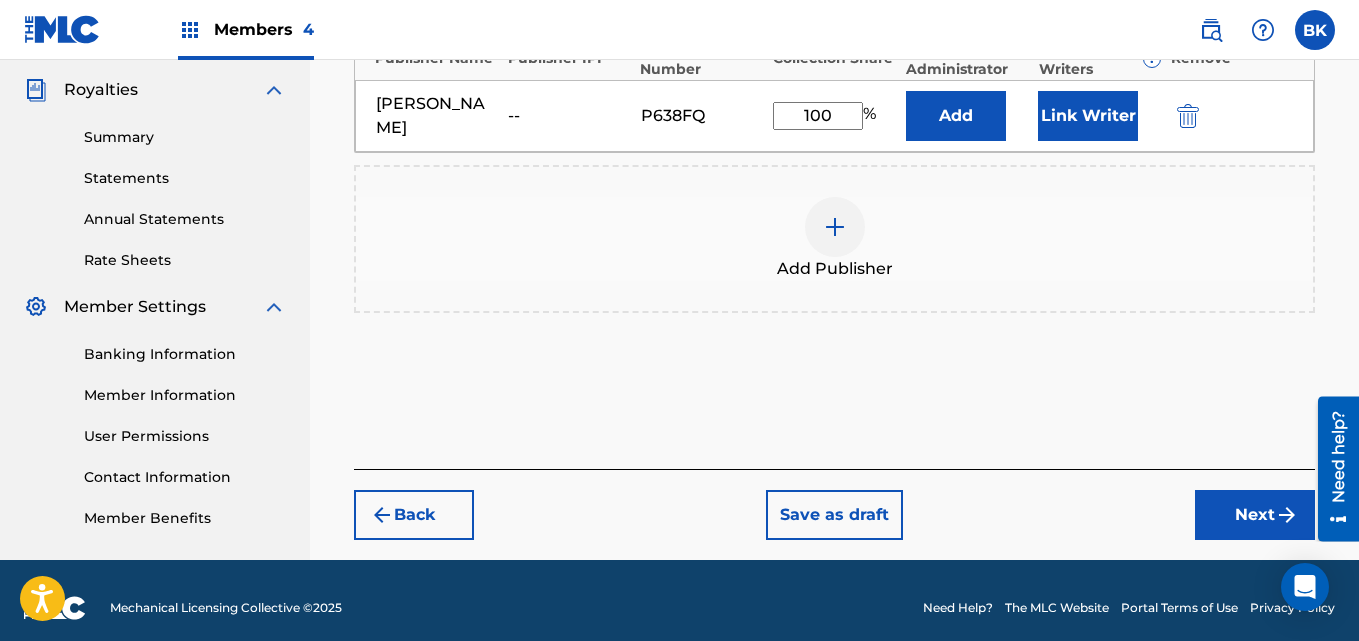 click on "Next" at bounding box center (1255, 515) 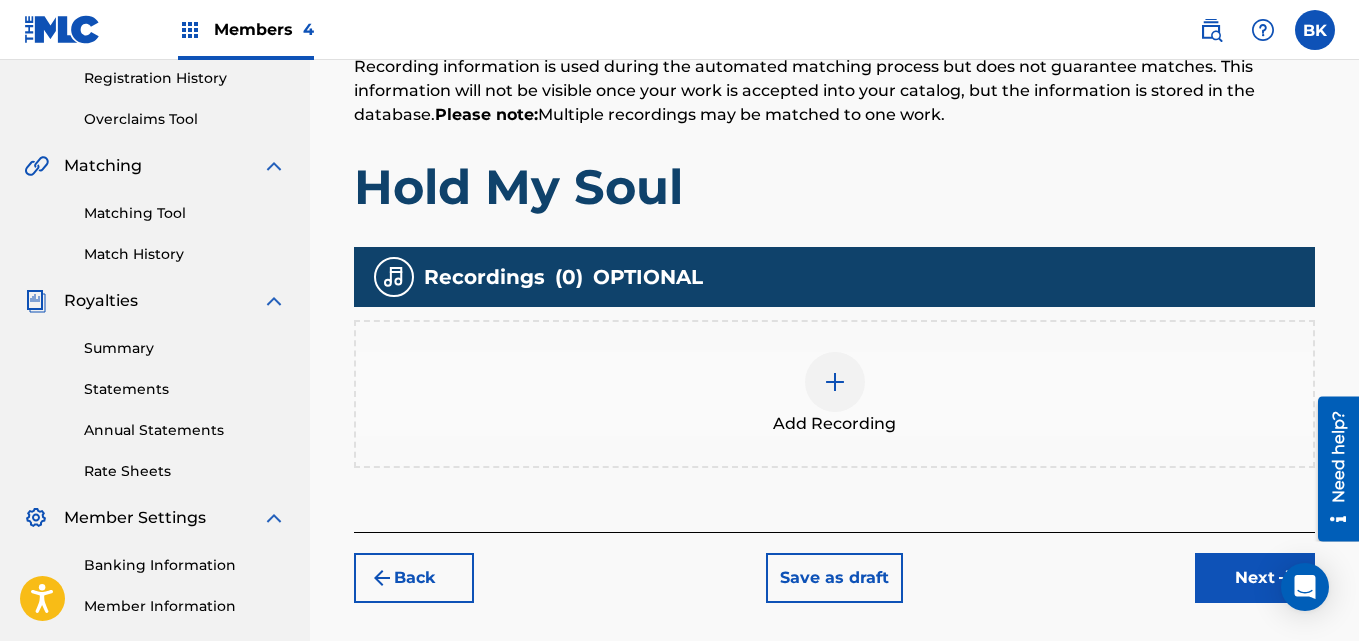 scroll, scrollTop: 434, scrollLeft: 0, axis: vertical 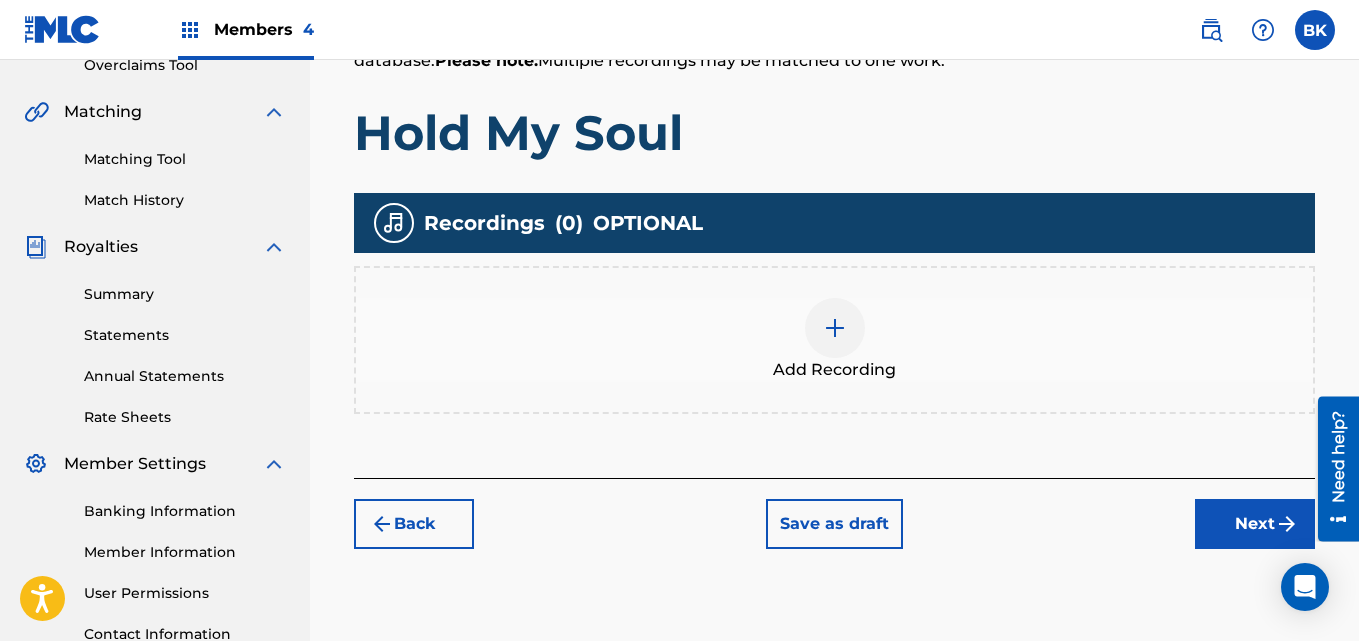 click at bounding box center [835, 328] 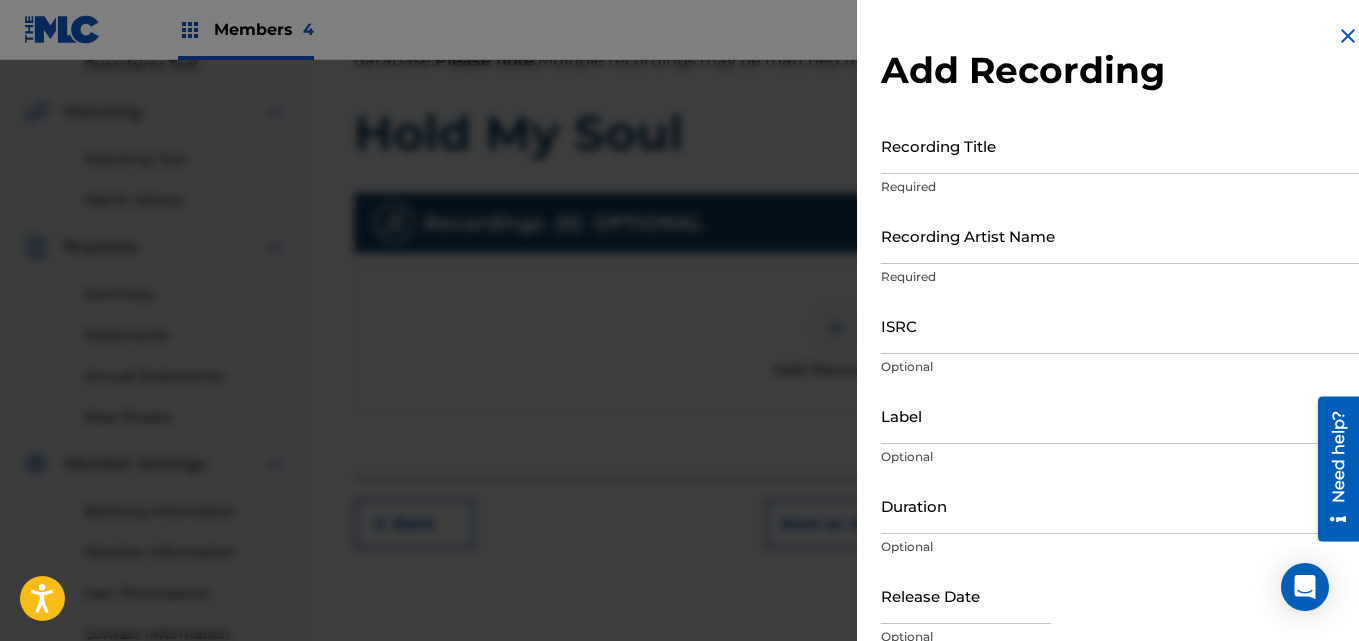 click on "Recording Title" at bounding box center (1120, 145) 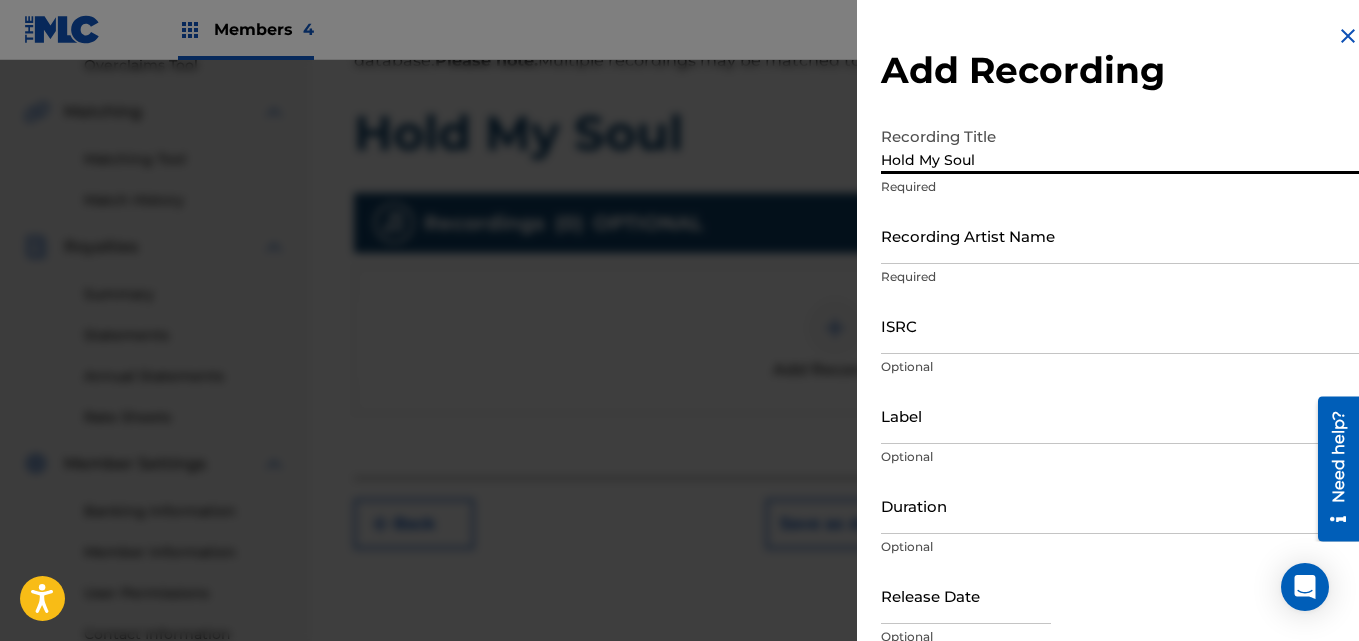 type on "Hold My Soul" 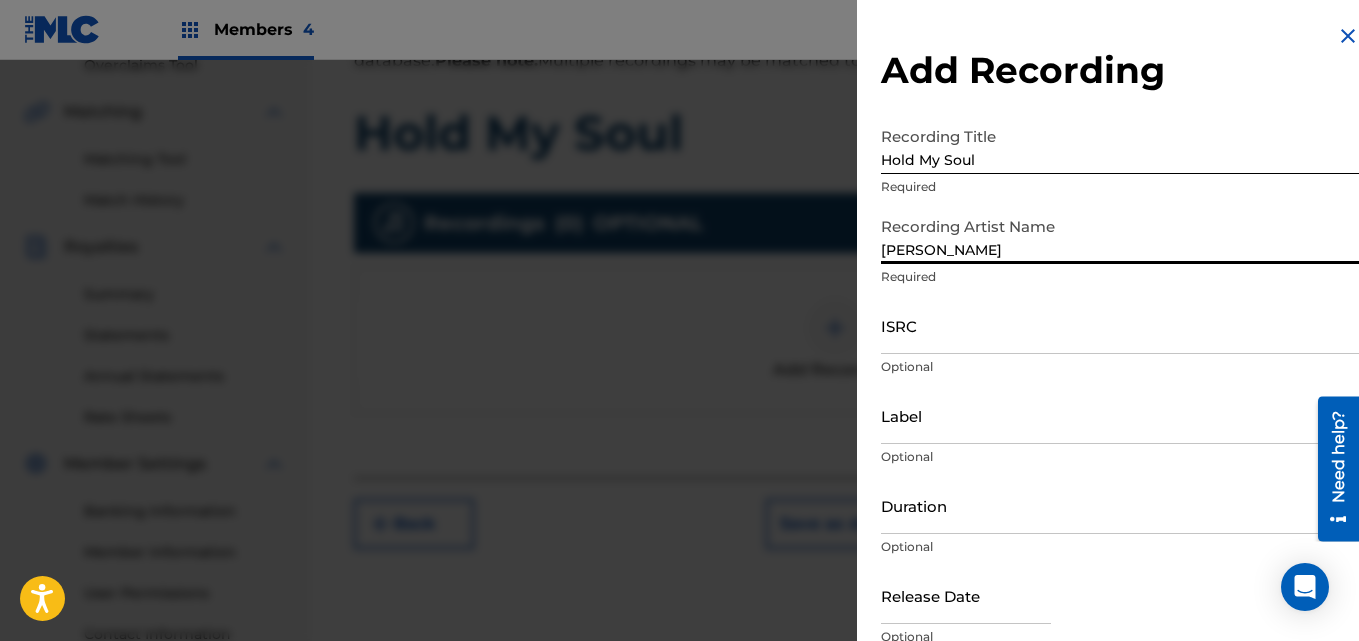 type on "[PERSON_NAME]" 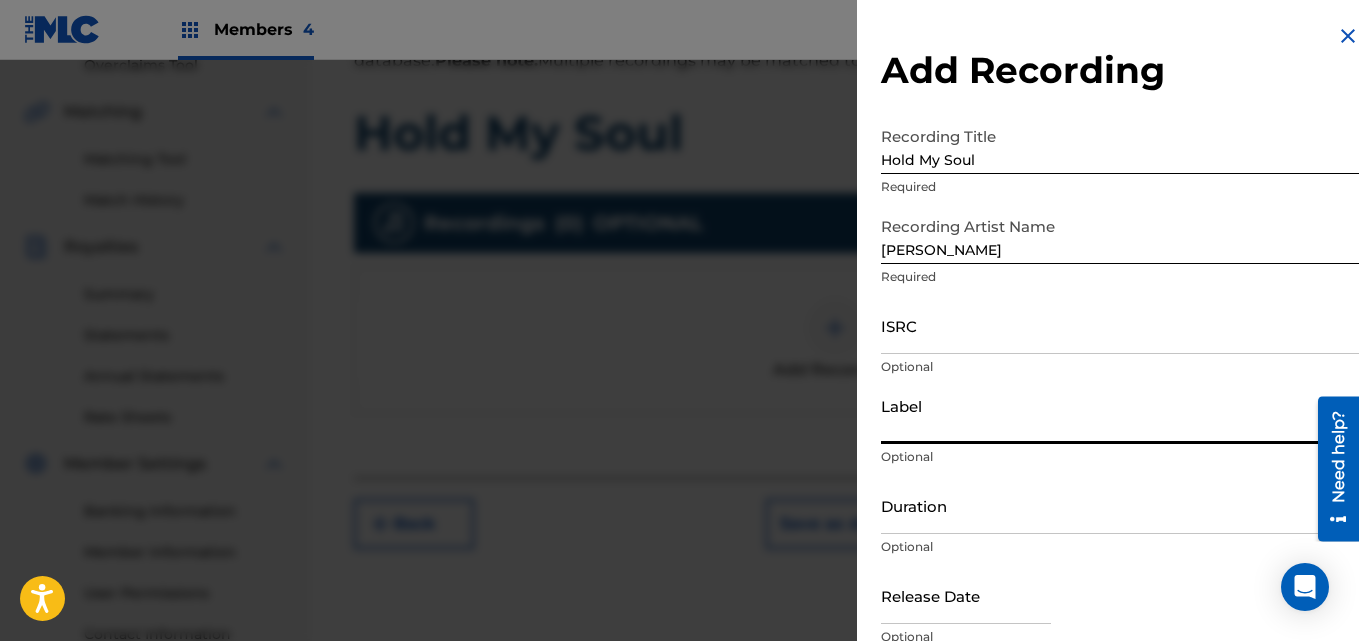click on "Label" at bounding box center [1120, 415] 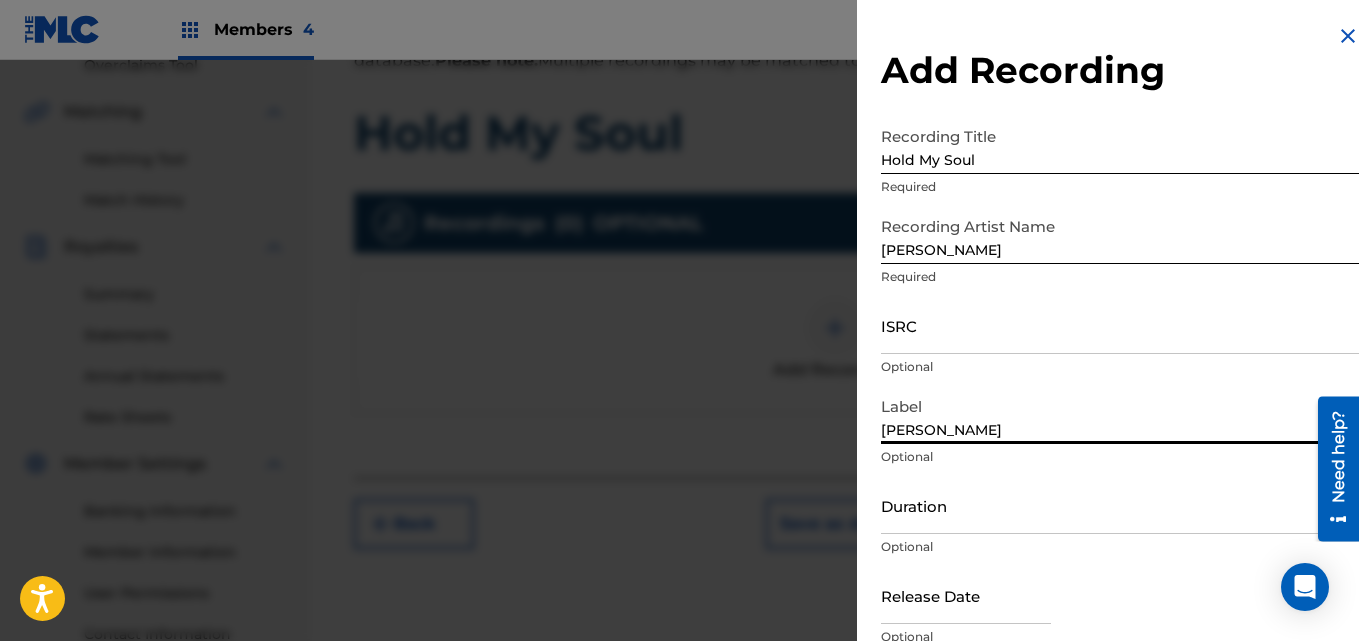 type on "[PERSON_NAME]" 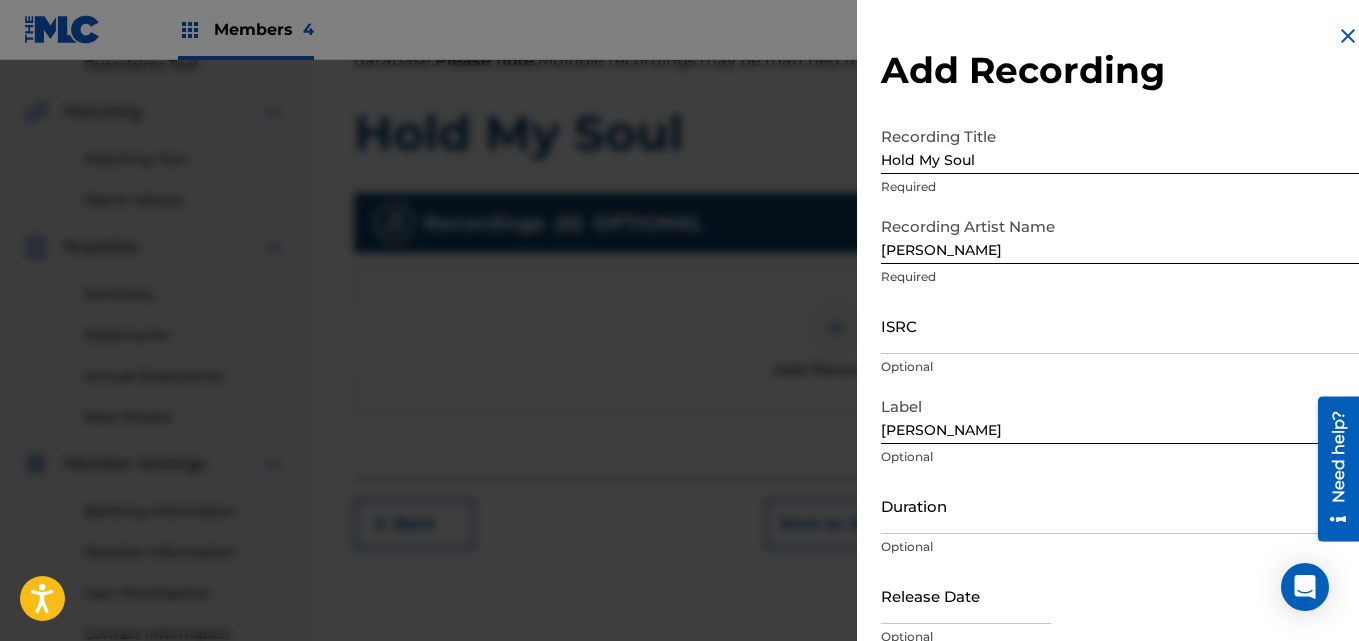 drag, startPoint x: 984, startPoint y: 471, endPoint x: 982, endPoint y: 501, distance: 30.066593 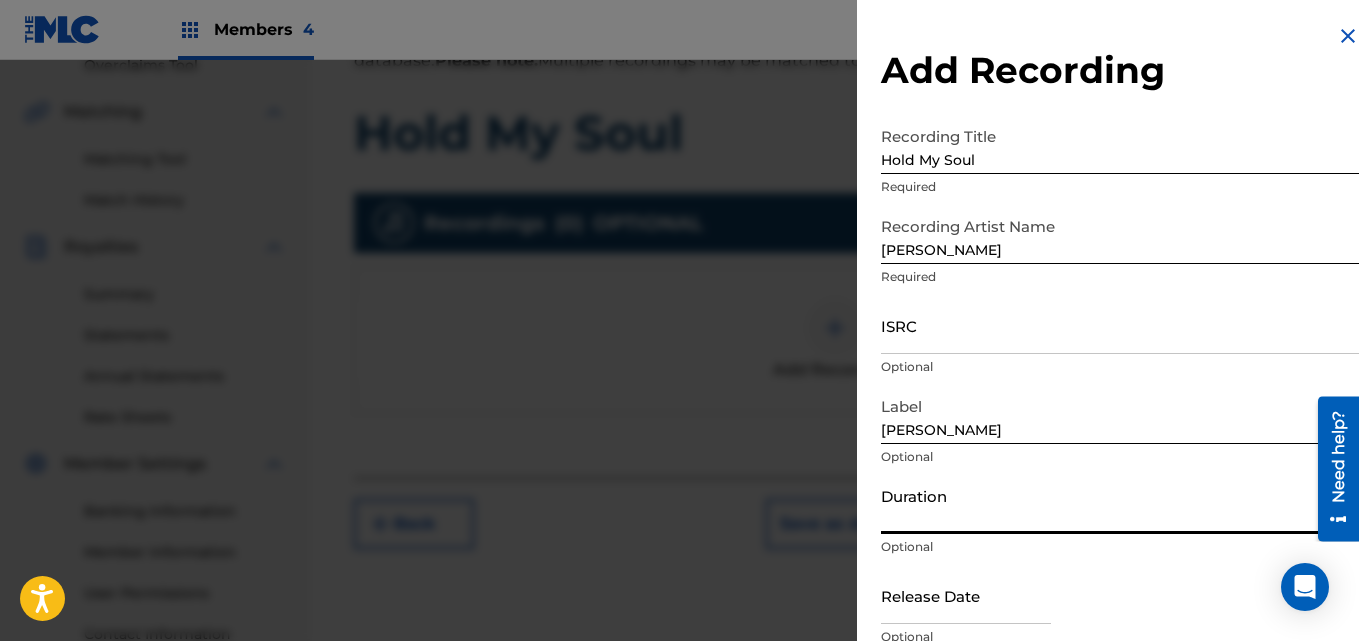 drag, startPoint x: 982, startPoint y: 501, endPoint x: 969, endPoint y: 501, distance: 13 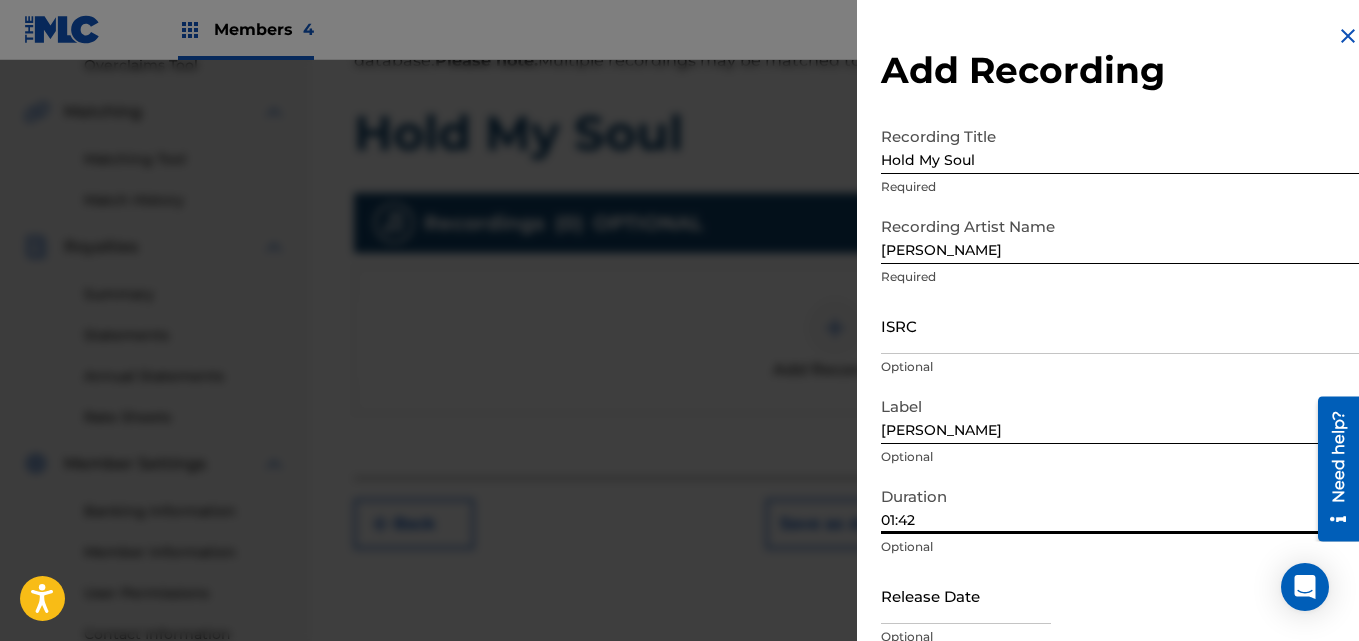 type on "01:42" 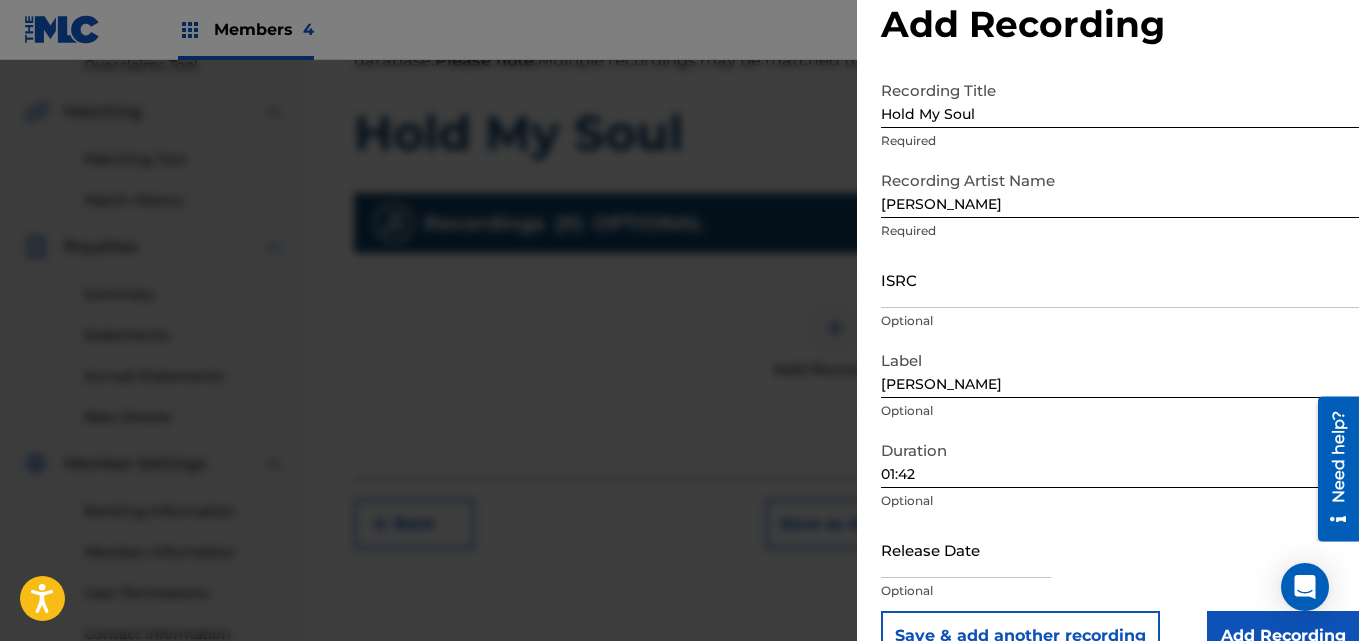 scroll, scrollTop: 90, scrollLeft: 0, axis: vertical 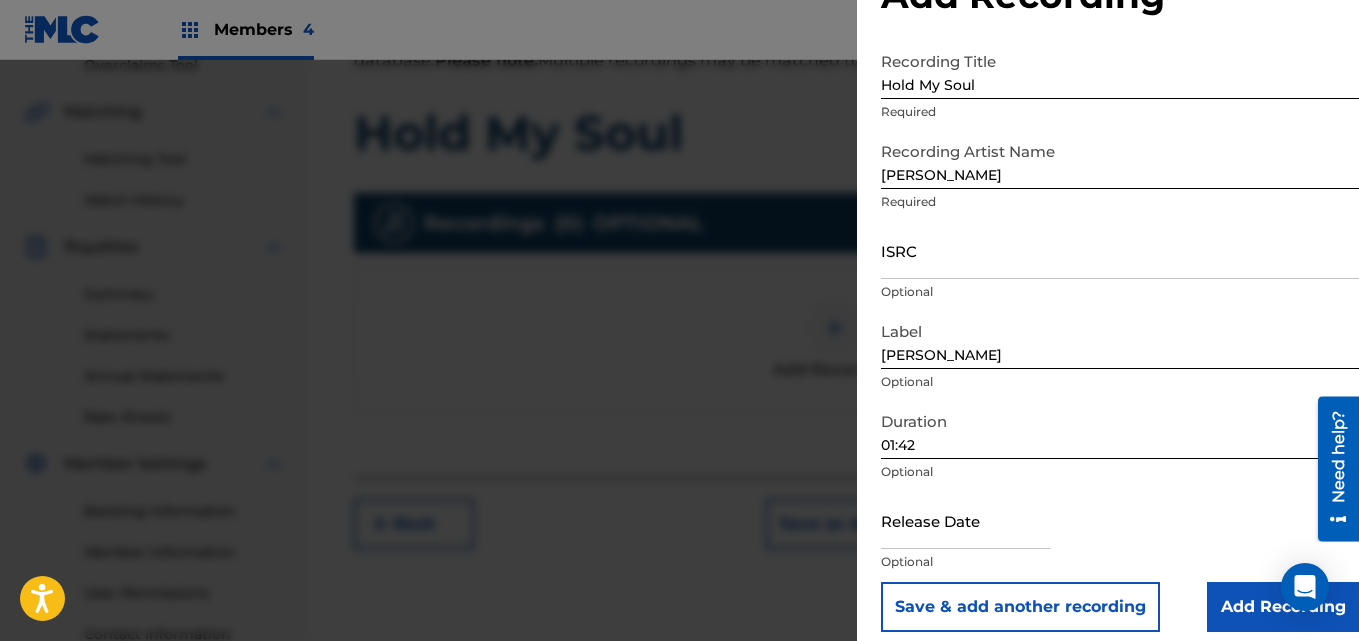 click on "ISRC" at bounding box center [1120, 250] 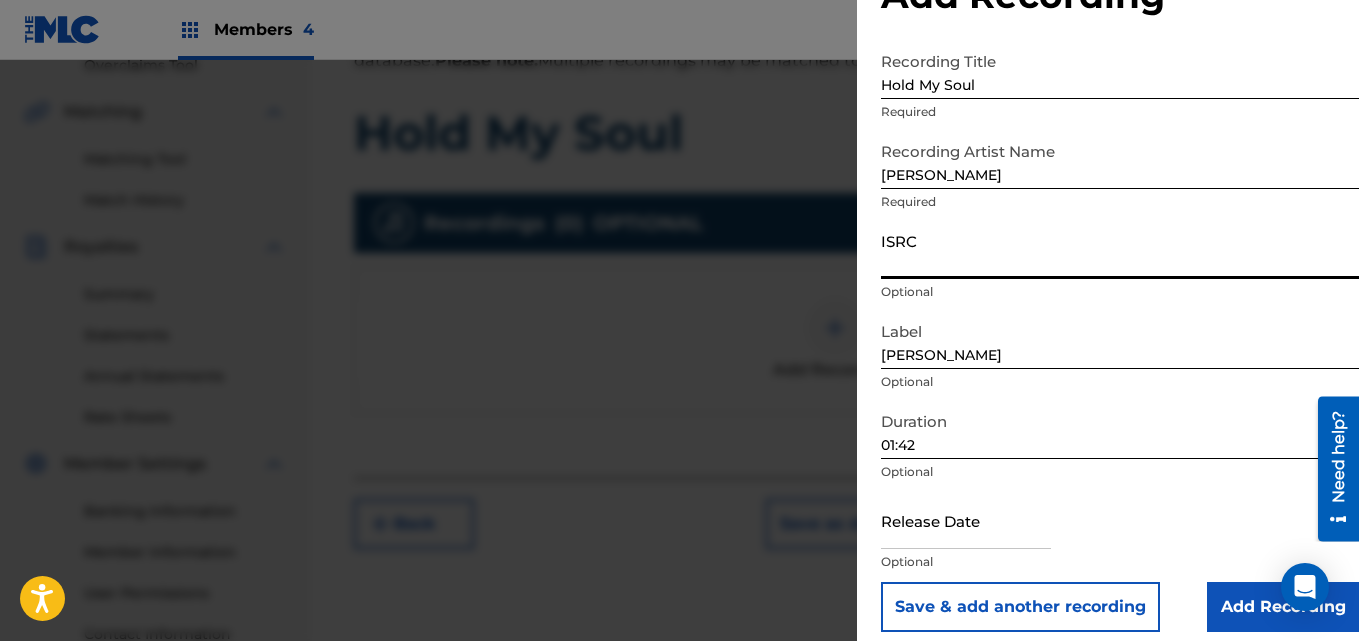 paste on "TCAIE2450040" 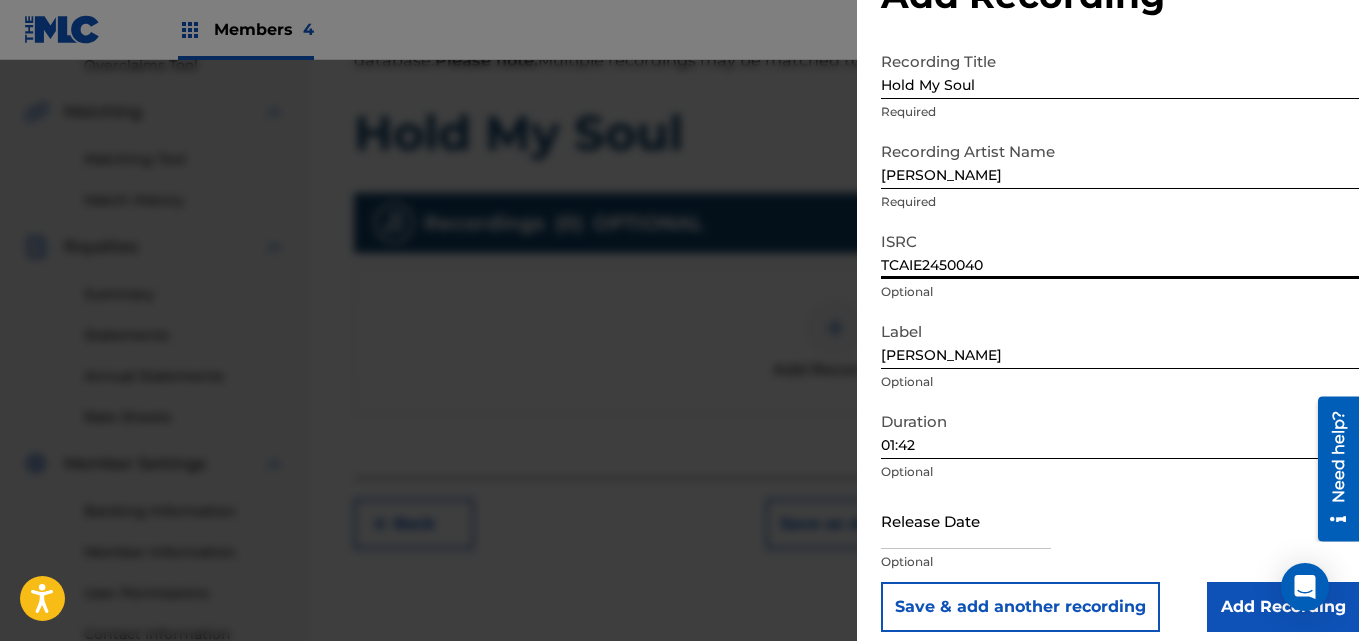 type on "TCAIE2450040" 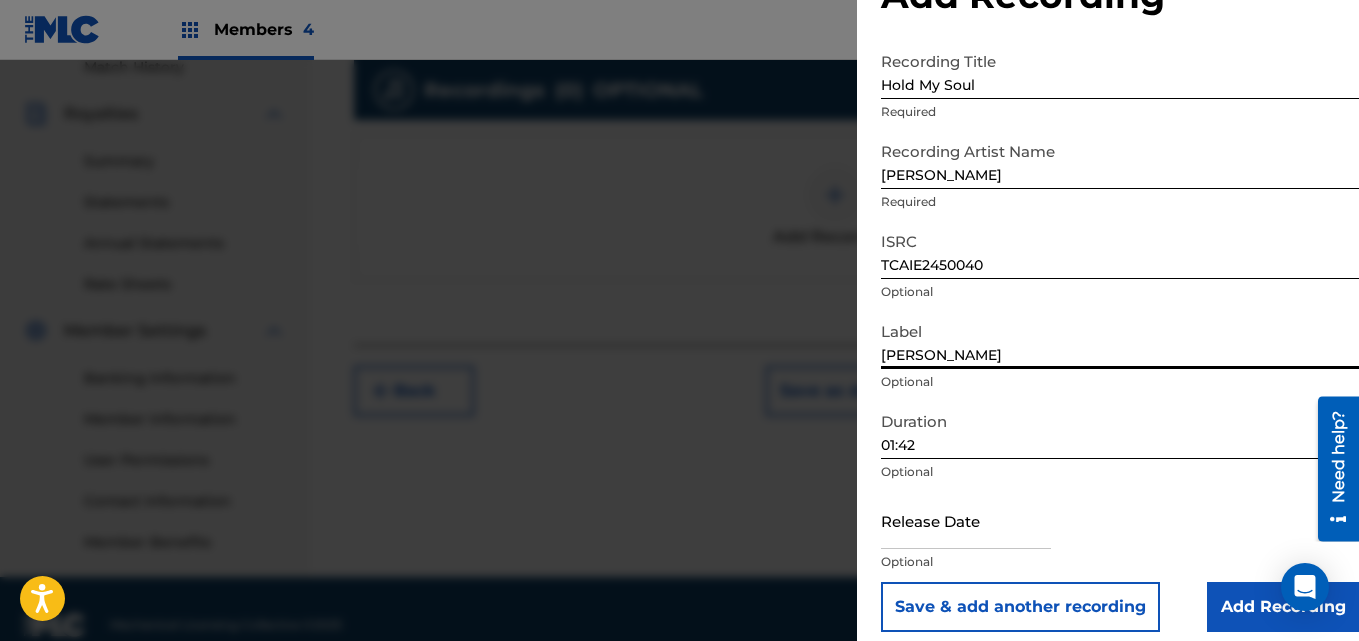scroll, scrollTop: 599, scrollLeft: 0, axis: vertical 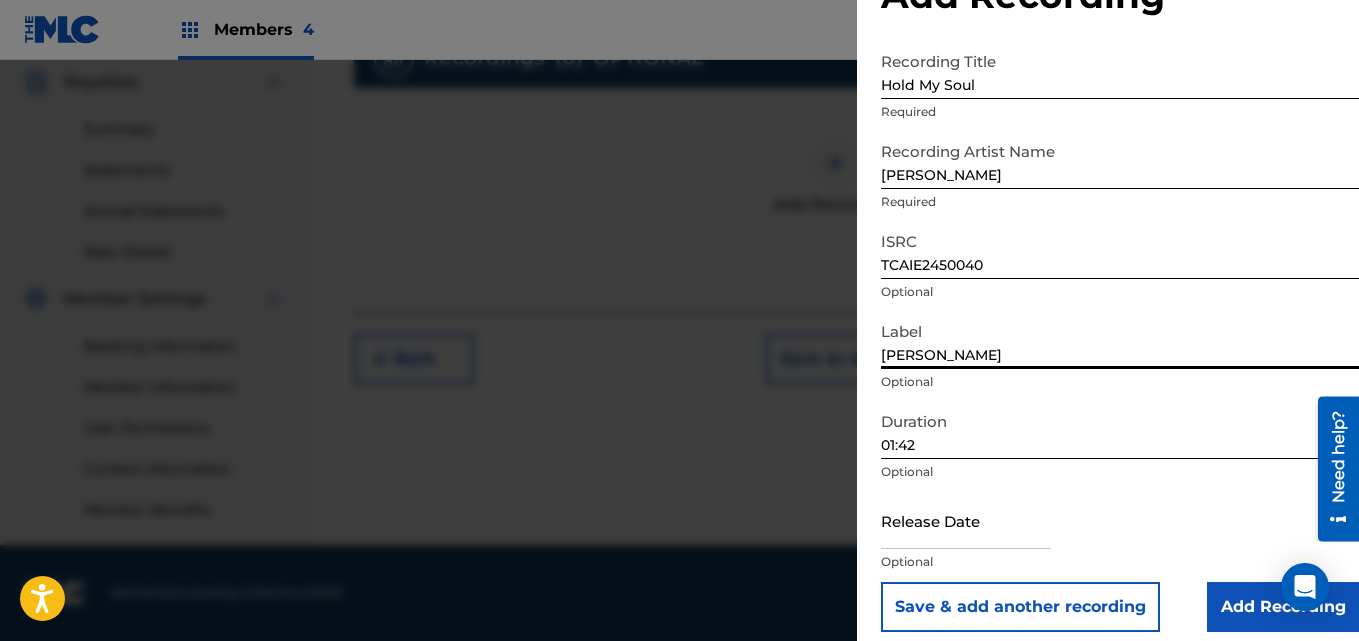click at bounding box center [966, 520] 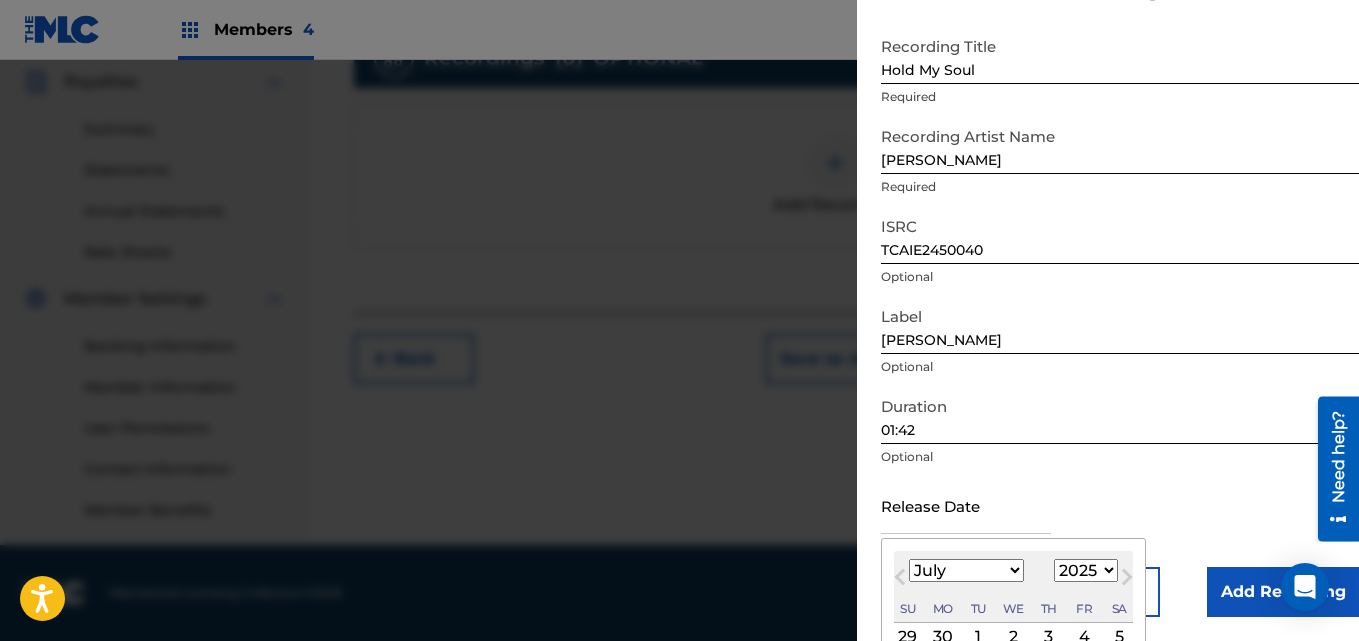 click at bounding box center (966, 505) 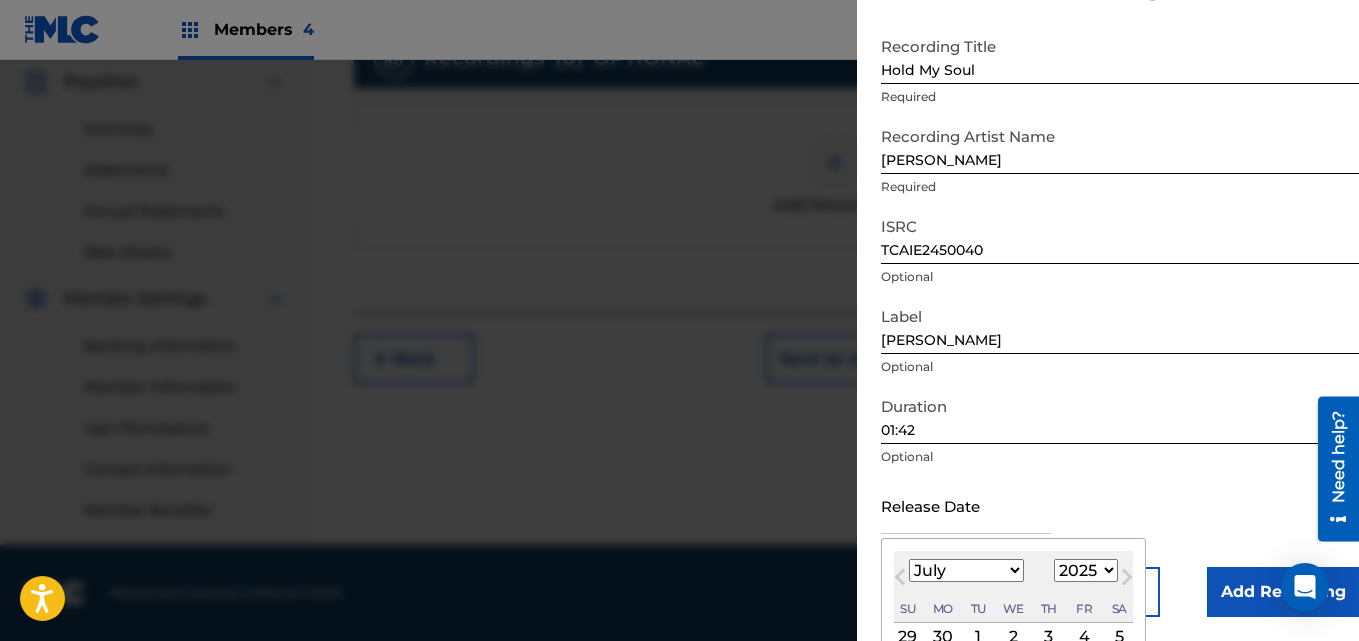 click on "January February March April May June July August September October November December" at bounding box center [966, 570] 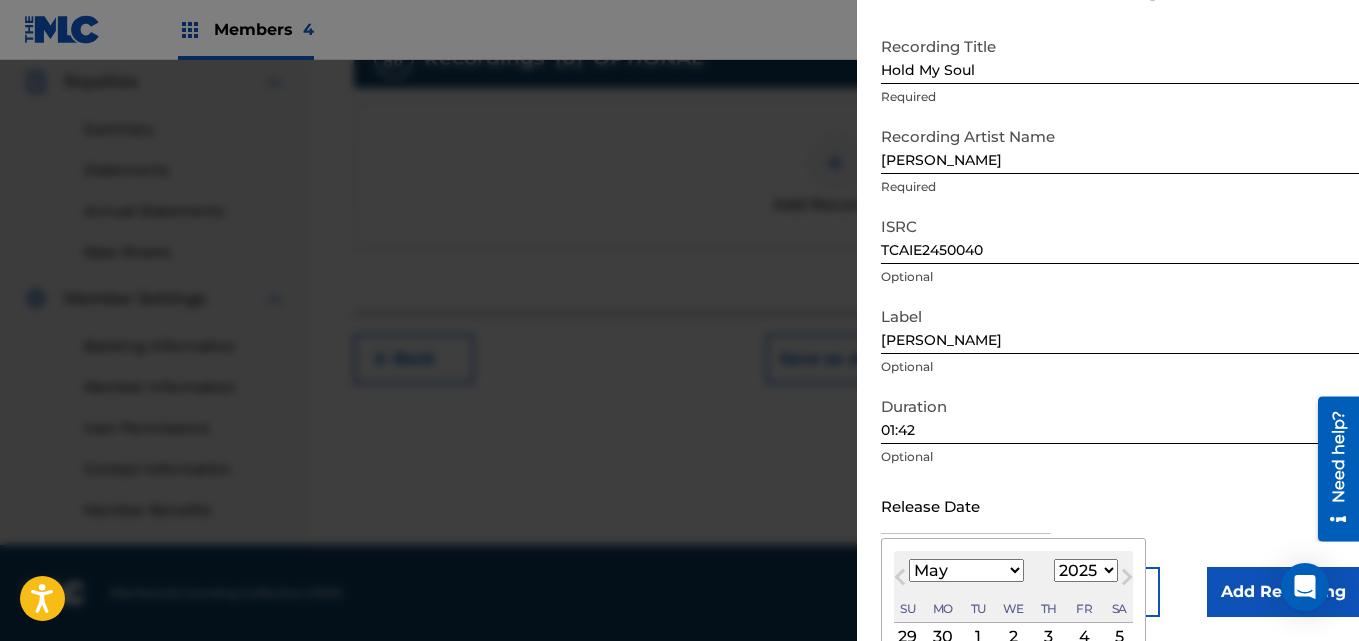 click on "January February March April May June July August September October November December" at bounding box center [966, 570] 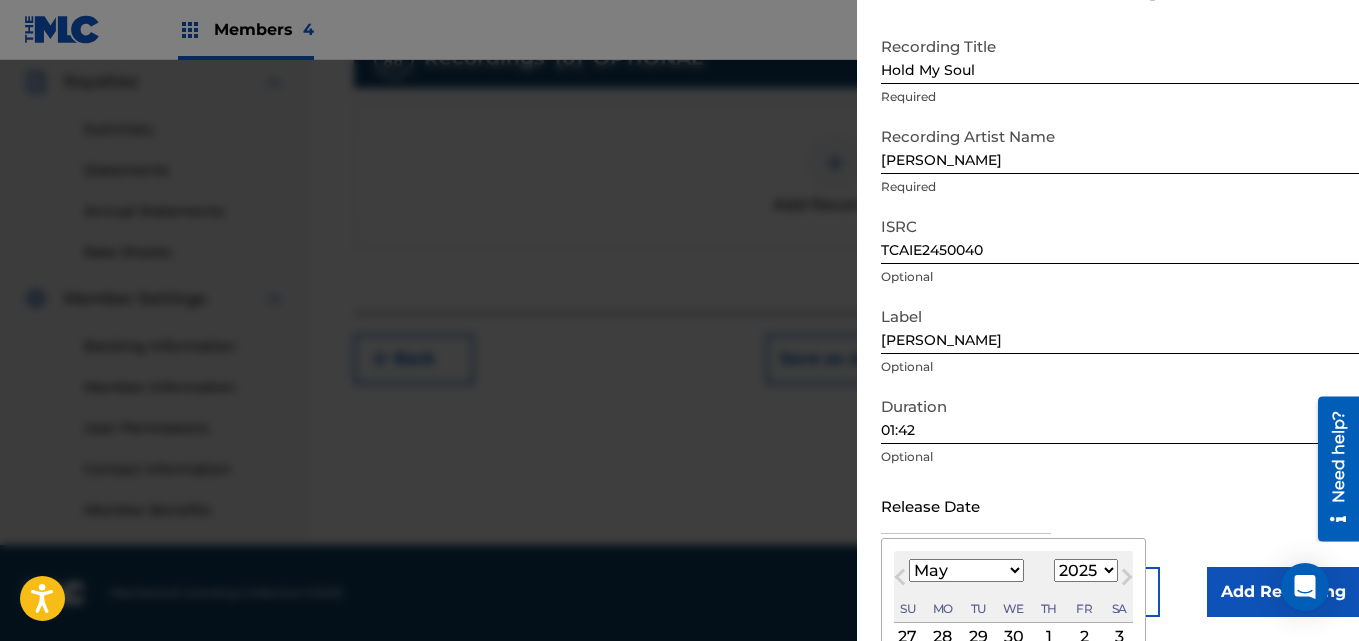 click on "1899 1900 1901 1902 1903 1904 1905 1906 1907 1908 1909 1910 1911 1912 1913 1914 1915 1916 1917 1918 1919 1920 1921 1922 1923 1924 1925 1926 1927 1928 1929 1930 1931 1932 1933 1934 1935 1936 1937 1938 1939 1940 1941 1942 1943 1944 1945 1946 1947 1948 1949 1950 1951 1952 1953 1954 1955 1956 1957 1958 1959 1960 1961 1962 1963 1964 1965 1966 1967 1968 1969 1970 1971 1972 1973 1974 1975 1976 1977 1978 1979 1980 1981 1982 1983 1984 1985 1986 1987 1988 1989 1990 1991 1992 1993 1994 1995 1996 1997 1998 1999 2000 2001 2002 2003 2004 2005 2006 2007 2008 2009 2010 2011 2012 2013 2014 2015 2016 2017 2018 2019 2020 2021 2022 2023 2024 2025 2026 2027 2028 2029 2030 2031 2032 2033 2034 2035 2036 2037 2038 2039 2040 2041 2042 2043 2044 2045 2046 2047 2048 2049 2050 2051 2052 2053 2054 2055 2056 2057 2058 2059 2060 2061 2062 2063 2064 2065 2066 2067 2068 2069 2070 2071 2072 2073 2074 2075 2076 2077 2078 2079 2080 2081 2082 2083 2084 2085 2086 2087 2088 2089 2090 2091 2092 2093 2094 2095 2096 2097 2098 2099 2100" at bounding box center (1086, 570) 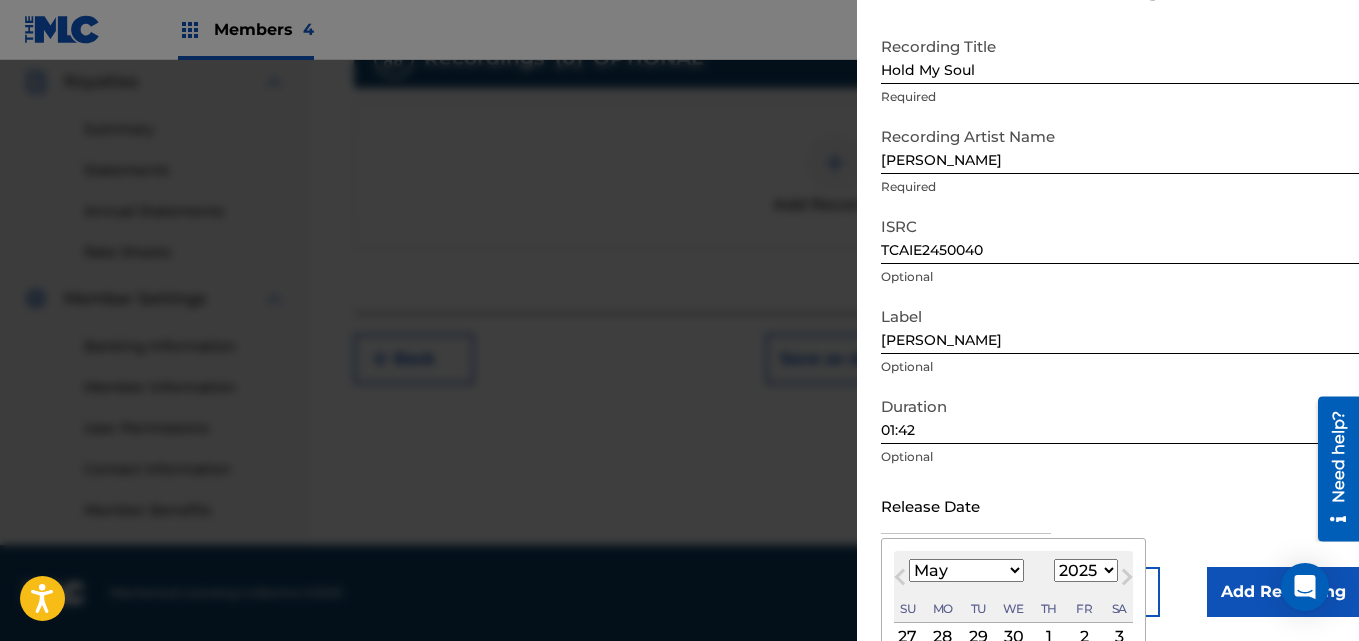 select on "2024" 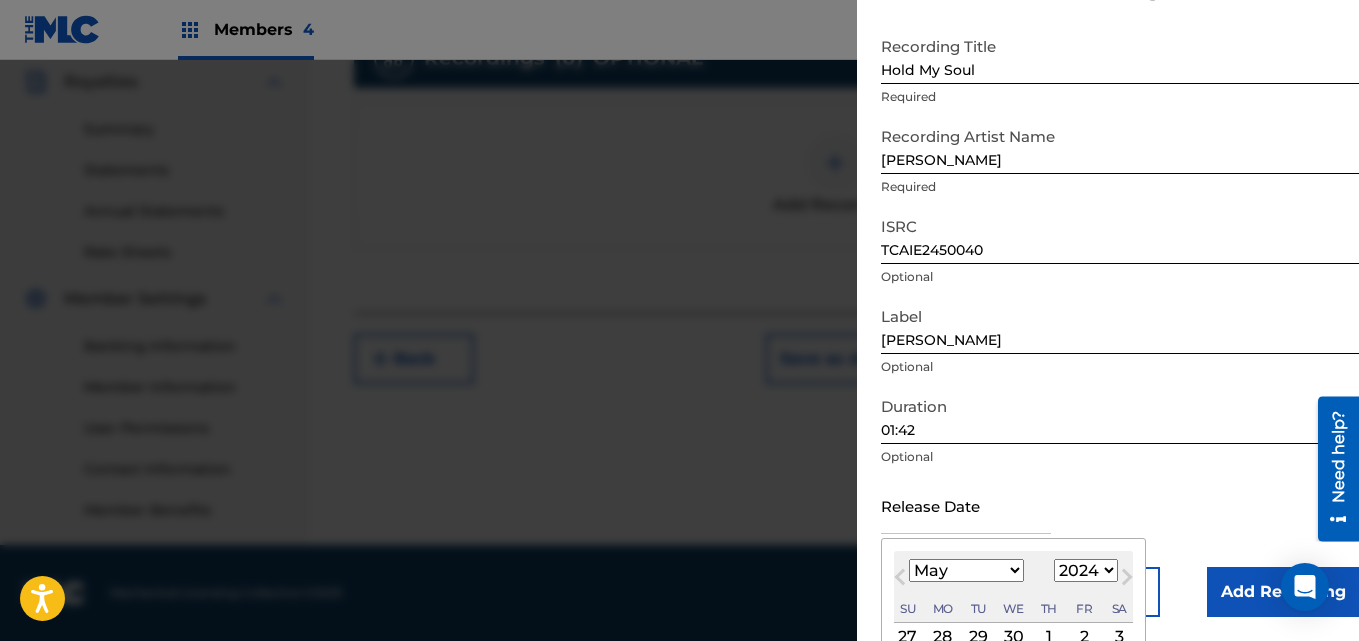 click on "1899 1900 1901 1902 1903 1904 1905 1906 1907 1908 1909 1910 1911 1912 1913 1914 1915 1916 1917 1918 1919 1920 1921 1922 1923 1924 1925 1926 1927 1928 1929 1930 1931 1932 1933 1934 1935 1936 1937 1938 1939 1940 1941 1942 1943 1944 1945 1946 1947 1948 1949 1950 1951 1952 1953 1954 1955 1956 1957 1958 1959 1960 1961 1962 1963 1964 1965 1966 1967 1968 1969 1970 1971 1972 1973 1974 1975 1976 1977 1978 1979 1980 1981 1982 1983 1984 1985 1986 1987 1988 1989 1990 1991 1992 1993 1994 1995 1996 1997 1998 1999 2000 2001 2002 2003 2004 2005 2006 2007 2008 2009 2010 2011 2012 2013 2014 2015 2016 2017 2018 2019 2020 2021 2022 2023 2024 2025 2026 2027 2028 2029 2030 2031 2032 2033 2034 2035 2036 2037 2038 2039 2040 2041 2042 2043 2044 2045 2046 2047 2048 2049 2050 2051 2052 2053 2054 2055 2056 2057 2058 2059 2060 2061 2062 2063 2064 2065 2066 2067 2068 2069 2070 2071 2072 2073 2074 2075 2076 2077 2078 2079 2080 2081 2082 2083 2084 2085 2086 2087 2088 2089 2090 2091 2092 2093 2094 2095 2096 2097 2098 2099 2100" at bounding box center [1086, 570] 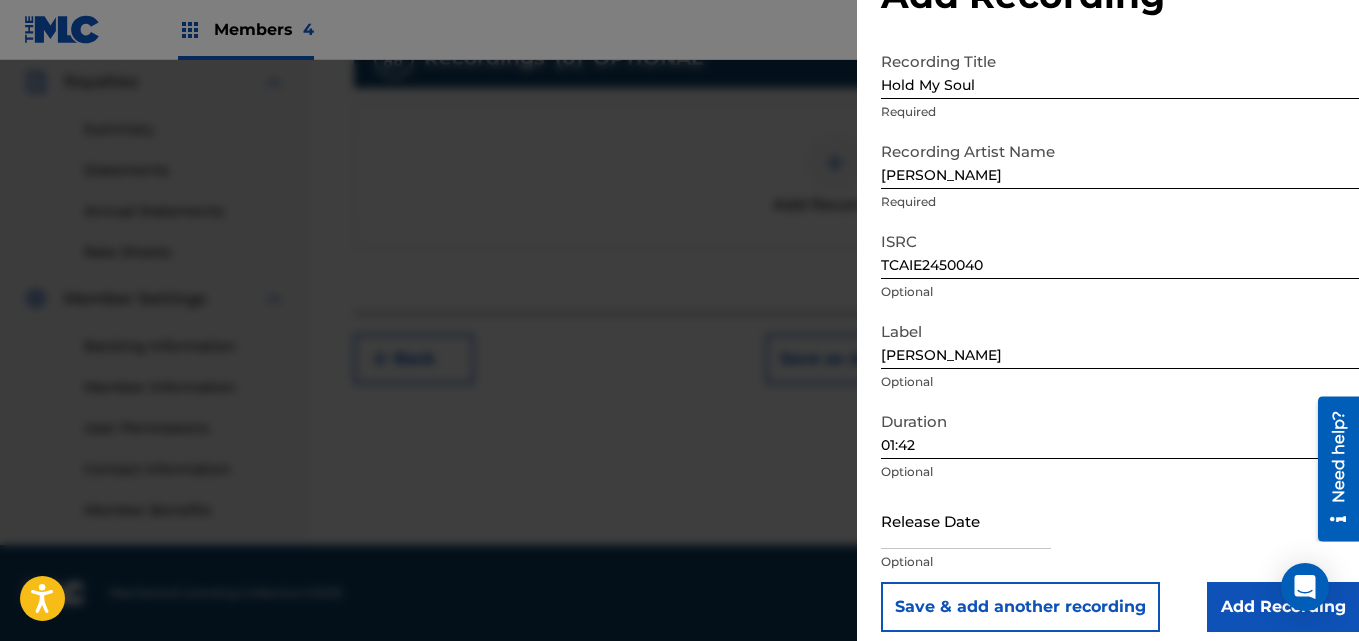 click on "Release Date Optional" at bounding box center [1120, 537] 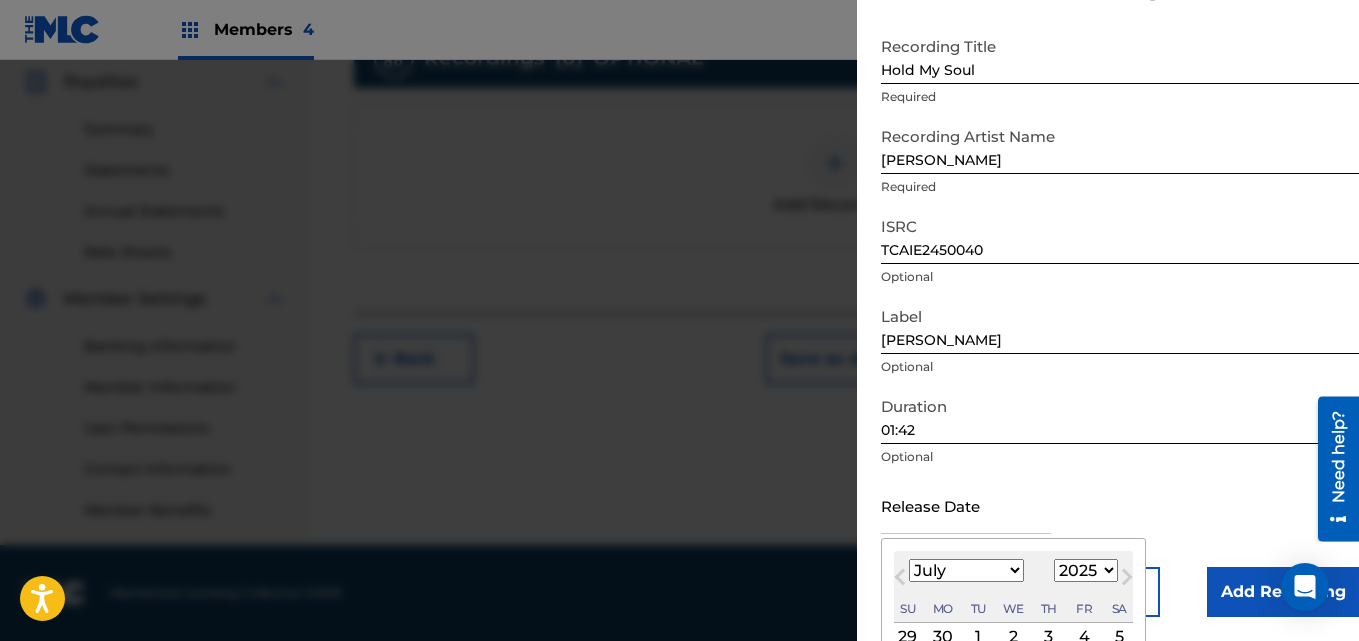 drag, startPoint x: 944, startPoint y: 517, endPoint x: 955, endPoint y: 517, distance: 11 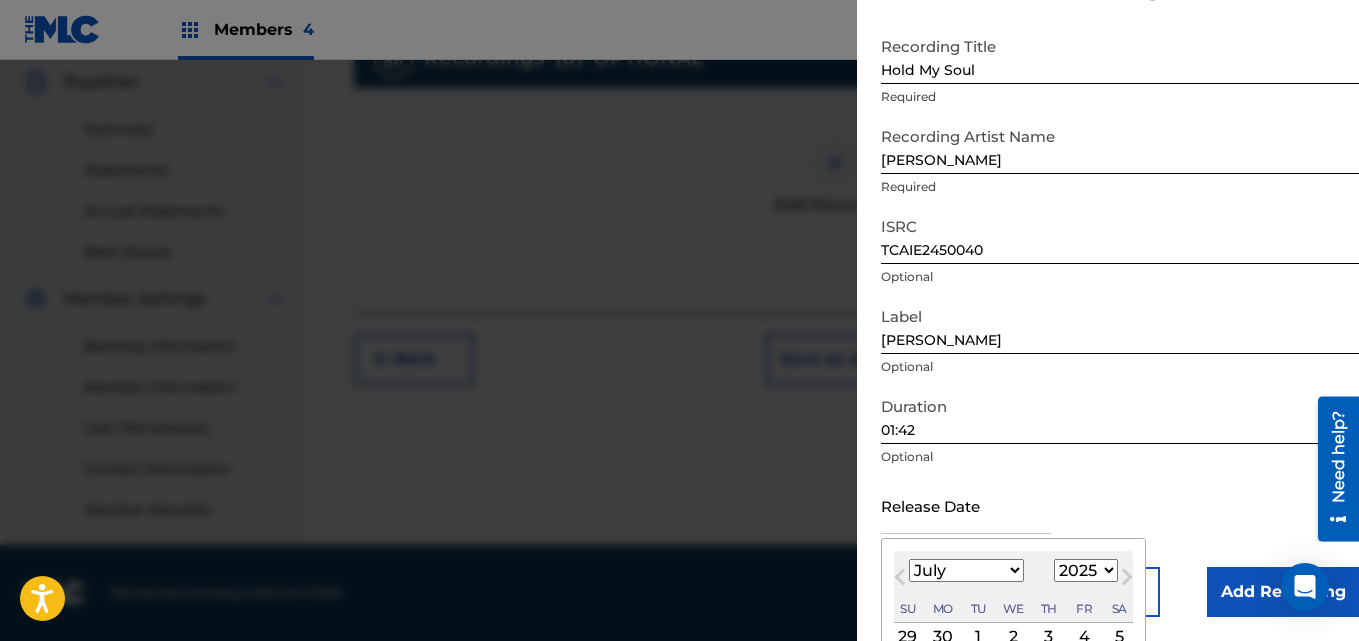 click on "January February March April May June July August September October November December" at bounding box center [966, 570] 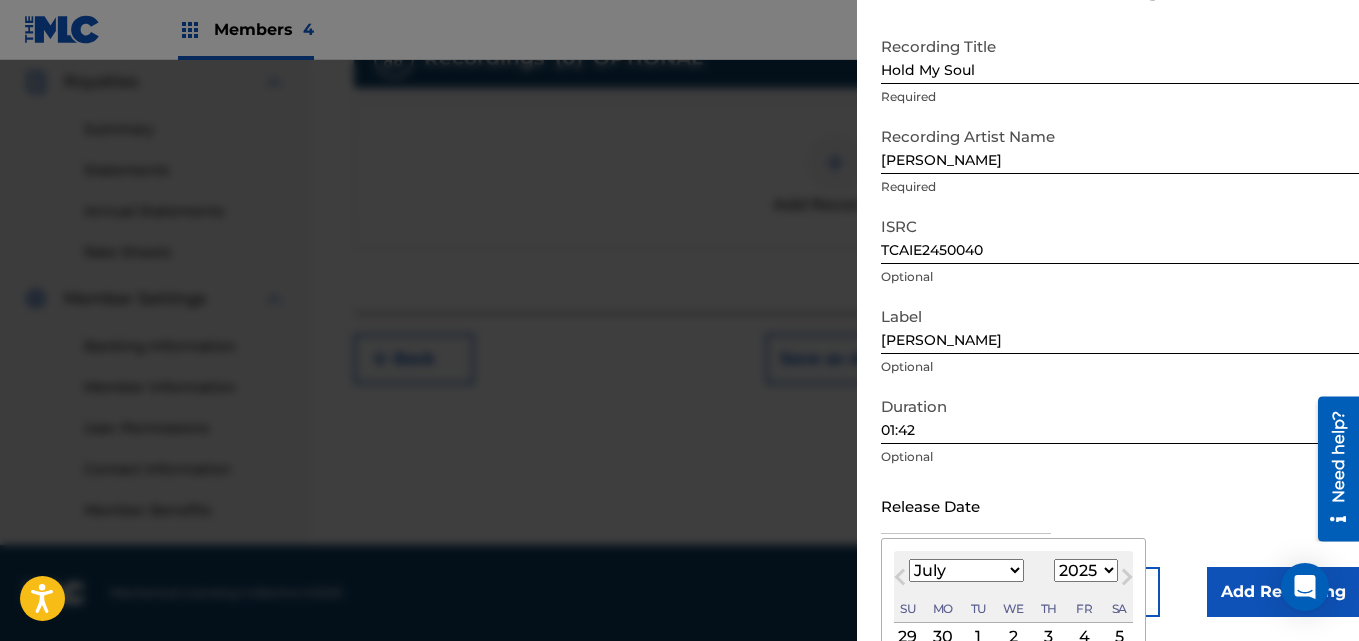select on "4" 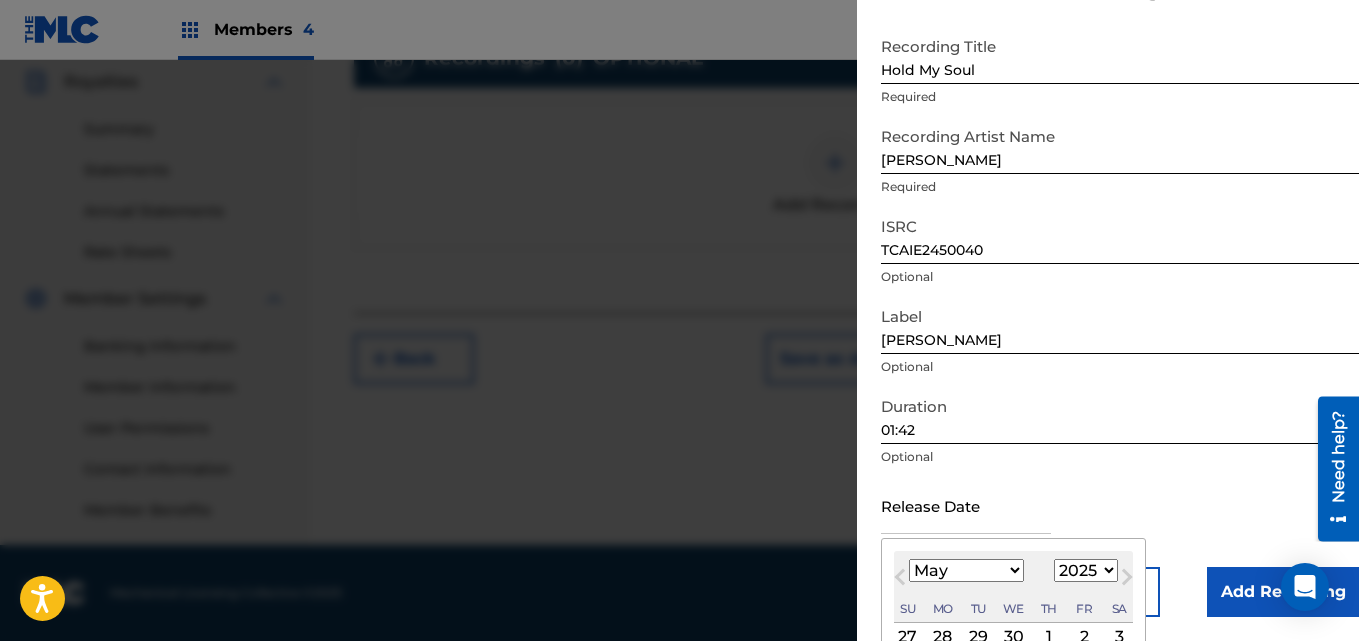 click on "May [DATE] February March April May June July August September October November [DATE] 1900 1901 1902 1903 1904 1905 1906 1907 1908 1909 1910 1911 1912 1913 1914 1915 1916 1917 1918 1919 1920 1921 1922 1923 1924 1925 1926 1927 1928 1929 1930 1931 1932 1933 1934 1935 1936 1937 1938 1939 1940 1941 1942 1943 1944 1945 1946 1947 1948 1949 1950 1951 1952 1953 1954 1955 1956 1957 1958 1959 1960 1961 1962 1963 1964 1965 1966 1967 1968 1969 1970 1971 1972 1973 1974 1975 1976 1977 1978 1979 1980 1981 1982 1983 1984 1985 1986 1987 1988 1989 1990 1991 1992 1993 1994 1995 1996 1997 1998 1999 2000 2001 2002 2003 2004 2005 2006 2007 2008 2009 2010 2011 2012 2013 2014 2015 2016 2017 2018 2019 2020 2021 2022 2023 2024 2025 2026 2027 2028 2029 2030 2031 2032 2033 2034 2035 2036 2037 2038 2039 2040 2041 2042 2043 2044 2045 2046 2047 2048 2049 2050 2051 2052 2053 2054 2055 2056 2057 2058 2059 2060 2061 2062 2063 2064 2065 2066 2067 2068 2069 2070 2071 2072 2073 2074 2075 2076 2077 2078 2079 2080 2081 2082 2083 2084" at bounding box center (1013, 587) 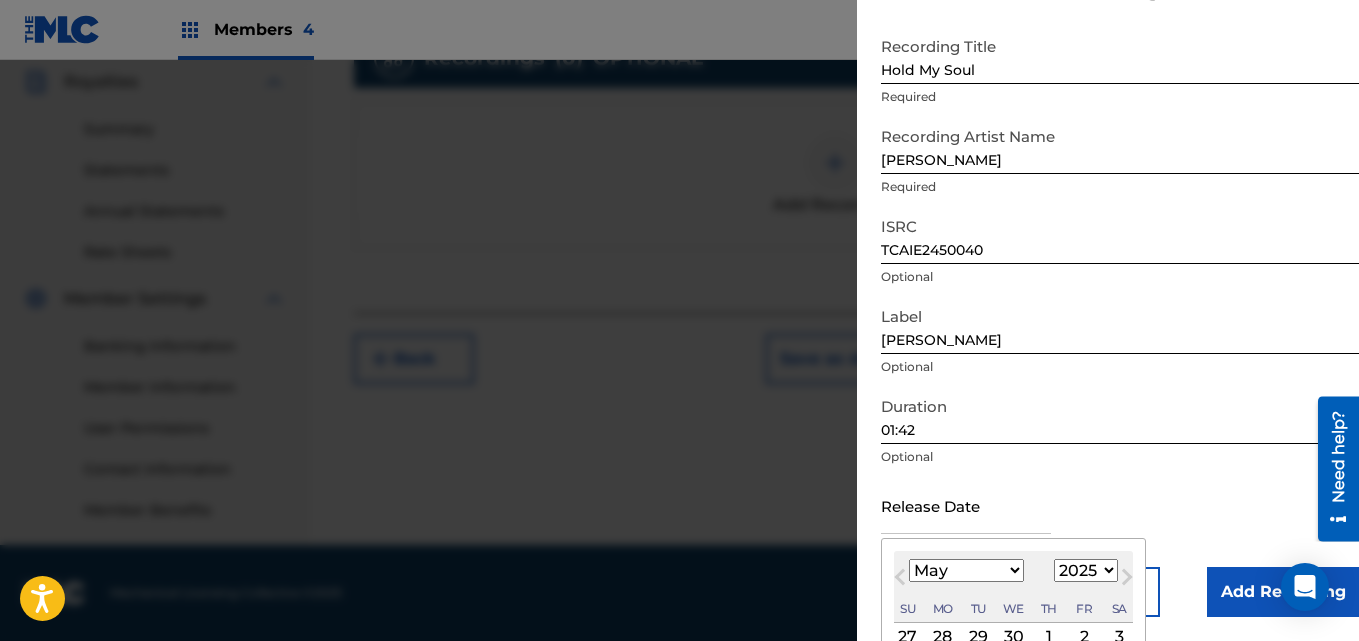 select on "2024" 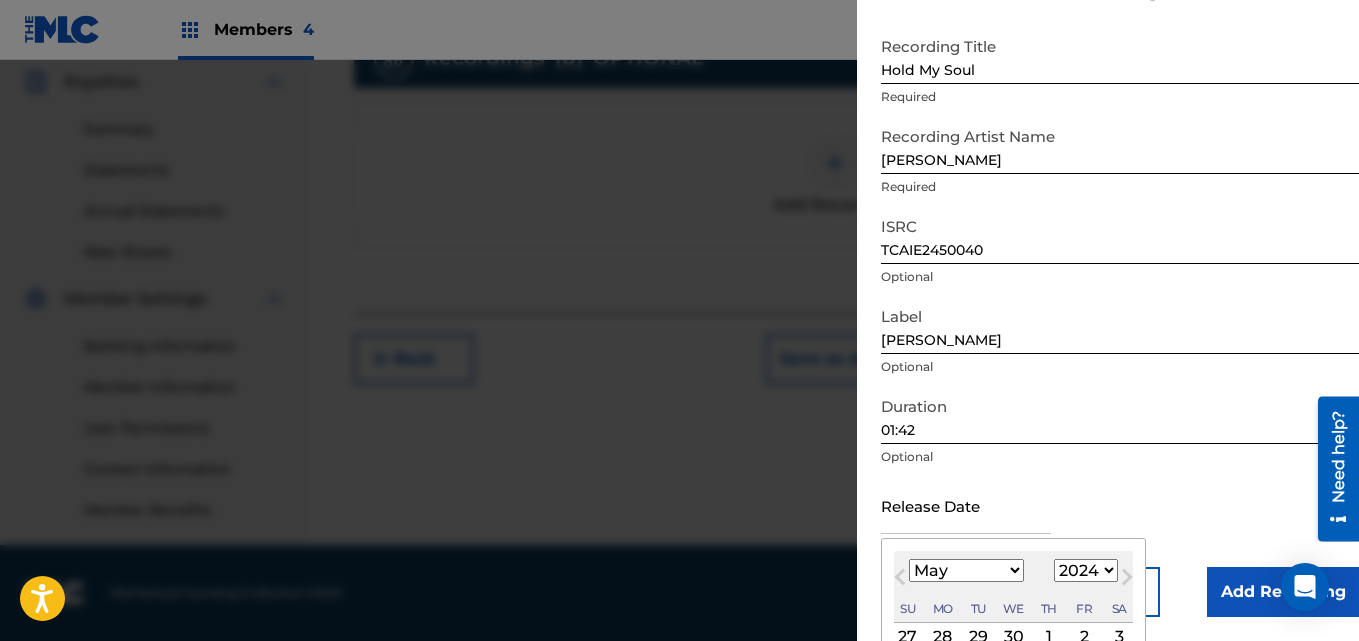 click on "1899 1900 1901 1902 1903 1904 1905 1906 1907 1908 1909 1910 1911 1912 1913 1914 1915 1916 1917 1918 1919 1920 1921 1922 1923 1924 1925 1926 1927 1928 1929 1930 1931 1932 1933 1934 1935 1936 1937 1938 1939 1940 1941 1942 1943 1944 1945 1946 1947 1948 1949 1950 1951 1952 1953 1954 1955 1956 1957 1958 1959 1960 1961 1962 1963 1964 1965 1966 1967 1968 1969 1970 1971 1972 1973 1974 1975 1976 1977 1978 1979 1980 1981 1982 1983 1984 1985 1986 1987 1988 1989 1990 1991 1992 1993 1994 1995 1996 1997 1998 1999 2000 2001 2002 2003 2004 2005 2006 2007 2008 2009 2010 2011 2012 2013 2014 2015 2016 2017 2018 2019 2020 2021 2022 2023 2024 2025 2026 2027 2028 2029 2030 2031 2032 2033 2034 2035 2036 2037 2038 2039 2040 2041 2042 2043 2044 2045 2046 2047 2048 2049 2050 2051 2052 2053 2054 2055 2056 2057 2058 2059 2060 2061 2062 2063 2064 2065 2066 2067 2068 2069 2070 2071 2072 2073 2074 2075 2076 2077 2078 2079 2080 2081 2082 2083 2084 2085 2086 2087 2088 2089 2090 2091 2092 2093 2094 2095 2096 2097 2098 2099 2100" at bounding box center [1086, 570] 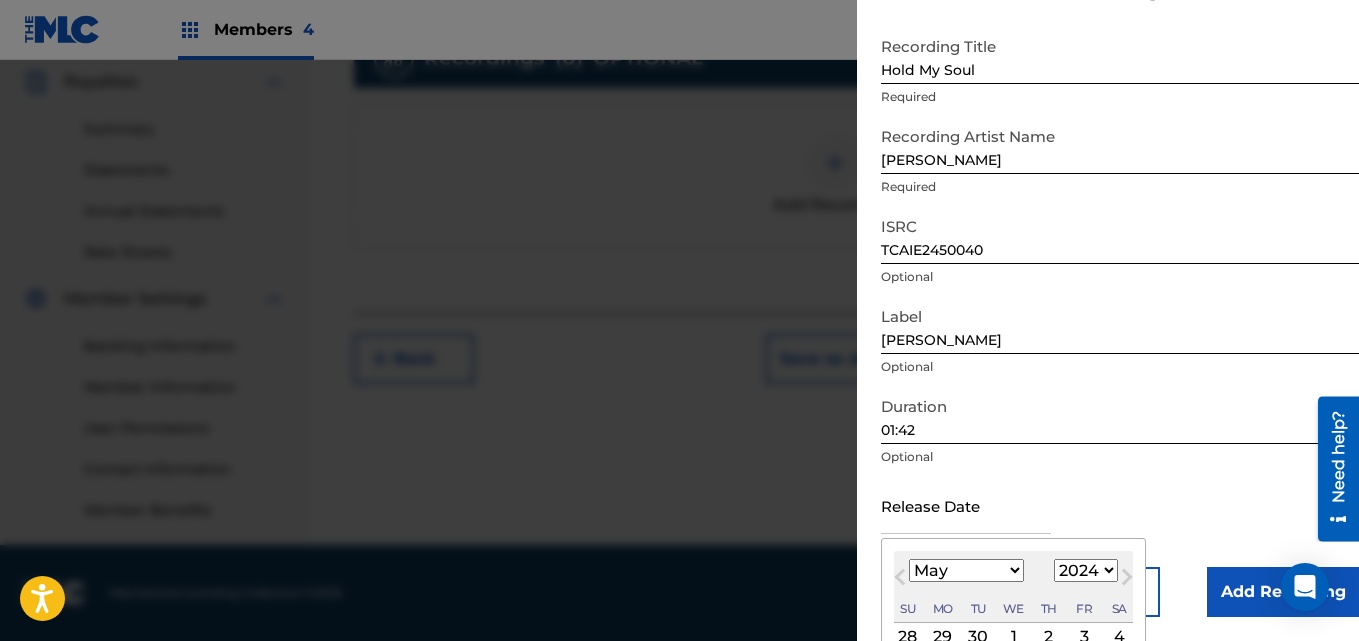 click on "Sa" at bounding box center [1119, 609] 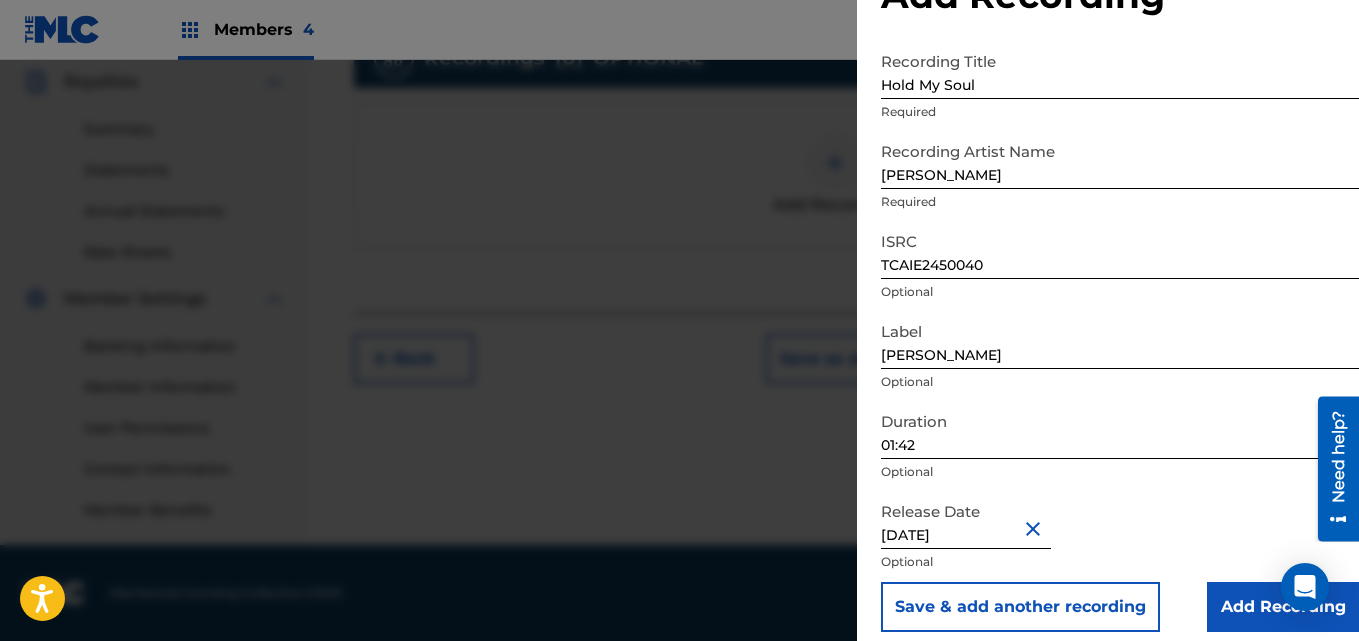 click on "Add Recording Recording Title Hold My Soul Required Recording Artist Name [PERSON_NAME] Required ISRC TCAIE2450040 Optional Label Diya [PERSON_NAME] Optional Duration 01:42 Optional Release Date [DATE] Optional Save & add another recording Add Recording" at bounding box center [1120, 290] 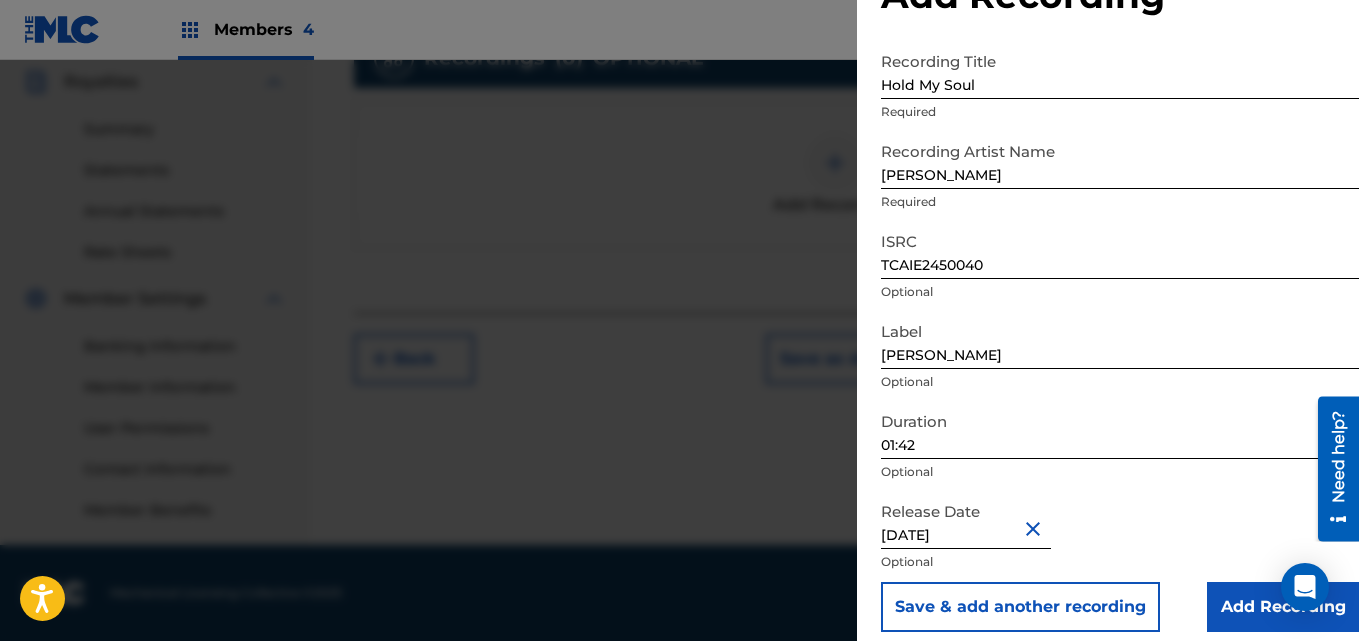 click on "[DATE]" at bounding box center [966, 520] 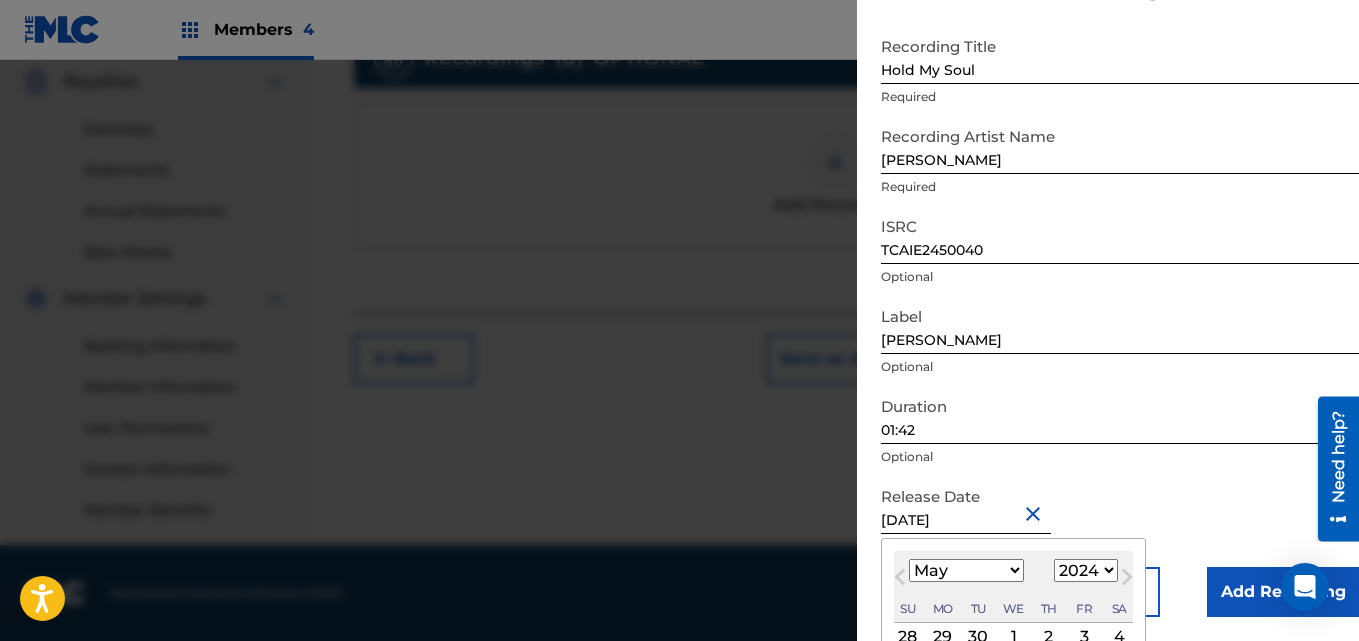 type on "[DATE]" 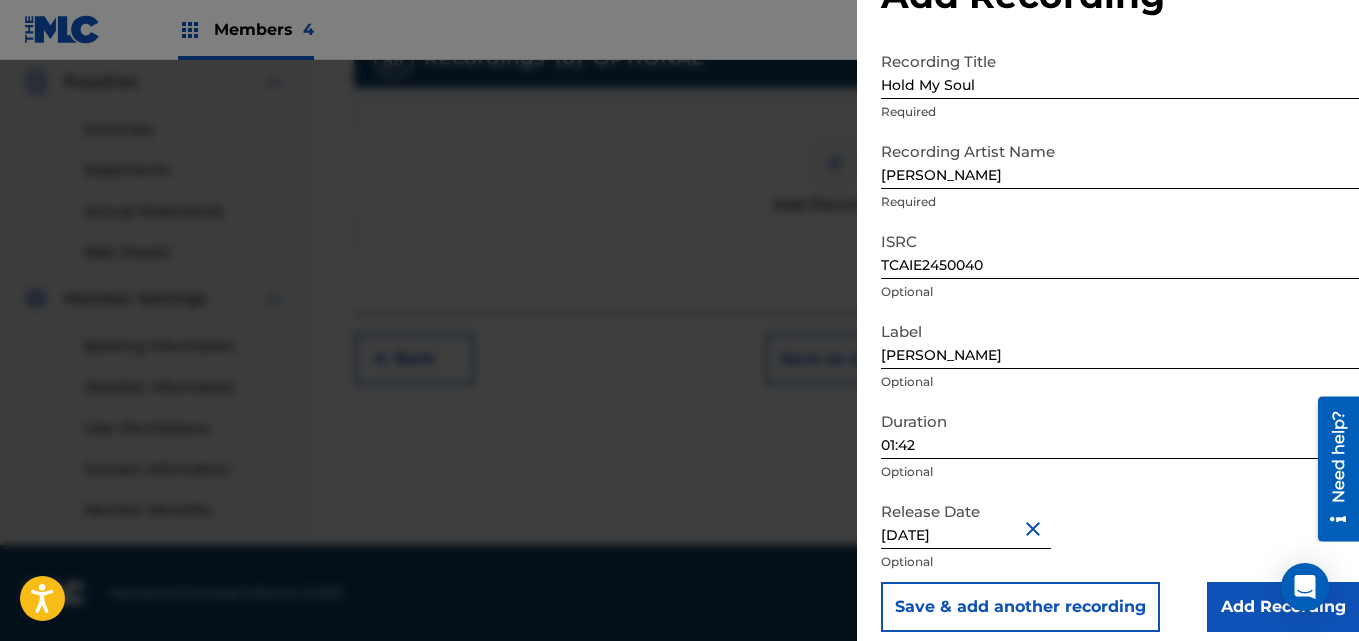 click on "Add Recording" at bounding box center [1283, 607] 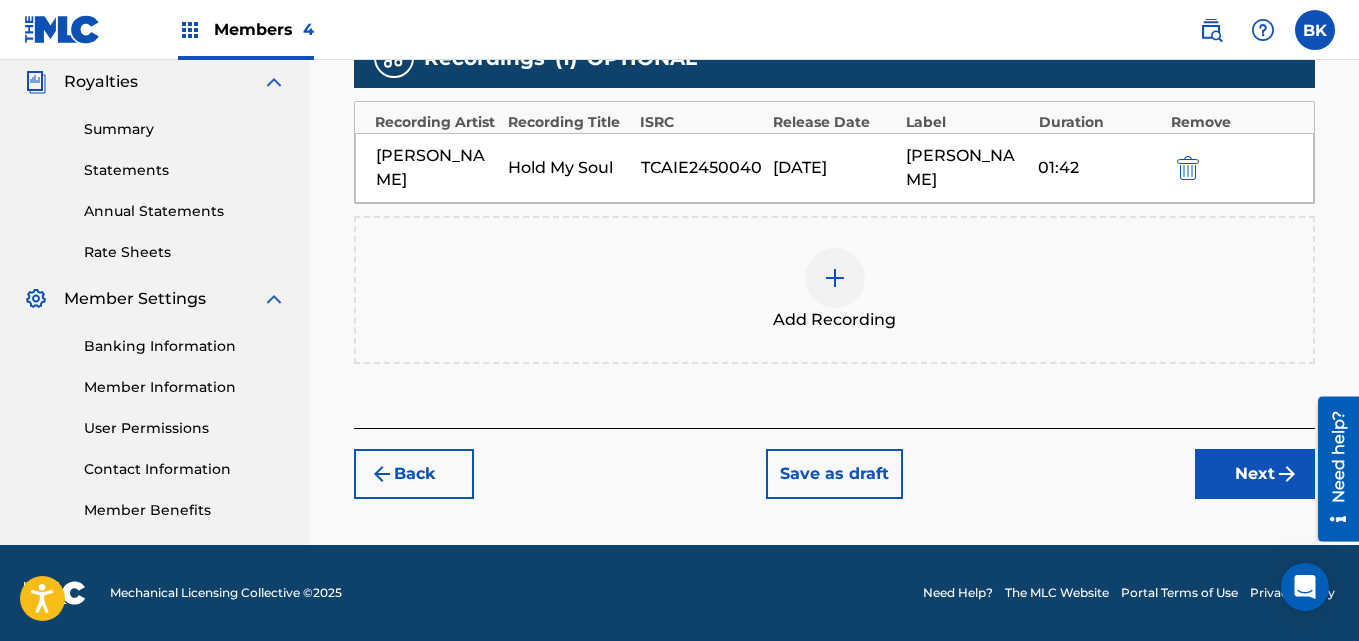 click on "Next" at bounding box center (1255, 474) 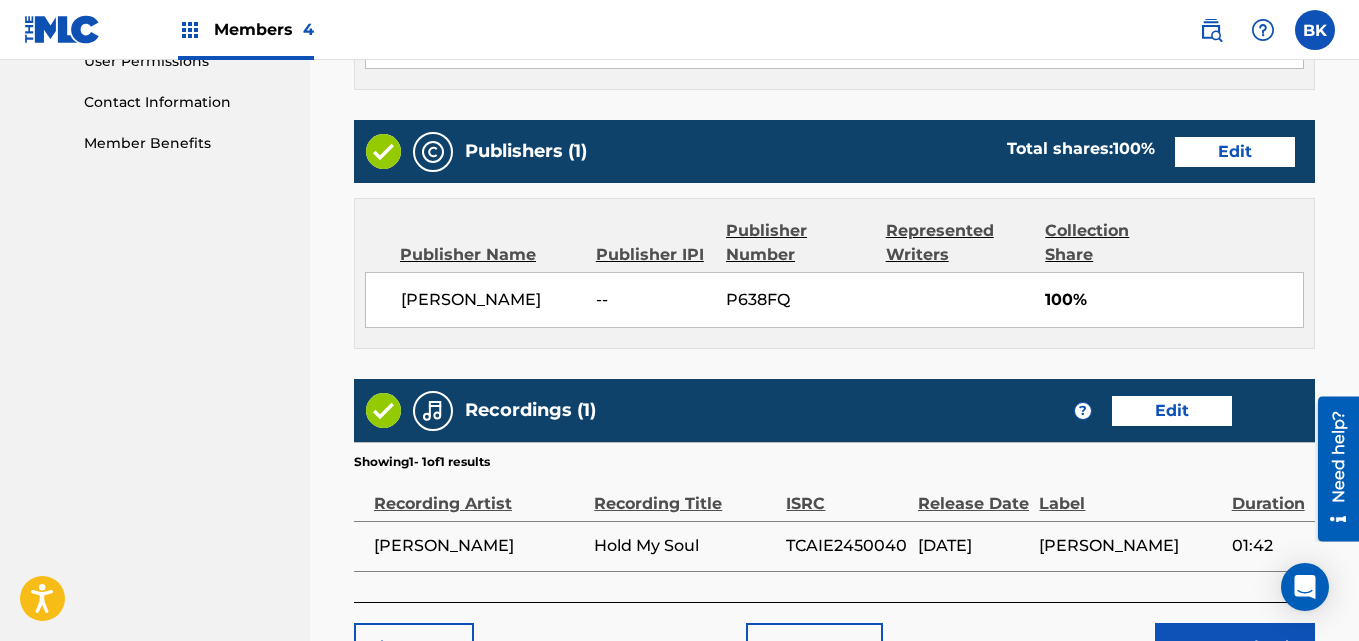 scroll, scrollTop: 1114, scrollLeft: 0, axis: vertical 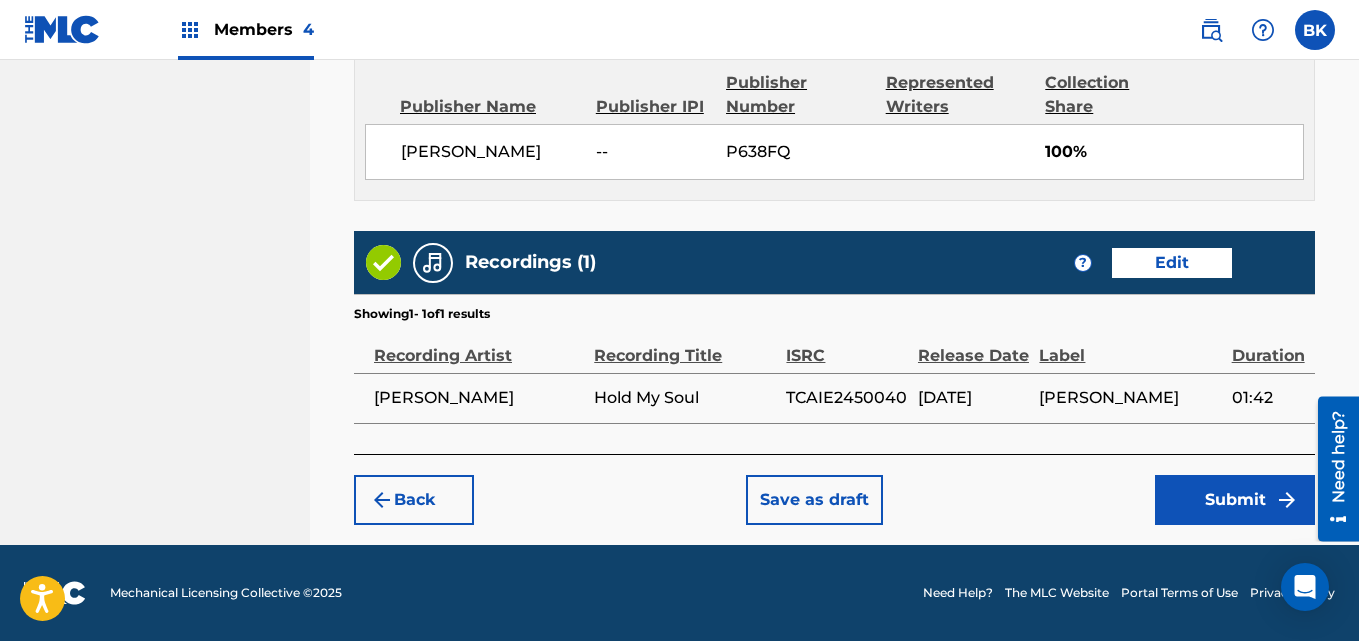 click on "Submit" at bounding box center (1235, 500) 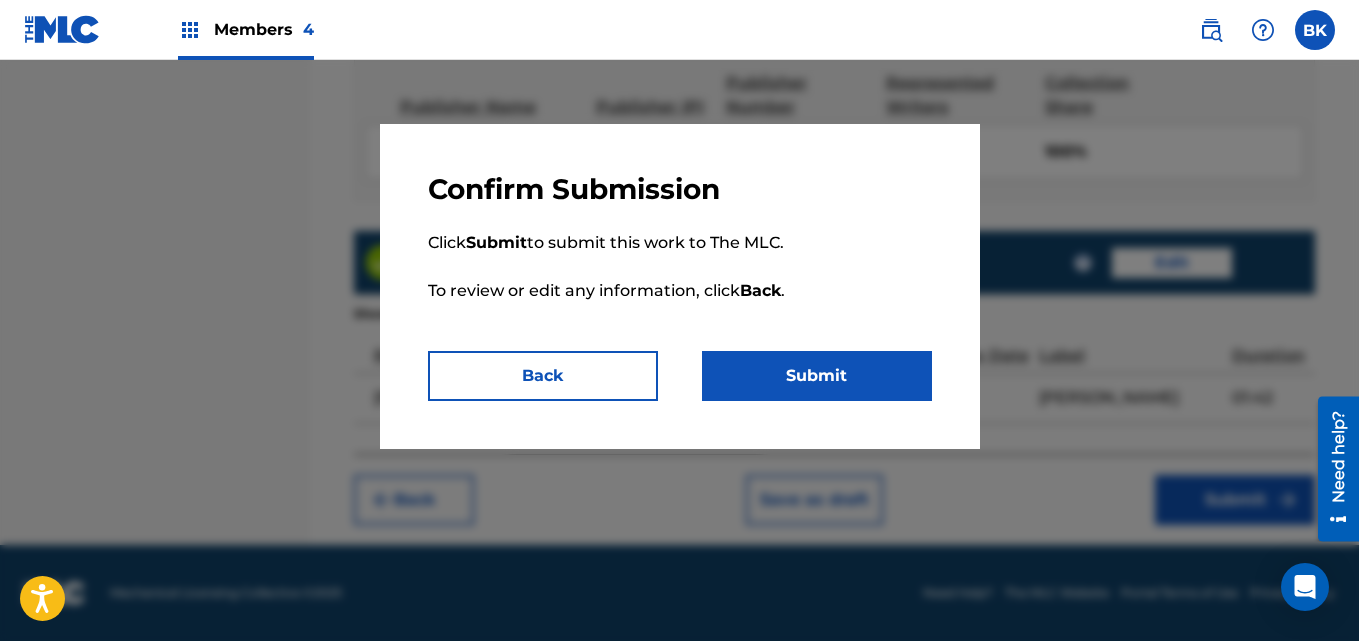 click on "Submit" at bounding box center [817, 376] 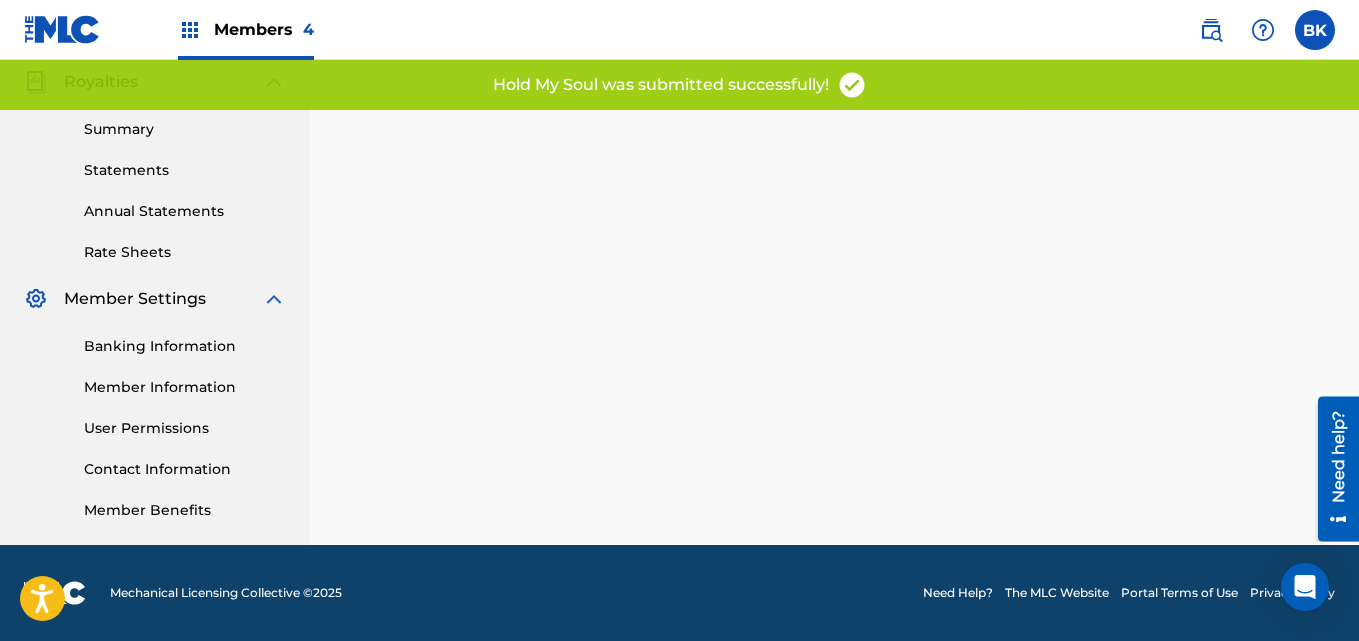 scroll, scrollTop: 0, scrollLeft: 0, axis: both 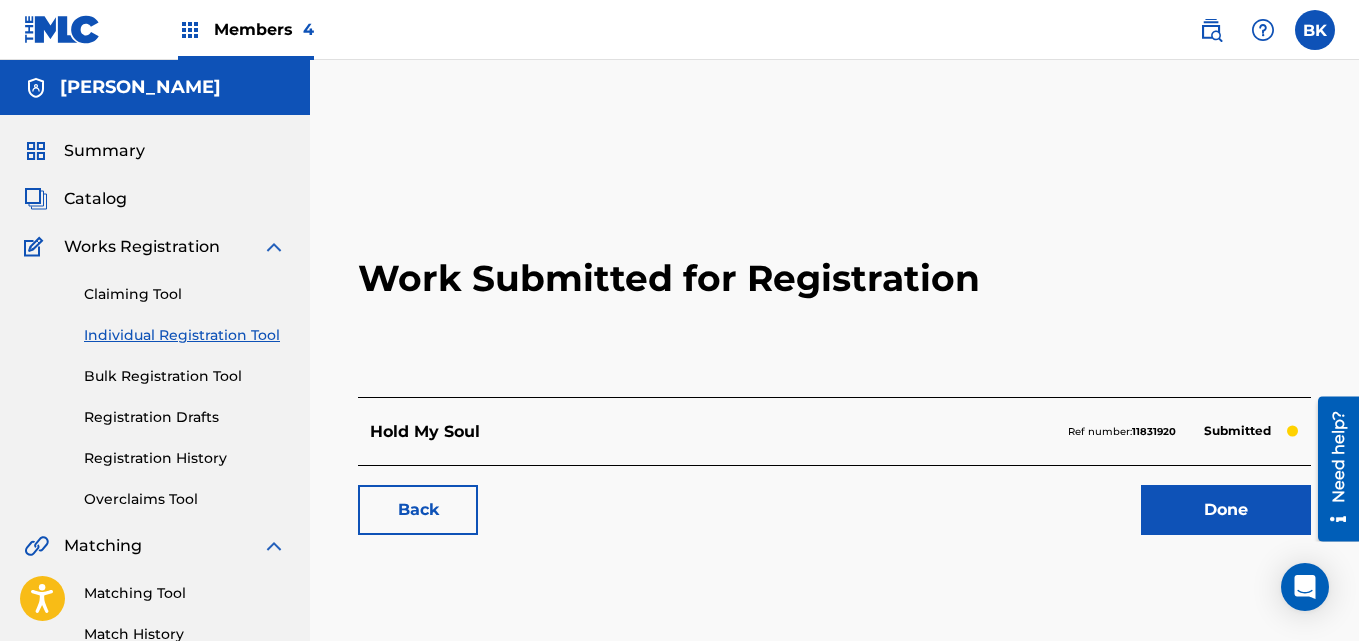click at bounding box center [274, 247] 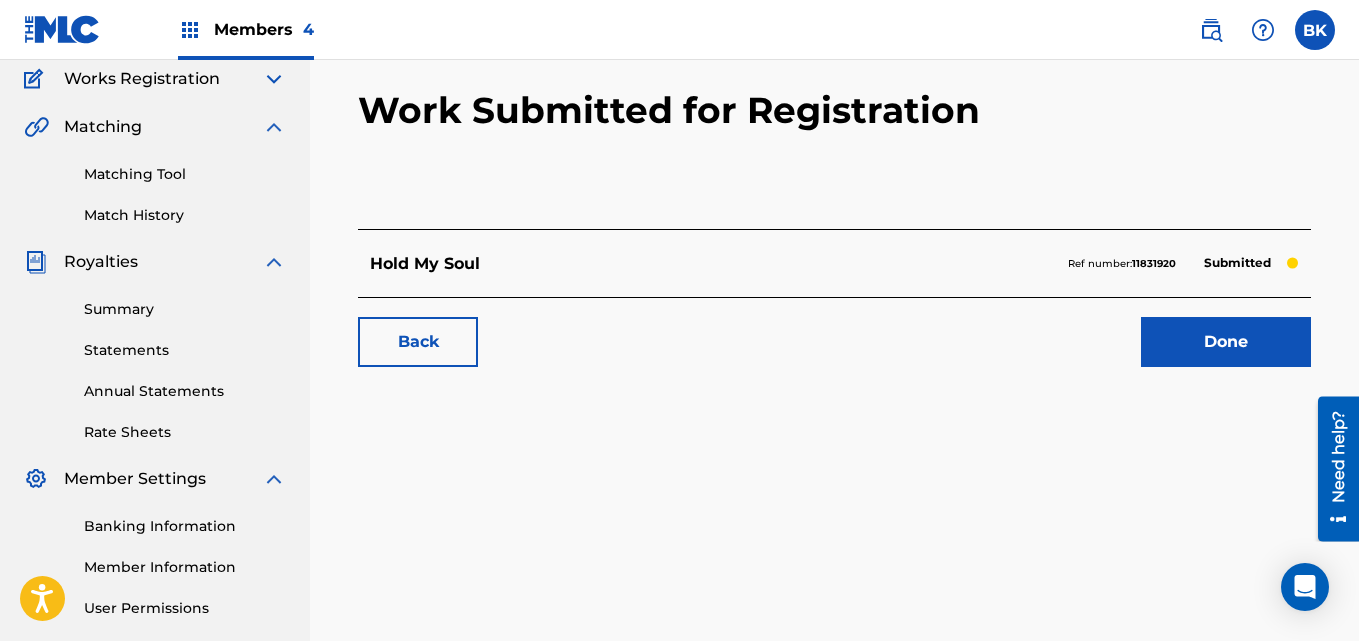 scroll, scrollTop: 136, scrollLeft: 0, axis: vertical 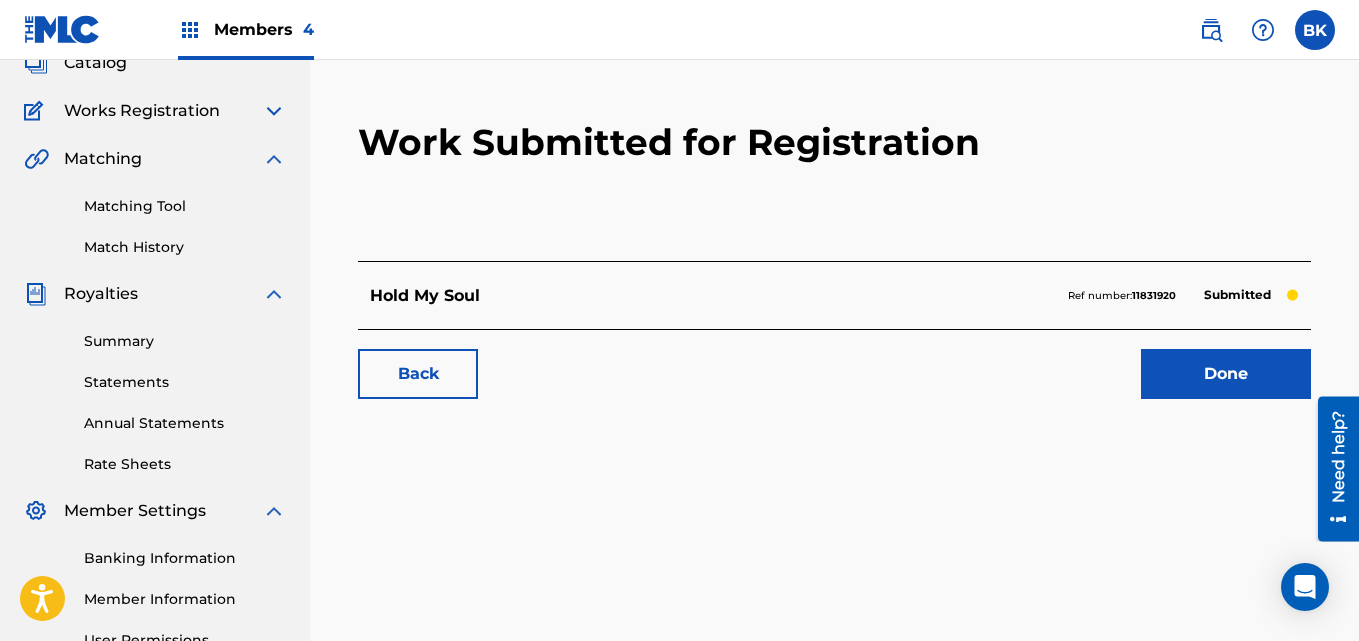click on "Done" at bounding box center [1226, 374] 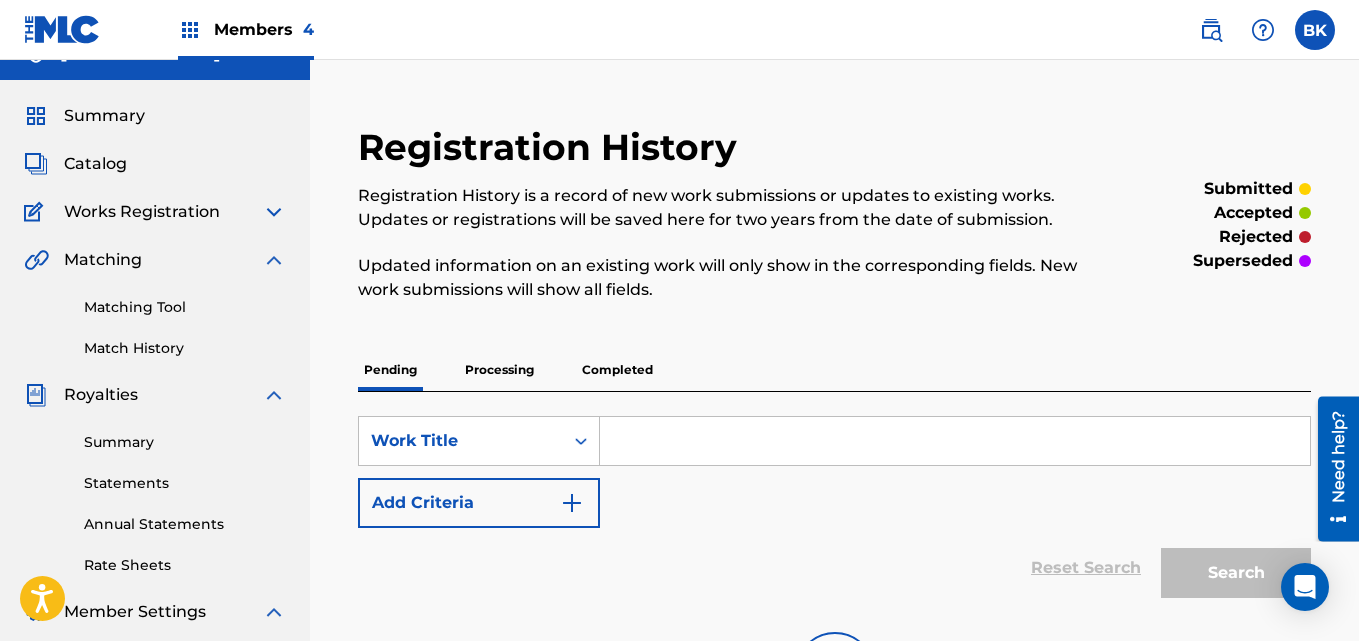 scroll, scrollTop: 0, scrollLeft: 0, axis: both 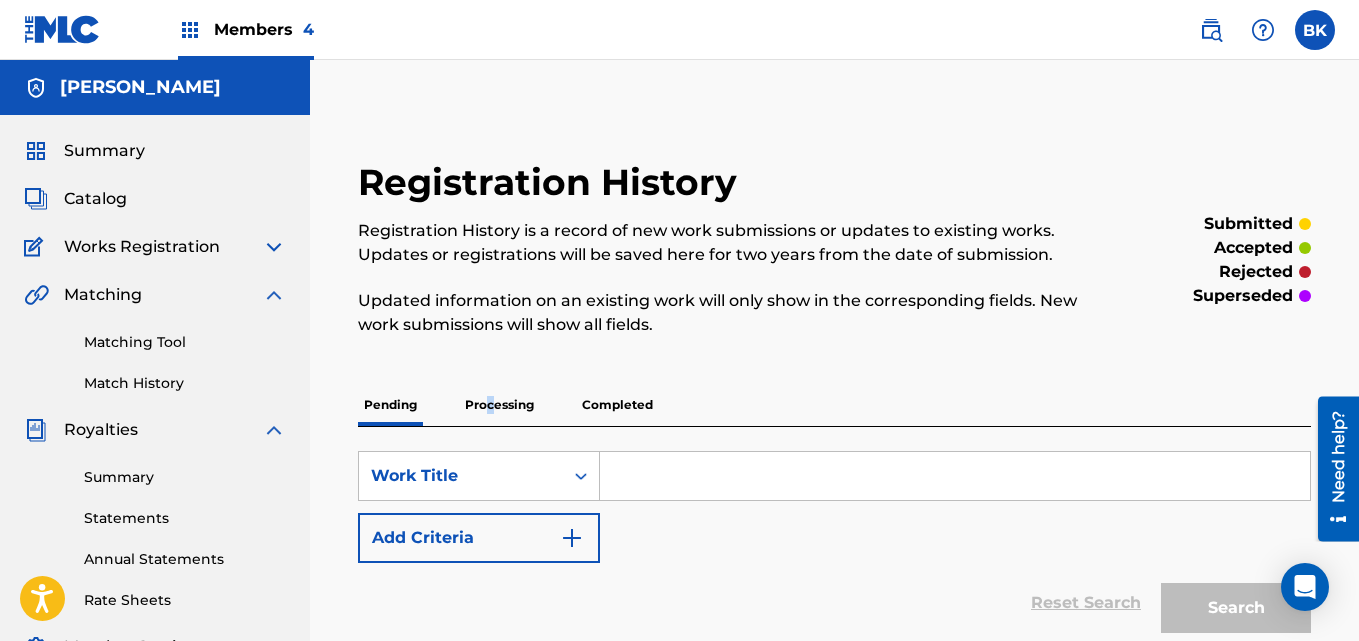 click on "Processing" at bounding box center (499, 405) 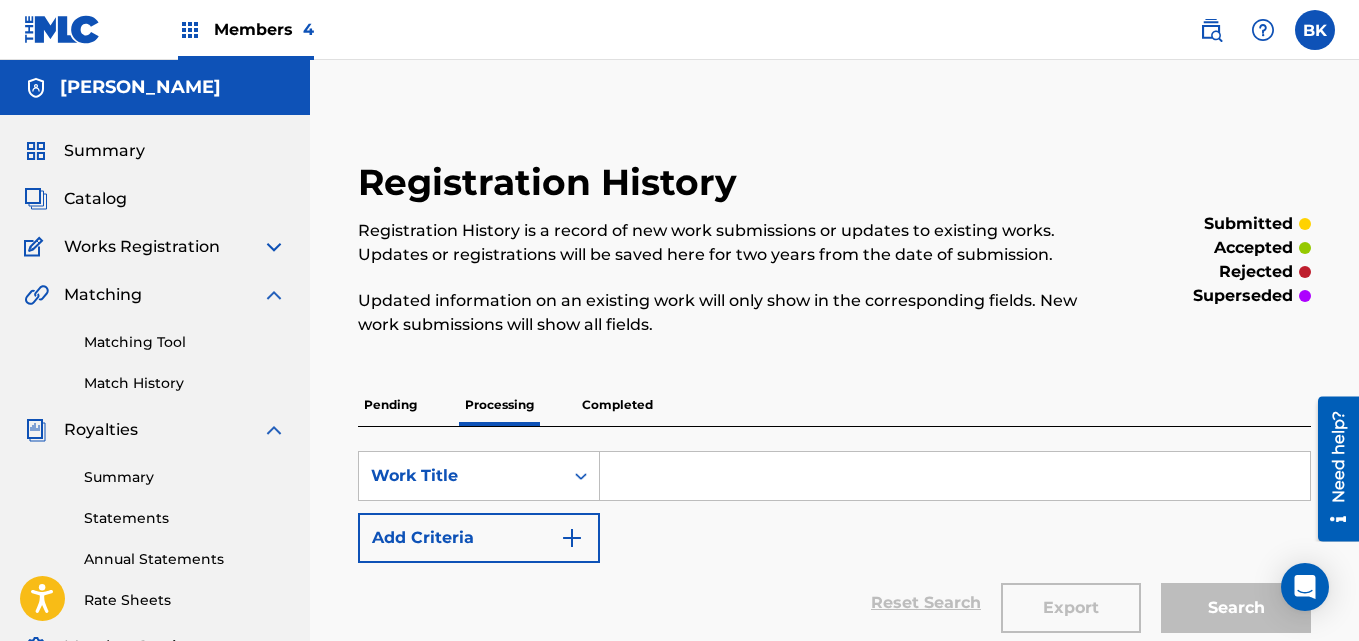click on "Pending" at bounding box center [390, 405] 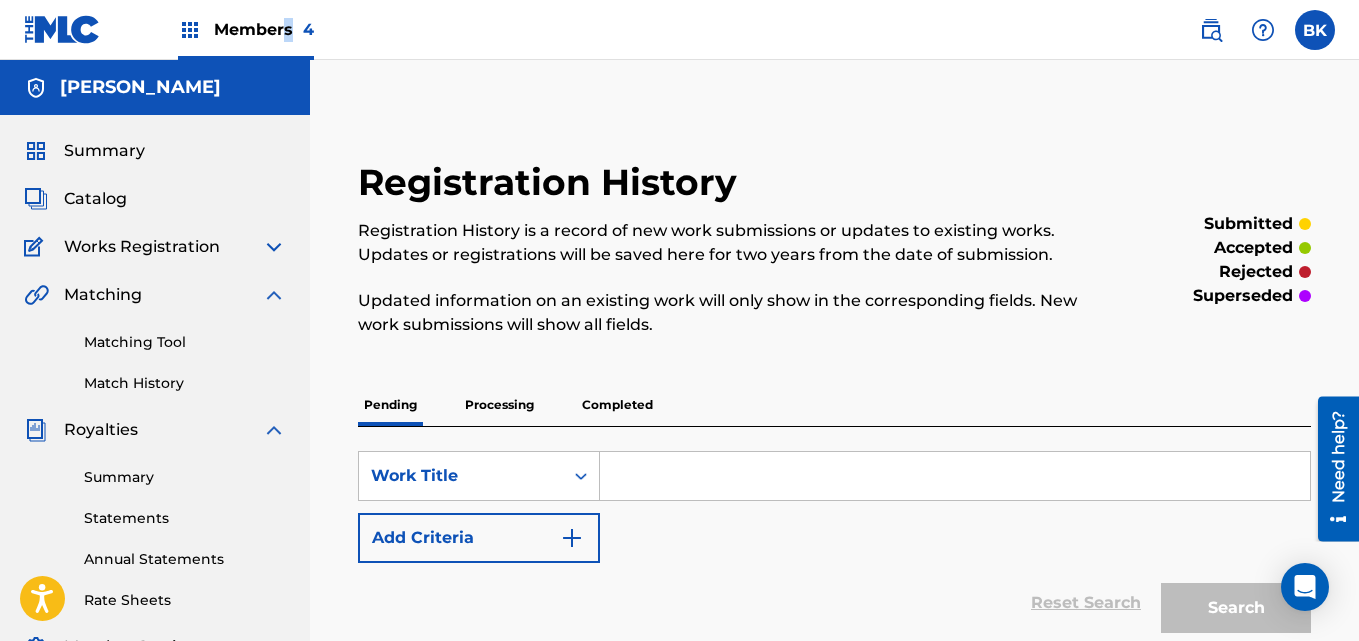 click on "Members    4" at bounding box center (264, 29) 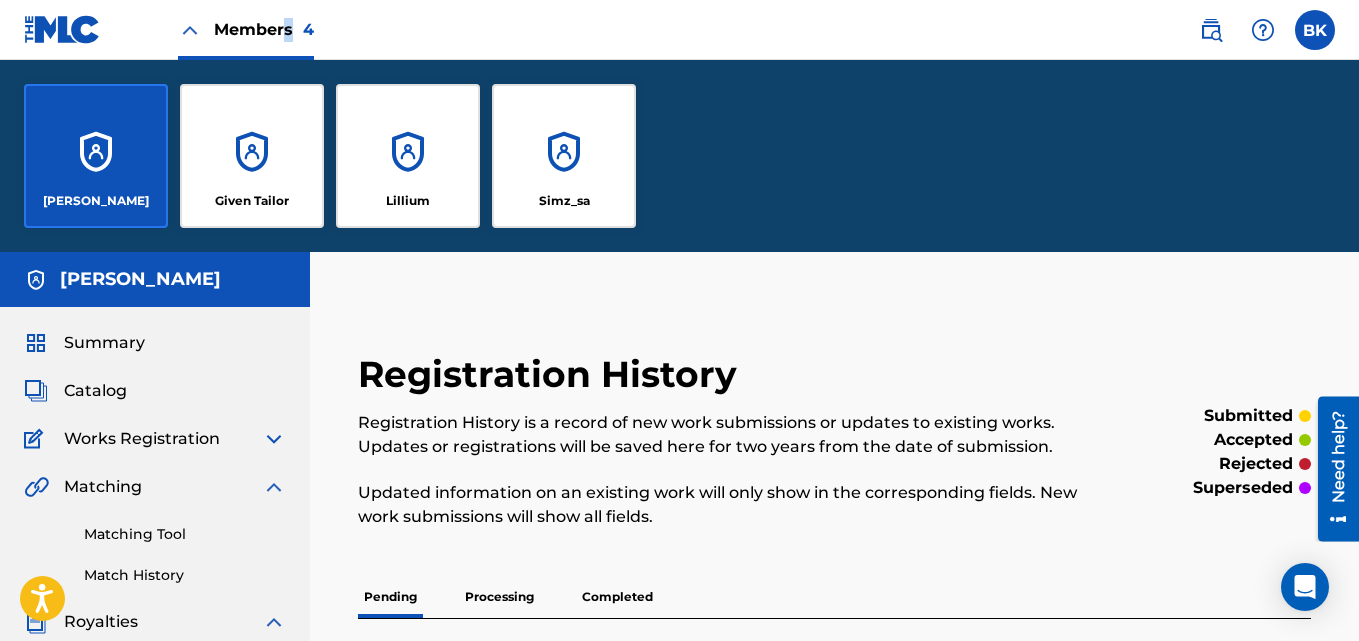 click on "Simz_sa" at bounding box center (564, 156) 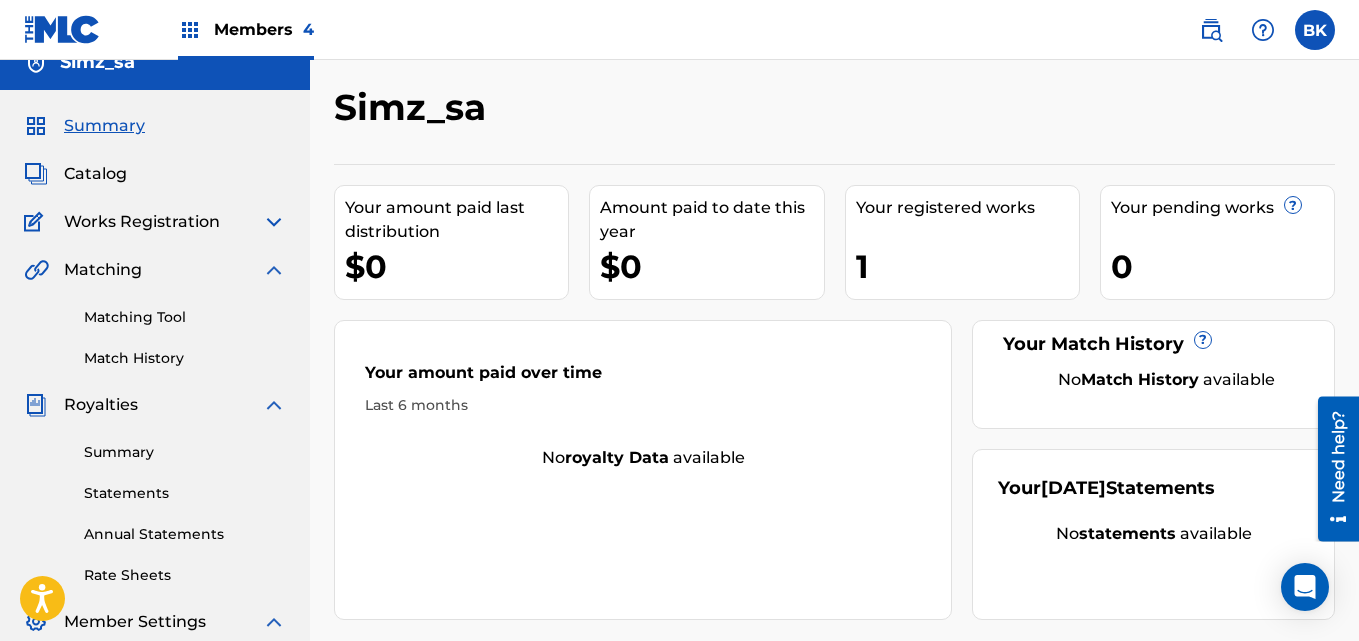 scroll, scrollTop: 0, scrollLeft: 0, axis: both 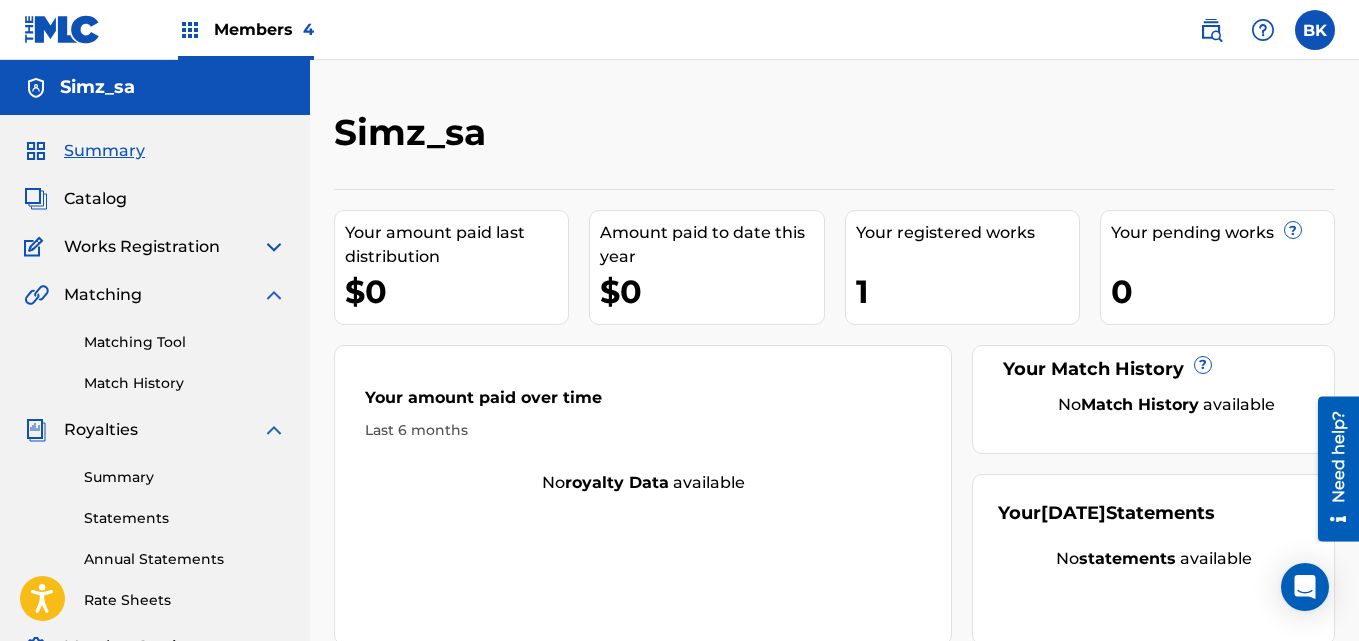 click on "Summary Catalog Works Registration Claiming Tool Individual Registration Tool Bulk Registration Tool Registration Drafts Registration History Overclaims Tool Matching Matching Tool Match History Royalties Summary Statements Annual Statements Rate Sheets Member Settings Banking Information Member Information User Permissions Contact Information Member Benefits" at bounding box center (155, 504) 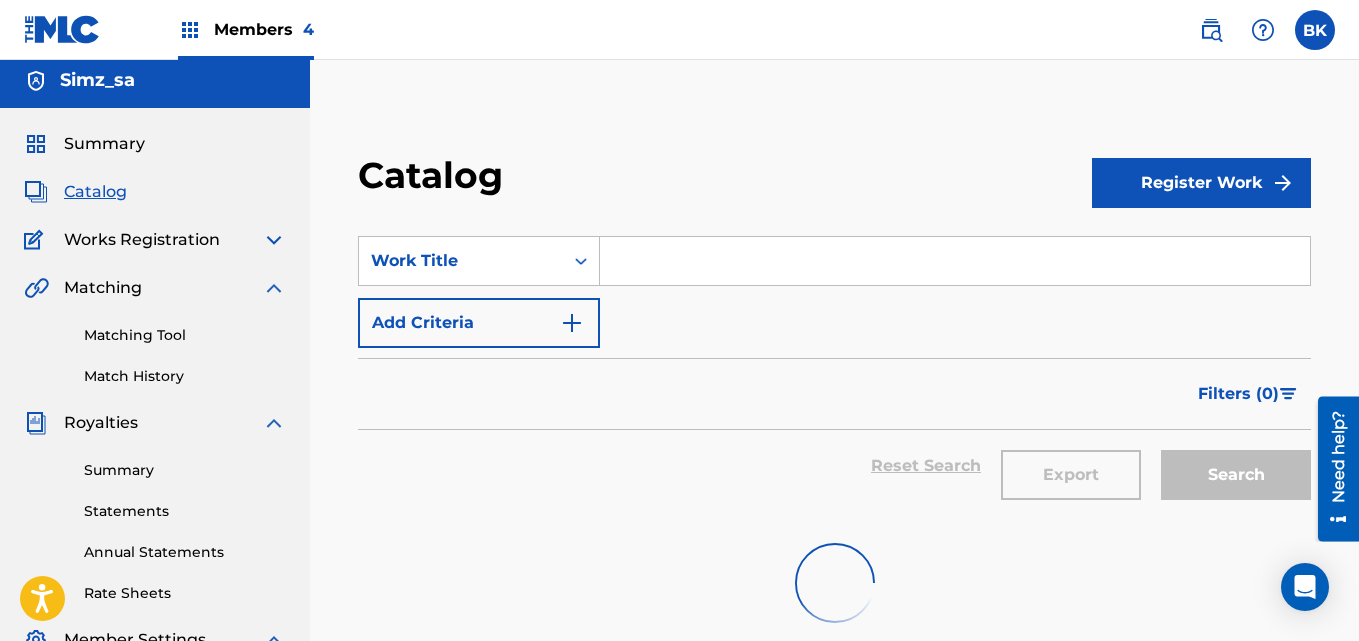 scroll, scrollTop: 0, scrollLeft: 0, axis: both 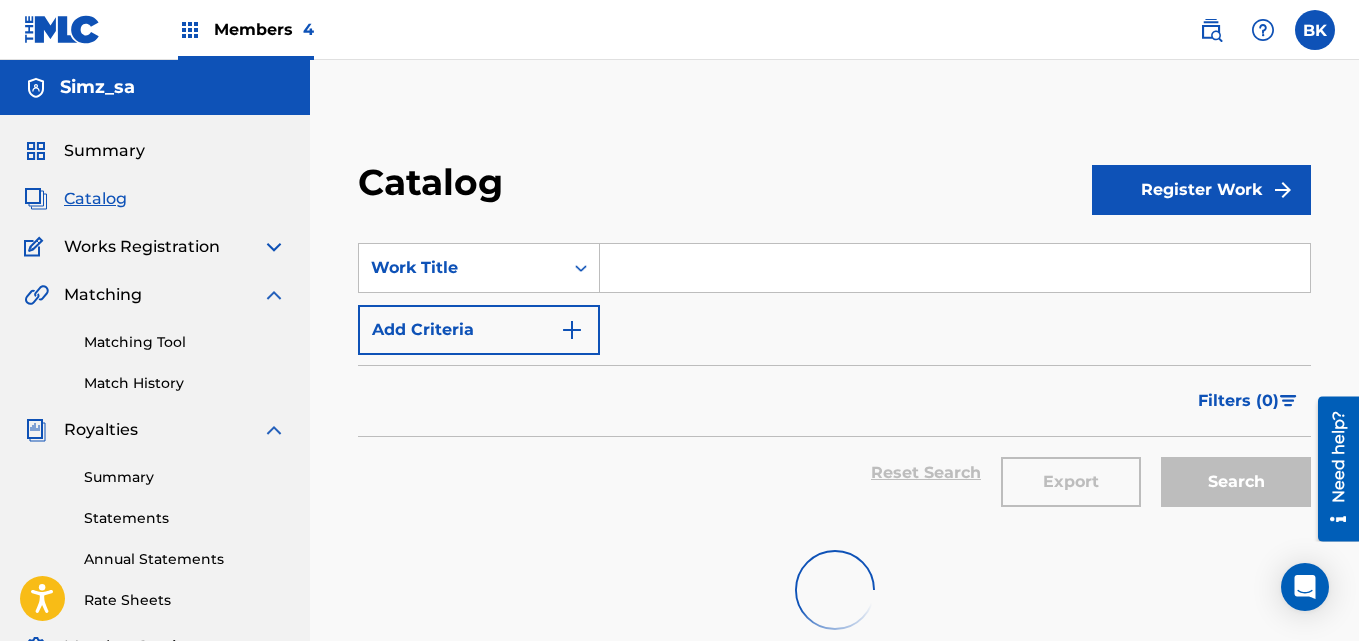 click on "Summary Statements Annual Statements Rate Sheets" at bounding box center (155, 526) 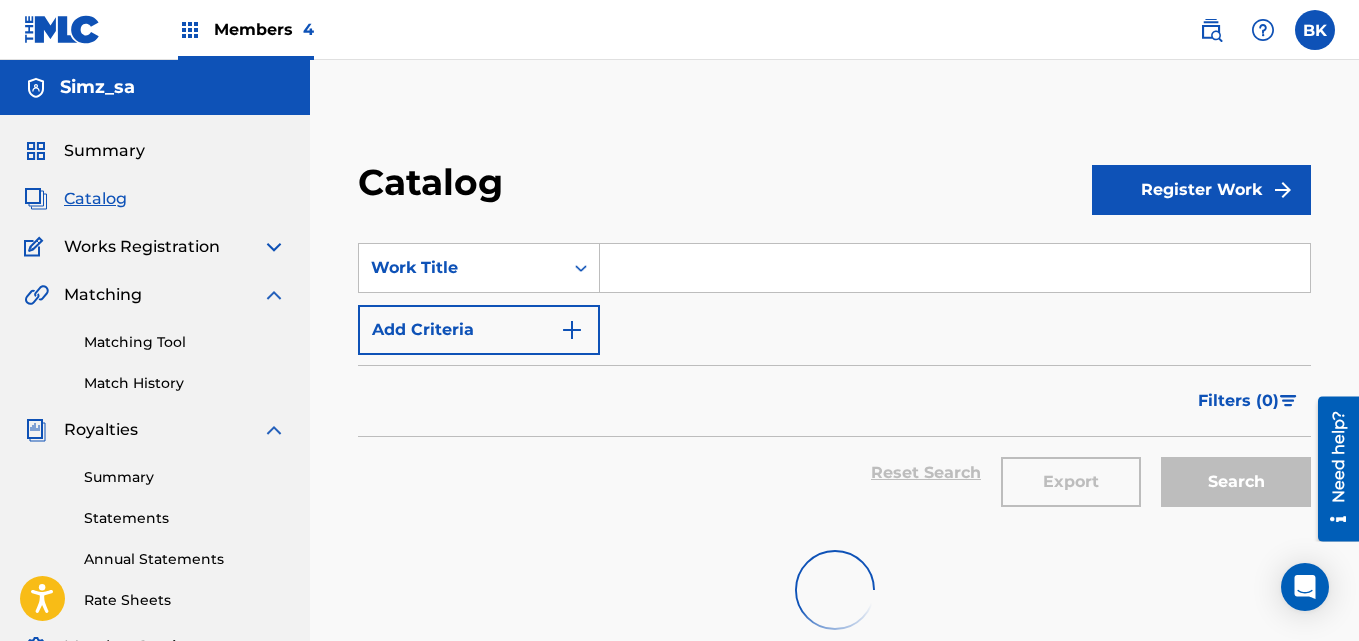 click on "Summary Catalog Works Registration Claiming Tool Individual Registration Tool Bulk Registration Tool Registration Drafts Registration History Overclaims Tool Matching Matching Tool Match History Royalties Summary Statements Annual Statements Rate Sheets Member Settings Banking Information Member Information User Permissions Contact Information Member Benefits" at bounding box center [155, 504] 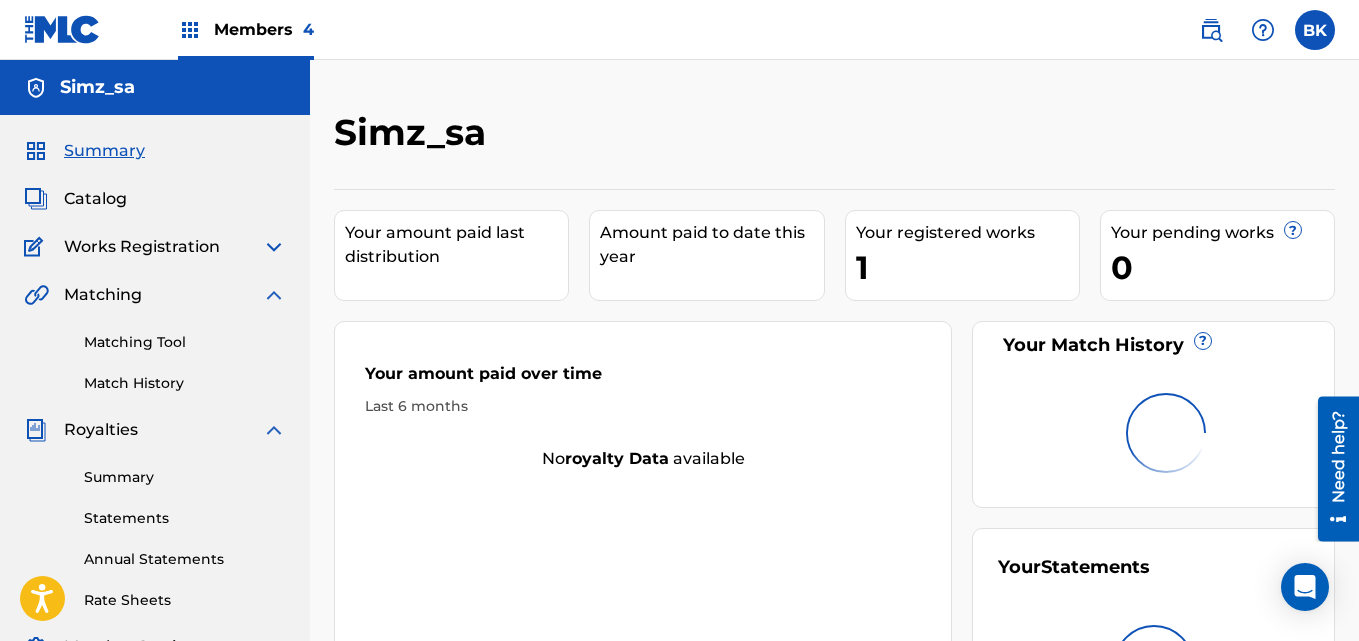 click at bounding box center (274, 295) 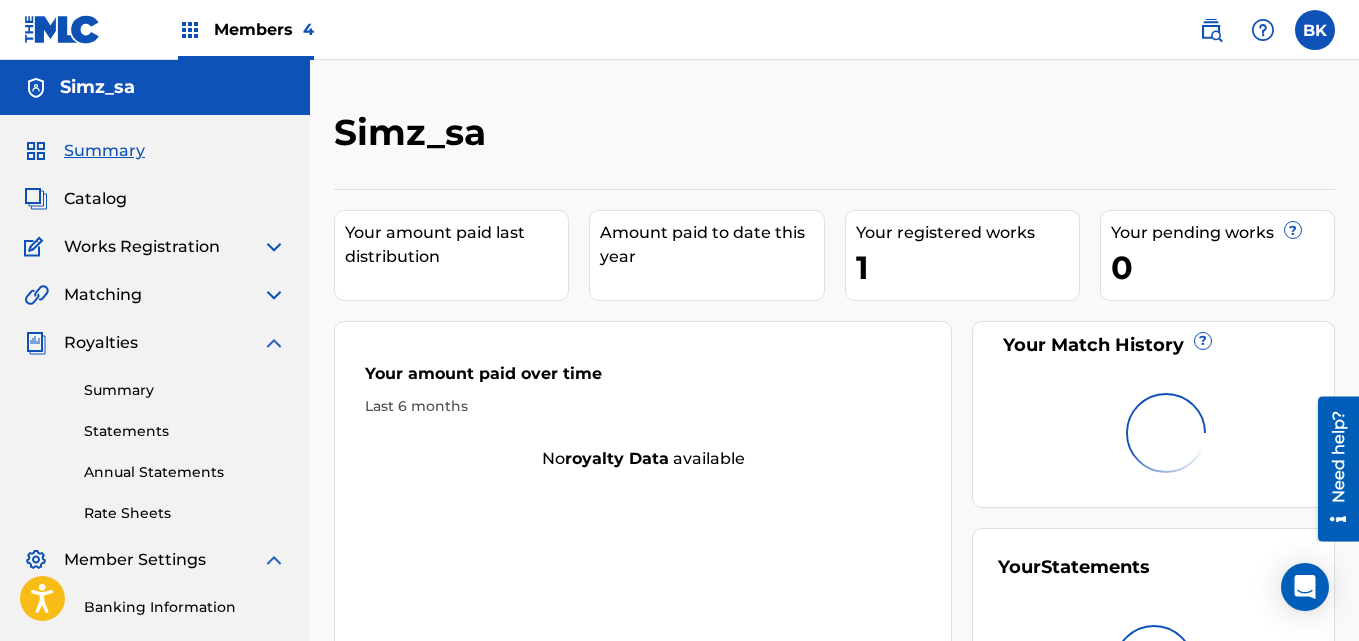 click at bounding box center (274, 343) 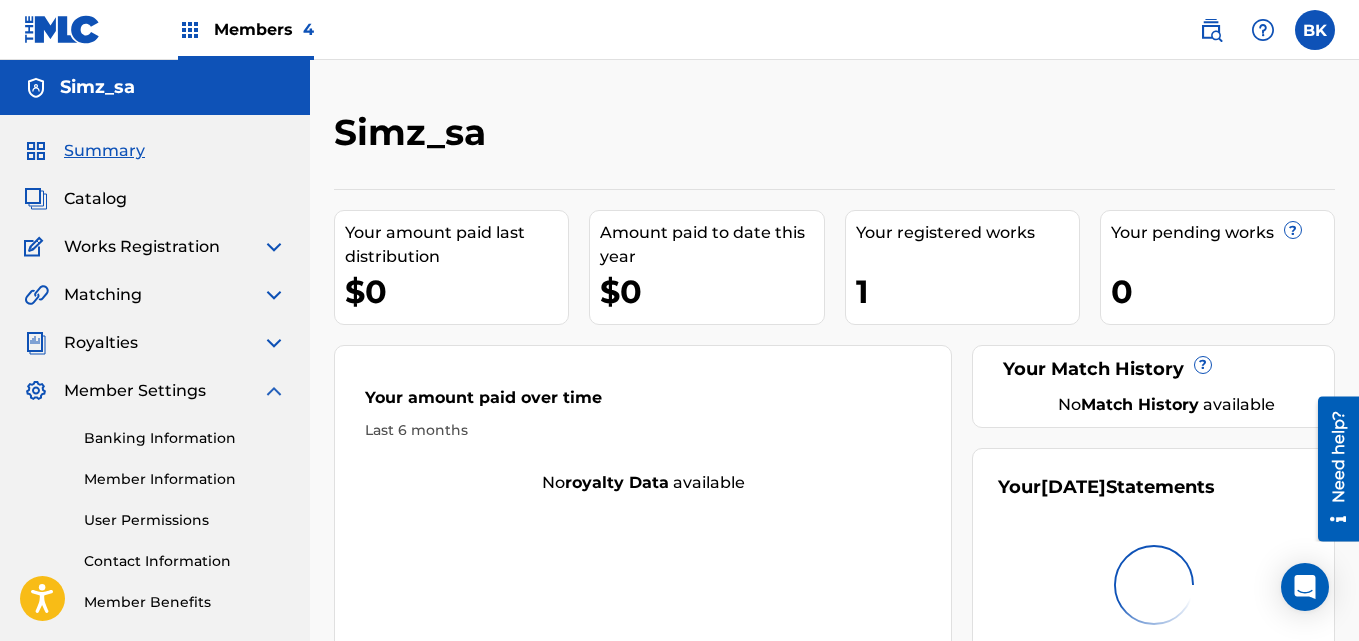 click at bounding box center [274, 391] 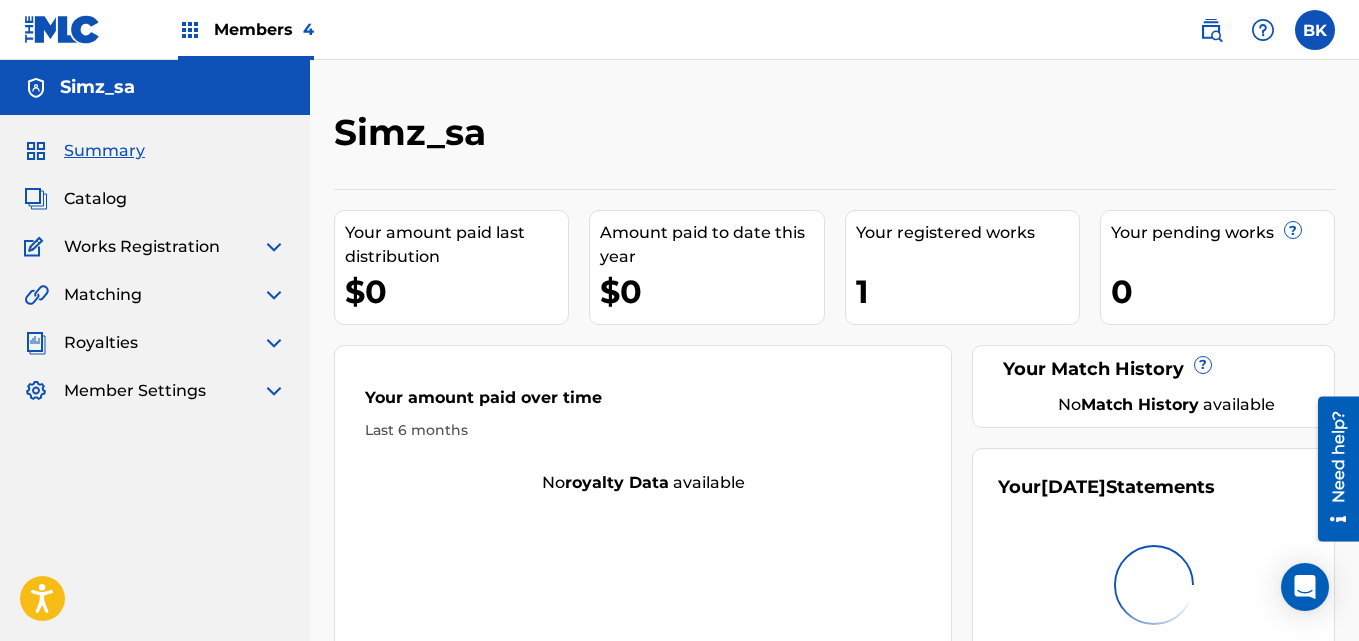 click at bounding box center (274, 247) 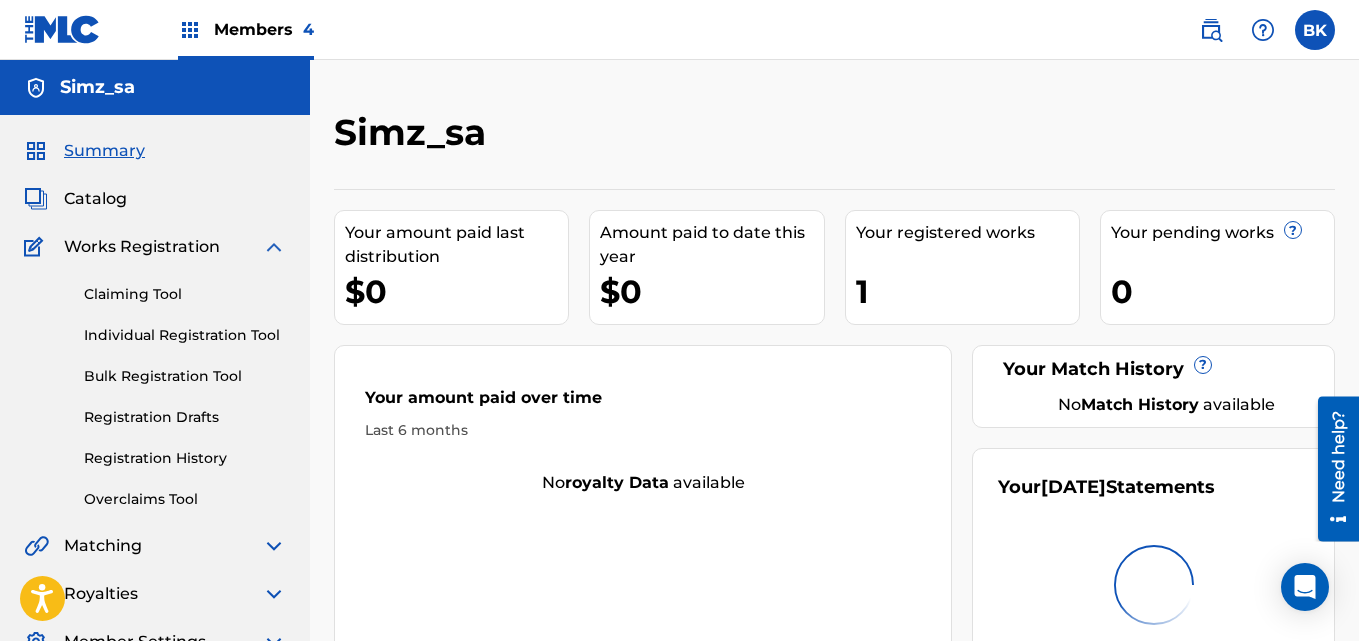 click on "Claiming Tool" at bounding box center (185, 294) 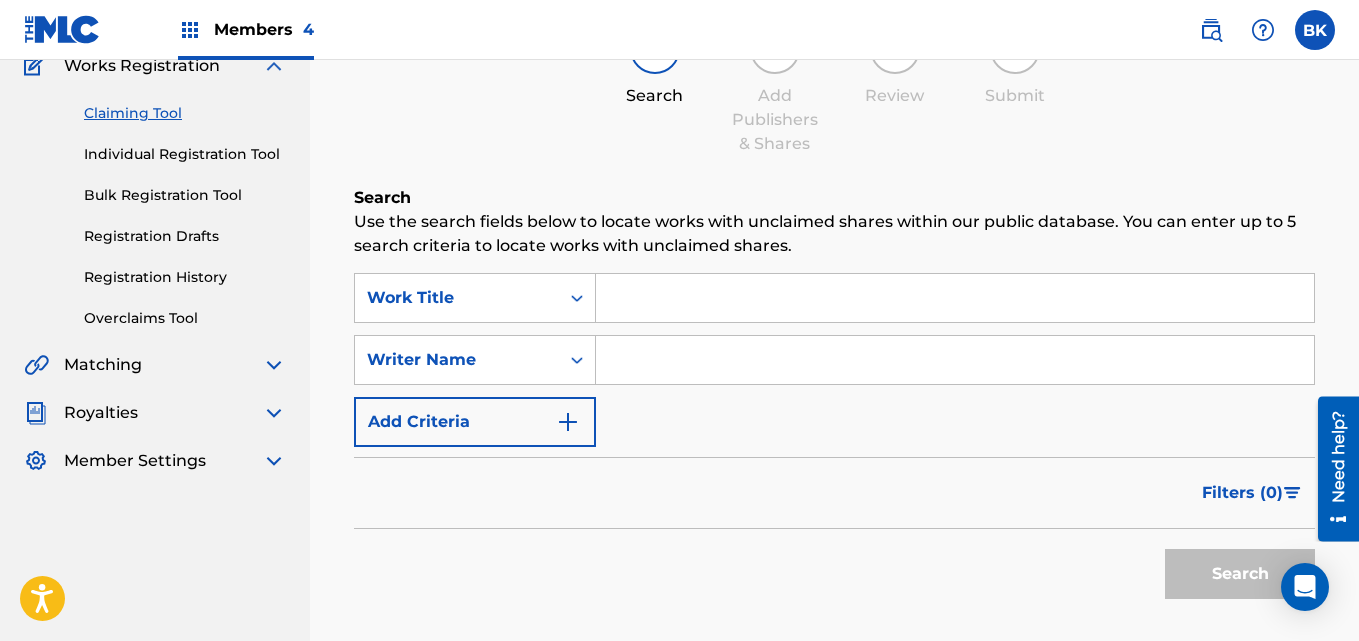 scroll, scrollTop: 0, scrollLeft: 0, axis: both 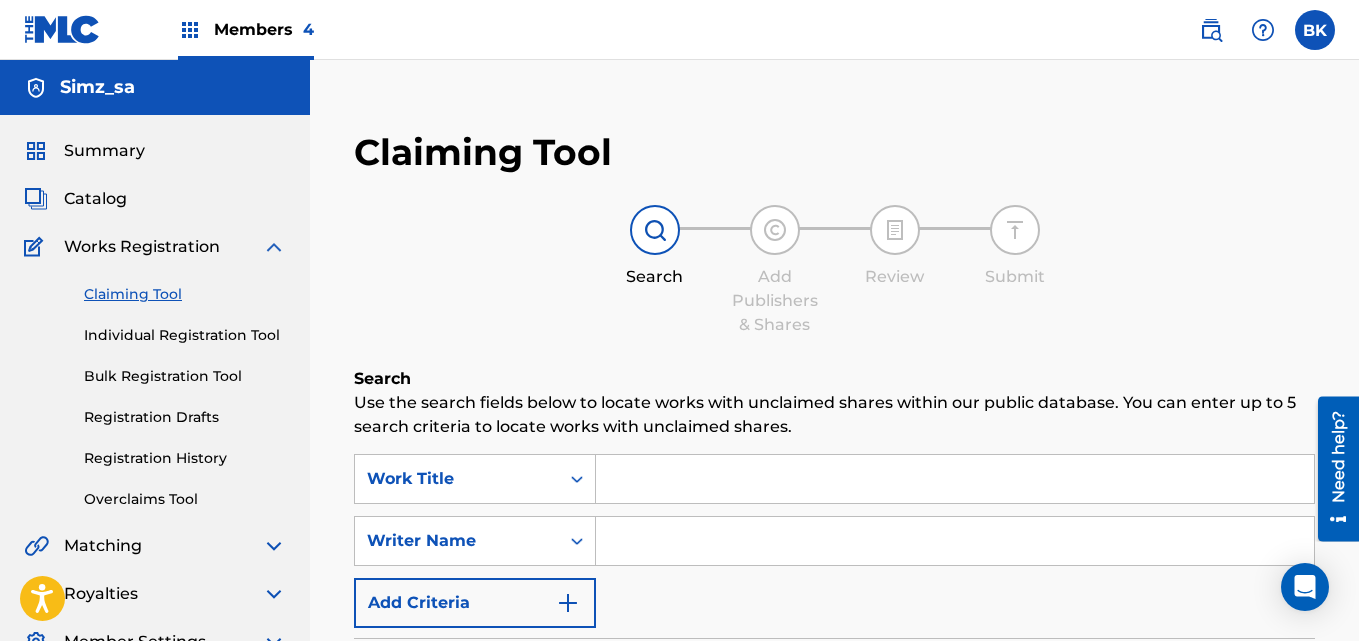 click on "Overclaims Tool" at bounding box center (185, 499) 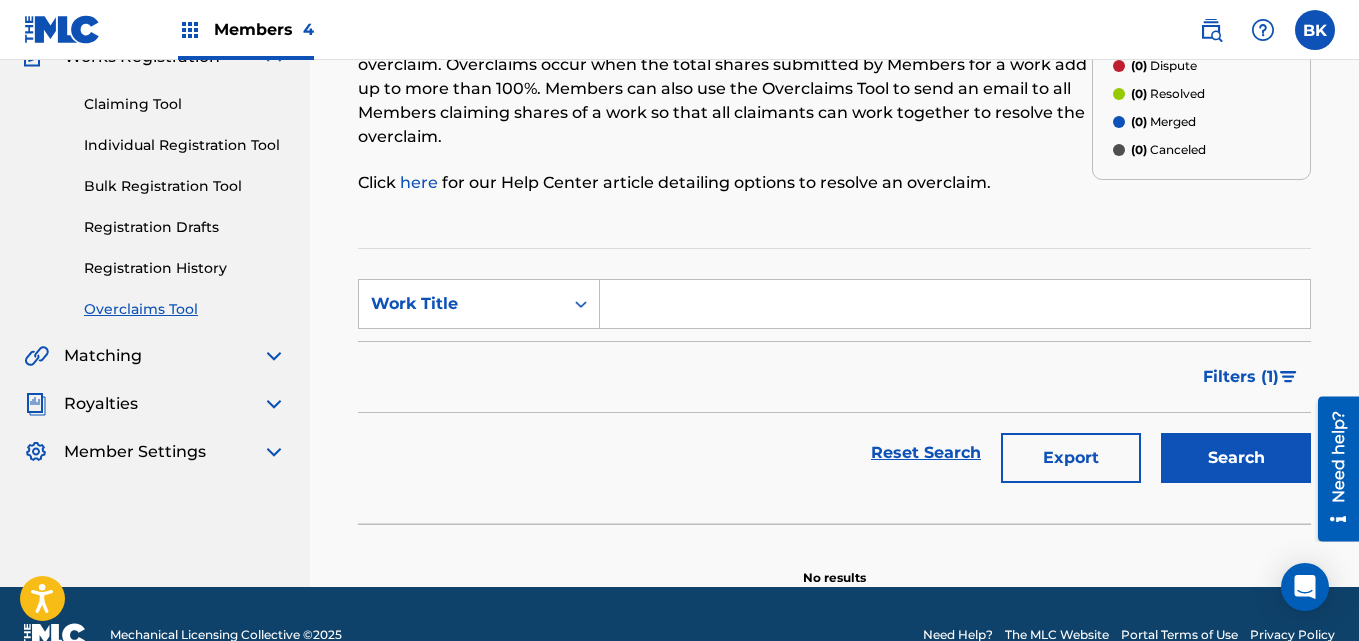 scroll, scrollTop: 0, scrollLeft: 0, axis: both 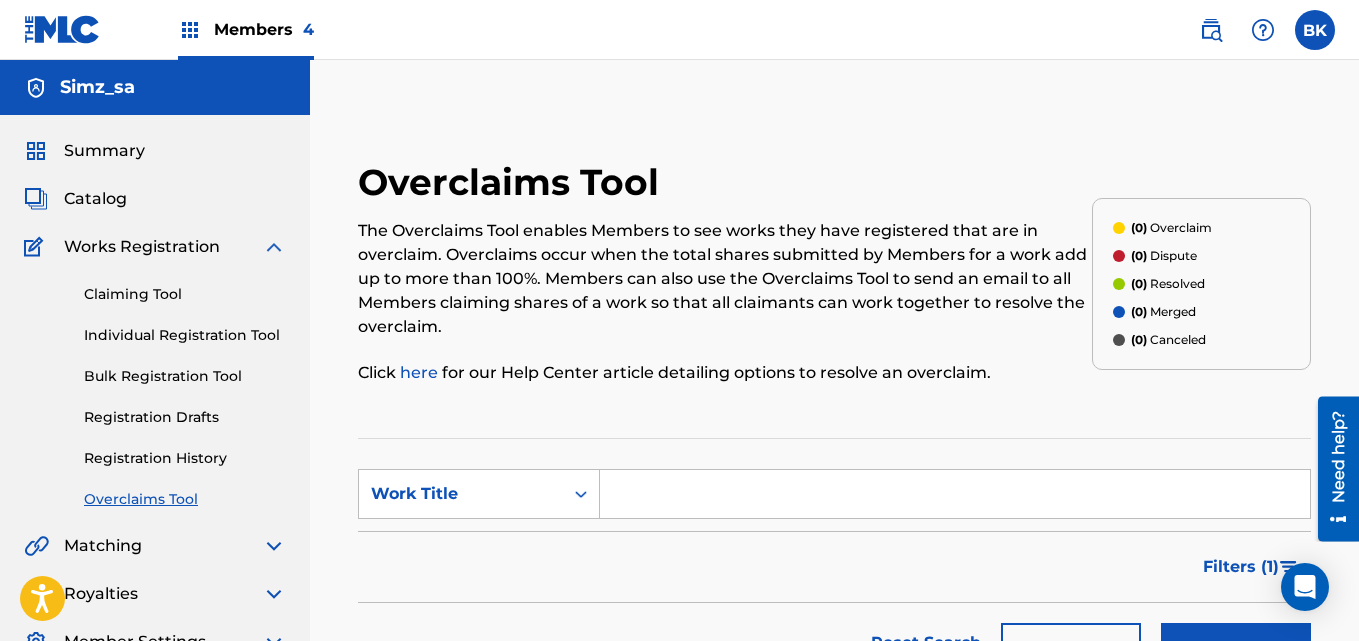 click at bounding box center [274, 247] 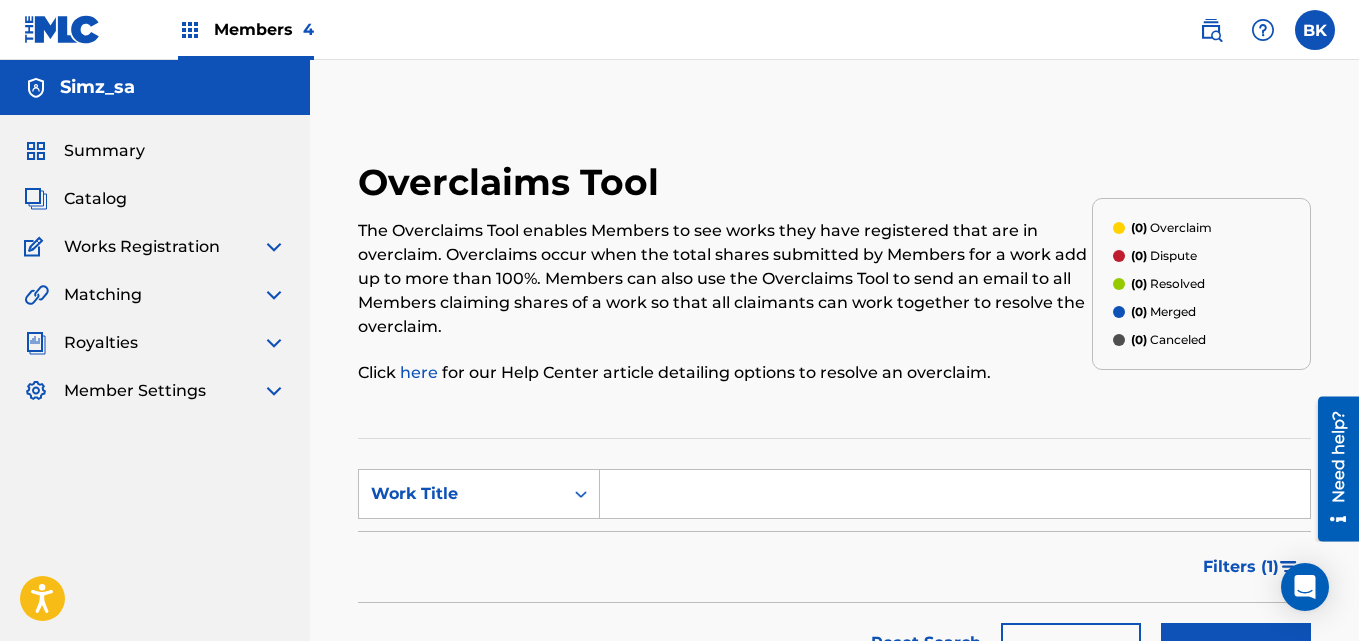 click on "Catalog" at bounding box center [95, 199] 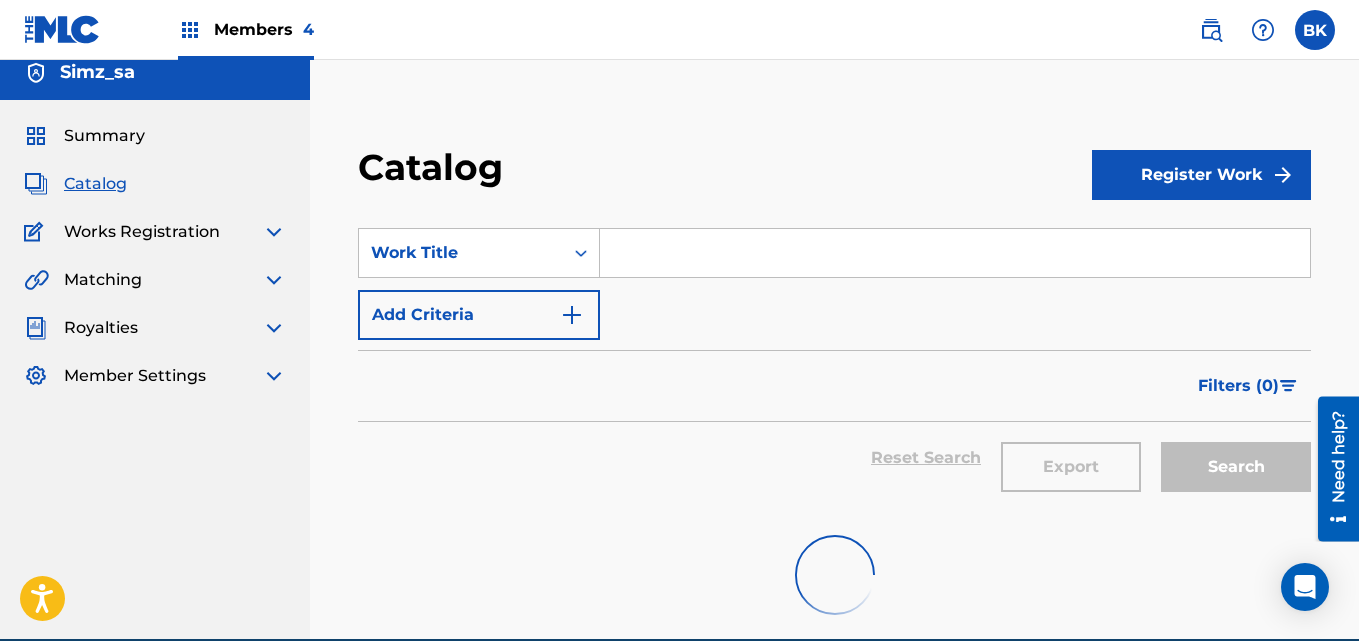 scroll, scrollTop: 0, scrollLeft: 0, axis: both 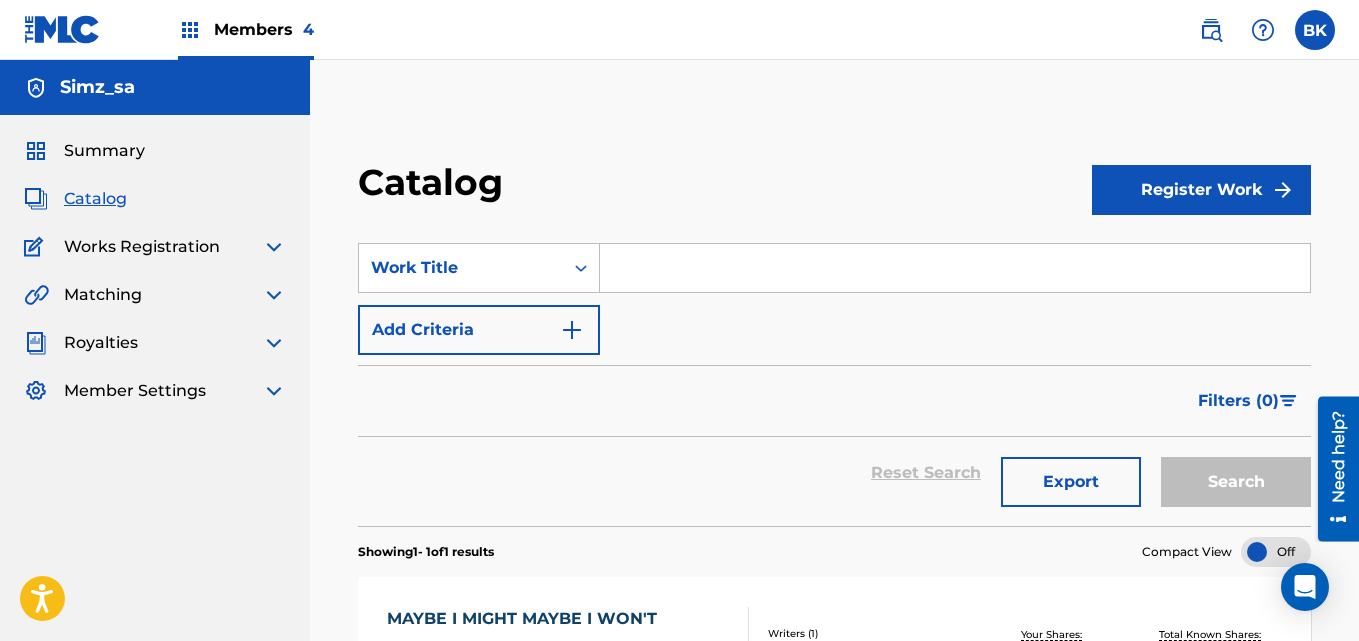 click at bounding box center [274, 391] 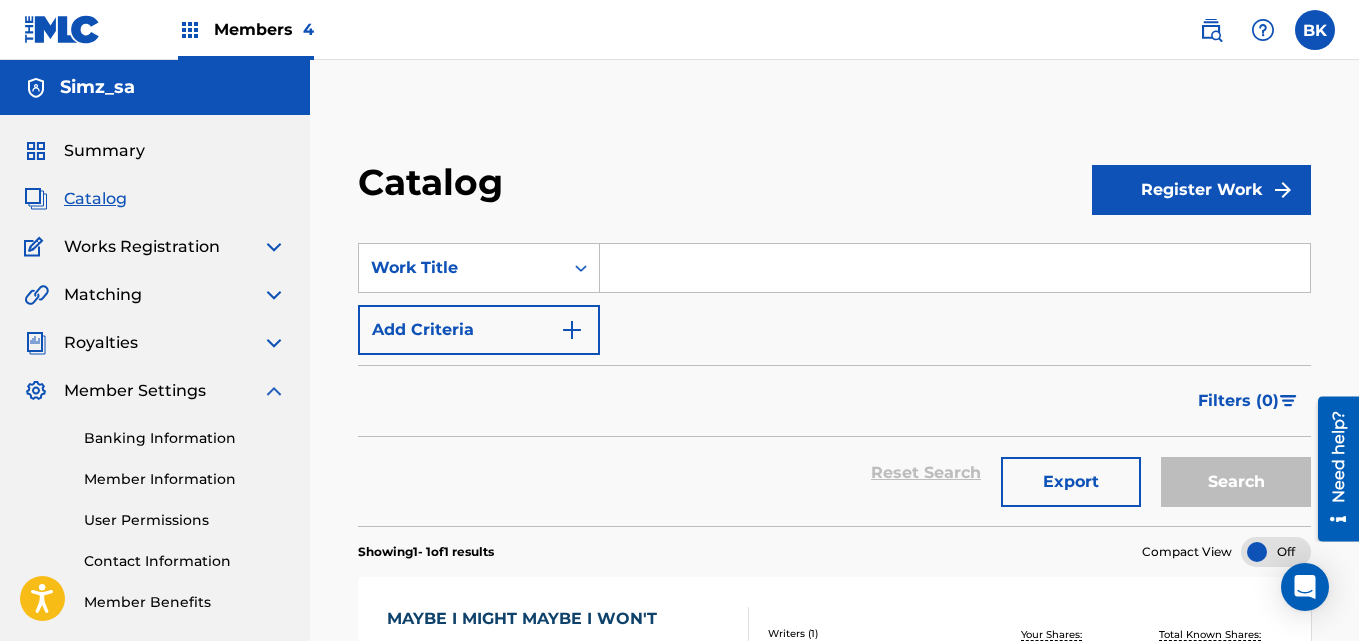 click at bounding box center (274, 391) 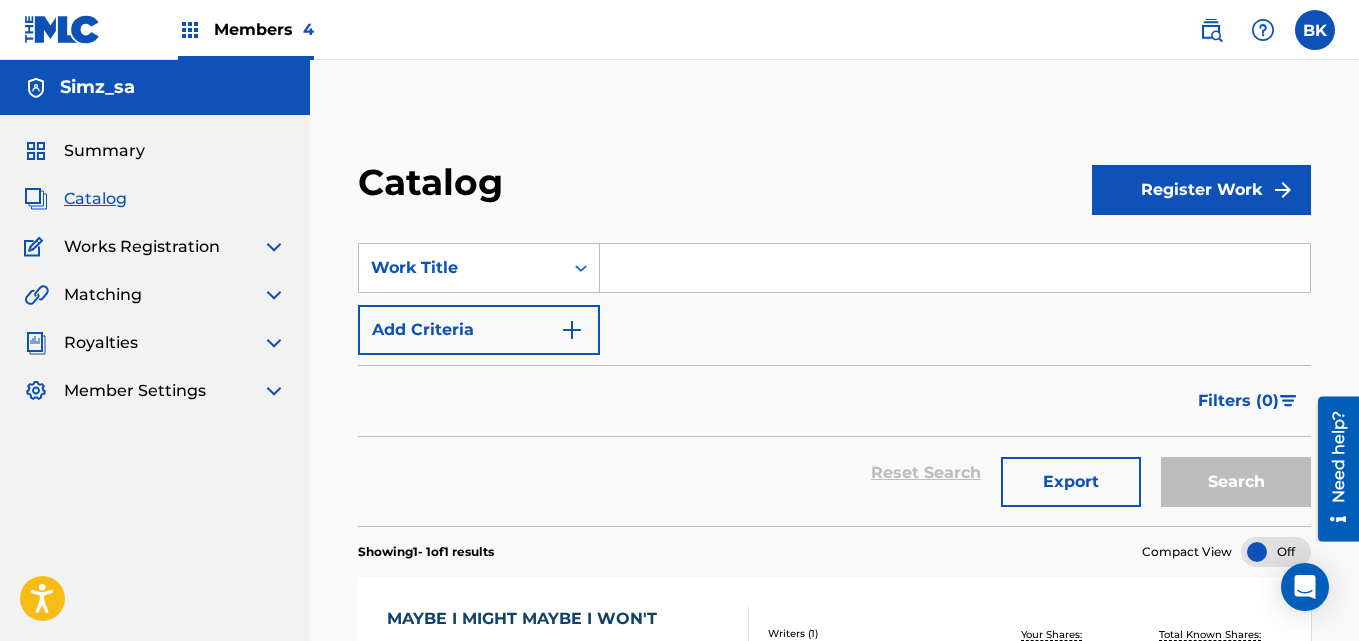 click at bounding box center [274, 343] 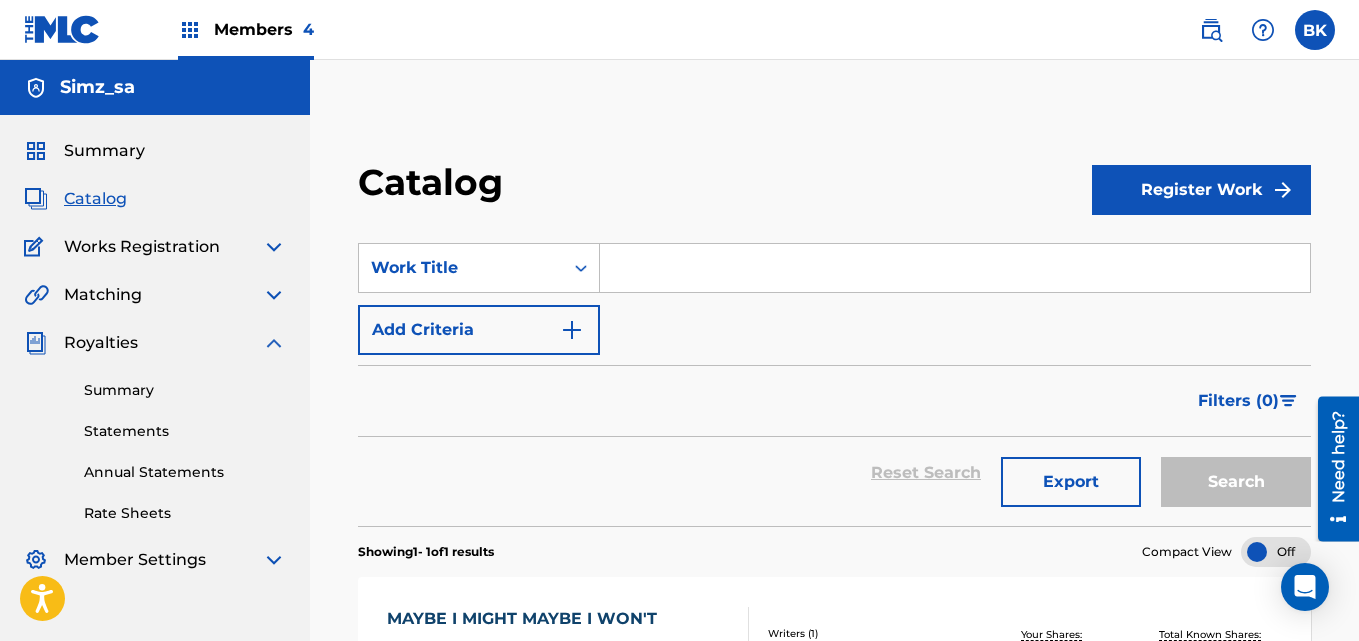 click at bounding box center (274, 343) 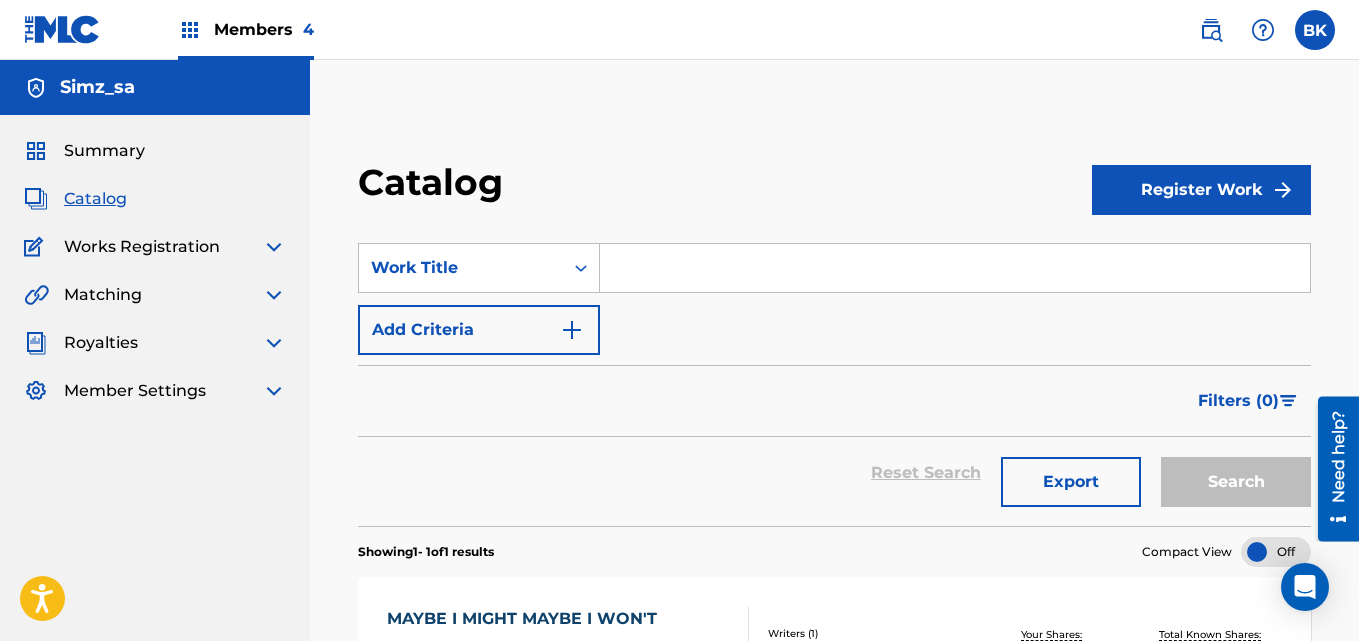 click on "Summary Catalog Works Registration Claiming Tool Individual Registration Tool Bulk Registration Tool Registration Drafts Registration History Overclaims Tool Matching Matching Tool Match History Royalties Summary Statements Annual Statements Rate Sheets Member Settings Banking Information Member Information User Permissions Contact Information Member Benefits" at bounding box center [155, 271] 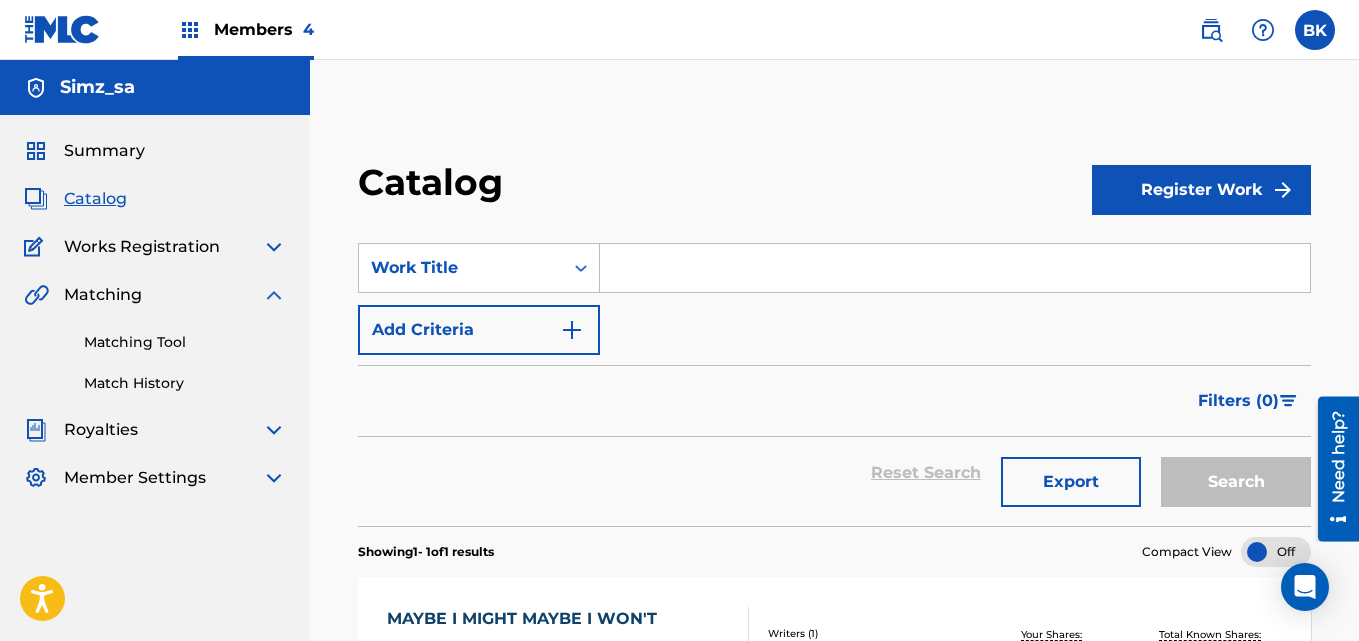 click at bounding box center [274, 295] 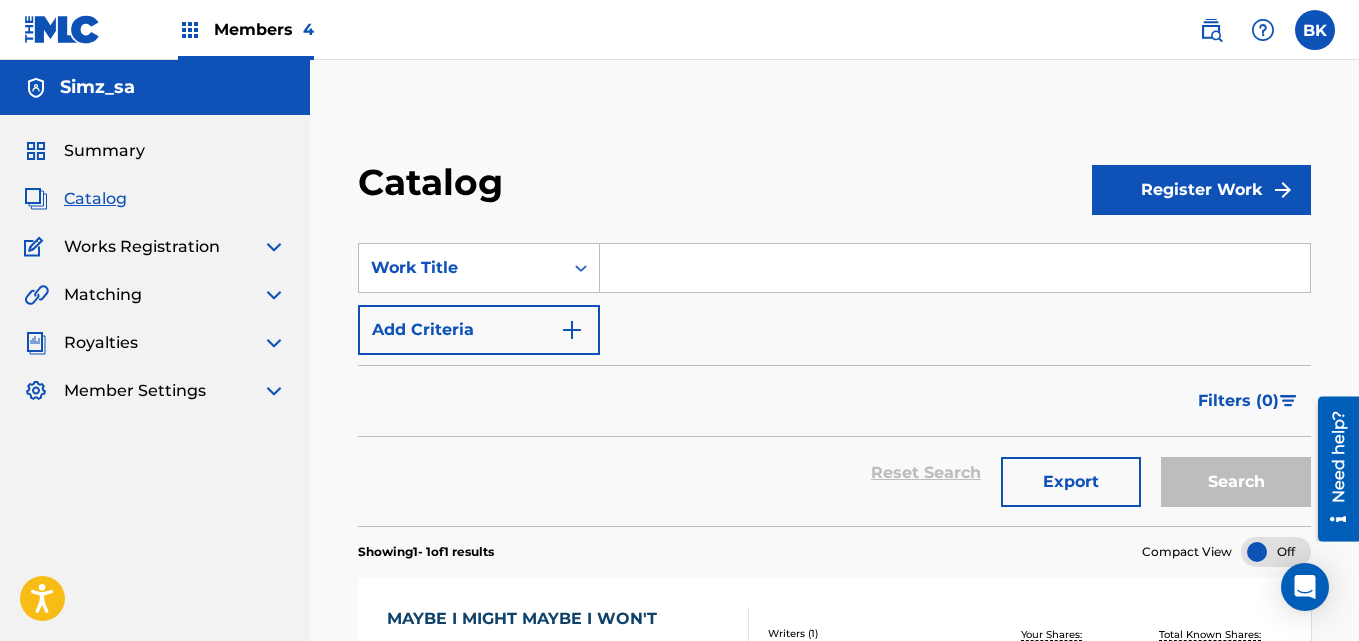 click on "Summary Catalog Works Registration Claiming Tool Individual Registration Tool Bulk Registration Tool Registration Drafts Registration History Overclaims Tool Matching Matching Tool Match History Royalties Summary Statements Annual Statements Rate Sheets Member Settings Banking Information Member Information User Permissions Contact Information Member Benefits" at bounding box center (155, 271) 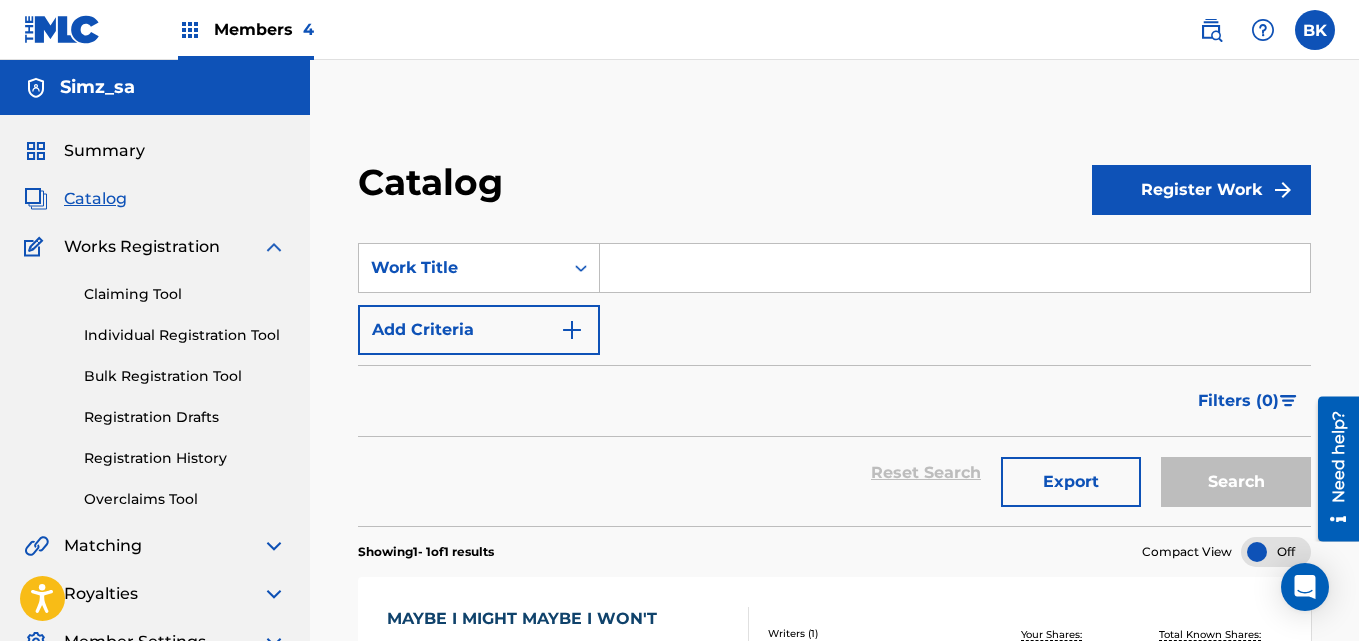 click on "Claiming Tool Individual Registration Tool Bulk Registration Tool Registration Drafts Registration History Overclaims Tool" at bounding box center [155, 384] 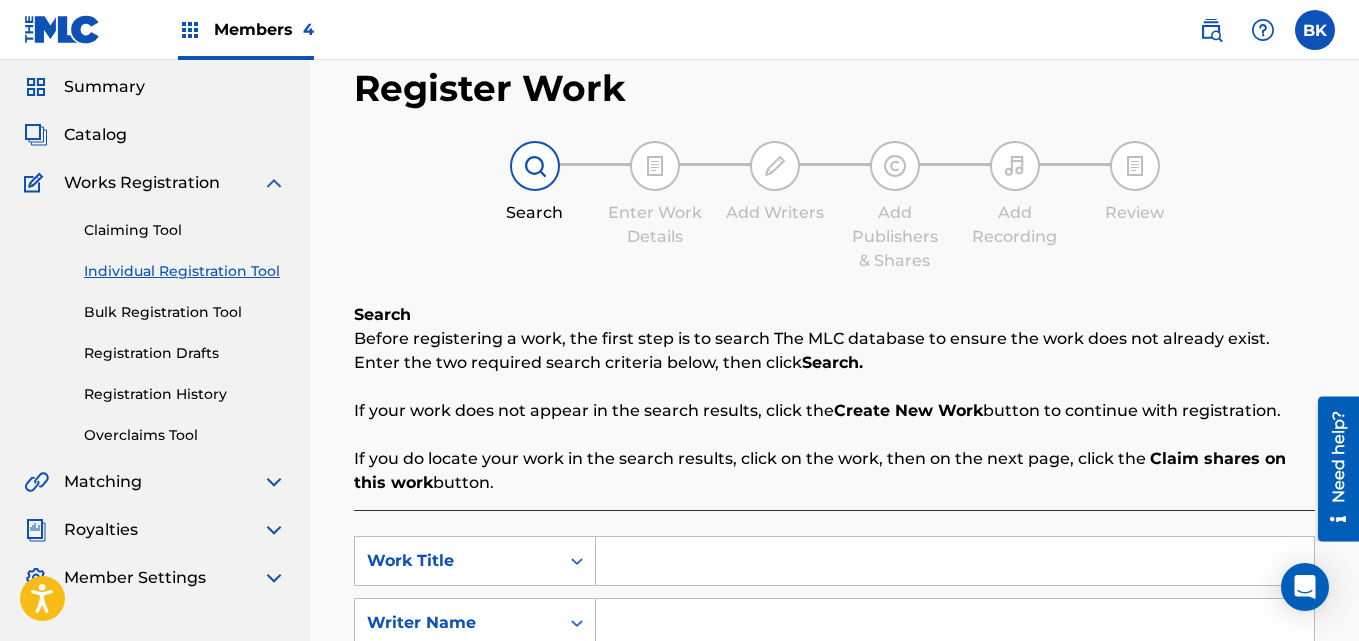 scroll, scrollTop: 0, scrollLeft: 0, axis: both 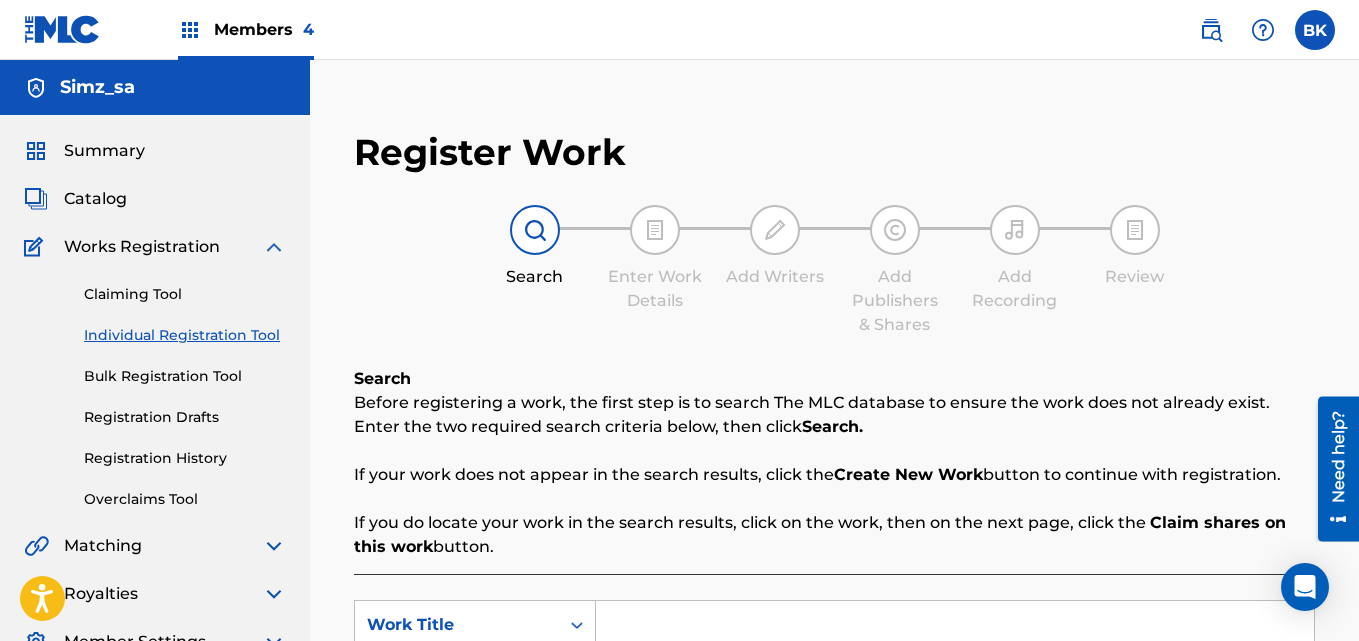 click on "Bulk Registration Tool" at bounding box center (185, 376) 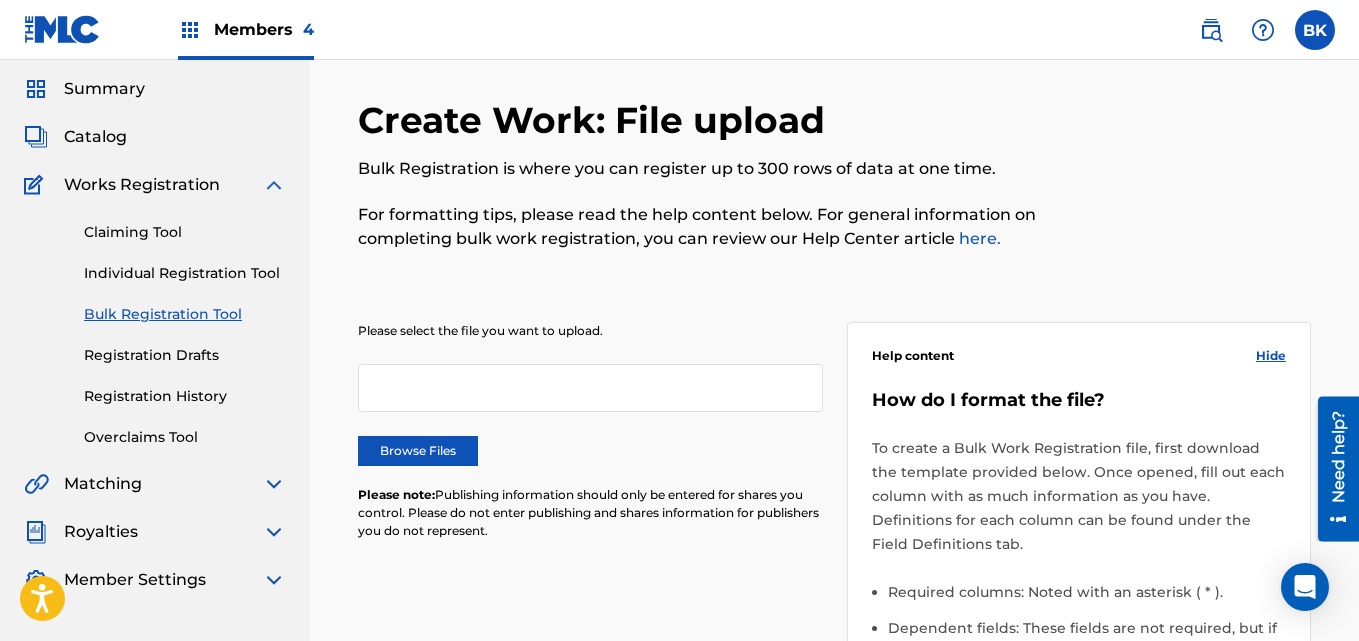 scroll, scrollTop: 0, scrollLeft: 0, axis: both 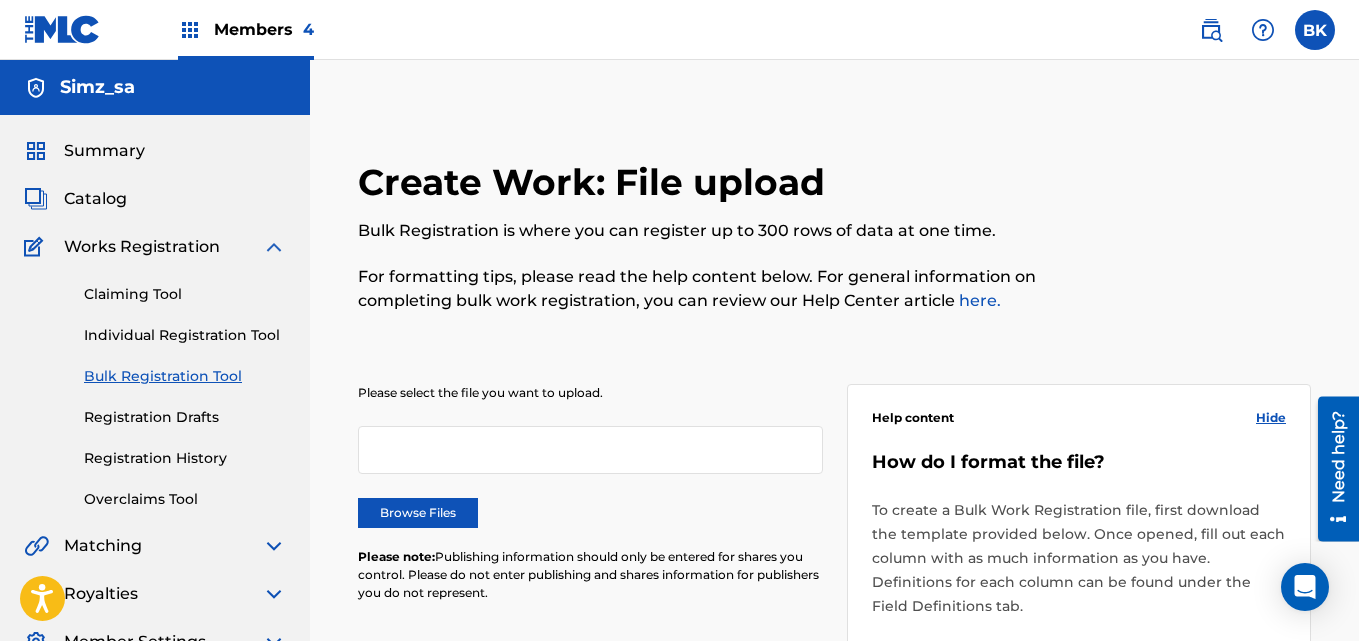 click on "Registration Drafts" at bounding box center (185, 417) 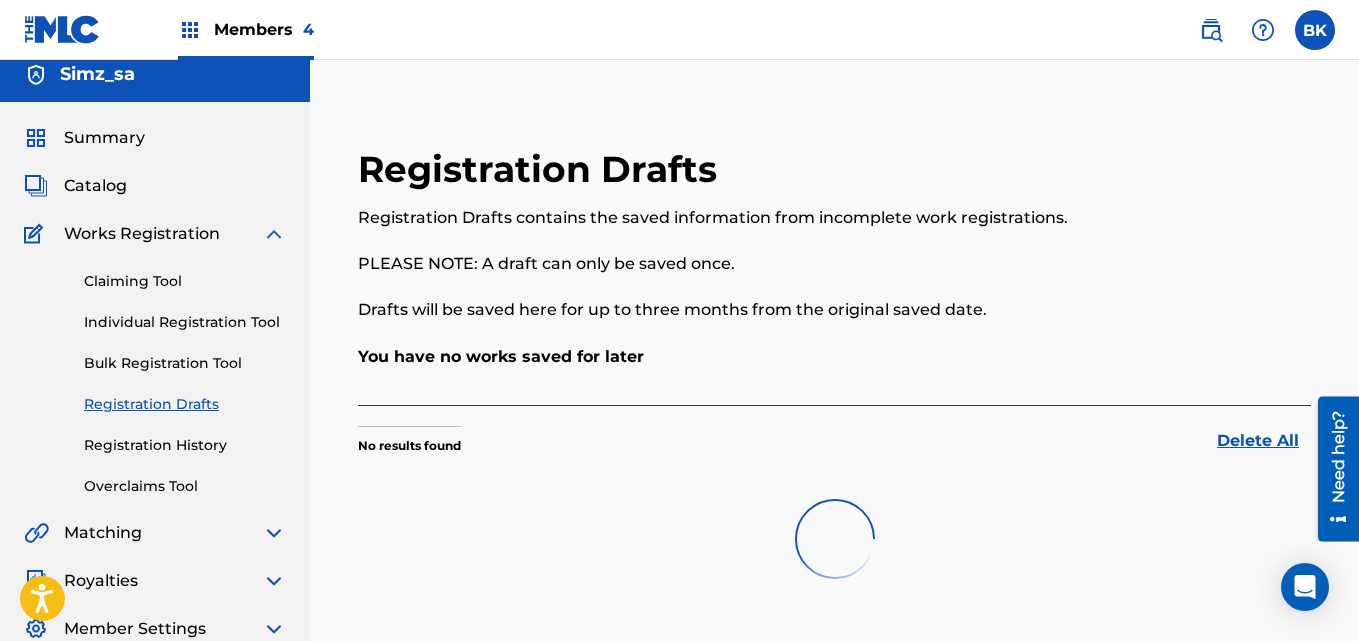 scroll, scrollTop: 0, scrollLeft: 0, axis: both 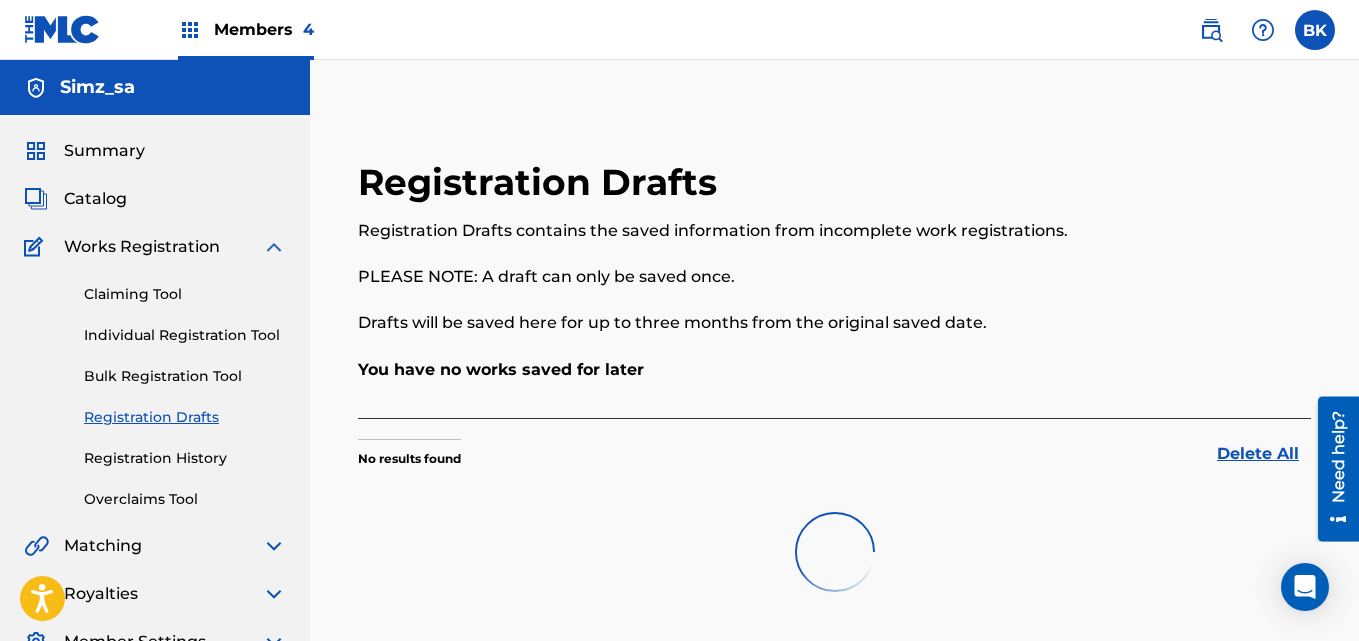 click on "Registration History" at bounding box center (185, 458) 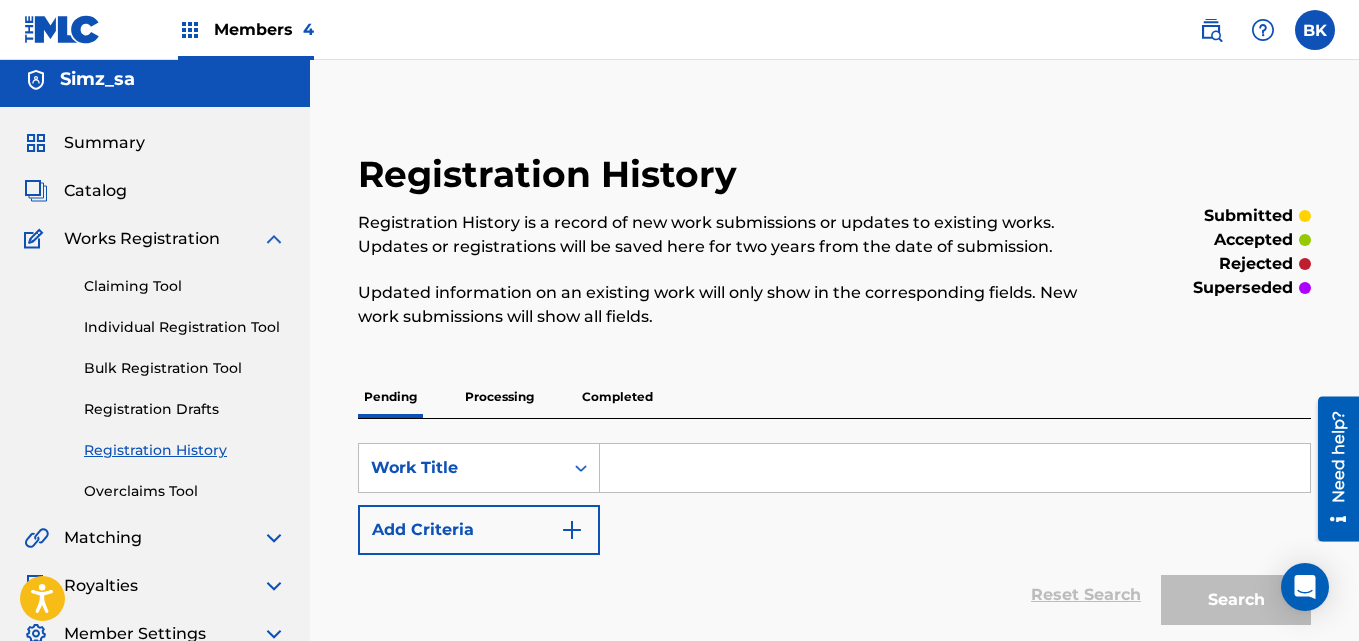 scroll, scrollTop: 0, scrollLeft: 0, axis: both 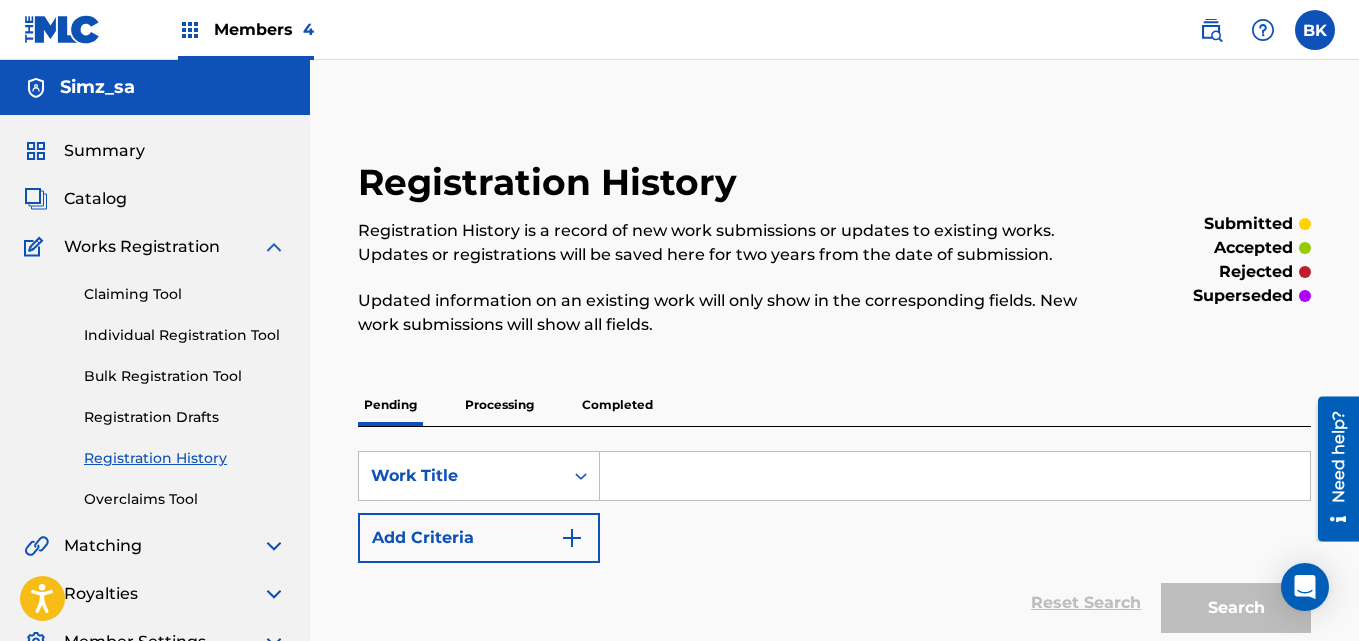 click on "Processing" at bounding box center [499, 405] 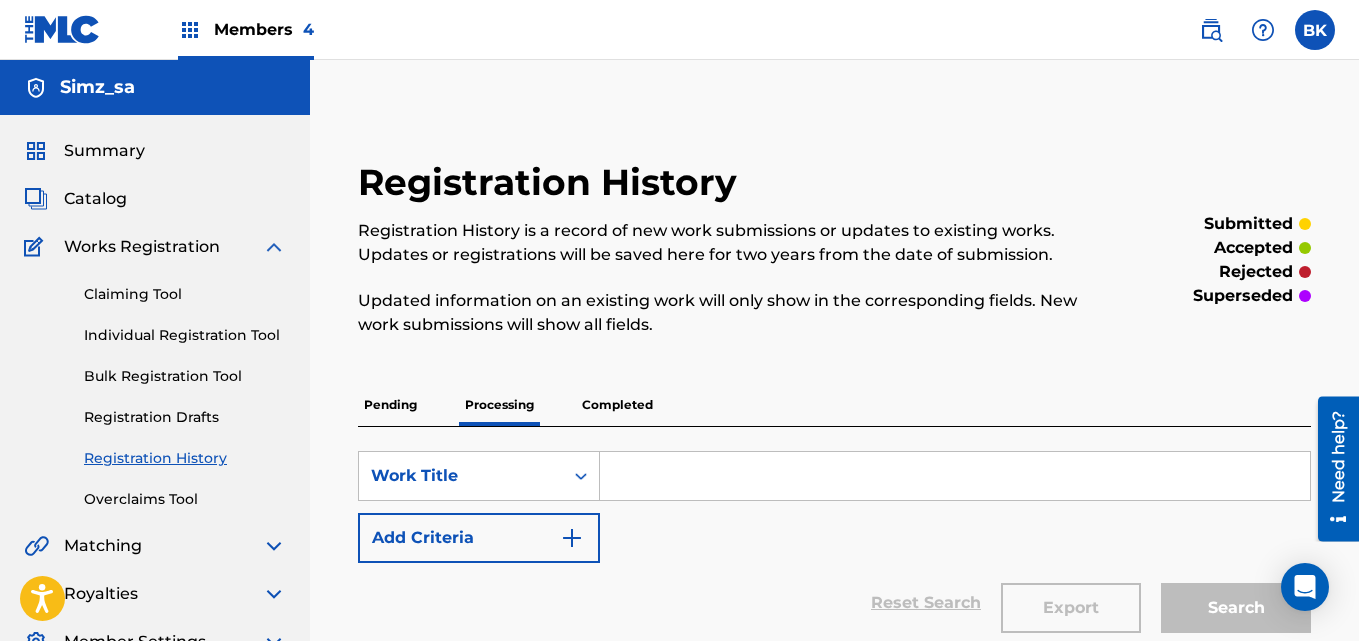 click on "Completed" at bounding box center [617, 405] 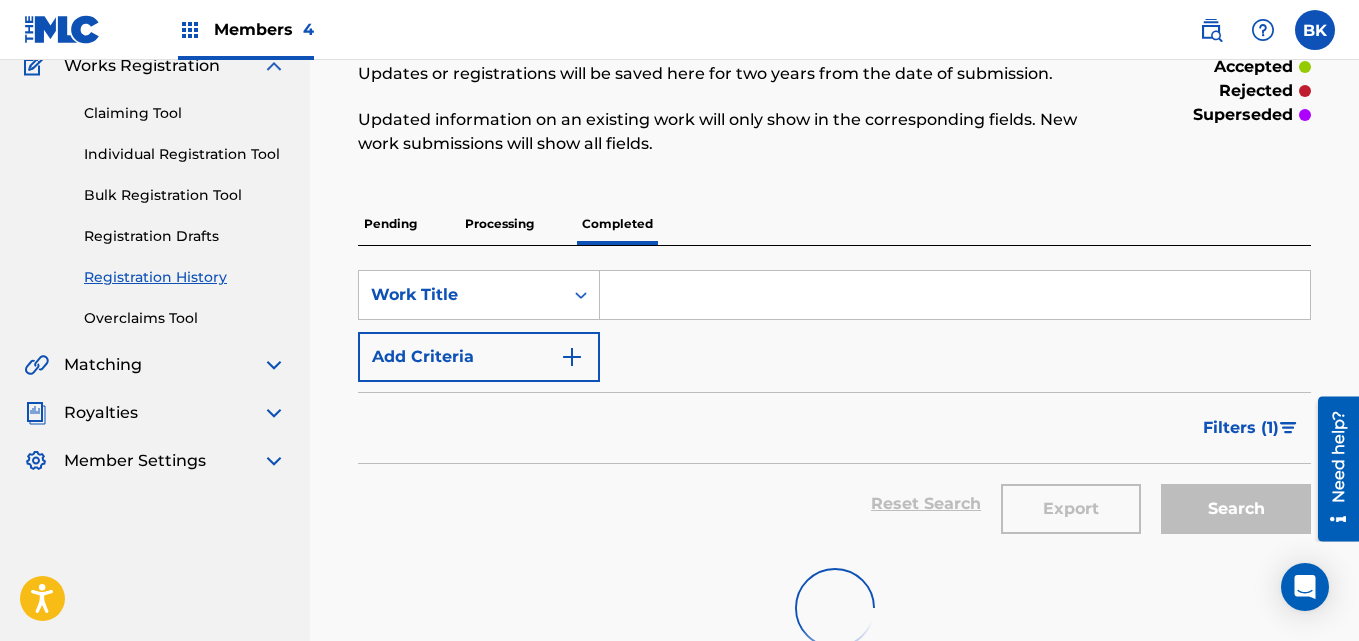 scroll, scrollTop: 179, scrollLeft: 0, axis: vertical 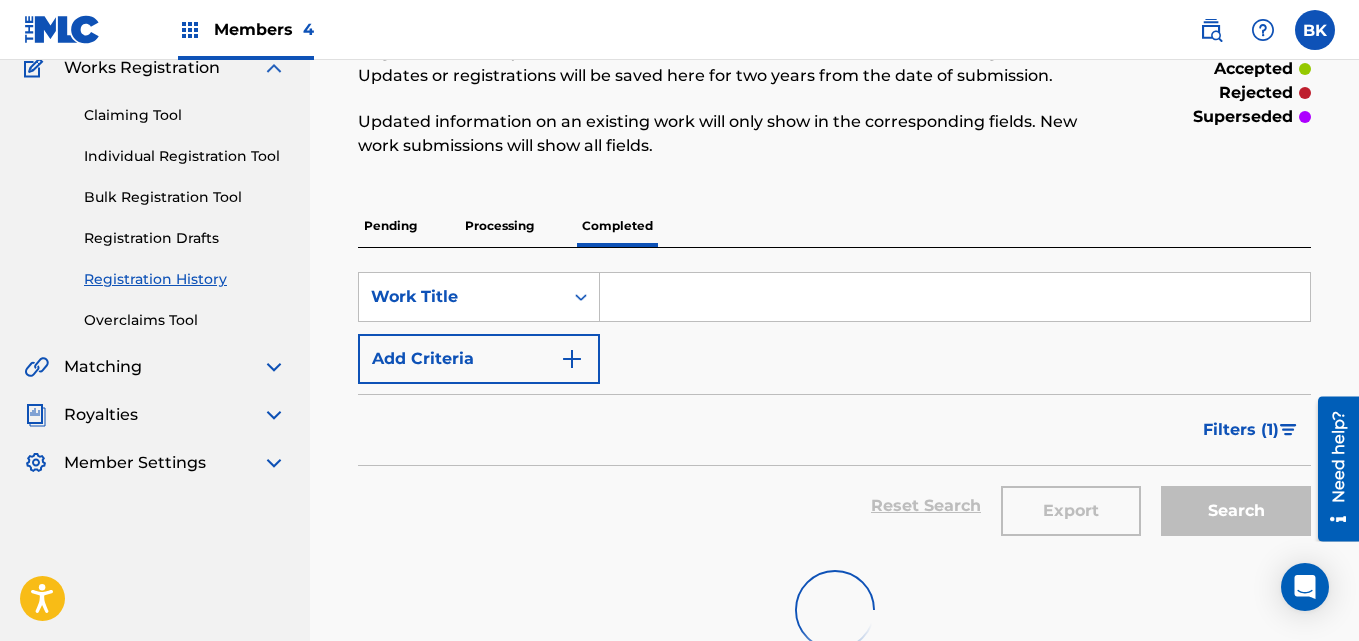 click on "Pending" at bounding box center [390, 226] 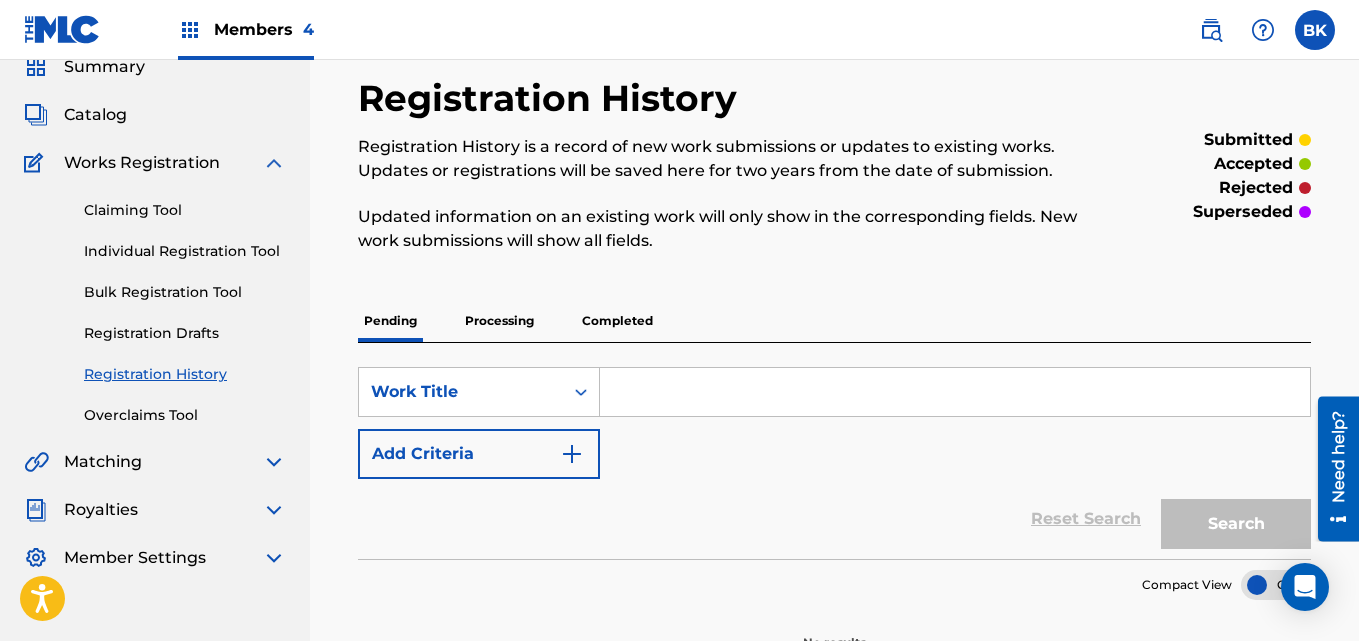 scroll, scrollTop: 223, scrollLeft: 0, axis: vertical 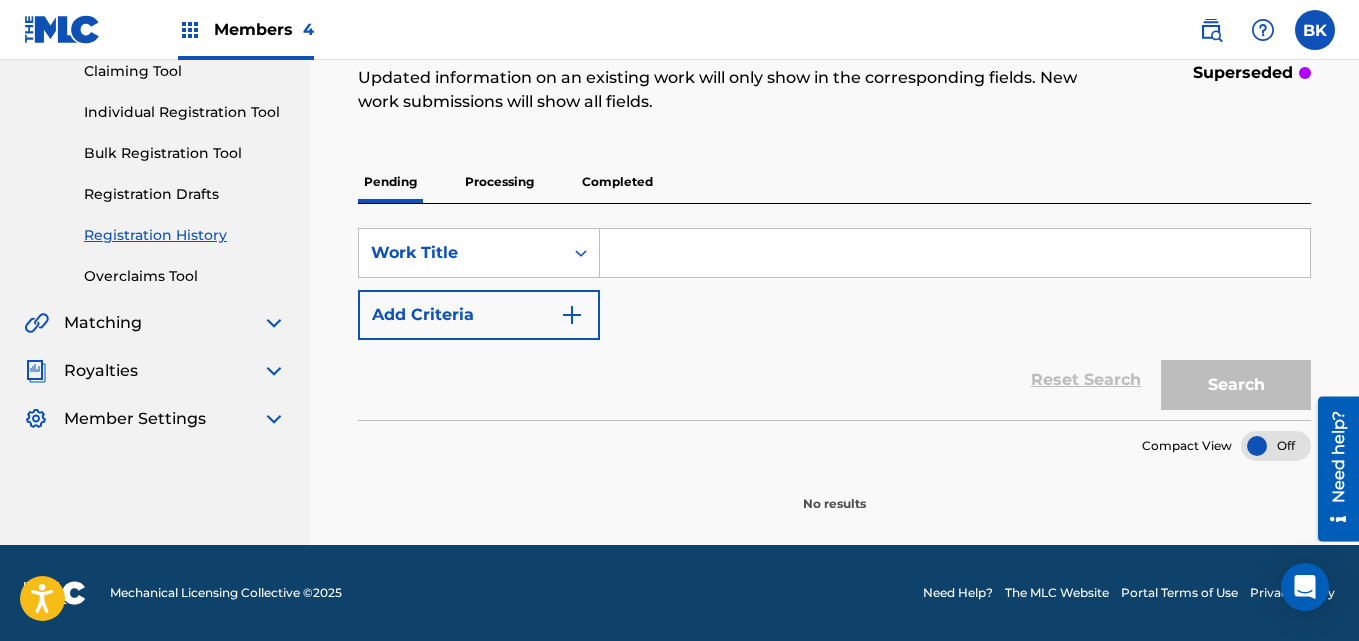 click on "Processing" at bounding box center [499, 182] 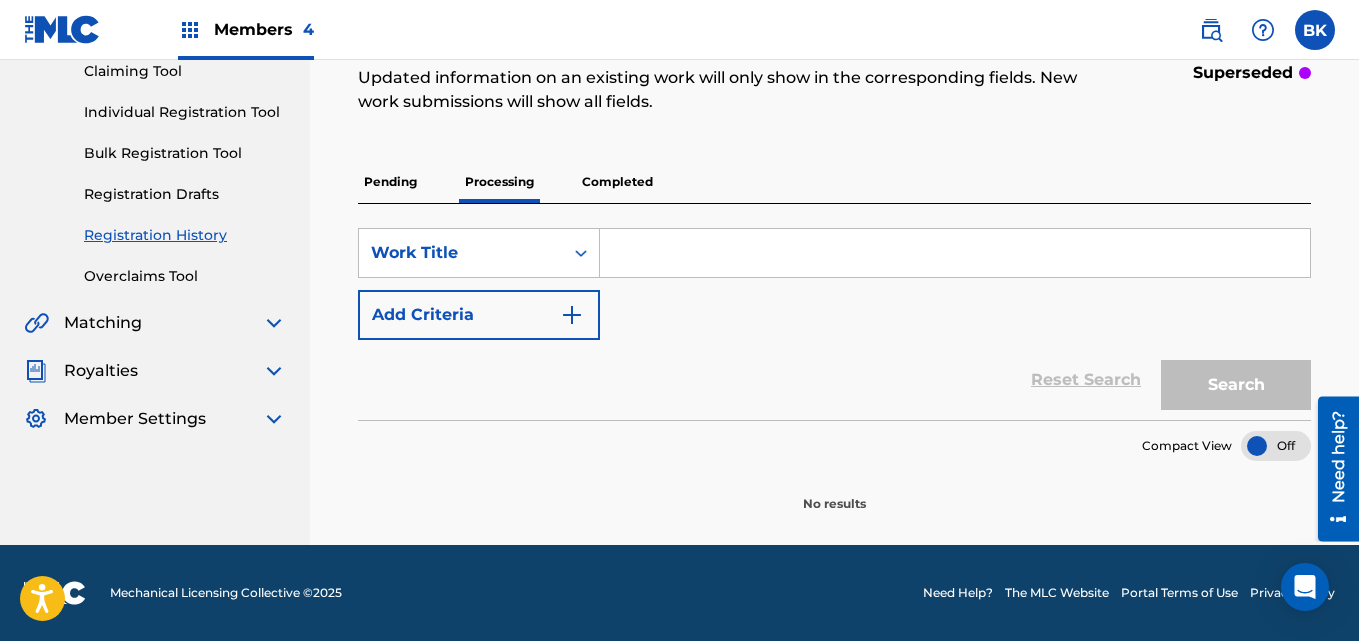 scroll, scrollTop: 0, scrollLeft: 0, axis: both 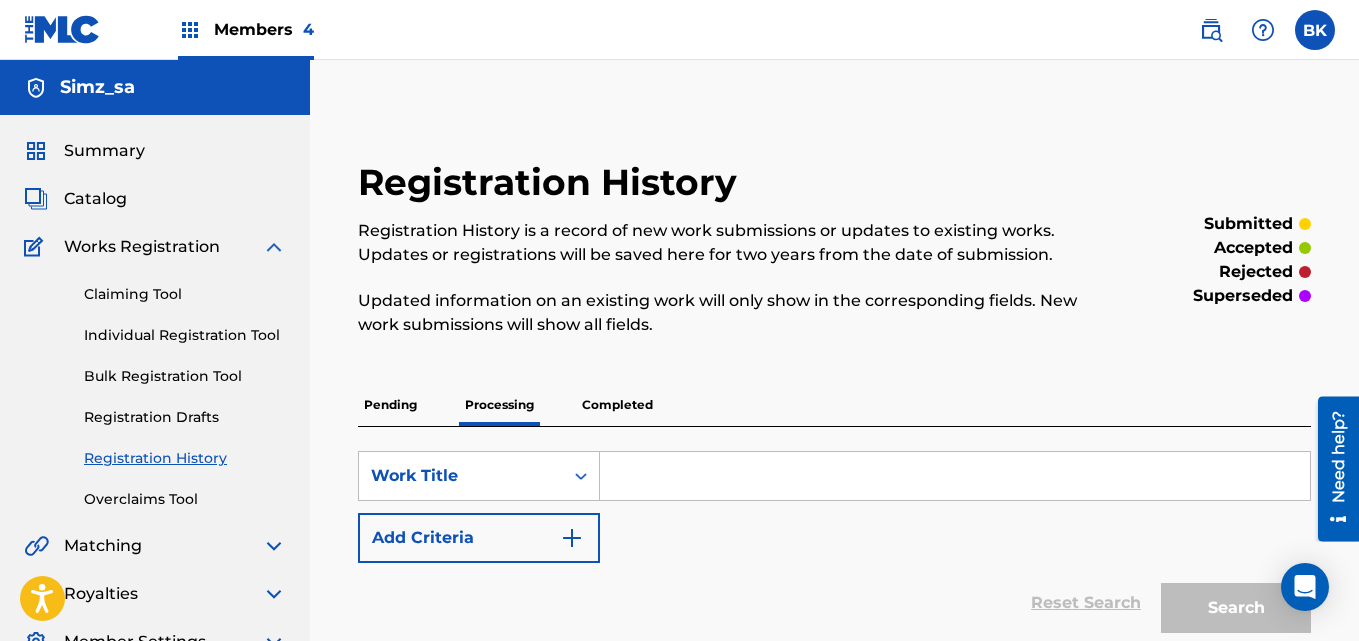 drag, startPoint x: 521, startPoint y: 209, endPoint x: 520, endPoint y: 266, distance: 57.00877 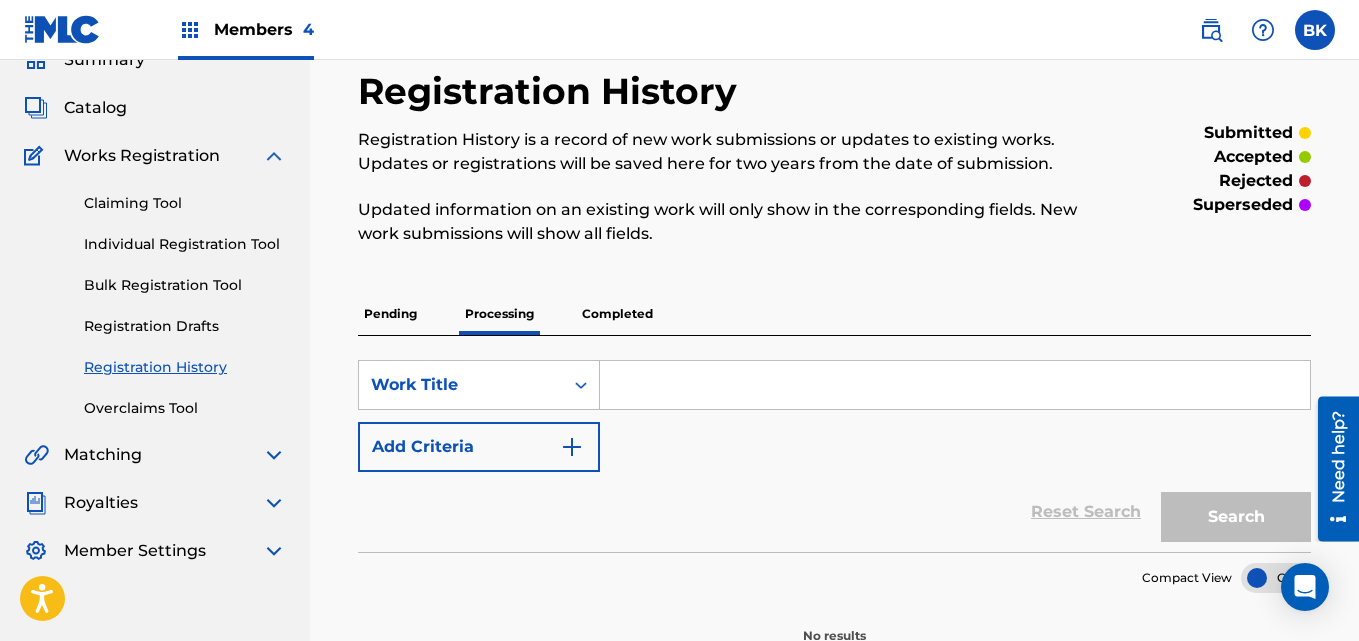 scroll, scrollTop: 223, scrollLeft: 0, axis: vertical 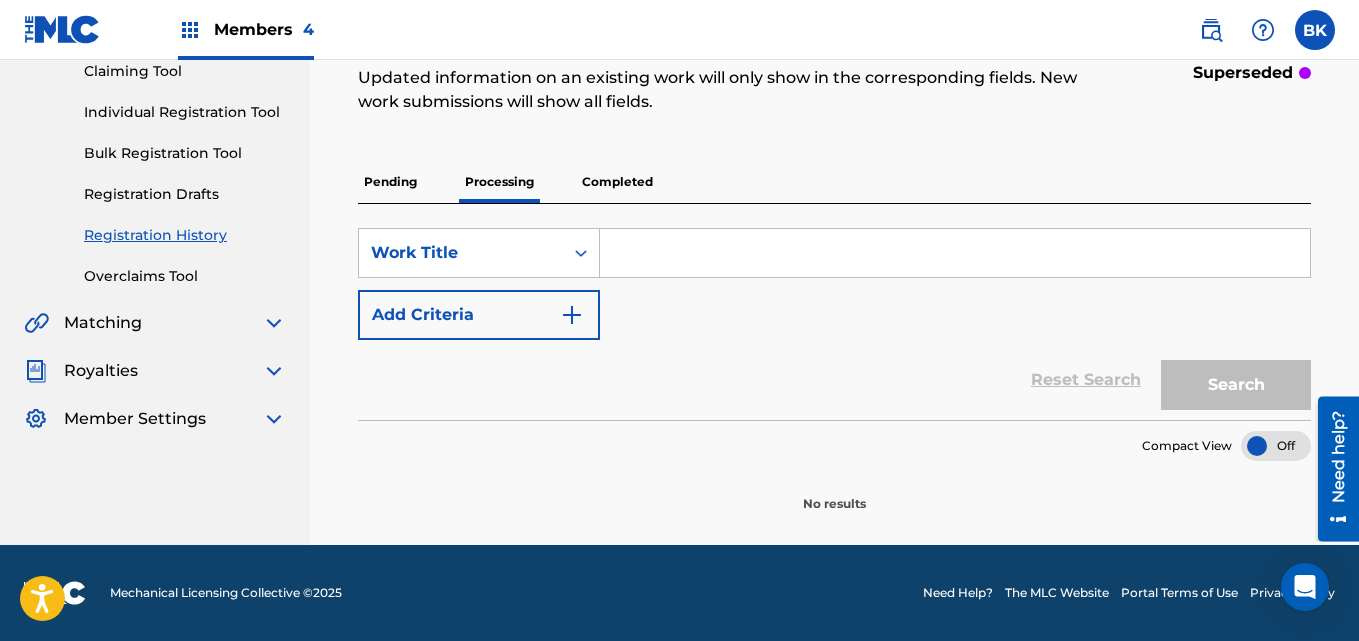 click on "Completed" at bounding box center (617, 182) 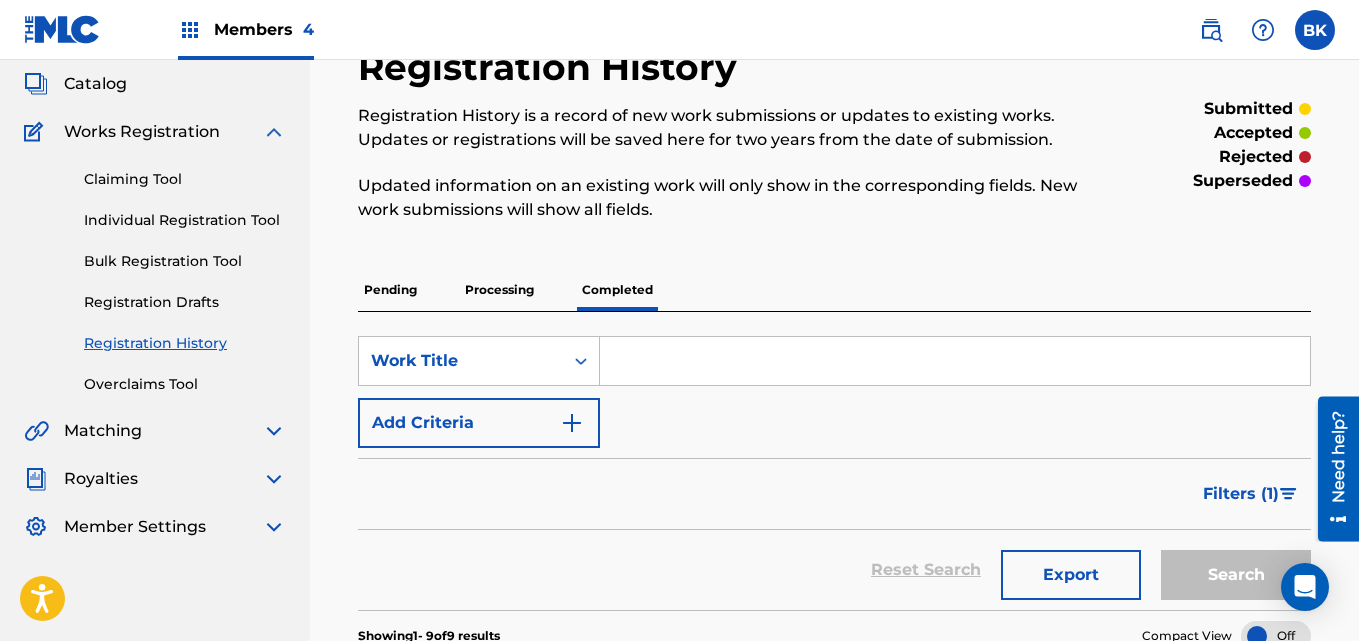 scroll, scrollTop: 0, scrollLeft: 0, axis: both 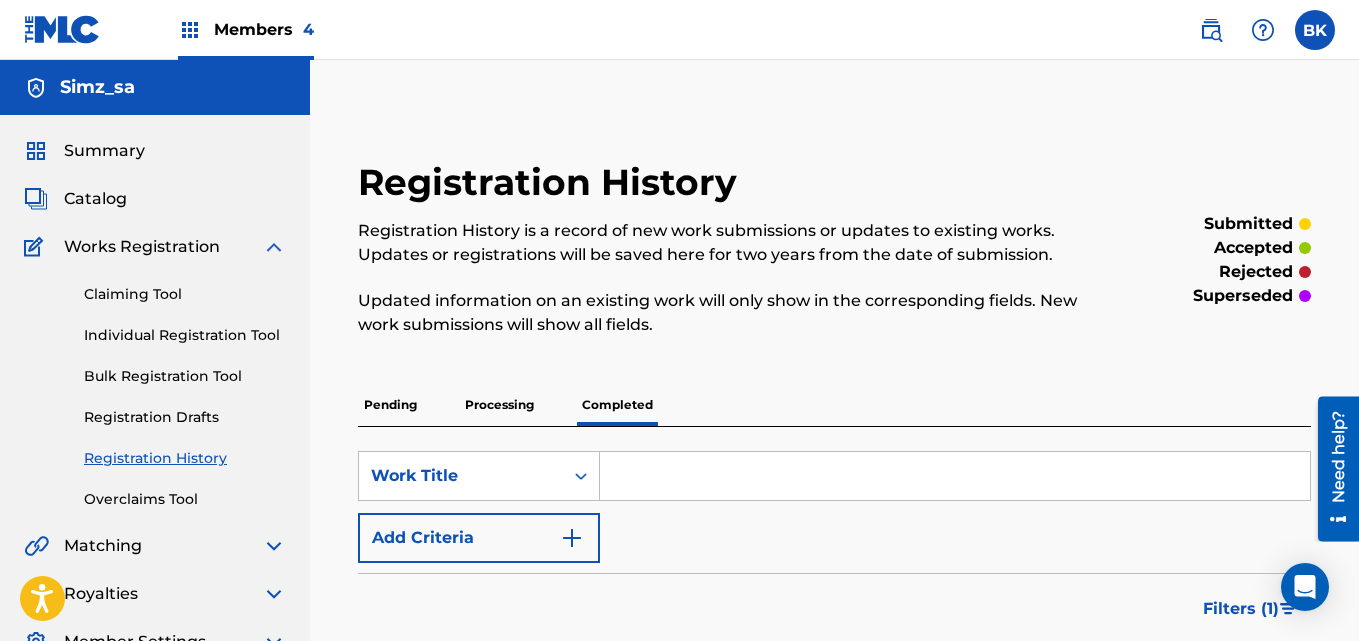 click at bounding box center [274, 247] 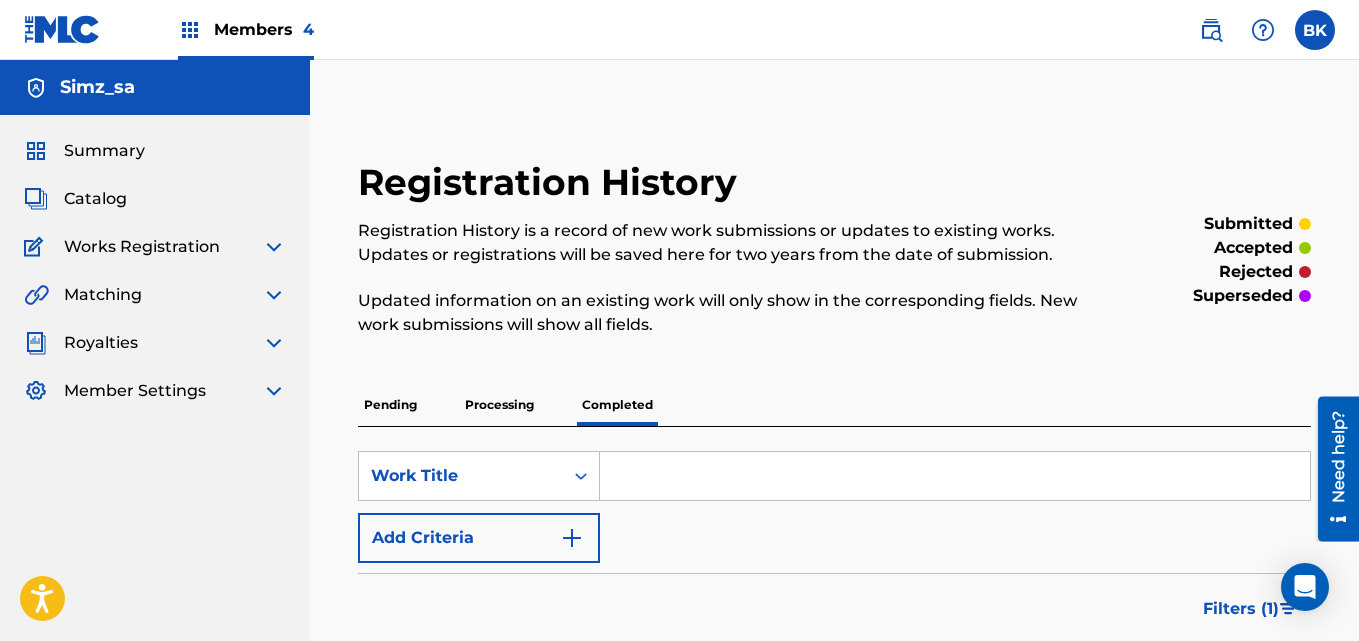 click on "Works Registration" at bounding box center [155, 247] 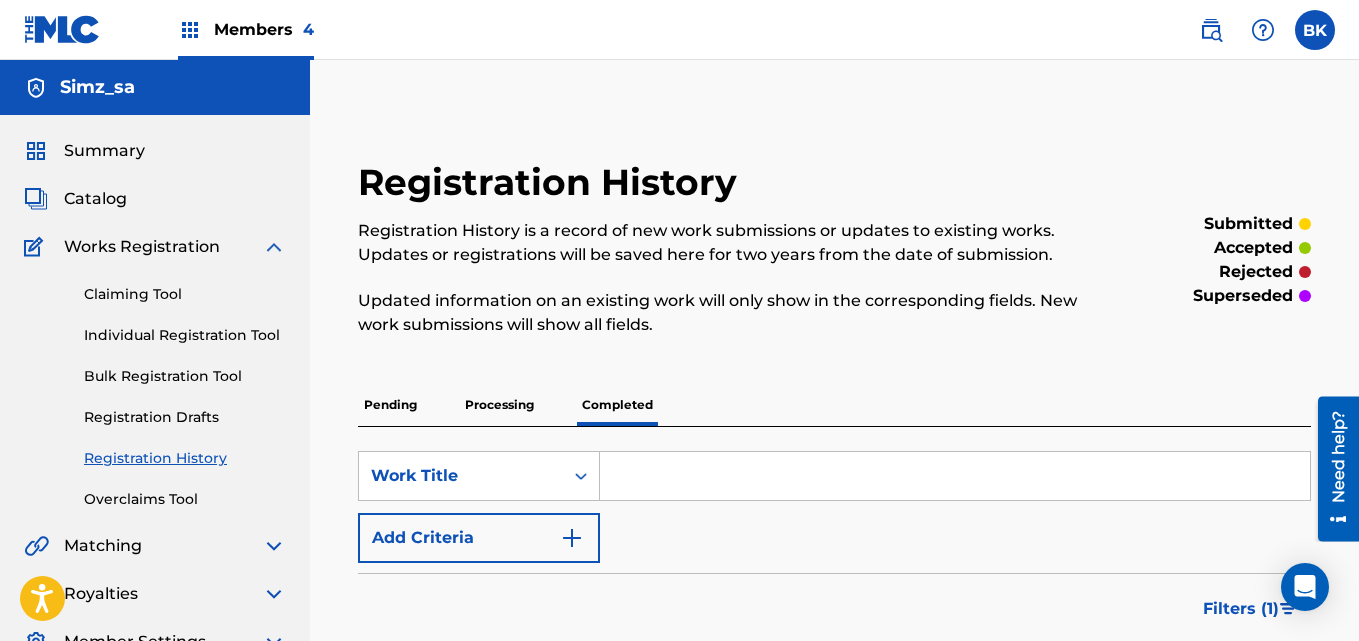 click on "Members    4" at bounding box center [264, 29] 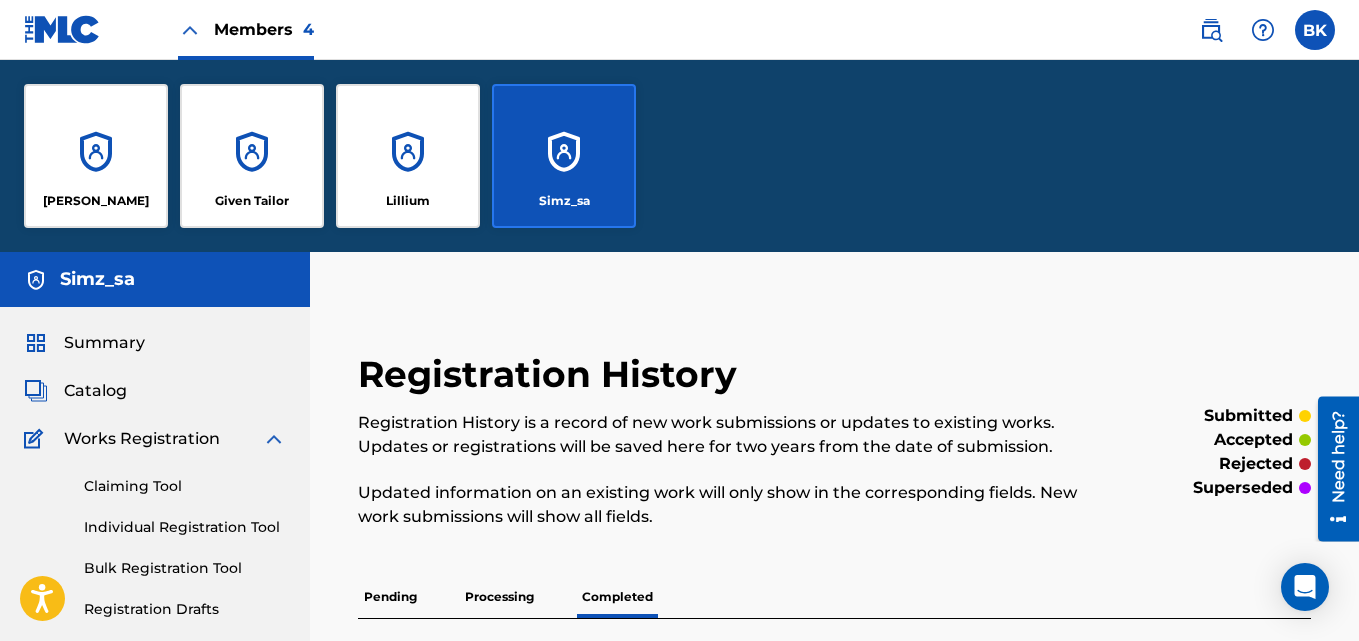 click on "Given Tailor" at bounding box center (252, 156) 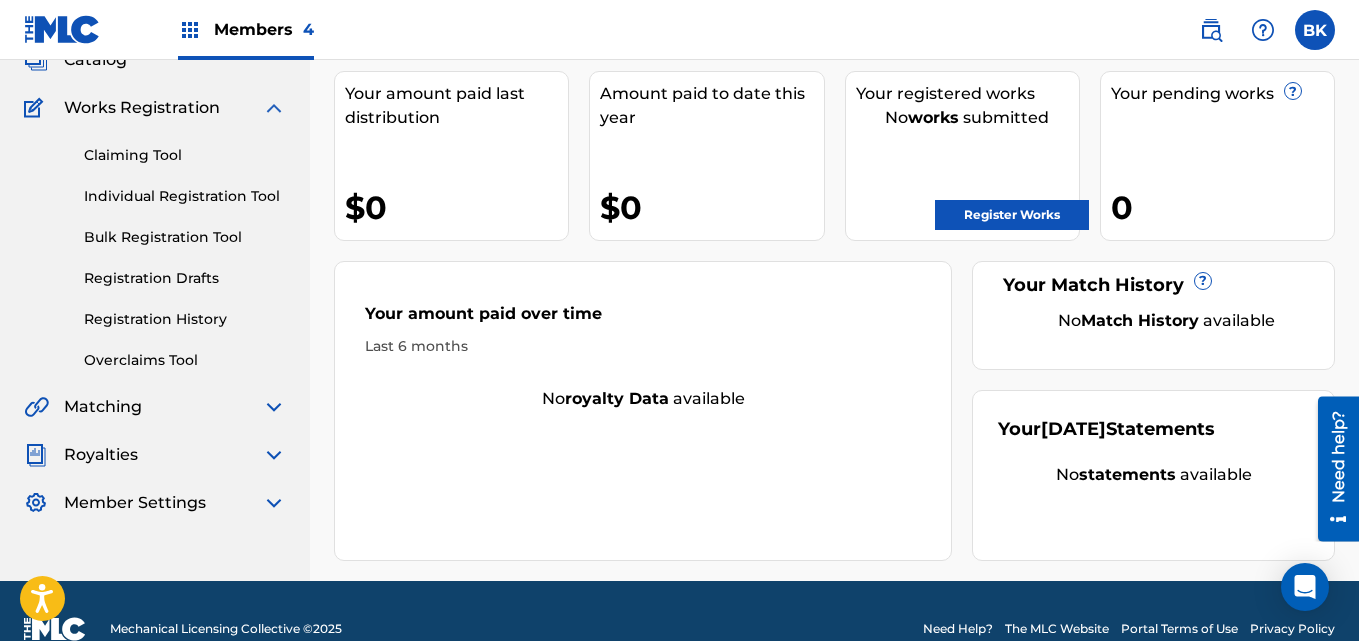 scroll, scrollTop: 175, scrollLeft: 0, axis: vertical 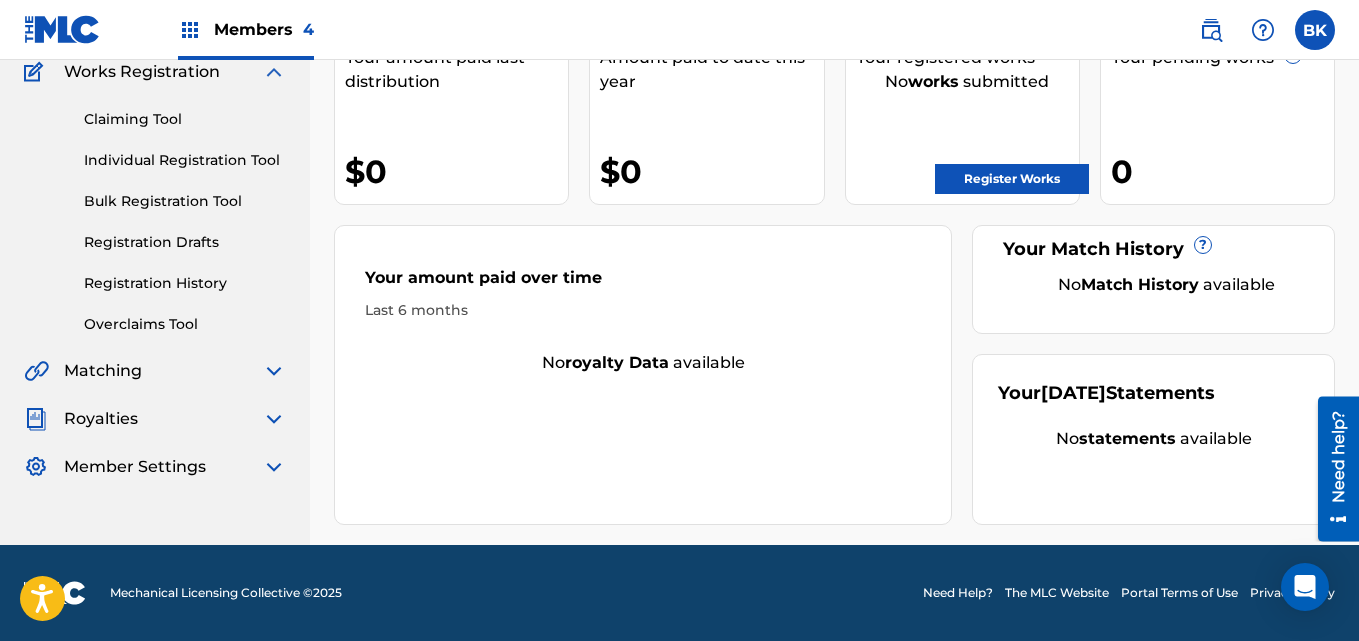 drag, startPoint x: 533, startPoint y: 292, endPoint x: 522, endPoint y: 272, distance: 22.825424 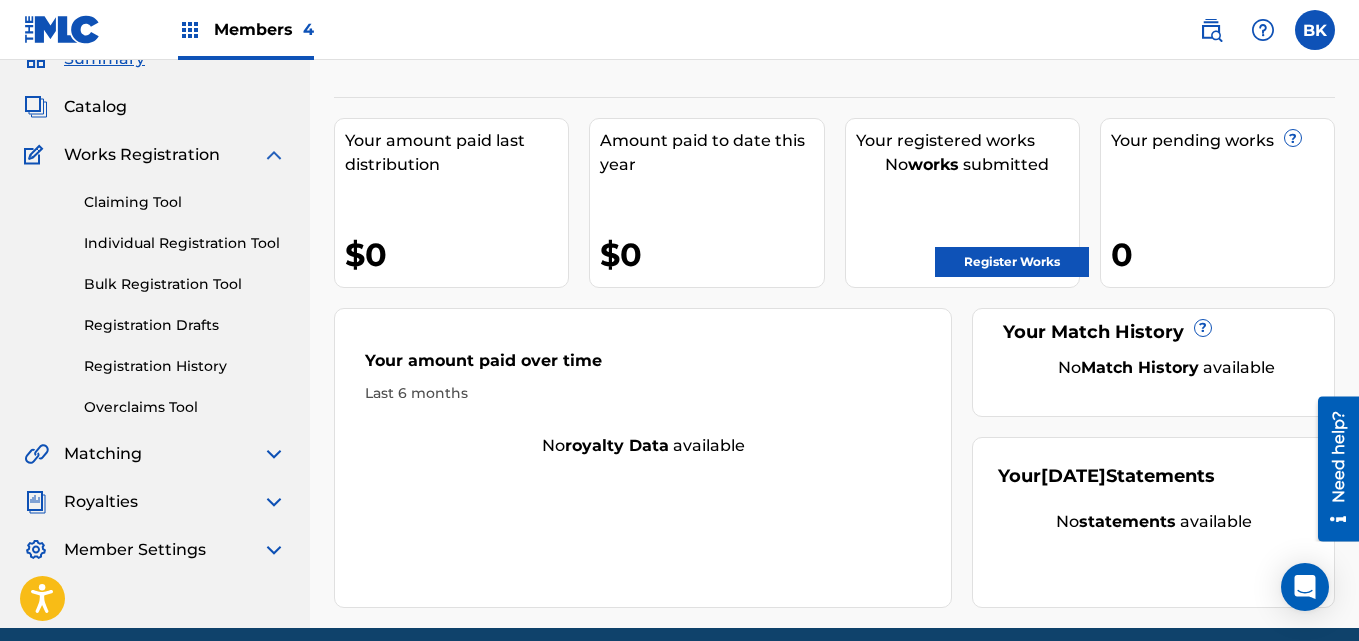 scroll, scrollTop: 45, scrollLeft: 0, axis: vertical 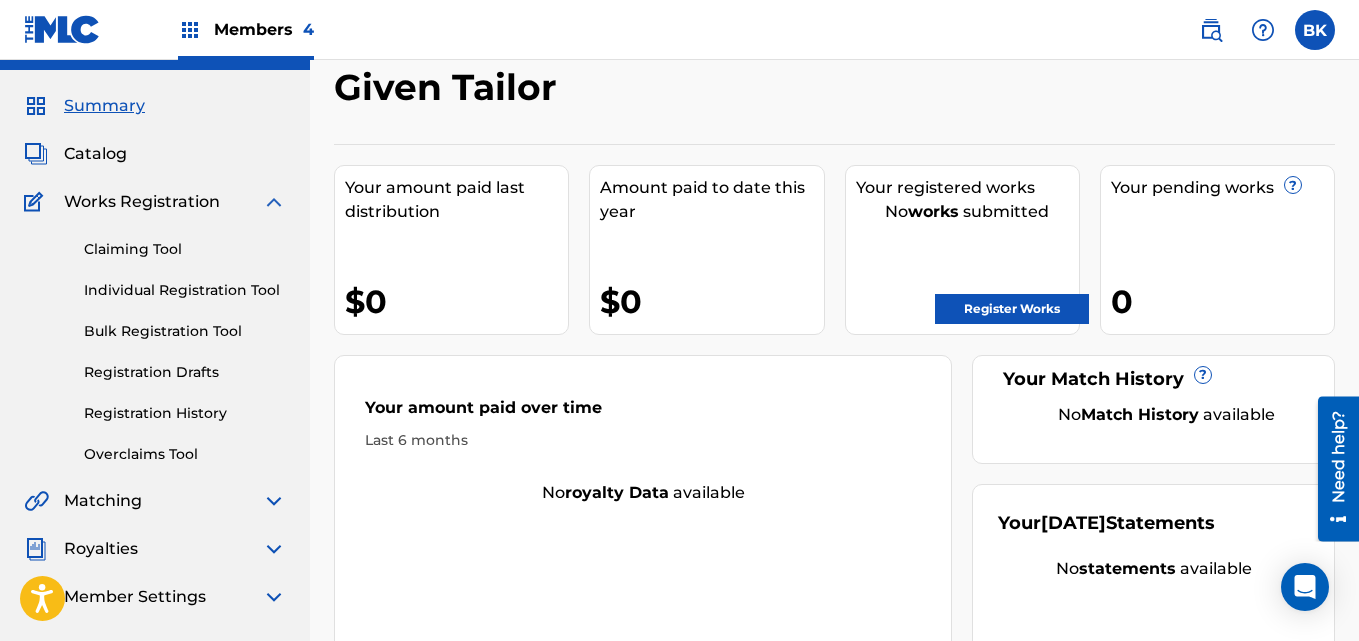 click on "Individual Registration Tool" at bounding box center [185, 290] 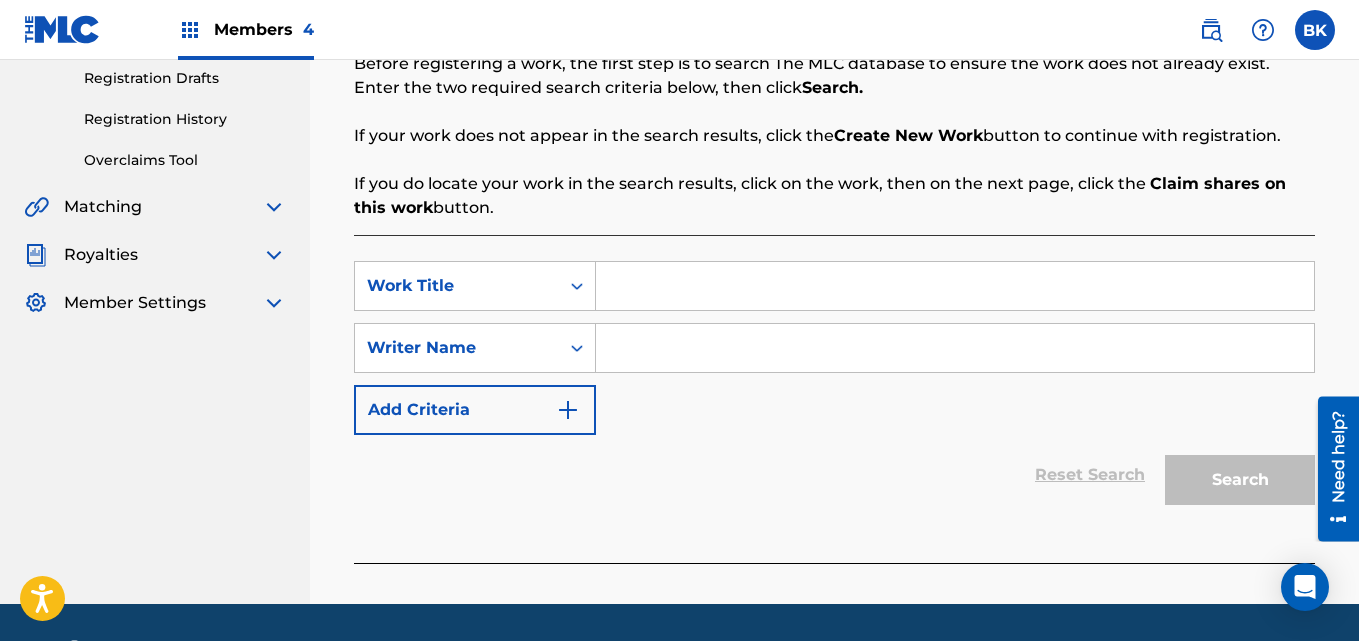 scroll, scrollTop: 354, scrollLeft: 0, axis: vertical 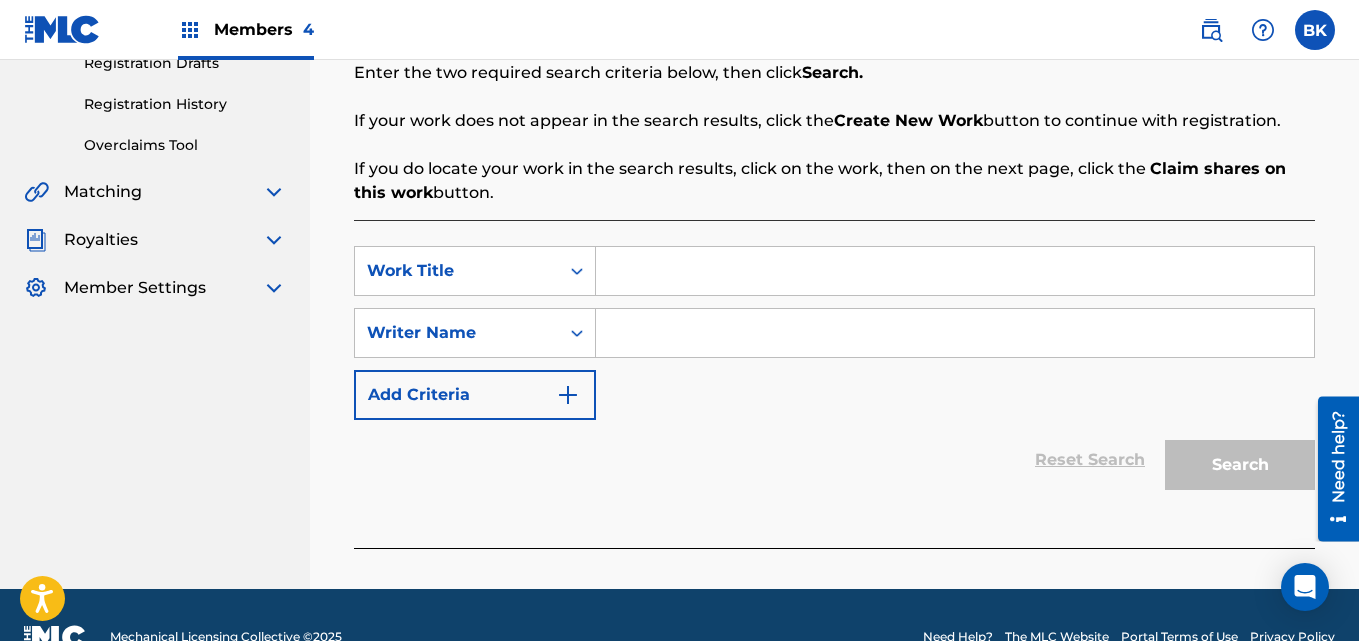 click at bounding box center [955, 271] 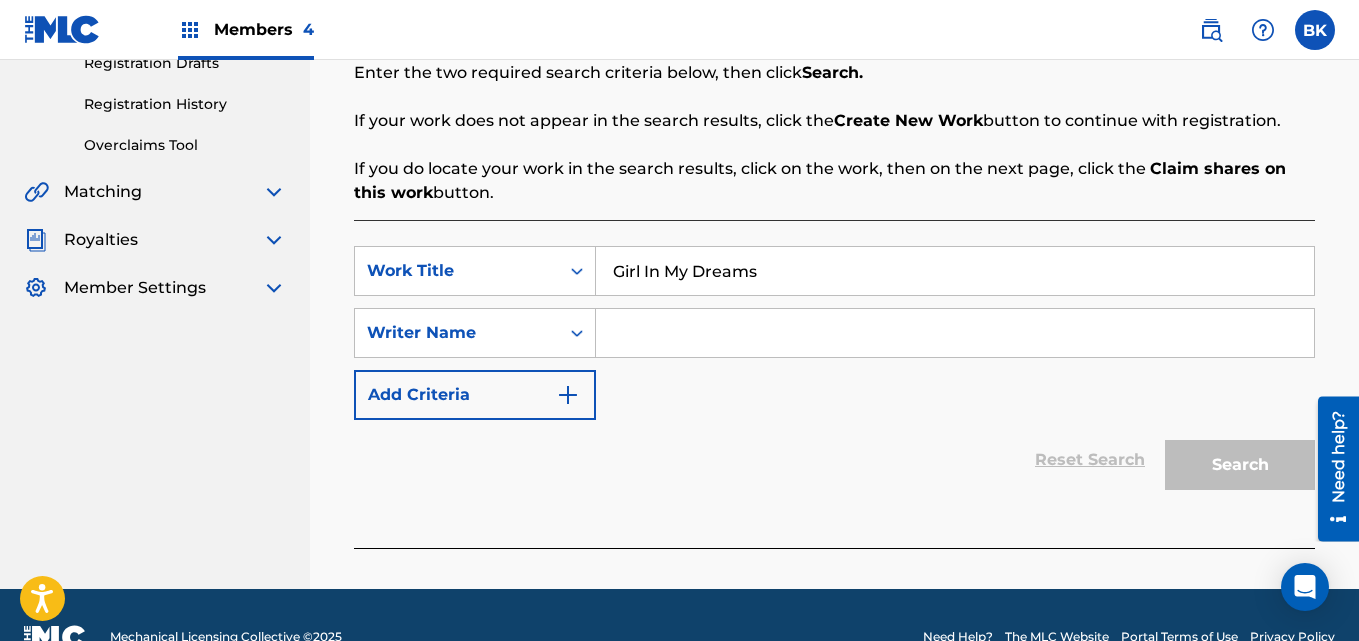 type on "Girl In My Dreams" 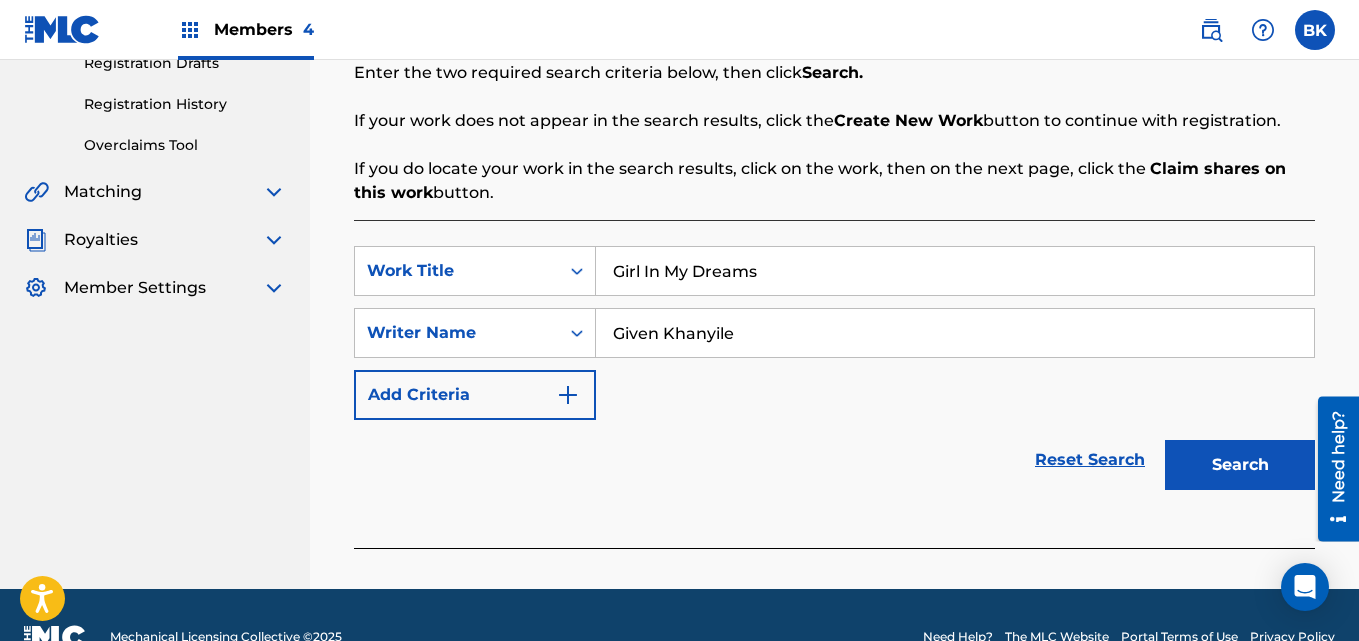 click on "Search" at bounding box center [1240, 465] 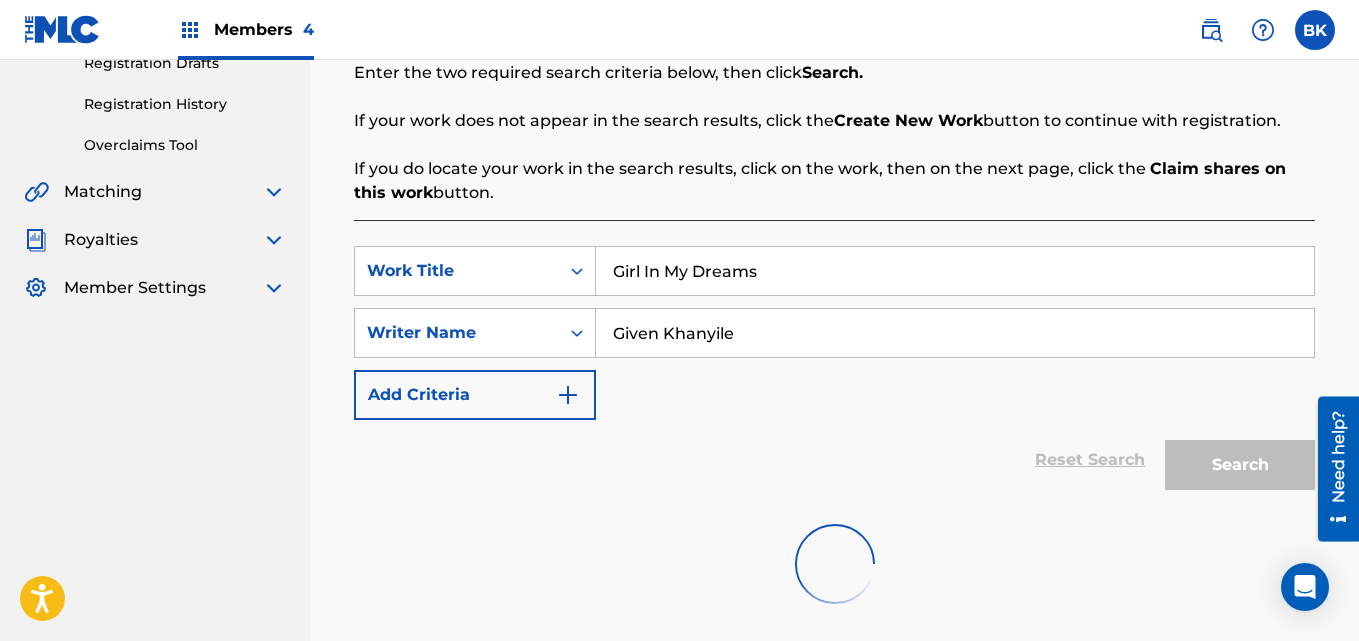 click on "Given Khanyile" at bounding box center [955, 333] 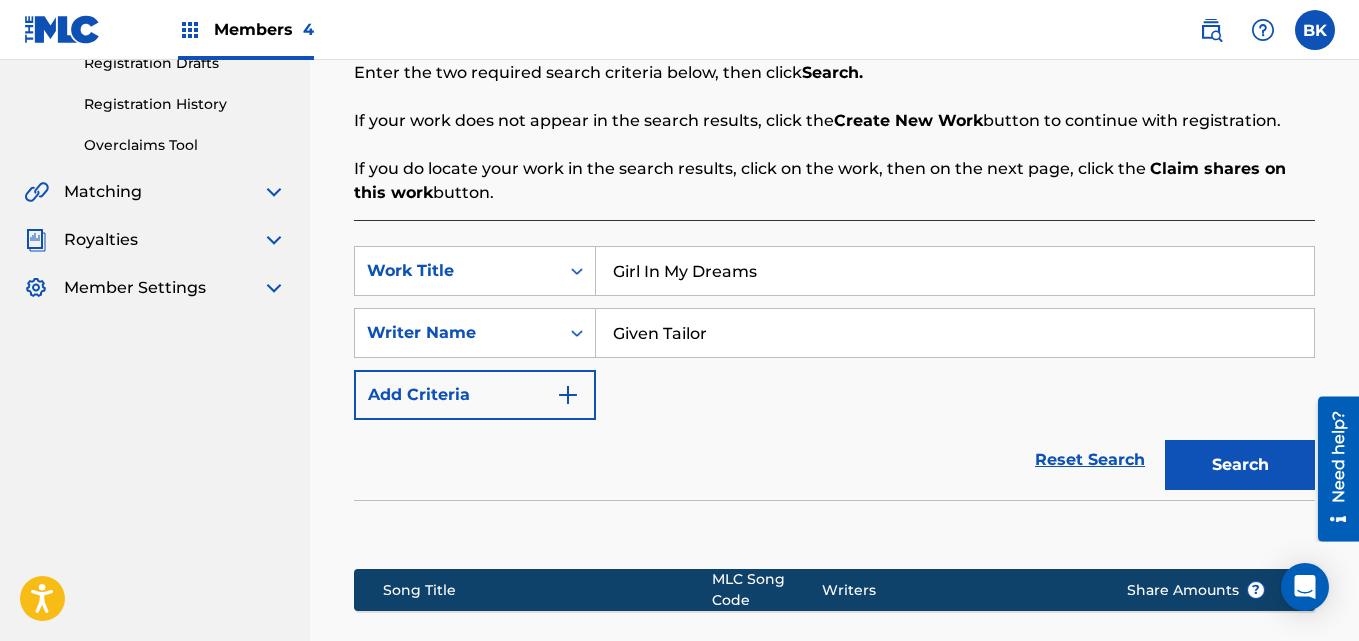 type on "Given Tailor" 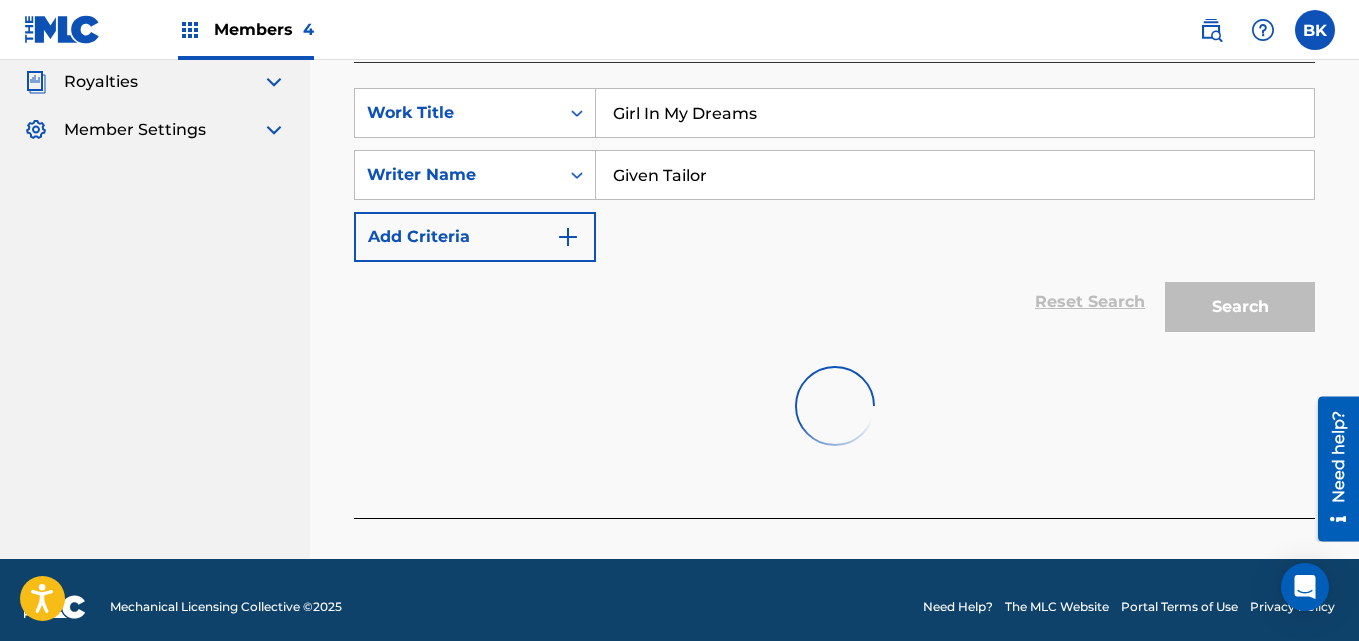 scroll, scrollTop: 526, scrollLeft: 0, axis: vertical 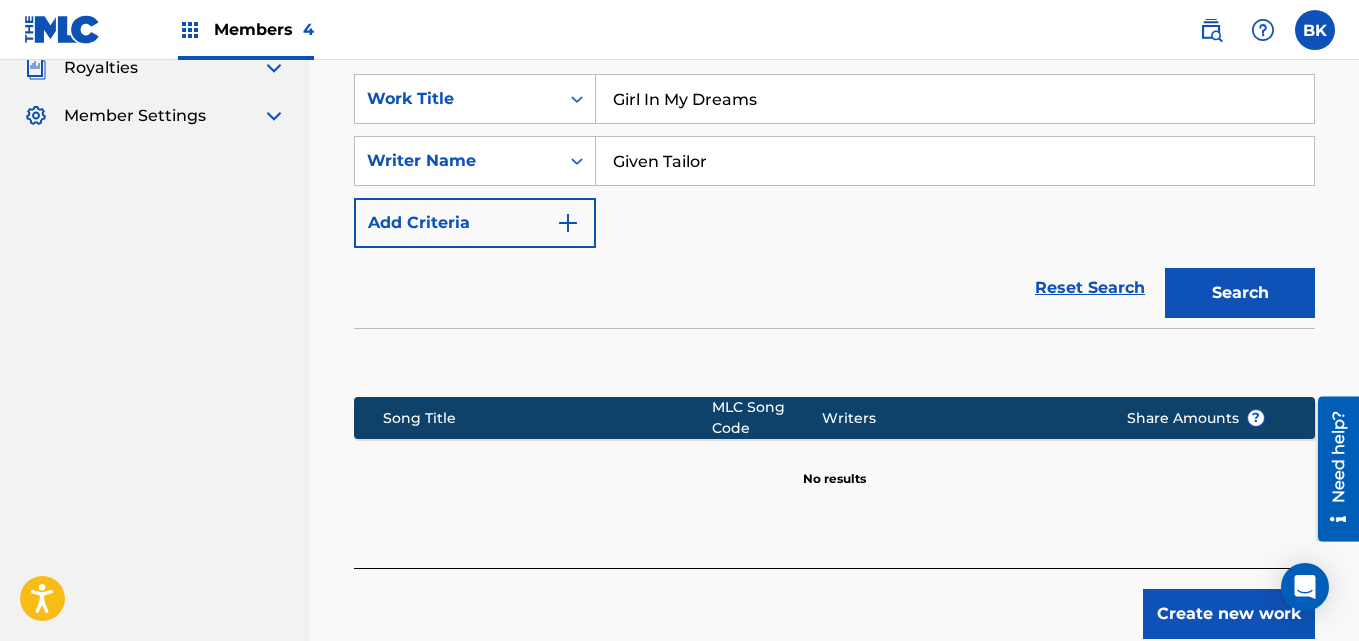 click on "Create new work" at bounding box center (1229, 614) 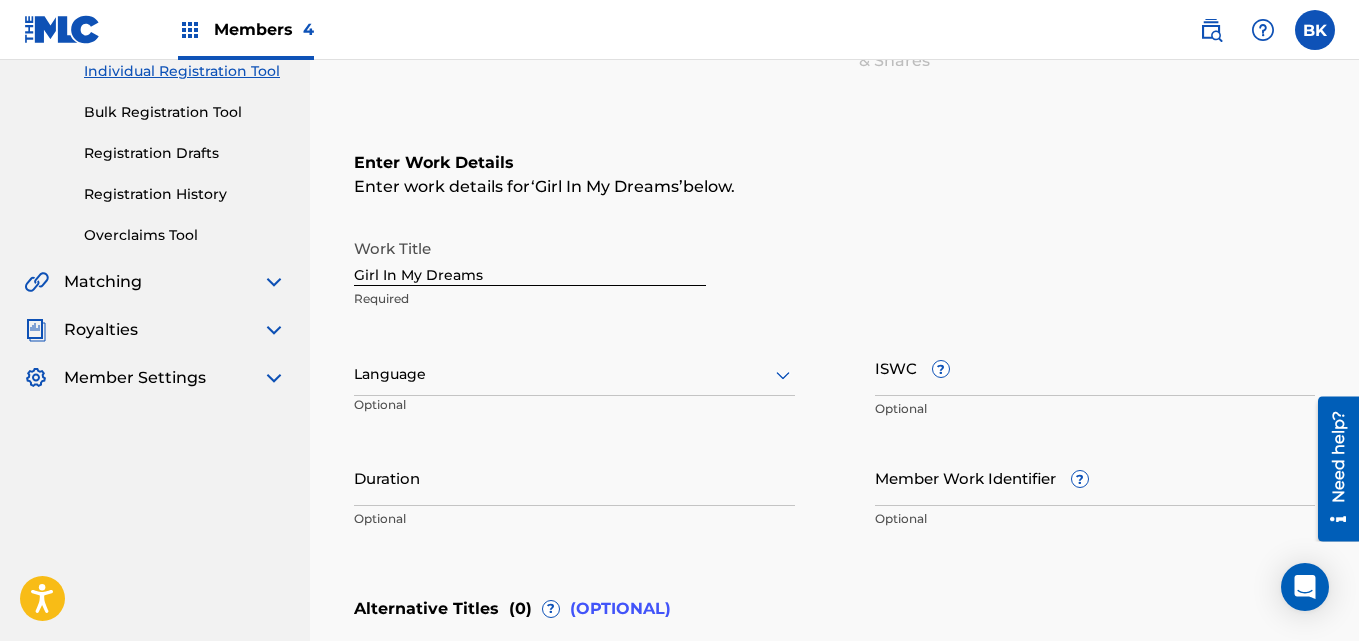 scroll, scrollTop: 258, scrollLeft: 0, axis: vertical 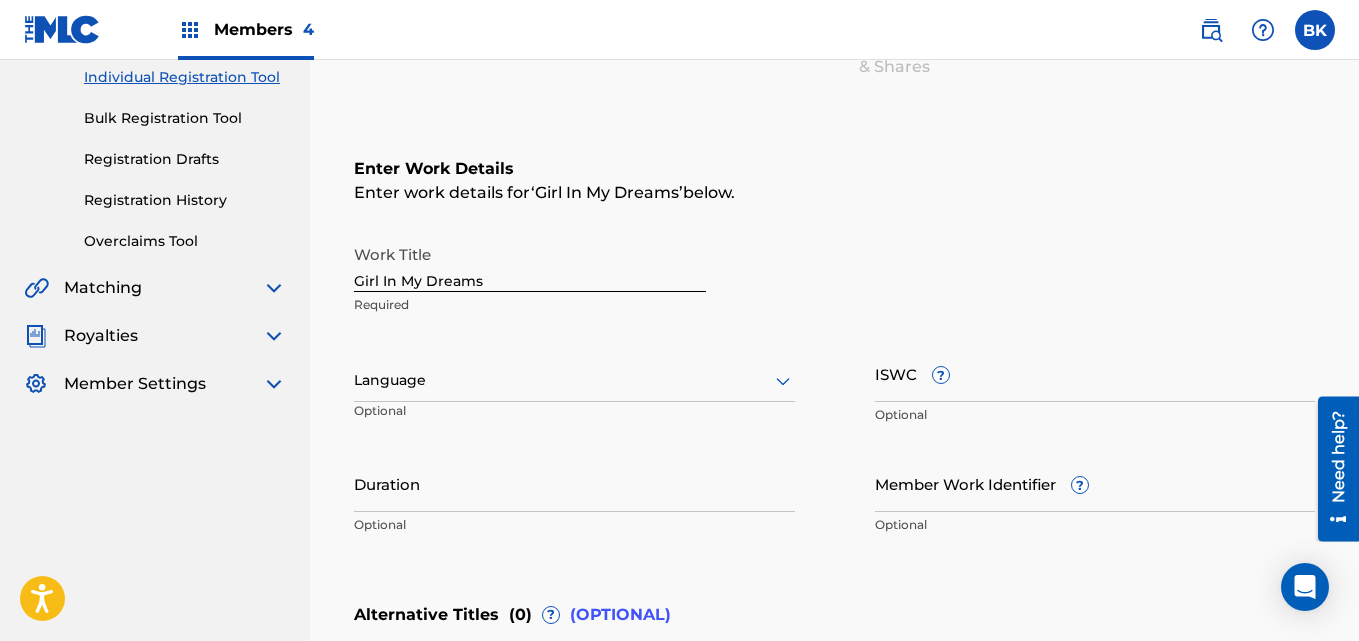 click at bounding box center (574, 380) 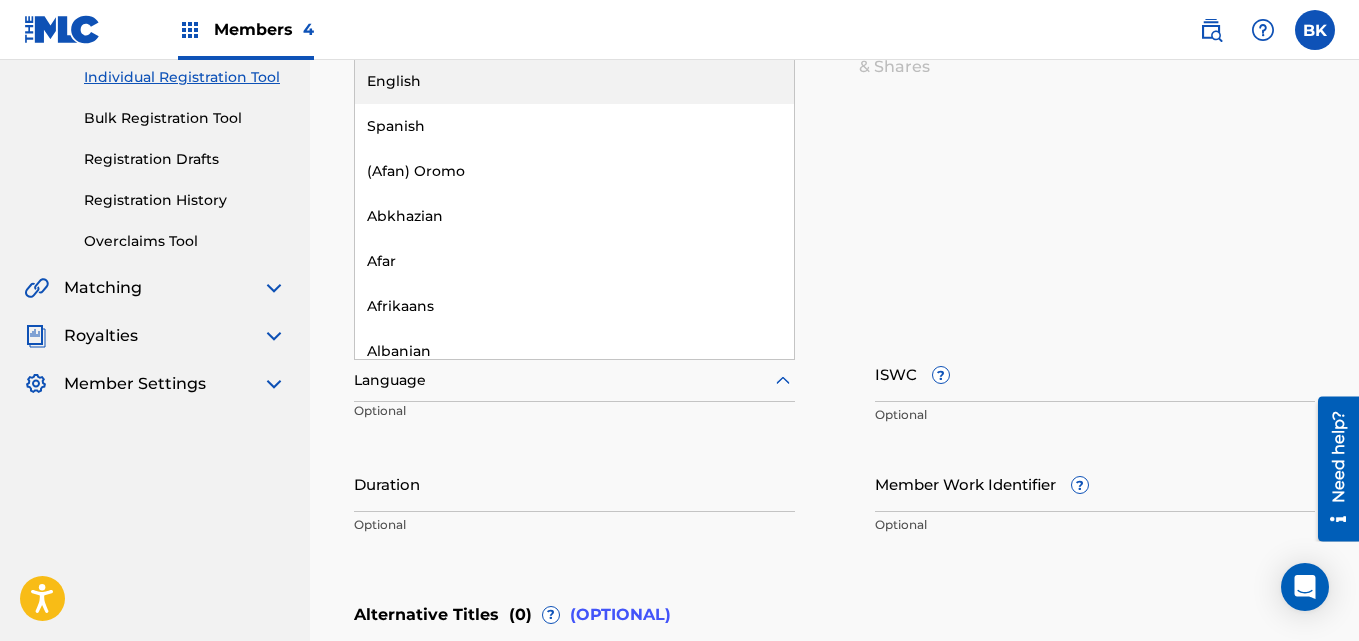 click on "English" at bounding box center [574, 81] 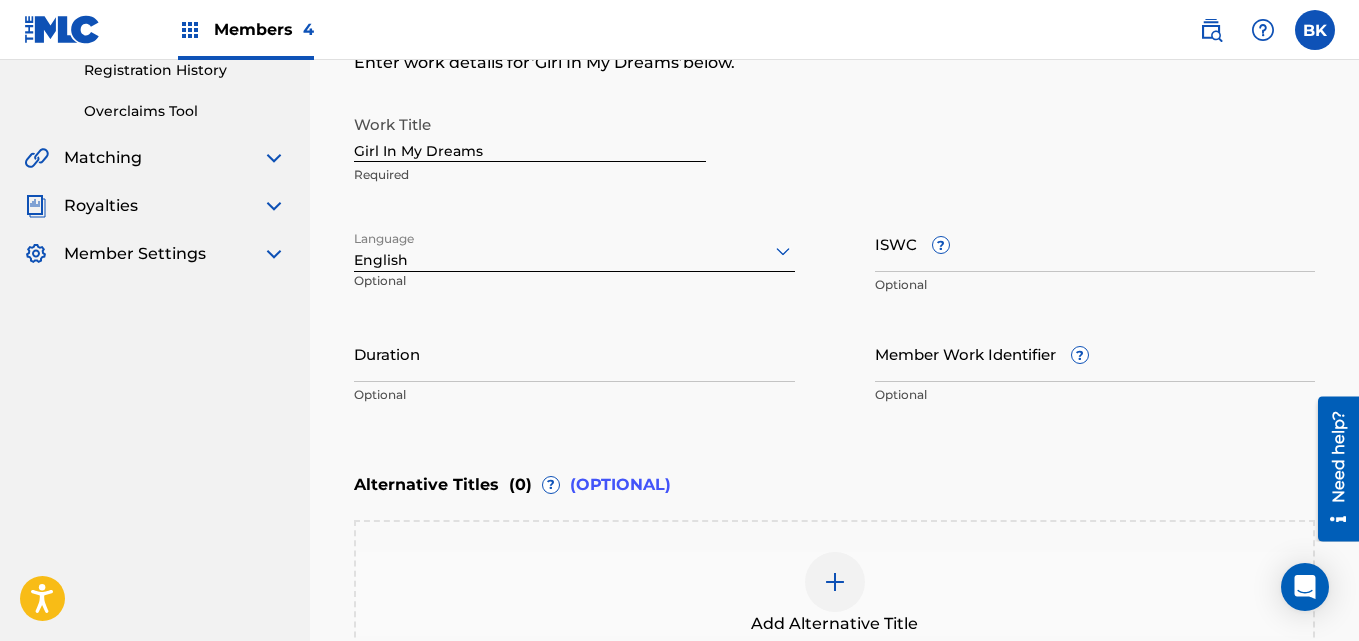 scroll, scrollTop: 401, scrollLeft: 0, axis: vertical 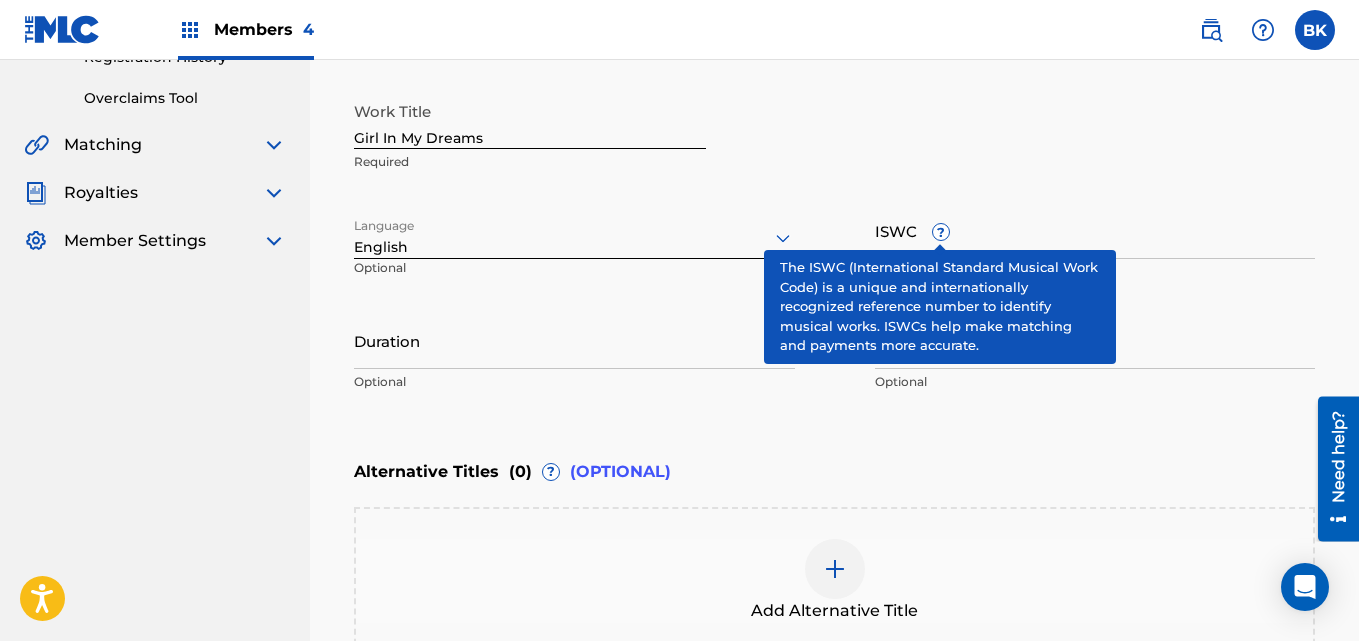 click on "?" at bounding box center [941, 232] 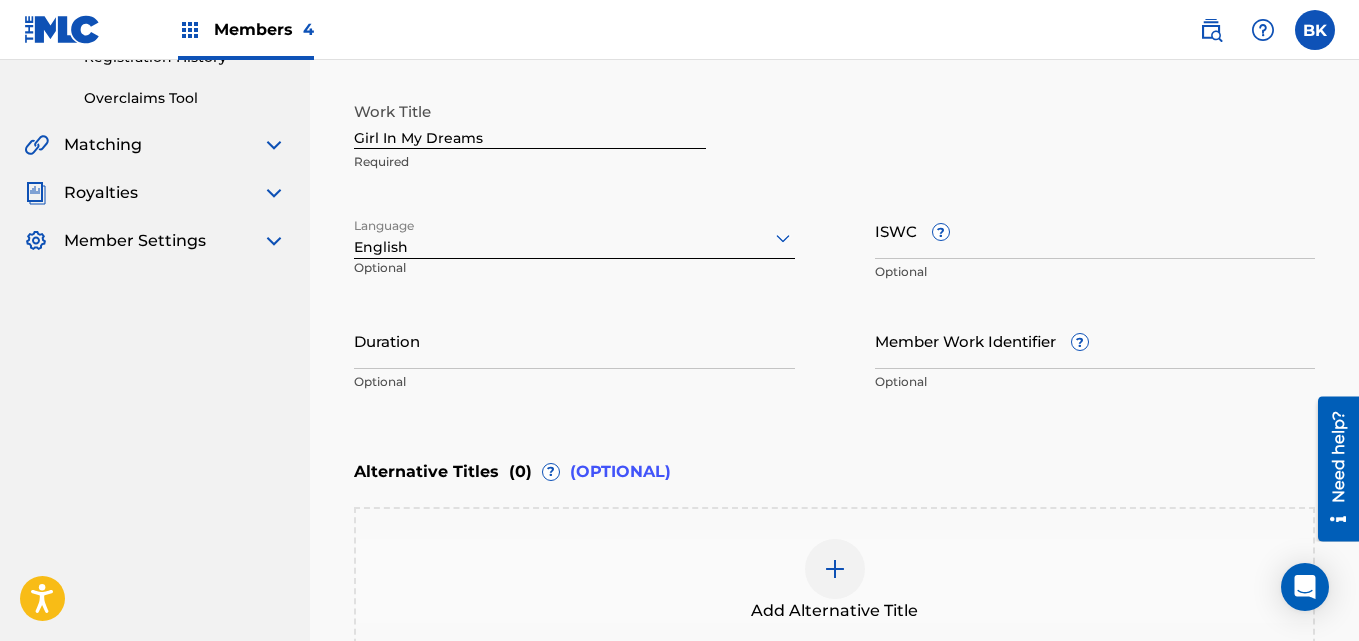 click on "Duration" at bounding box center [574, 340] 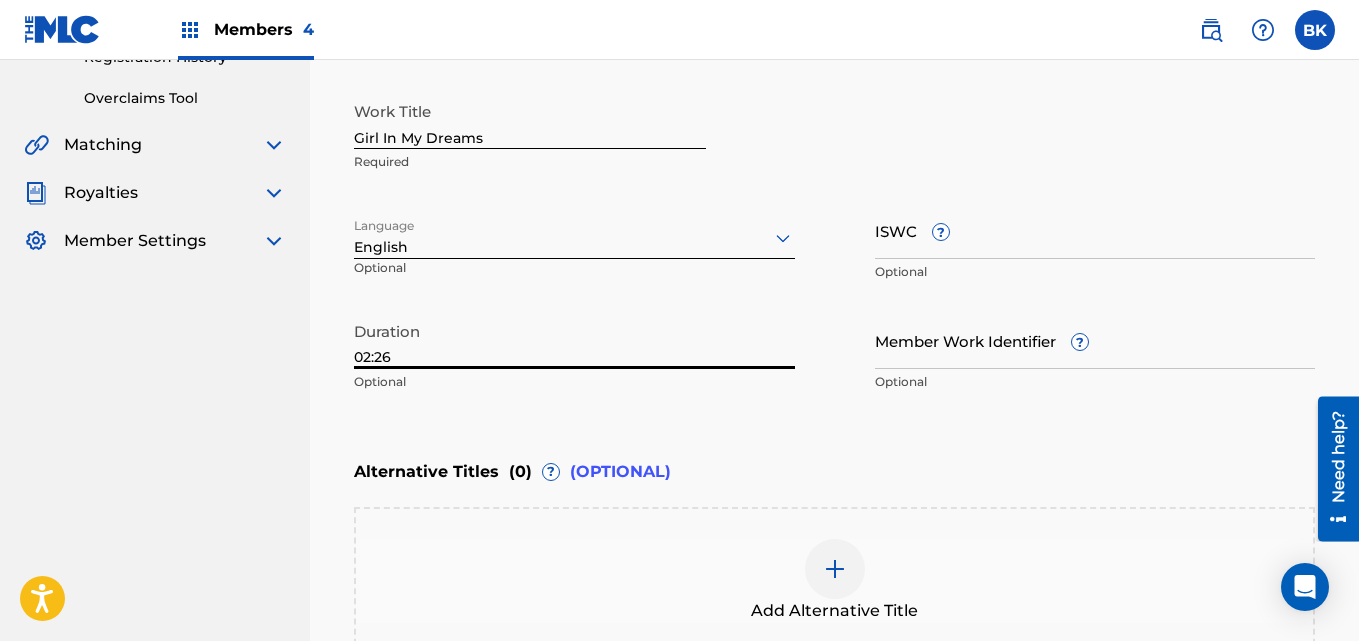 type on "02:26" 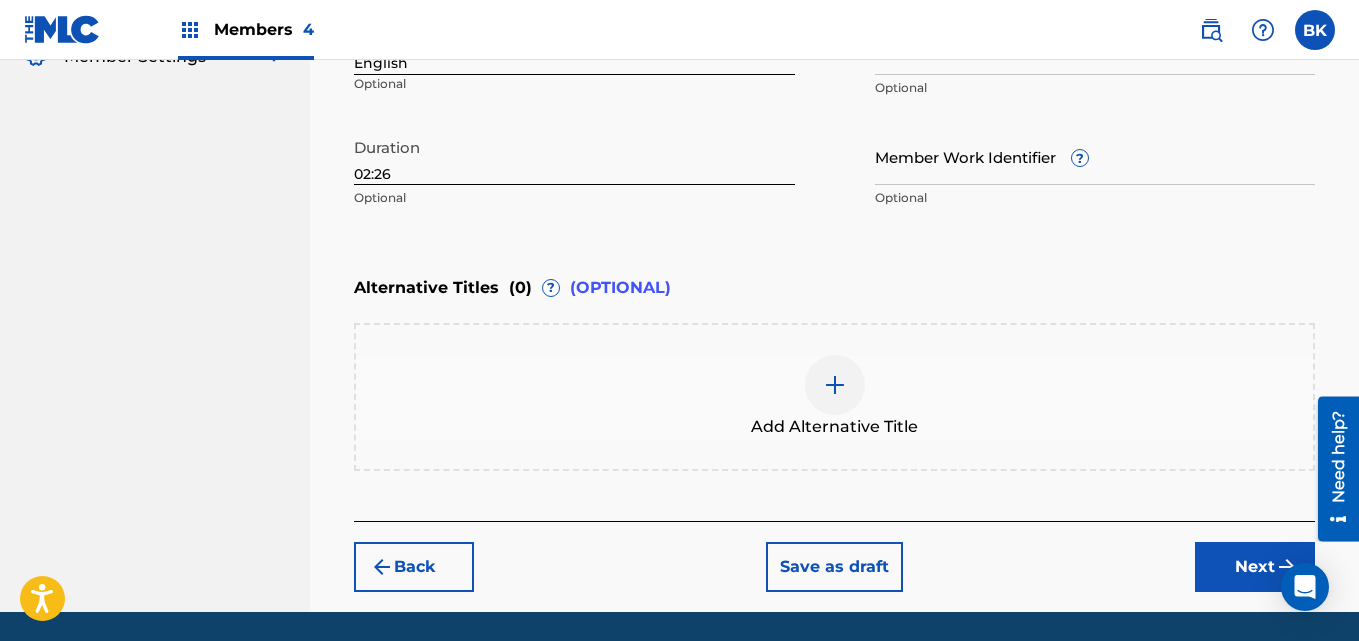 scroll, scrollTop: 652, scrollLeft: 0, axis: vertical 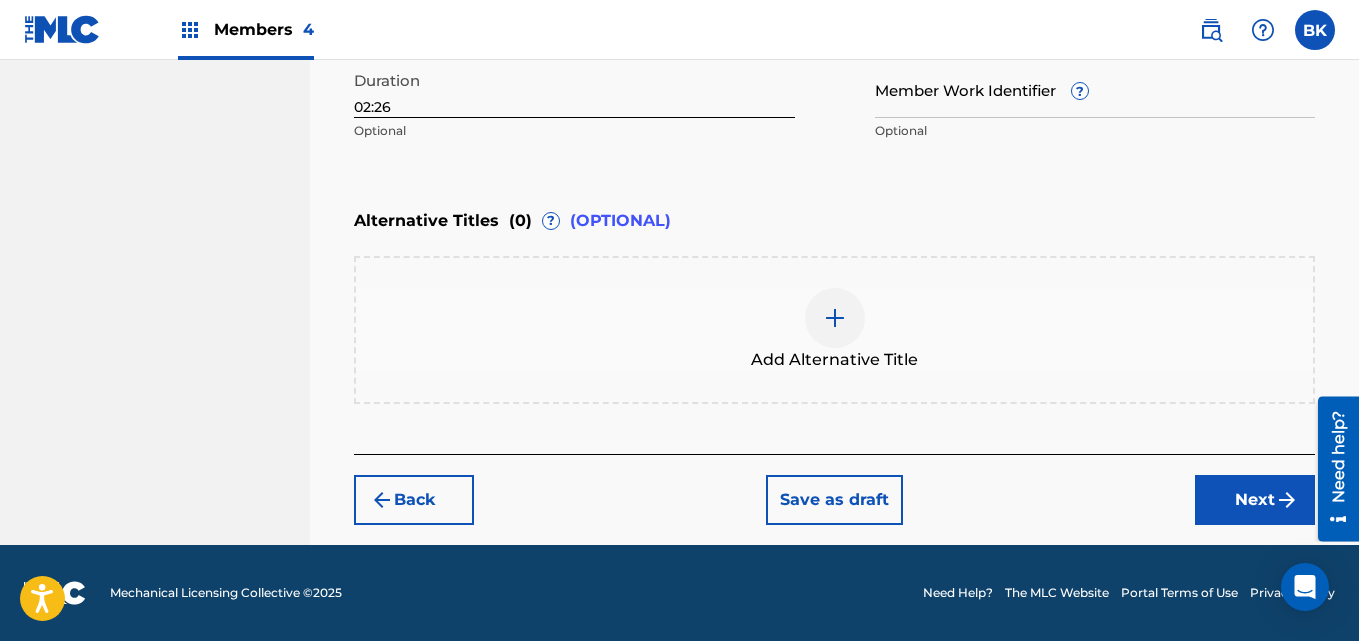 click on "Next" at bounding box center [1255, 500] 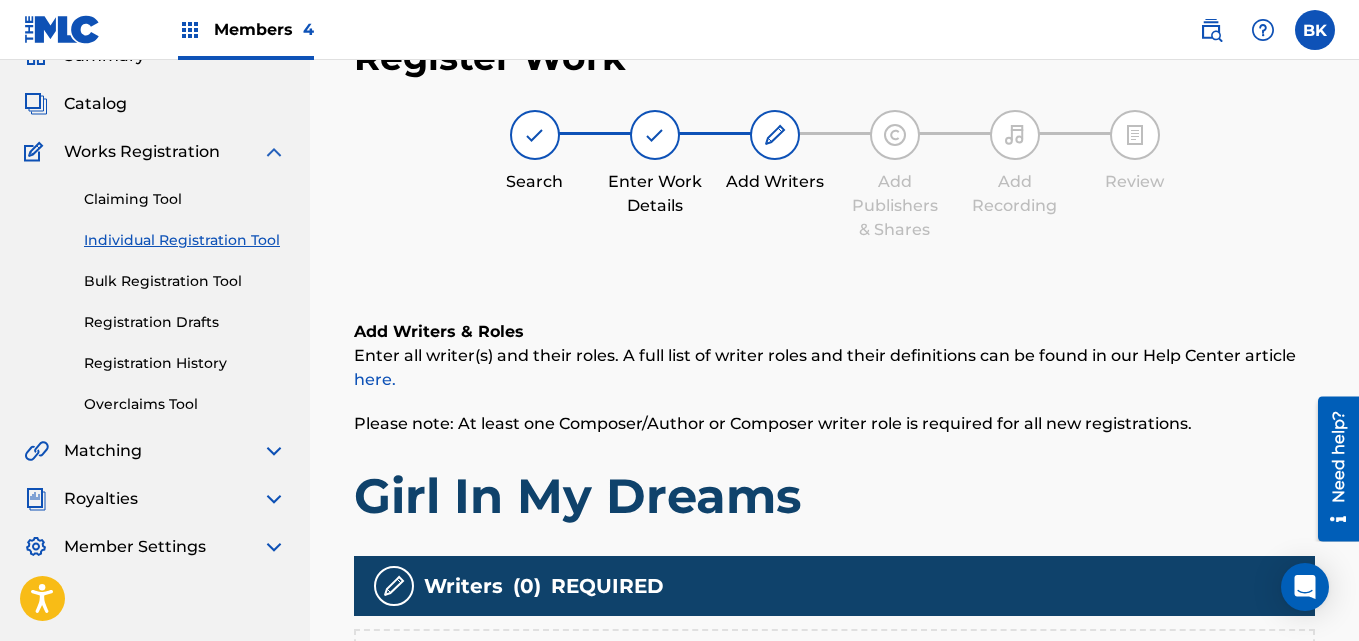 scroll, scrollTop: 90, scrollLeft: 0, axis: vertical 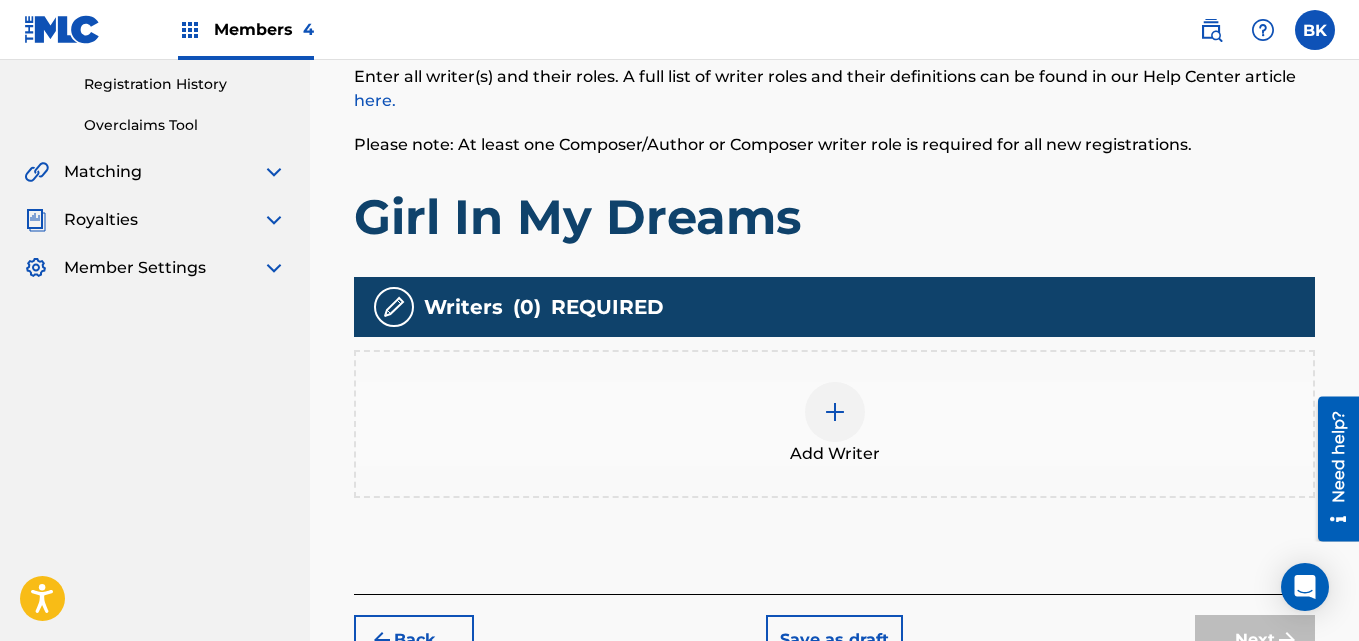 drag, startPoint x: 808, startPoint y: 390, endPoint x: 820, endPoint y: 393, distance: 12.369317 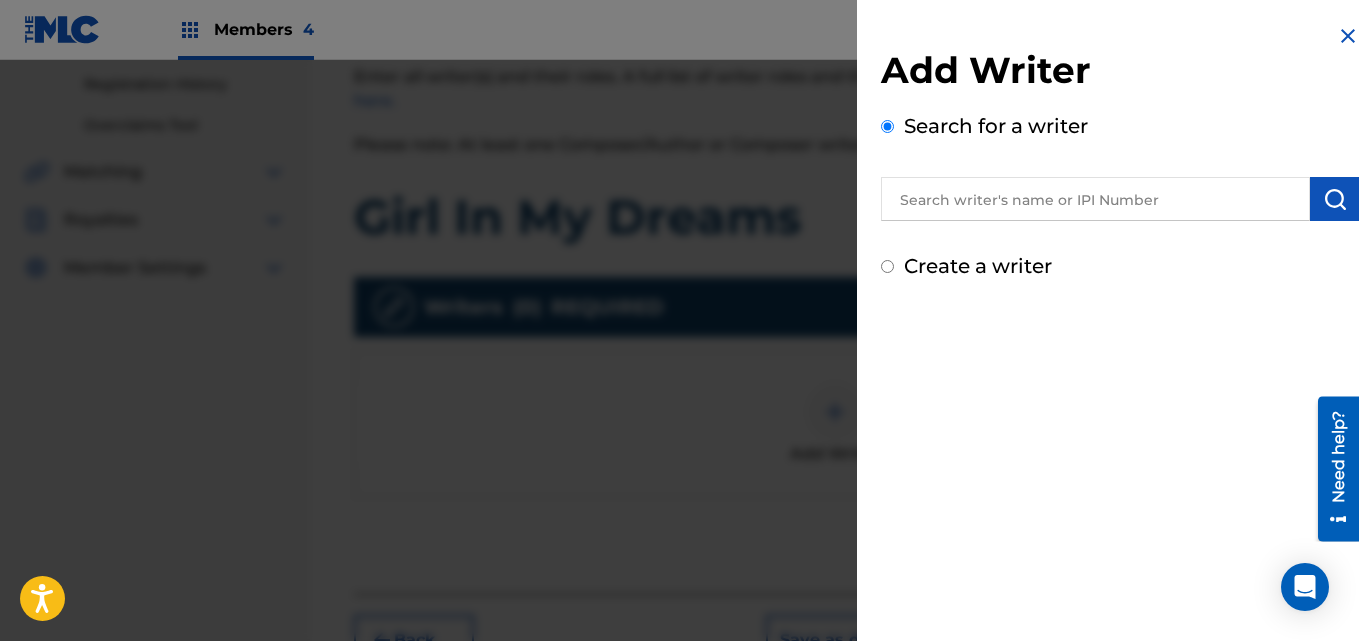 click at bounding box center (1095, 199) 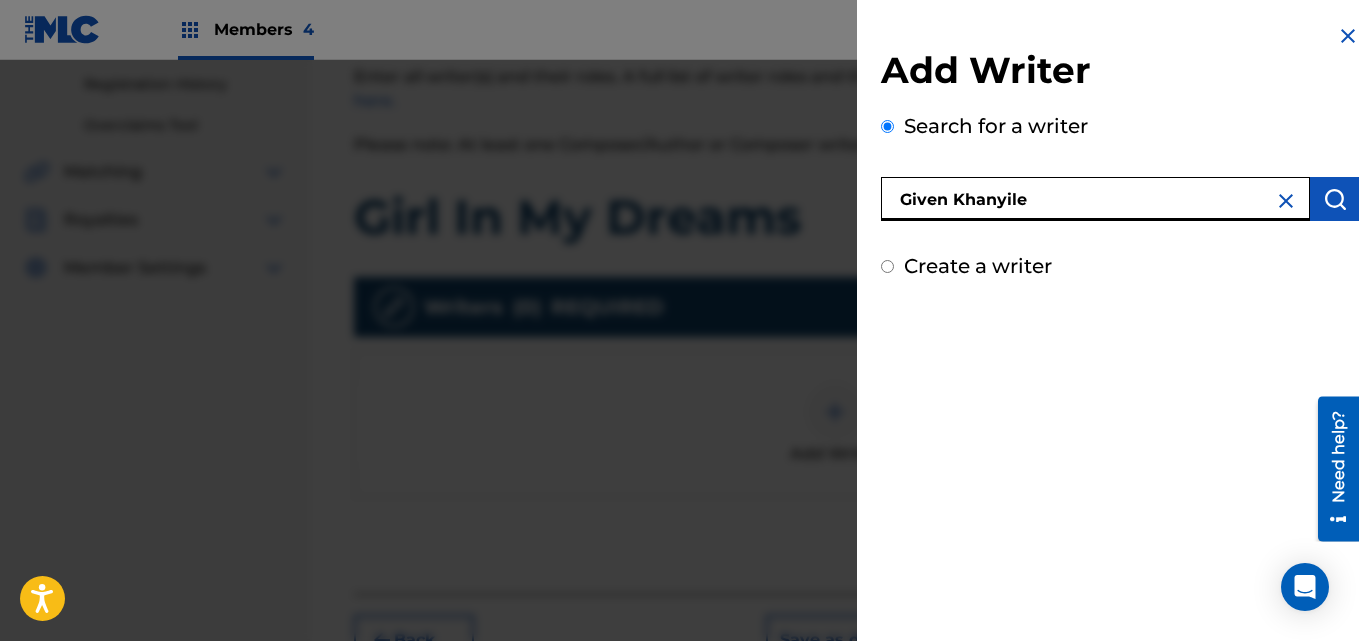 type on "Given Khanyile" 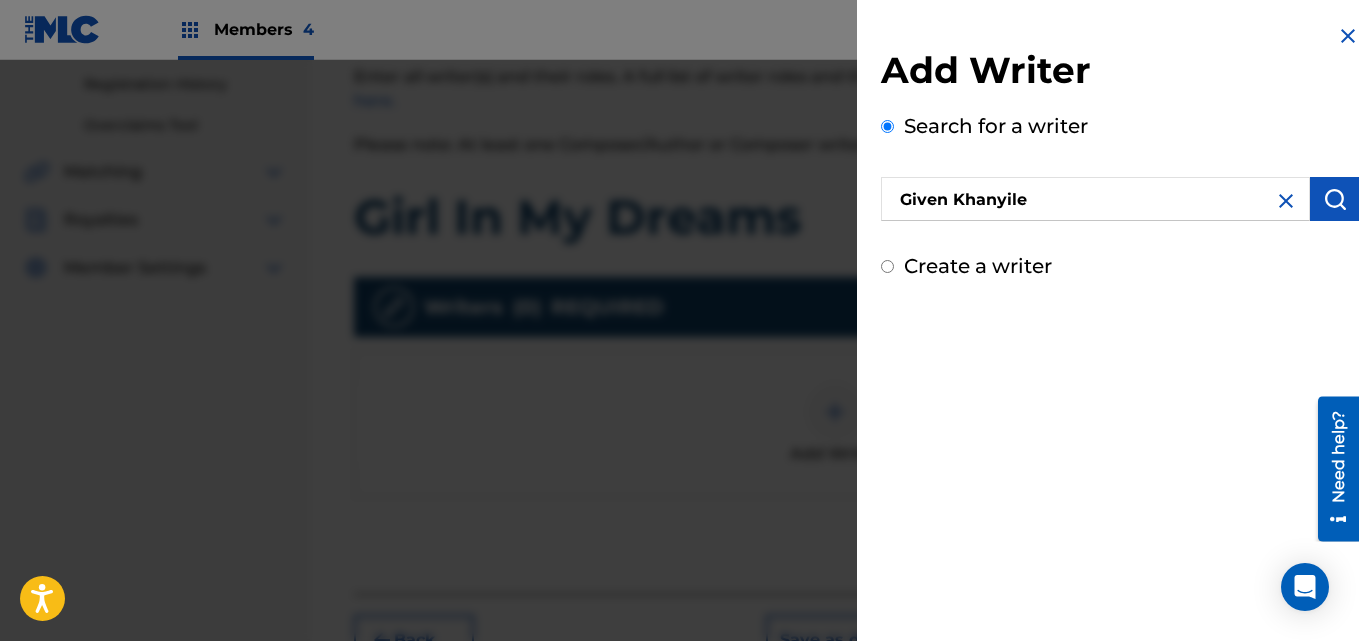 click on "Create a writer" at bounding box center (887, 266) 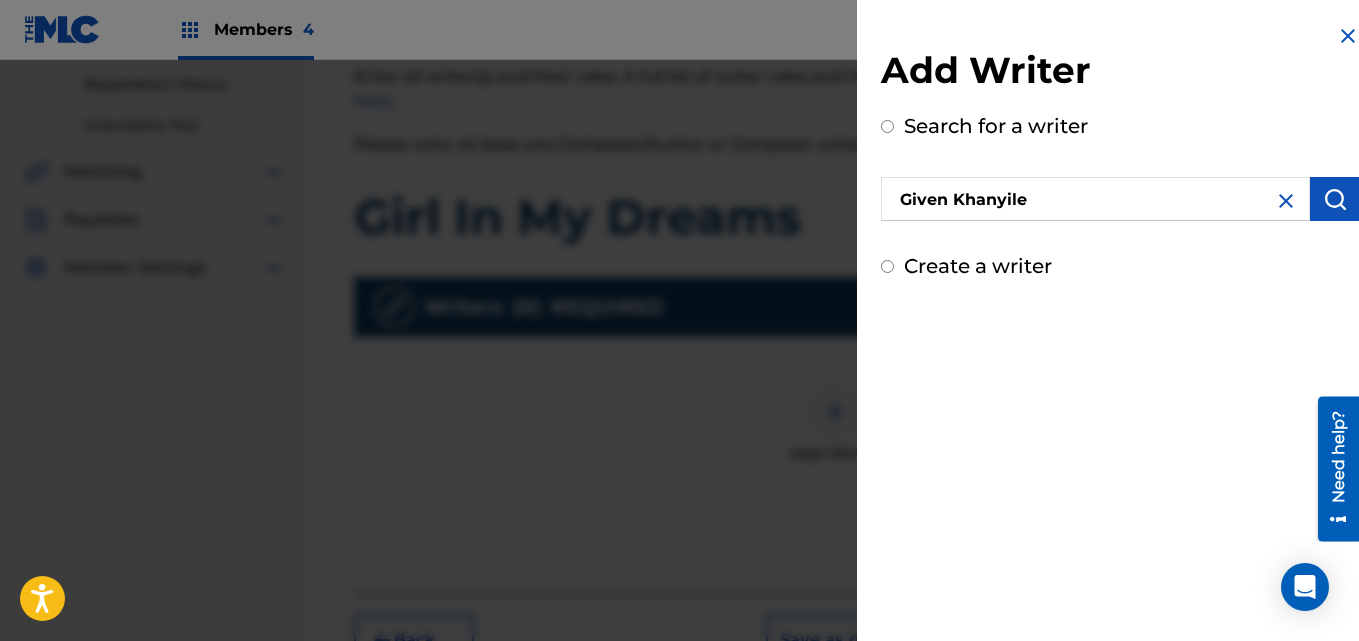 radio on "true" 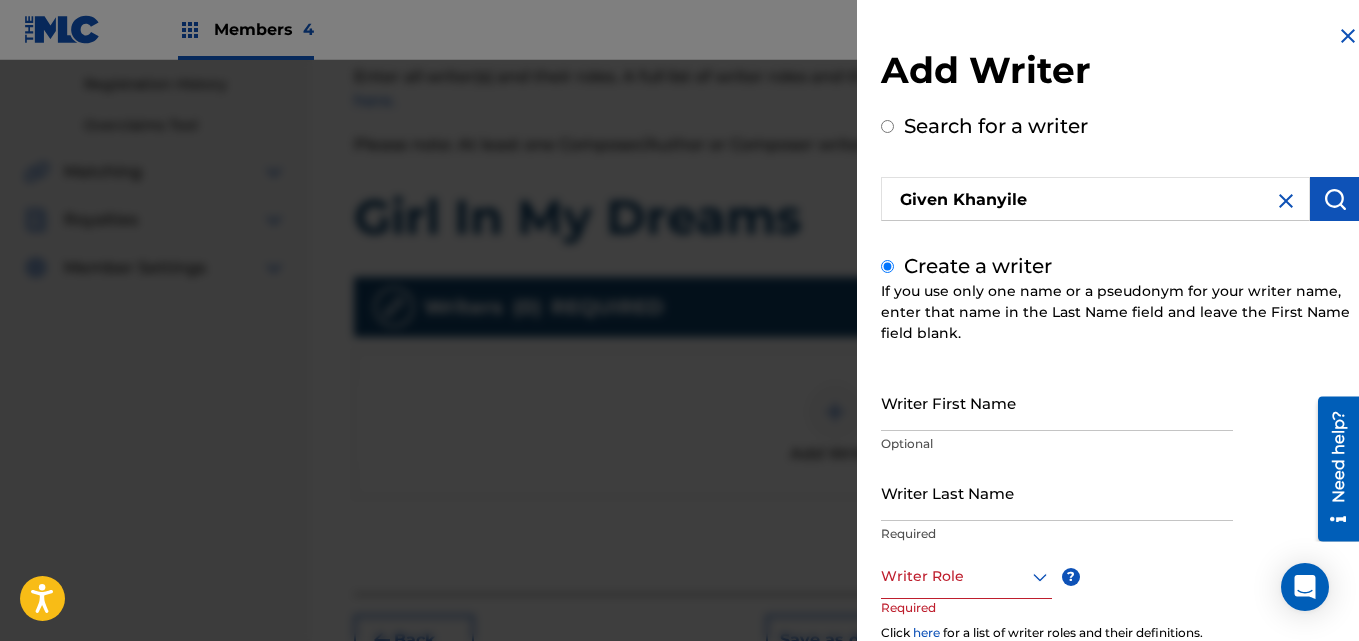 click on "Writer First Name" at bounding box center [1057, 402] 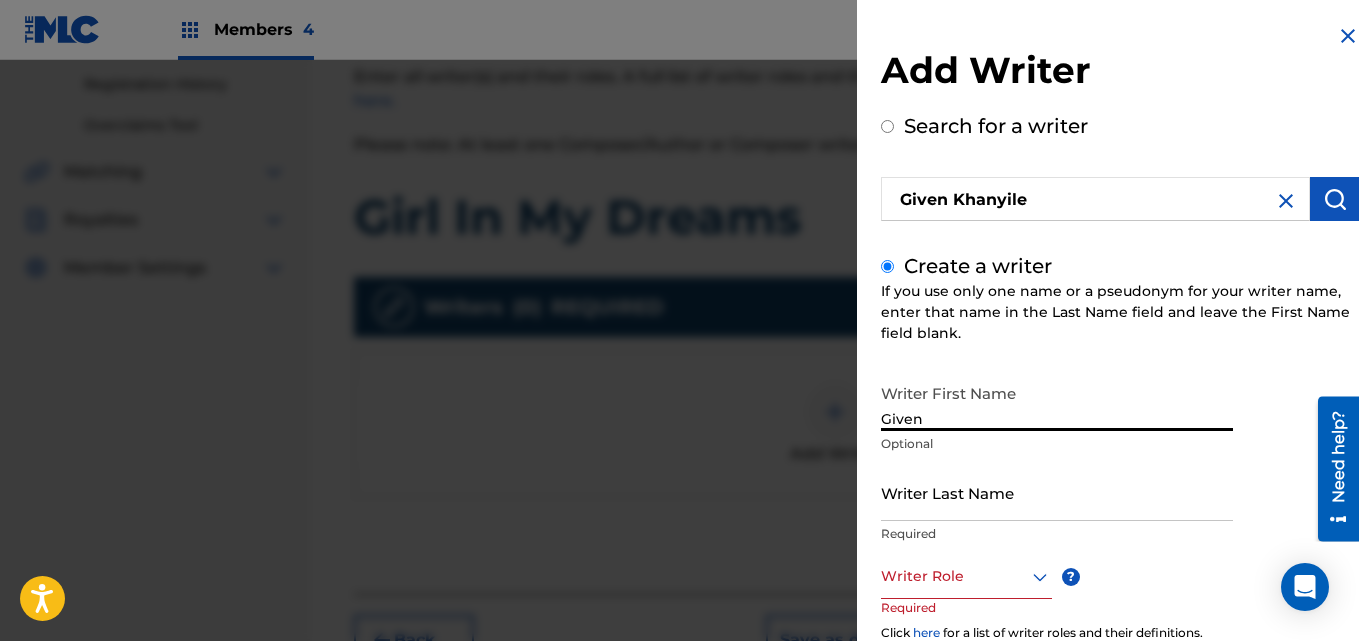 type on "Given" 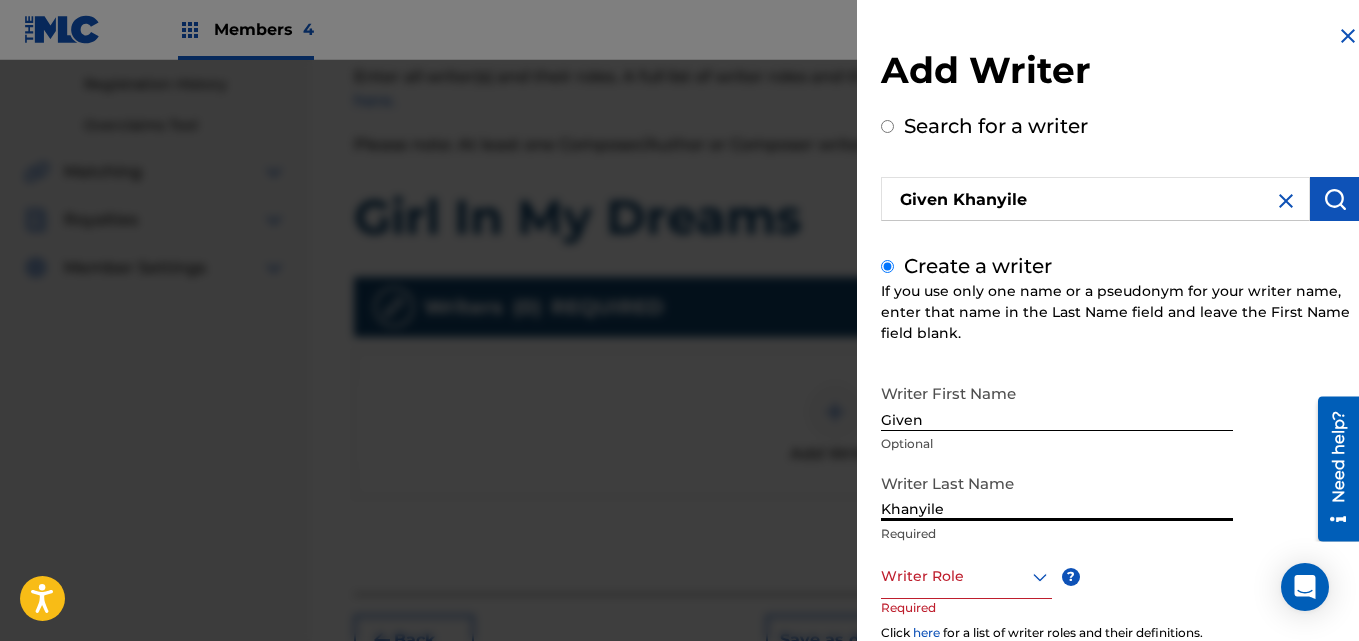 type on "Khanyile" 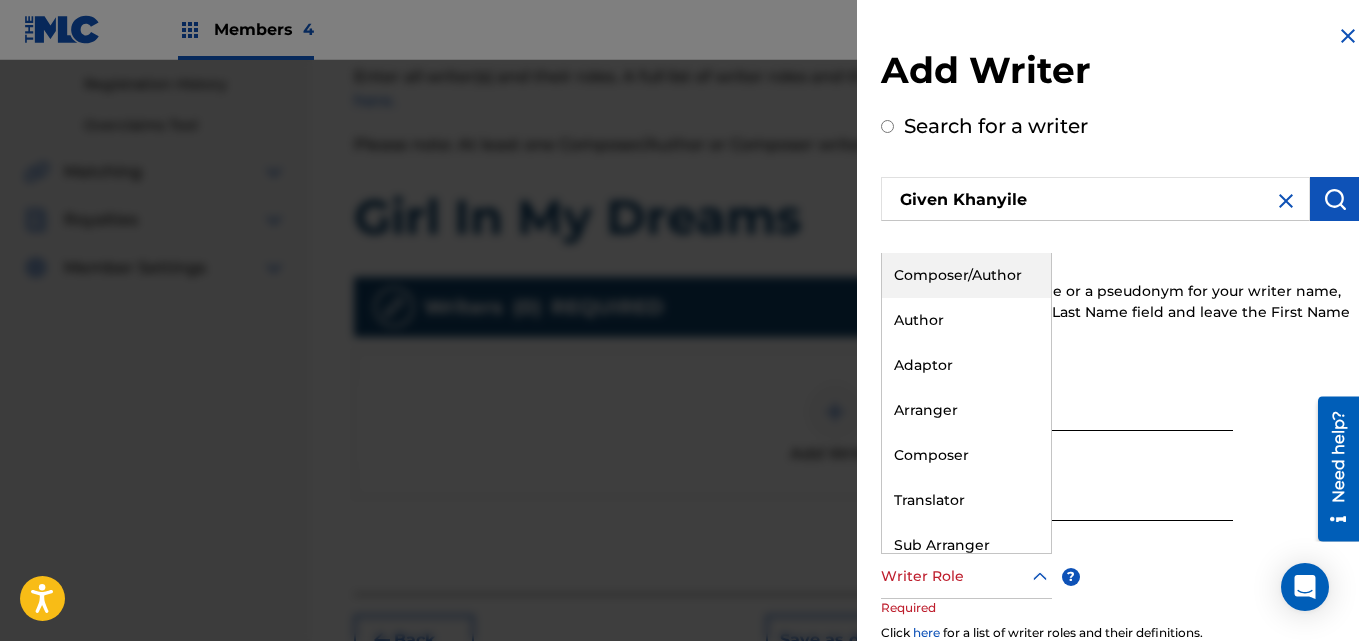 click at bounding box center (966, 576) 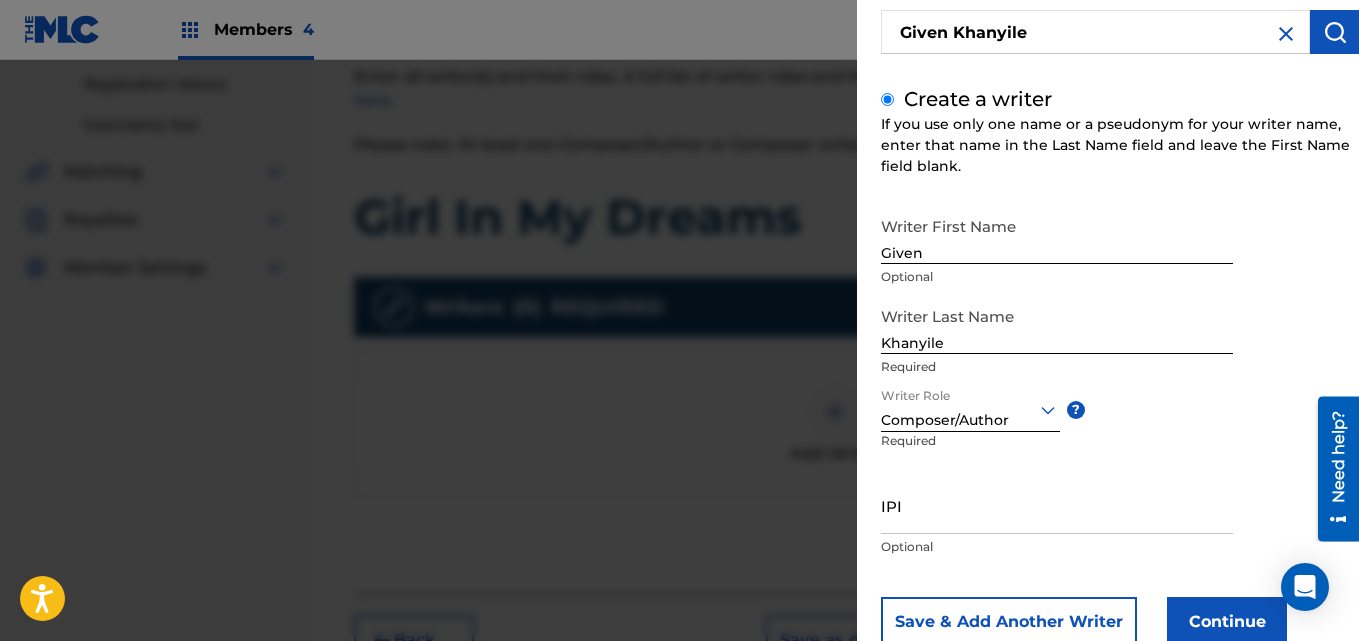 scroll, scrollTop: 227, scrollLeft: 0, axis: vertical 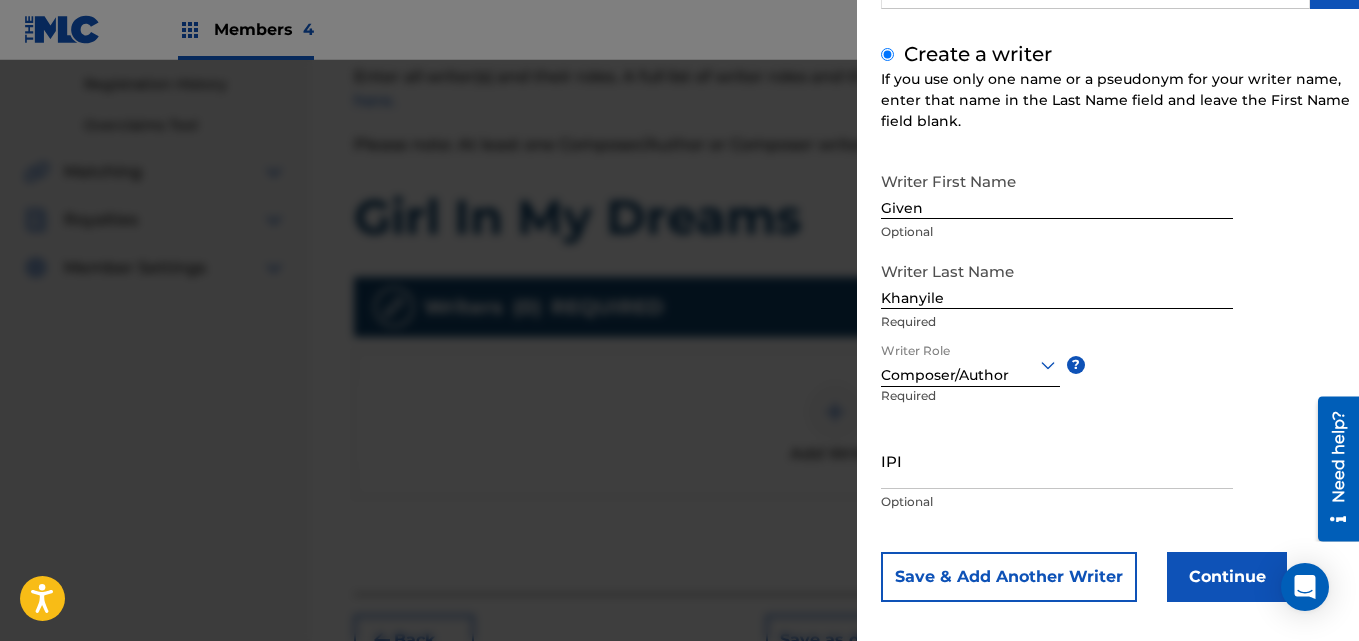click on "Continue" at bounding box center [1227, 577] 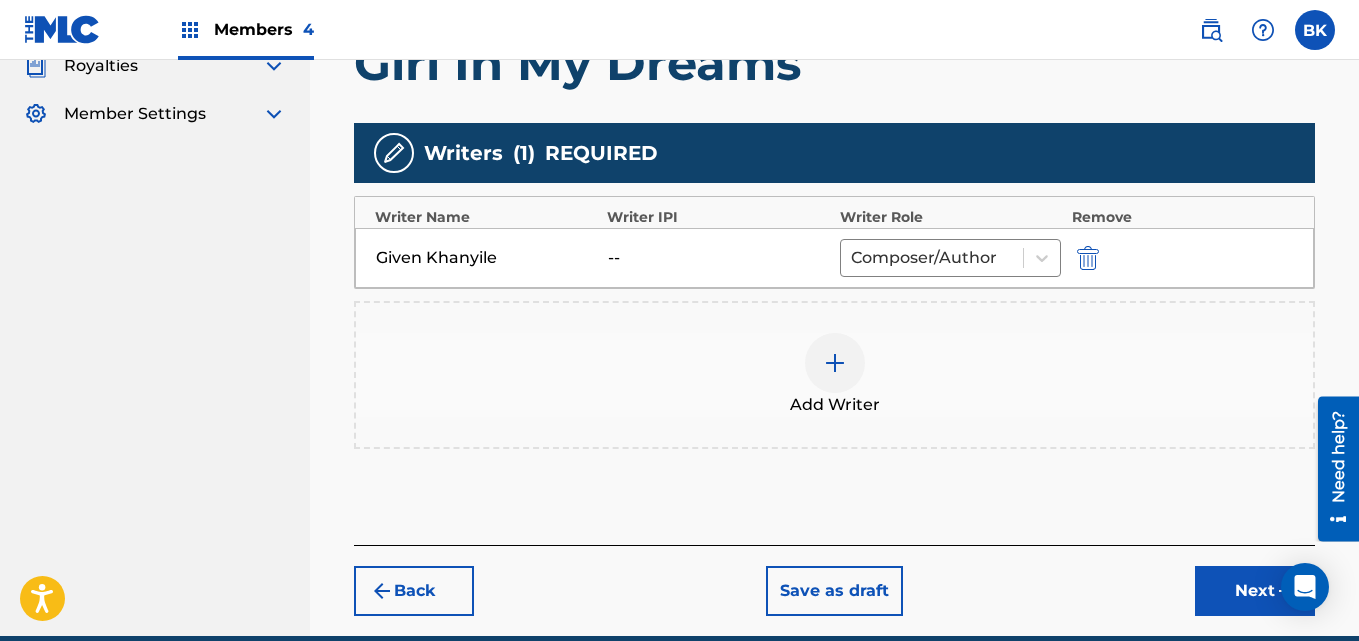 scroll, scrollTop: 619, scrollLeft: 0, axis: vertical 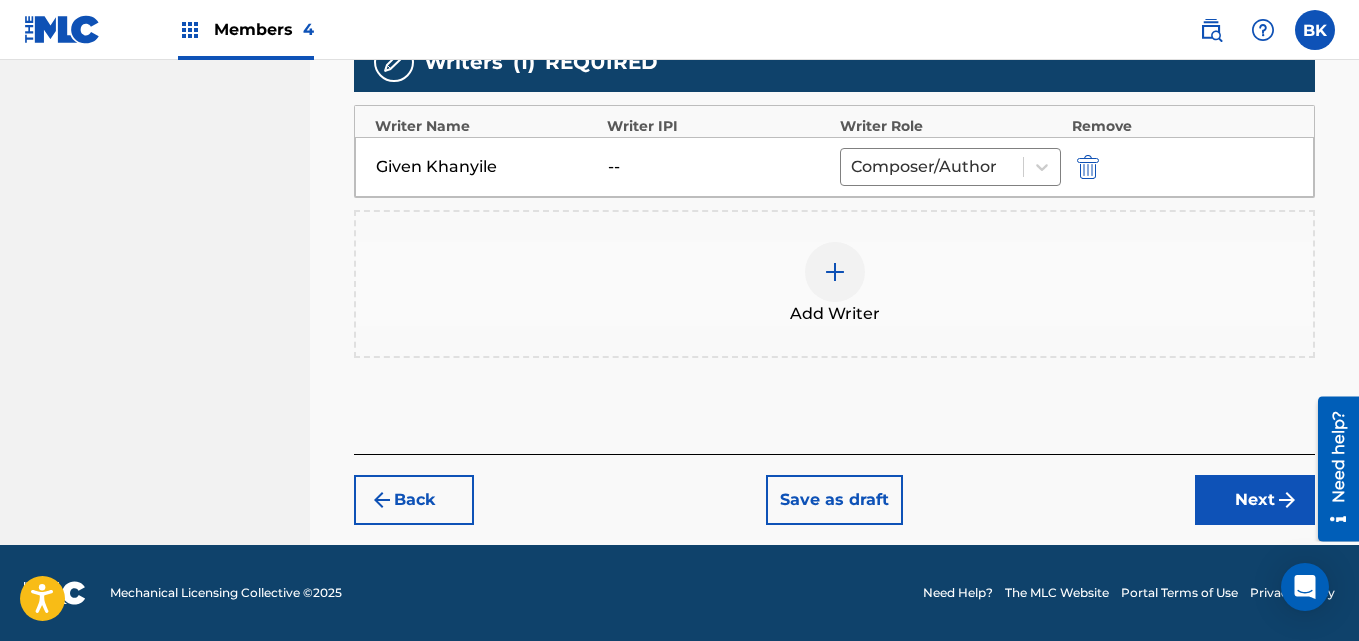 click on "Next" at bounding box center (1255, 500) 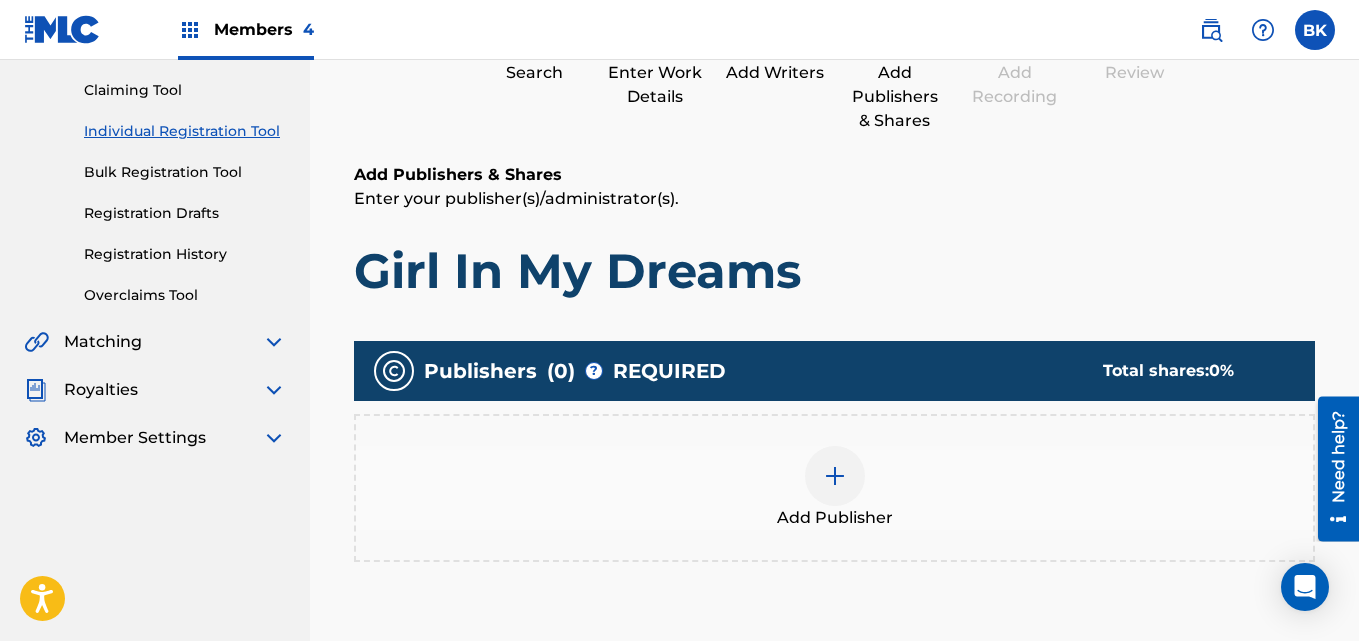 scroll, scrollTop: 90, scrollLeft: 0, axis: vertical 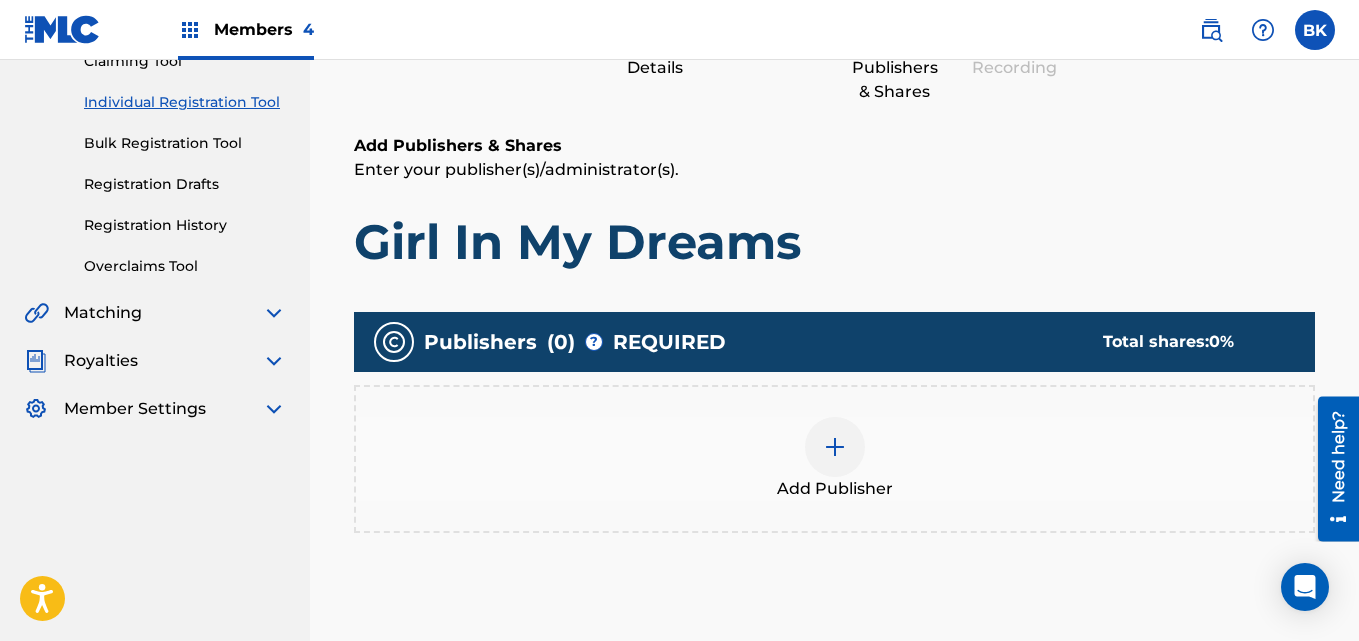 click on "Add Publisher" at bounding box center [834, 459] 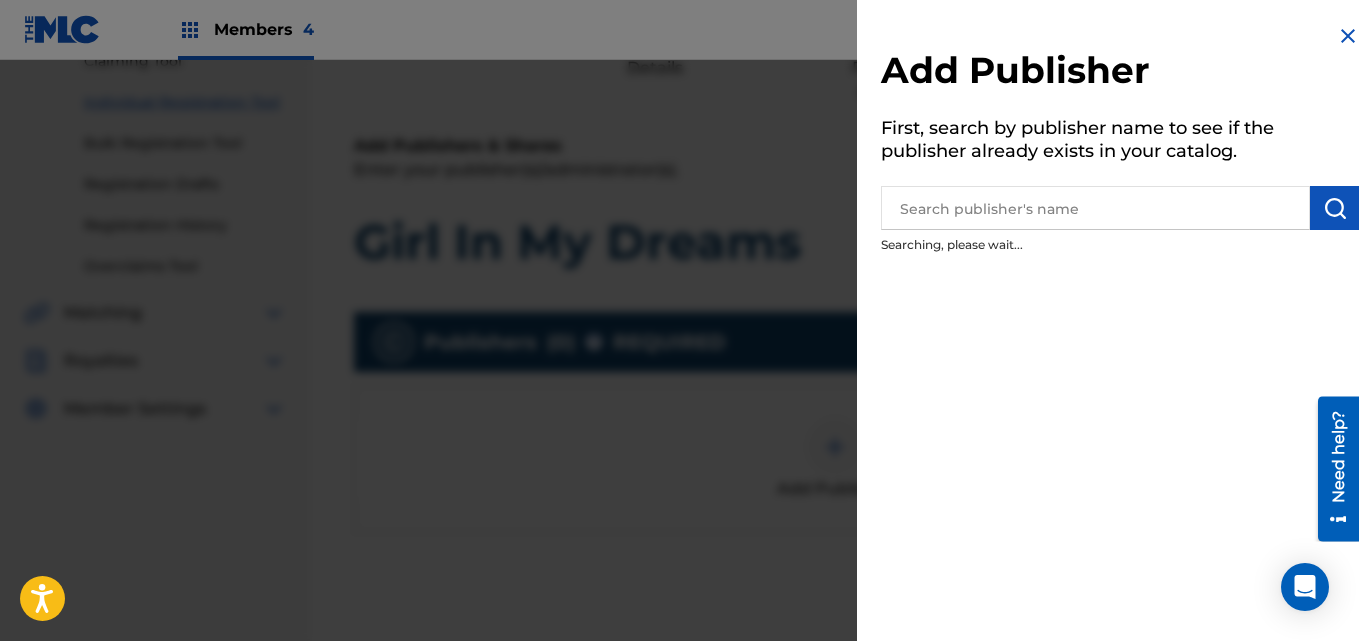 click at bounding box center (1095, 208) 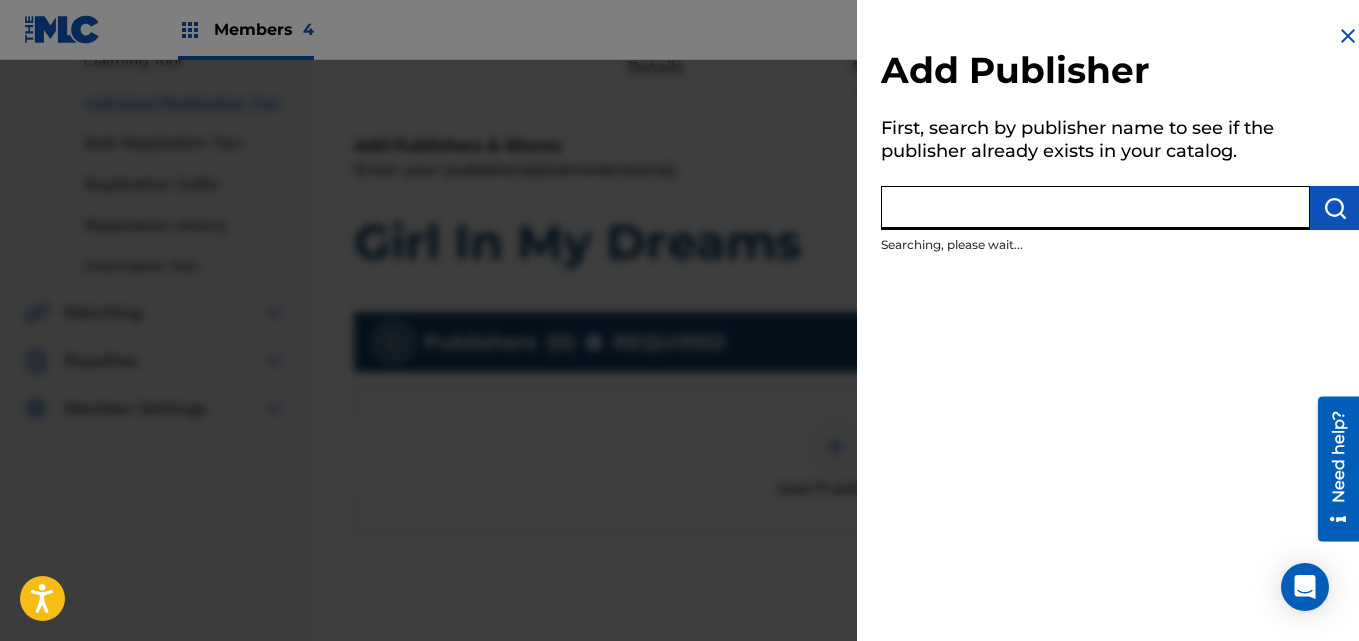 click at bounding box center [1095, 208] 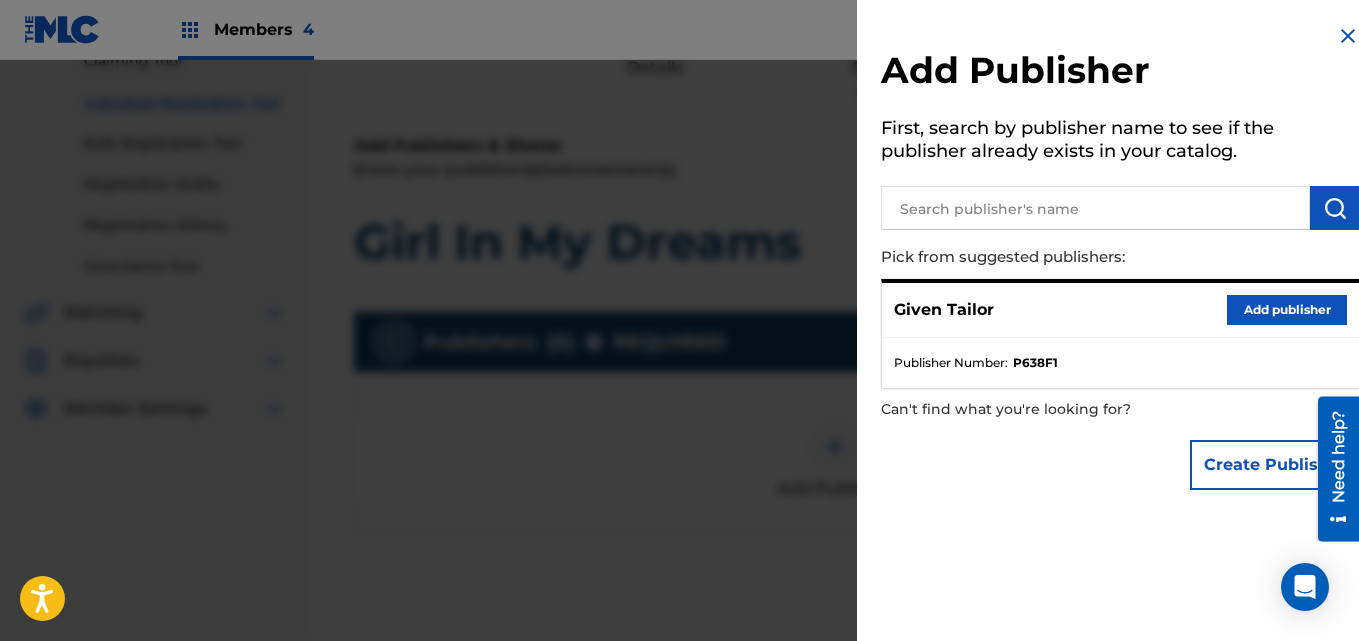 click on "Add publisher" at bounding box center [1287, 310] 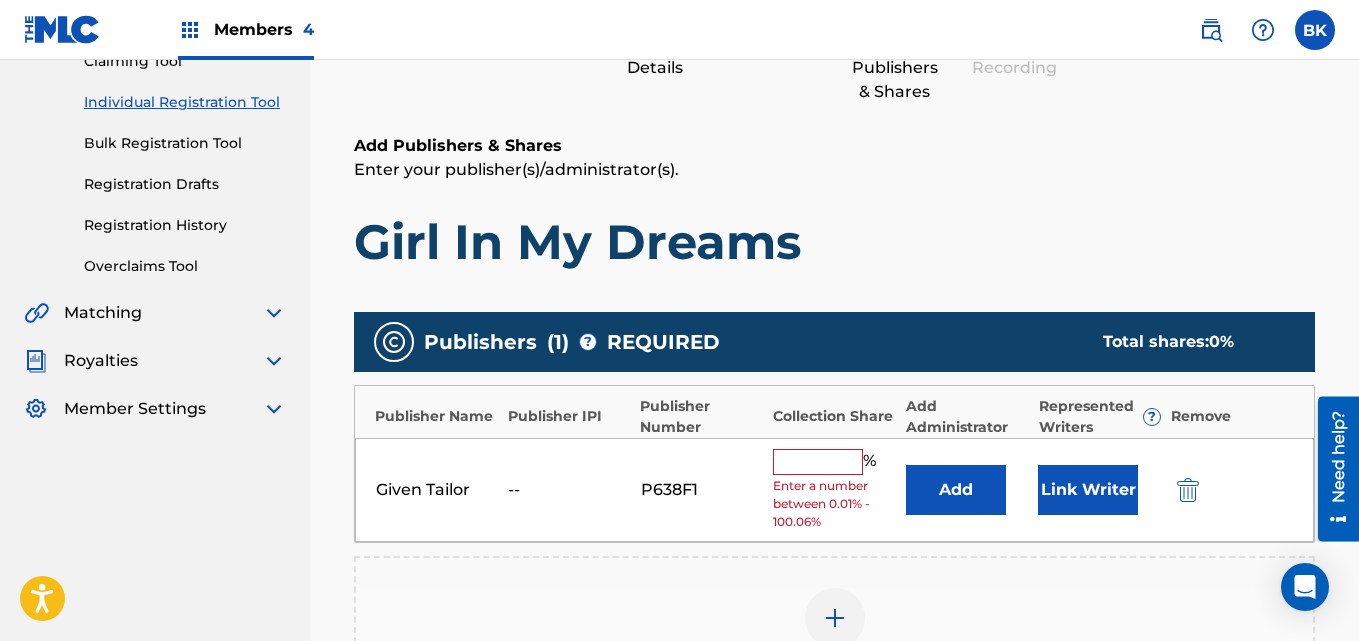 click at bounding box center [818, 462] 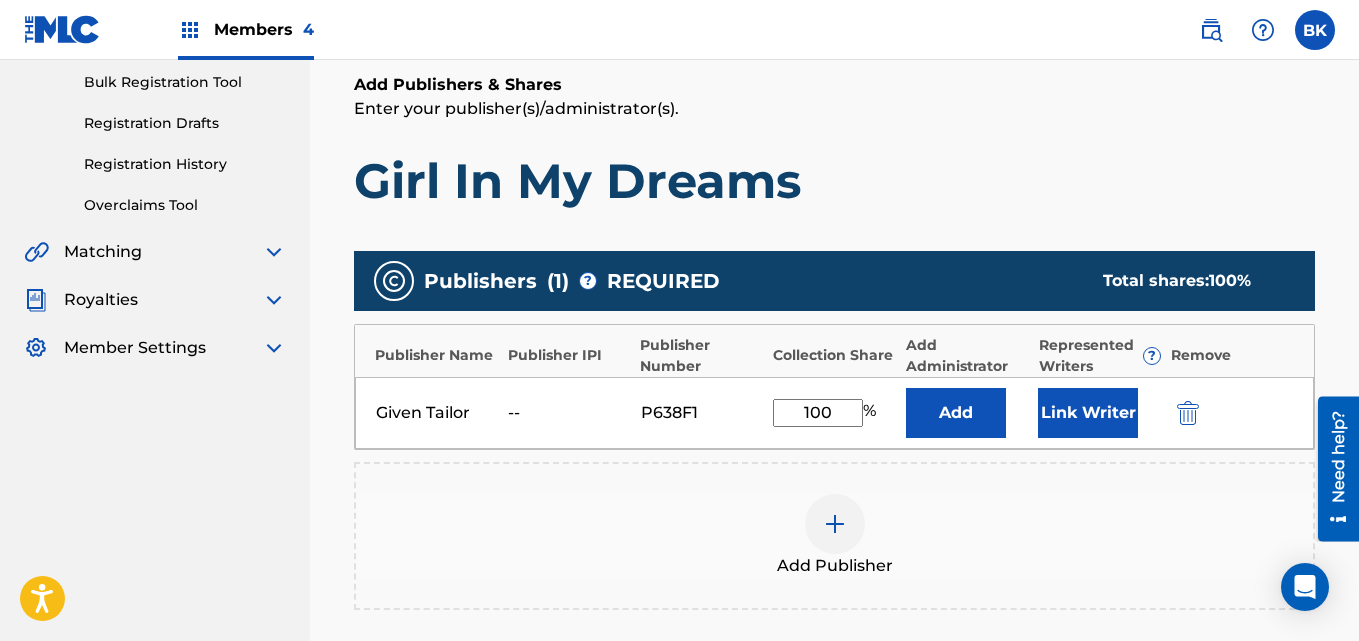 scroll, scrollTop: 606, scrollLeft: 0, axis: vertical 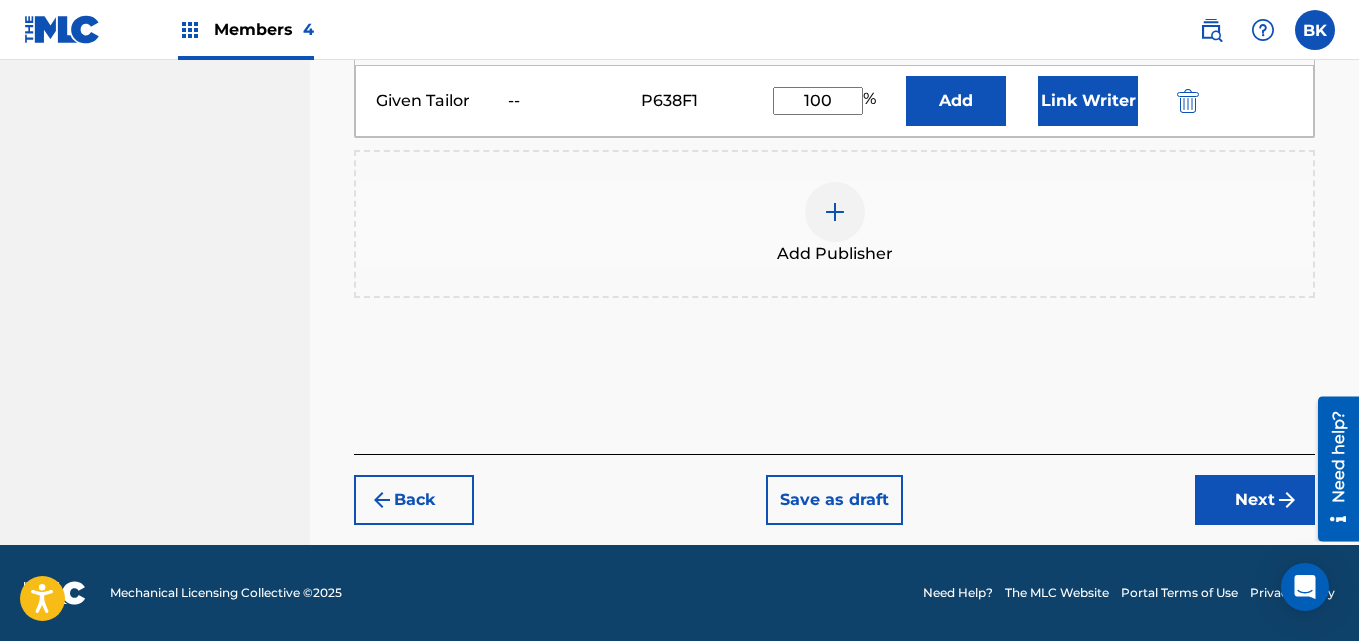 click on "Next" at bounding box center (1255, 500) 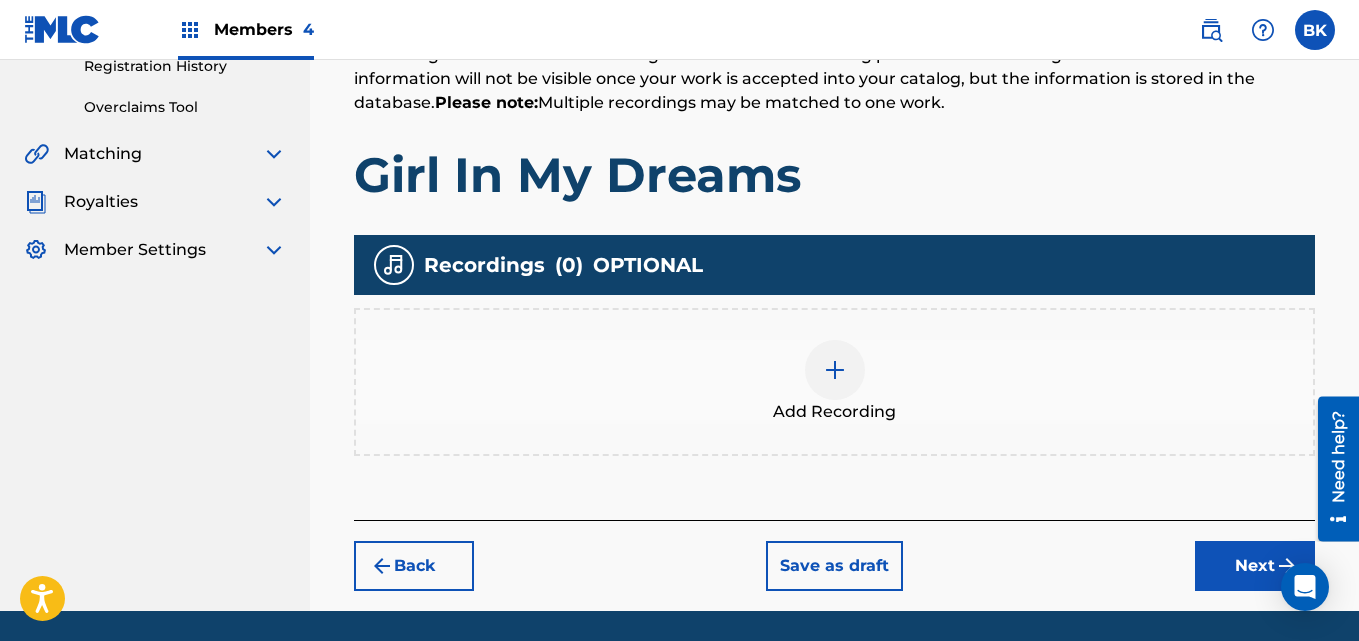 scroll, scrollTop: 423, scrollLeft: 0, axis: vertical 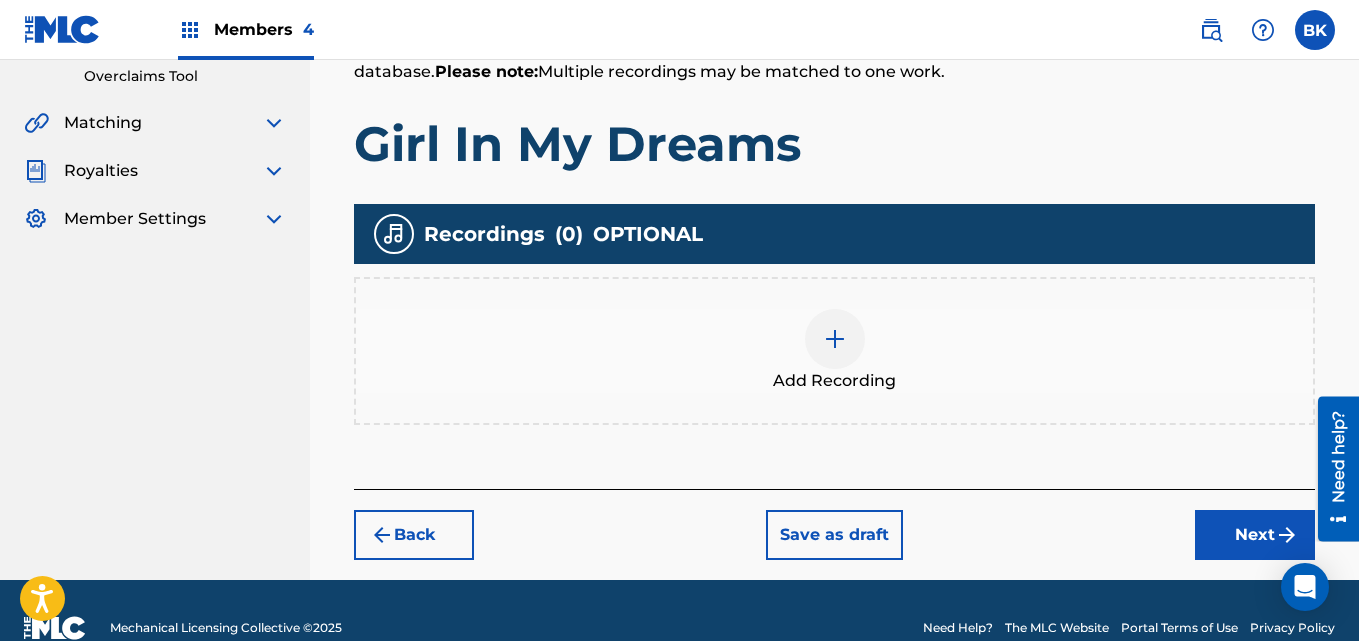 click at bounding box center [835, 339] 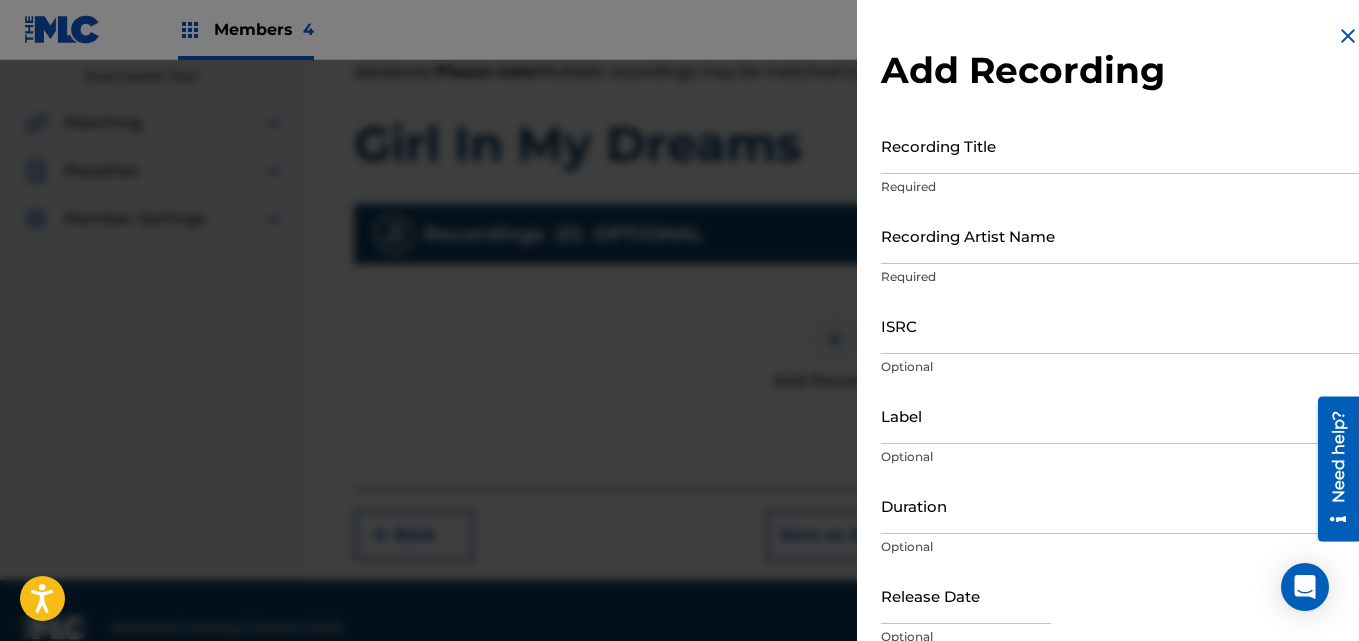 click on "Recording Title" at bounding box center (1120, 145) 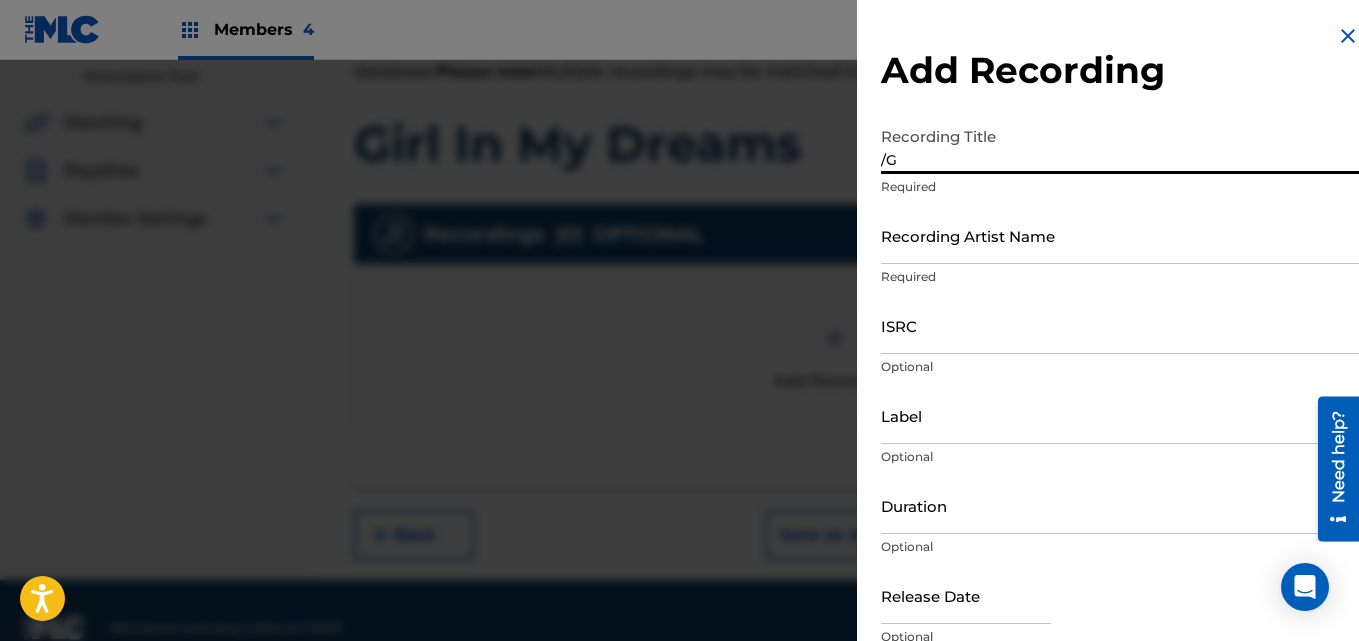 type on "/" 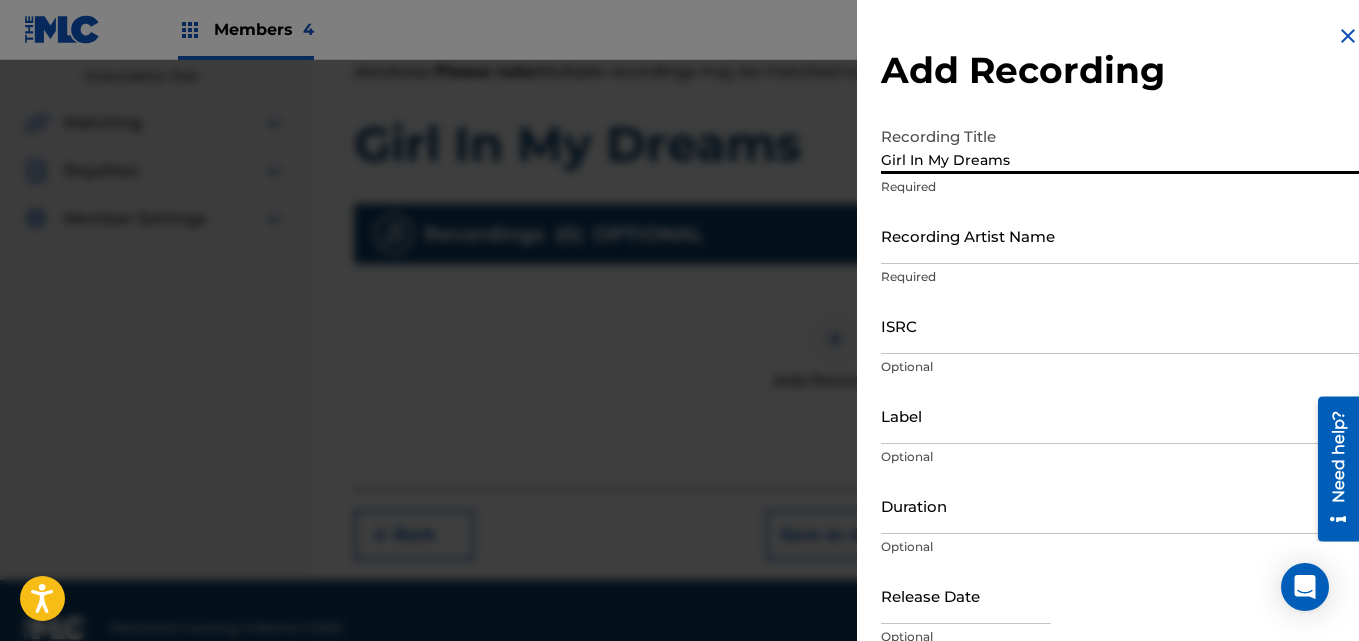 type on "Girl In My Dreams" 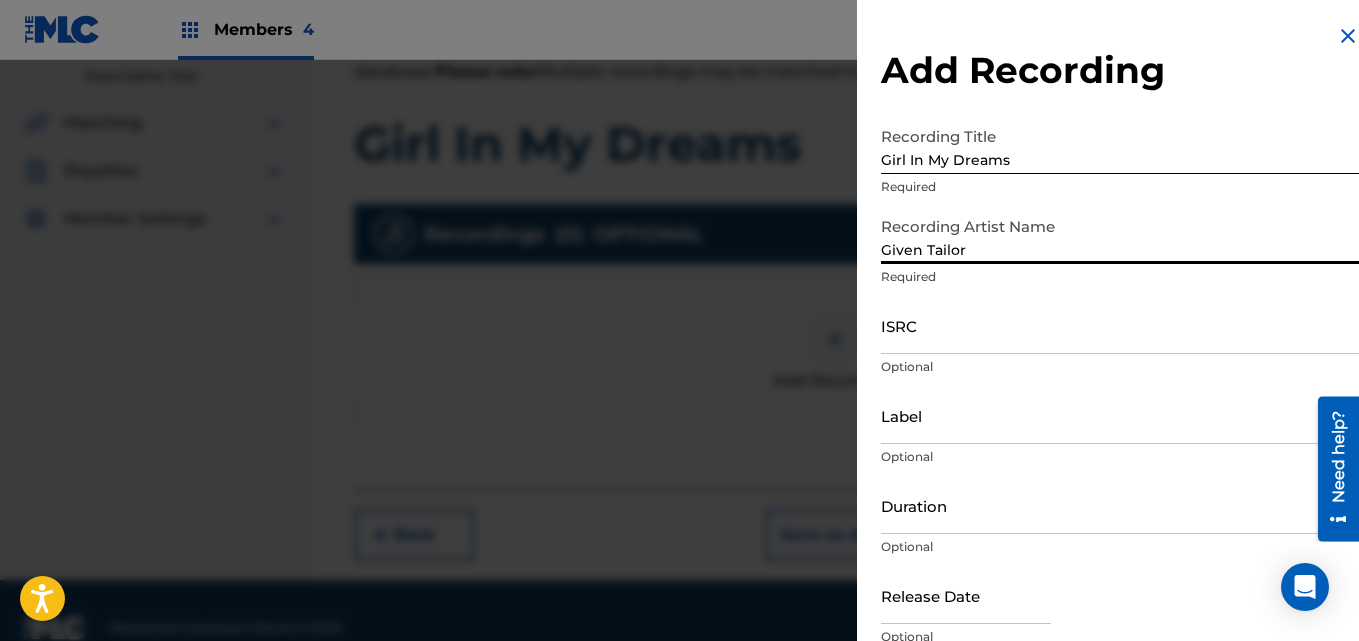 type on "Given Tailor" 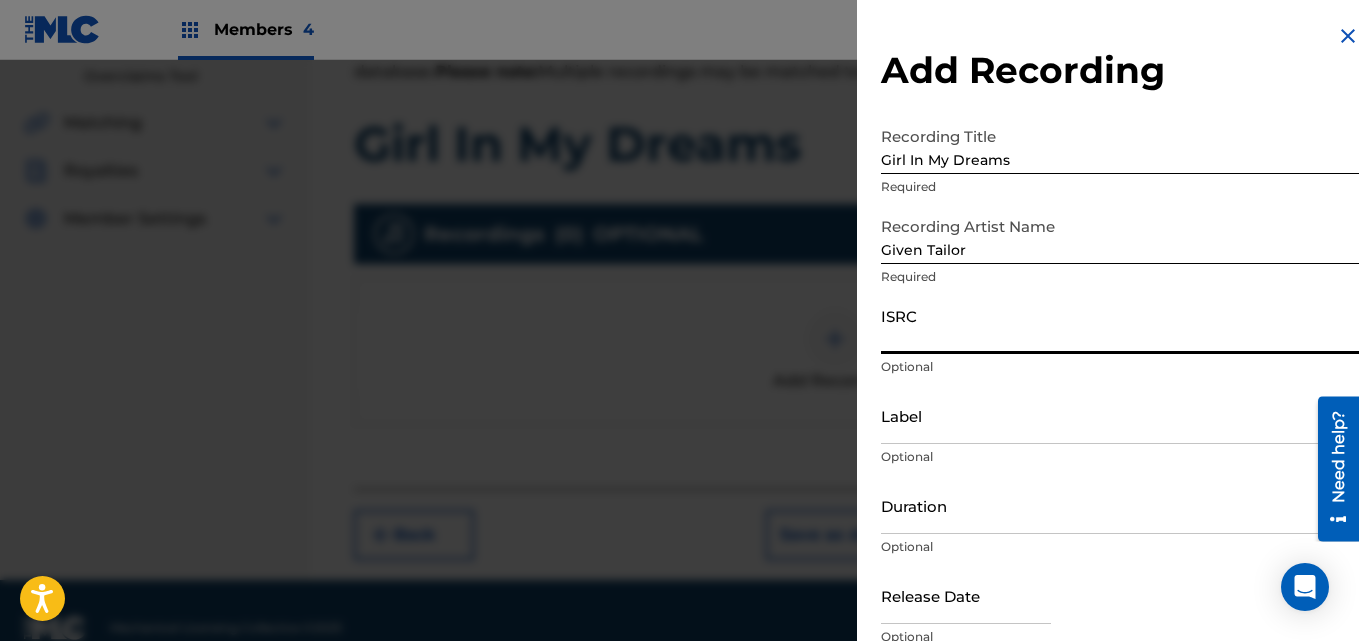 paste on "TCAJQ2577692" 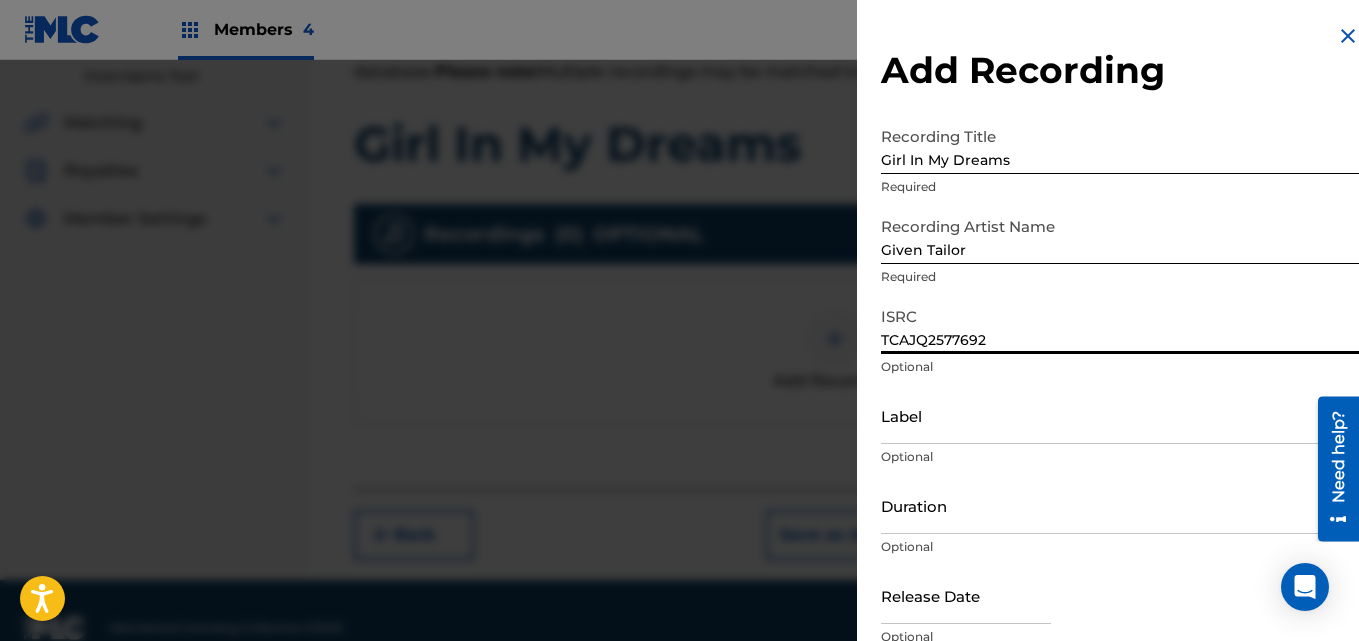 type on "TCAJQ2577692" 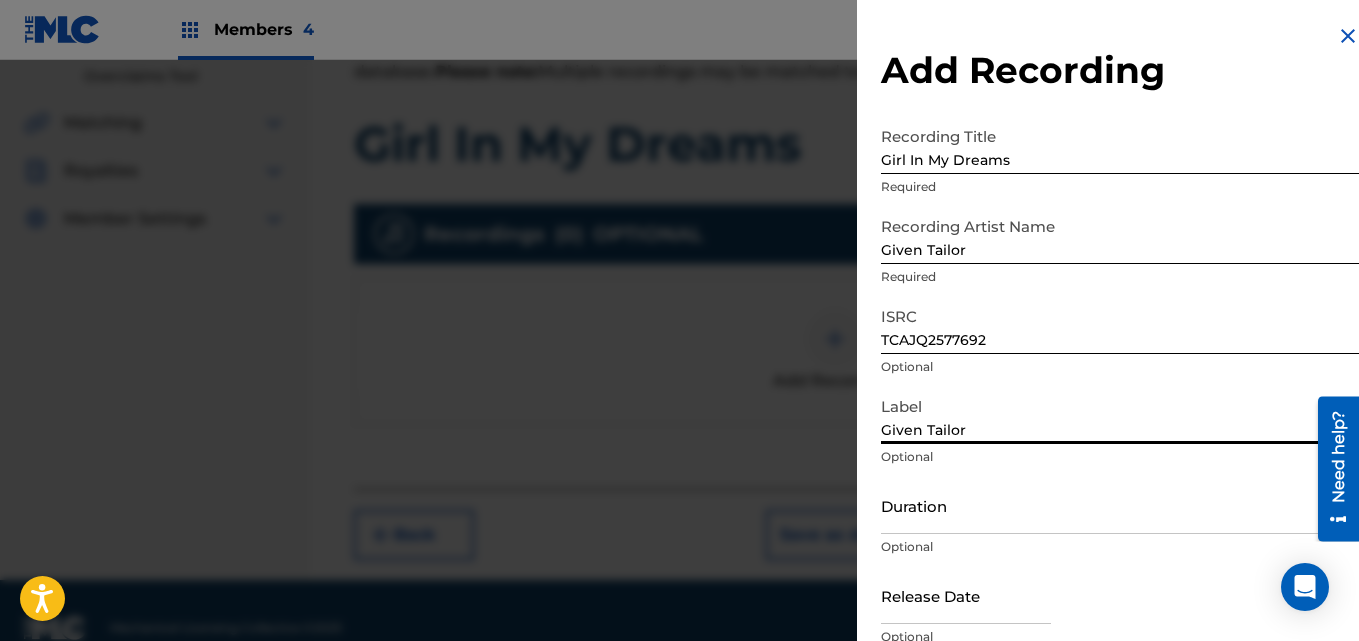 type on "Given Tailor" 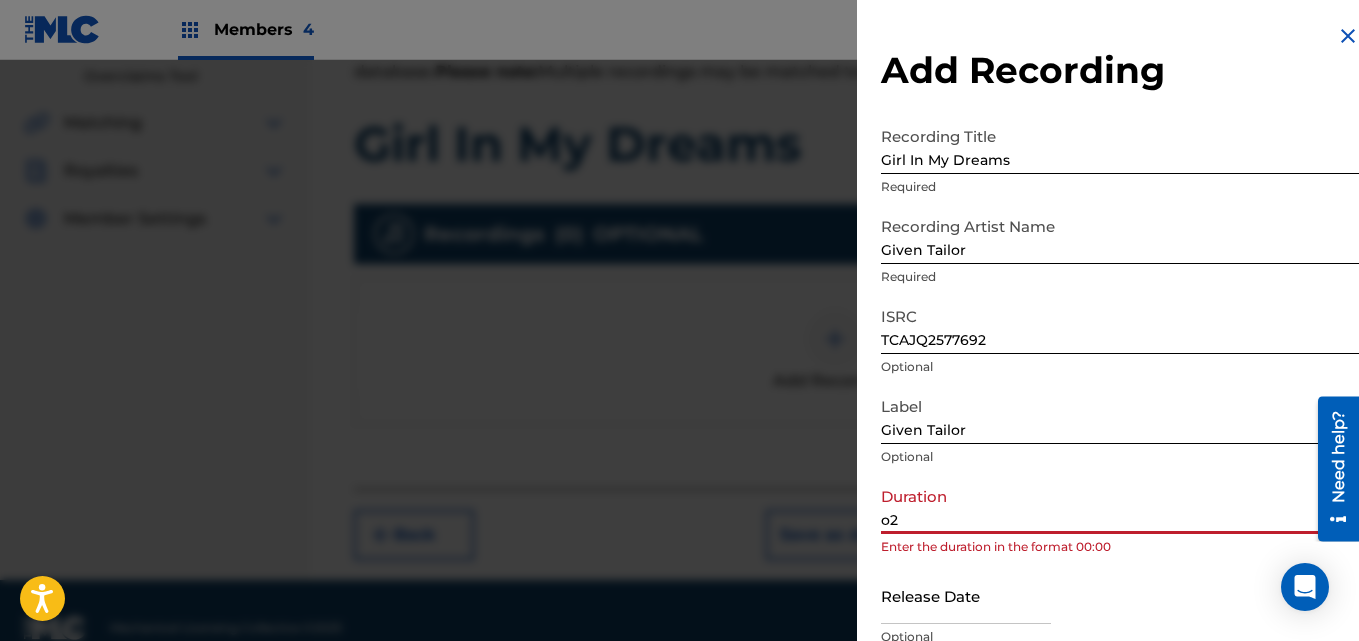 type on "o" 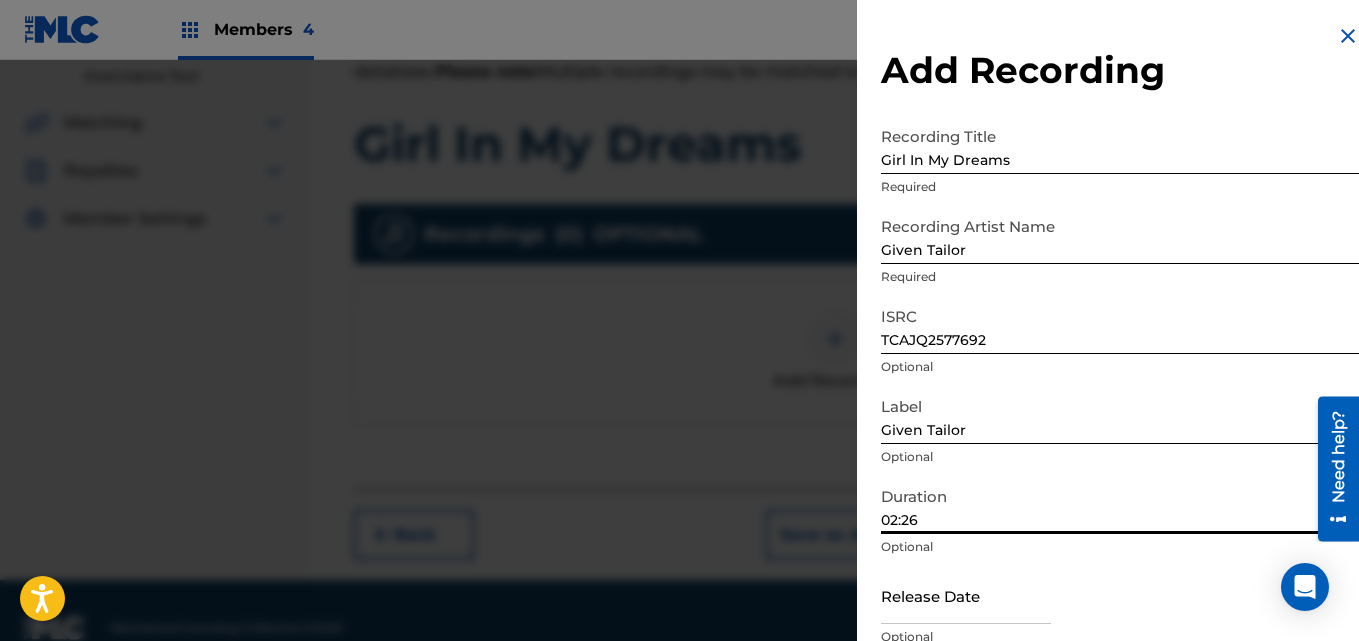 type on "02:26" 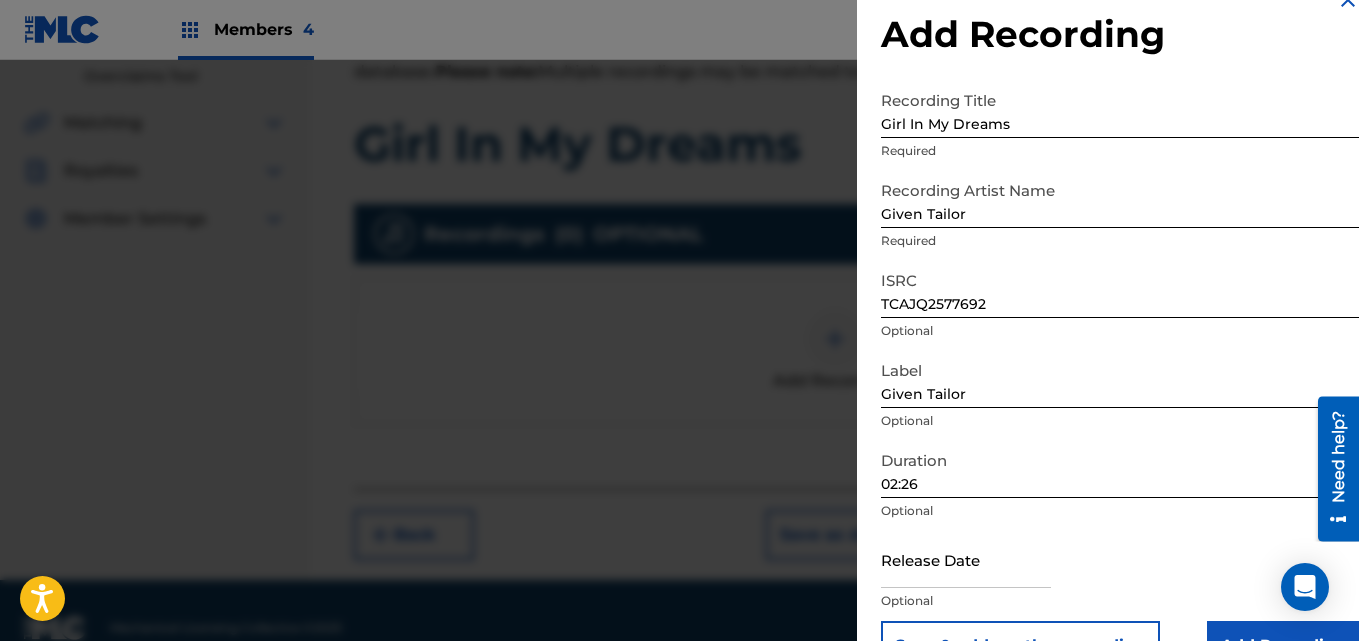 scroll, scrollTop: 90, scrollLeft: 0, axis: vertical 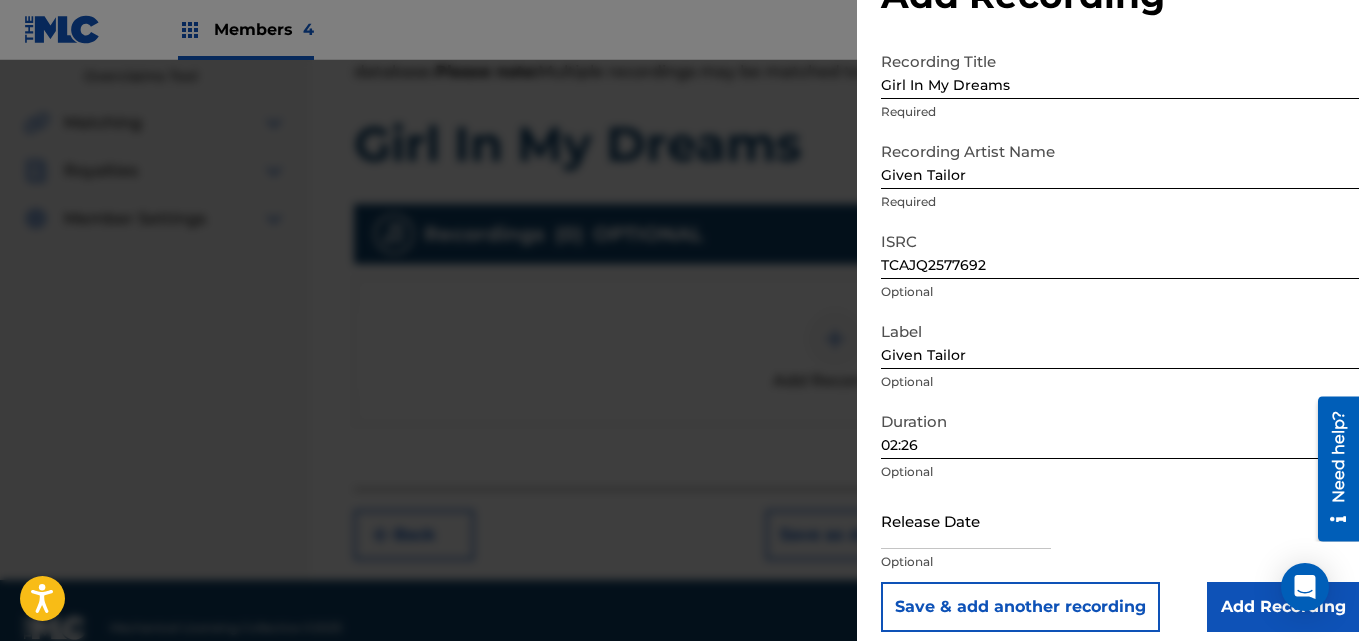 click at bounding box center [966, 520] 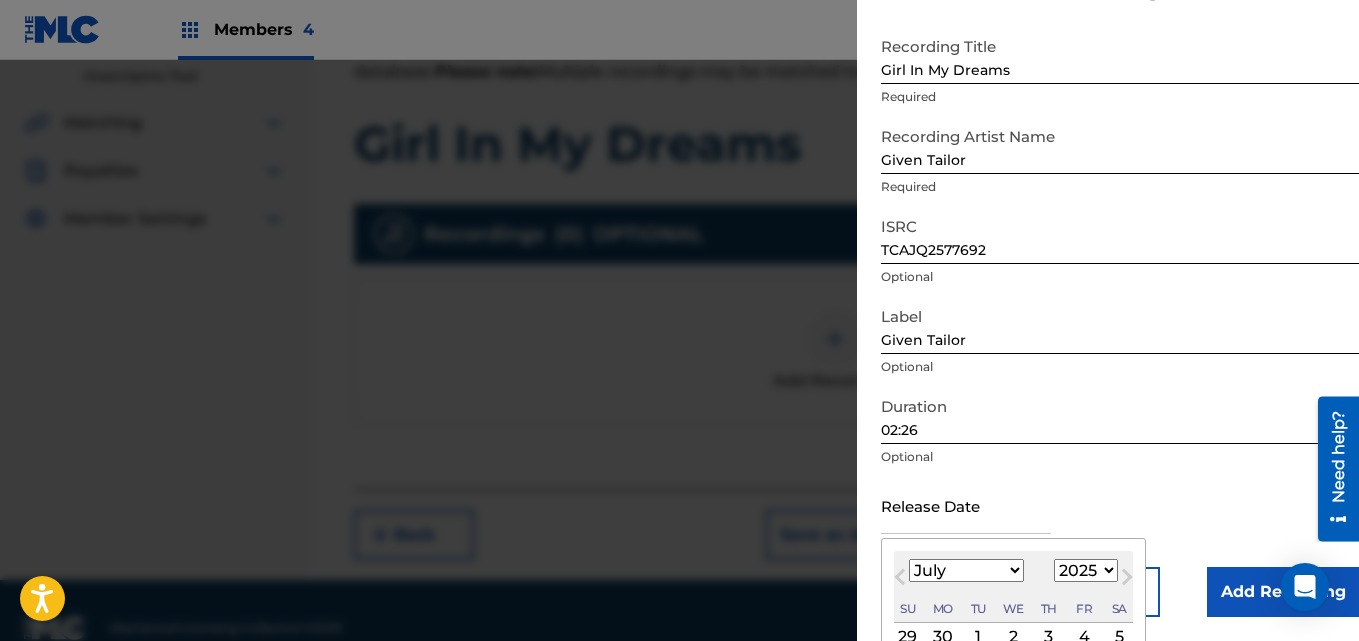 click on "3" at bounding box center [1049, 637] 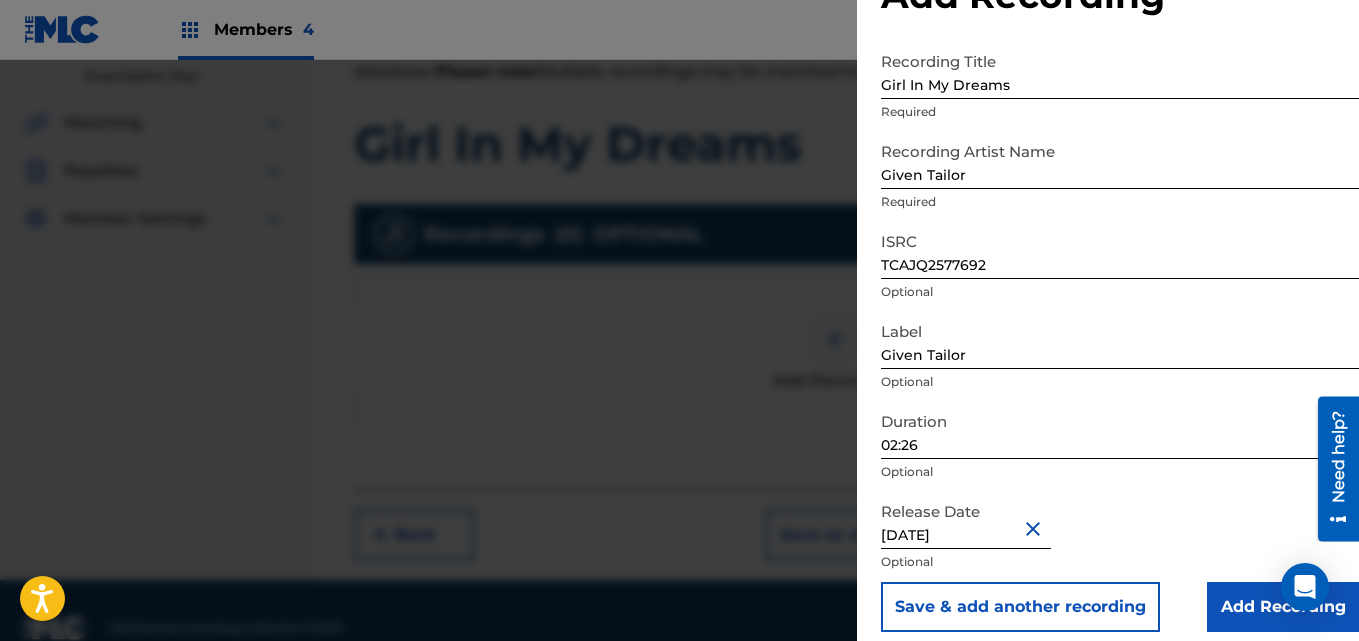 click on "[DATE]" at bounding box center (966, 520) 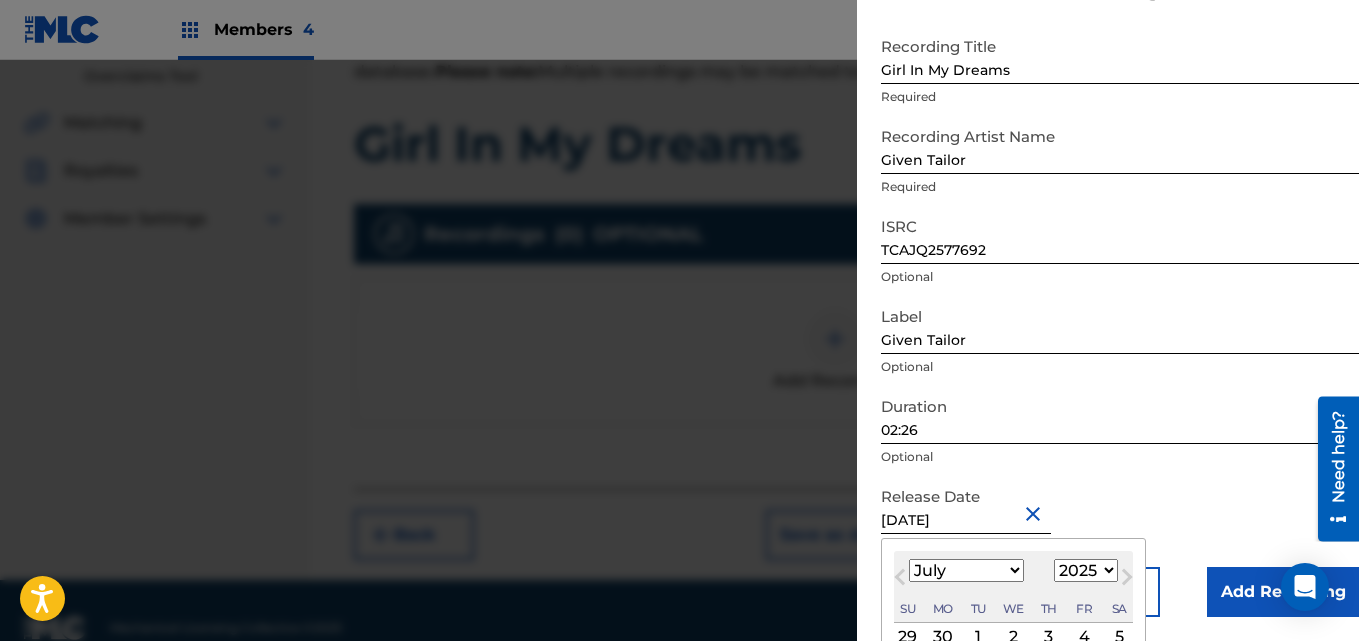 type on "[DATE]" 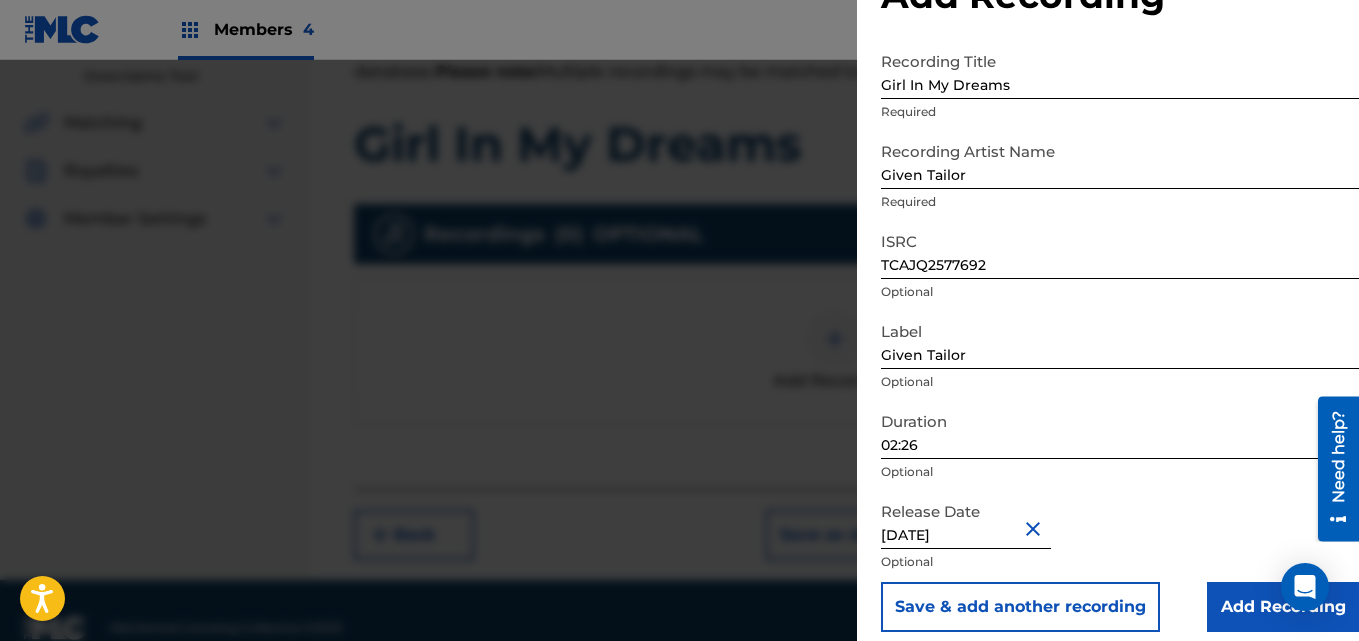 click on "Add Recording" at bounding box center [1283, 607] 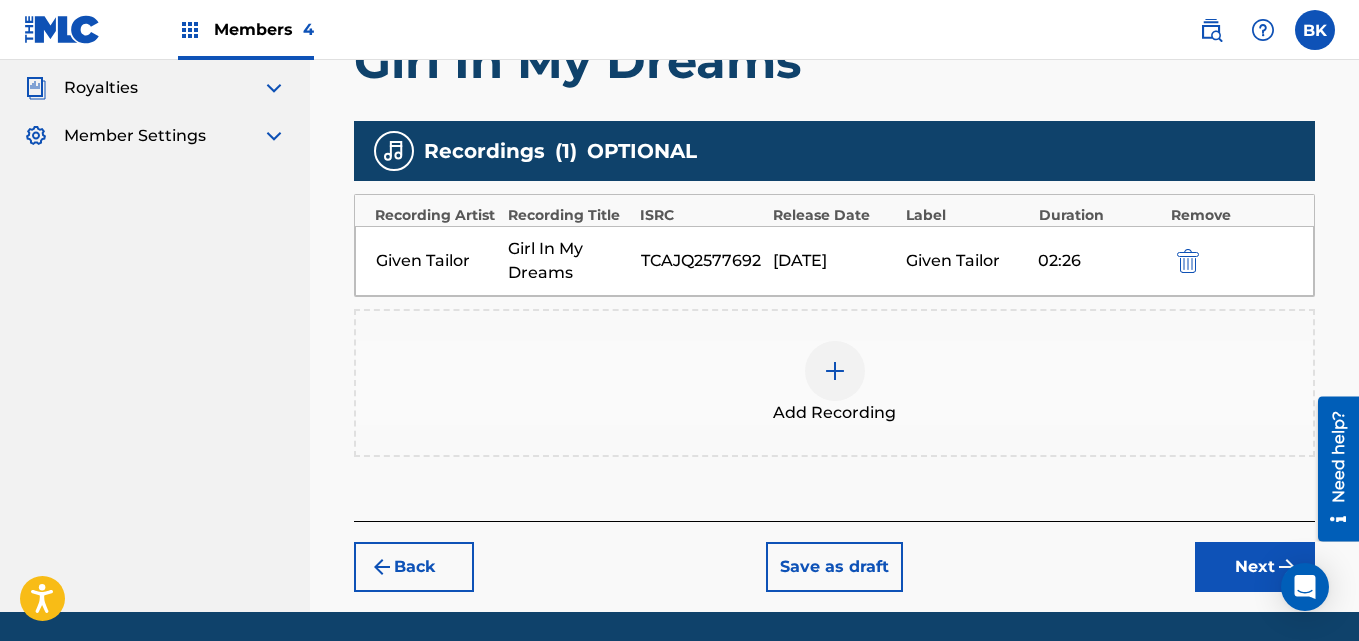 scroll, scrollTop: 529, scrollLeft: 0, axis: vertical 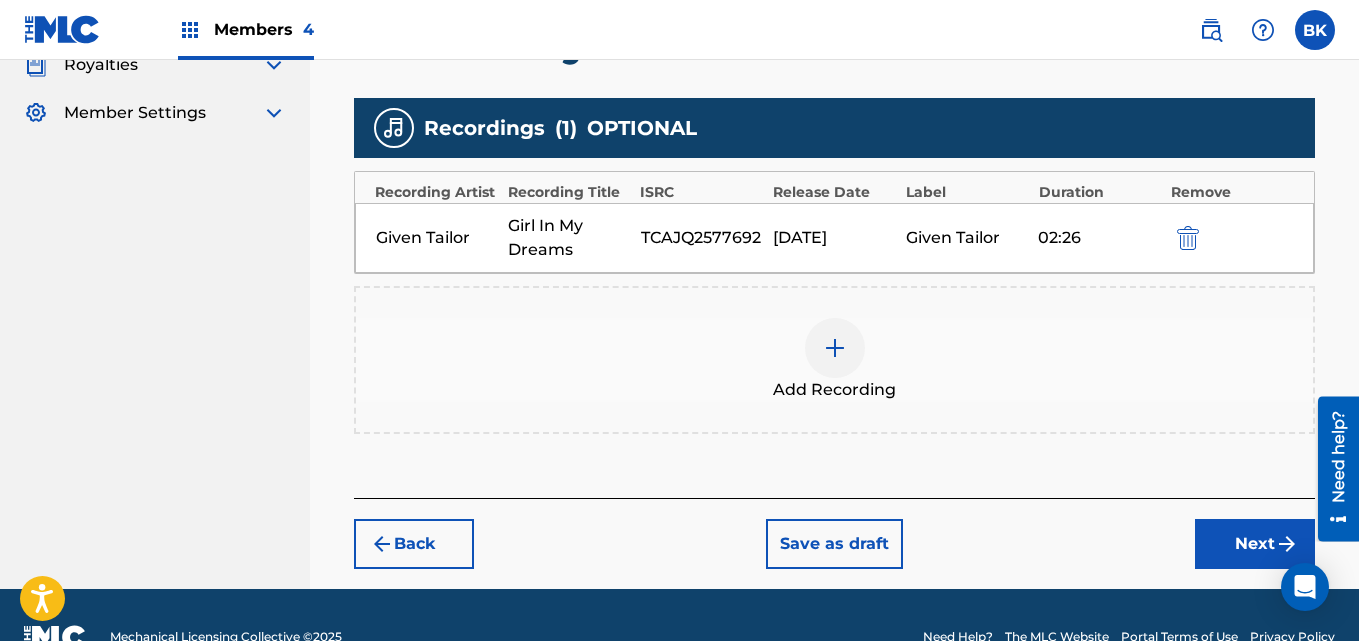 click on "Next" at bounding box center (1255, 544) 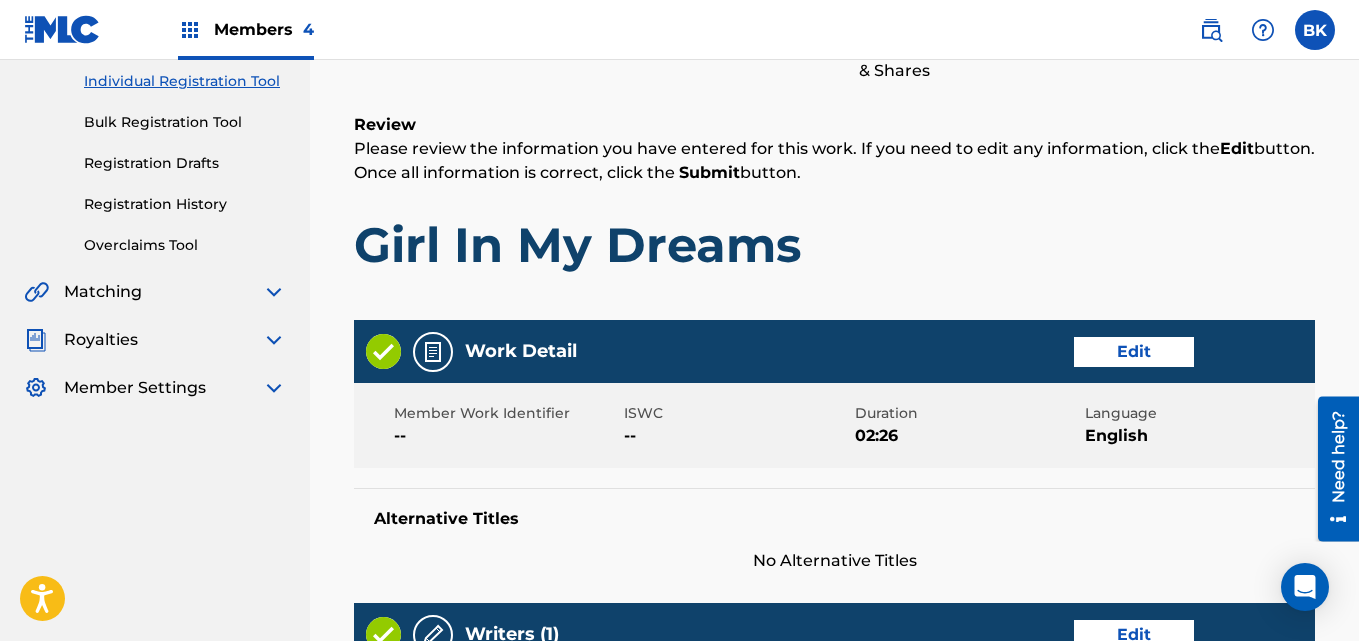 scroll, scrollTop: 90, scrollLeft: 0, axis: vertical 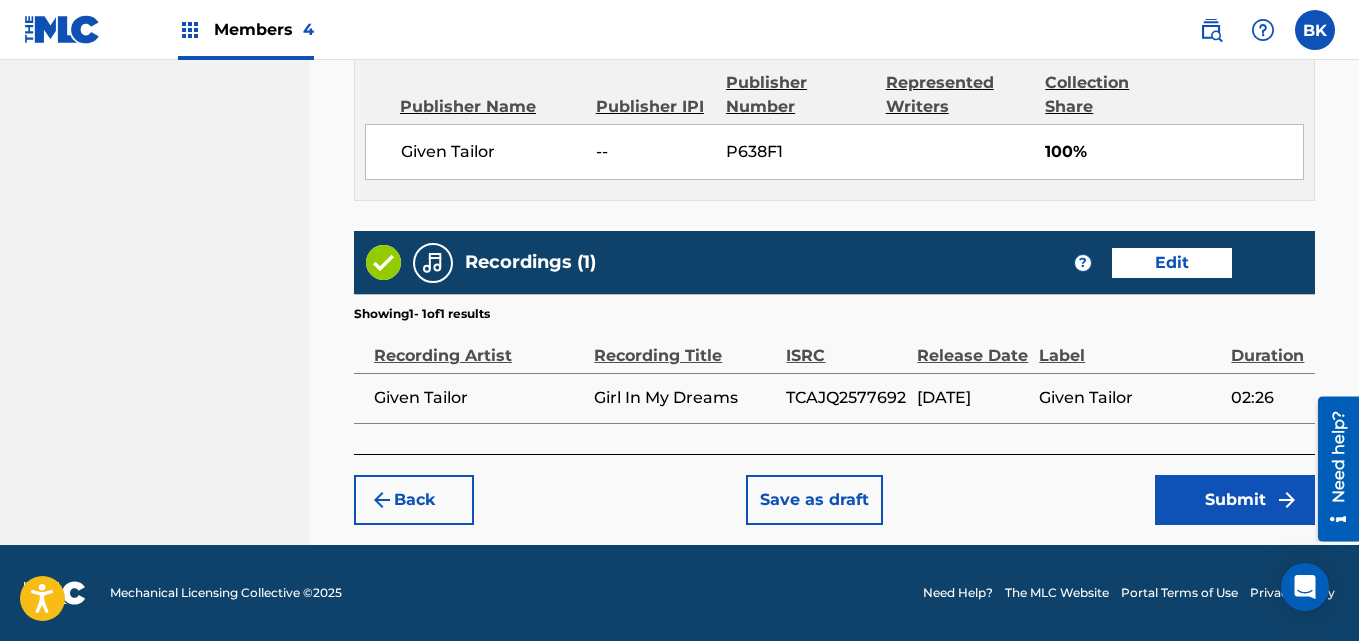 click on "Submit" at bounding box center (1235, 500) 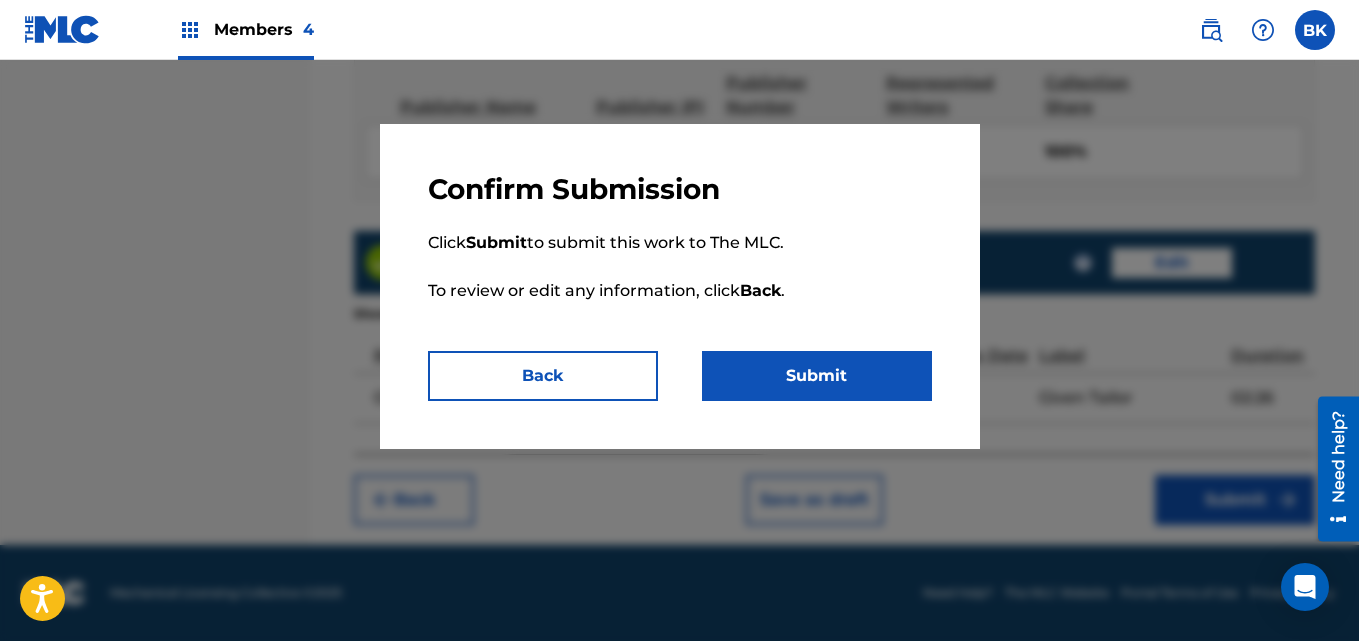 click on "Submit" at bounding box center [817, 376] 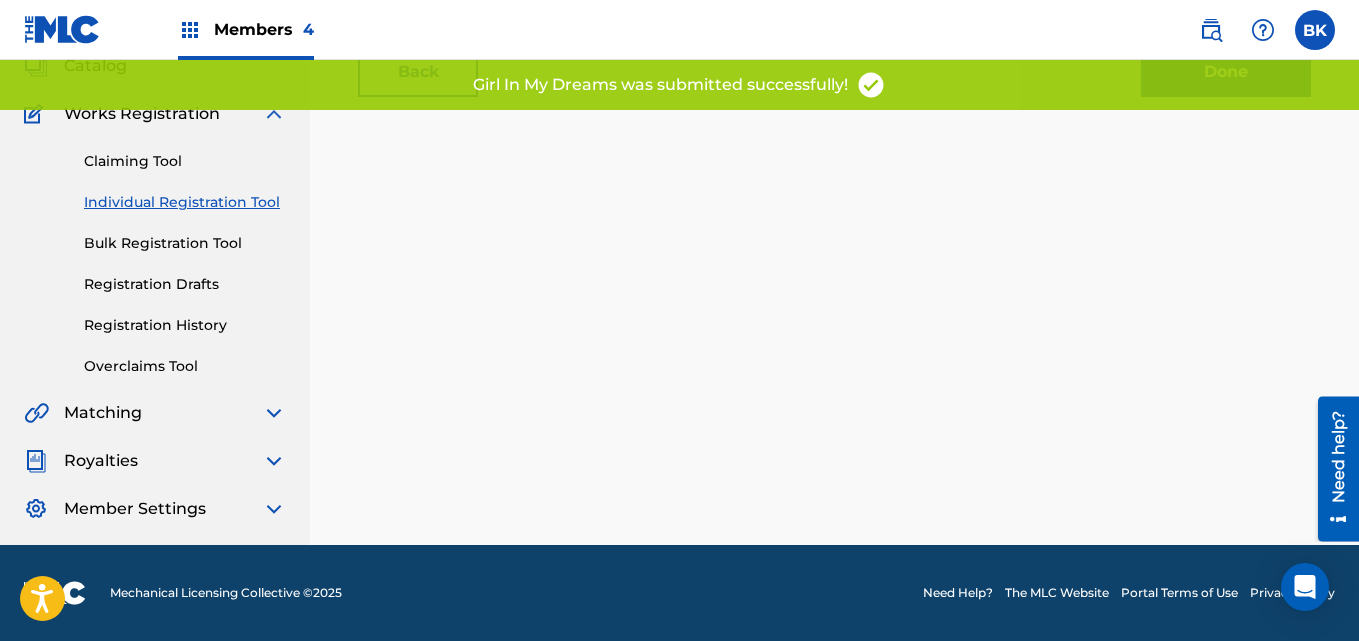 scroll, scrollTop: 0, scrollLeft: 0, axis: both 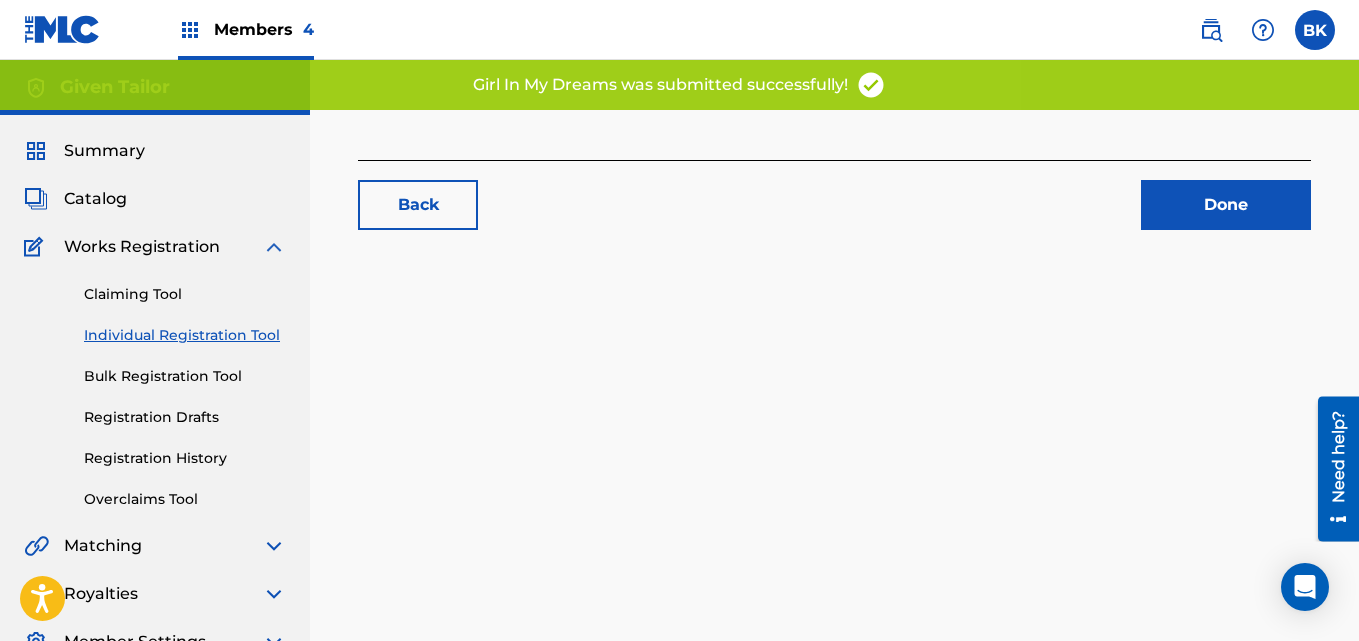 click on "Done" at bounding box center [1226, 205] 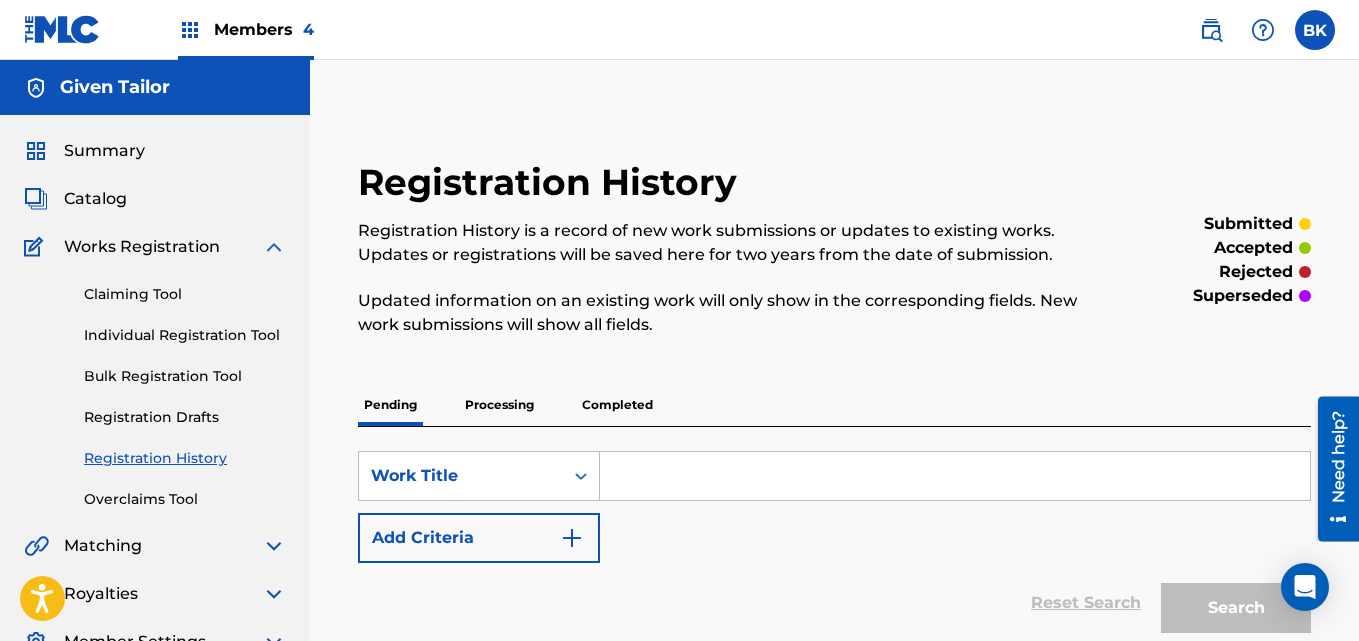 click on "Members    4" at bounding box center [264, 29] 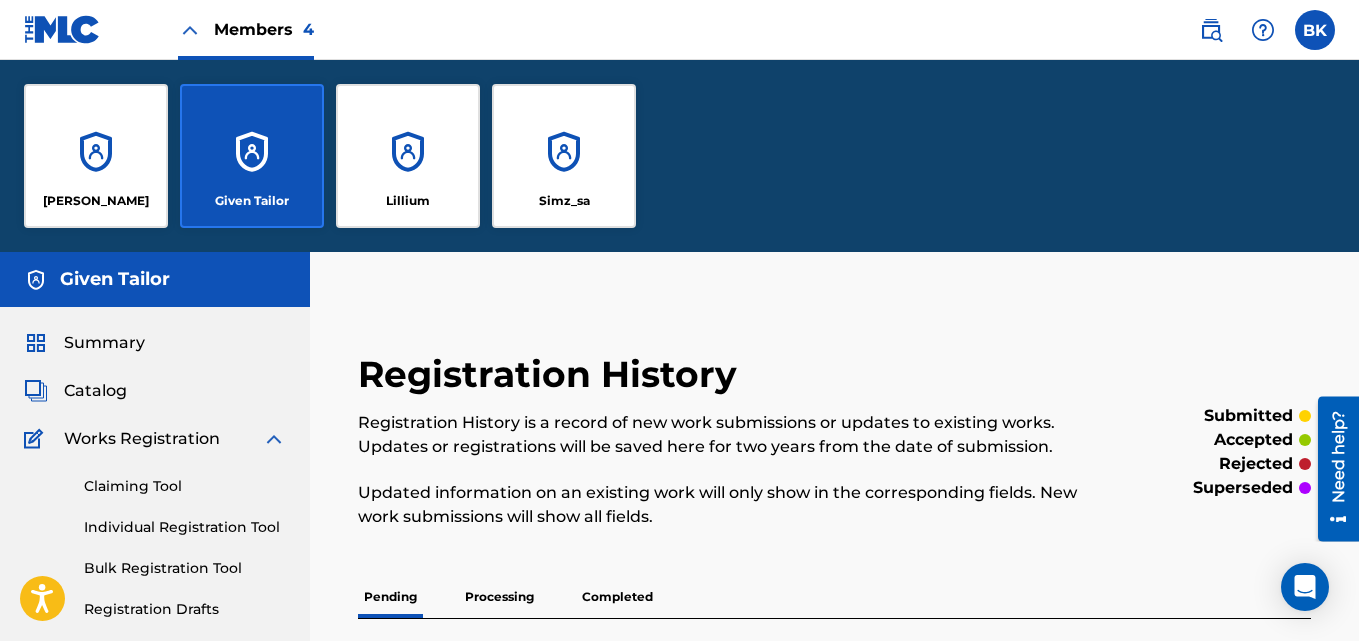 click on "[PERSON_NAME]" at bounding box center [96, 156] 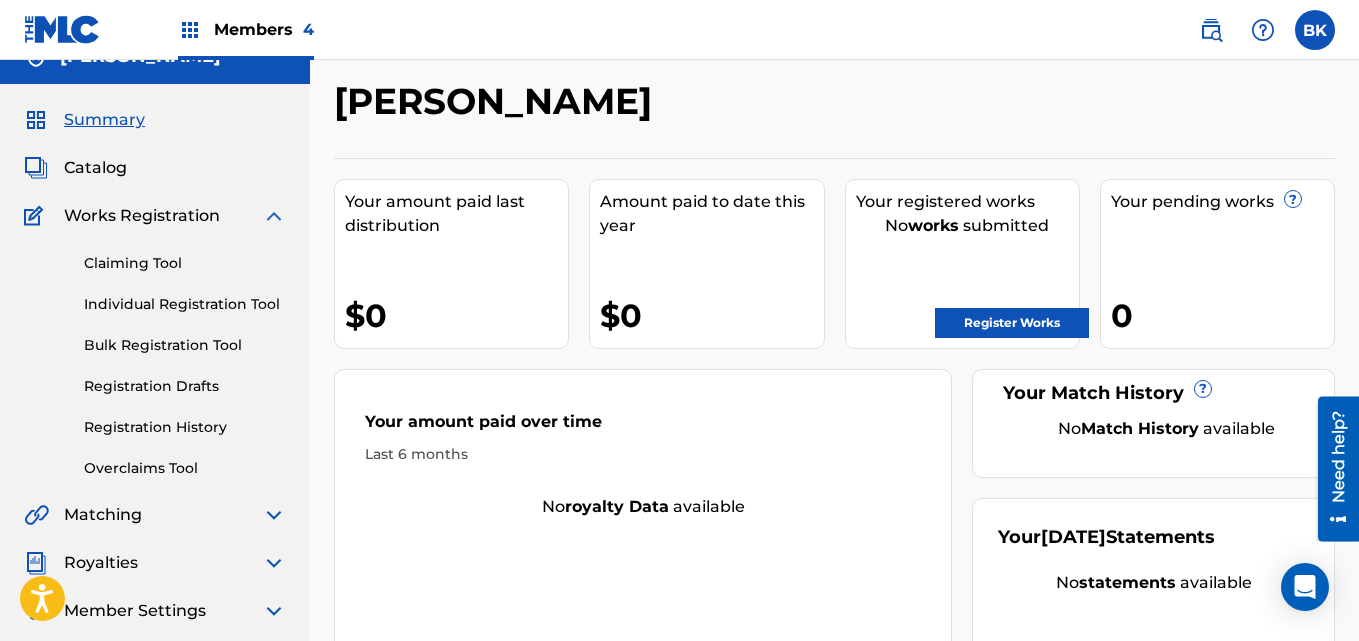 scroll, scrollTop: 0, scrollLeft: 0, axis: both 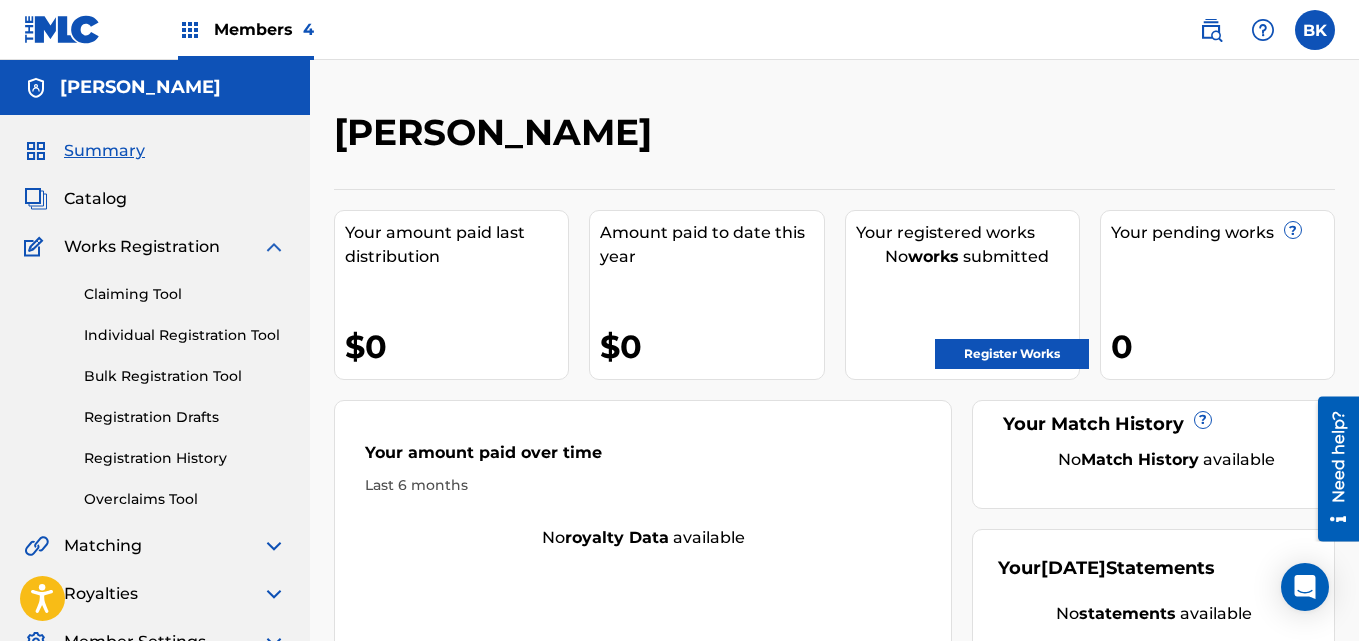 click on "Individual Registration Tool" at bounding box center (185, 335) 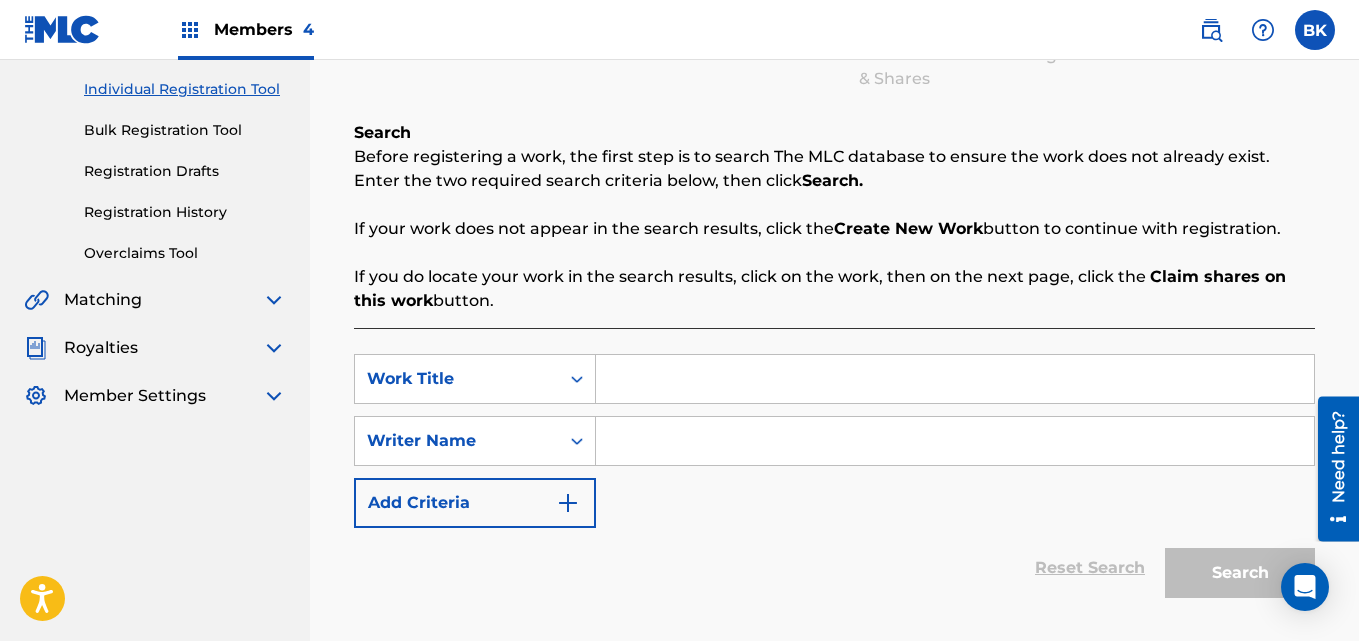 scroll, scrollTop: 255, scrollLeft: 0, axis: vertical 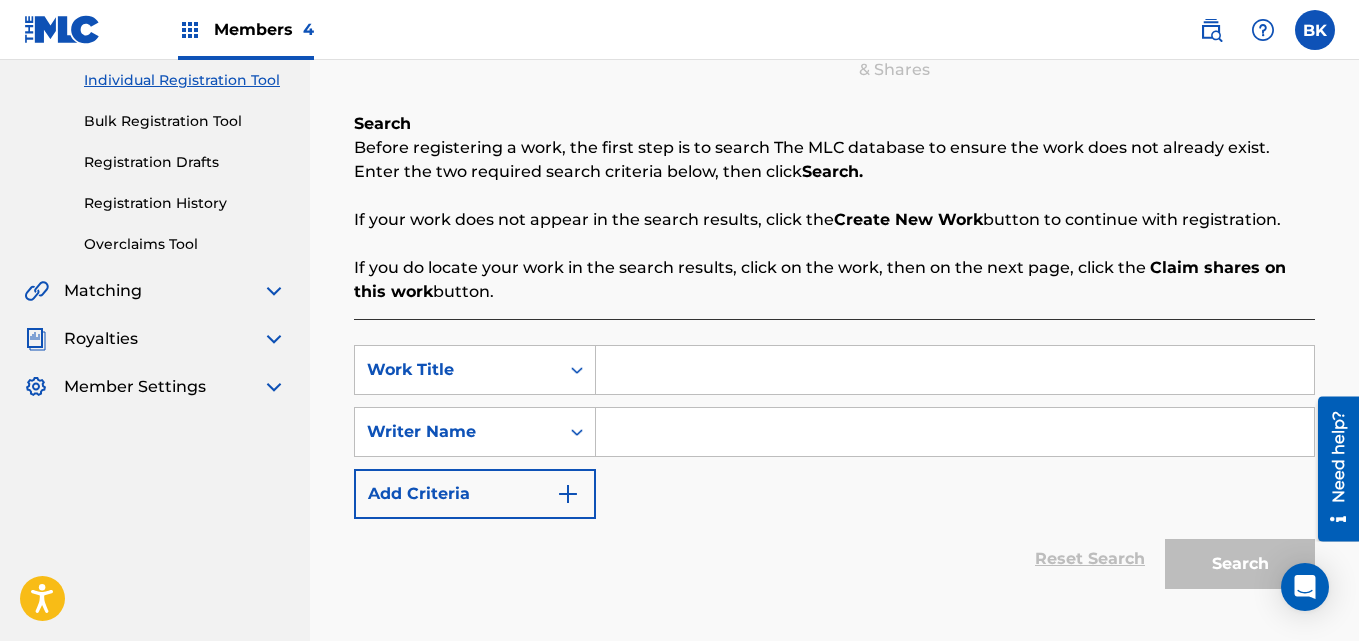 click at bounding box center (955, 370) 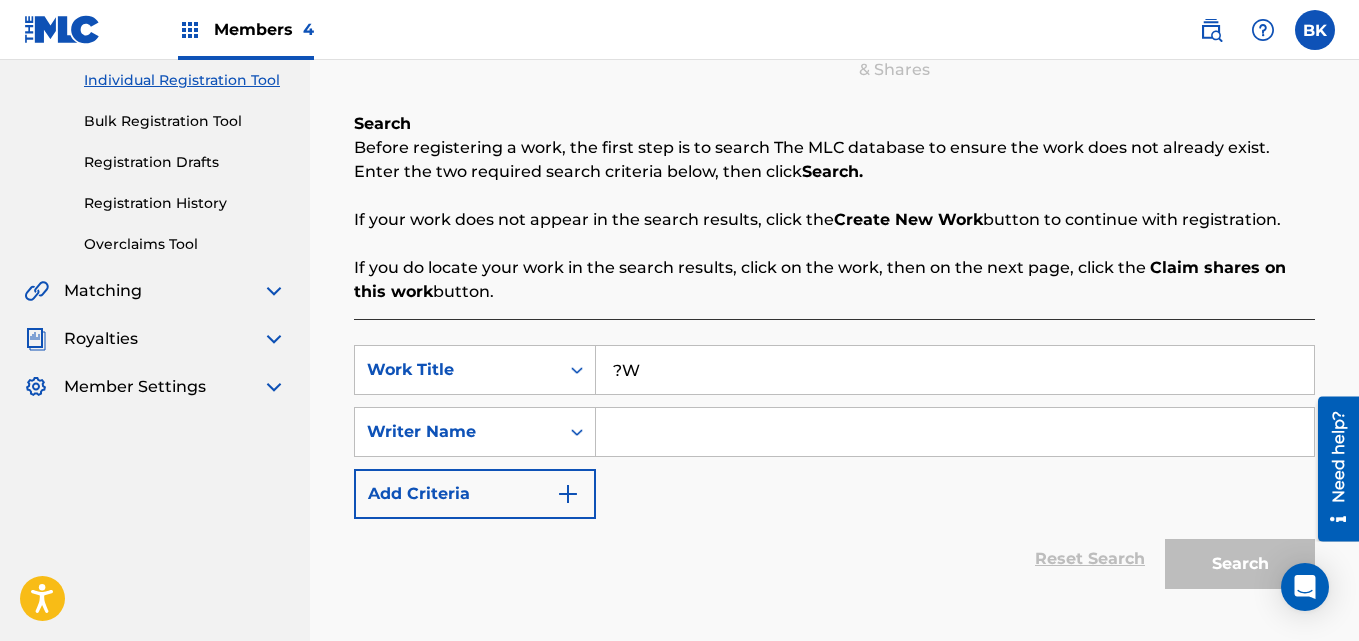 type on "?" 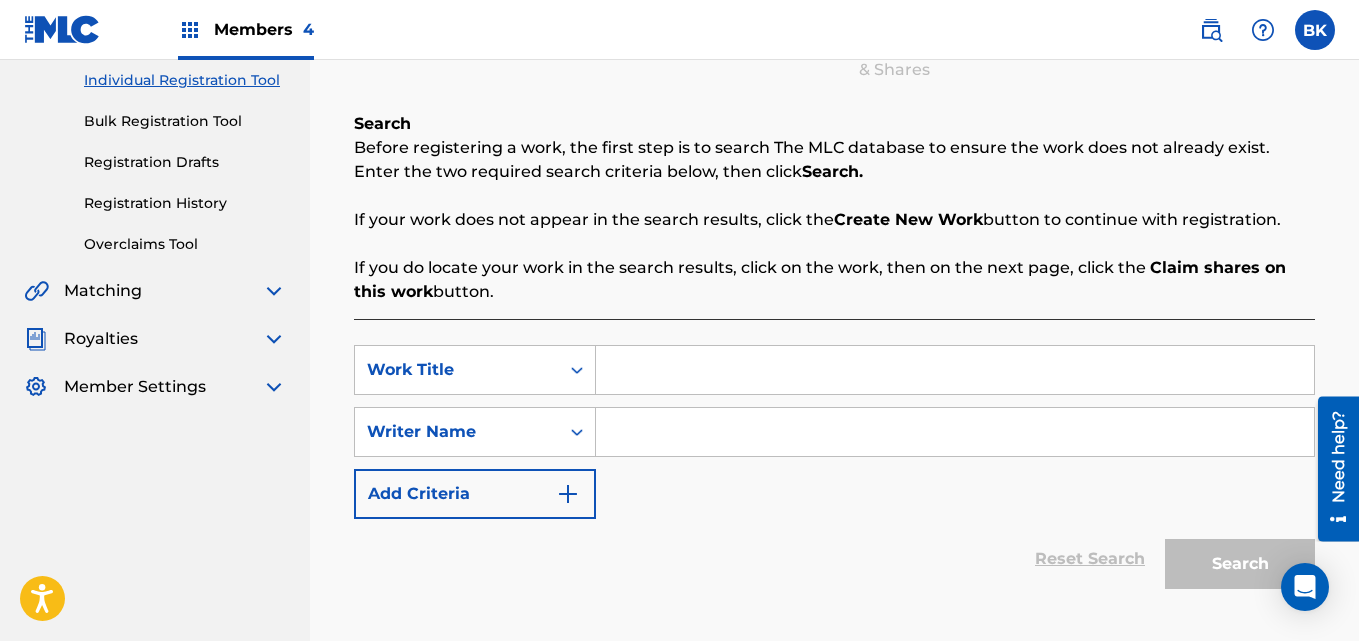 type on "w" 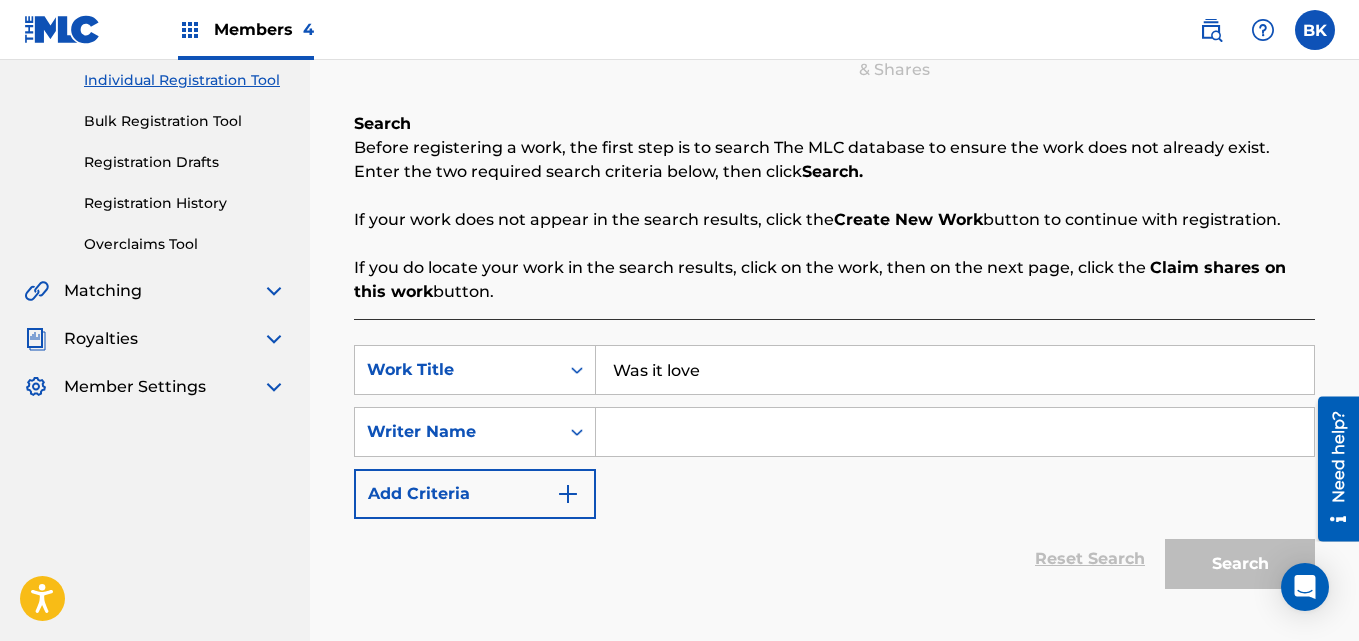 type on "Was it love" 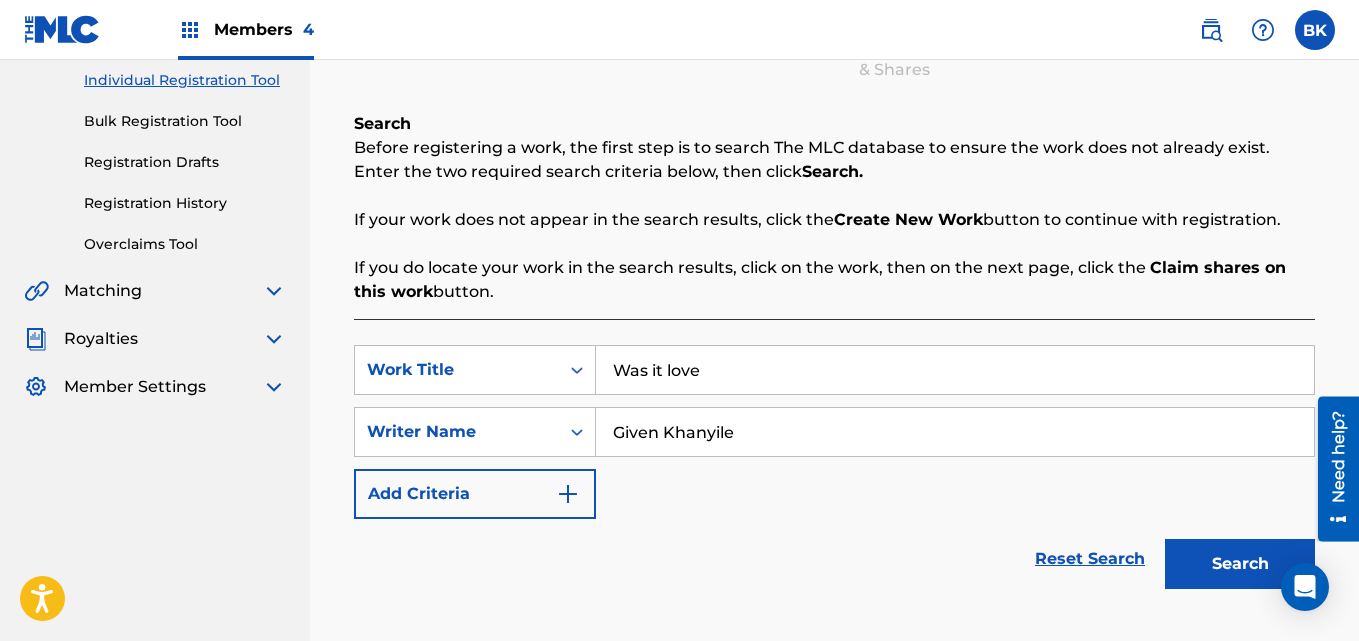 click on "Search" at bounding box center [1240, 564] 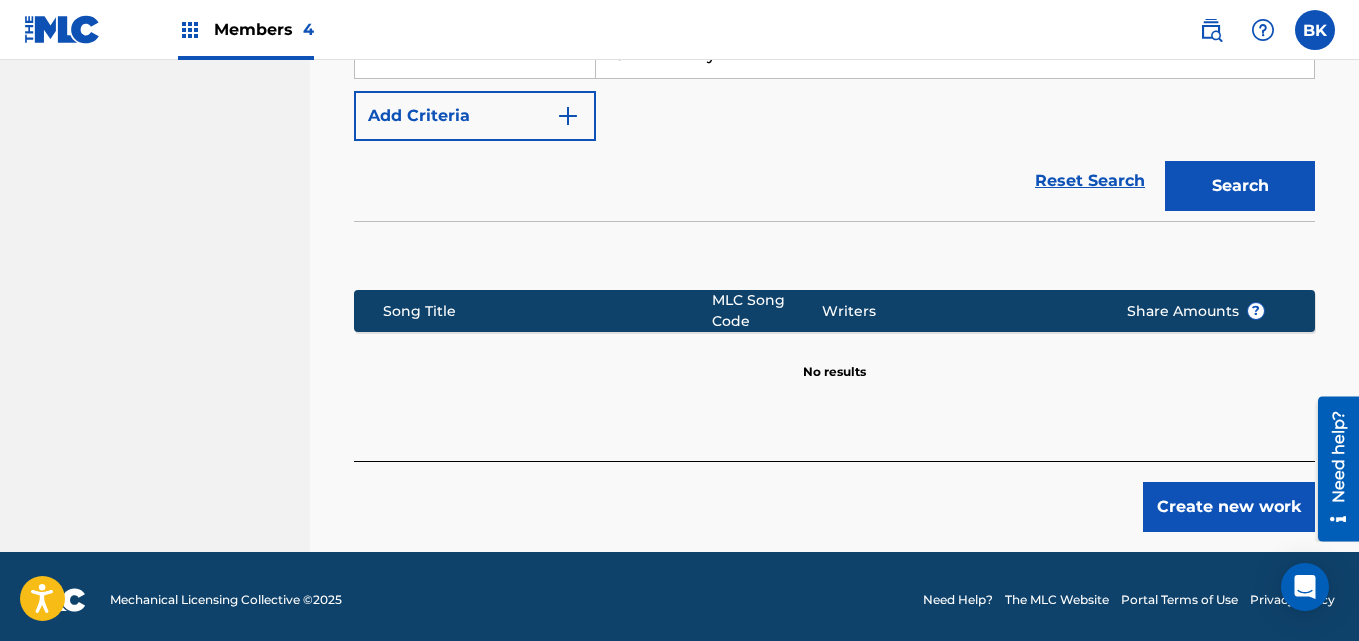 scroll, scrollTop: 640, scrollLeft: 0, axis: vertical 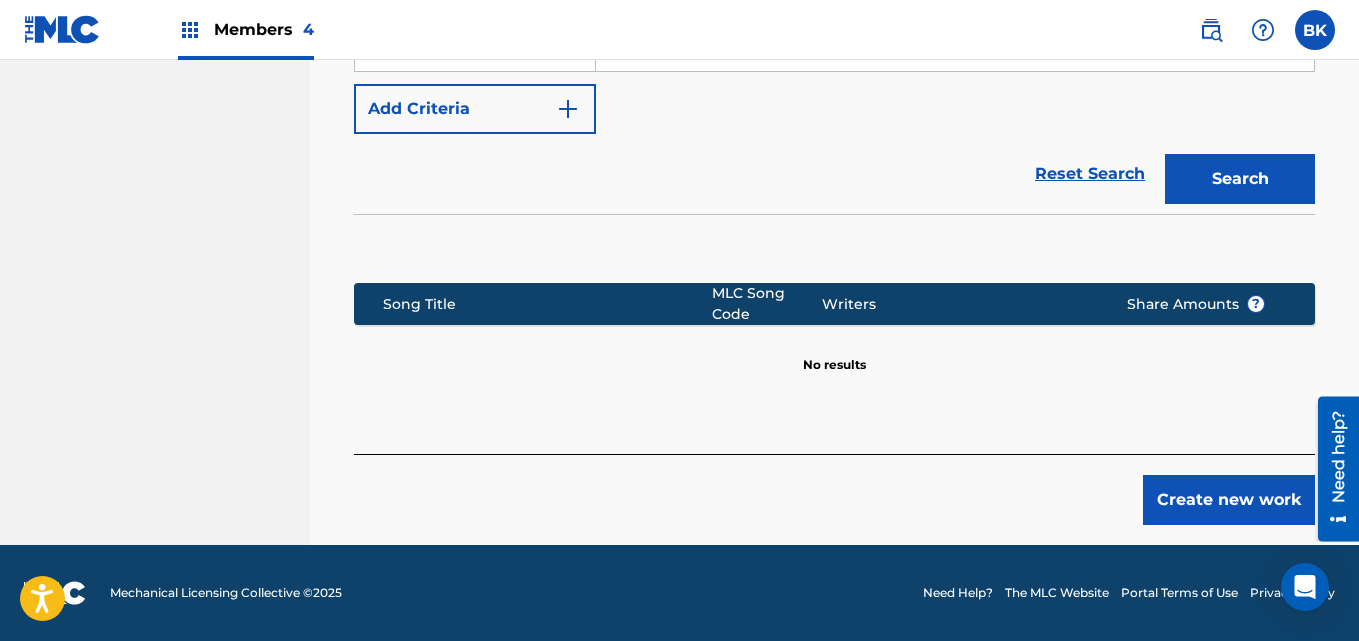 click on "Create new work" at bounding box center (1229, 500) 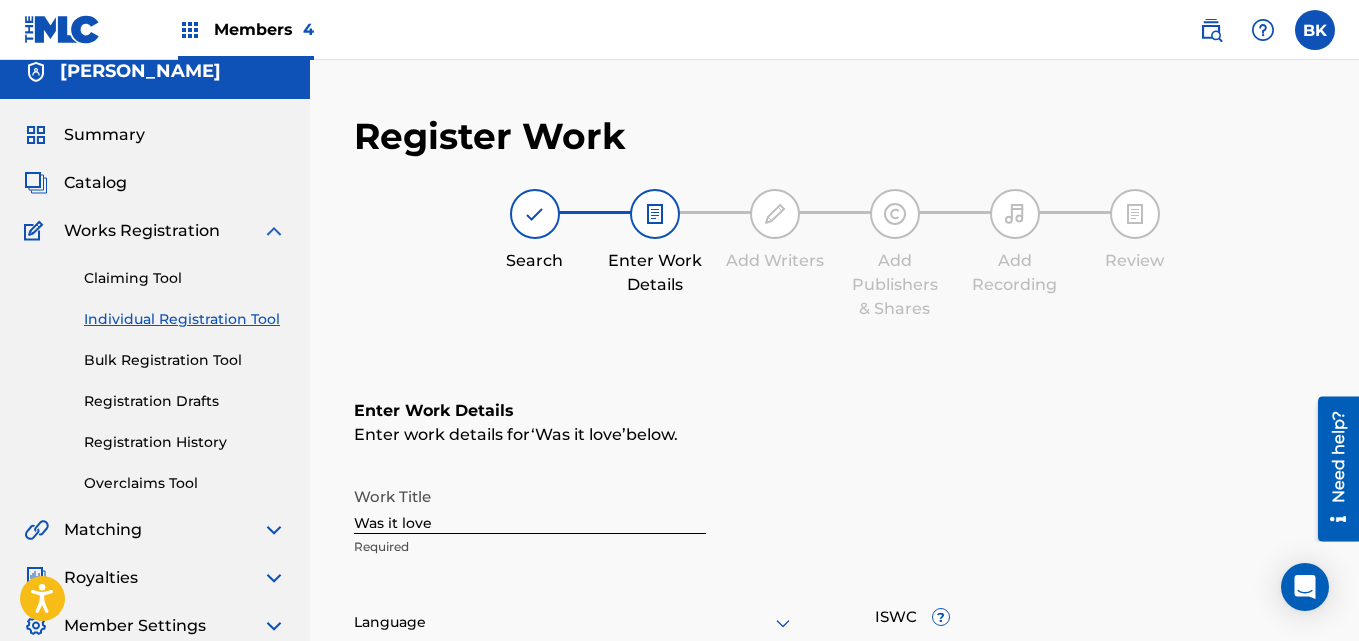 scroll, scrollTop: 22, scrollLeft: 0, axis: vertical 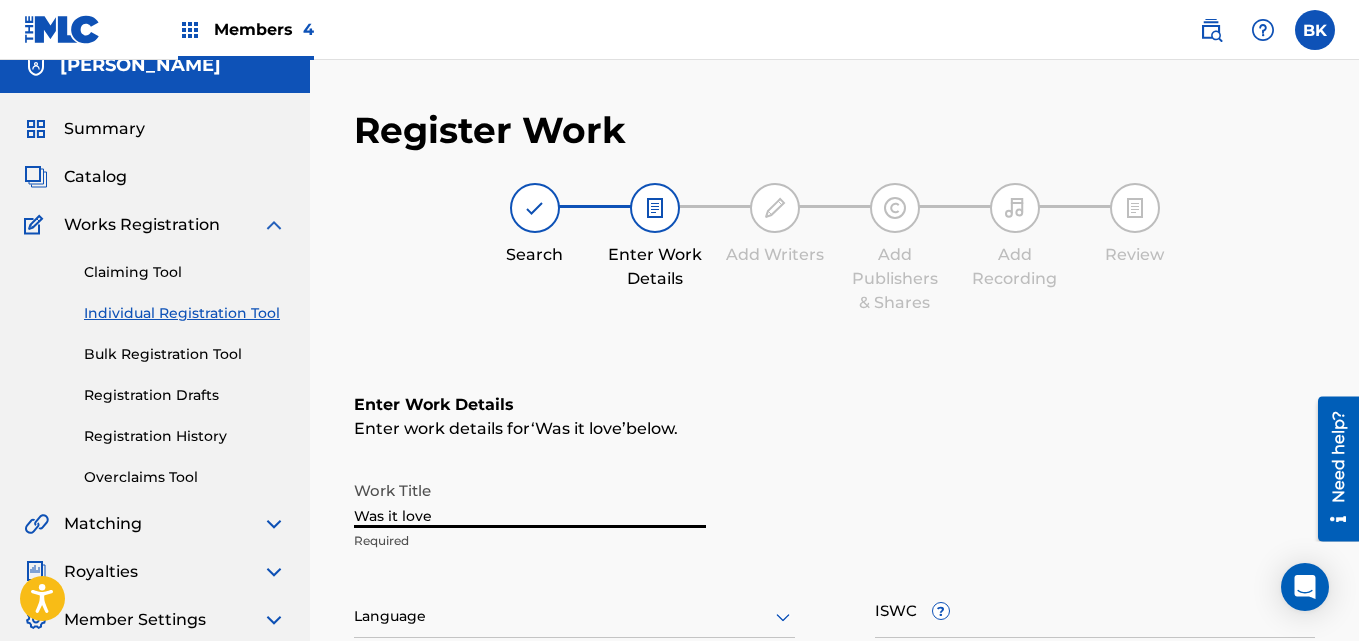 click on "Was it love" at bounding box center (530, 499) 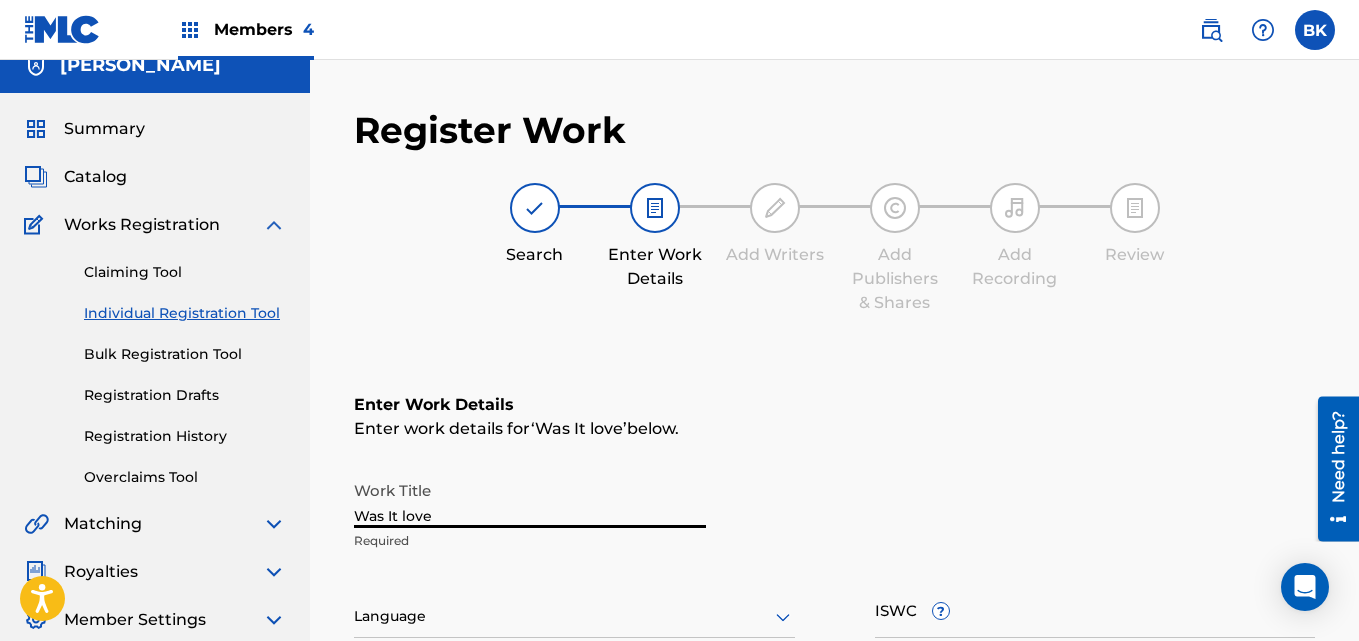 click on "Was It love" at bounding box center [530, 499] 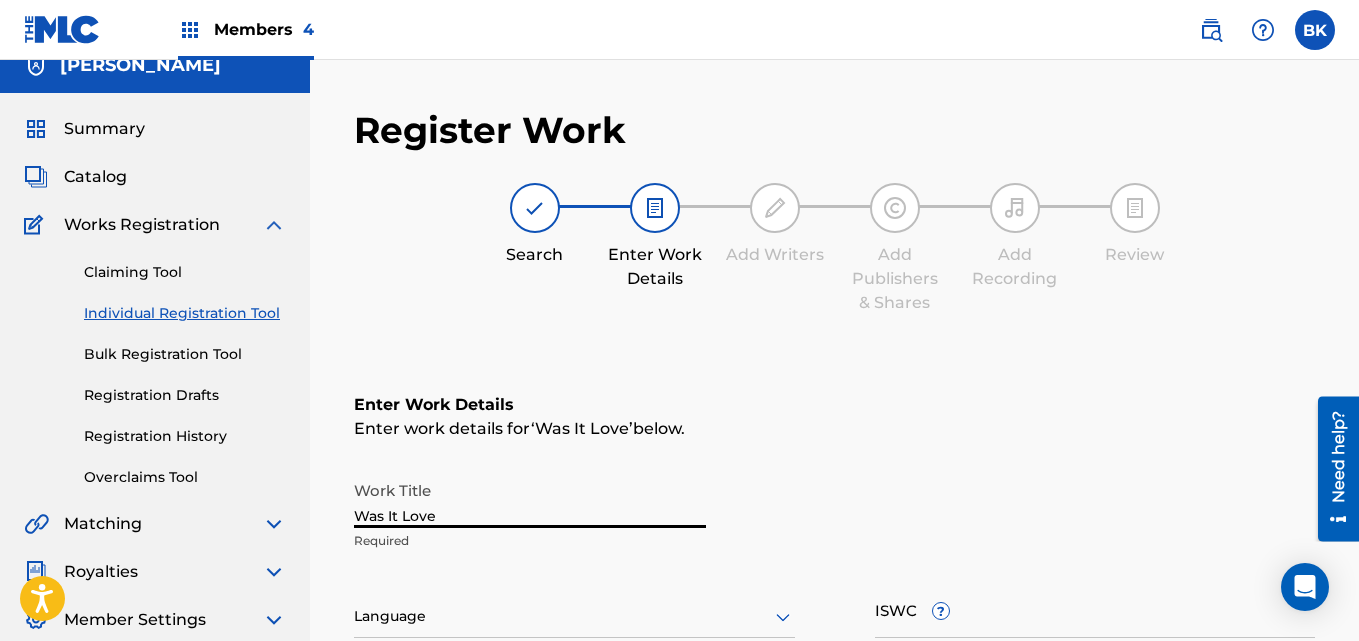 type on "Was It Love" 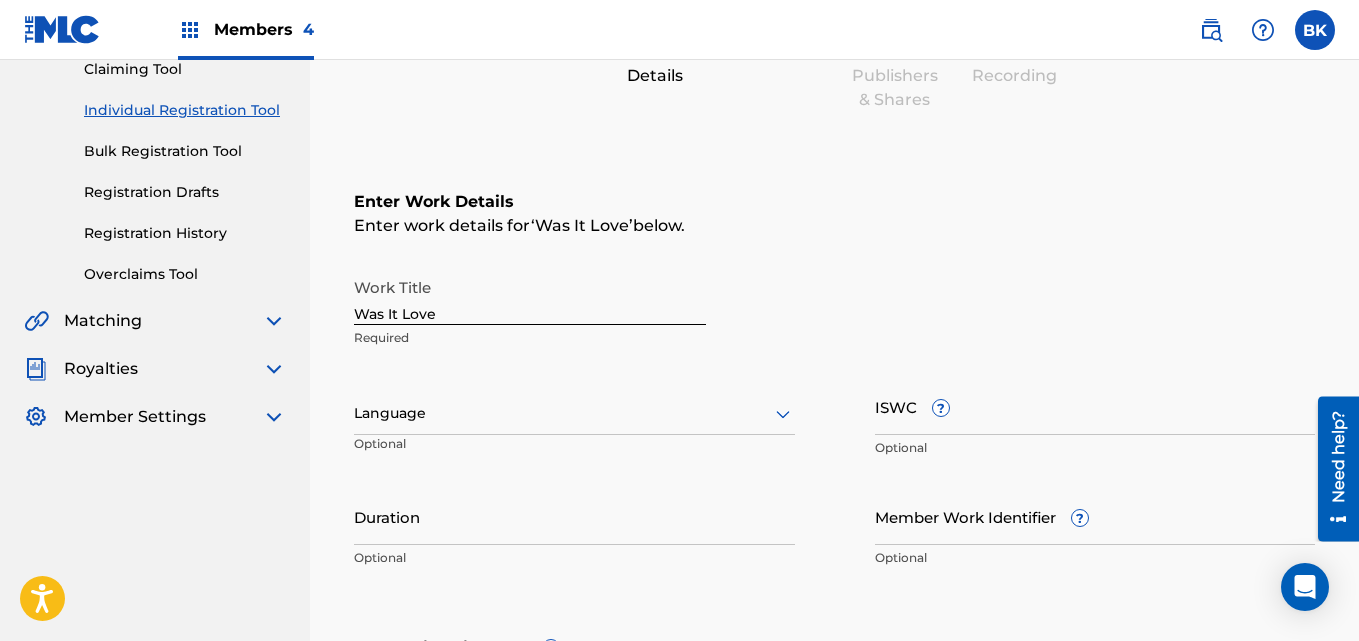 scroll, scrollTop: 229, scrollLeft: 0, axis: vertical 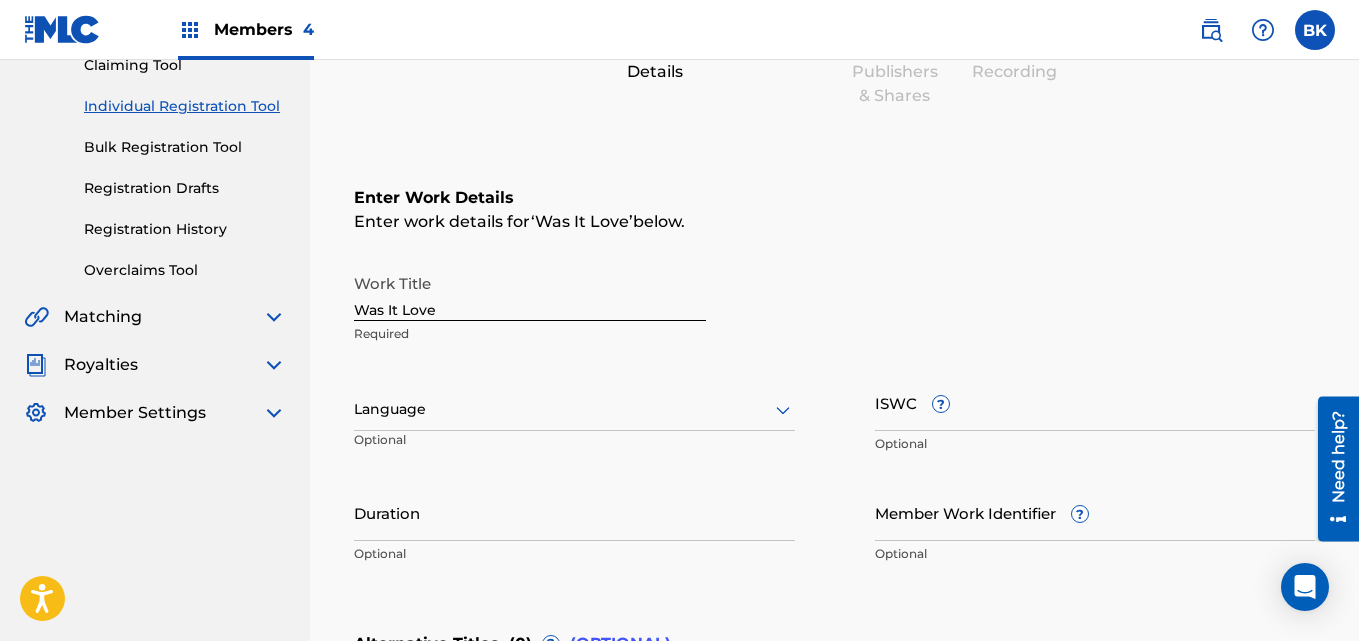 click on "Language" at bounding box center (574, 410) 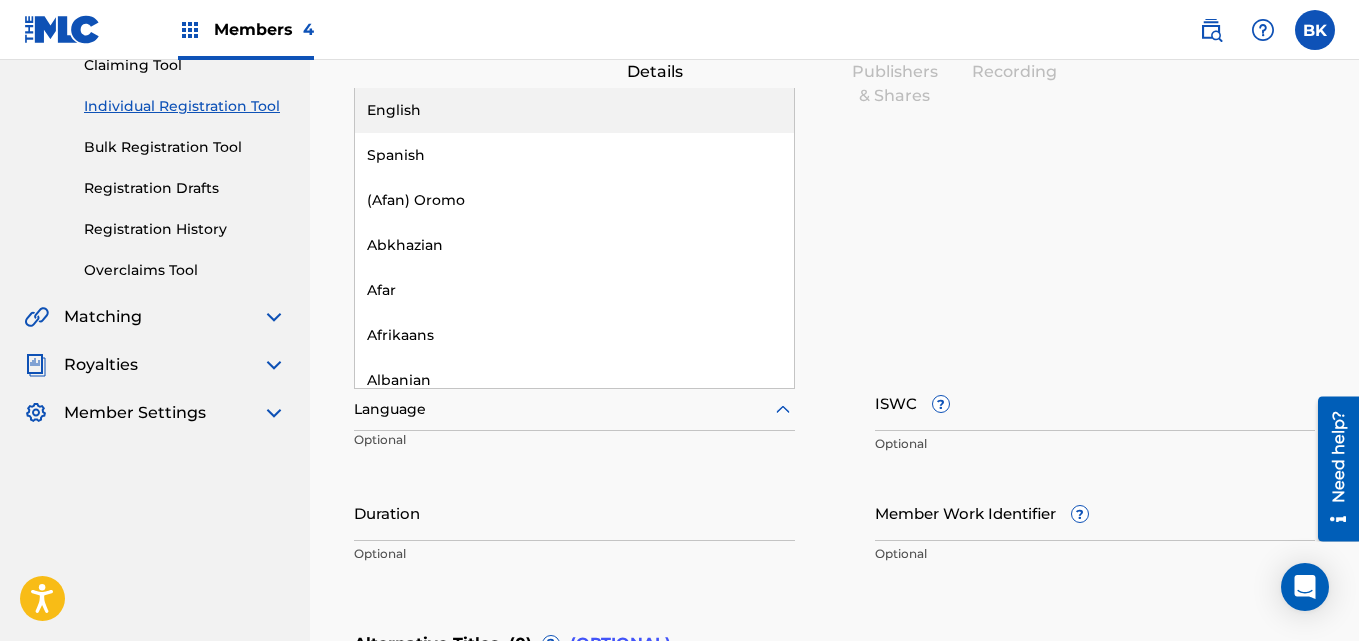 click on "English" at bounding box center [574, 110] 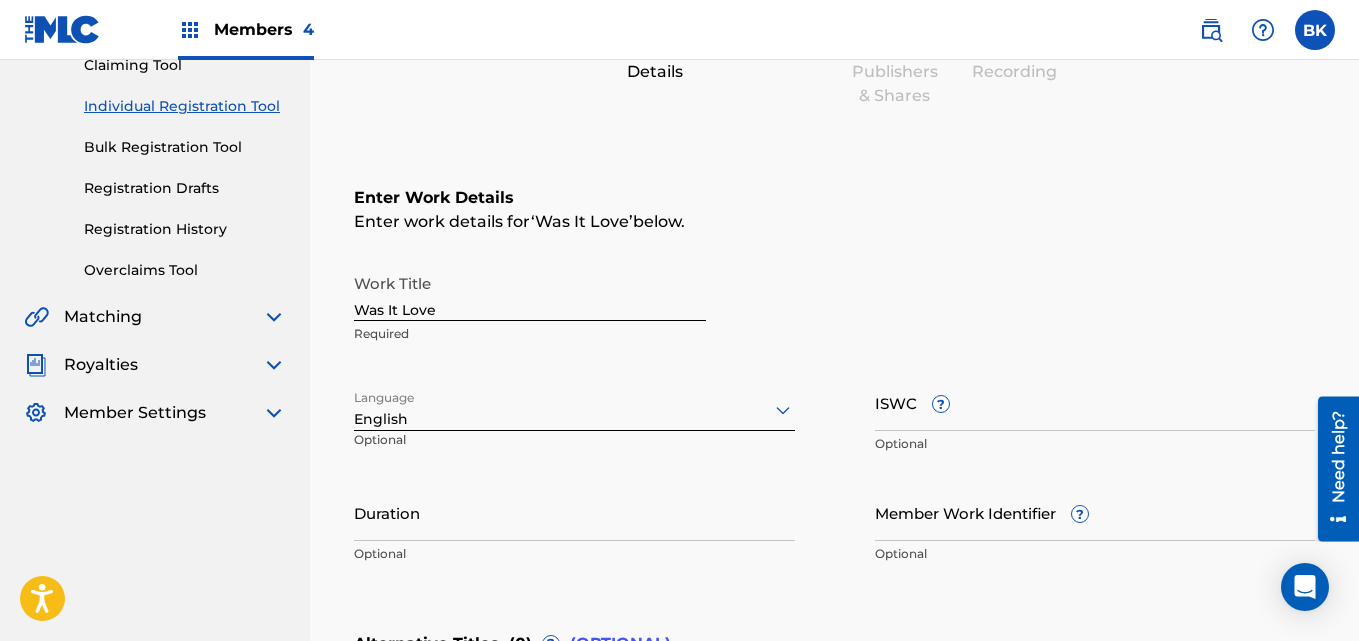 click on "Duration" at bounding box center [574, 512] 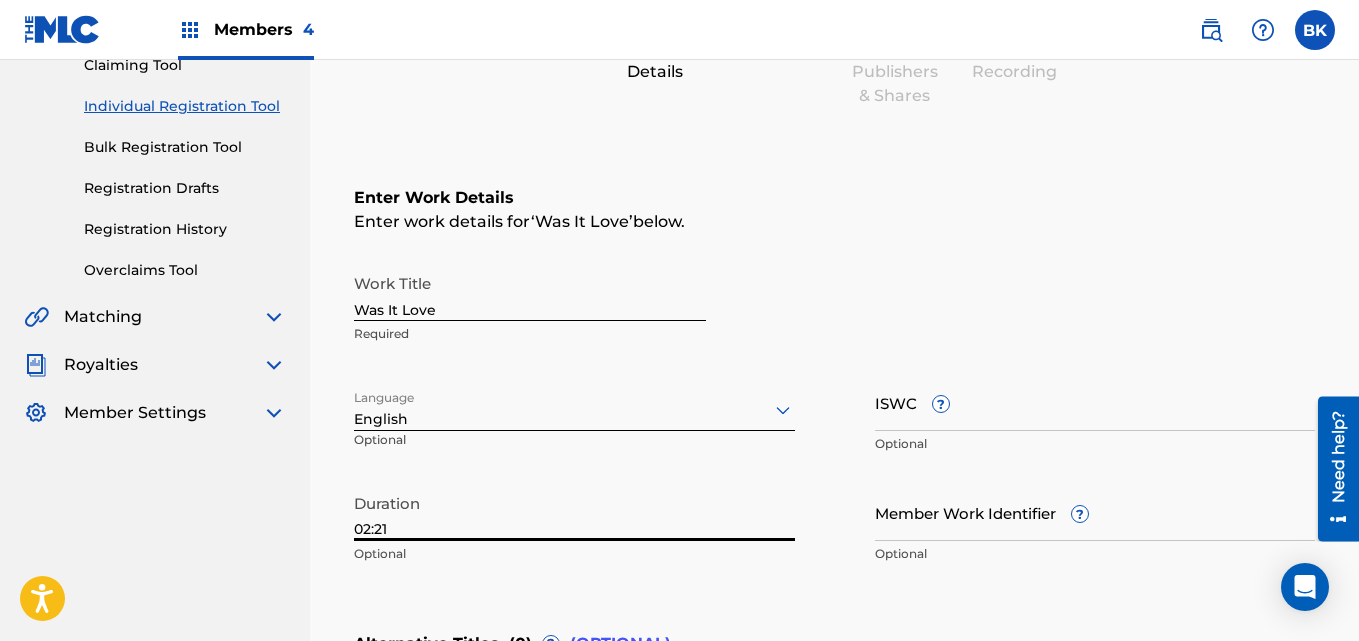 type on "02:21" 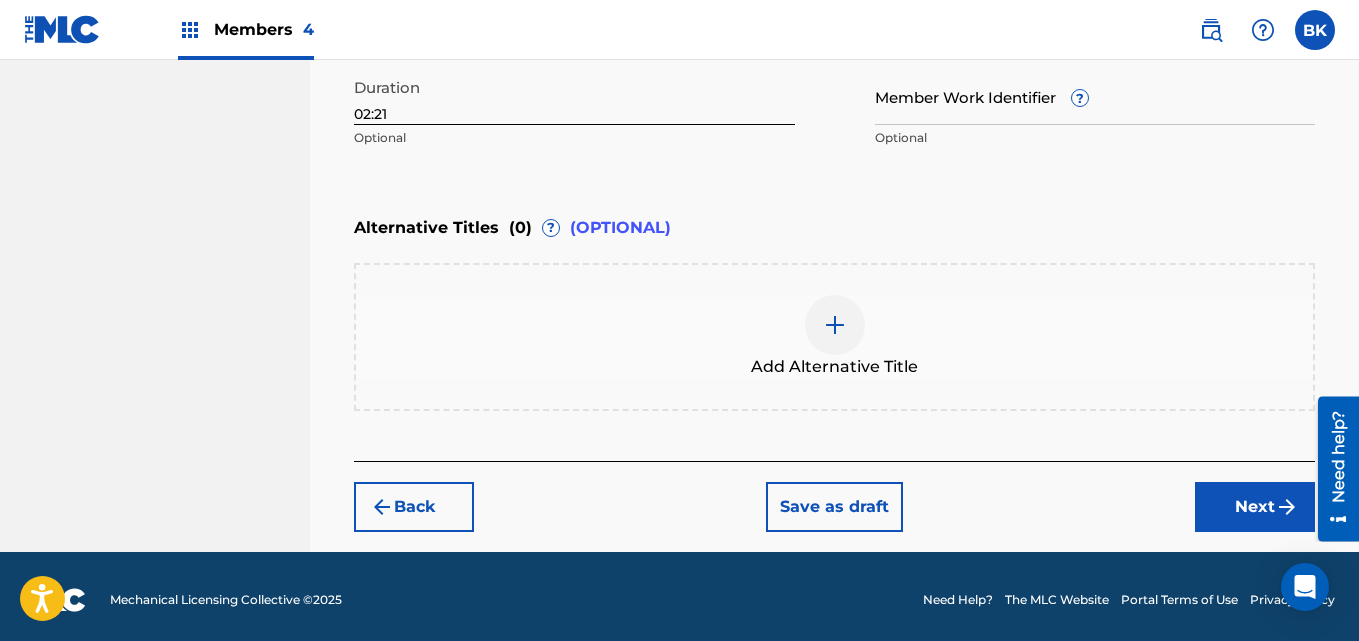 scroll, scrollTop: 651, scrollLeft: 0, axis: vertical 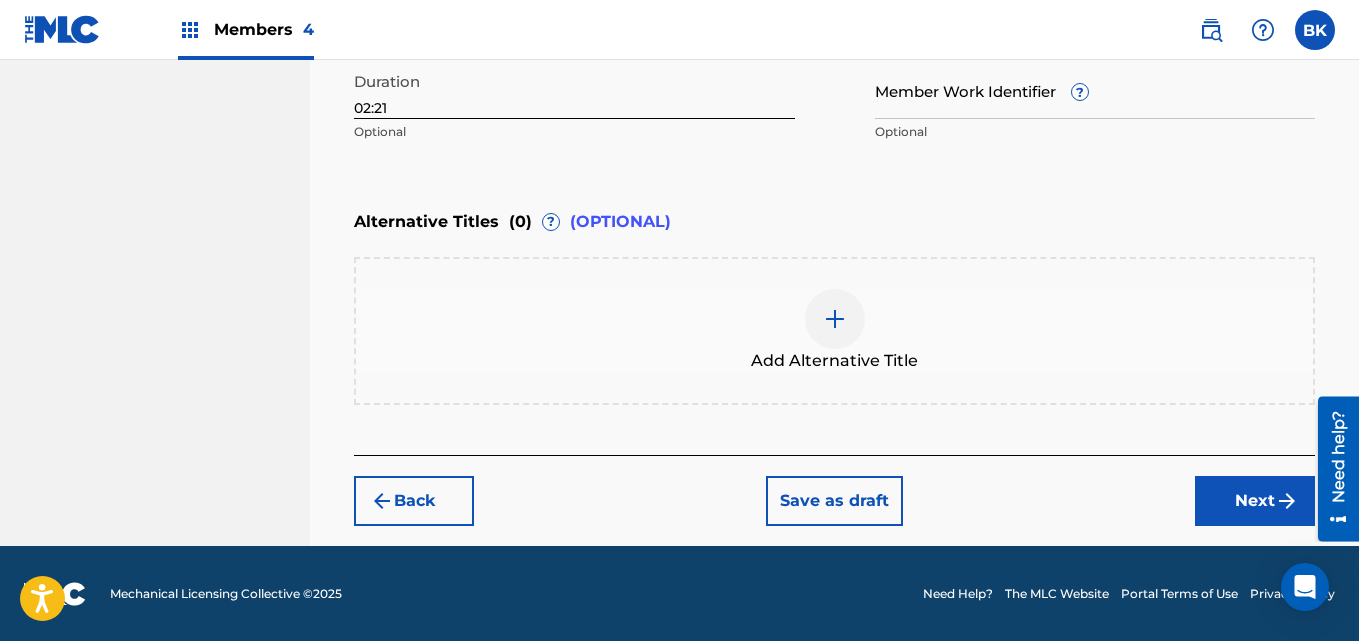 click on "Next" at bounding box center [1255, 501] 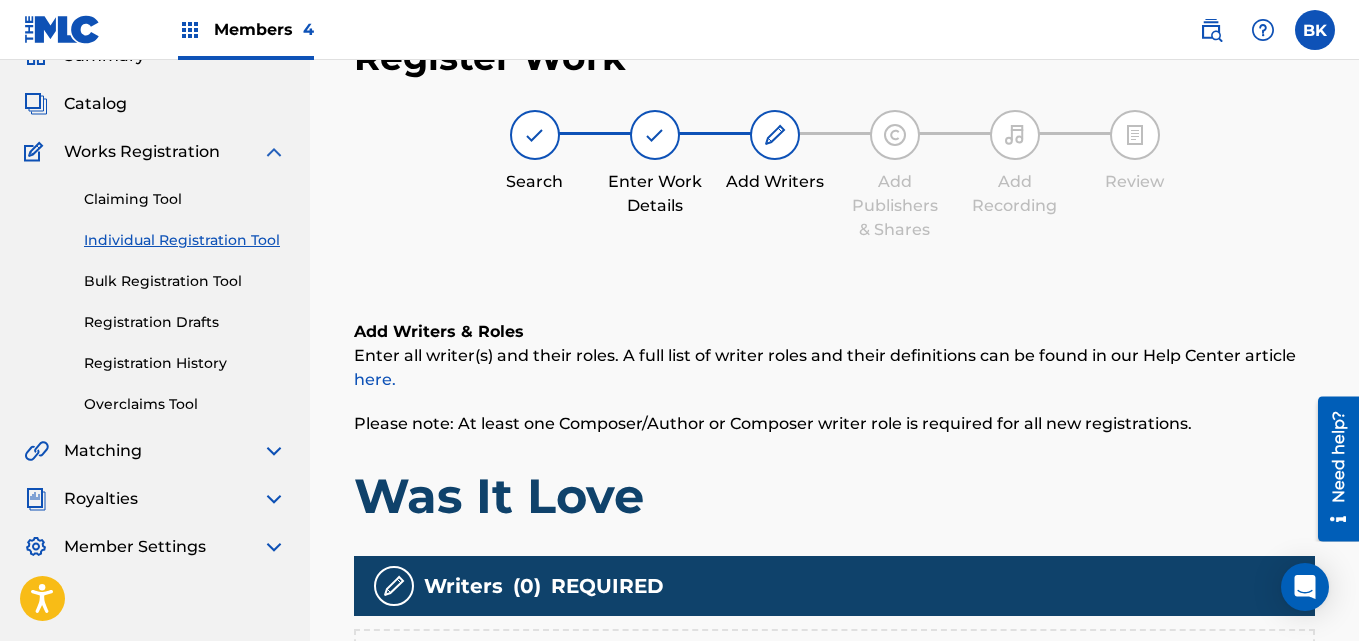 scroll, scrollTop: 90, scrollLeft: 0, axis: vertical 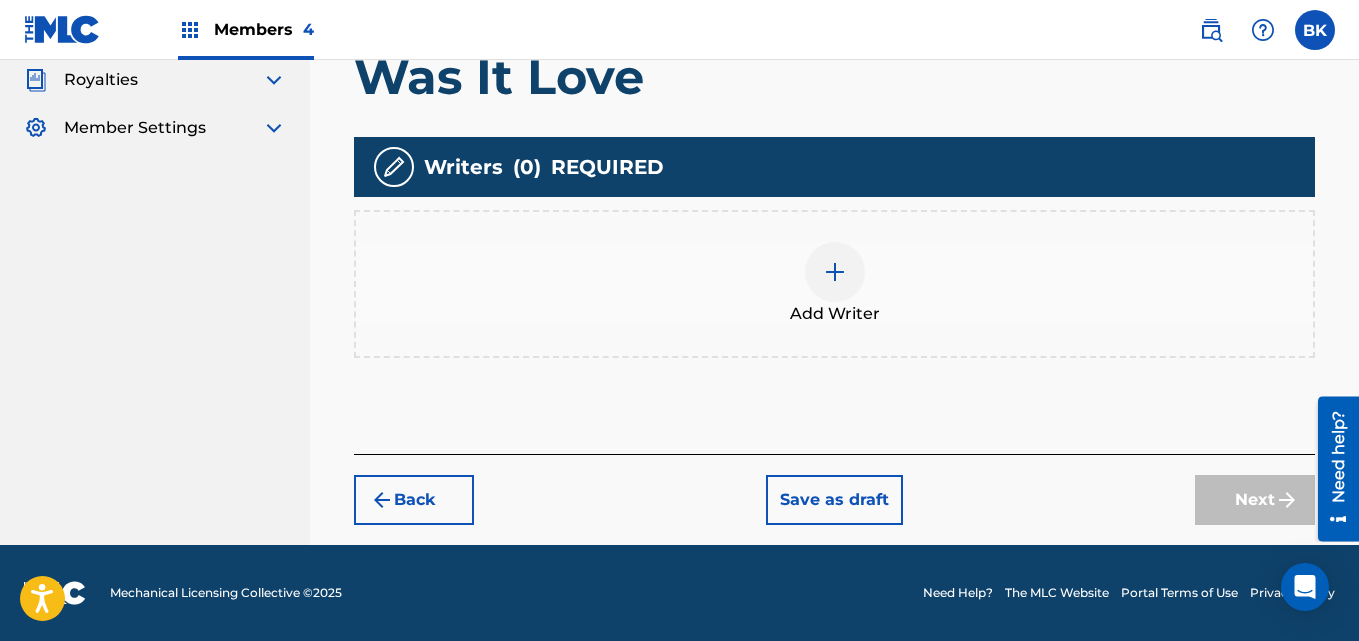 click at bounding box center [835, 272] 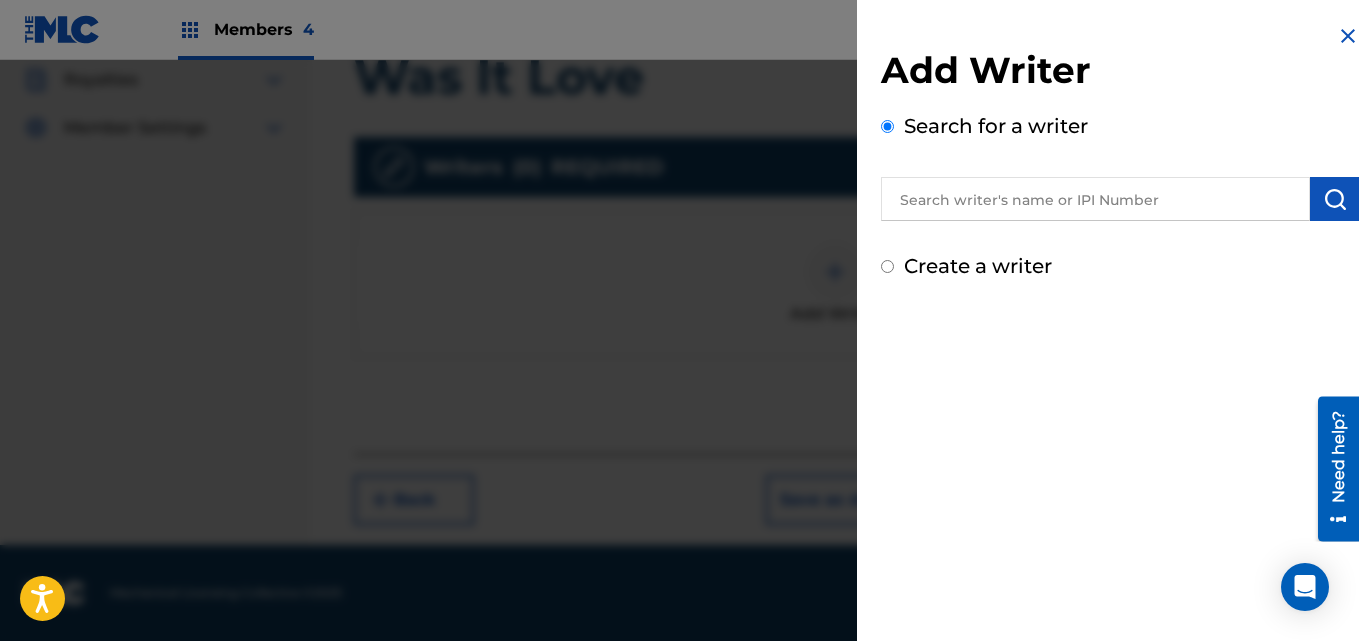 click at bounding box center (1095, 199) 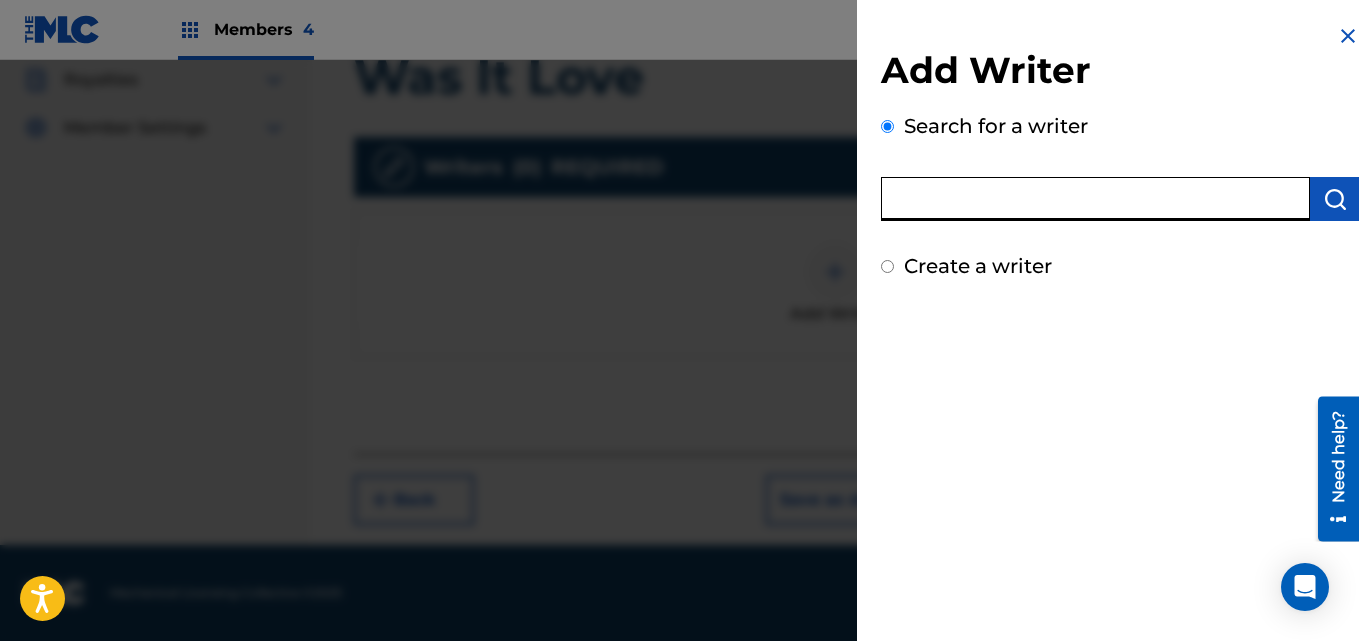 click at bounding box center (1095, 199) 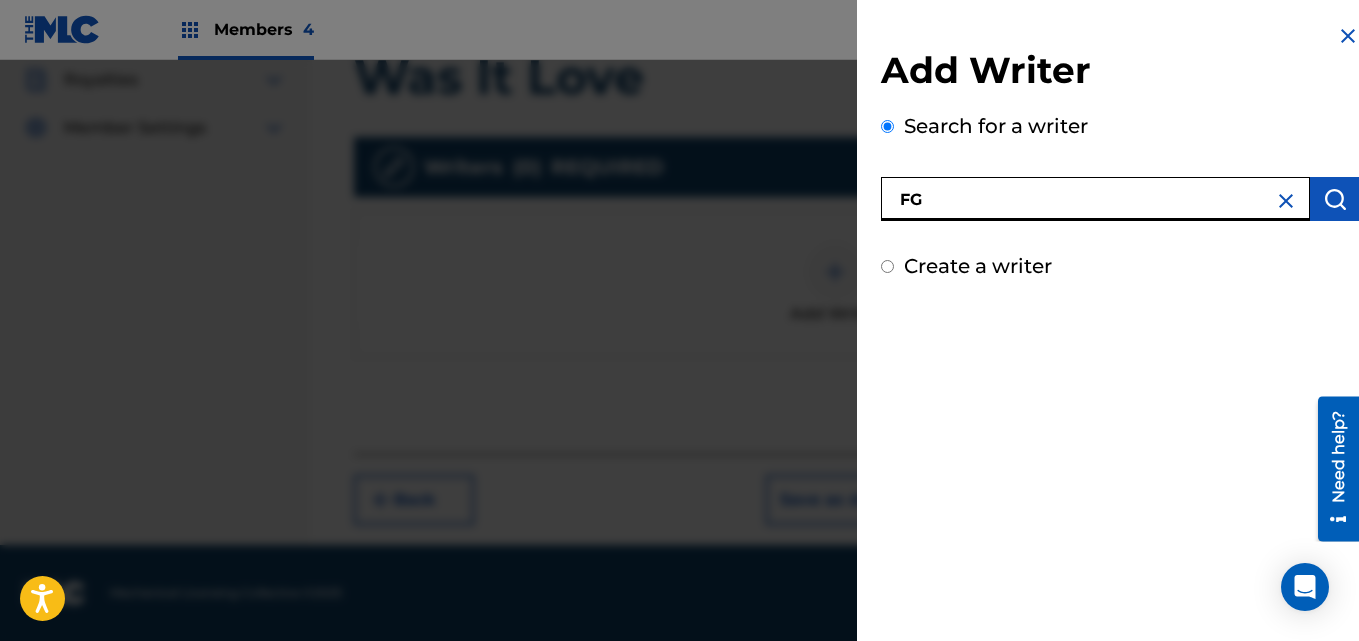 type on "F" 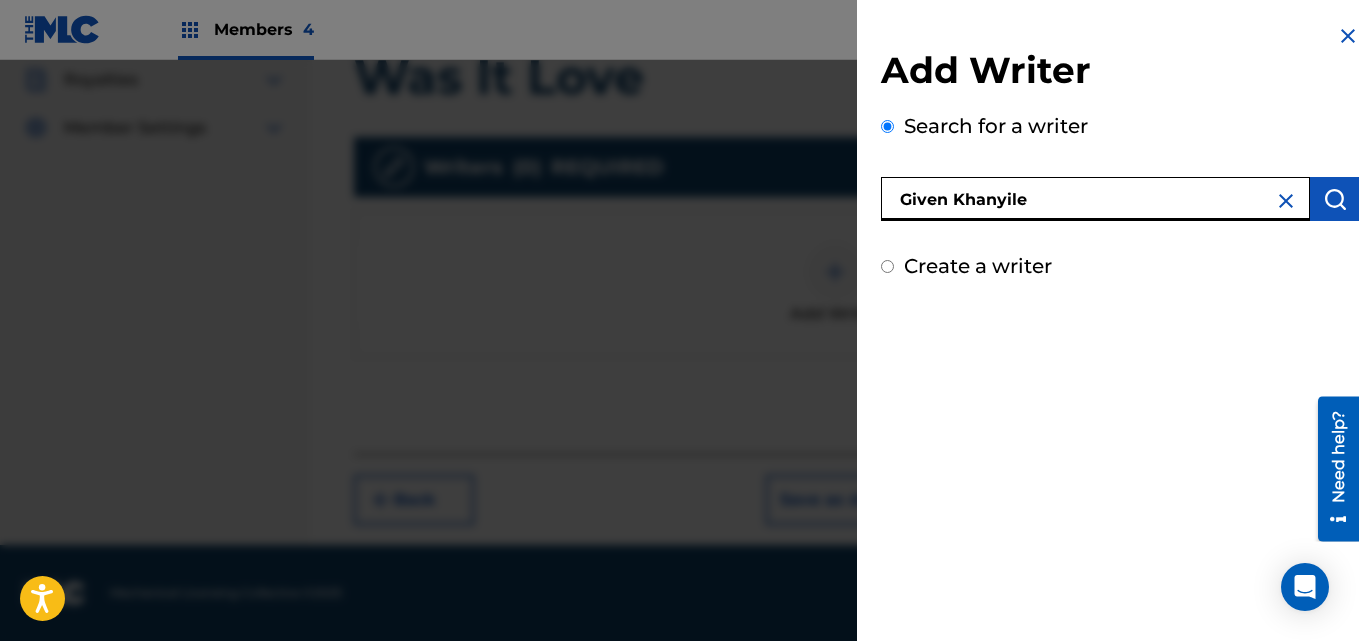 type on "Given Khanyile" 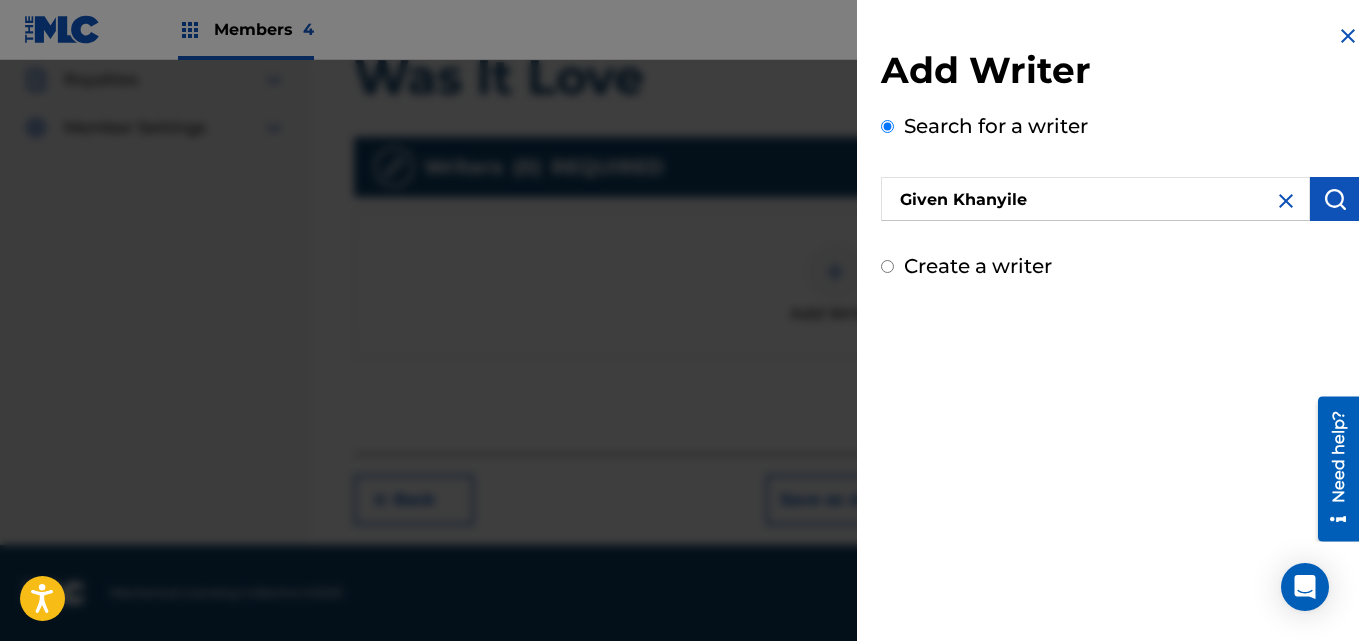 click at bounding box center [1335, 199] 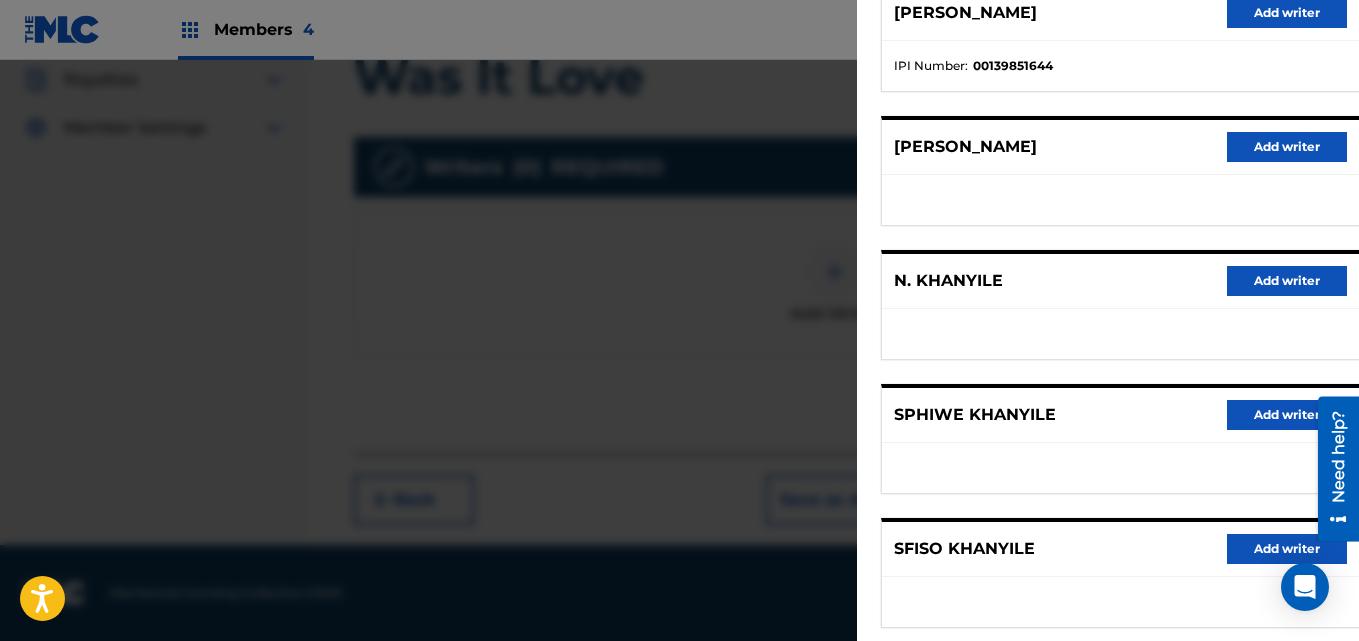 scroll, scrollTop: 401, scrollLeft: 0, axis: vertical 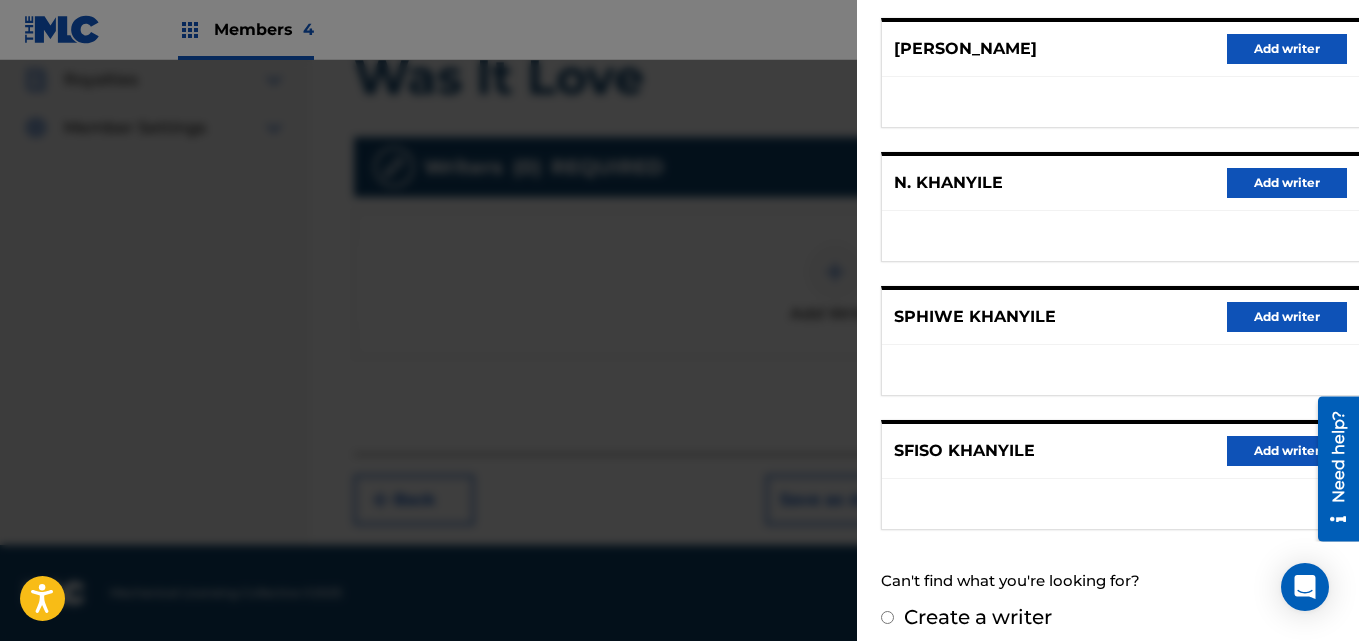 click on "Create a writer" at bounding box center (1120, 617) 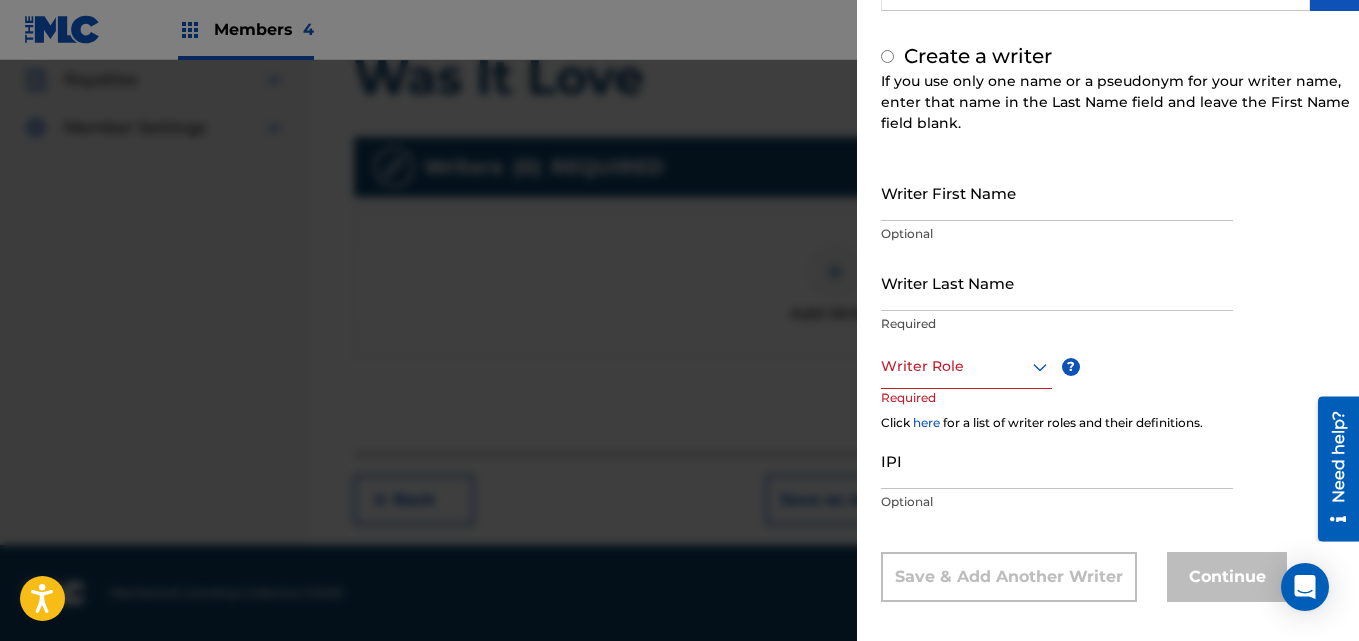 radio on "false" 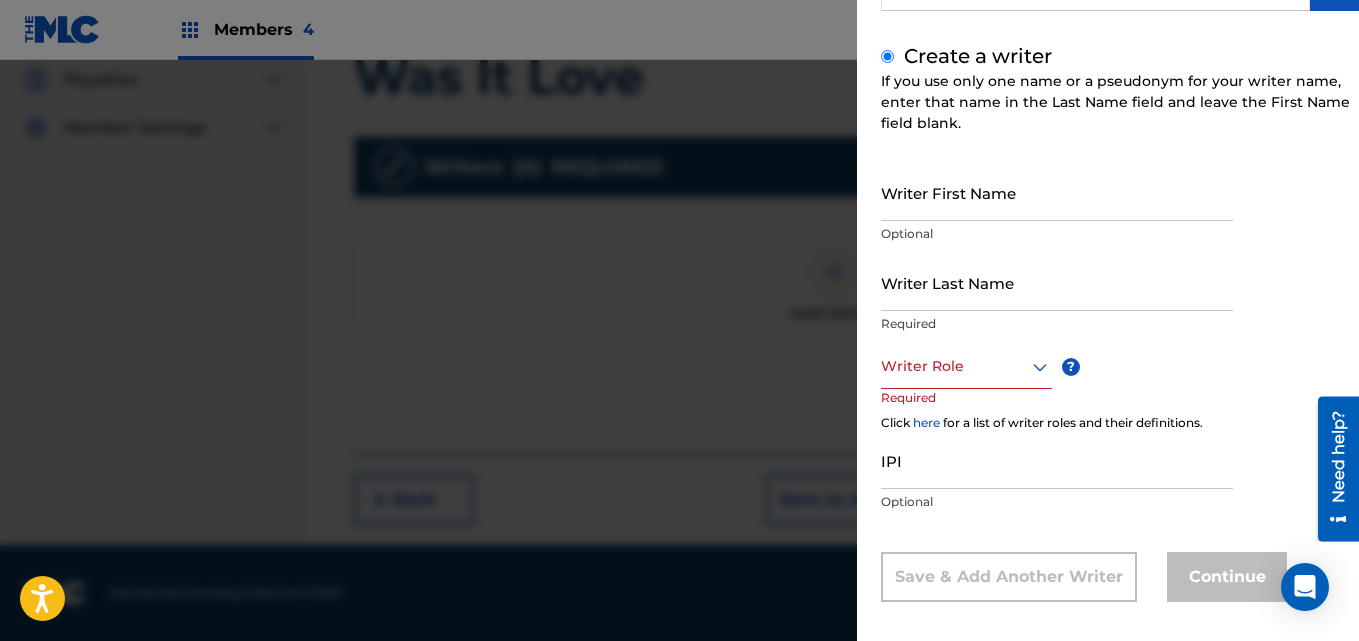 scroll, scrollTop: 225, scrollLeft: 0, axis: vertical 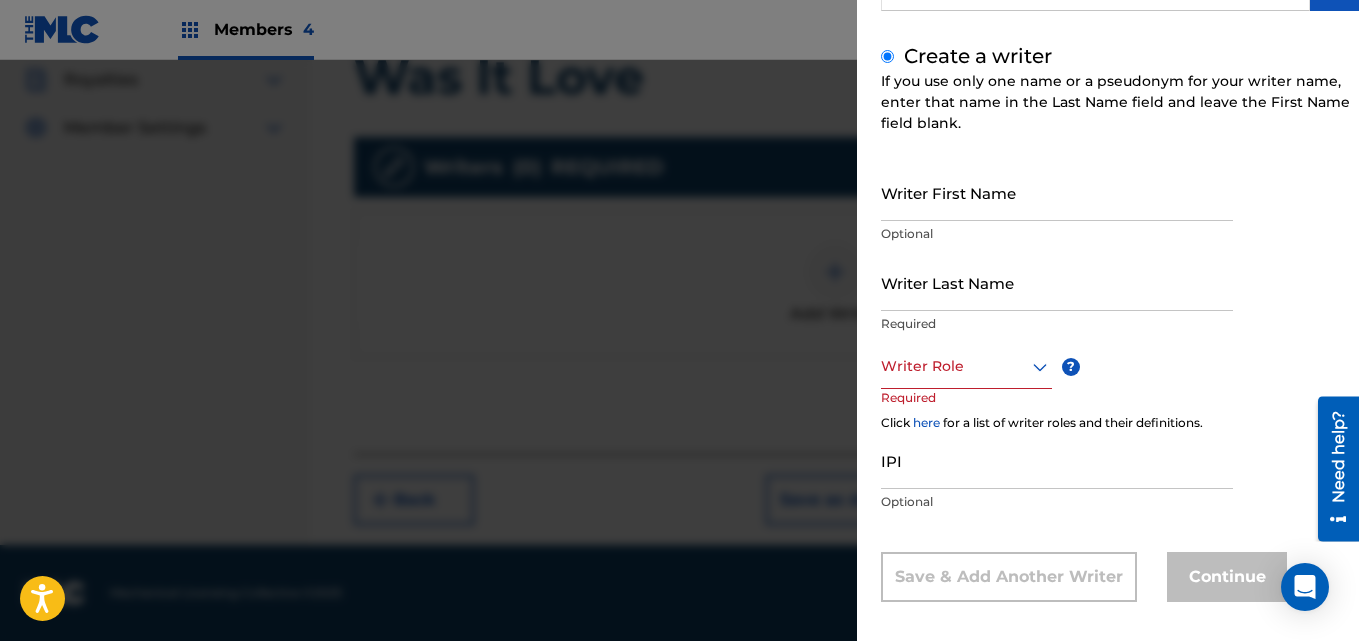 click on "Required" at bounding box center (919, 411) 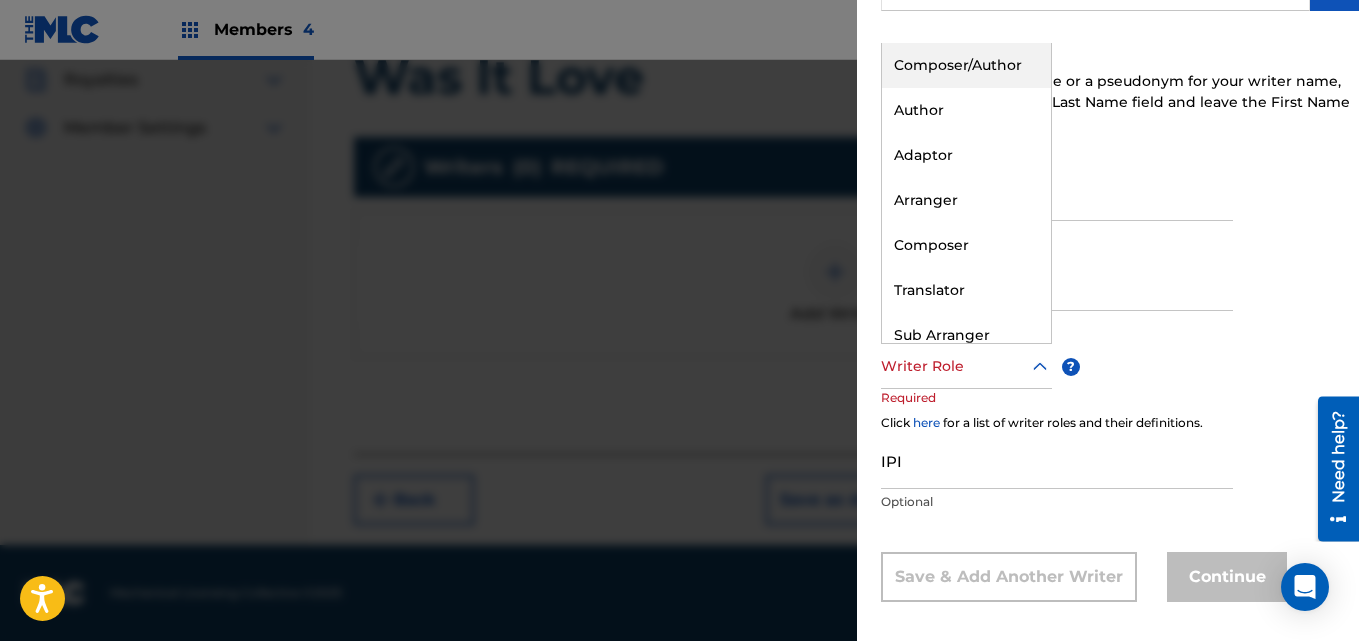 click on "Composer/Author" at bounding box center [966, 65] 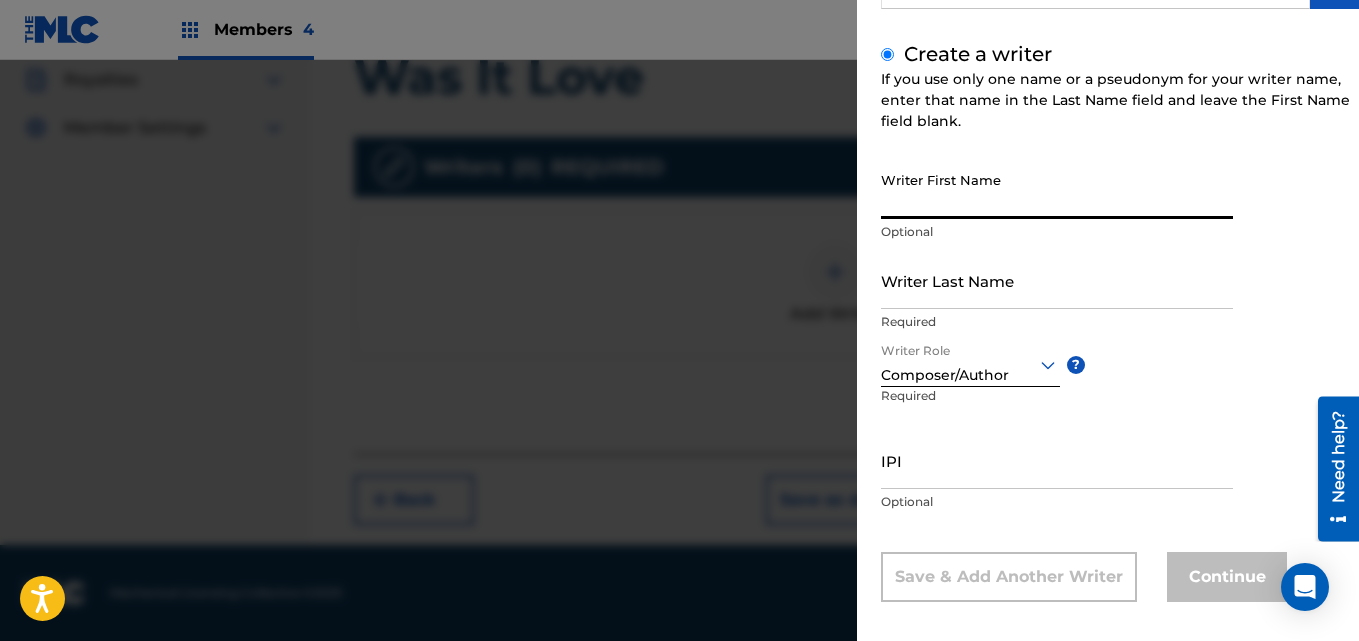 click on "Writer First Name" at bounding box center [1057, 190] 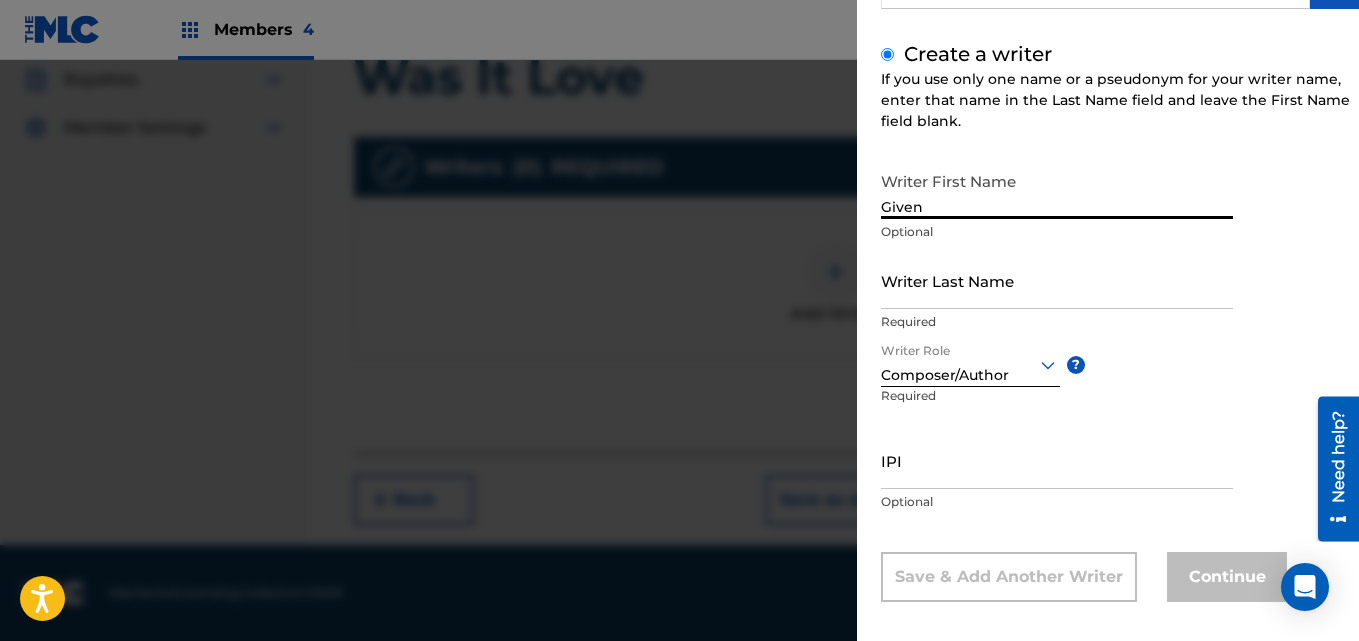 type on "Given" 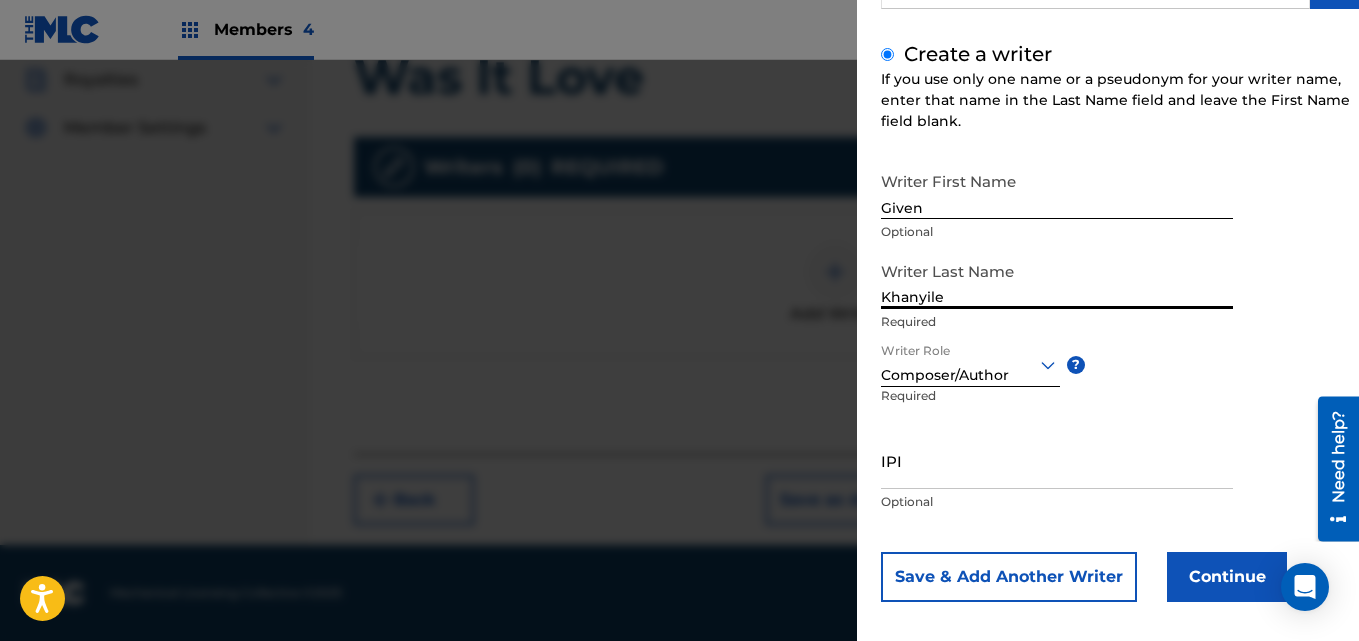 type on "Khanyile" 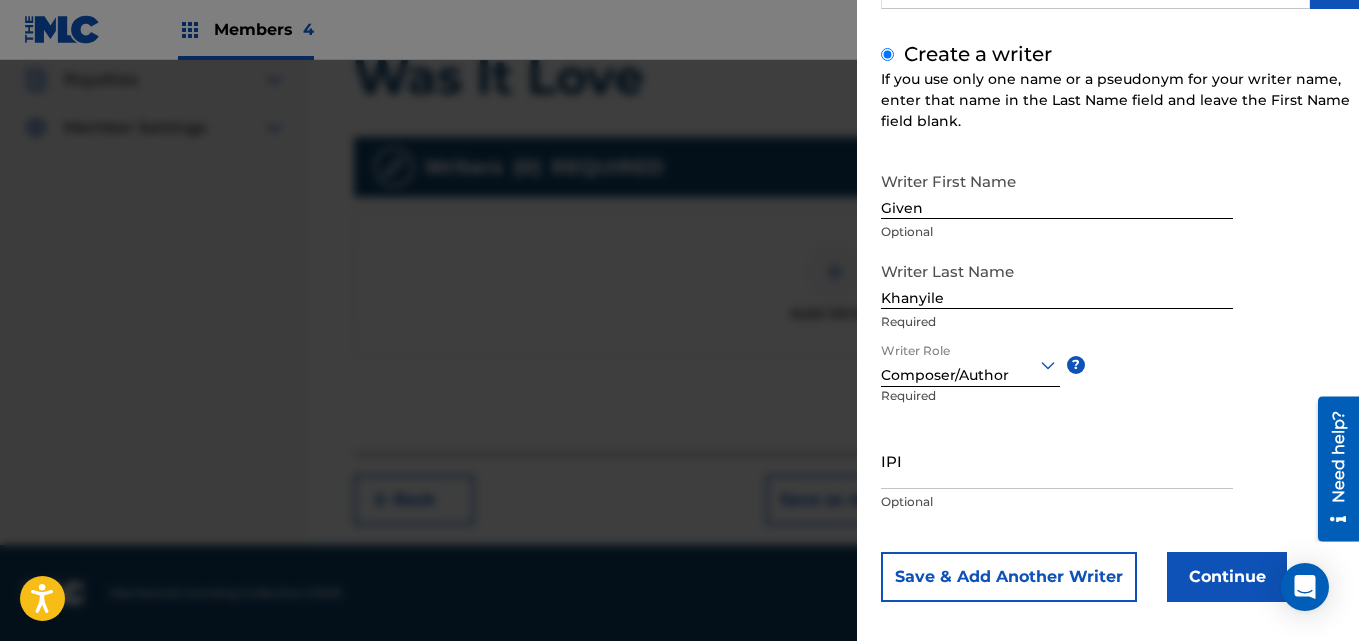 click on "Continue" at bounding box center (1227, 577) 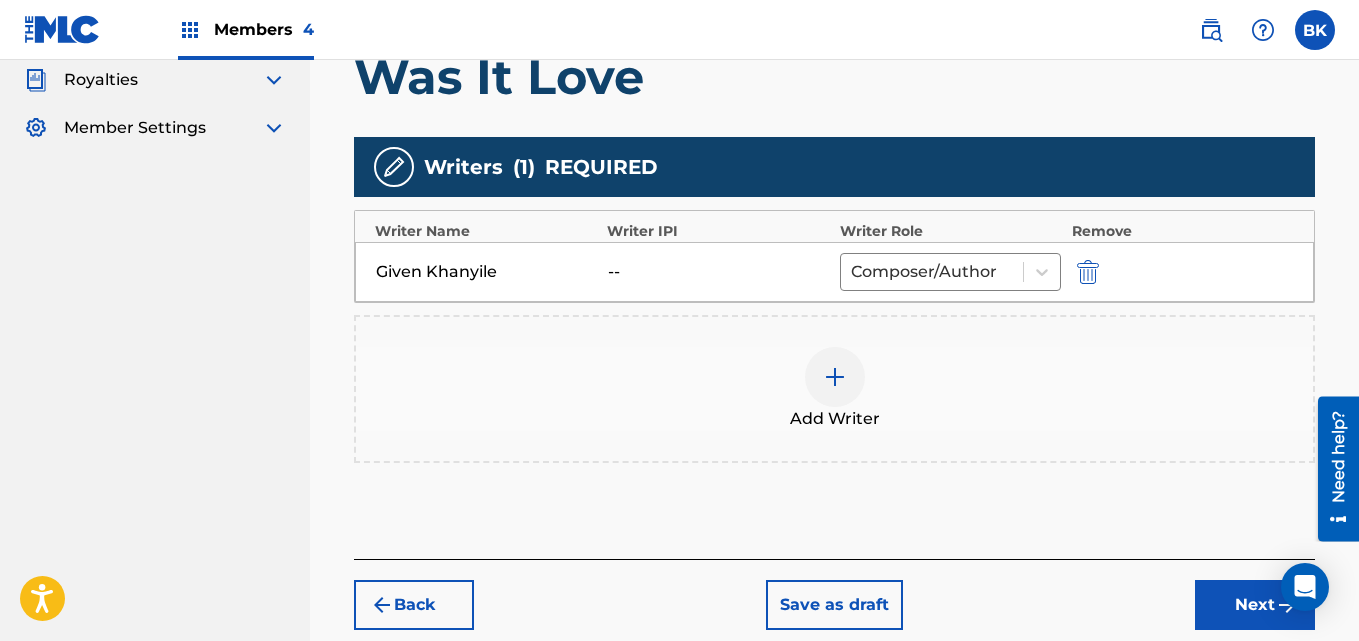 click on "Next" at bounding box center (1255, 605) 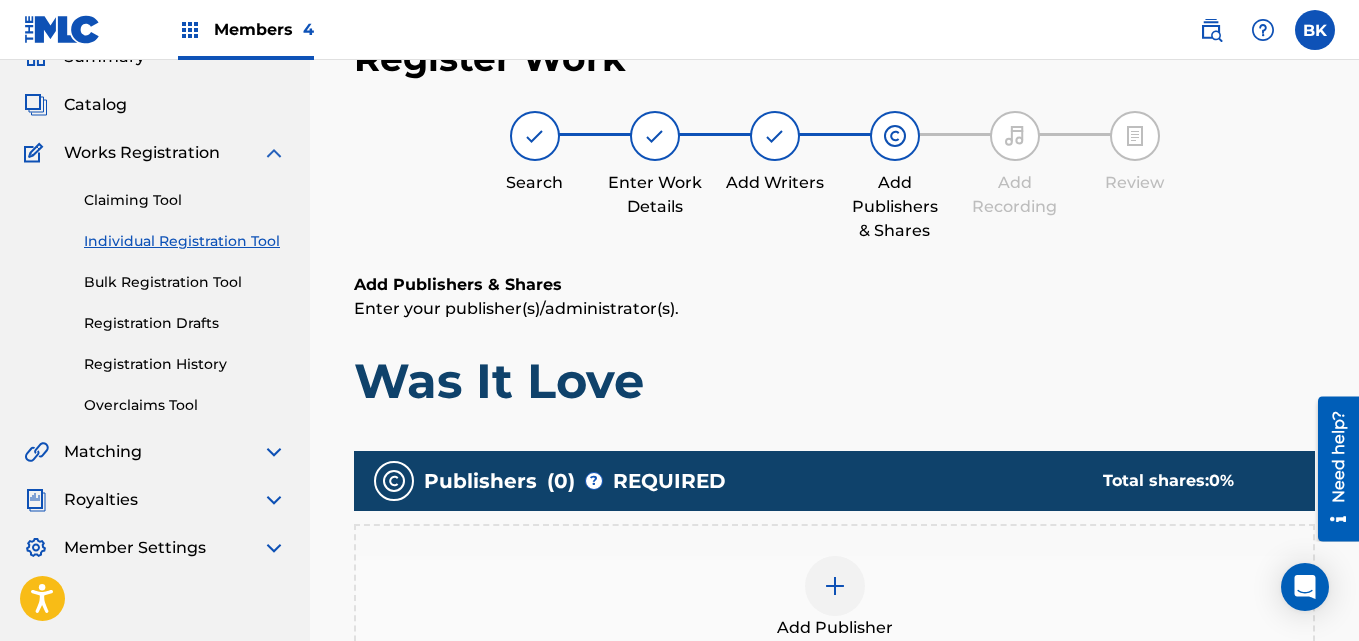 scroll, scrollTop: 90, scrollLeft: 0, axis: vertical 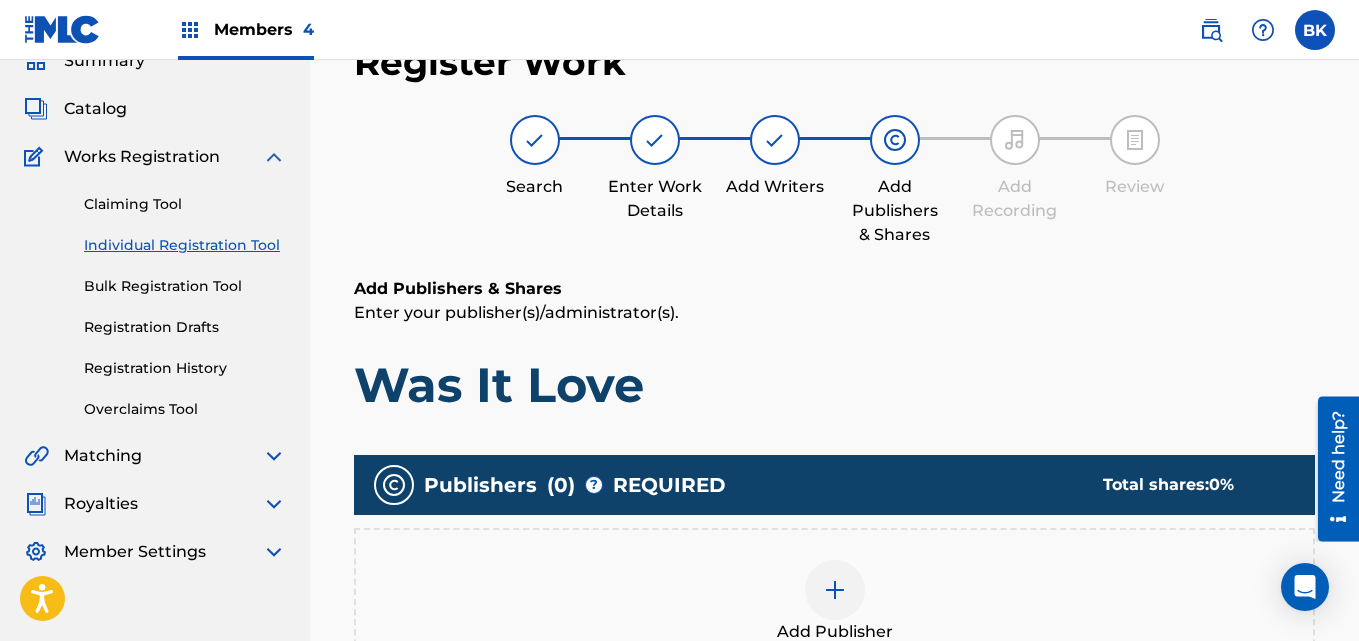 drag, startPoint x: 876, startPoint y: 320, endPoint x: 879, endPoint y: 341, distance: 21.213203 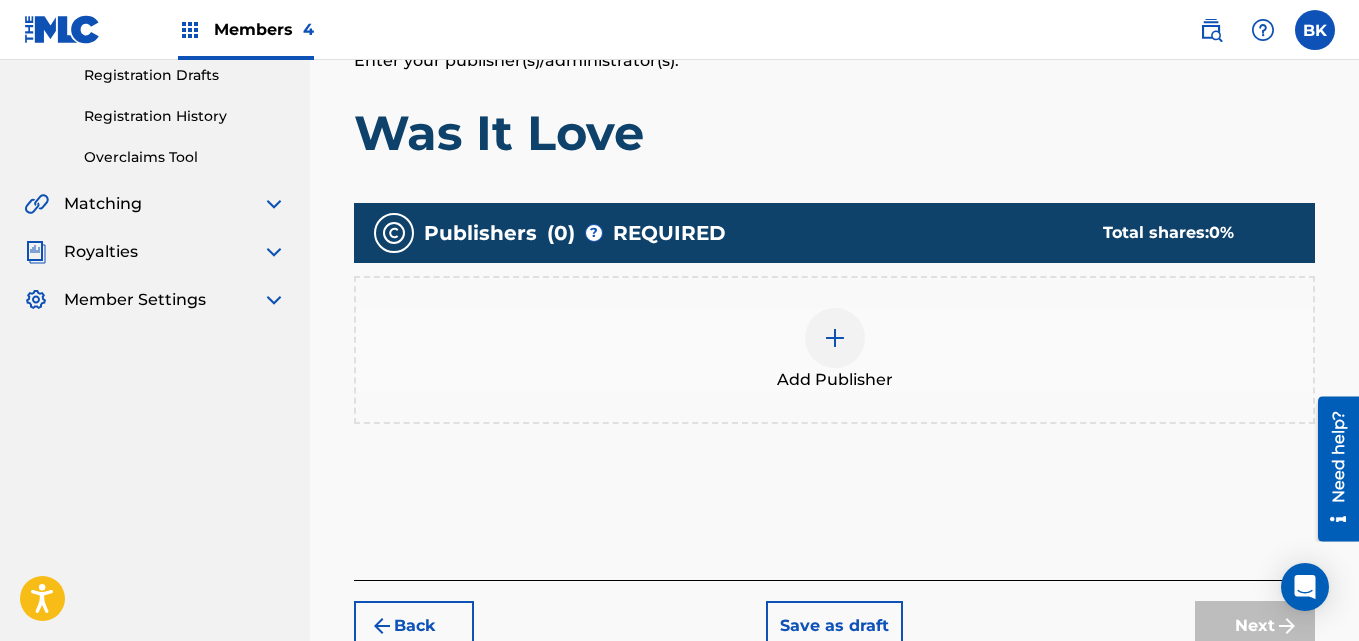 scroll, scrollTop: 442, scrollLeft: 0, axis: vertical 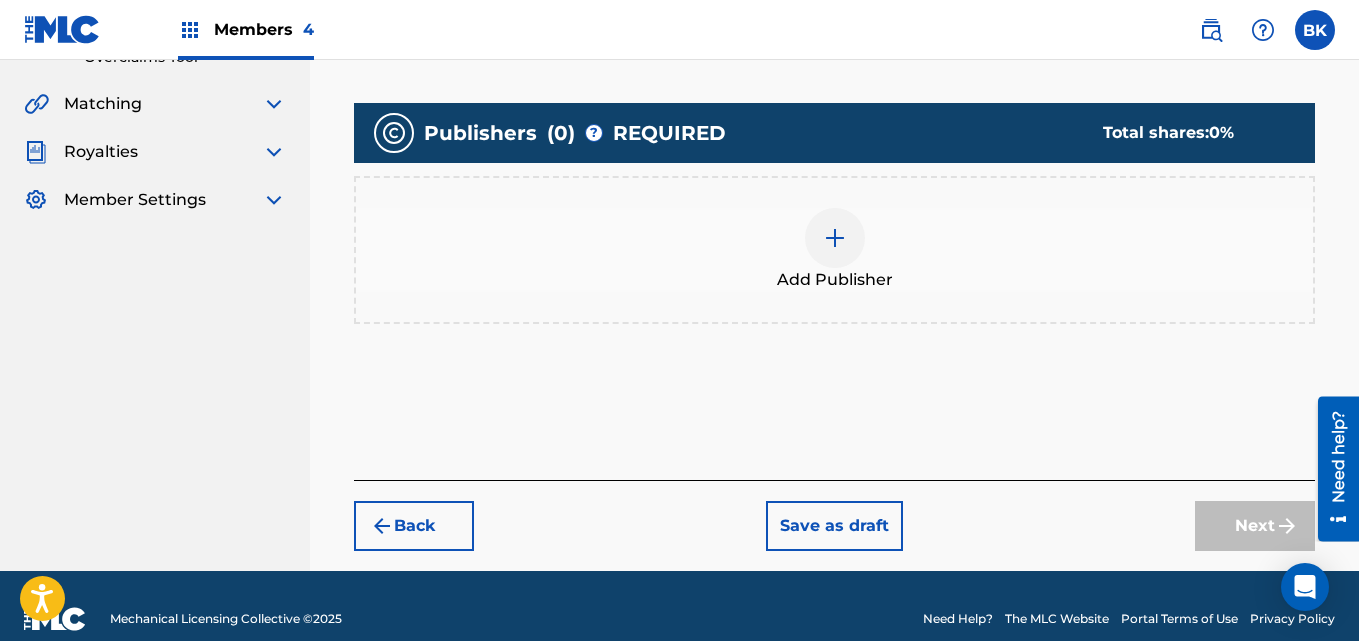 click on "Add Publisher" at bounding box center (835, 280) 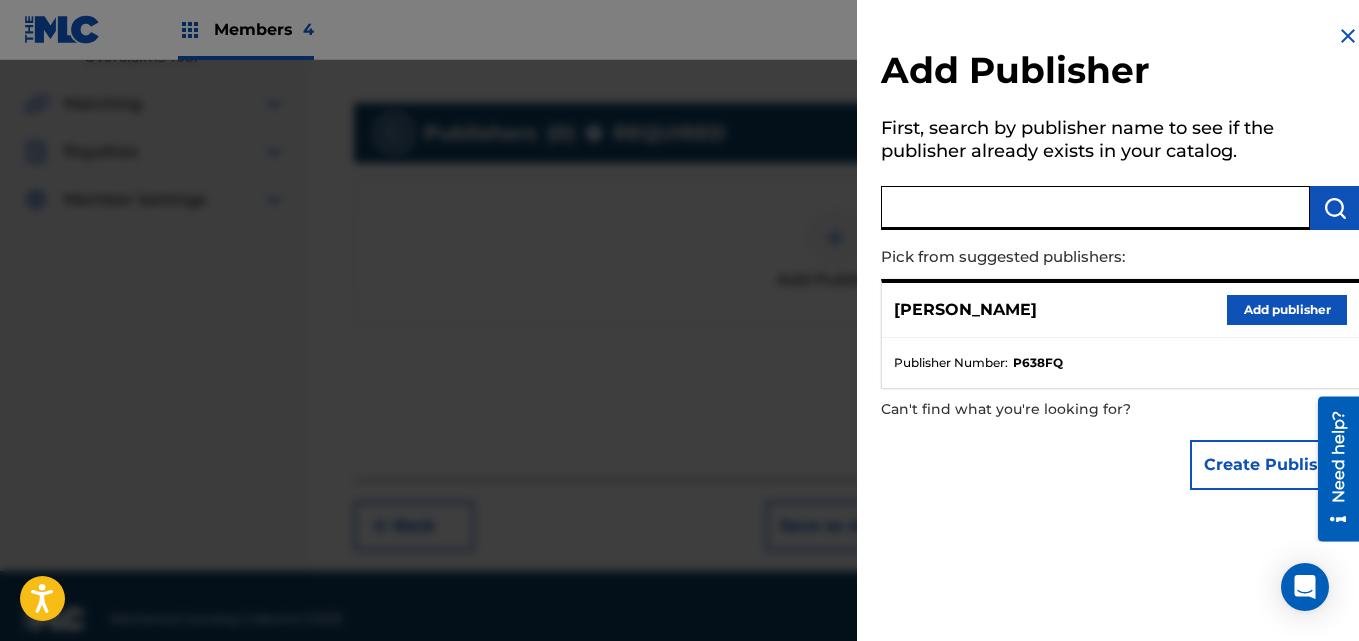click at bounding box center [1095, 208] 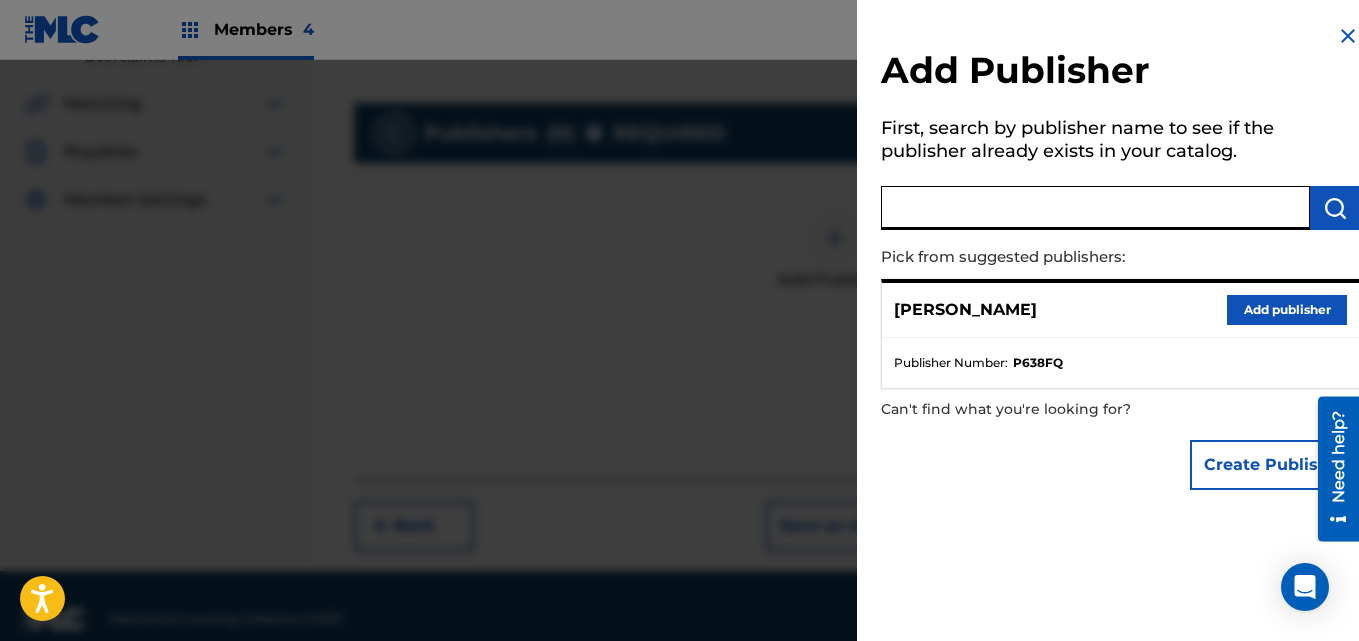 click on "Add publisher" at bounding box center [1287, 310] 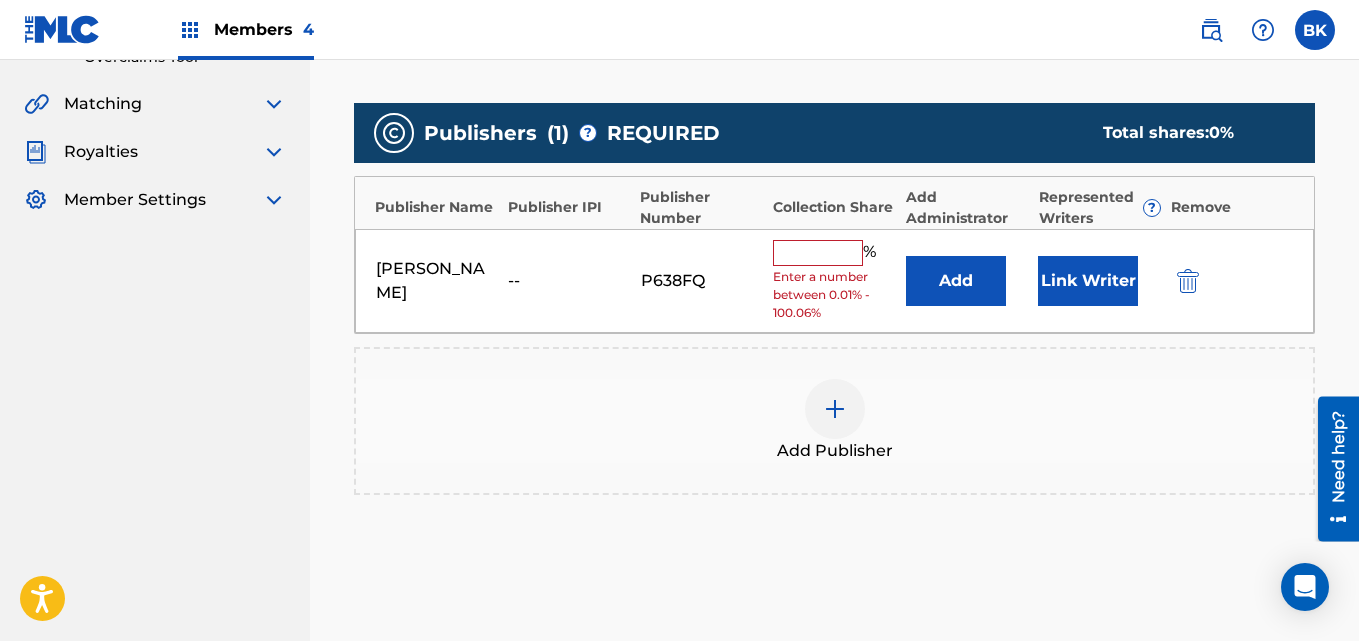 click on "% Enter a number between 0.01% - 100.06%" at bounding box center [834, 281] 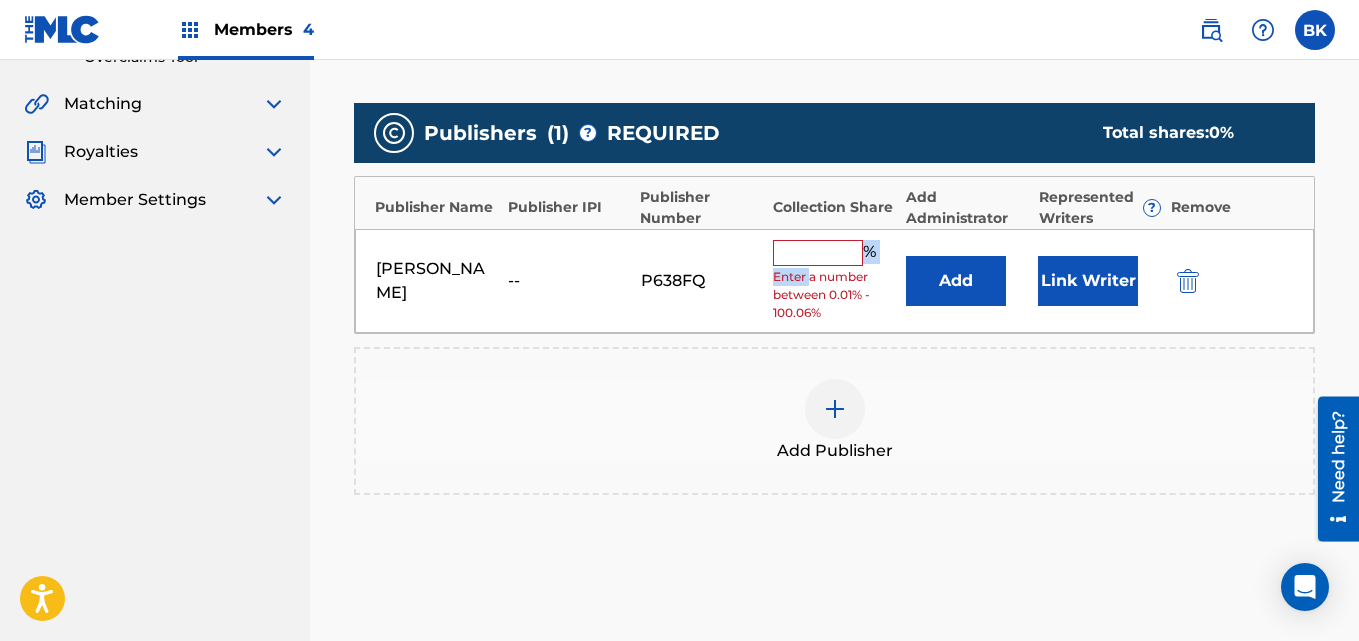 click at bounding box center [818, 253] 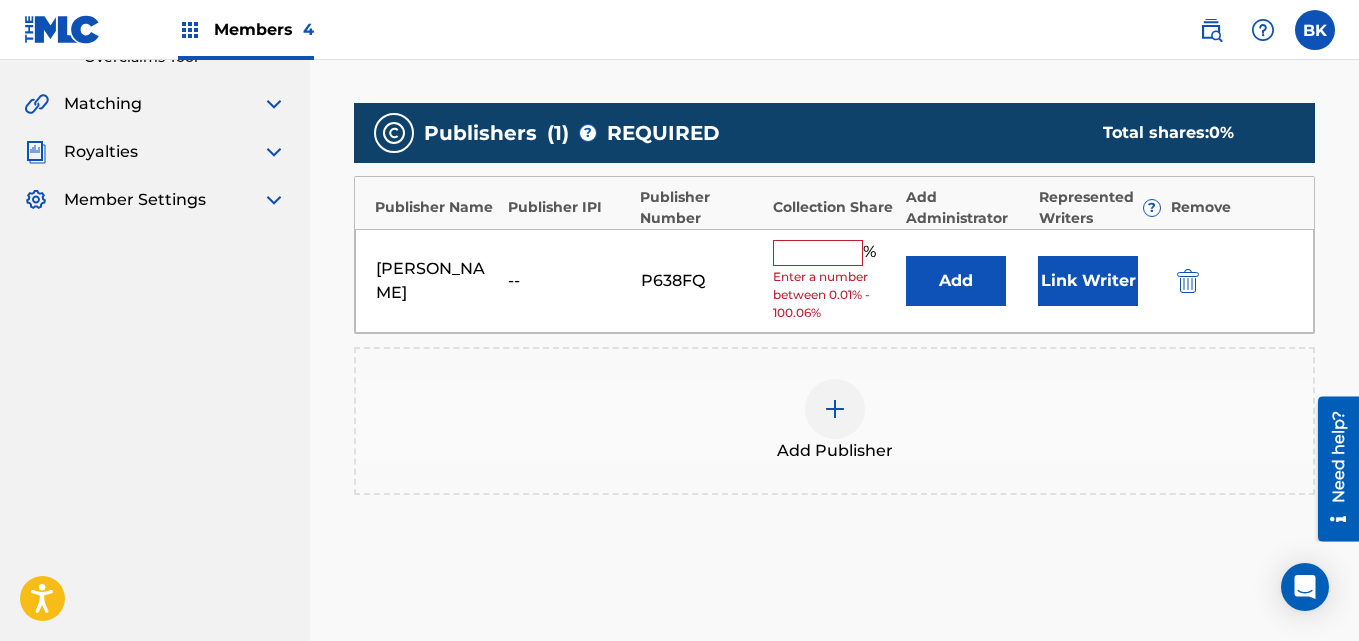type on "100" 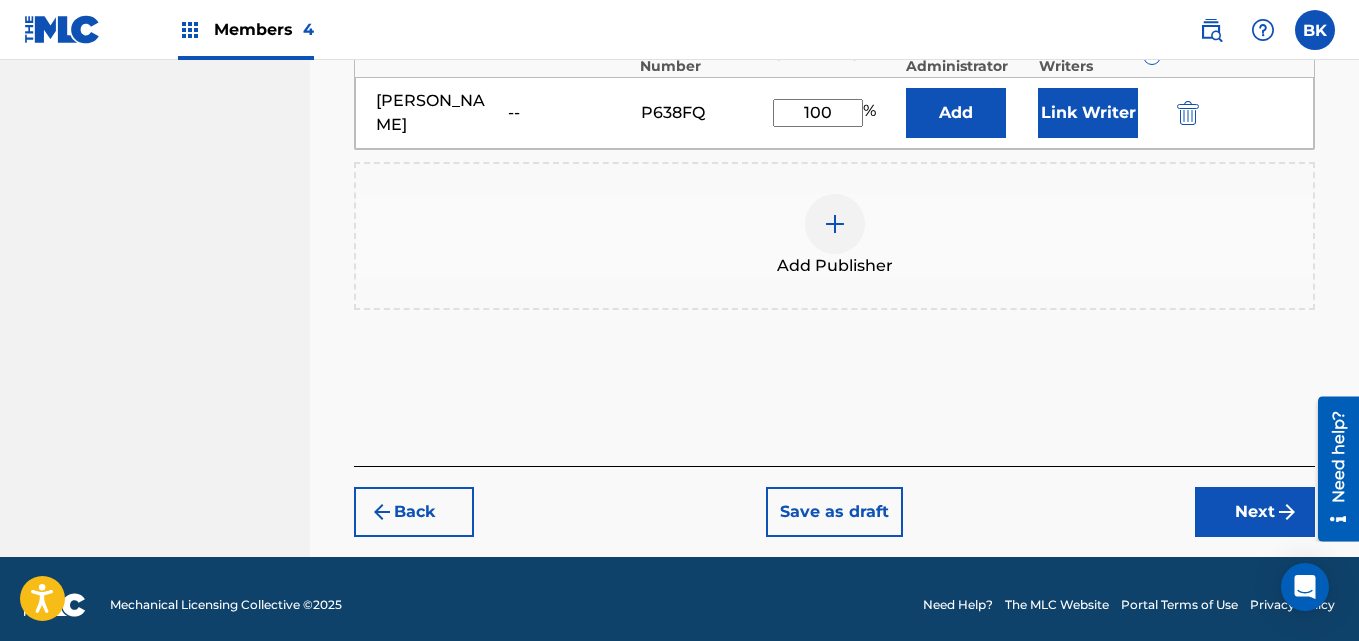 scroll, scrollTop: 606, scrollLeft: 0, axis: vertical 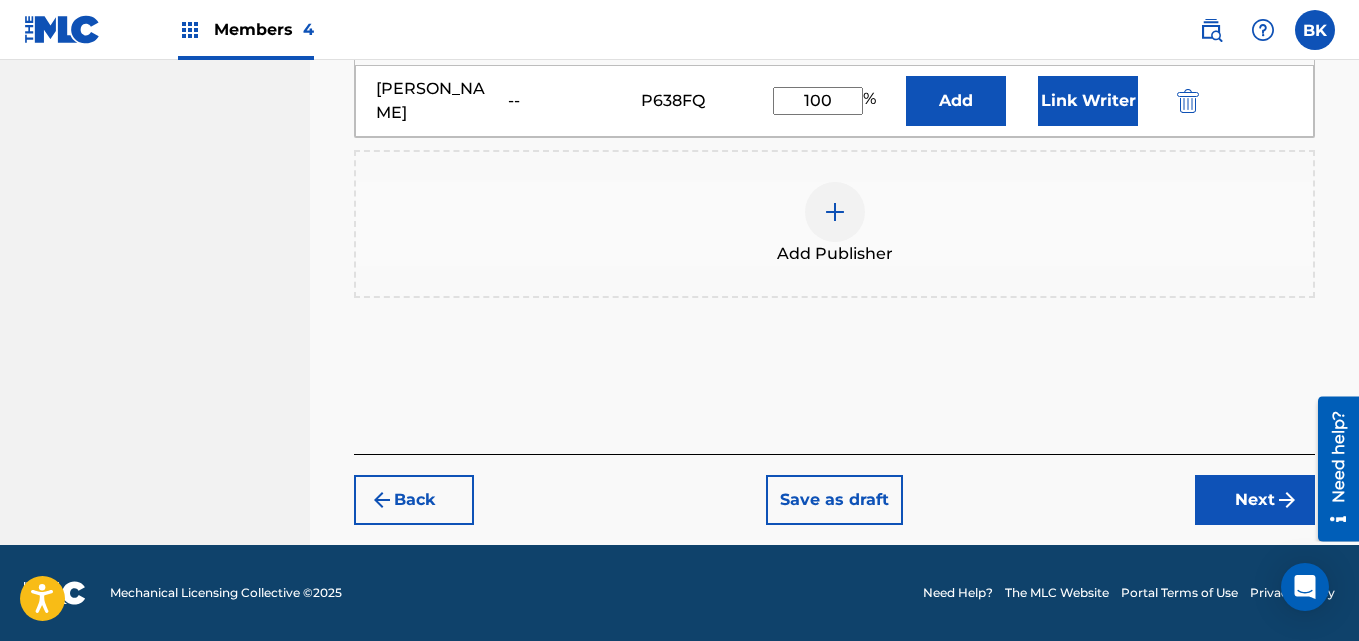 click on "Link Writer" at bounding box center [1088, 101] 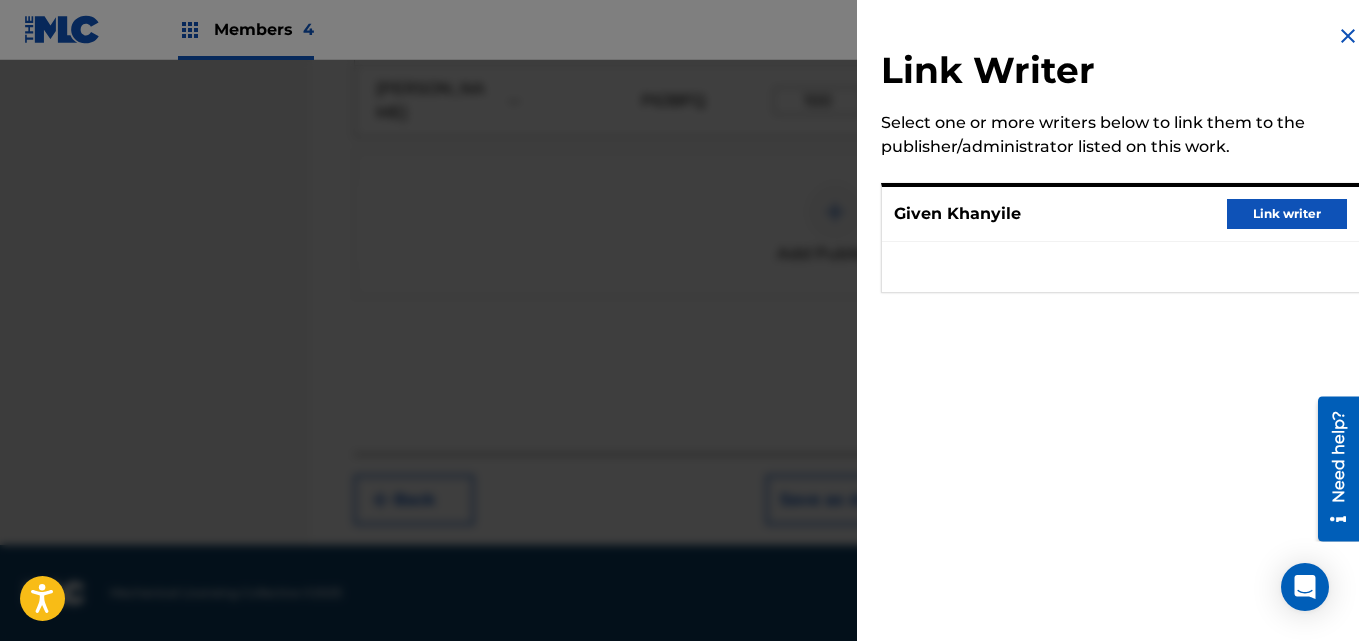 click on "Link writer" at bounding box center (1287, 214) 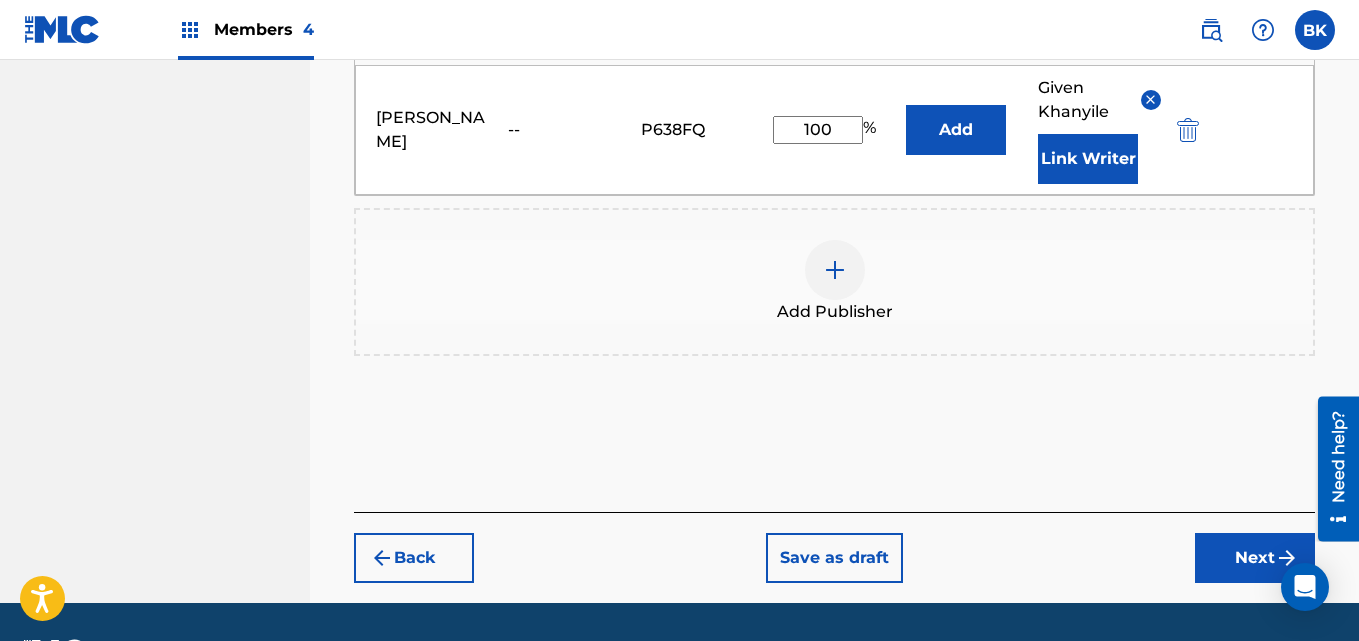 drag, startPoint x: 1222, startPoint y: 554, endPoint x: 1150, endPoint y: 566, distance: 72.99315 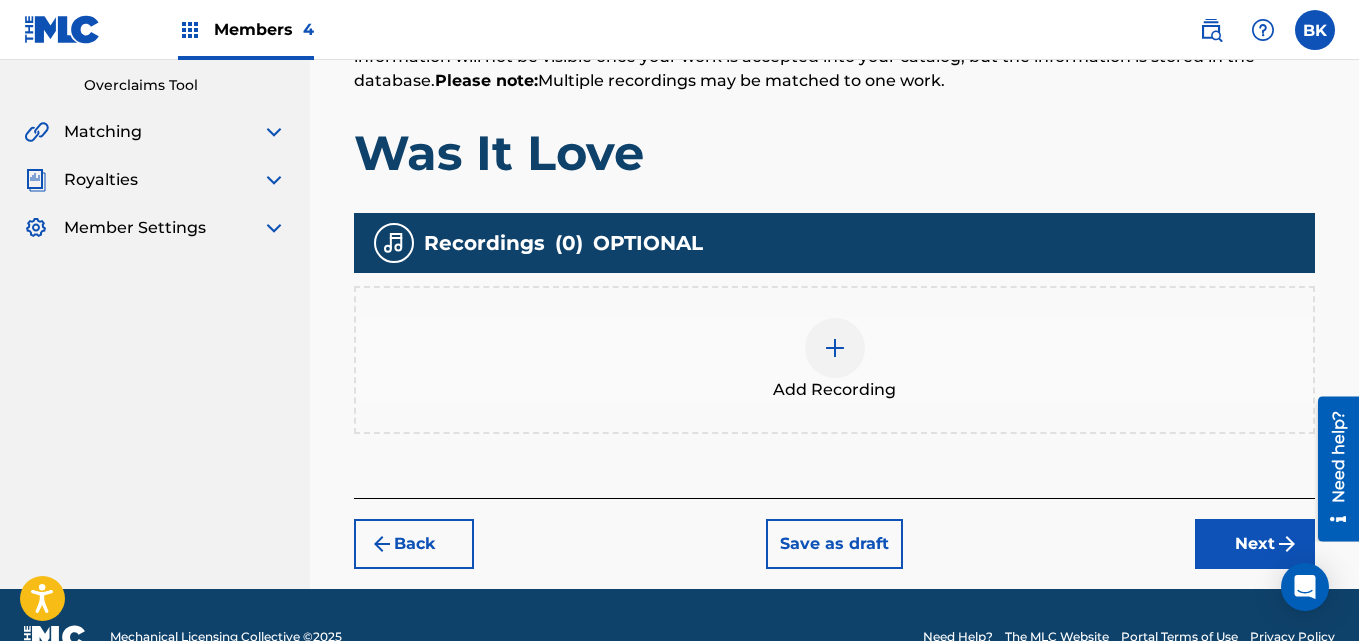 scroll, scrollTop: 458, scrollLeft: 0, axis: vertical 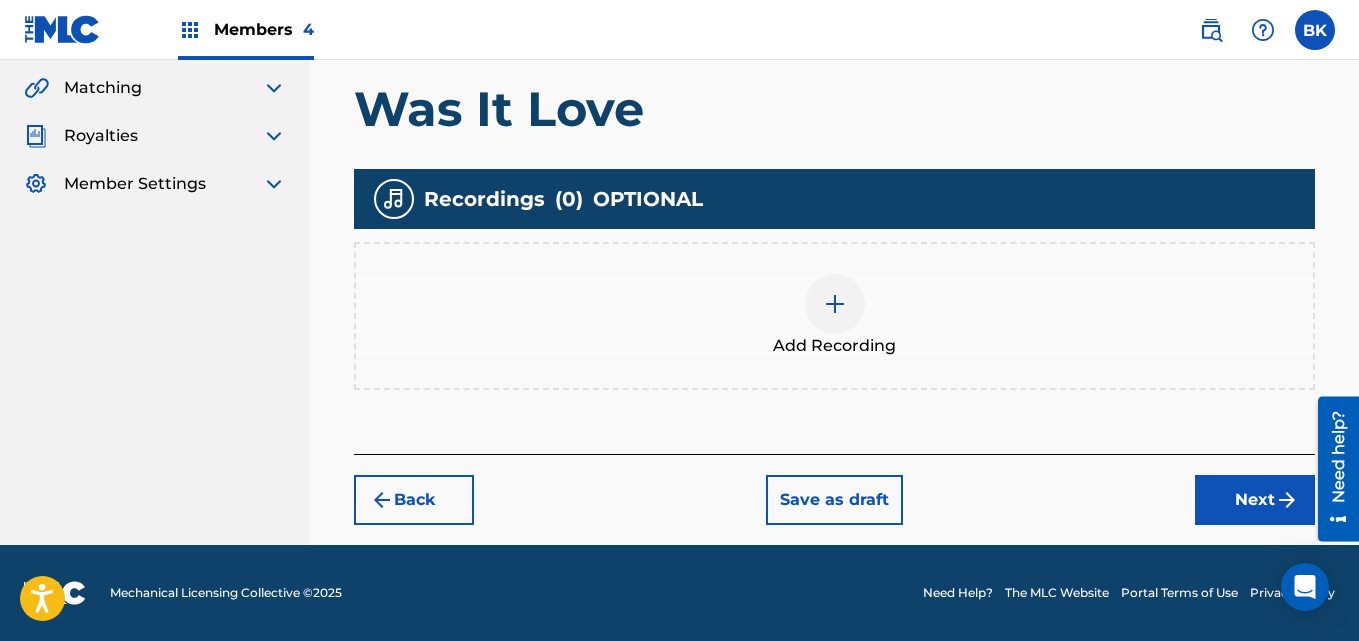 click on "Add Recording" at bounding box center (834, 346) 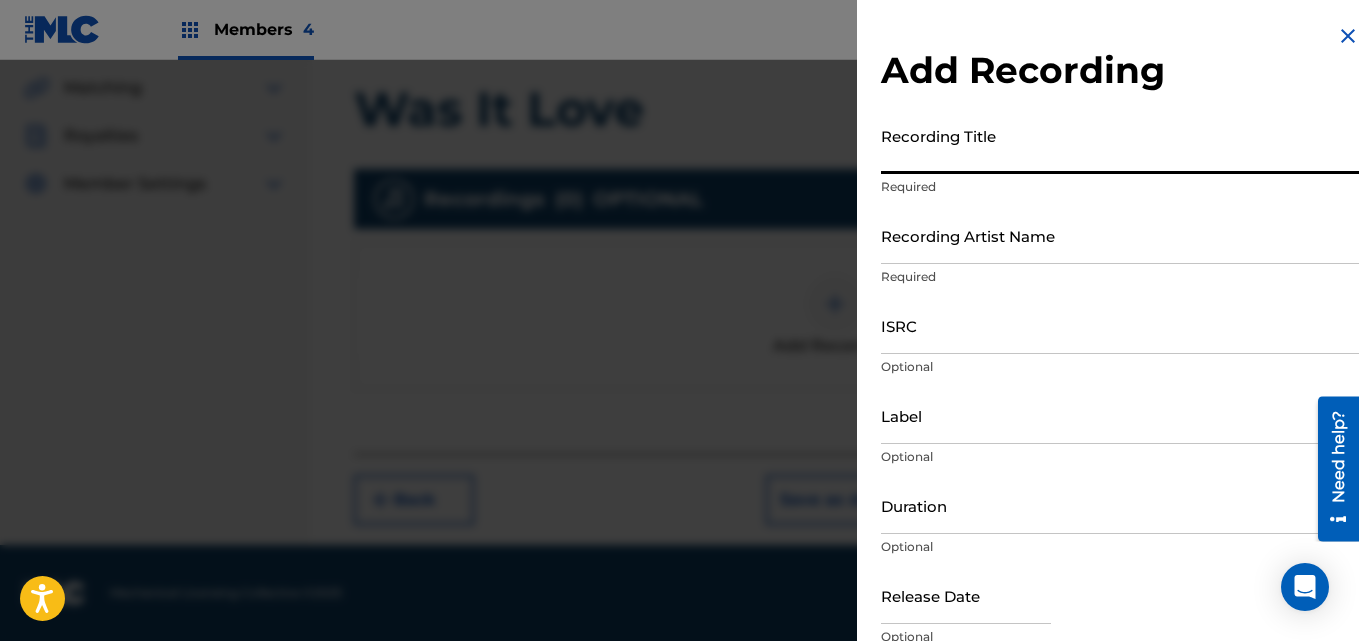 click on "Recording Title" at bounding box center [1120, 145] 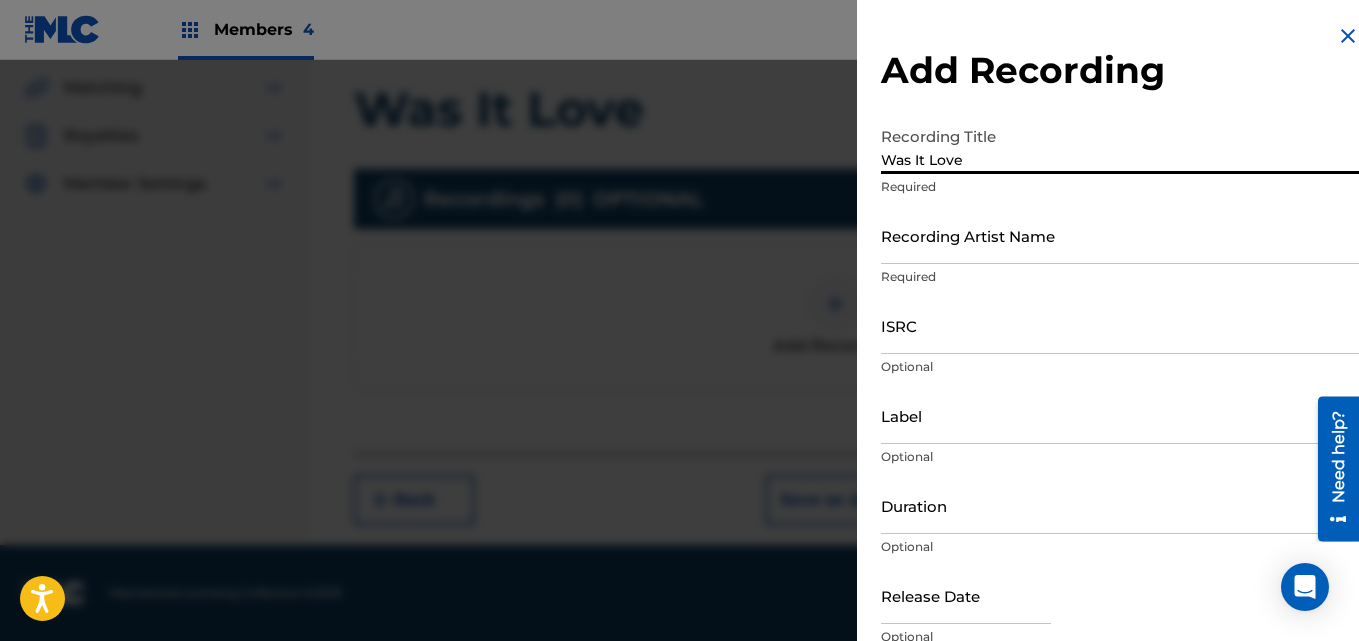 type on "Was It Love" 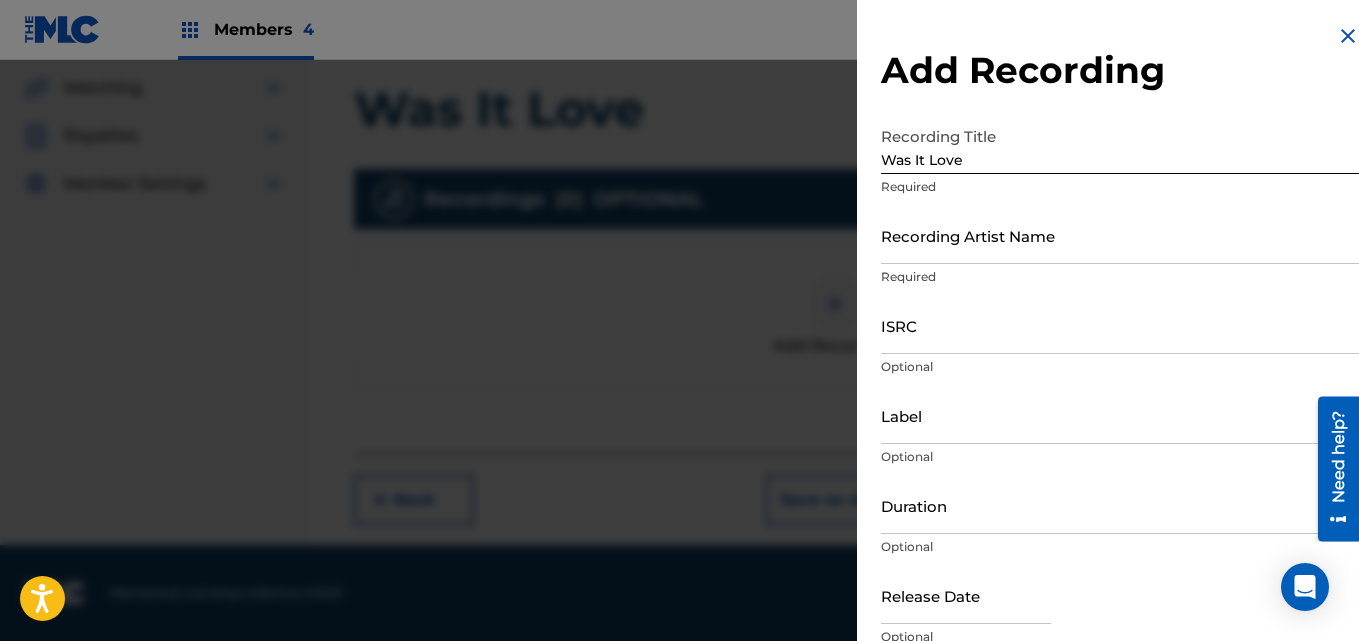 click on "Required" at bounding box center (1120, 277) 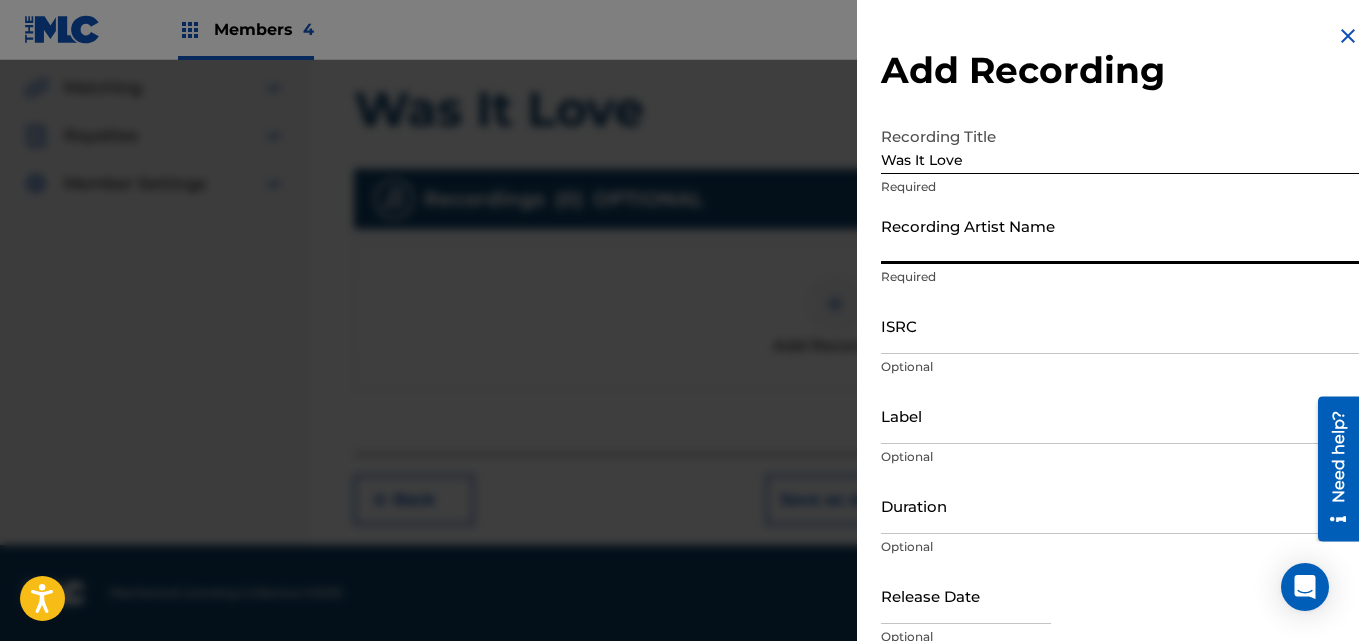 type on "[PERSON_NAME]" 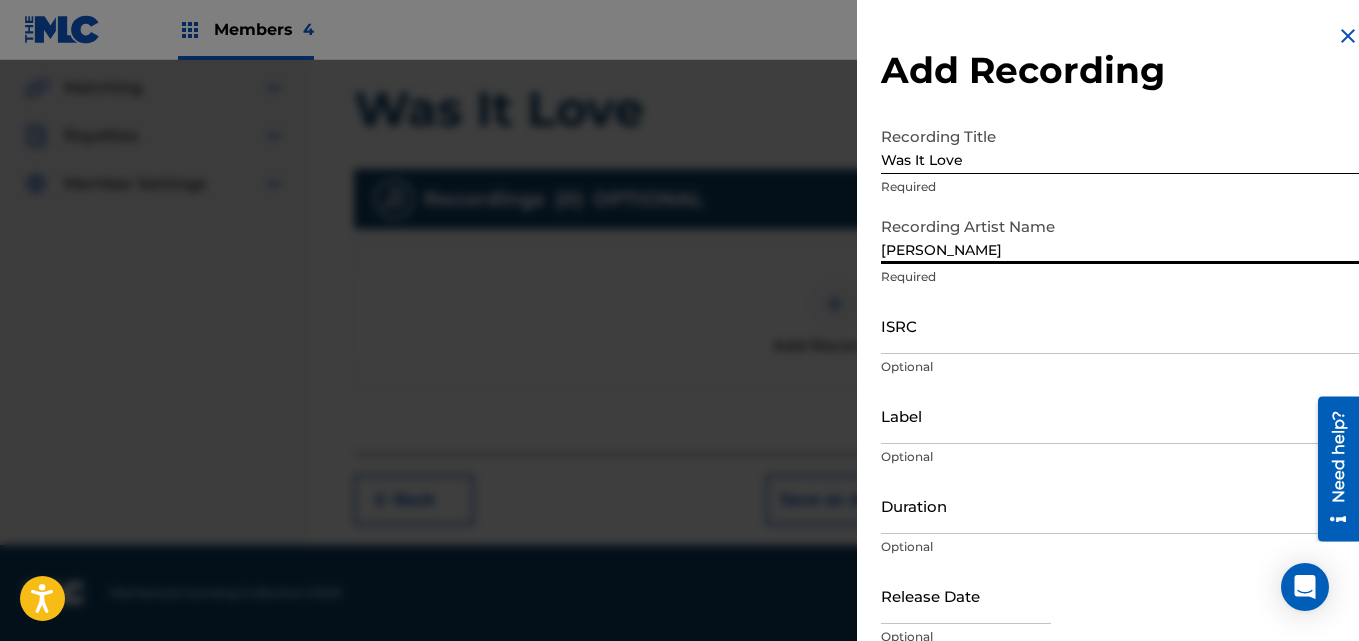 click on "ISRC" at bounding box center (1120, 325) 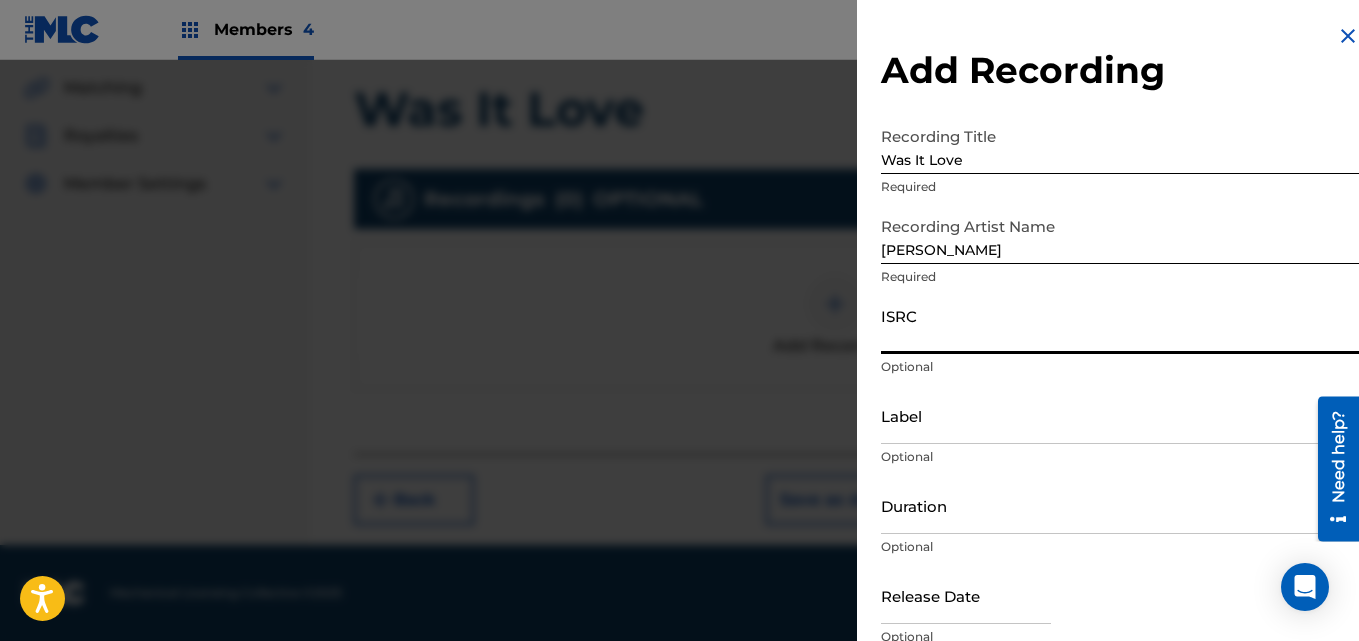 paste on "TCAIO2420481" 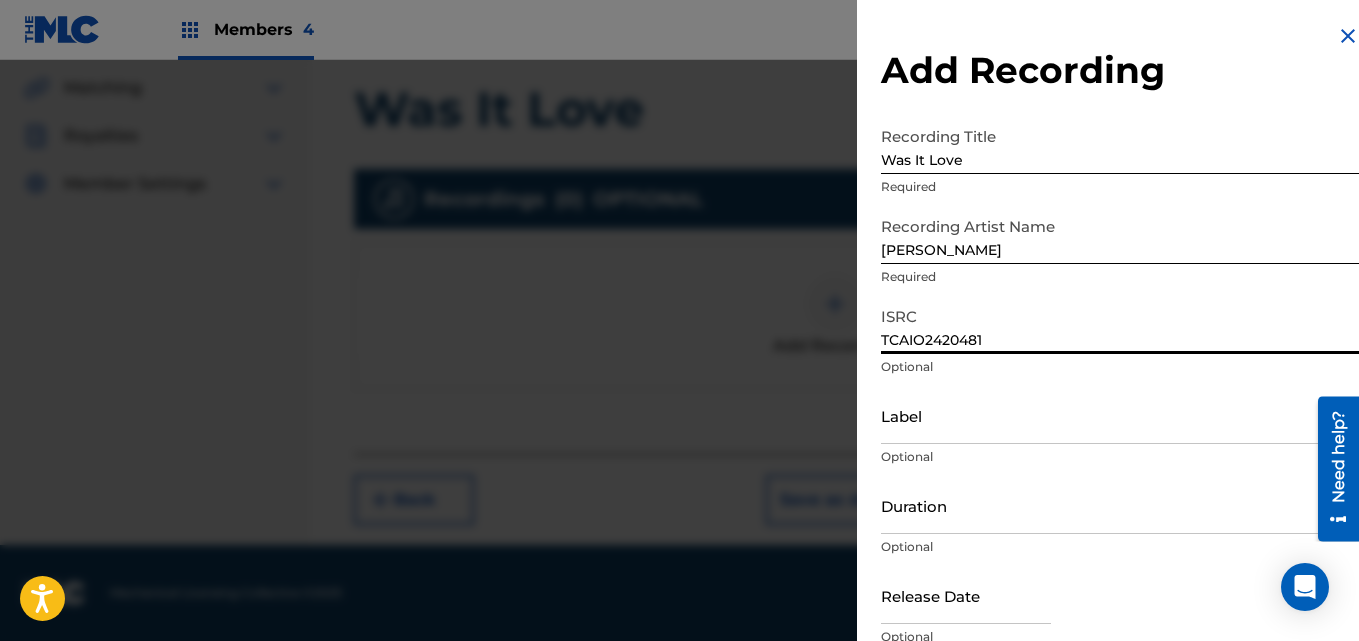 type on "TCAIO2420481" 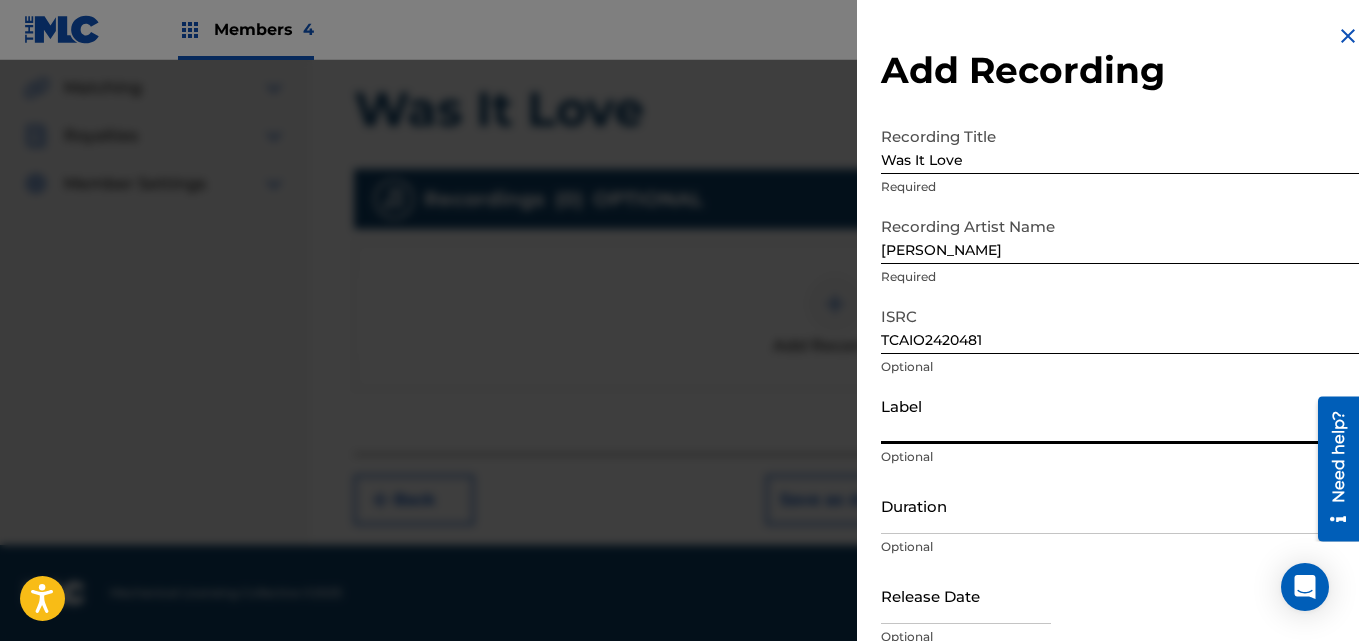 type on "[PERSON_NAME]" 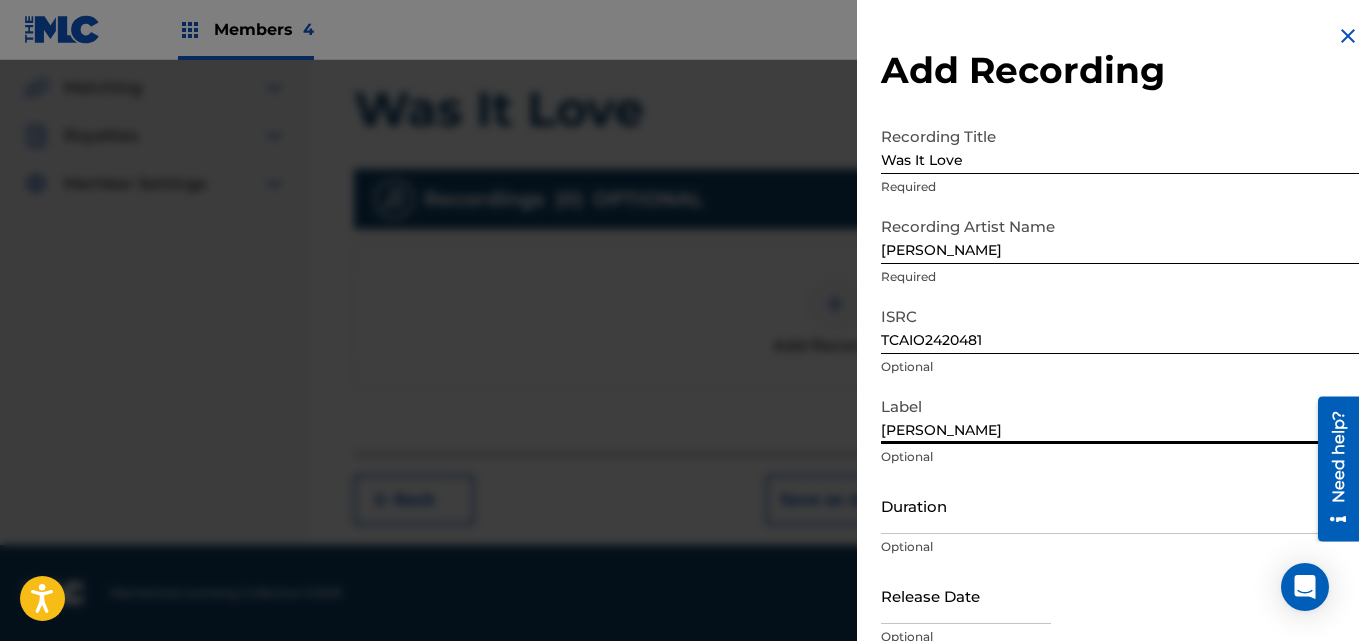 click on "Duration" at bounding box center (1120, 505) 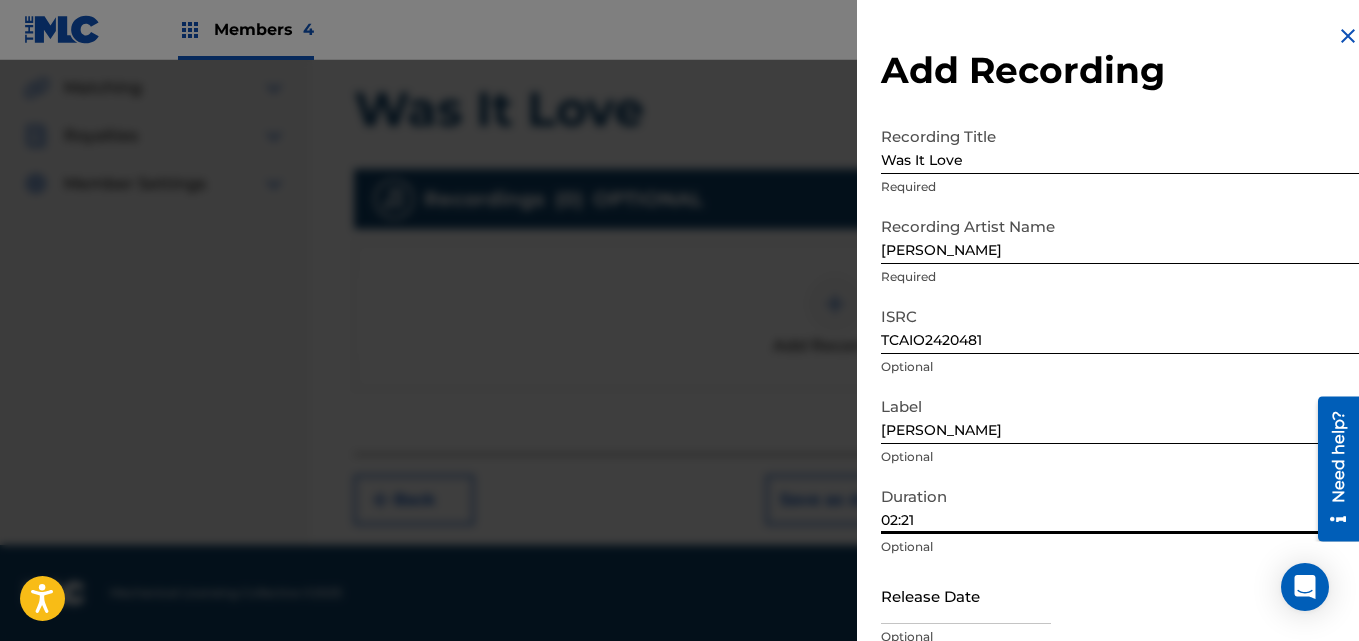 type on "02:21" 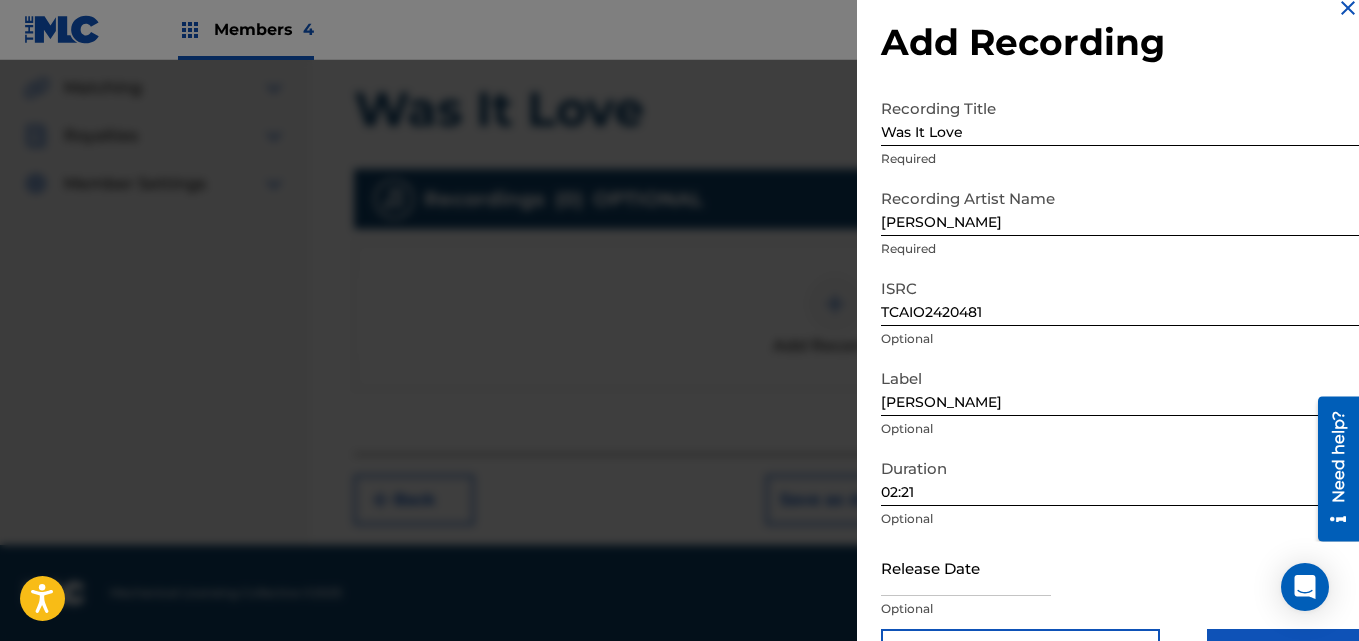 scroll, scrollTop: 90, scrollLeft: 0, axis: vertical 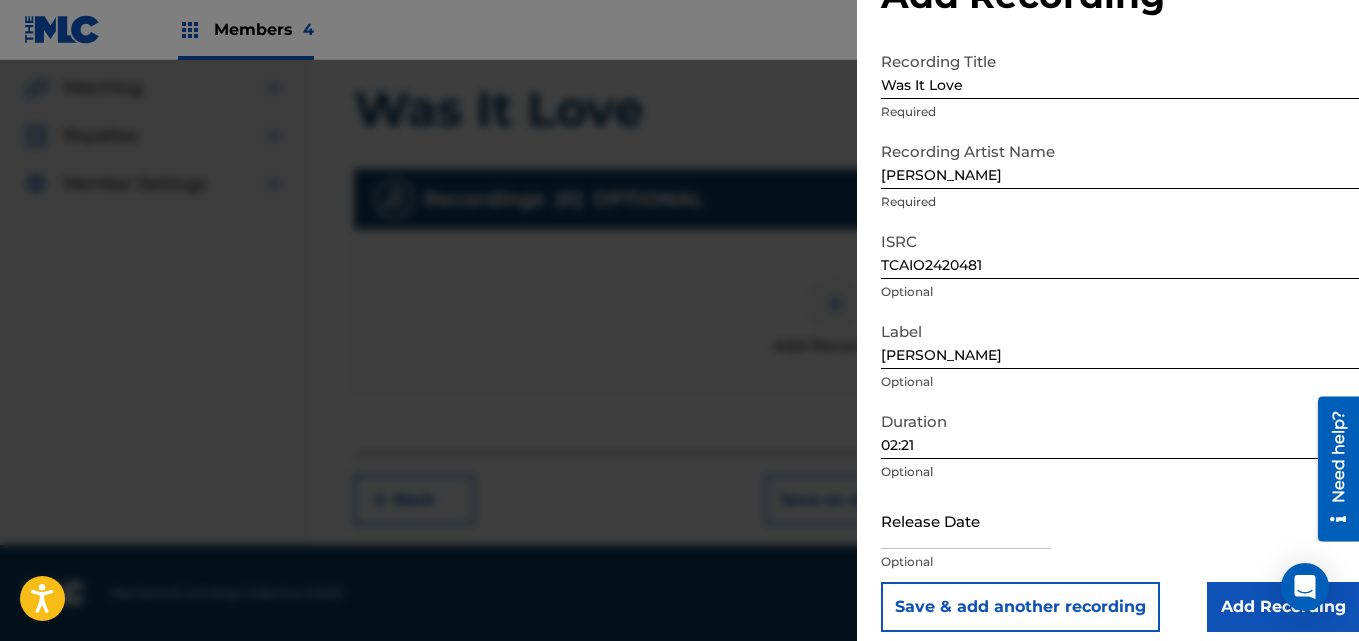 click at bounding box center (966, 520) 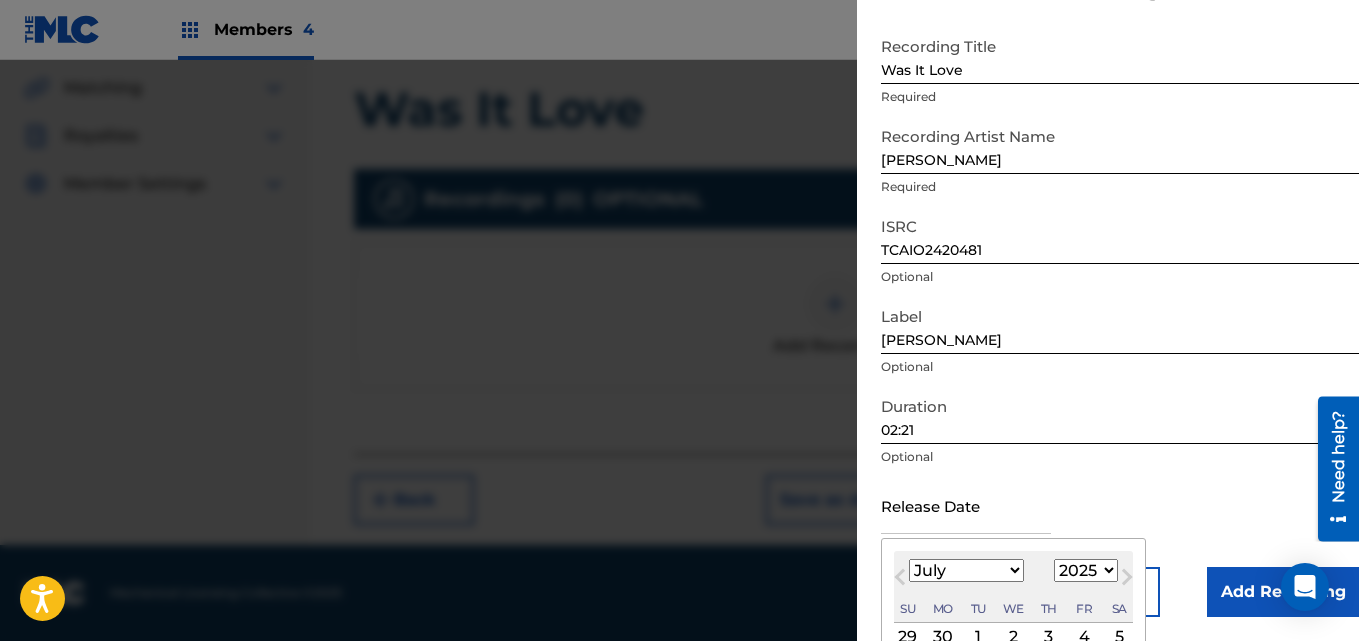 type on "[DATE]" 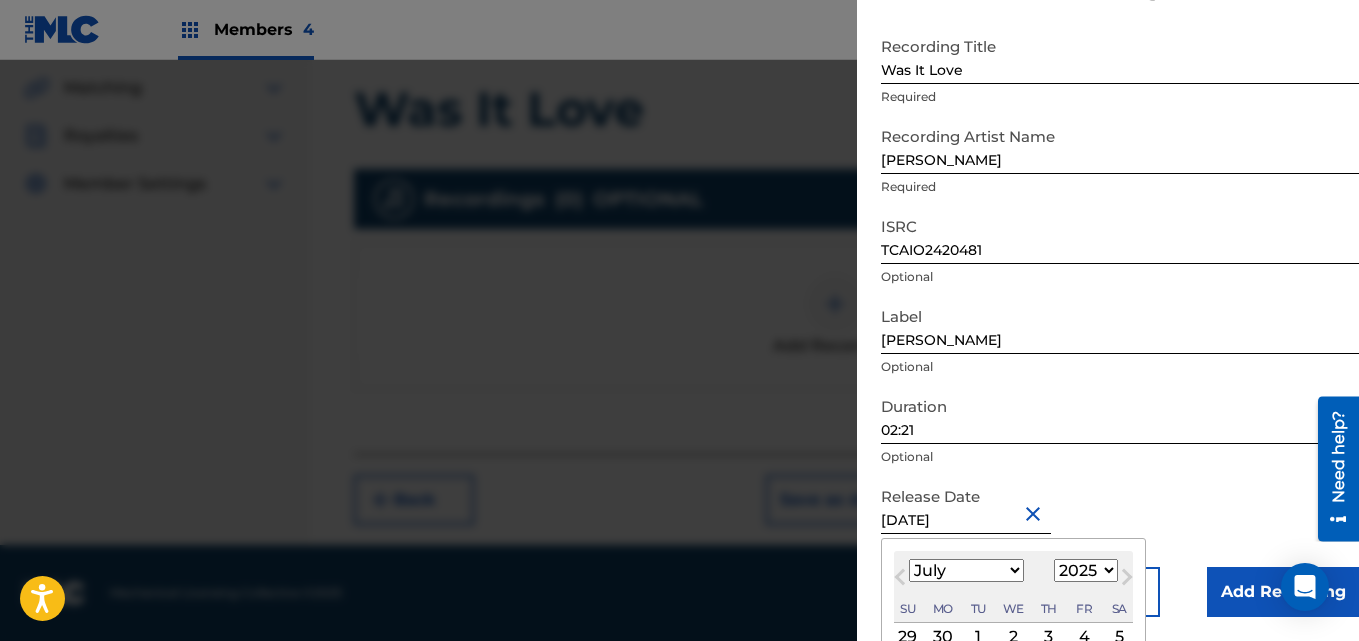 click on "January February March April May June July August September October November December" at bounding box center (966, 570) 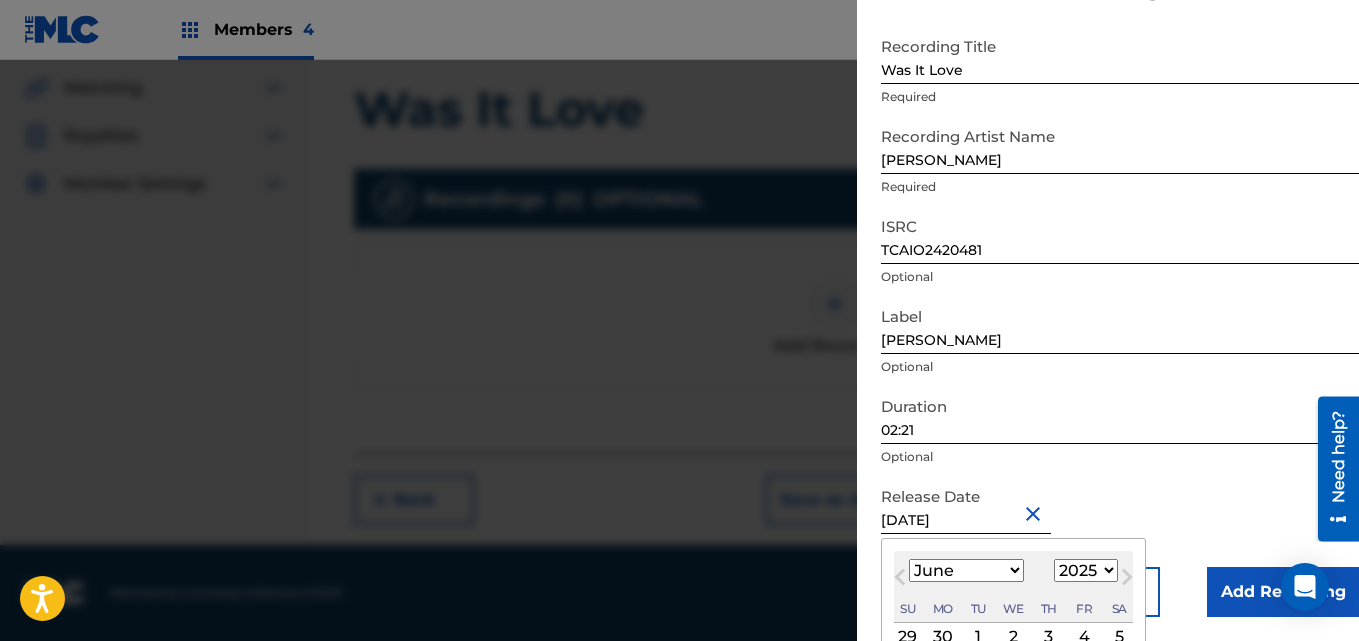 click on "January February March April May June July August September October November December" at bounding box center [966, 570] 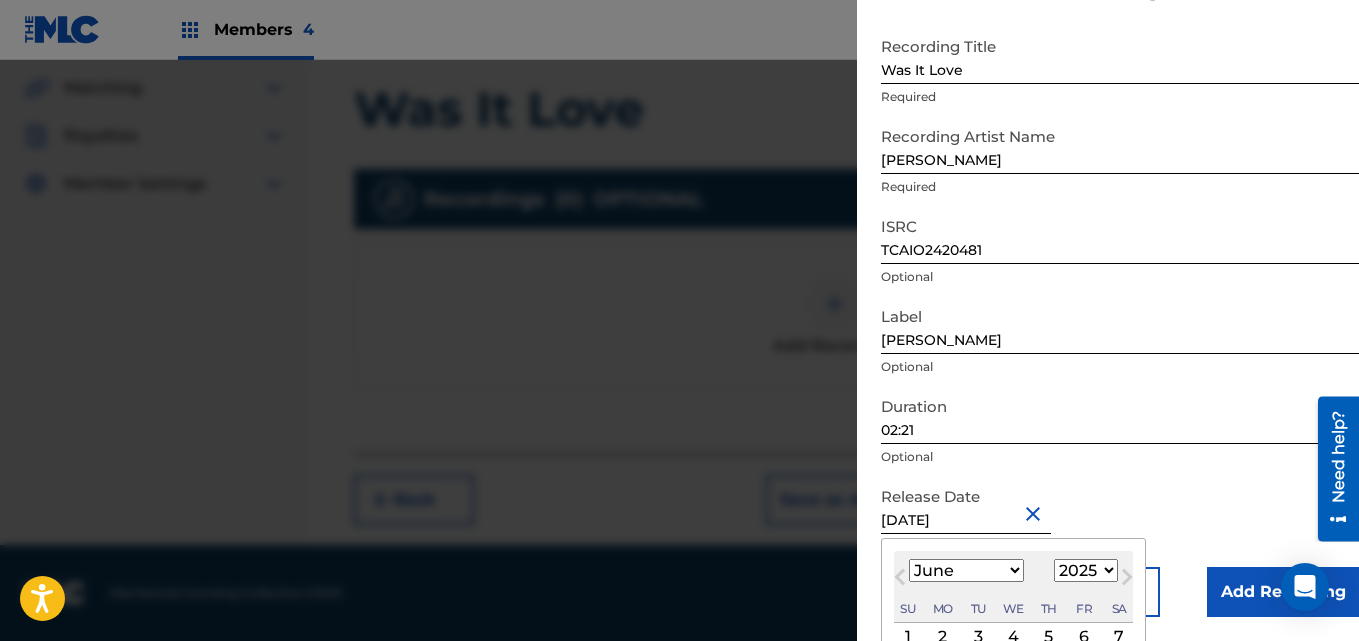 click on "[DATE]" at bounding box center (966, 505) 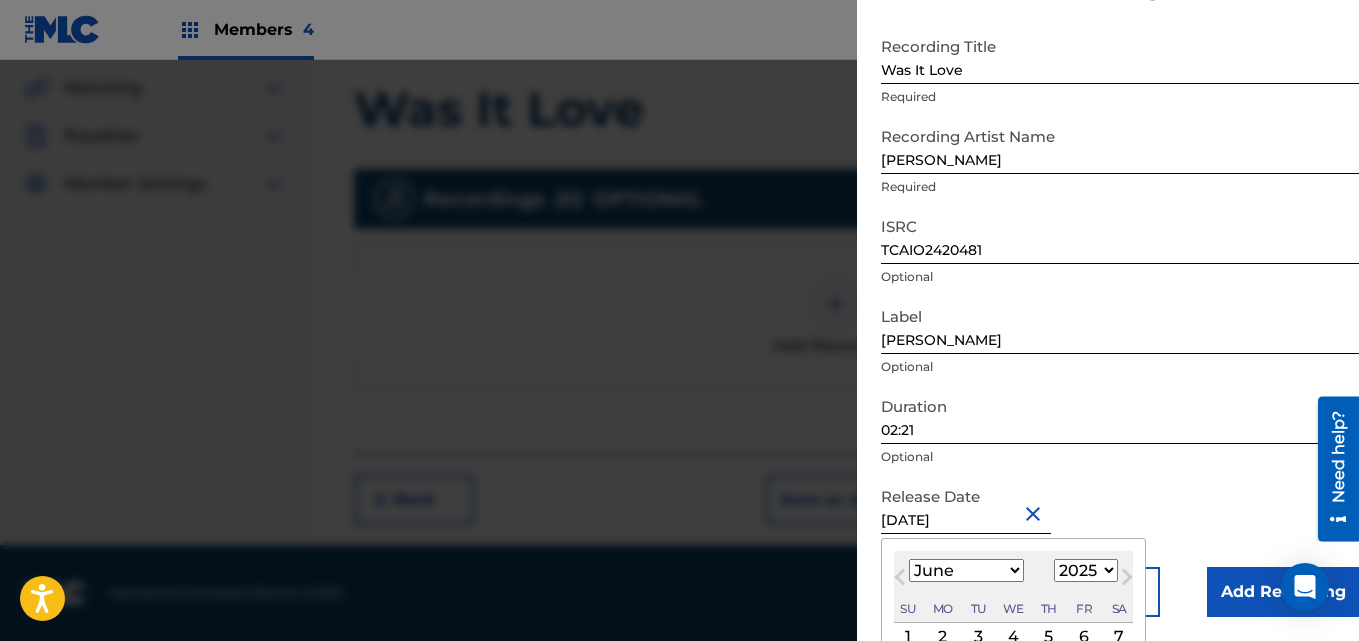 type on "[DATE]" 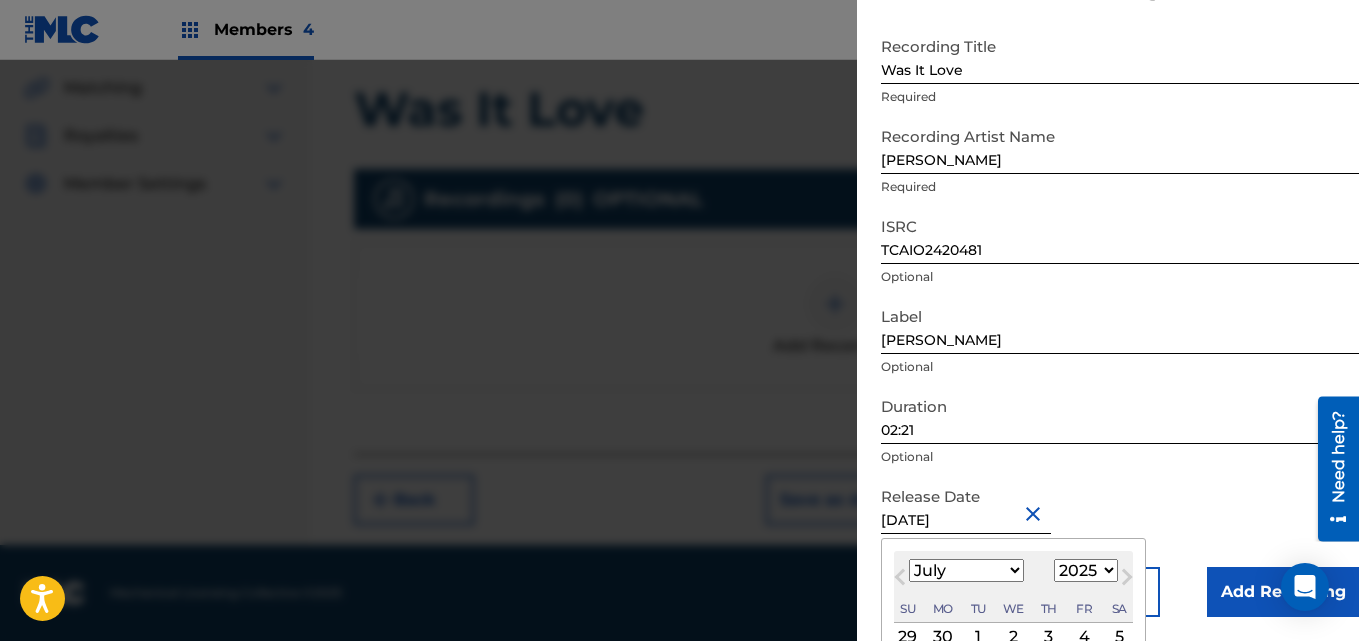 type on "[DATE]" 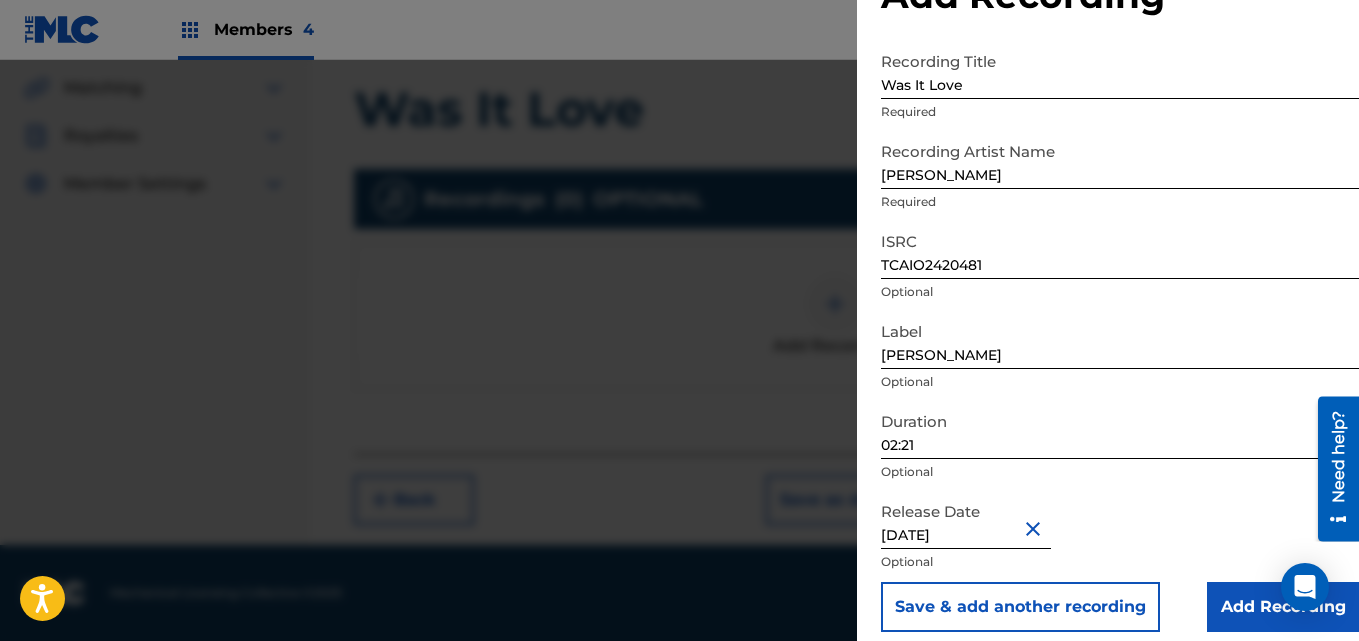 click on "Add Recording" at bounding box center [1283, 607] 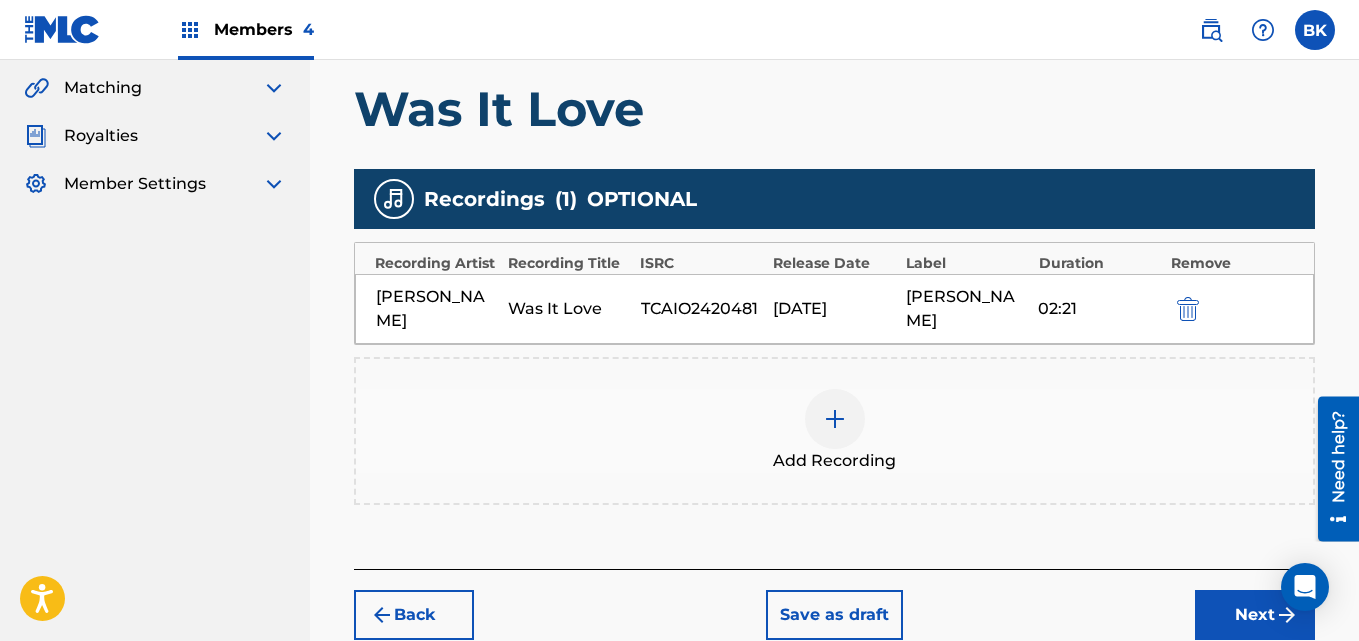 click on "Accessibility Screen-Reader Guide, Feedback, and Issue Reporting | New window Consent Details [#IABV2SETTINGS#] About This website uses cookies We use cookies to personalise content and ads, to provide social media features and to analyse our traffic. We also share information about your use of our site with our social media, advertising and analytics partners who may combine it with other information that you’ve provided to them or that they’ve collected from your use of their services. You consent to our cookies if you continue to use our website. Consent Selection Necessary   Preferences   Statistics   Marketing   Show details Details Necessary    41   Necessary cookies help make a website usable by enabling basic functions like page navigation and access to secure areas of the website. The website cannot function properly without these cookies.  Meta Platforms, Inc. 3 Learn more about this provider lastExternalReferrer Detects how the user reached the website by registering their last URL-address. 4 3" at bounding box center [679, -138] 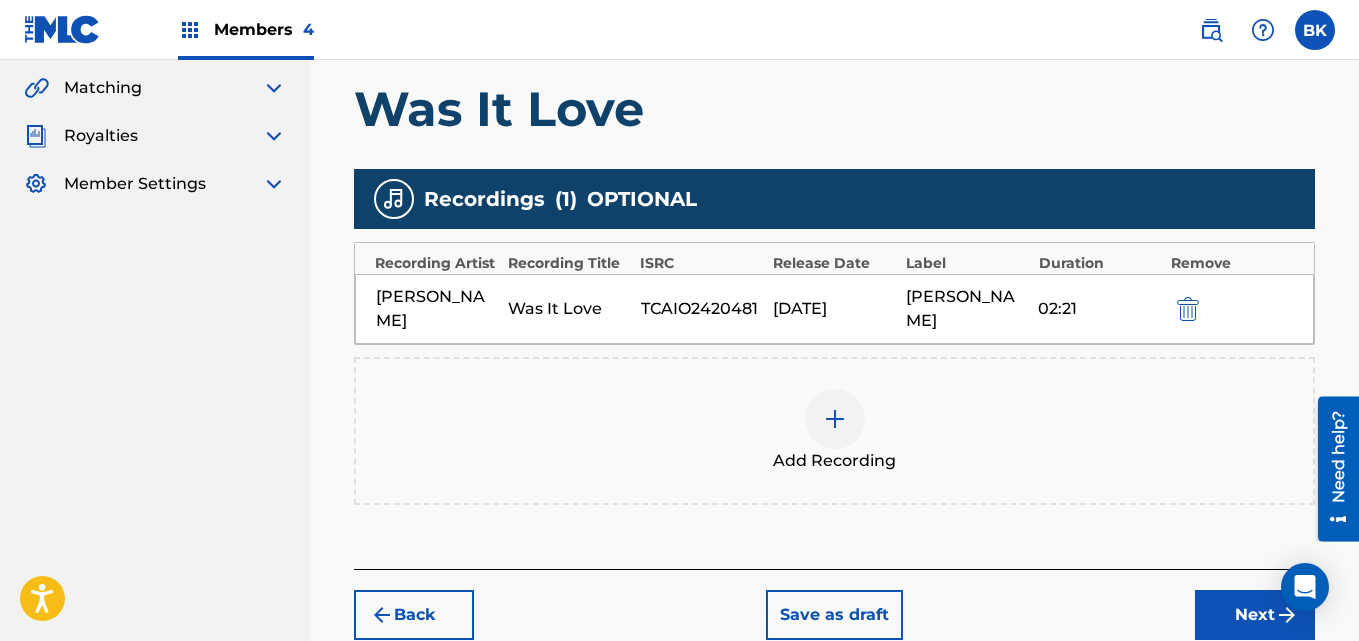 click on "Next" at bounding box center [1255, 615] 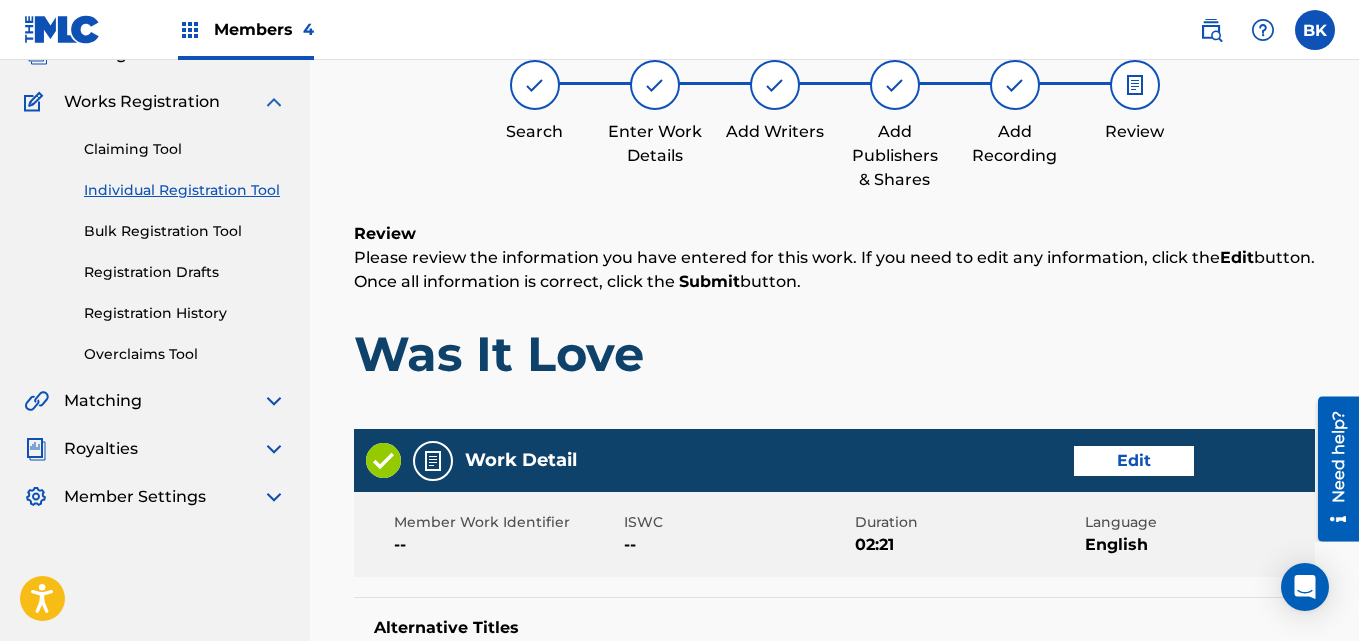 scroll, scrollTop: 90, scrollLeft: 0, axis: vertical 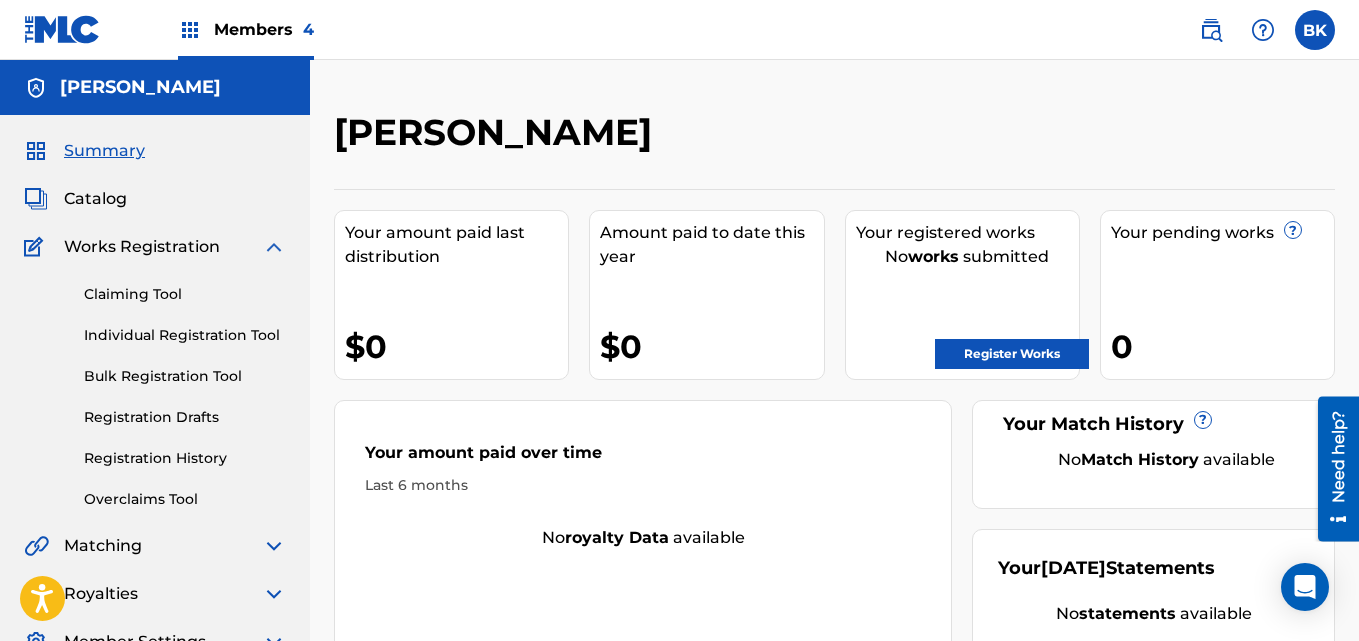 click on "Claiming Tool Individual Registration Tool Bulk Registration Tool Registration Drafts Registration History Overclaims Tool" at bounding box center (155, 384) 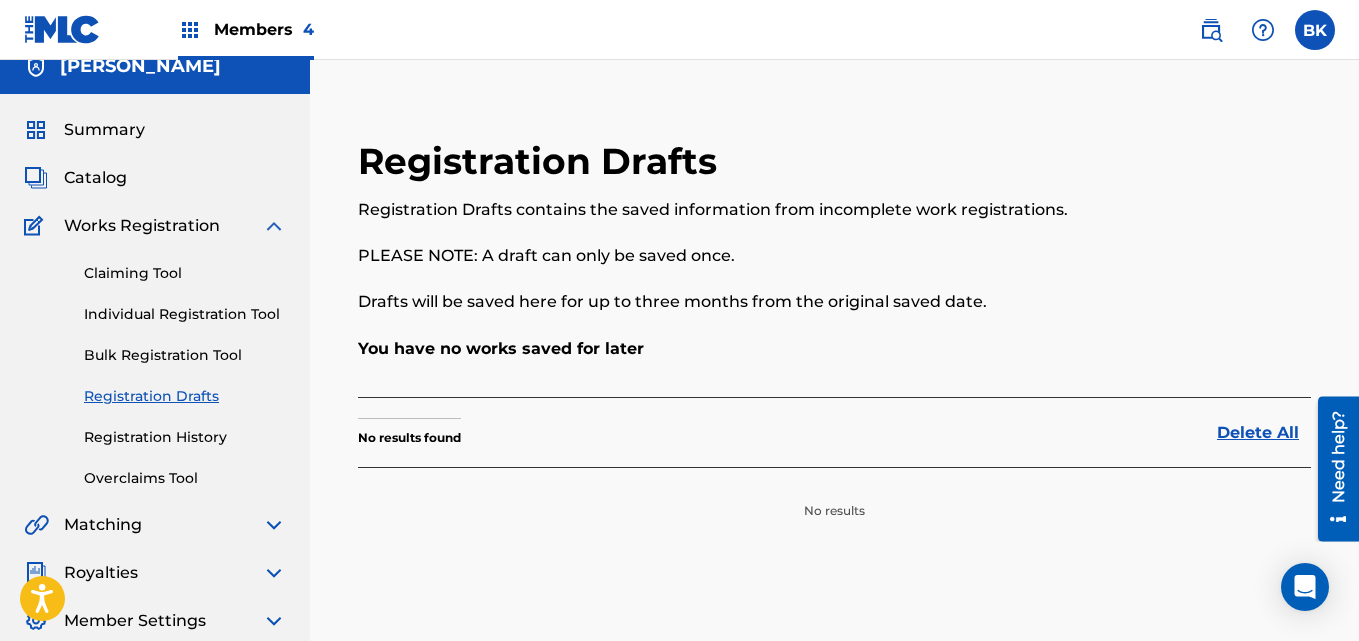scroll, scrollTop: 0, scrollLeft: 0, axis: both 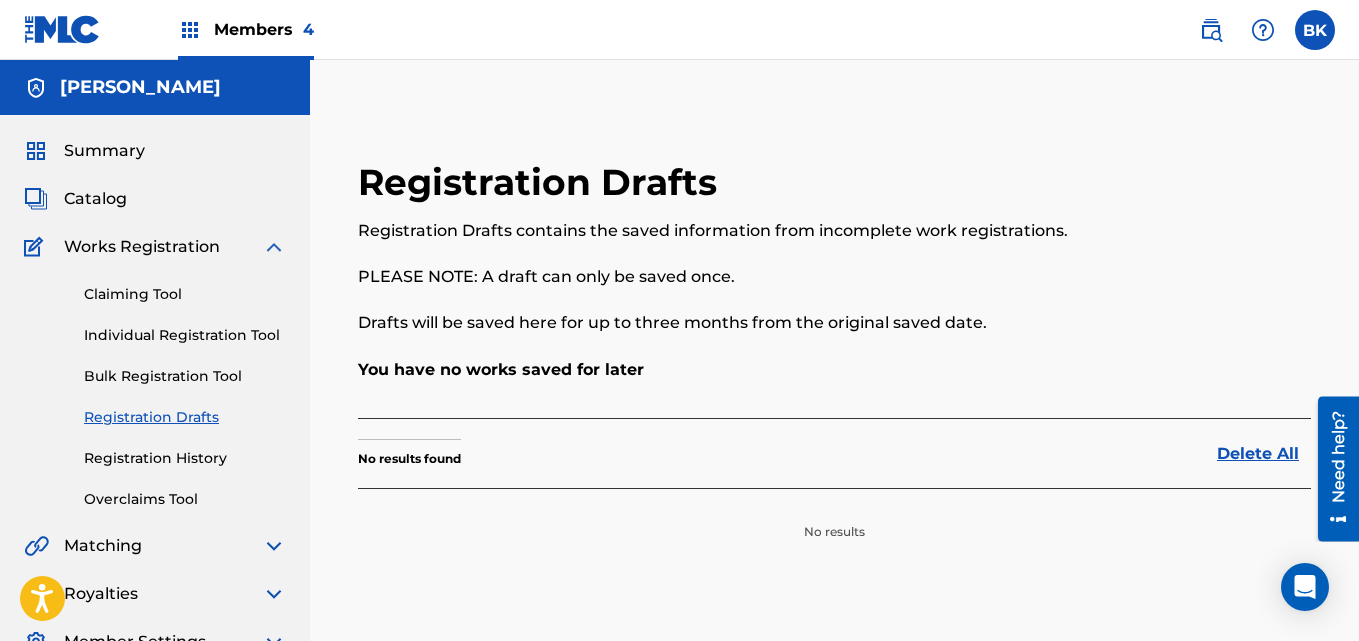 click on "Registration History" at bounding box center [185, 458] 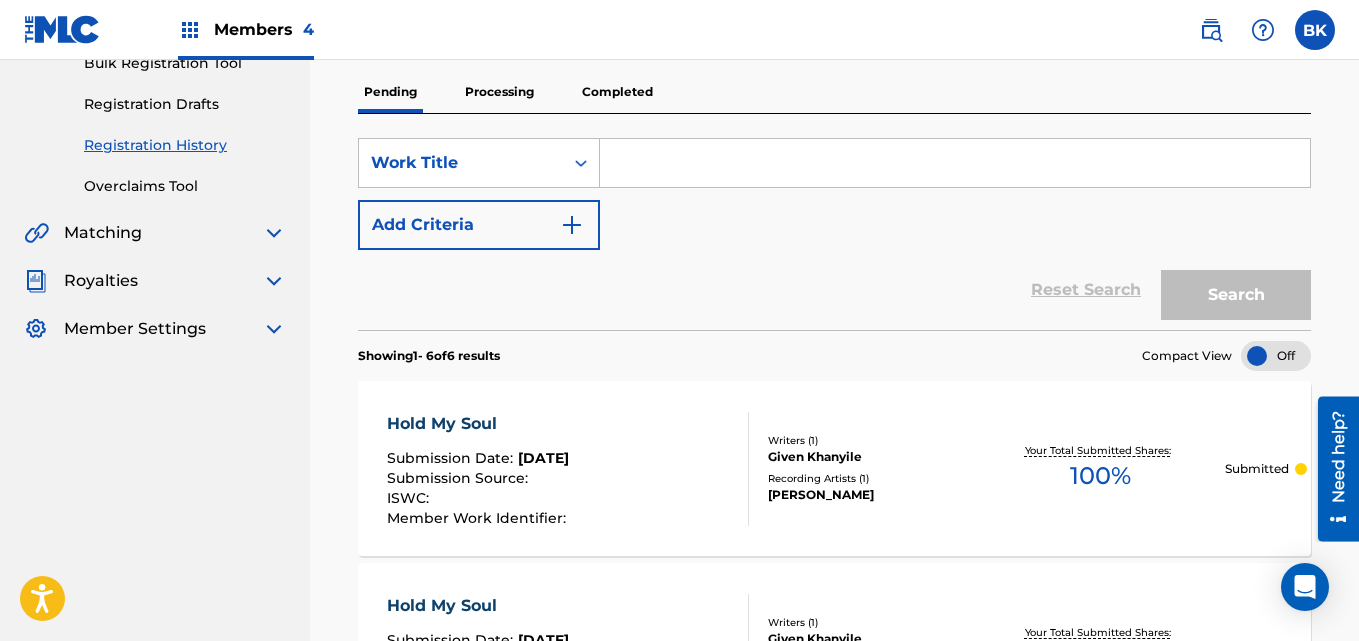 scroll, scrollTop: 0, scrollLeft: 0, axis: both 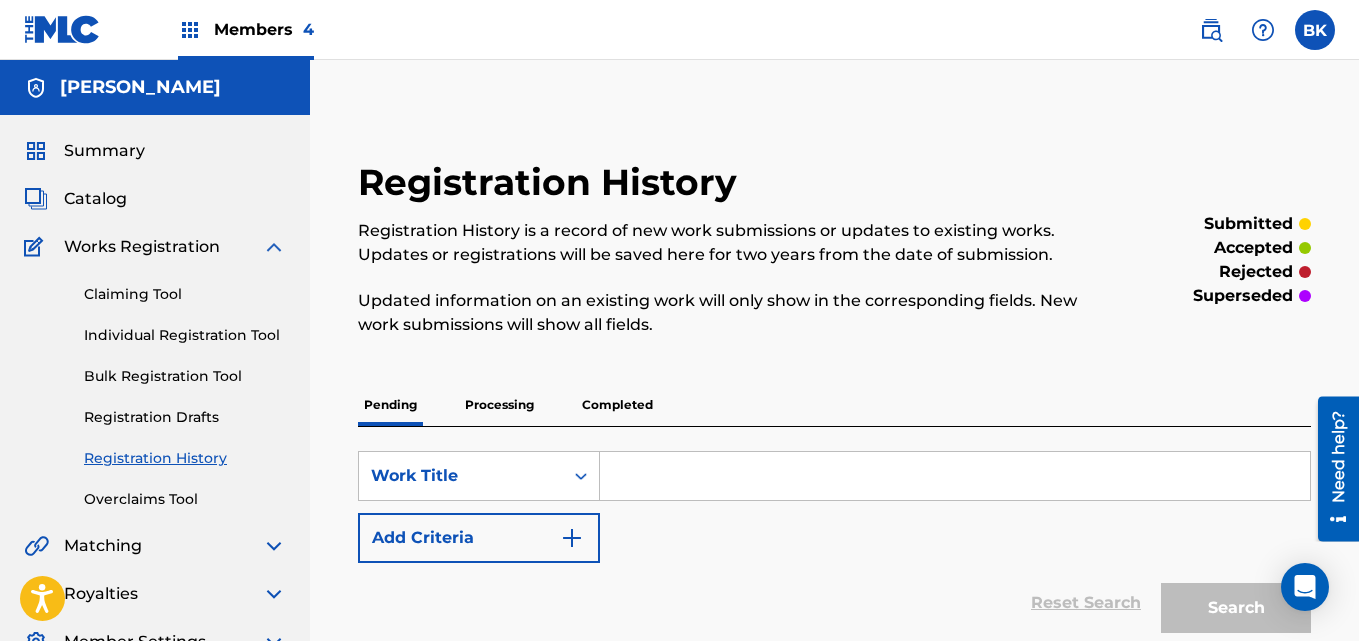 click on "Individual Registration Tool" at bounding box center (185, 335) 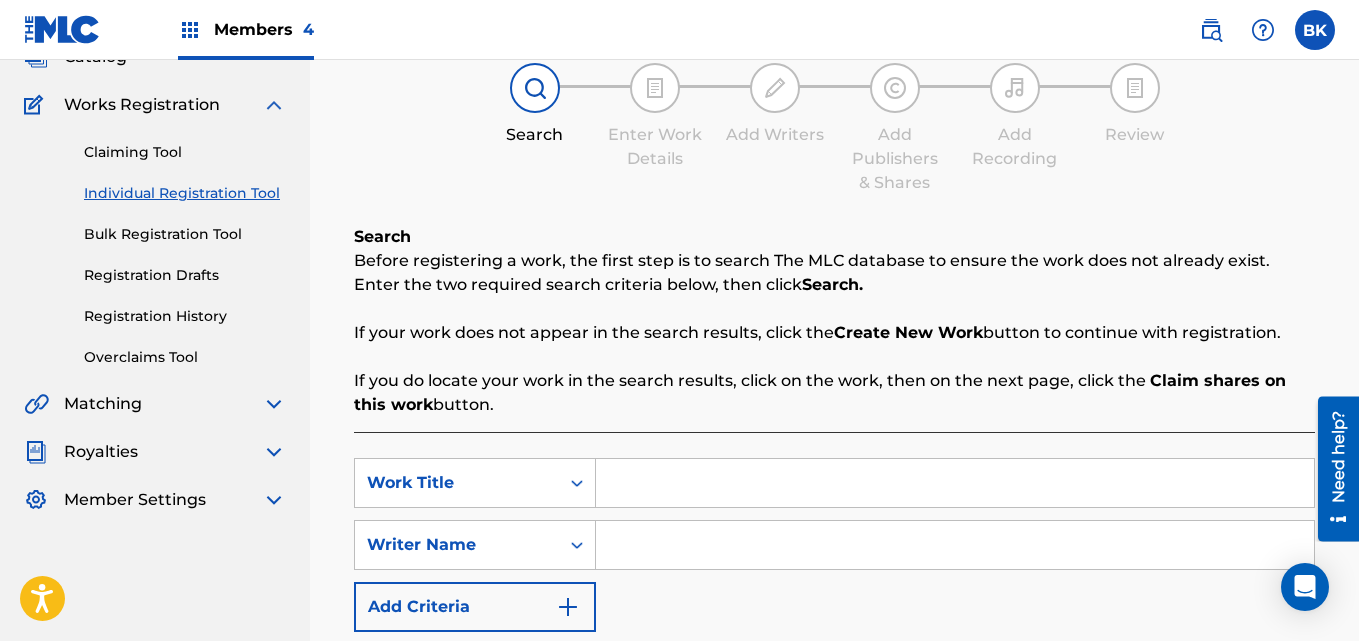 scroll, scrollTop: 0, scrollLeft: 0, axis: both 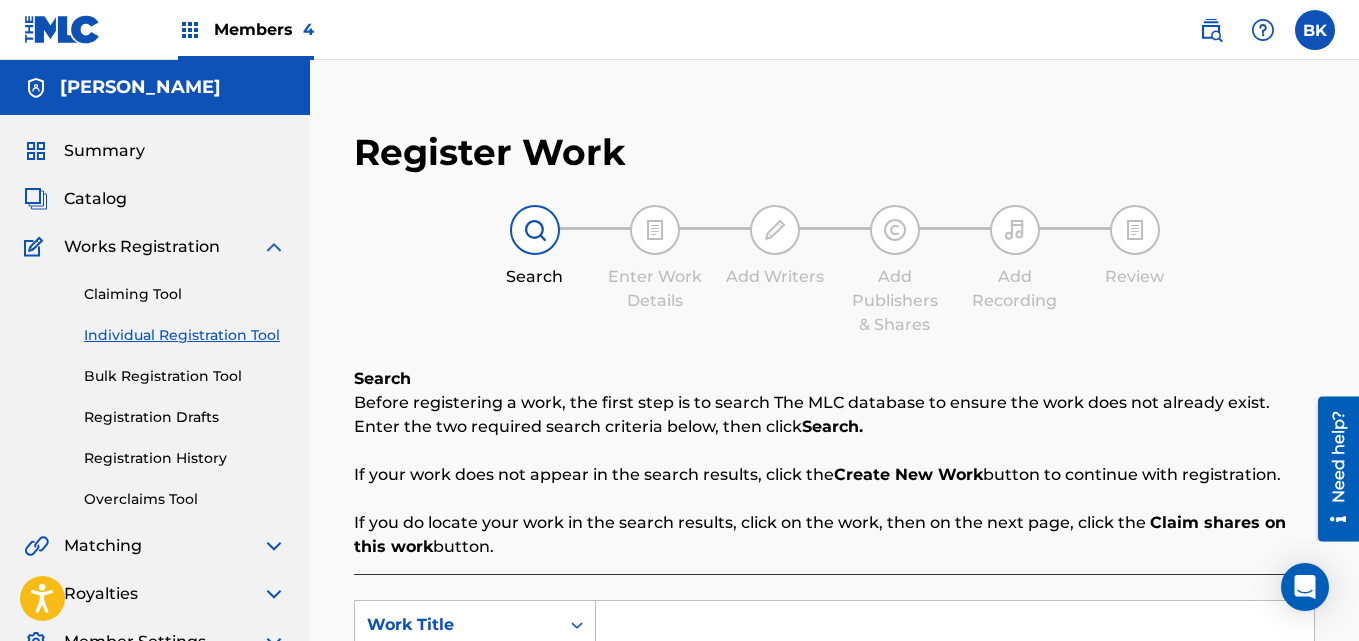 click on "Registration Drafts" at bounding box center (185, 417) 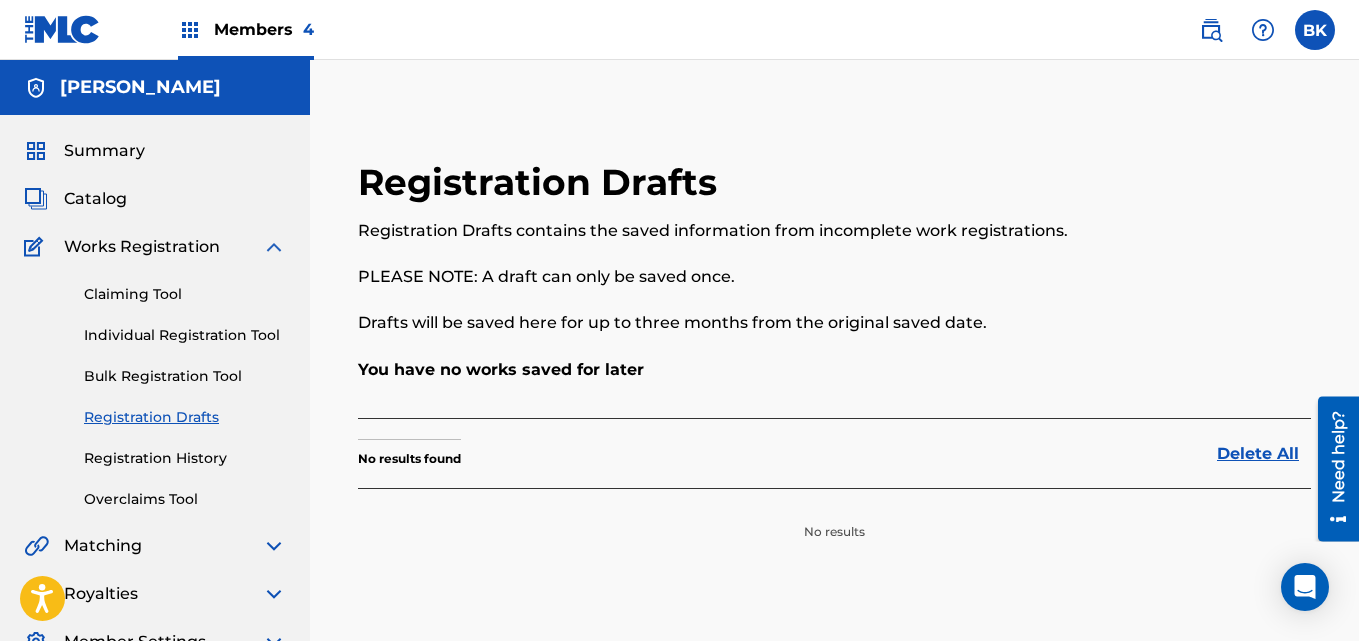 click on "Bulk Registration Tool" at bounding box center [185, 376] 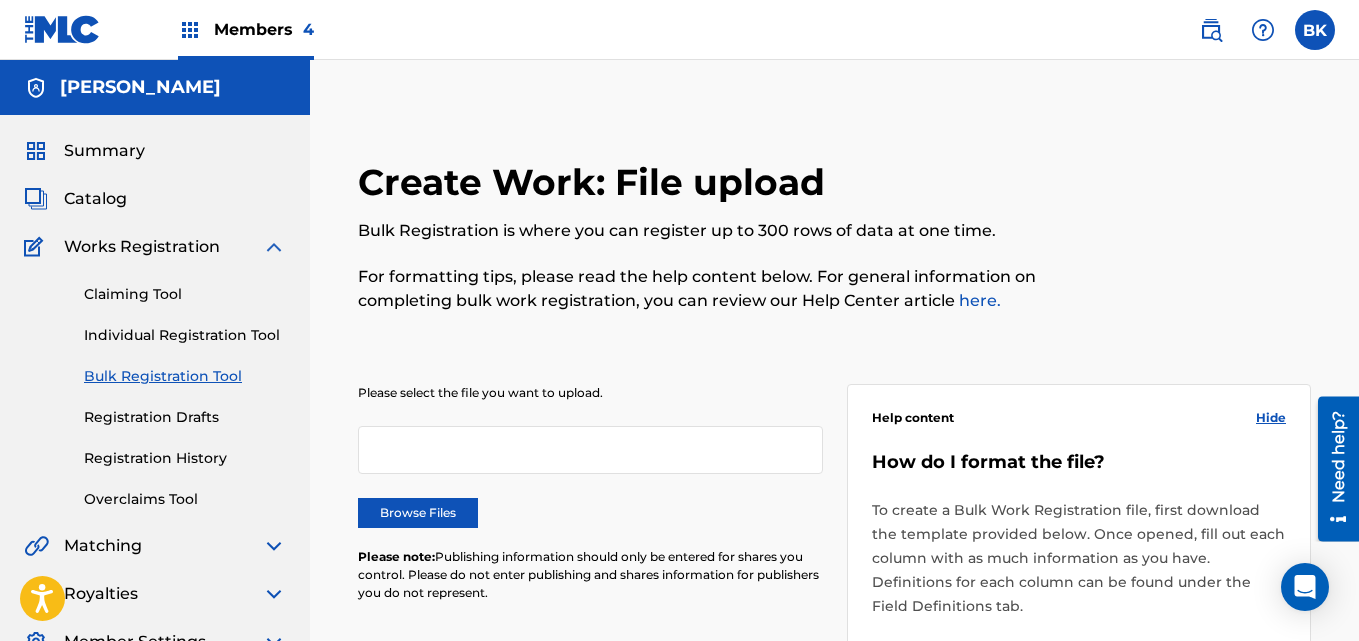 click on "Individual Registration Tool" at bounding box center [185, 335] 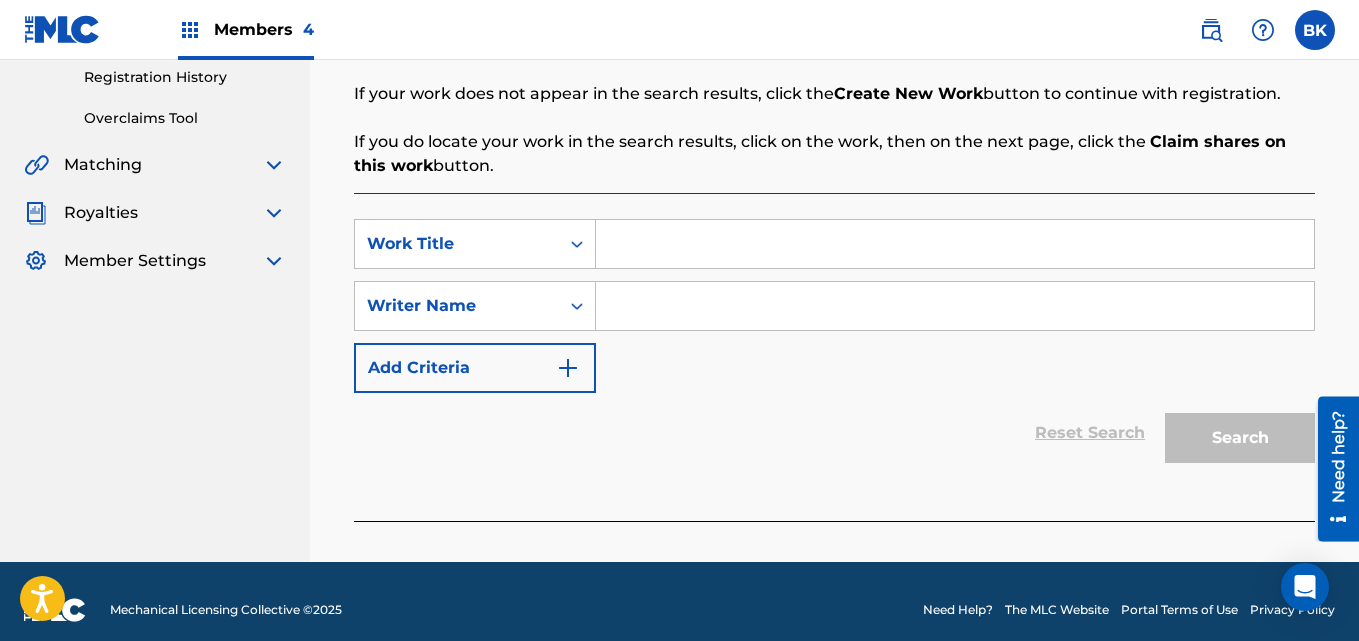 scroll, scrollTop: 314, scrollLeft: 0, axis: vertical 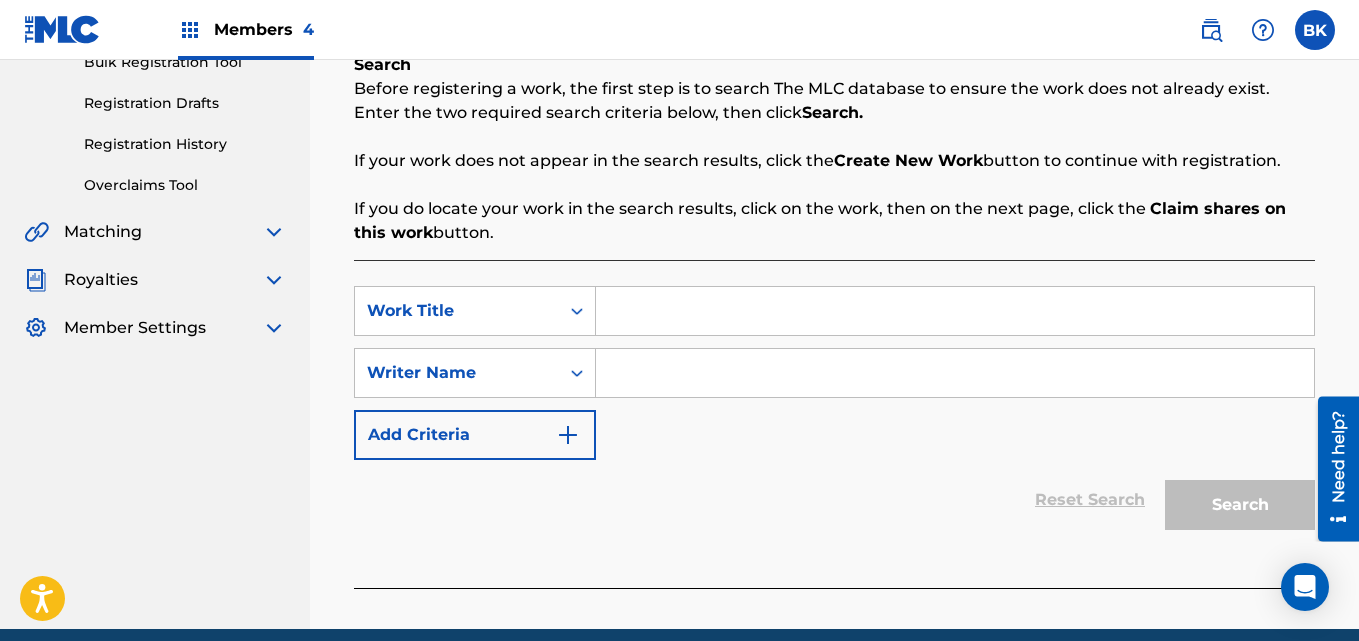 click at bounding box center [955, 311] 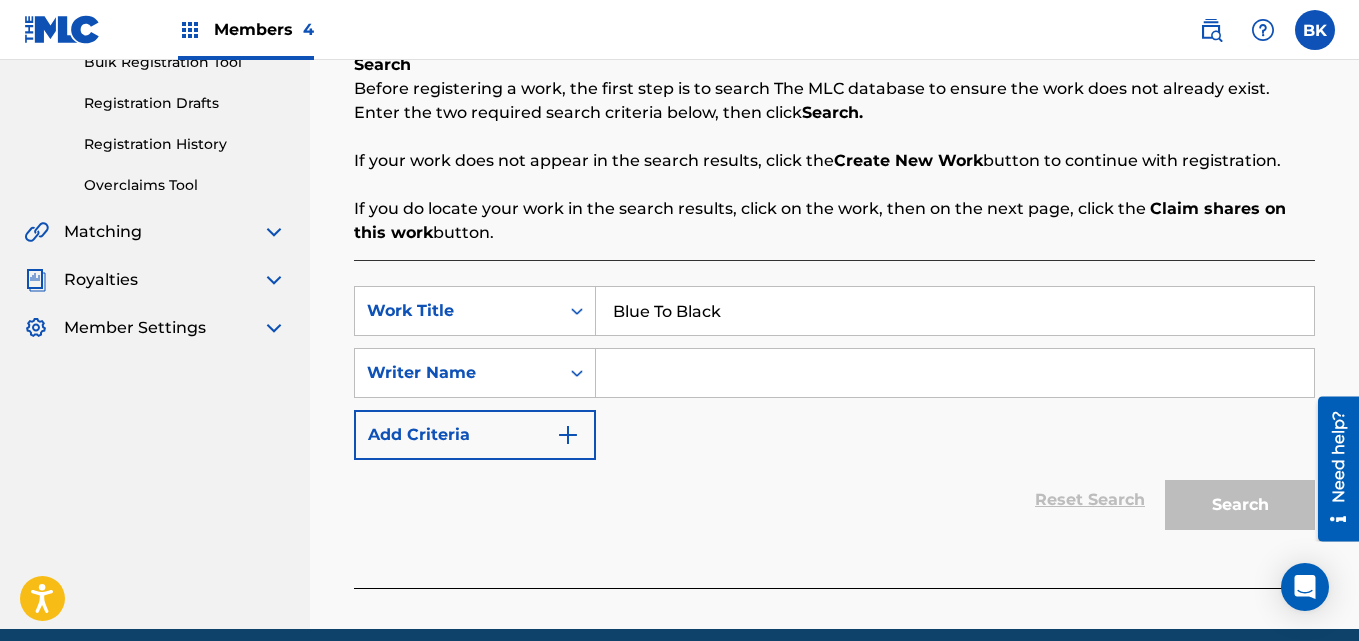 type on "Blue To Black" 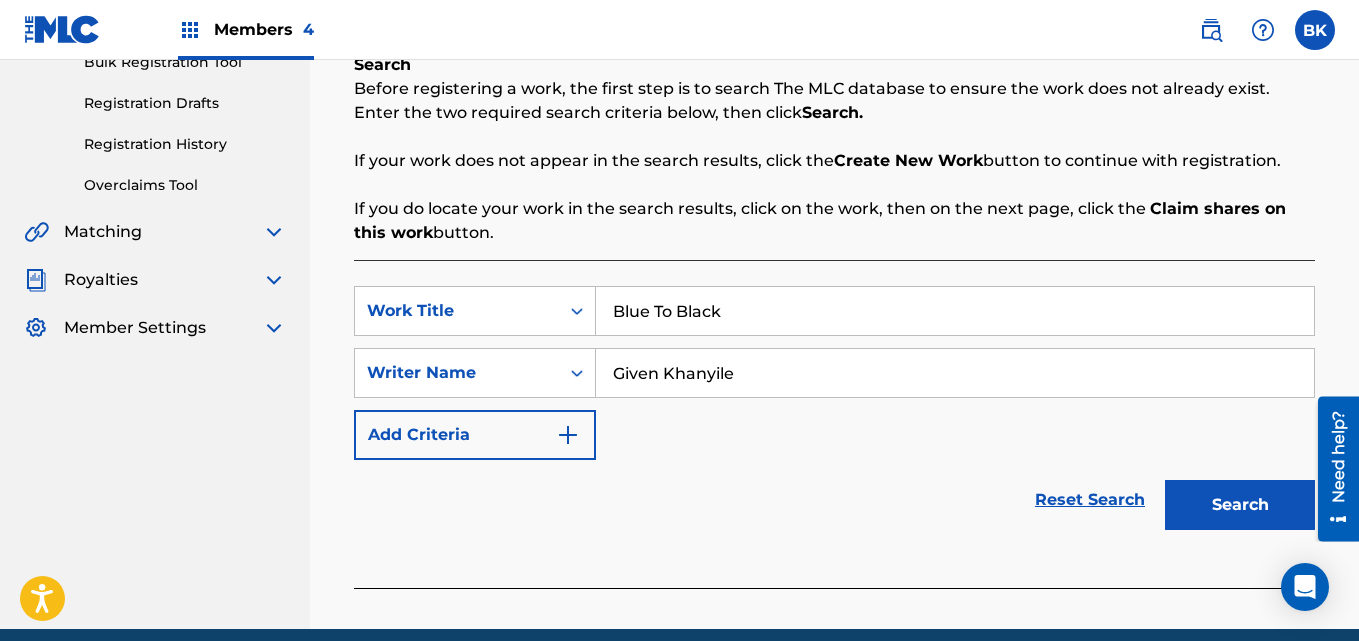 click on "Search" at bounding box center [1240, 505] 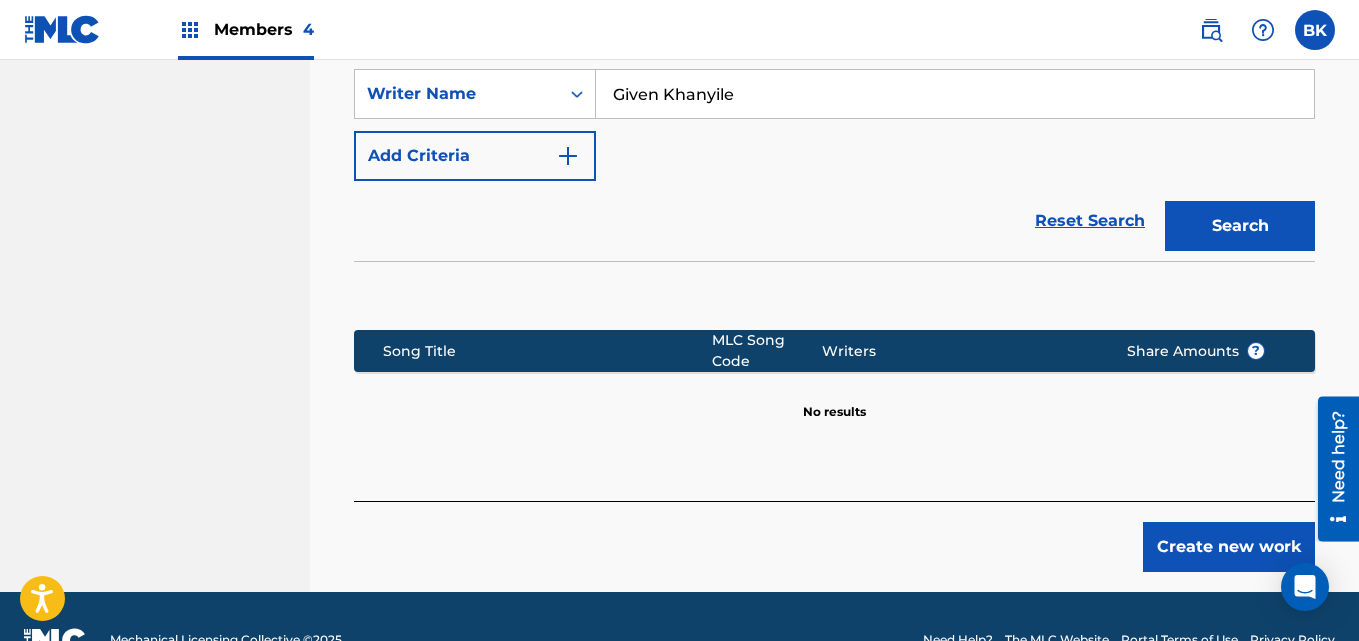 scroll, scrollTop: 598, scrollLeft: 0, axis: vertical 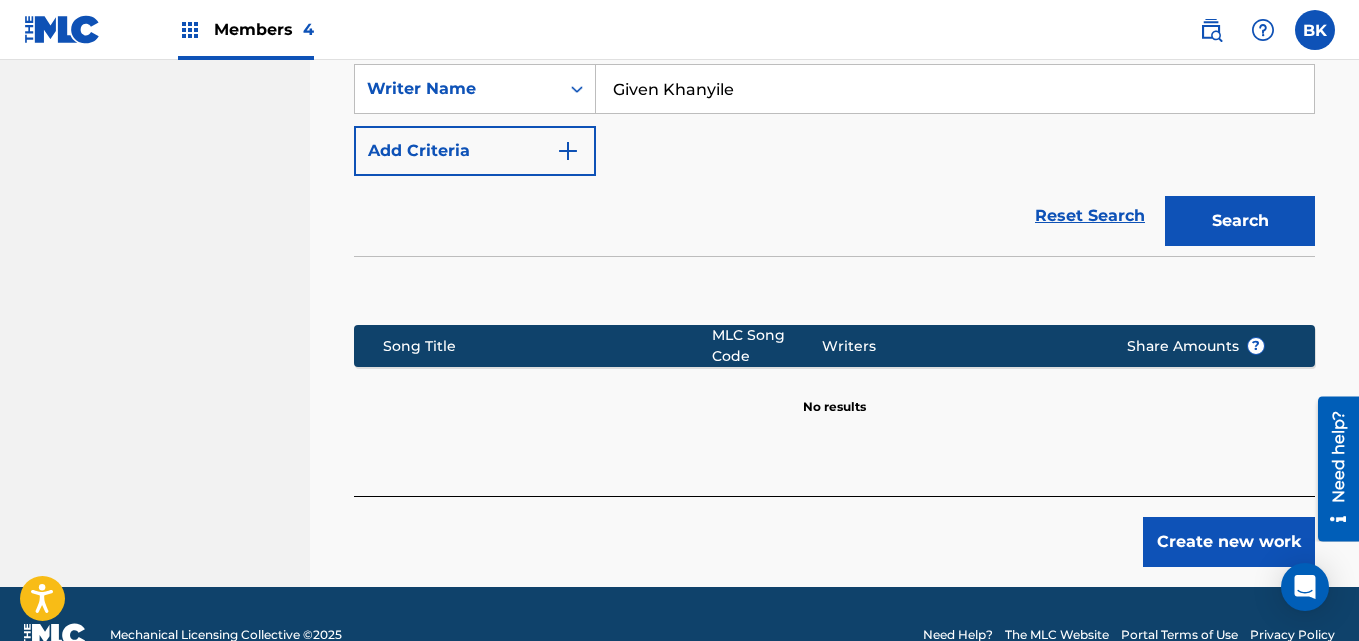 click on "Create new work" at bounding box center (1229, 542) 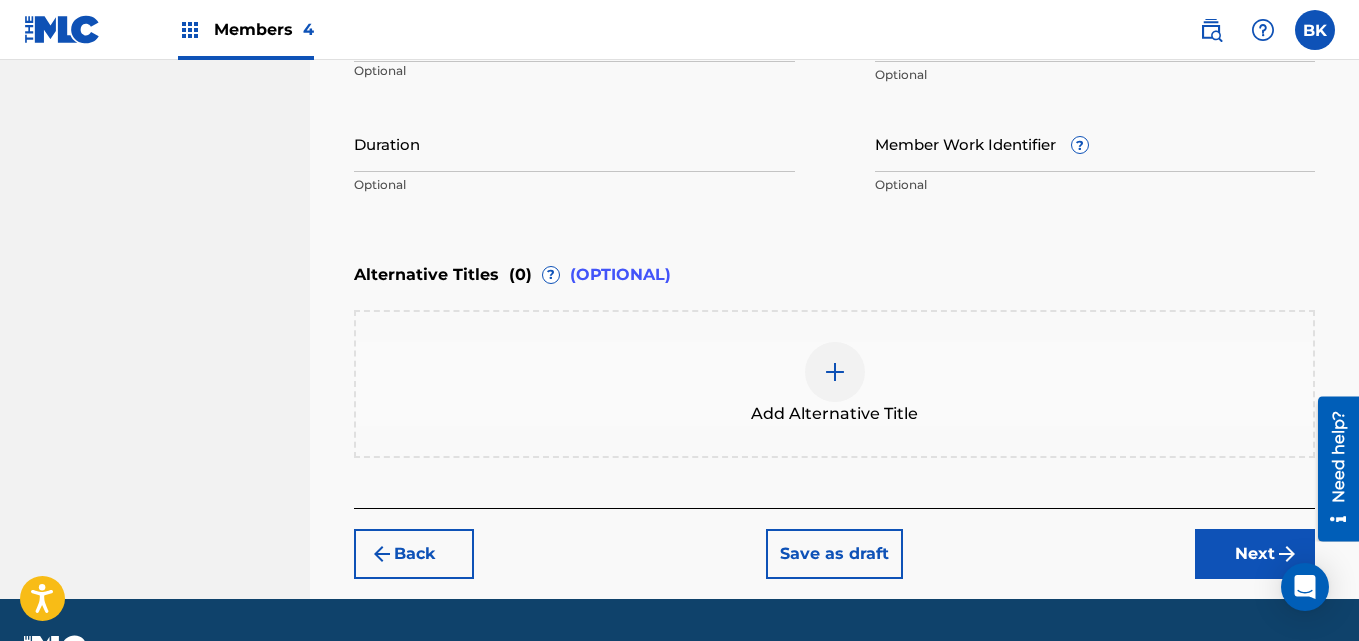 click on "Register Work Search Enter Work Details Add Writers Add Publishers & Shares Add Recording Review Enter Work Details Enter work details for  ‘ Blue To Black ’  below. Work Title   Blue To Black Required Language Optional ISWC   ? Optional Duration   Optional Member Work Identifier   ? Optional Alternative Titles ( 0 ) ? (OPTIONAL) Add Alternative Title Back Save as draft Next" at bounding box center [834, 55] 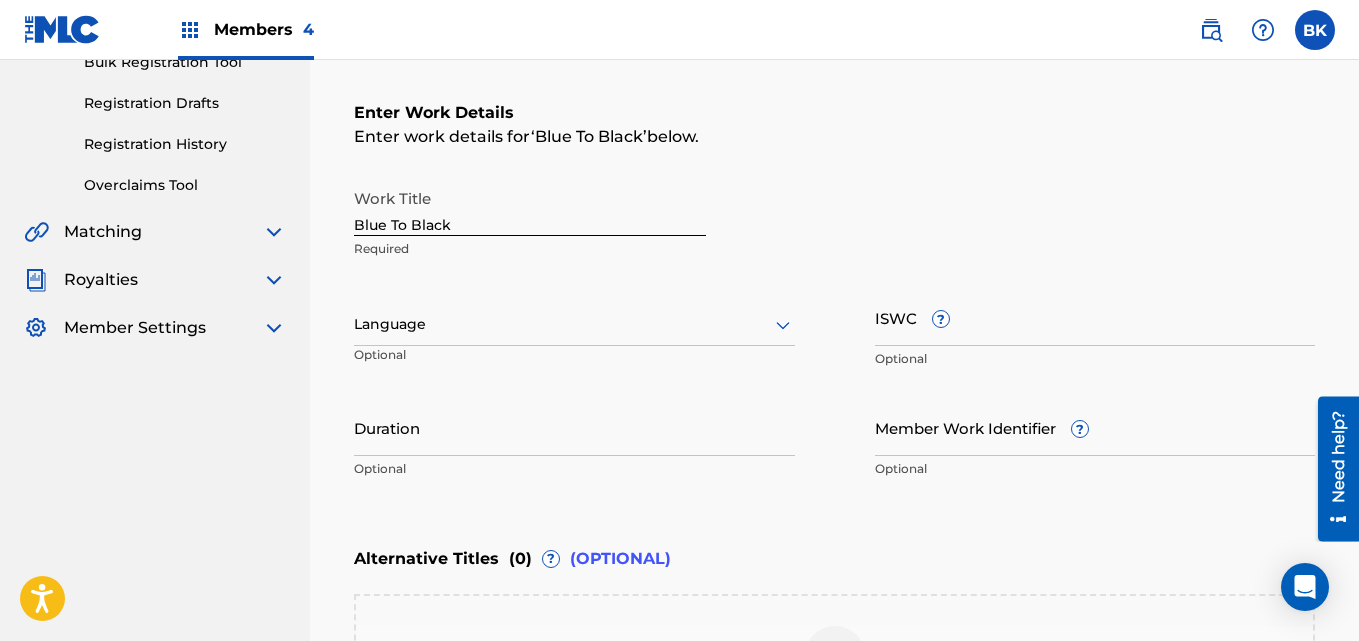scroll, scrollTop: 318, scrollLeft: 0, axis: vertical 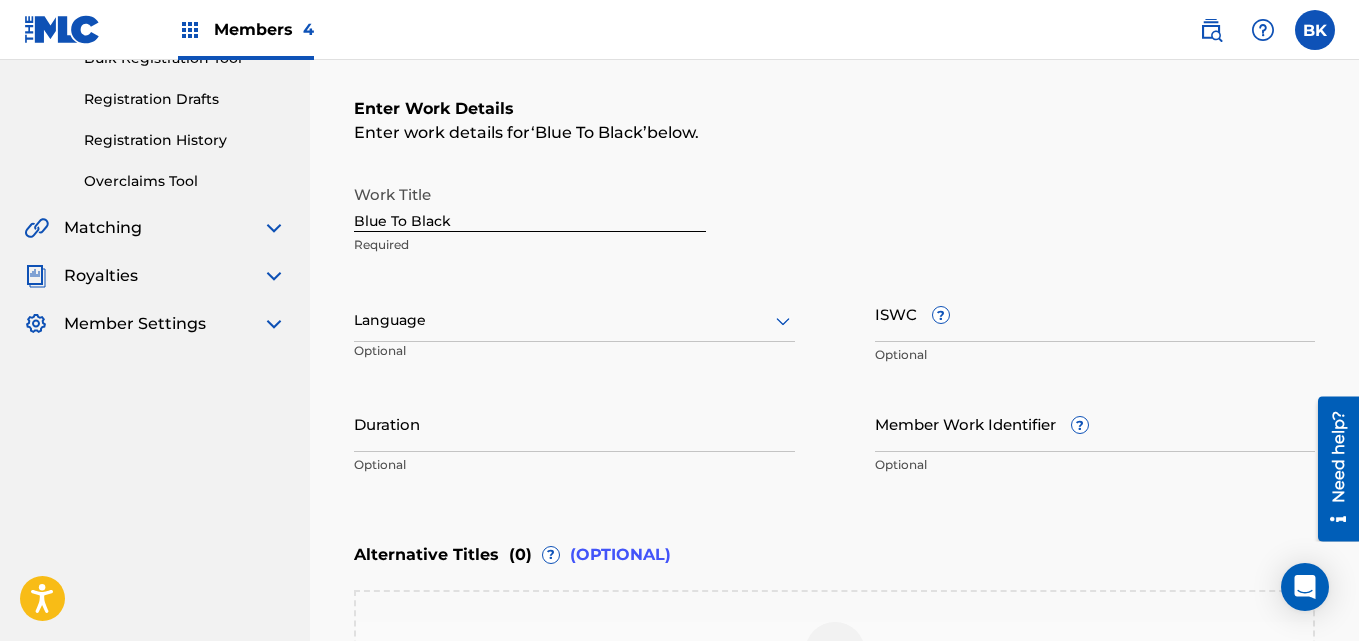click on "Language" at bounding box center [574, 321] 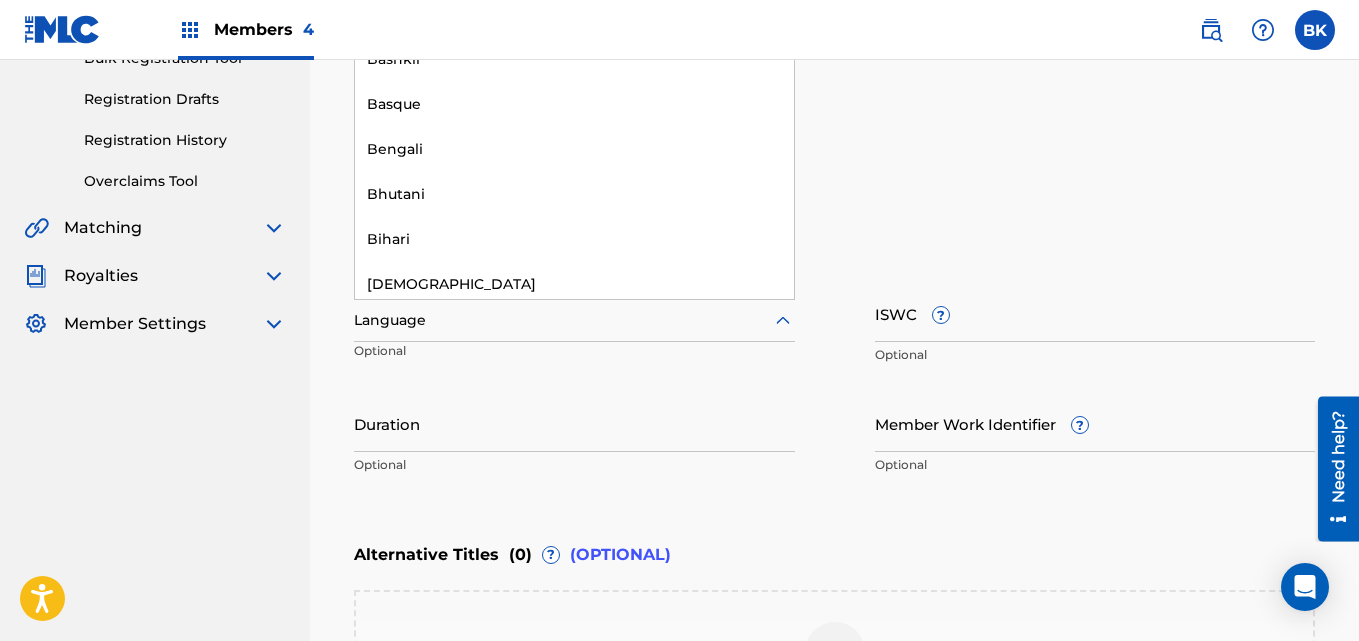 scroll, scrollTop: 0, scrollLeft: 0, axis: both 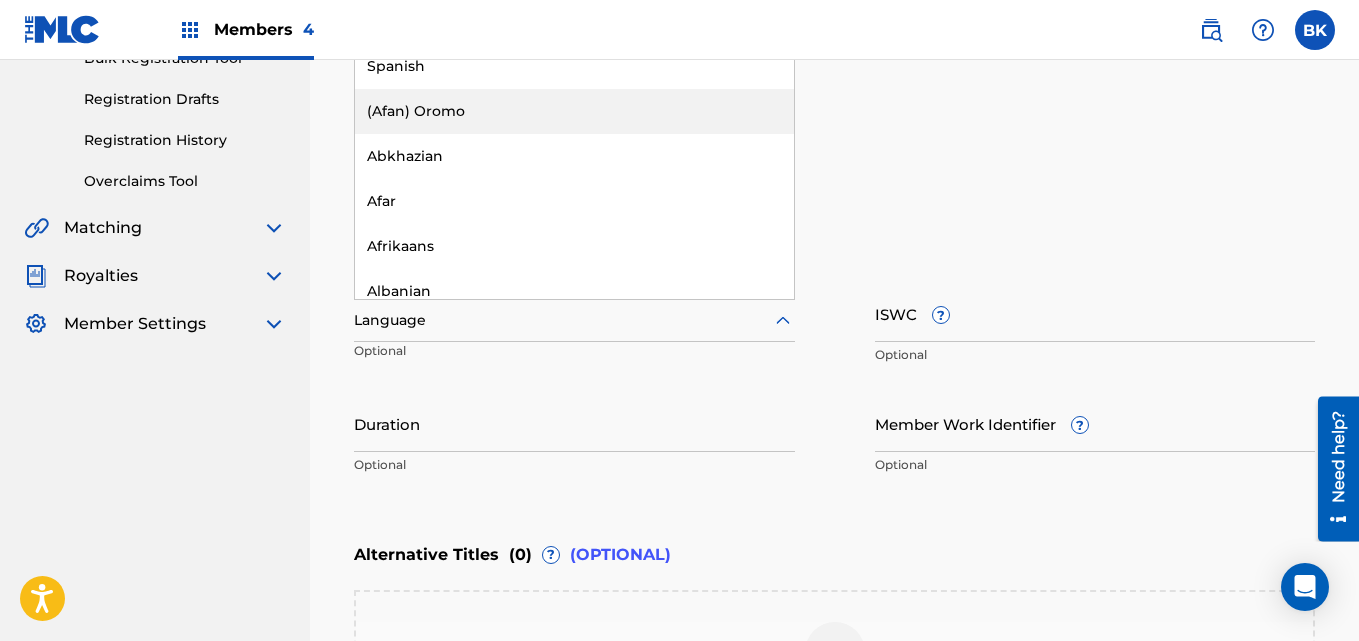 click on "Enter Work Details Enter work details for  ‘ Blue To Black ’  below. Work Title   Blue To Black Required 153 results available. Use Up and Down to choose options, press Enter to select the currently focused option, press Escape to exit the menu, press Tab to select the option and exit the menu. Language English Spanish (Afan) Oromo Abkhazian Afar Afrikaans Albanian Amharic Arabic Armenian Assamese Aymara Azerbaijani Bashkir Basque Bengali [PERSON_NAME] Bihari Bislama Breton Bulgarian Burmese Byelorussian Cambodian Catalan Chinese Corsican Croatian Czech Danish Dutch Esperanto Estonian Faeroese Farsi Fiji Finnish French Frisian Galician Georgian German Greek Greenlandic Guarani Gujarati Hausa [US_STATE] Hebrew Hindi Hungarian Icelandic Indonesian Interlingua Interlingue Inupiak Irish Italian Japanese Javanese Kannada Kashmiri Kazakh Kinyarwanda Kirghiz Kirundi Korean Kurdish Laothian [GEOGRAPHIC_DATA] Latvian Lingala Lithuanian Macedonian Malagasy Malay Malayalam Maltese Maori Marathi Moldavian Mongolian [GEOGRAPHIC_DATA] [GEOGRAPHIC_DATA] Nepali [GEOGRAPHIC_DATA]" at bounding box center [834, 291] 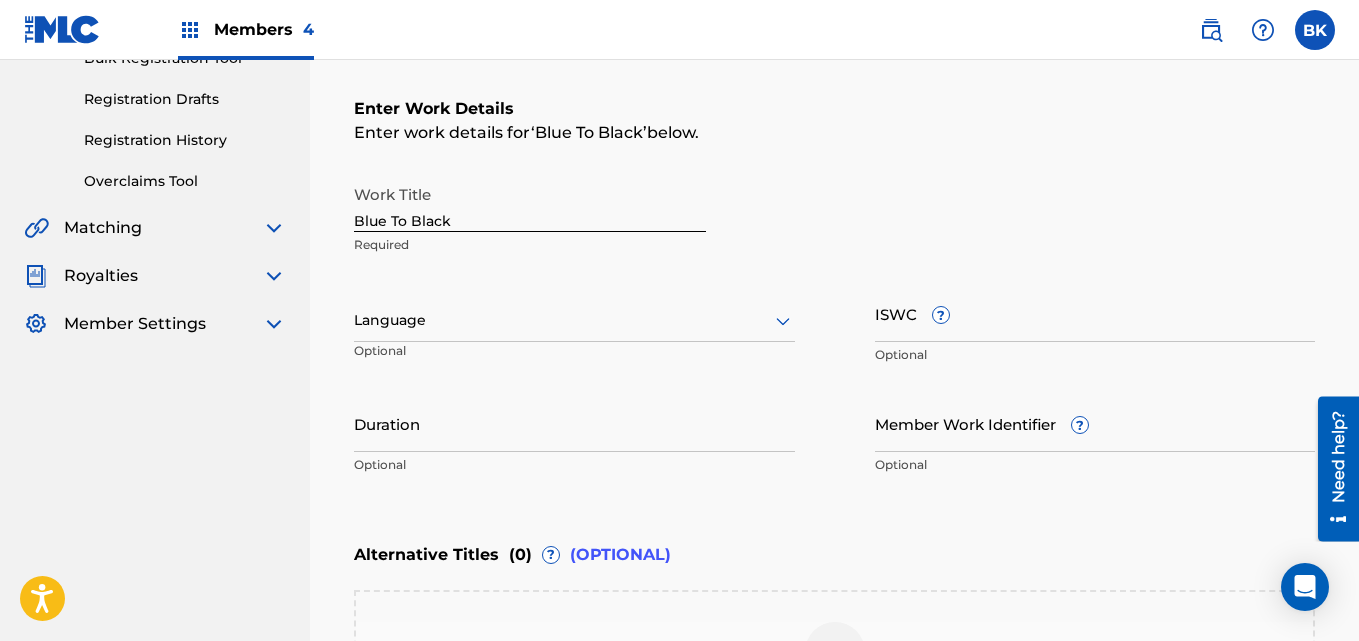 click at bounding box center [574, 320] 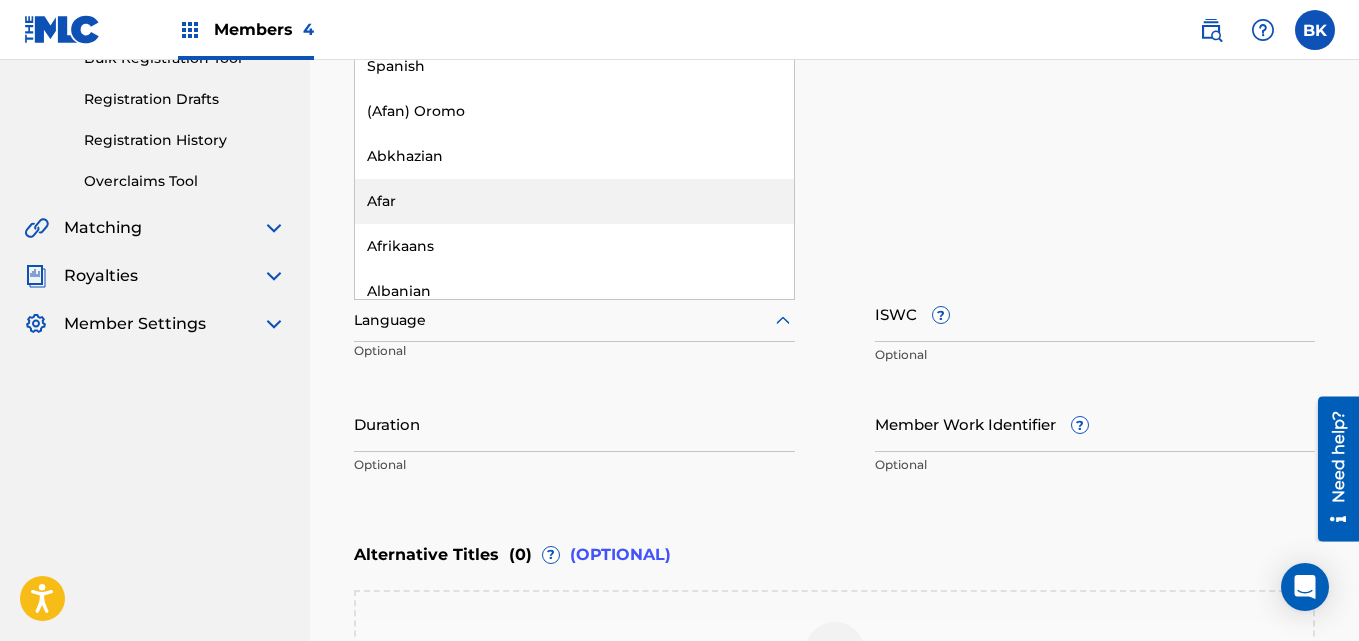 drag, startPoint x: 732, startPoint y: 193, endPoint x: 843, endPoint y: 158, distance: 116.38728 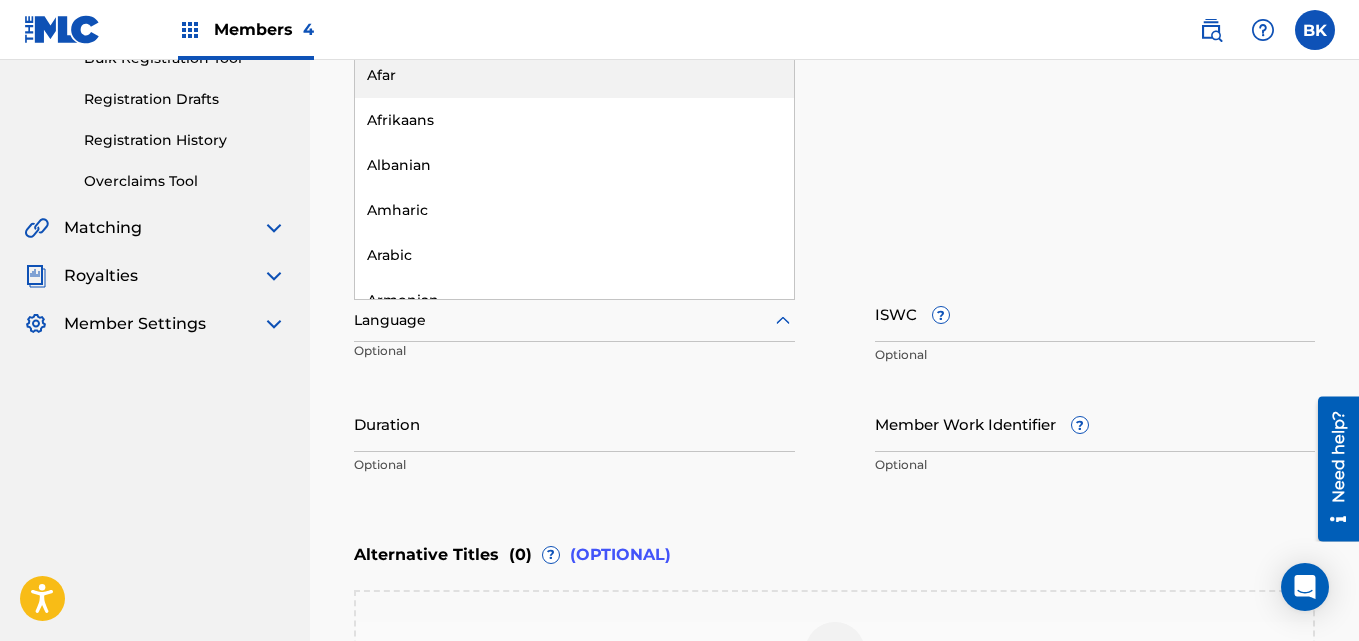 scroll, scrollTop: 0, scrollLeft: 0, axis: both 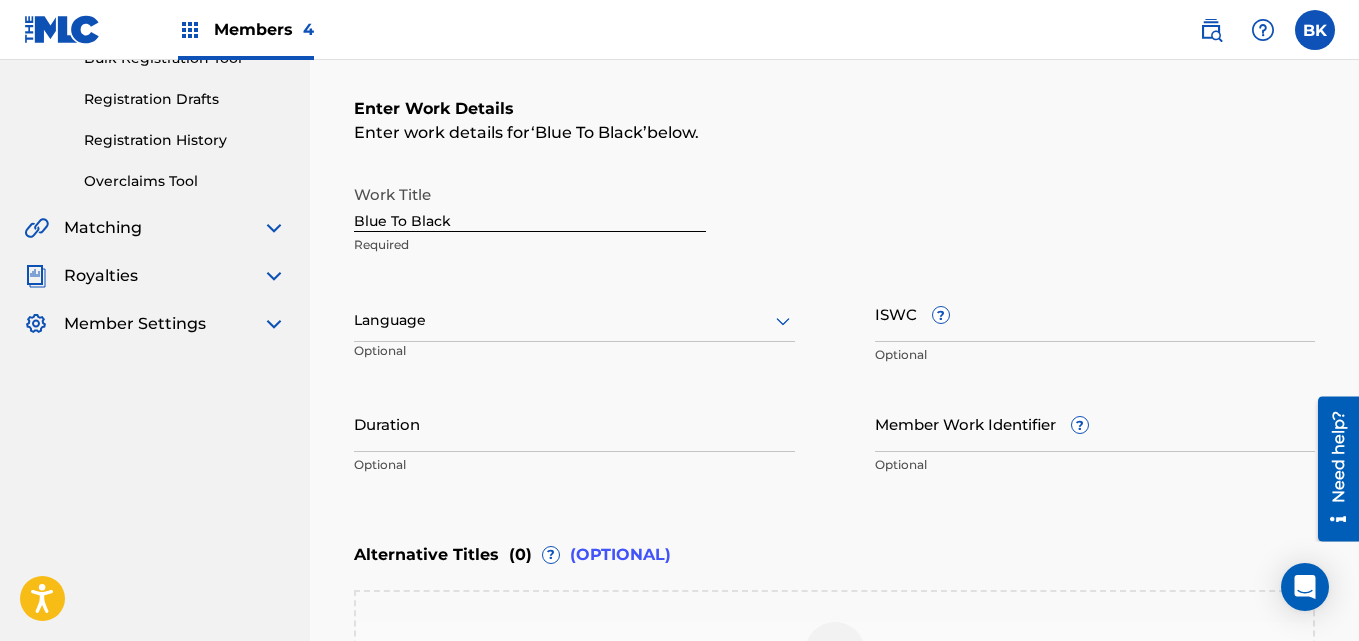 click on "Enter Work Details" at bounding box center [834, 109] 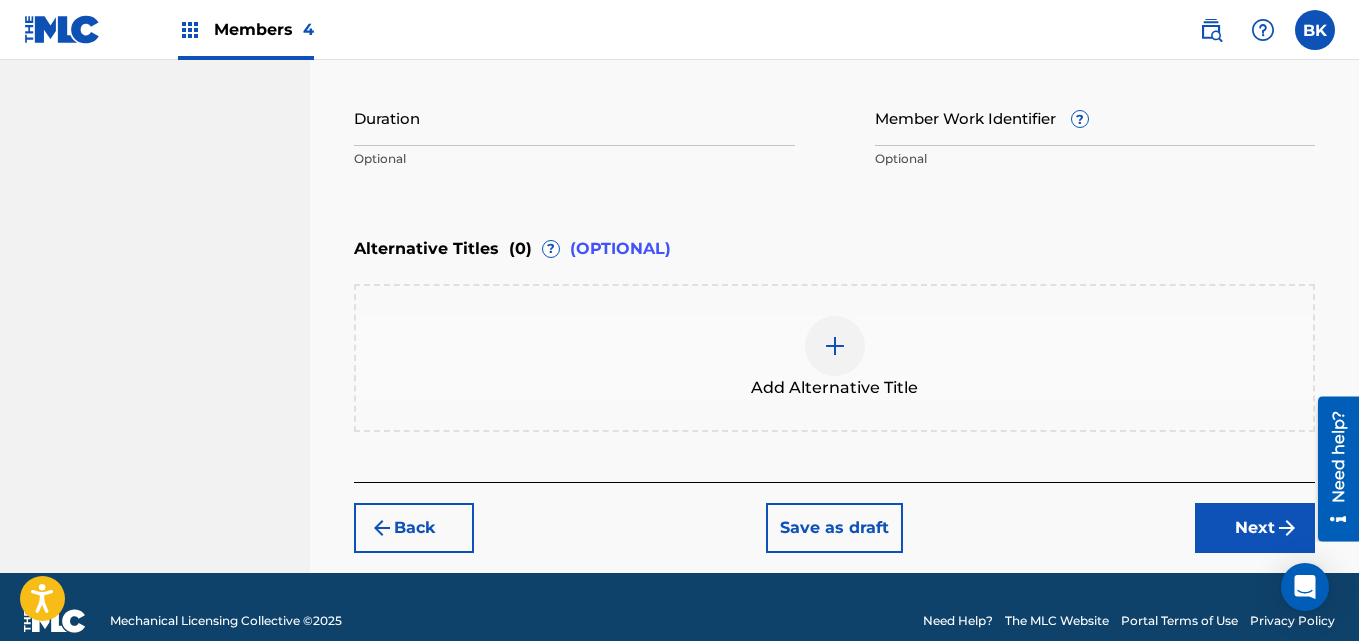 scroll, scrollTop: 652, scrollLeft: 0, axis: vertical 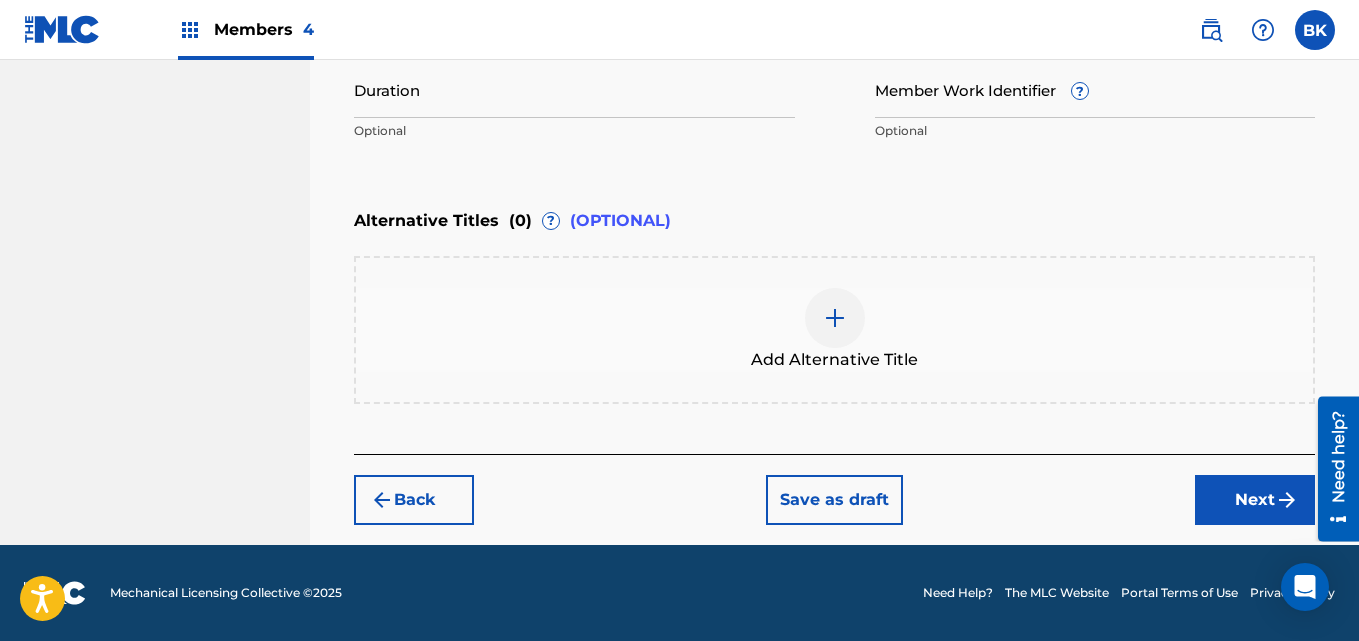 click on "Next" at bounding box center [1255, 500] 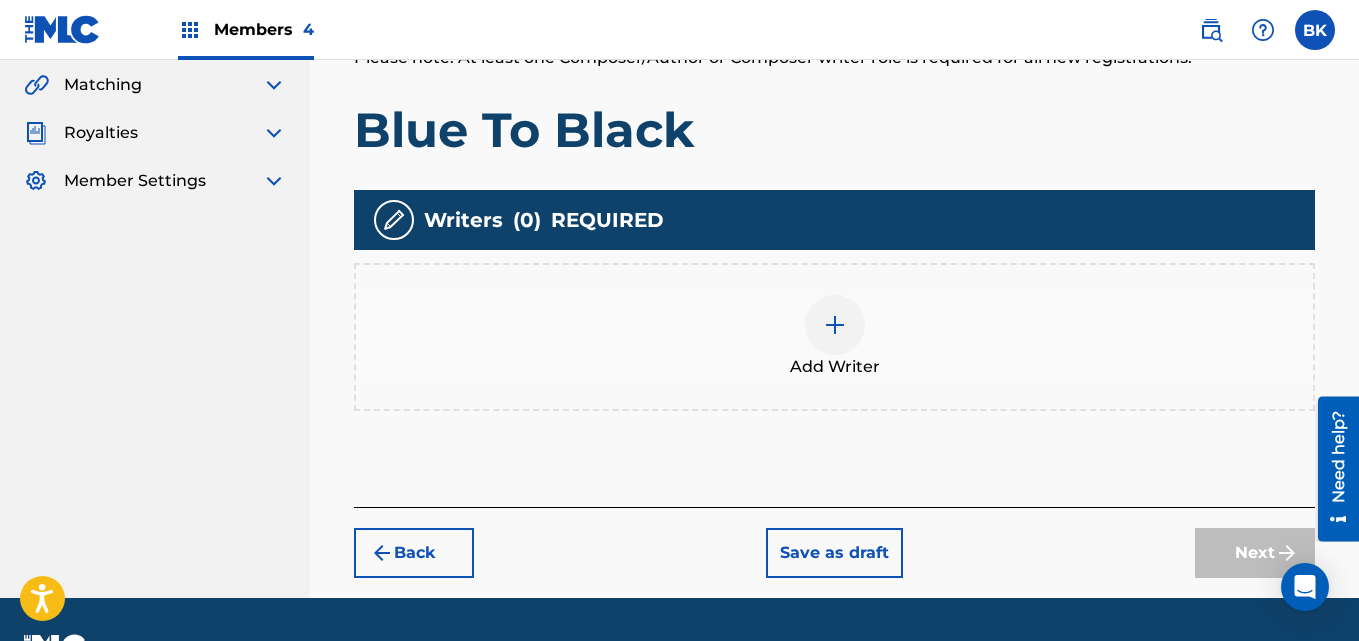 scroll, scrollTop: 514, scrollLeft: 0, axis: vertical 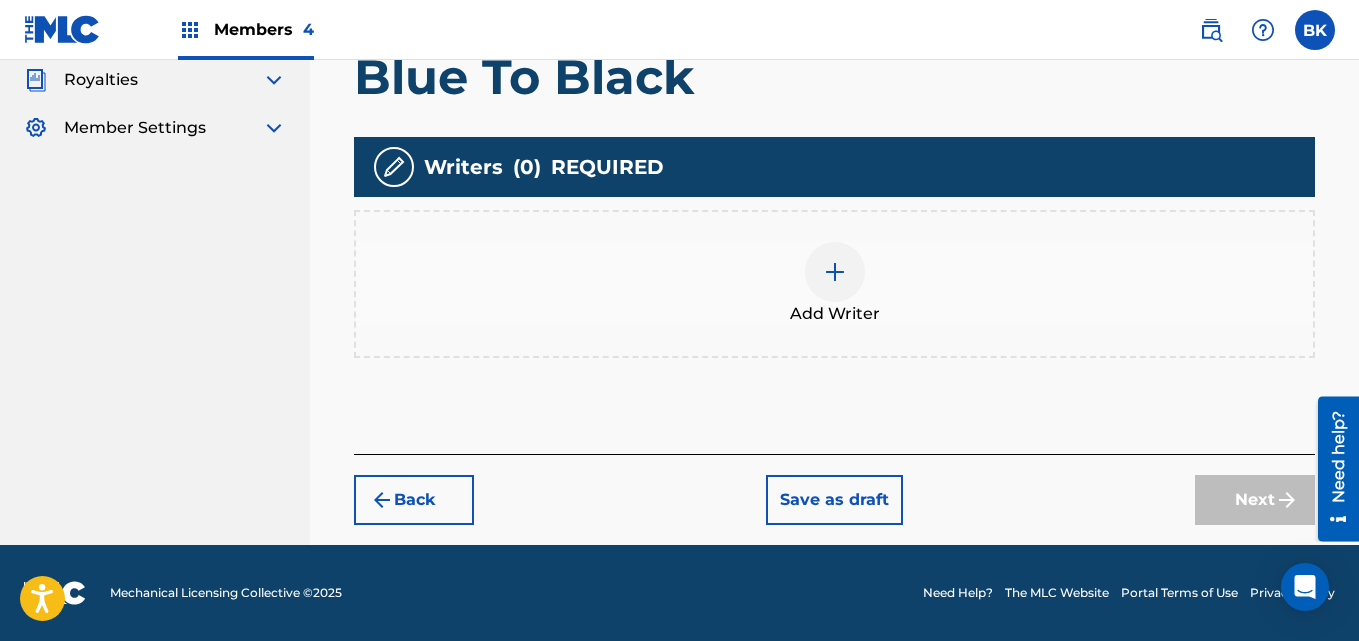 click at bounding box center [835, 272] 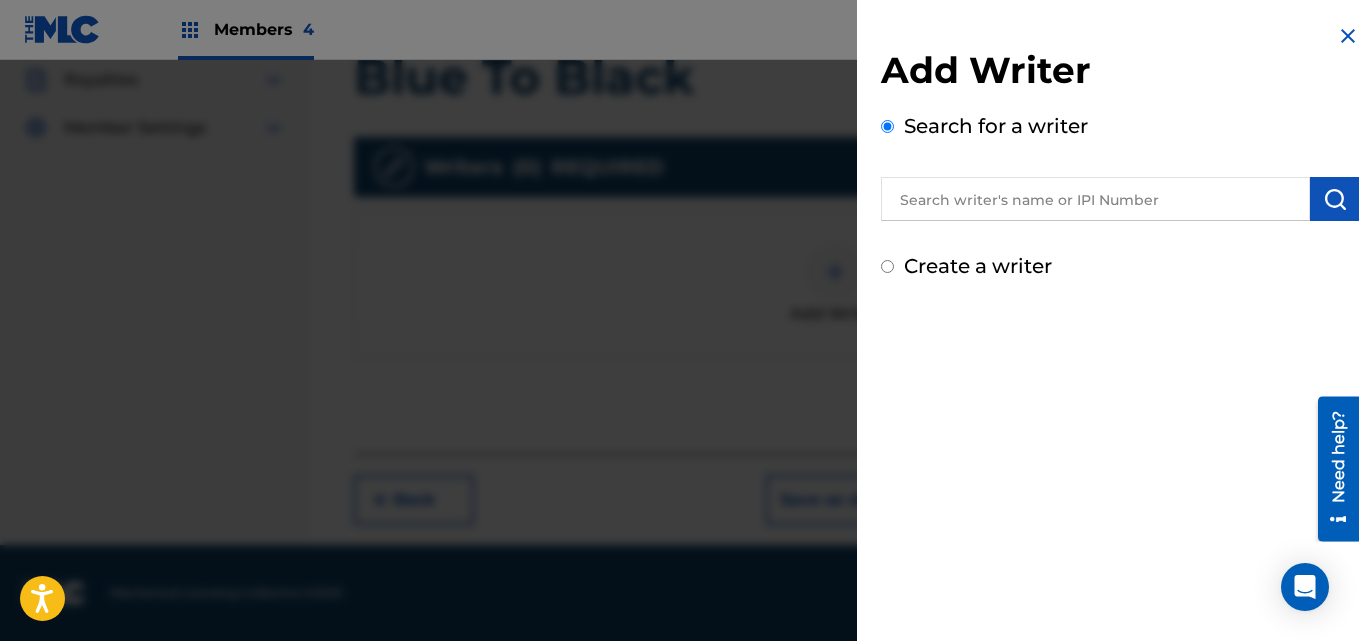 click at bounding box center (1095, 199) 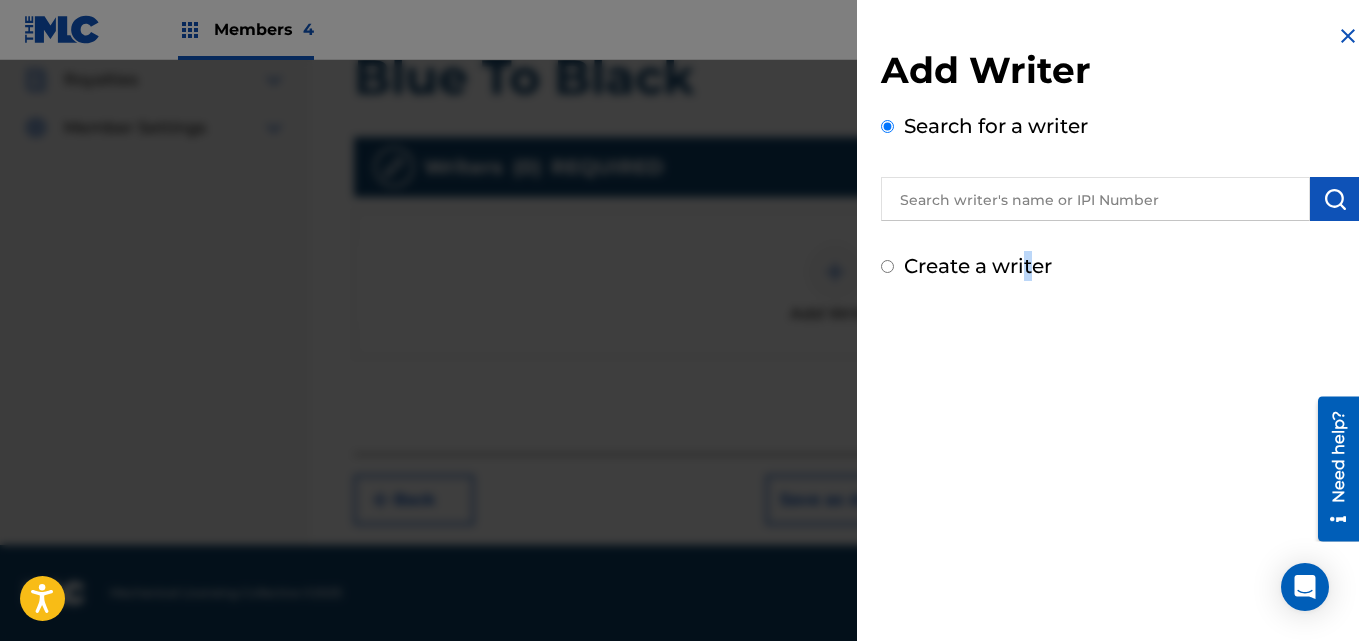 click on "Add Writer Search for a writer Create a writer" at bounding box center (1120, 164) 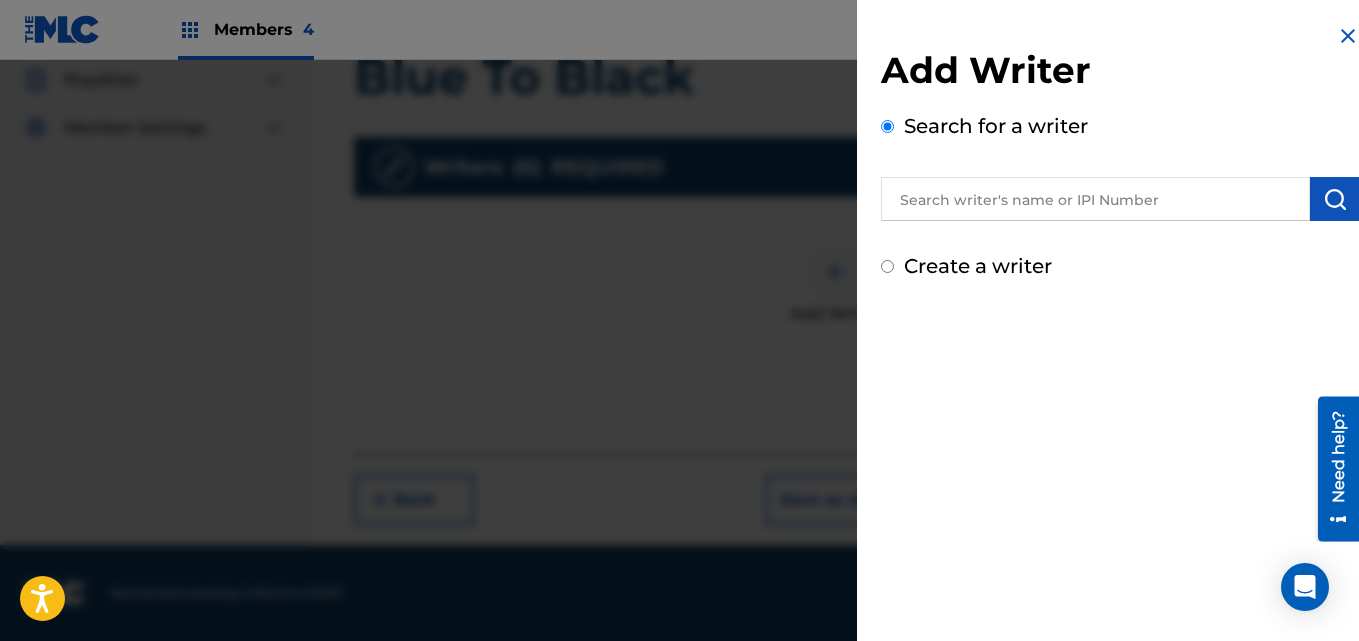 click on "Create a writer" at bounding box center [978, 266] 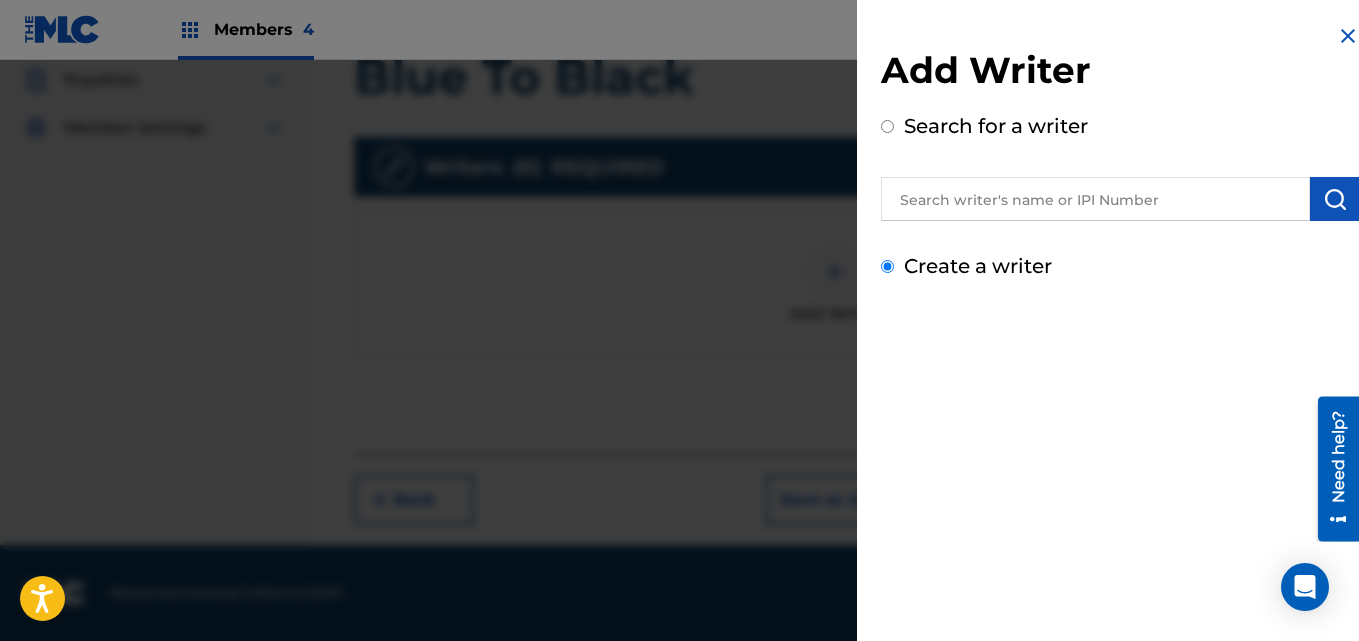 click on "Create a writer" at bounding box center [887, 266] 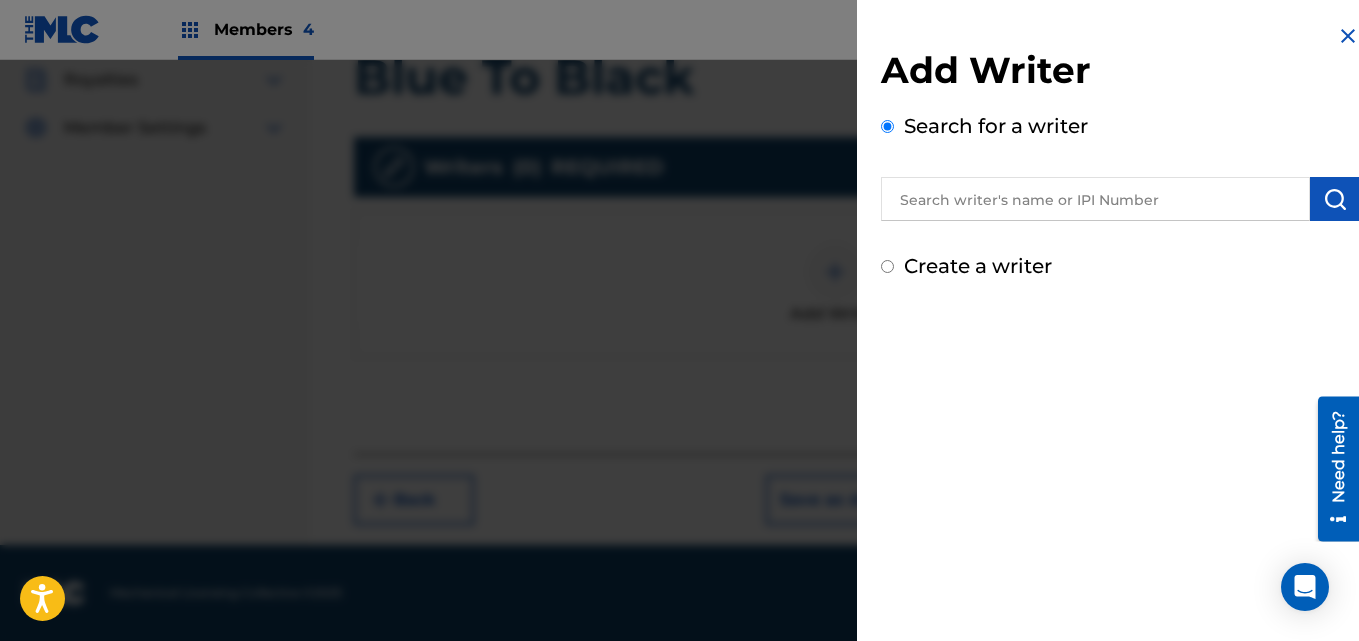 radio on "false" 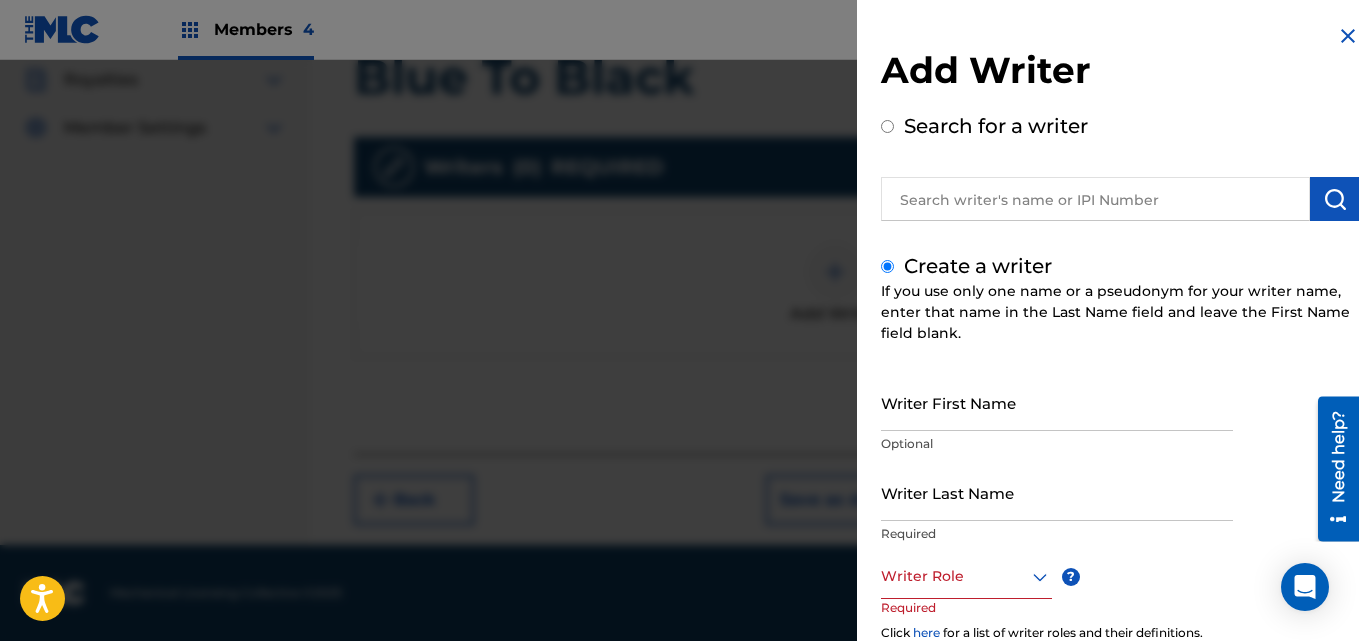 click on "Writer First Name" at bounding box center (1057, 402) 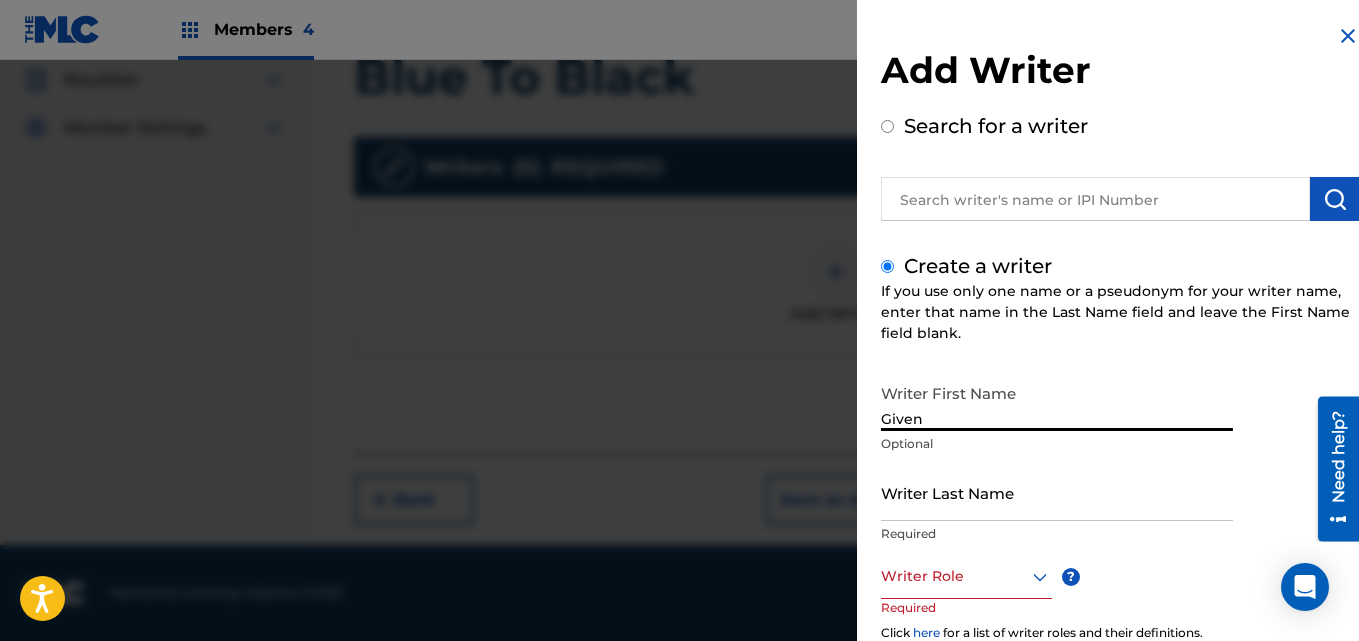 type on "Given" 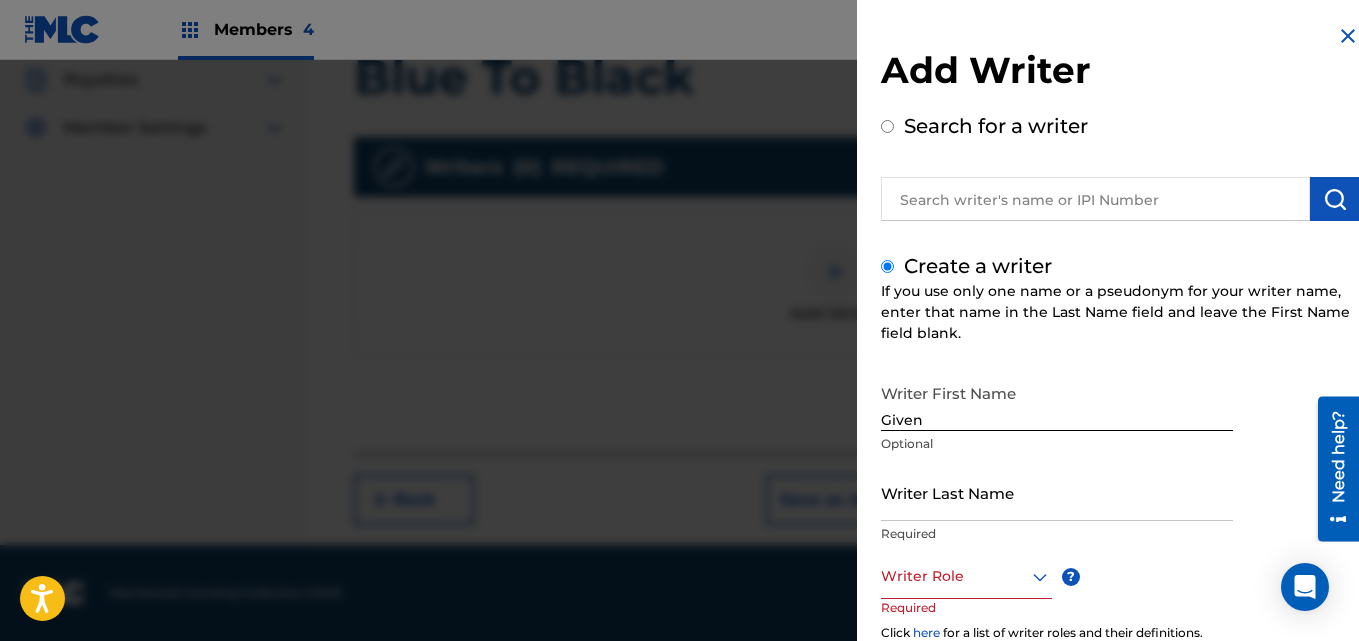 click on "Writer Last Name" at bounding box center [1057, 492] 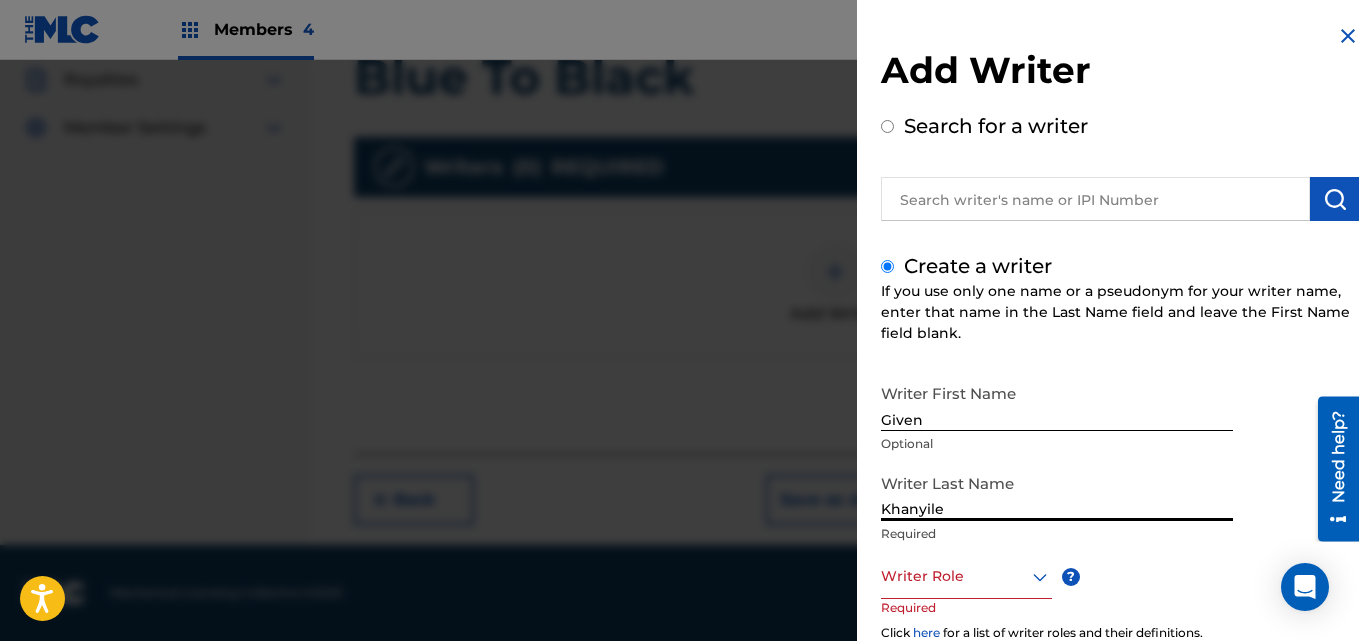 type on "Khanyile" 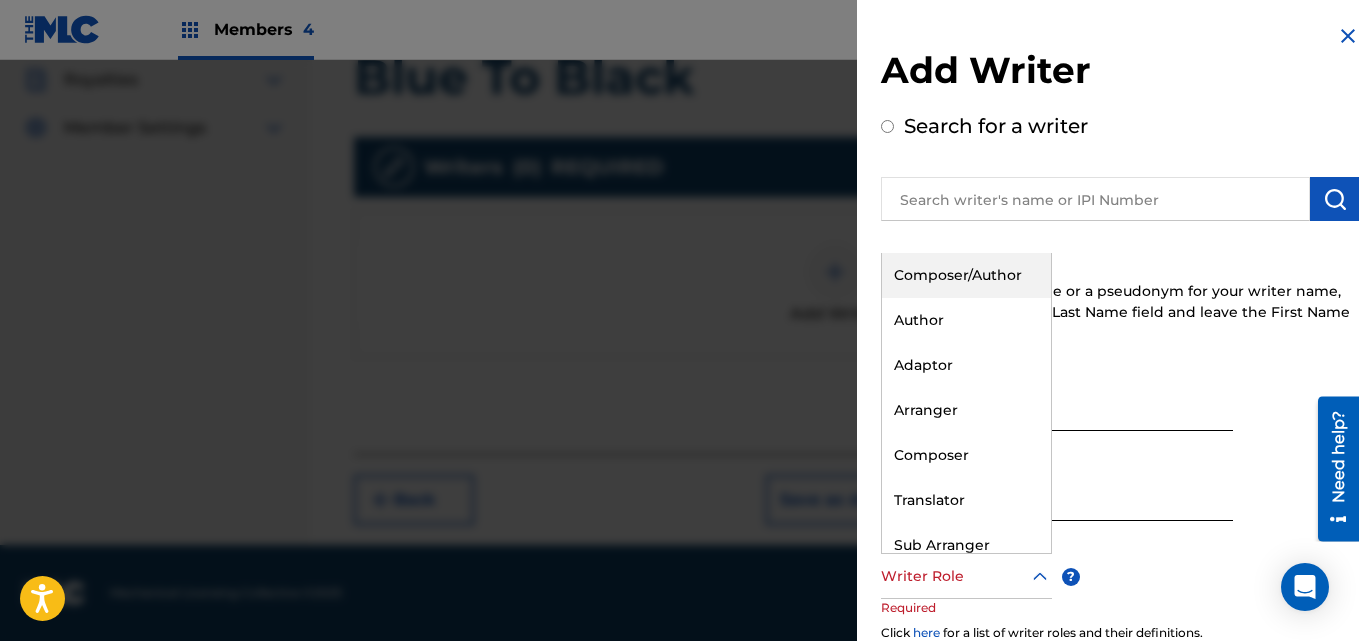 click at bounding box center [966, 576] 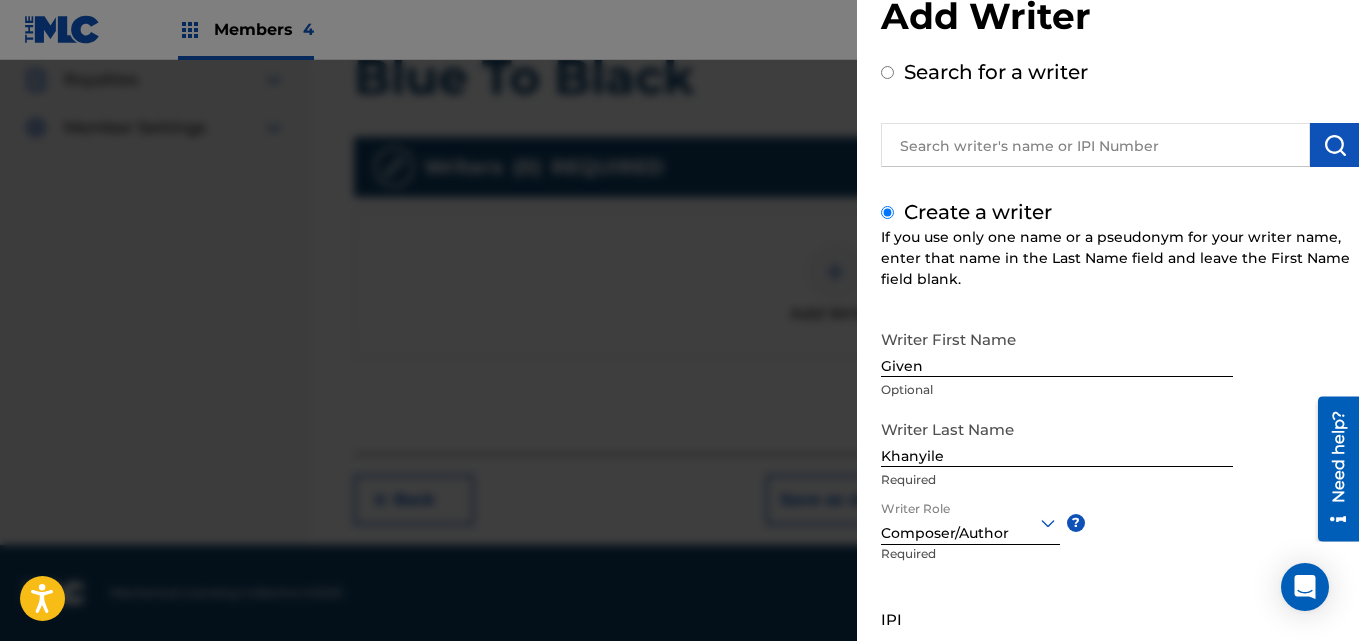 scroll, scrollTop: 227, scrollLeft: 0, axis: vertical 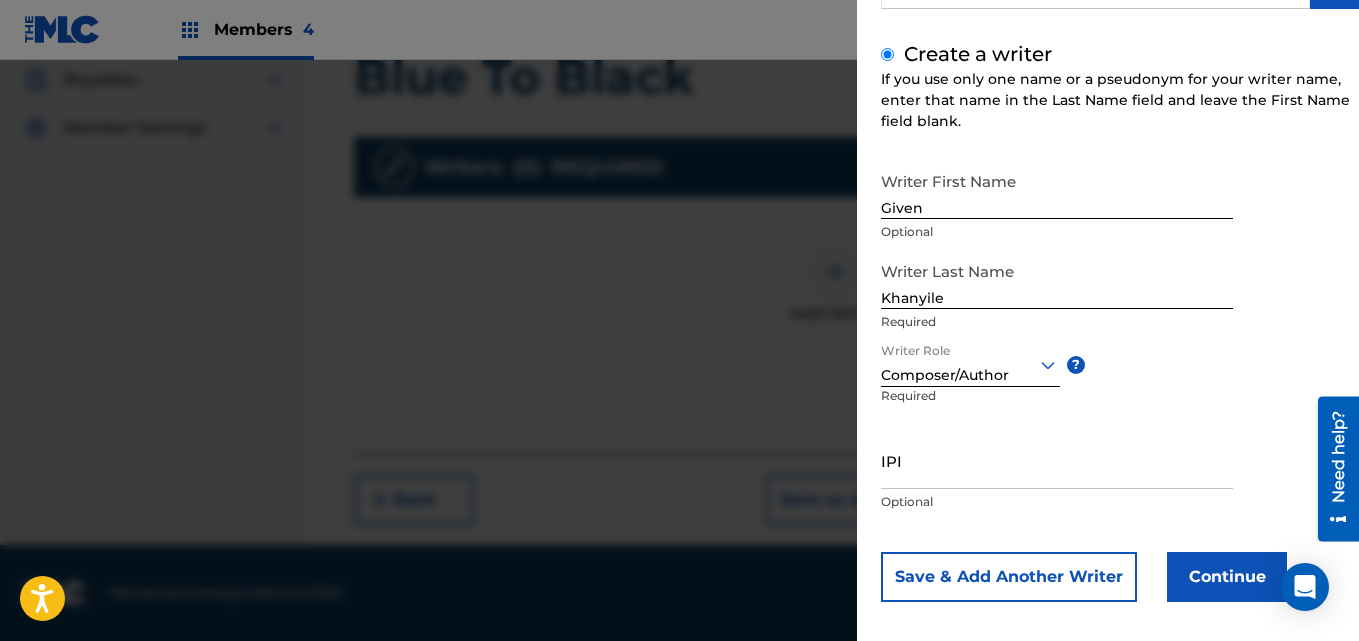 click on "Continue" at bounding box center (1227, 577) 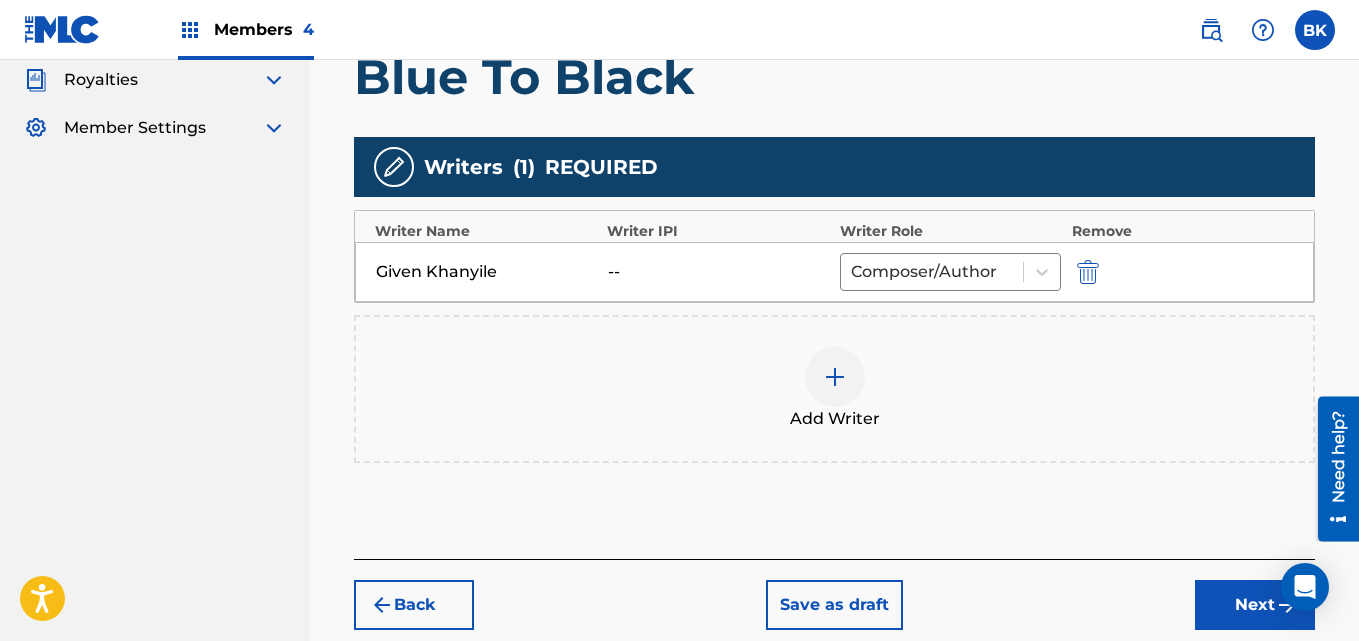 click at bounding box center (835, 377) 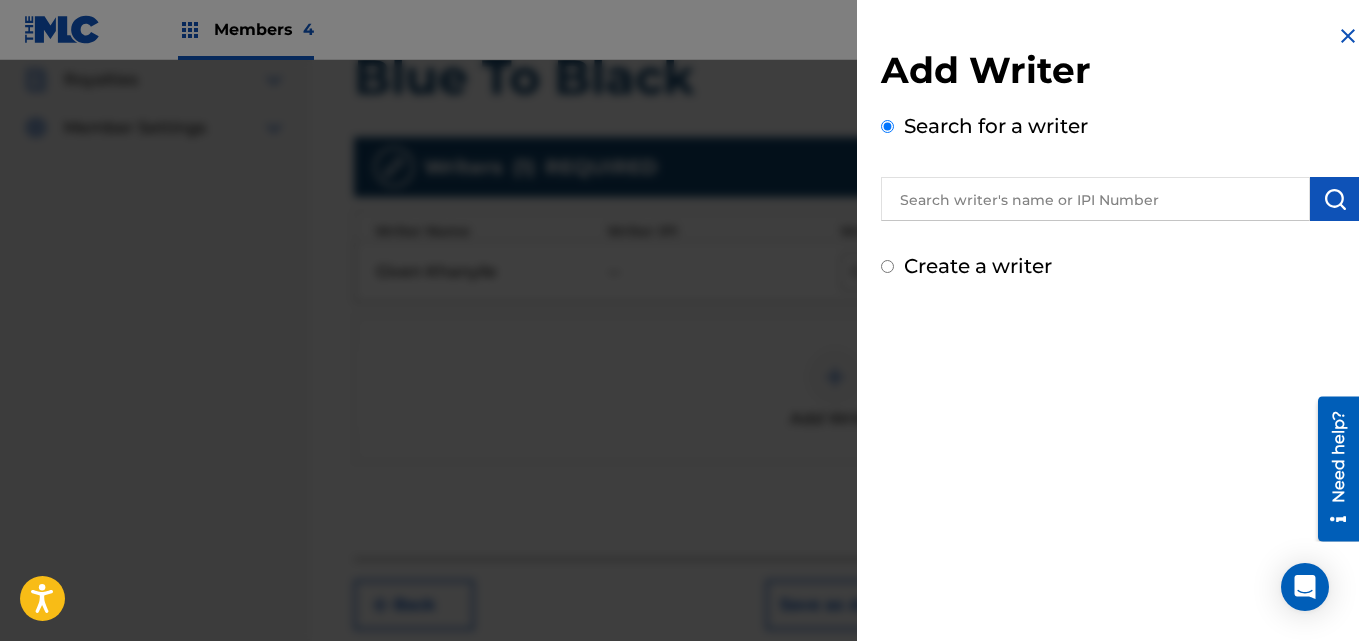 click at bounding box center [679, 380] 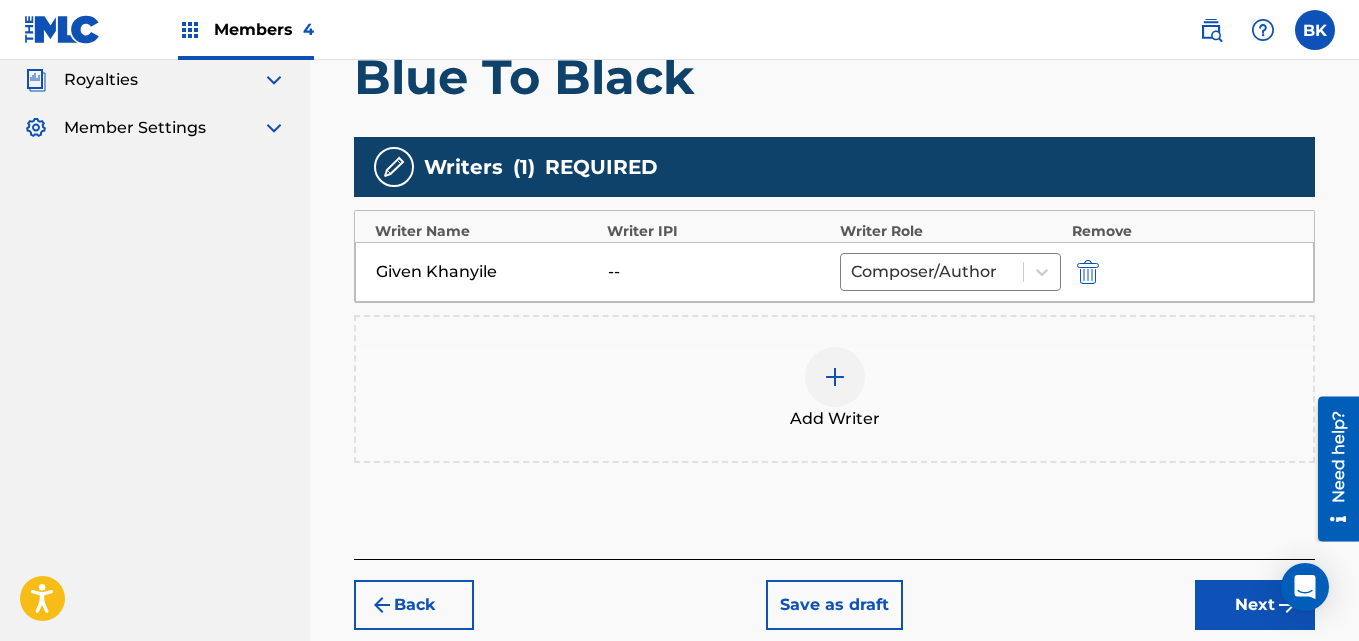 click on "Next" at bounding box center (1255, 605) 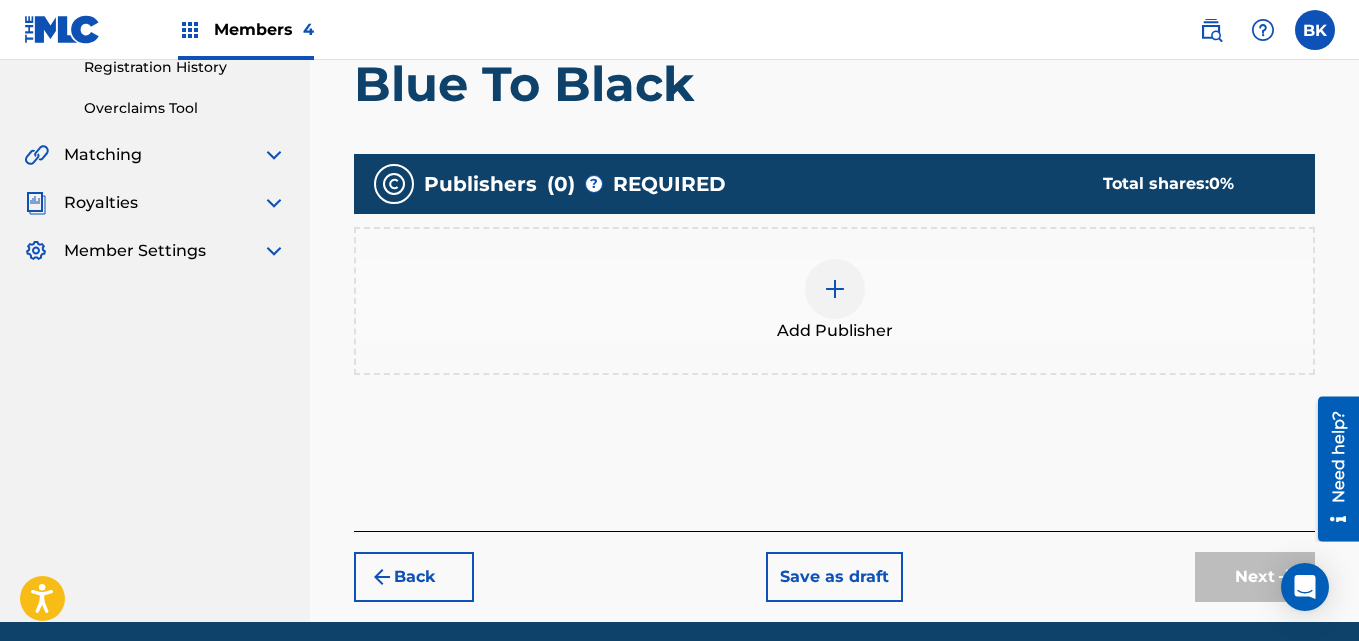 scroll, scrollTop: 404, scrollLeft: 0, axis: vertical 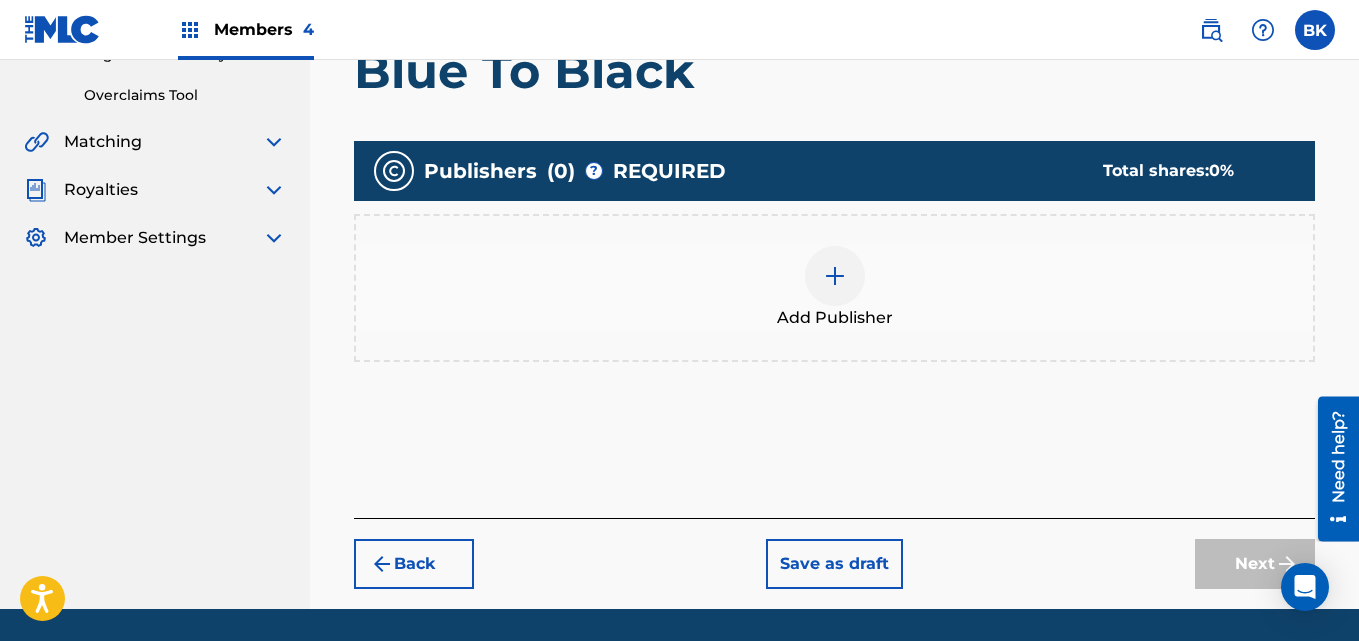 click at bounding box center [835, 276] 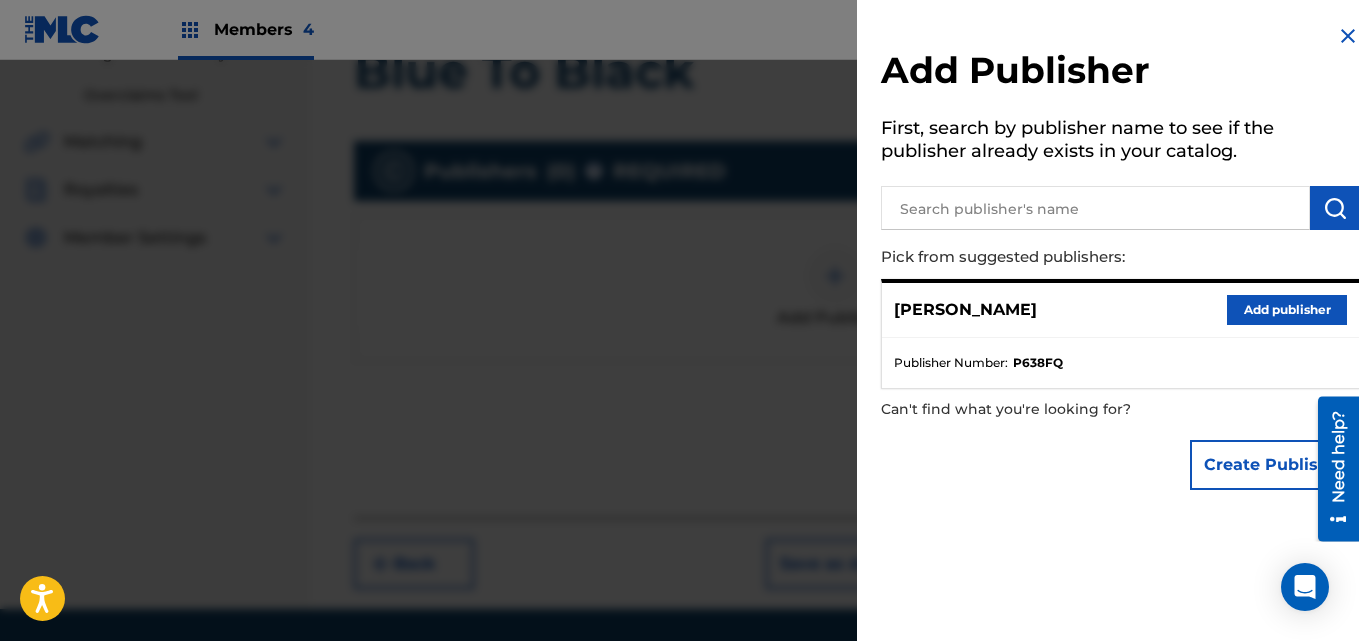 click on "Add publisher" at bounding box center (1287, 310) 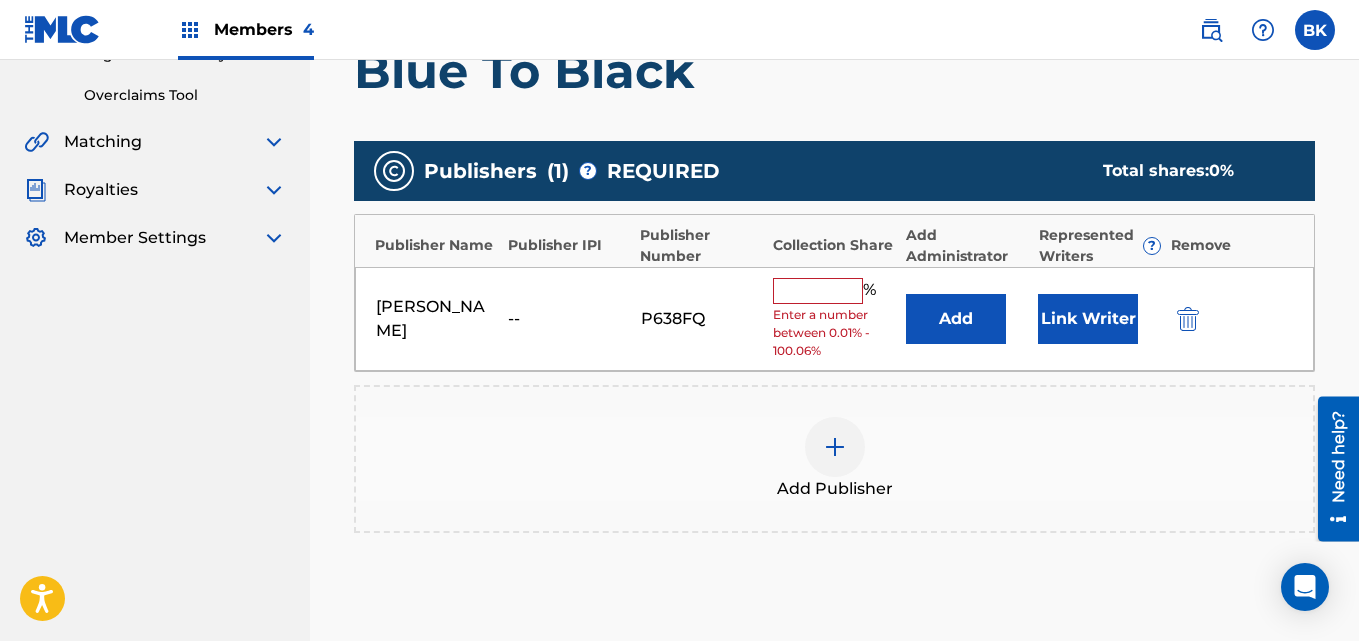 click at bounding box center [818, 291] 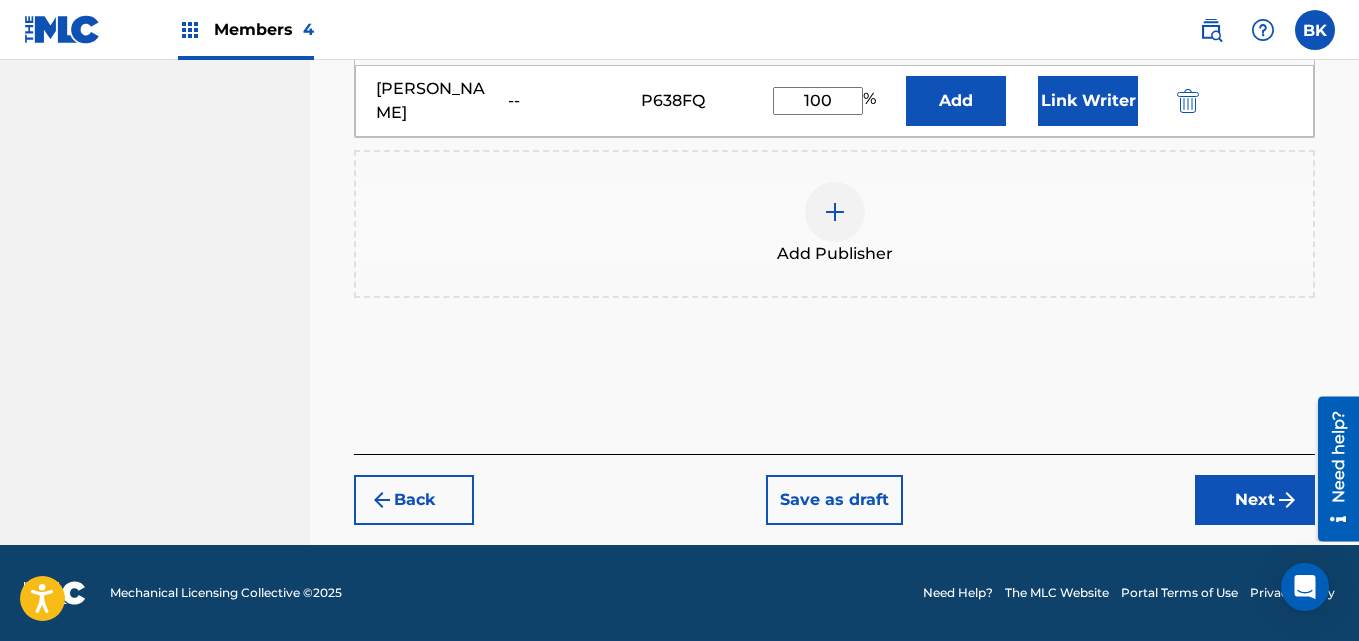 click at bounding box center [1287, 500] 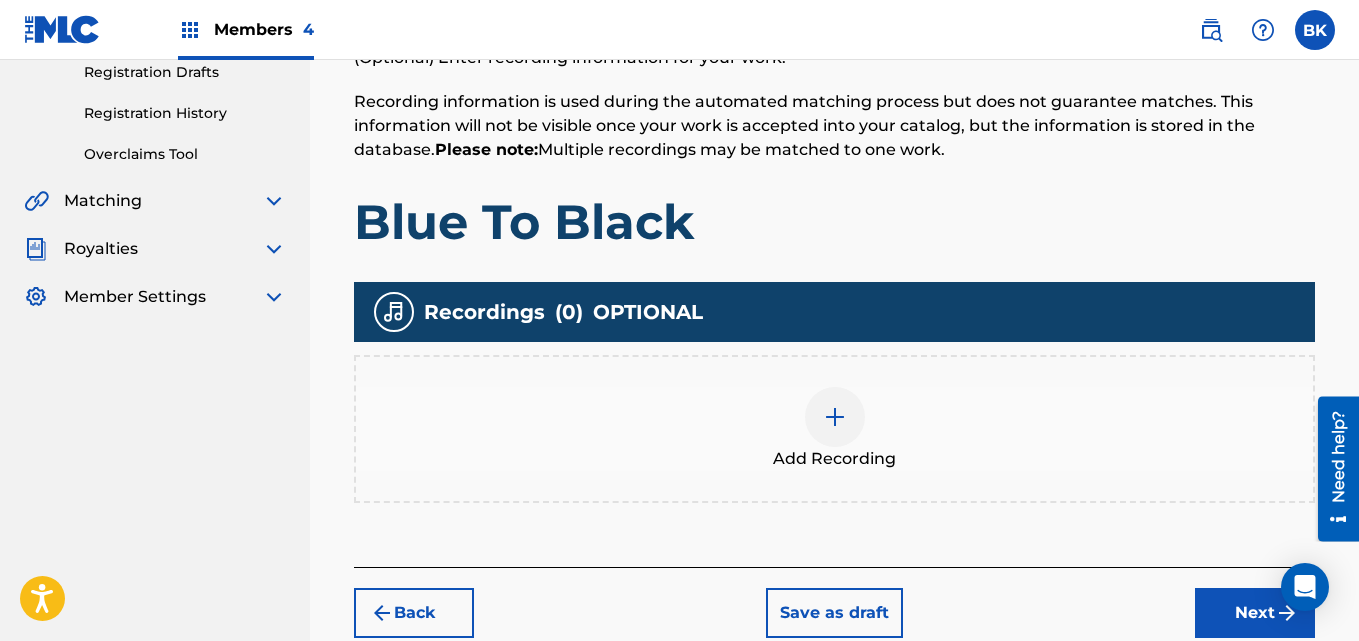 scroll, scrollTop: 347, scrollLeft: 0, axis: vertical 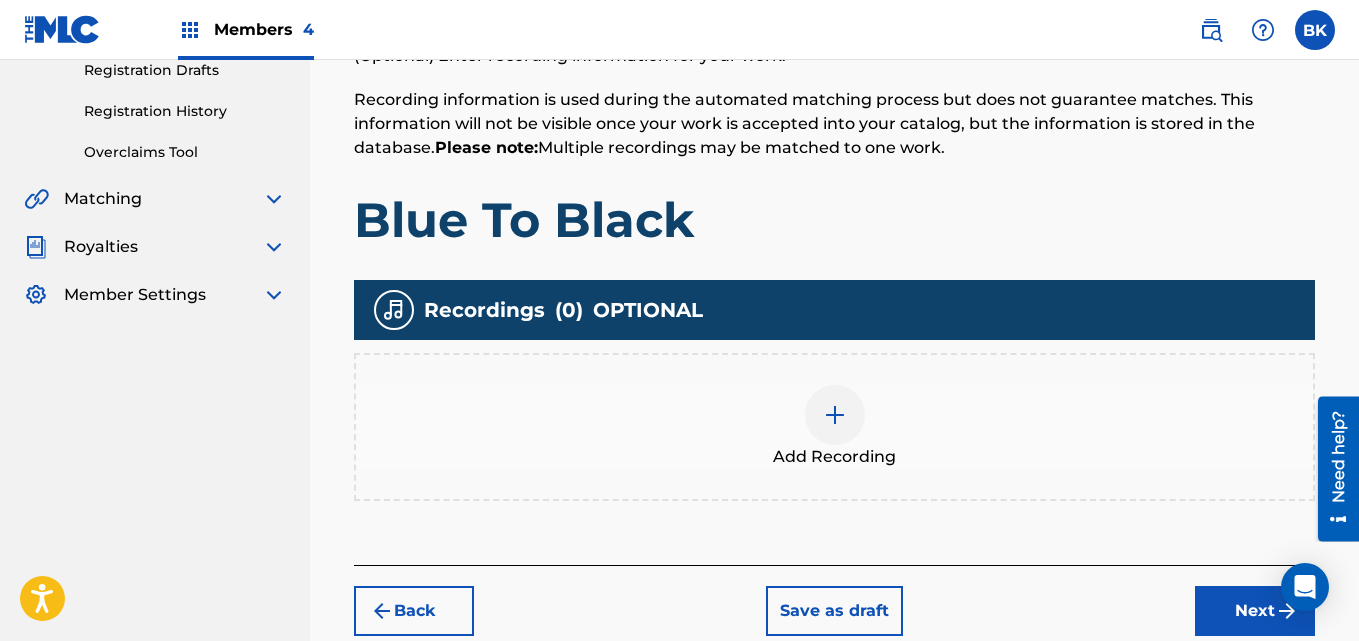 click at bounding box center [835, 415] 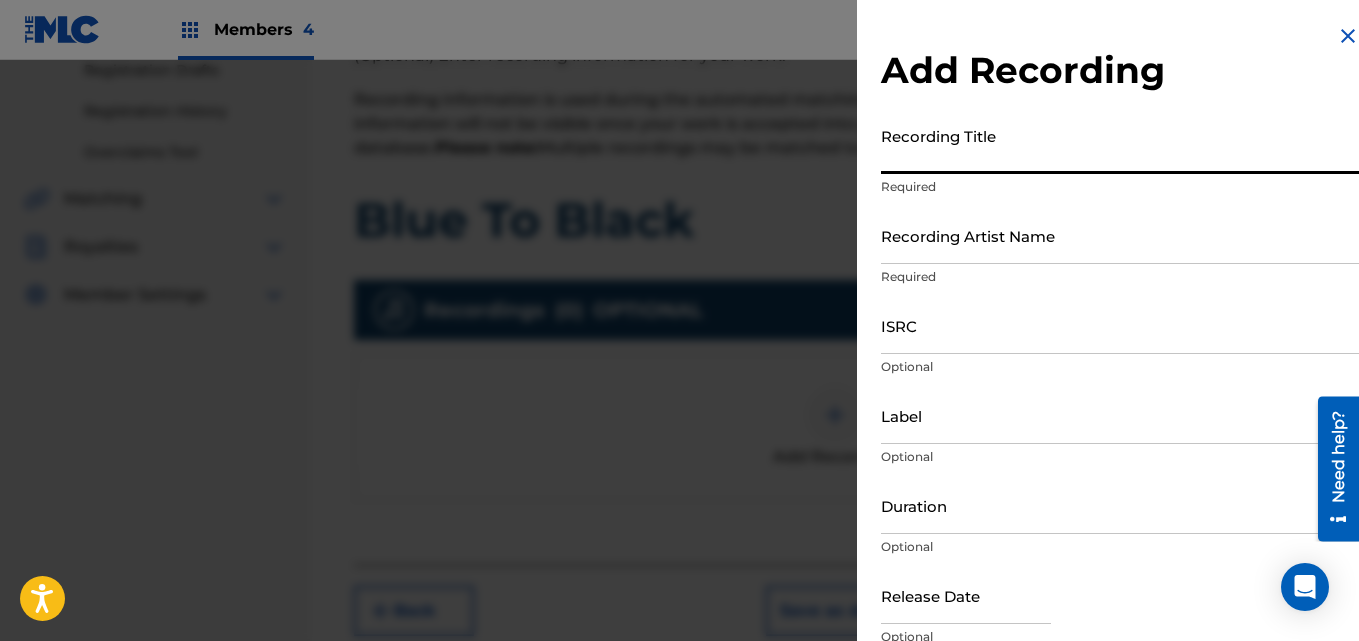click on "Recording Title" at bounding box center (1120, 145) 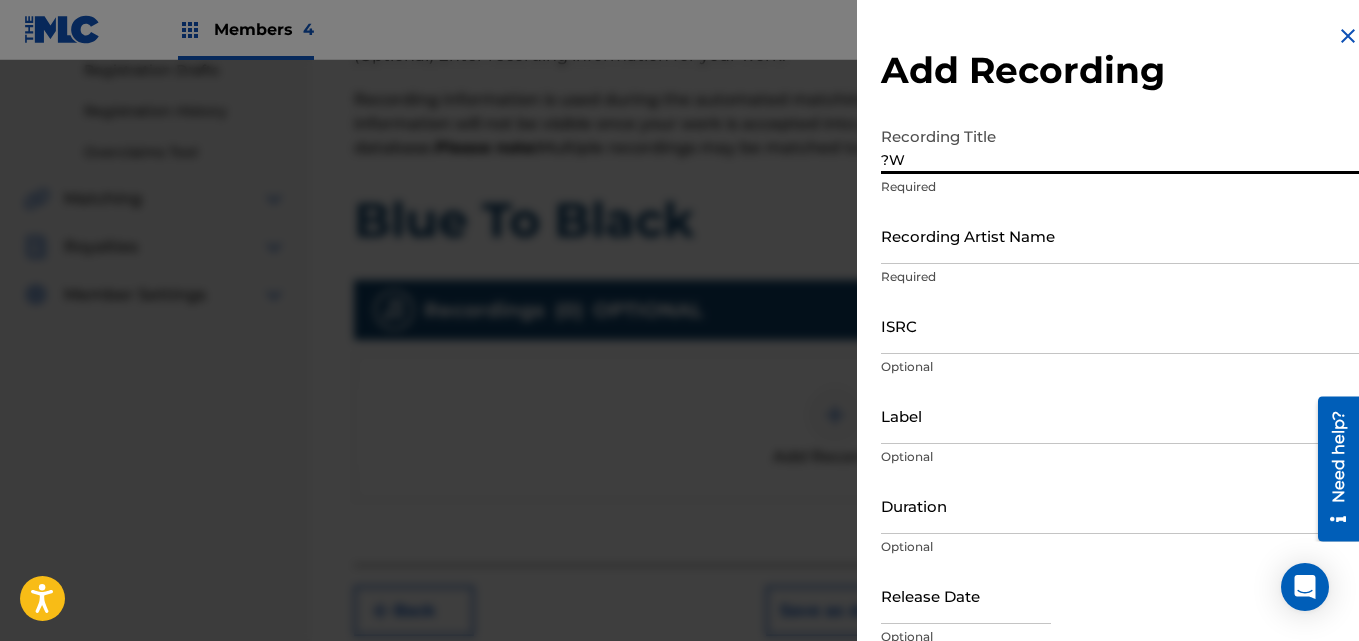 type on "?" 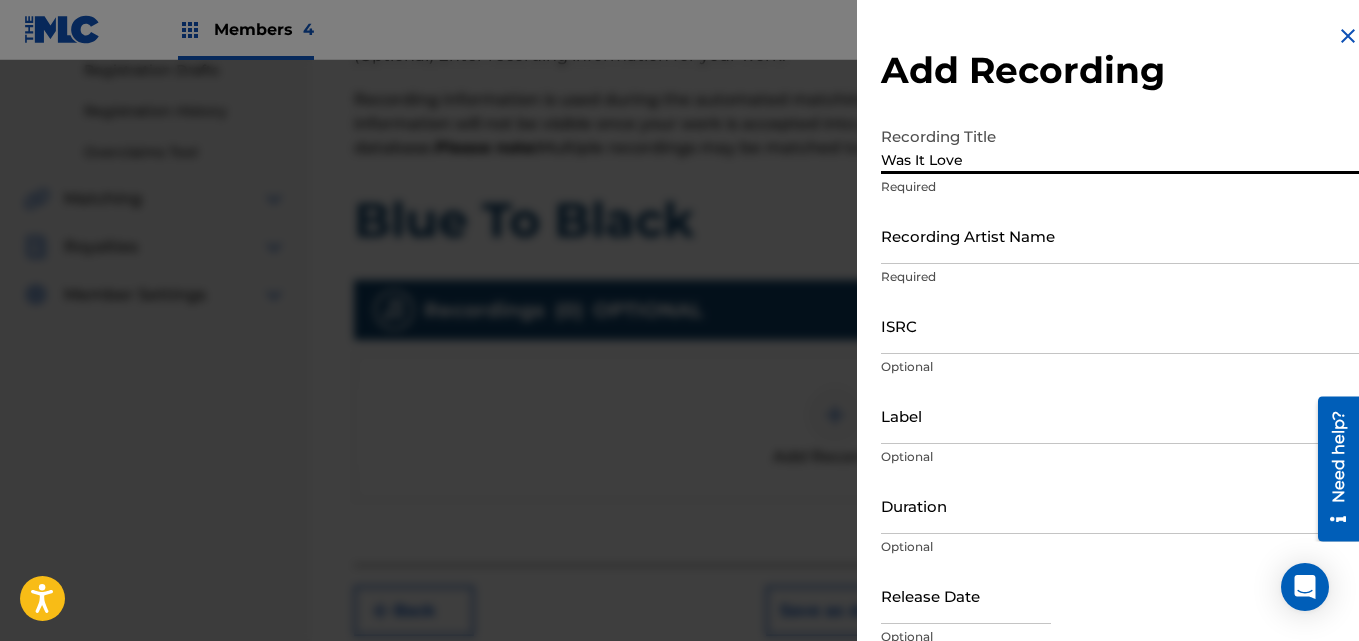 type on "Was It Love" 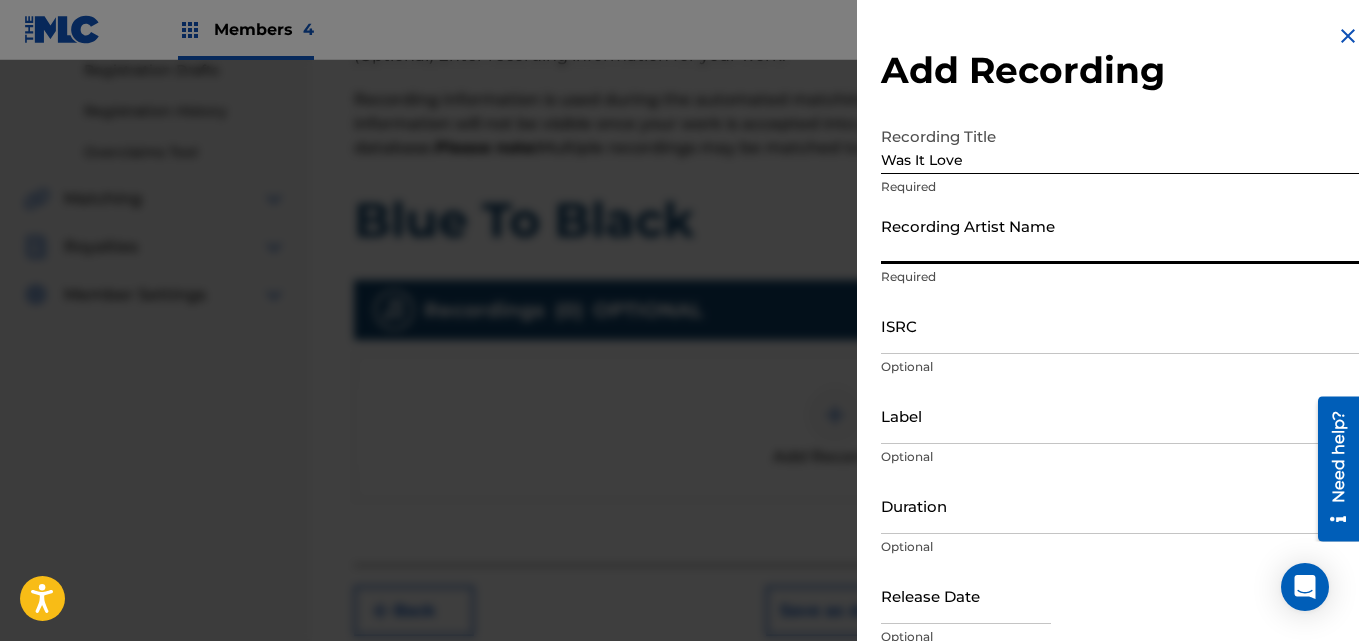 drag, startPoint x: 1256, startPoint y: 240, endPoint x: 1246, endPoint y: 241, distance: 10.049875 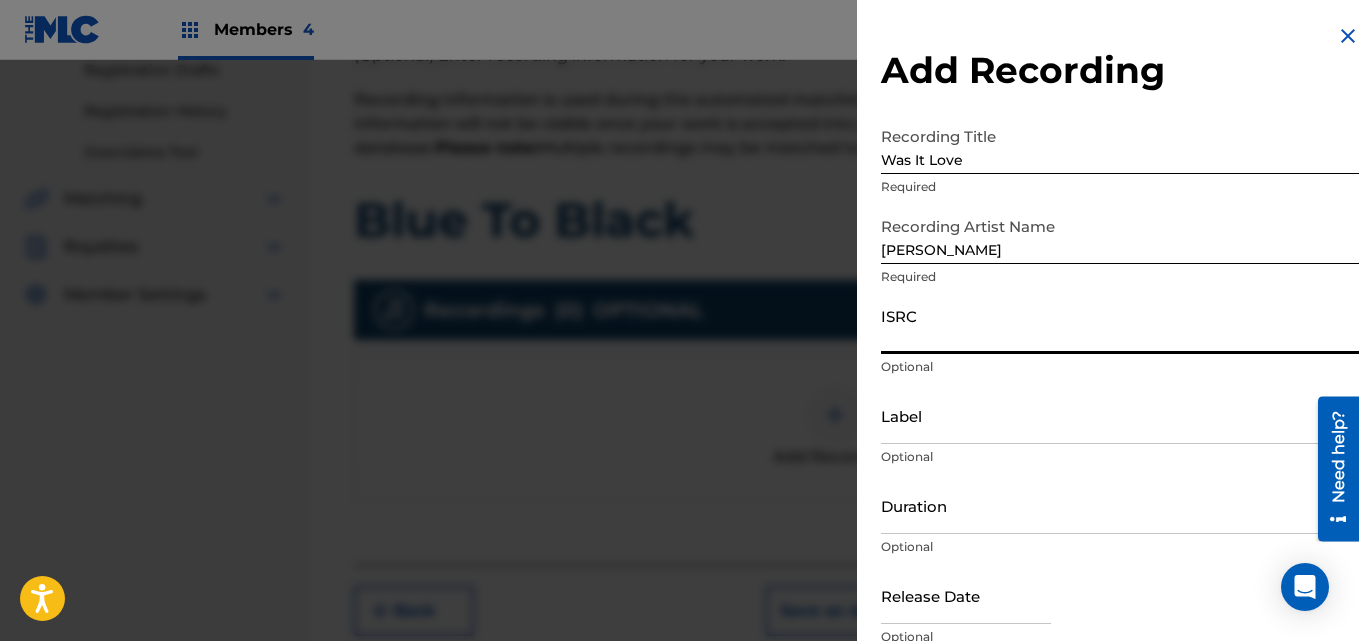 click on "ISRC" at bounding box center [1120, 325] 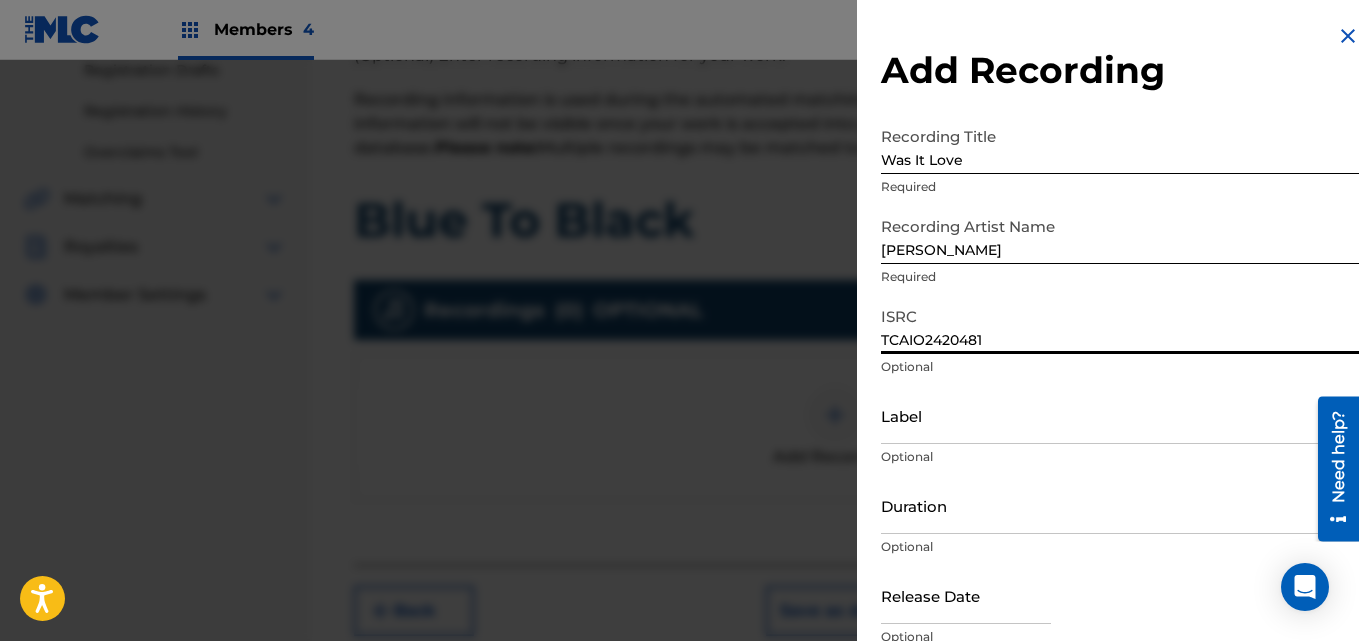 type on "TCAIO2420481" 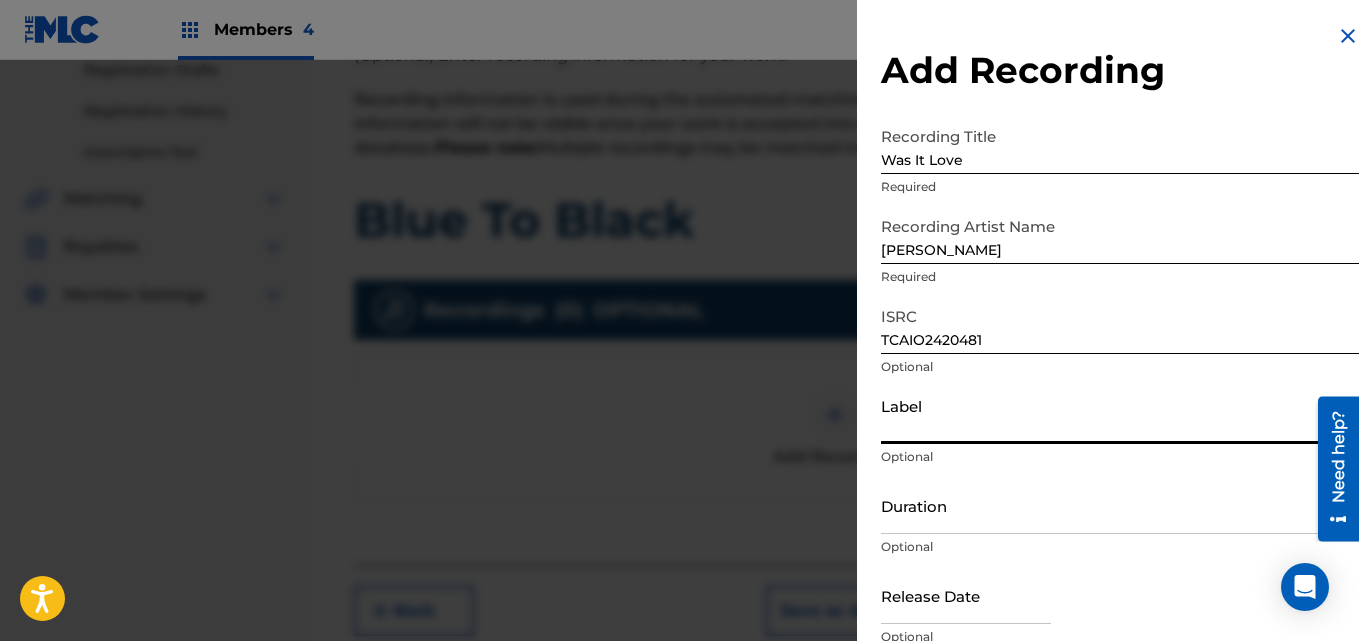 click on "Label" at bounding box center (1120, 415) 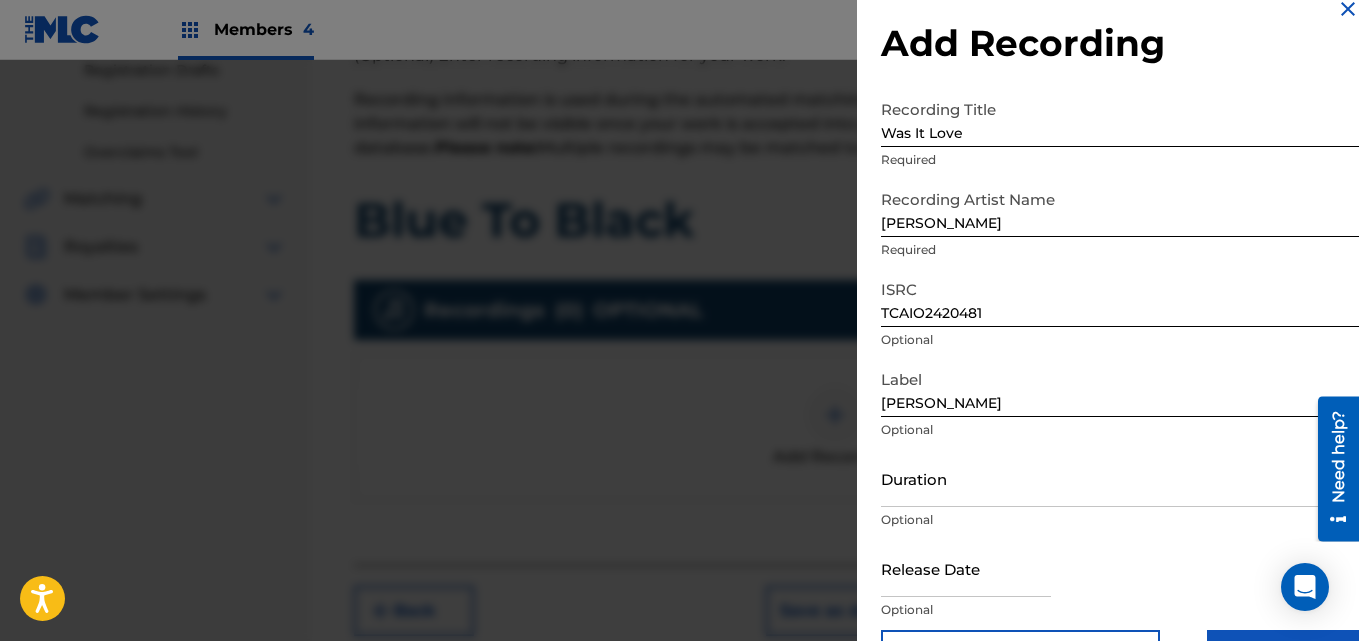 scroll, scrollTop: 90, scrollLeft: 0, axis: vertical 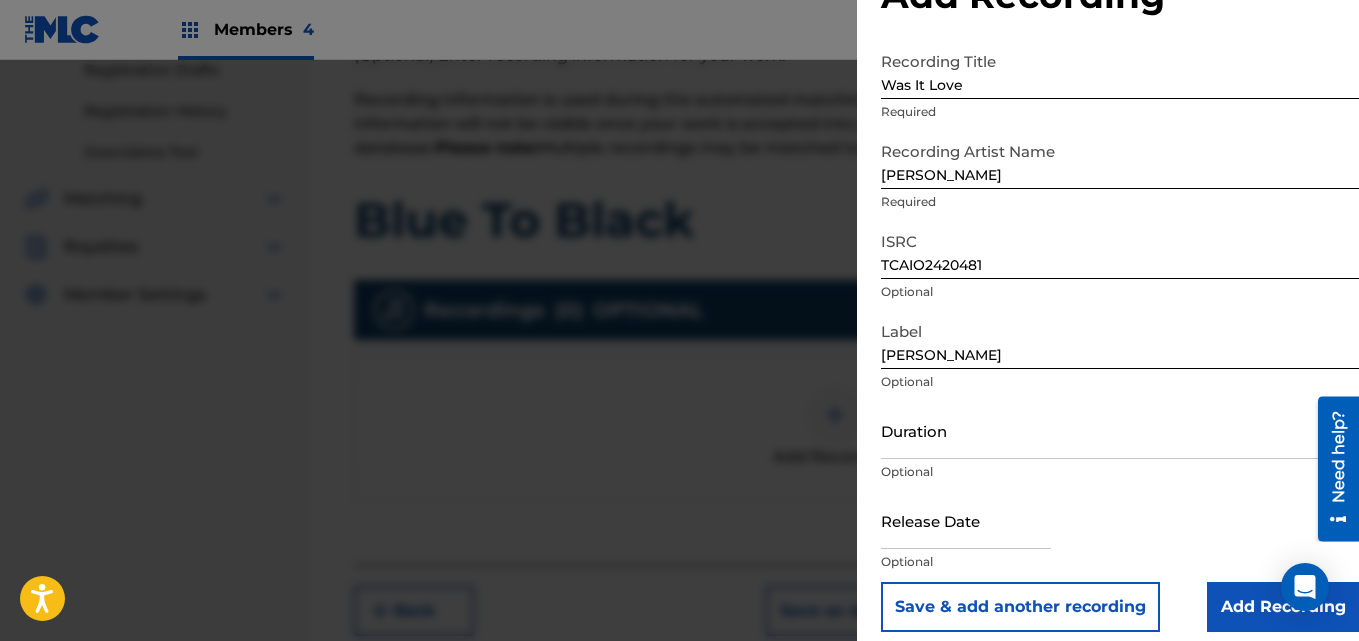 click on "Duration" at bounding box center [1120, 430] 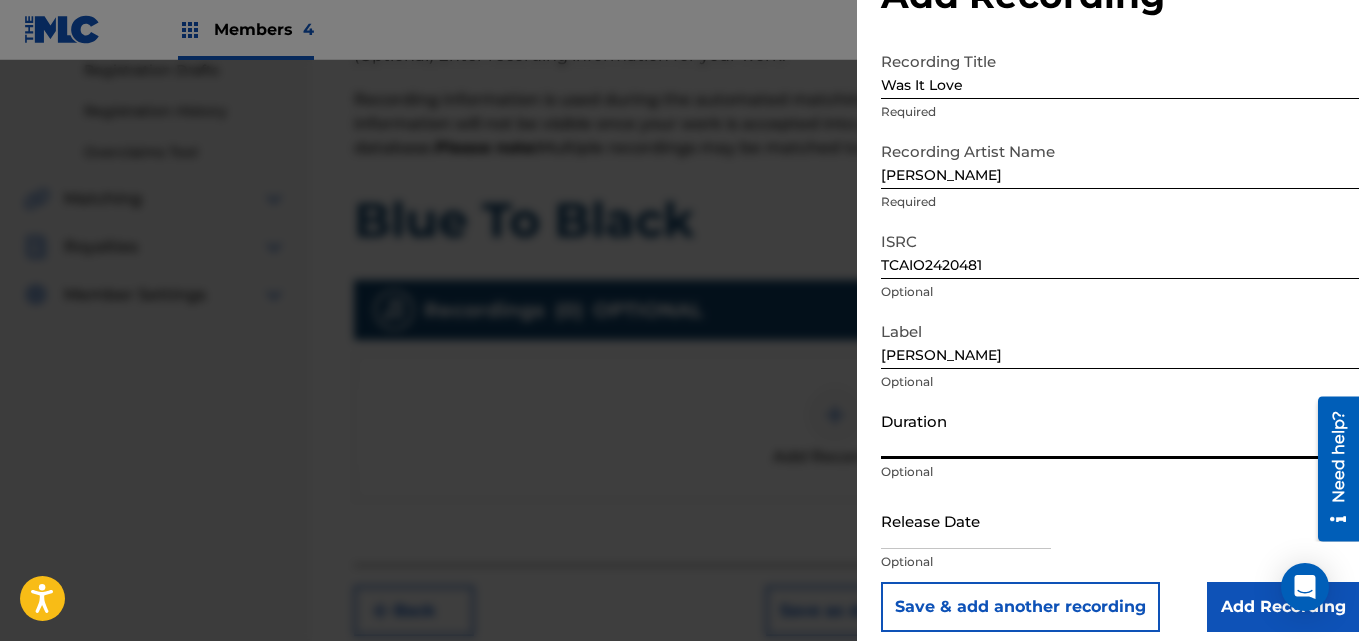 type on "02:21" 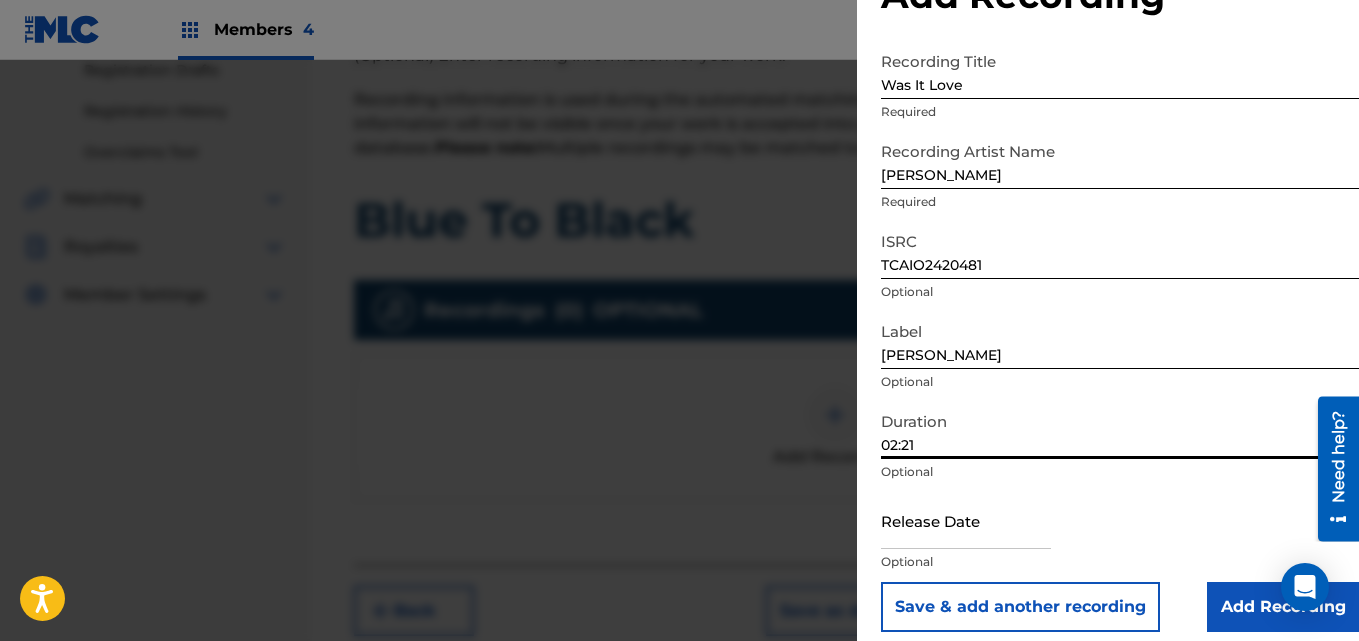 select on "6" 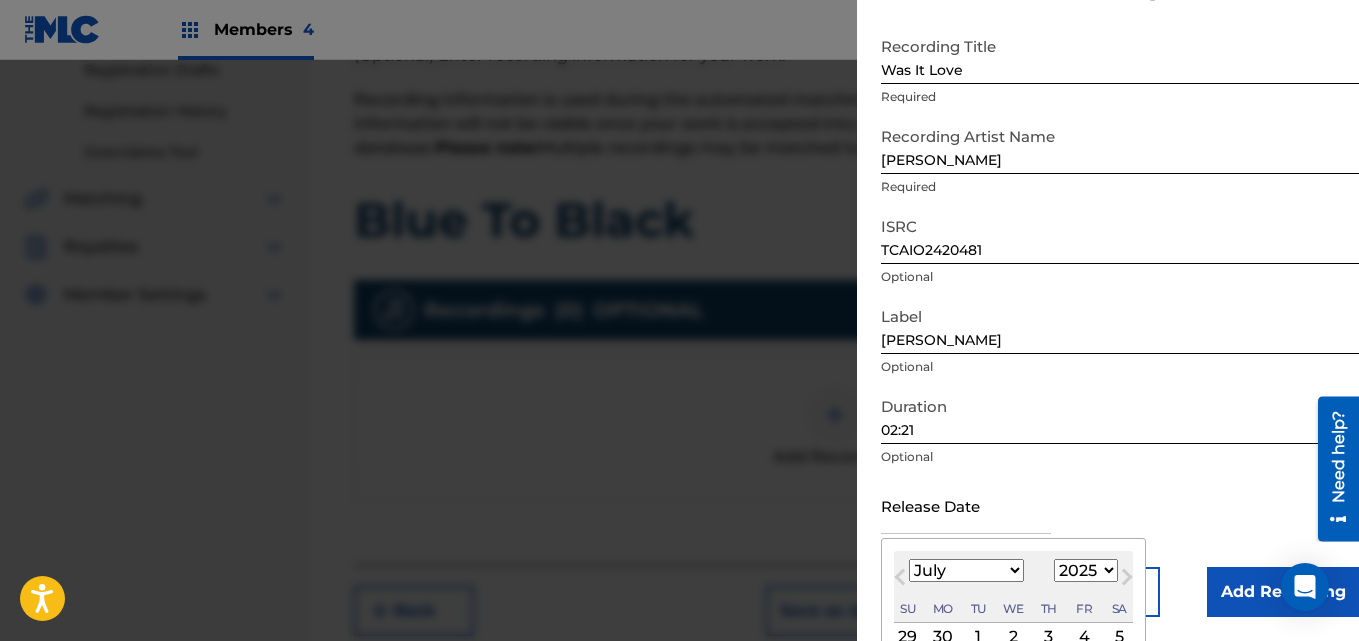 click at bounding box center (966, 505) 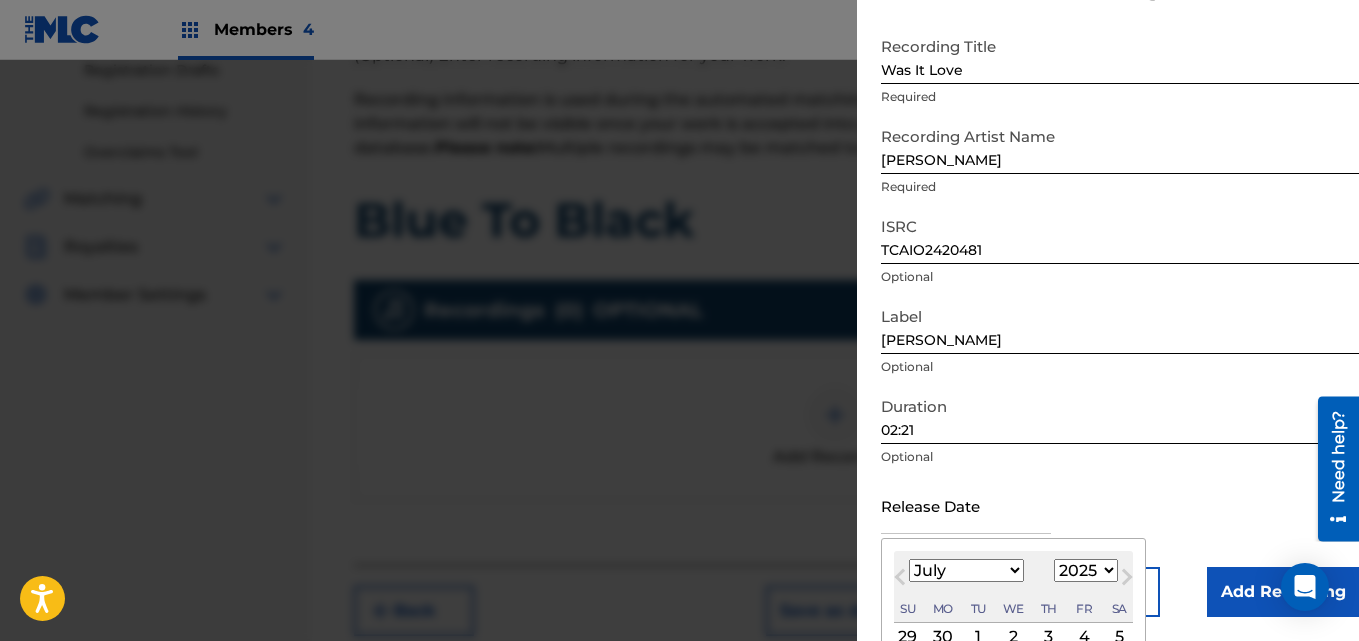 type on "[DATE]" 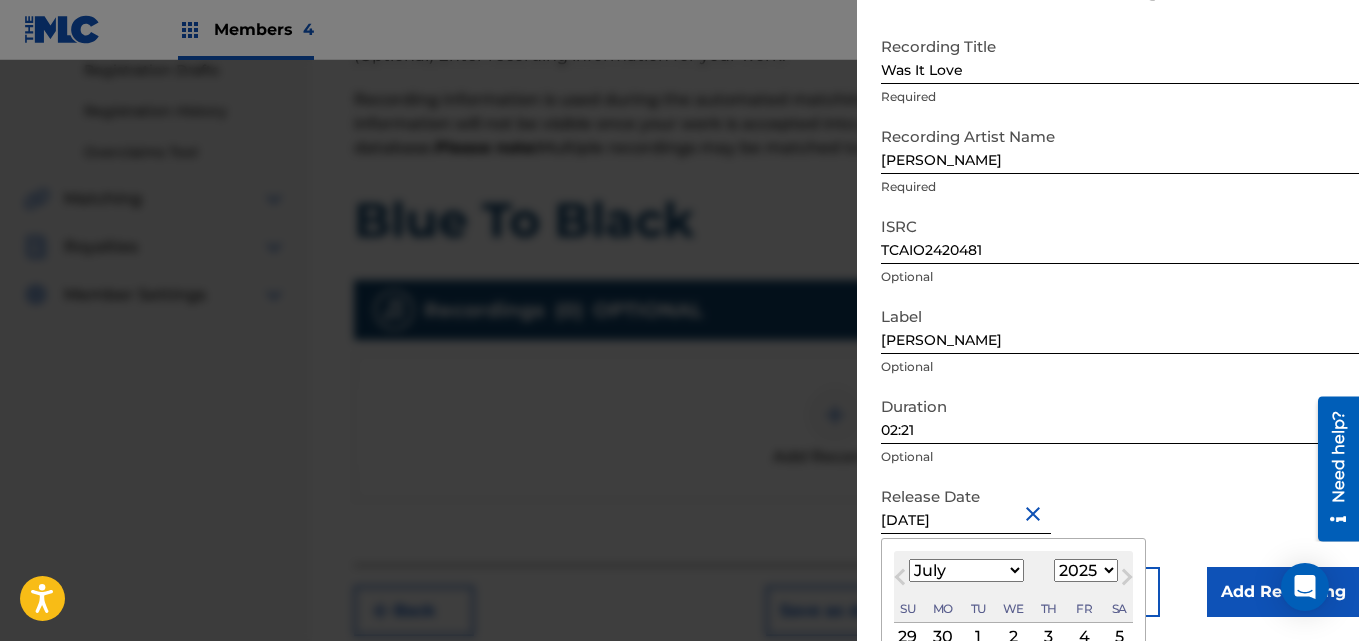 click on "January February March April May June July August September October November December" at bounding box center (966, 570) 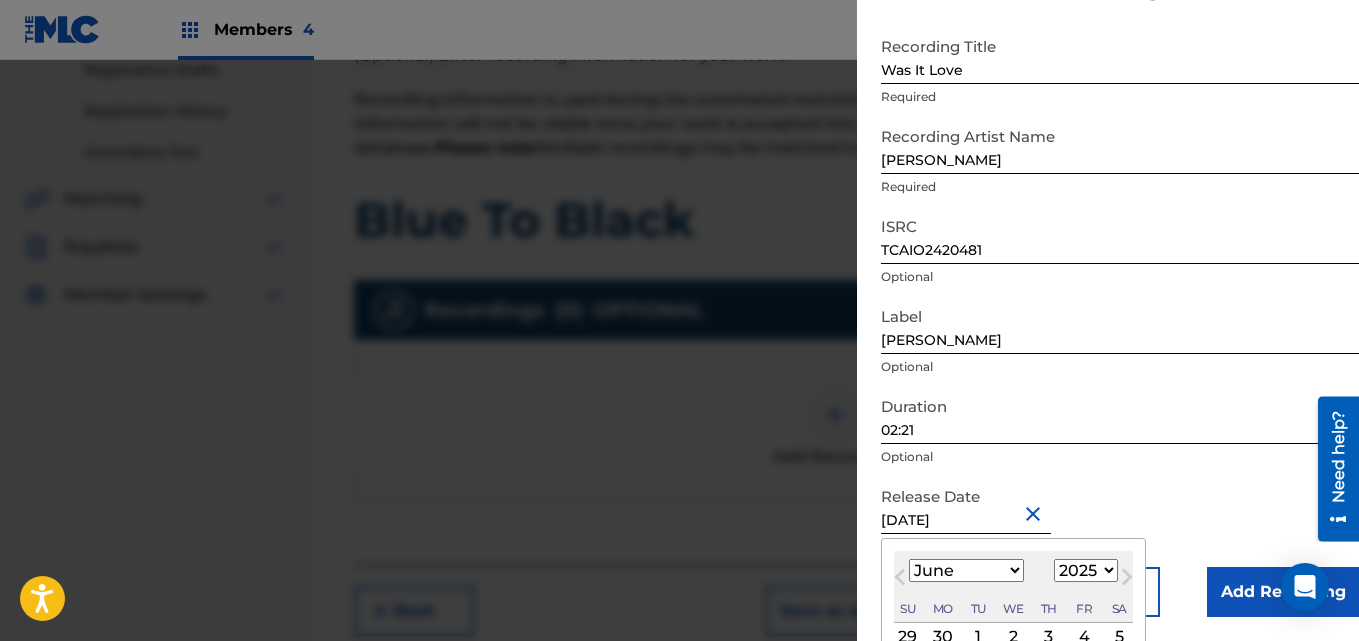 click on "January February March April May June July August September October November December" at bounding box center (966, 570) 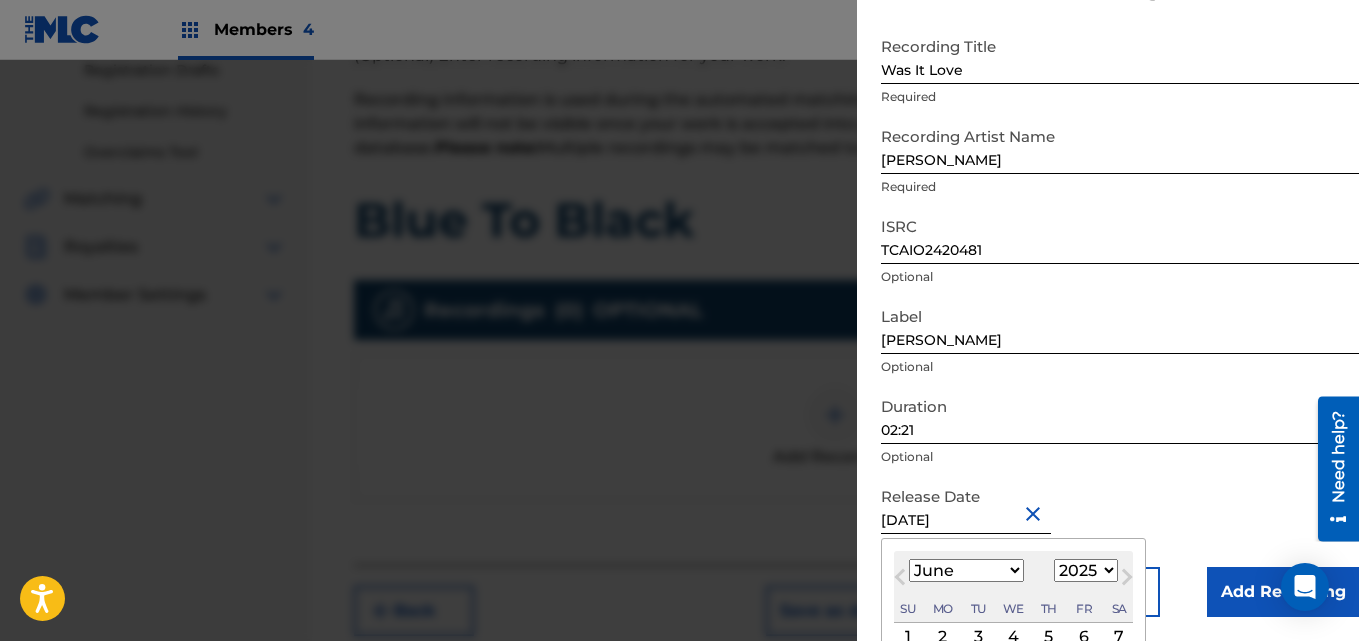 click on "Release Date [DATE] [DATE] Previous Month Next Month June [DATE] February March April May June July August September October November [DATE] 1900 1901 1902 1903 1904 1905 1906 1907 1908 1909 1910 1911 1912 1913 1914 1915 1916 1917 1918 1919 1920 1921 1922 1923 1924 1925 1926 1927 1928 1929 1930 1931 1932 1933 1934 1935 1936 1937 1938 1939 1940 1941 1942 1943 1944 1945 1946 1947 1948 1949 1950 1951 1952 1953 1954 1955 1956 1957 1958 1959 1960 1961 1962 1963 1964 1965 1966 1967 1968 1969 1970 1971 1972 1973 1974 1975 1976 1977 1978 1979 1980 1981 1982 1983 1984 1985 1986 1987 1988 1989 1990 1991 1992 1993 1994 1995 1996 1997 1998 1999 2000 2001 2002 2003 2004 2005 2006 2007 2008 2009 2010 2011 2012 2013 2014 2015 2016 2017 2018 2019 2020 2021 2022 2023 2024 2025 2026 2027 2028 2029 2030 2031 2032 2033 2034 2035 2036 2037 2038 2039 2040 2041 2042 2043 2044 2045 2046 2047 2048 2049 2050 2051 2052 2053 2054 2055 2056 2057 2058 2059 2060 2061 2062 2063 2064 2065 2066 2067 2068 2069 2070 2071 1" at bounding box center [1120, 522] 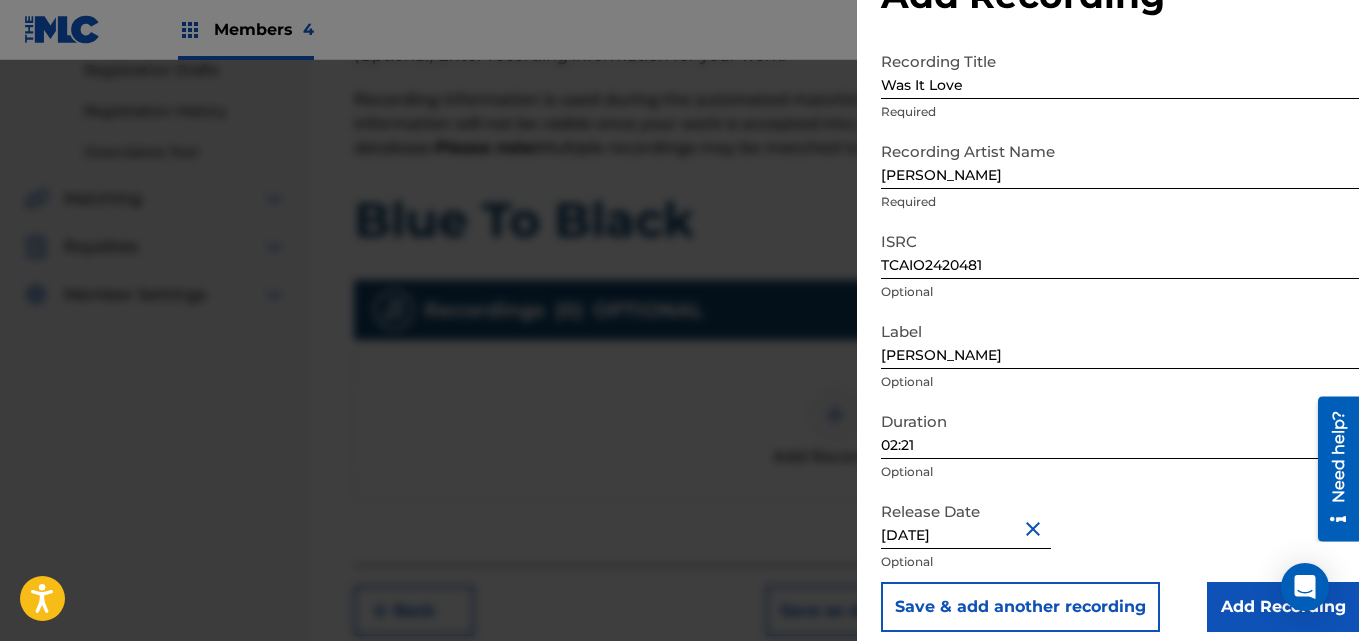 click on "Add Recording" at bounding box center (1283, 607) 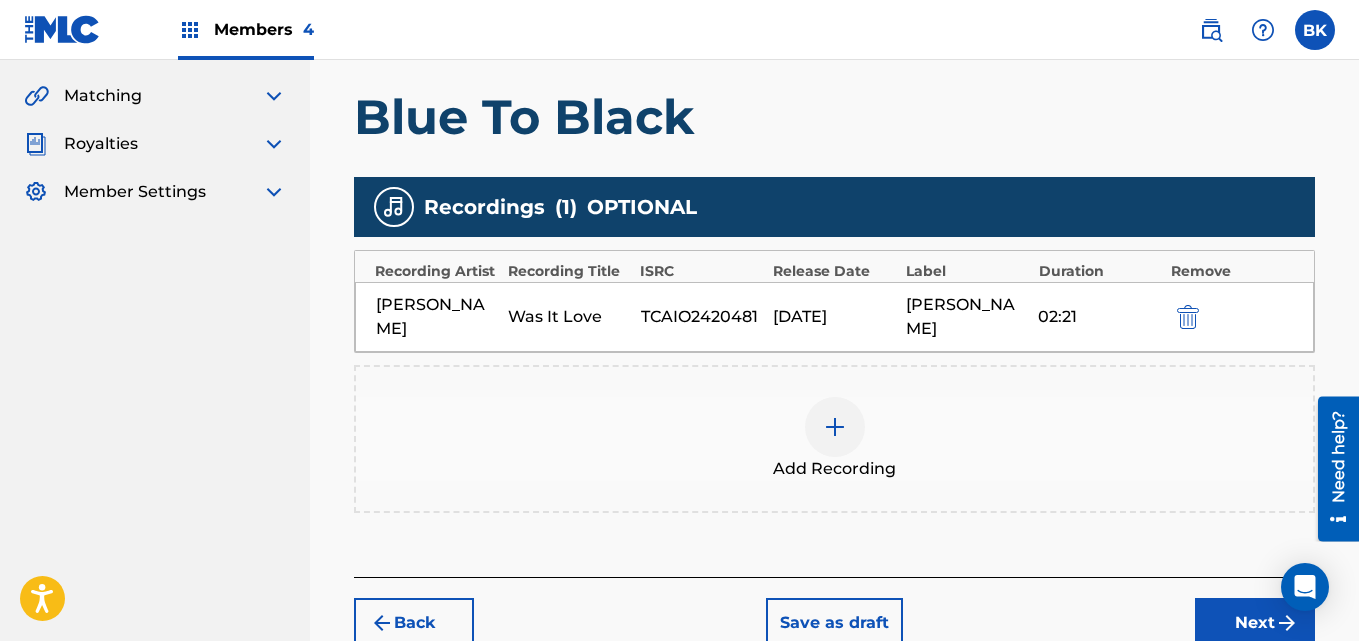 scroll, scrollTop: 549, scrollLeft: 0, axis: vertical 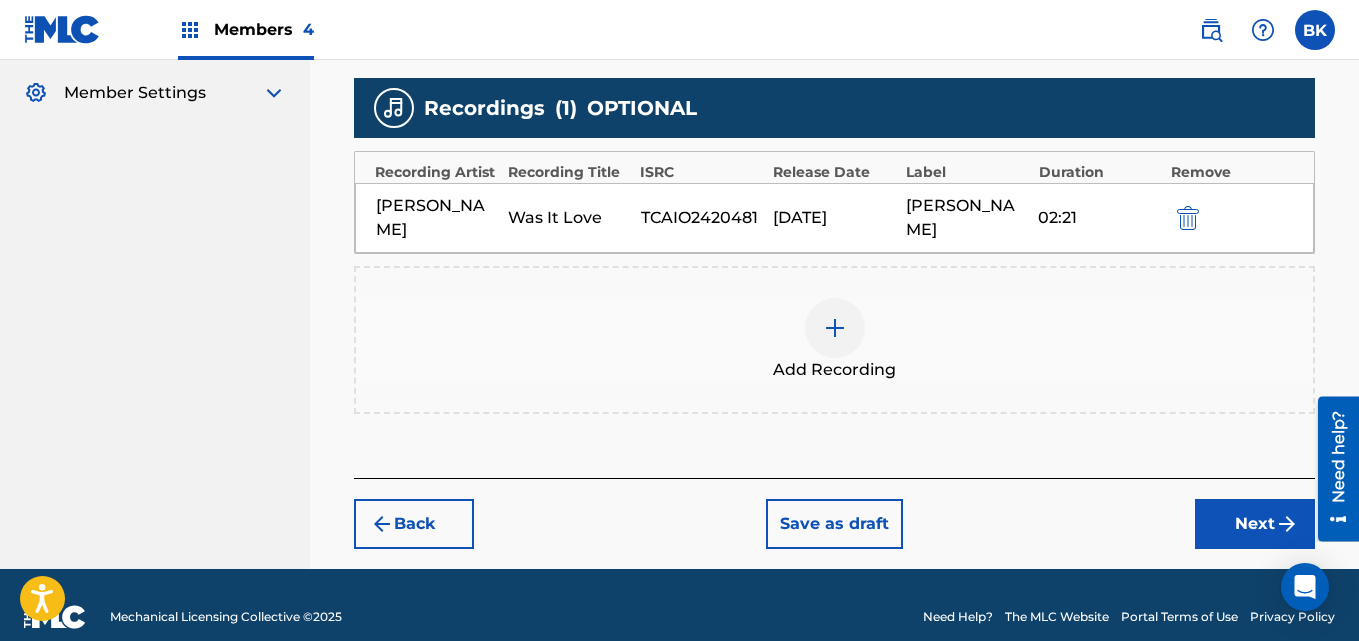 click on "Next" at bounding box center (1255, 524) 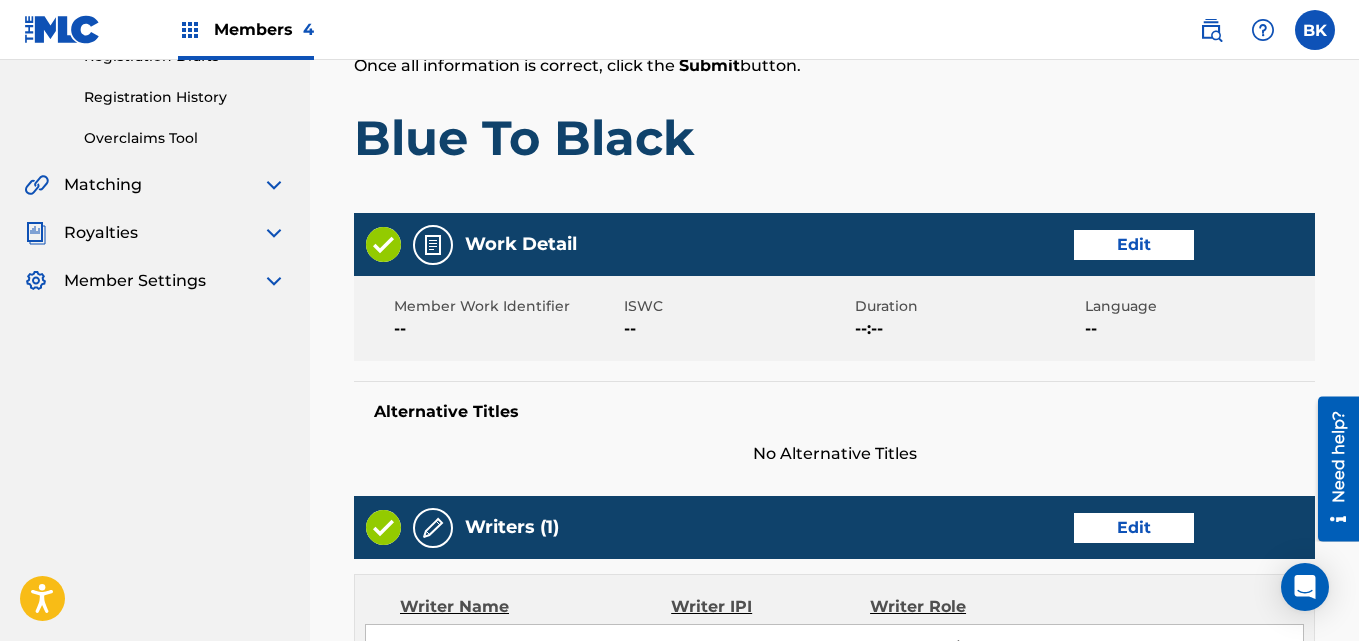 scroll, scrollTop: 176, scrollLeft: 0, axis: vertical 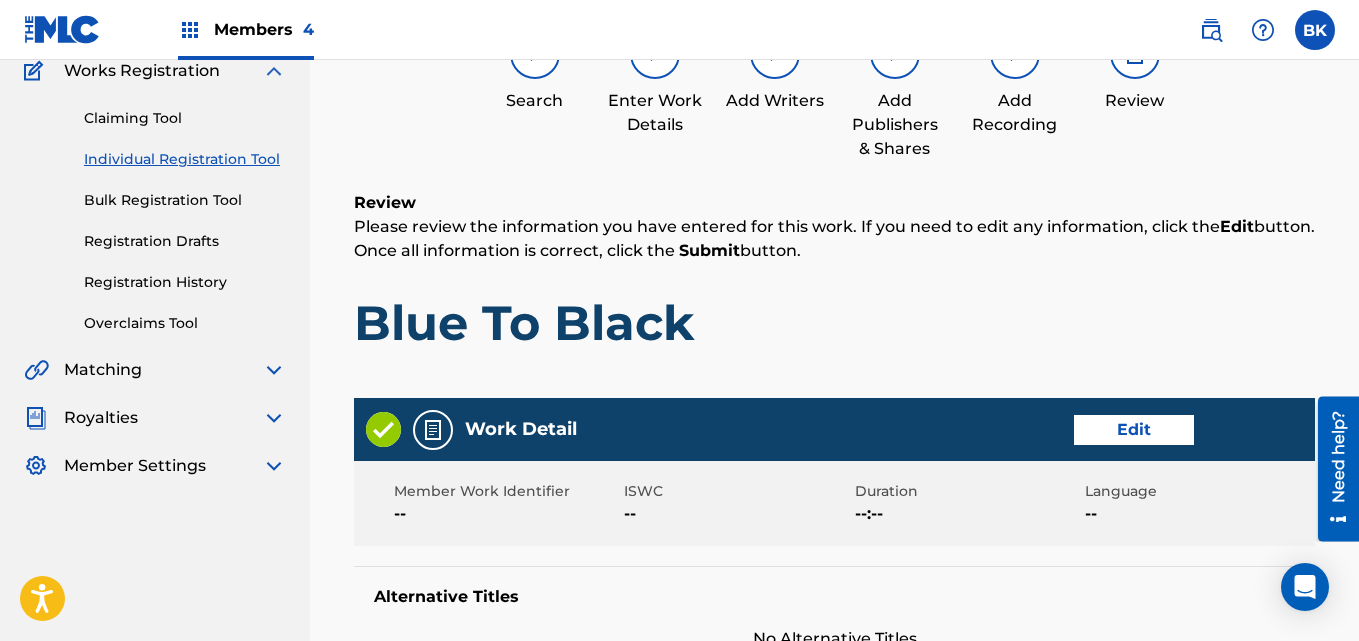 click at bounding box center [655, 54] 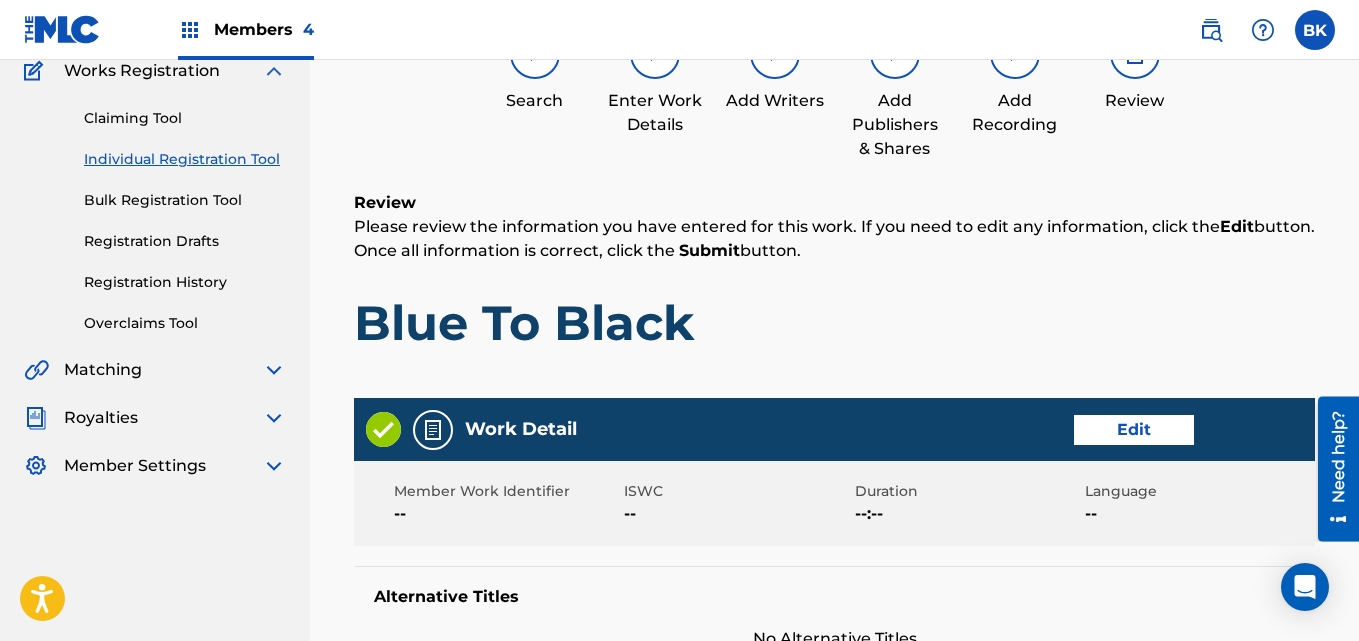 drag, startPoint x: 912, startPoint y: 312, endPoint x: 930, endPoint y: 314, distance: 18.110771 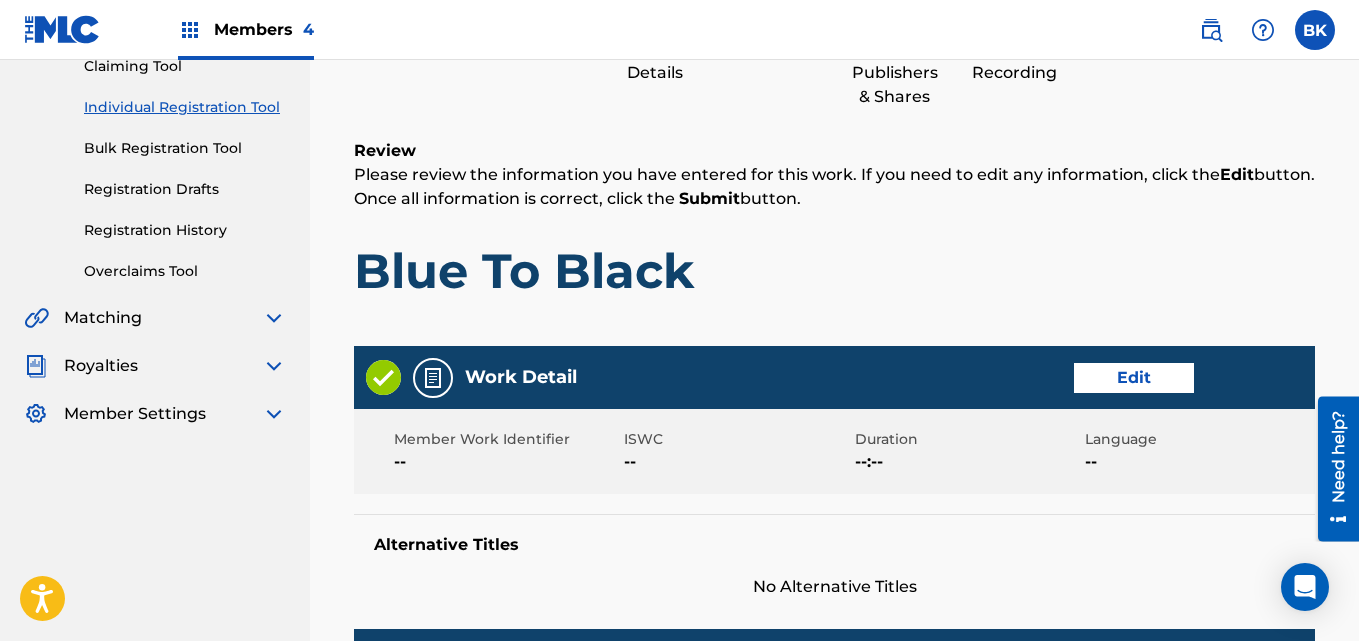 scroll, scrollTop: 240, scrollLeft: 0, axis: vertical 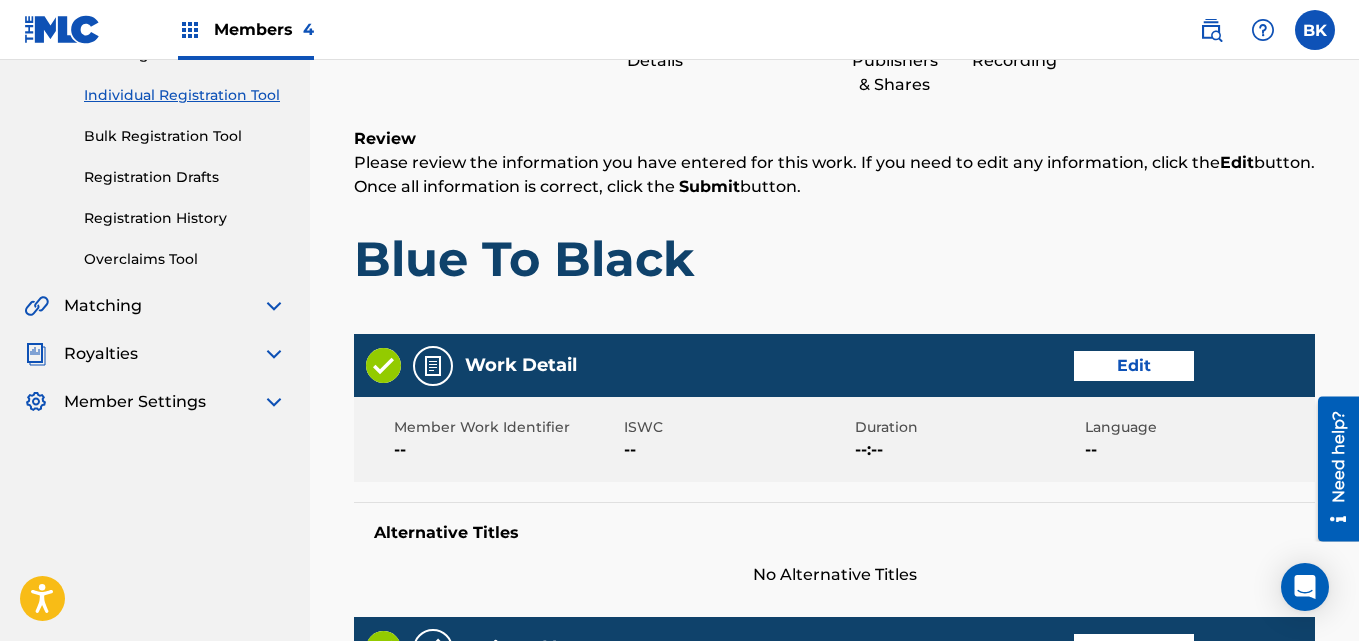 click on "Edit" at bounding box center [1134, 366] 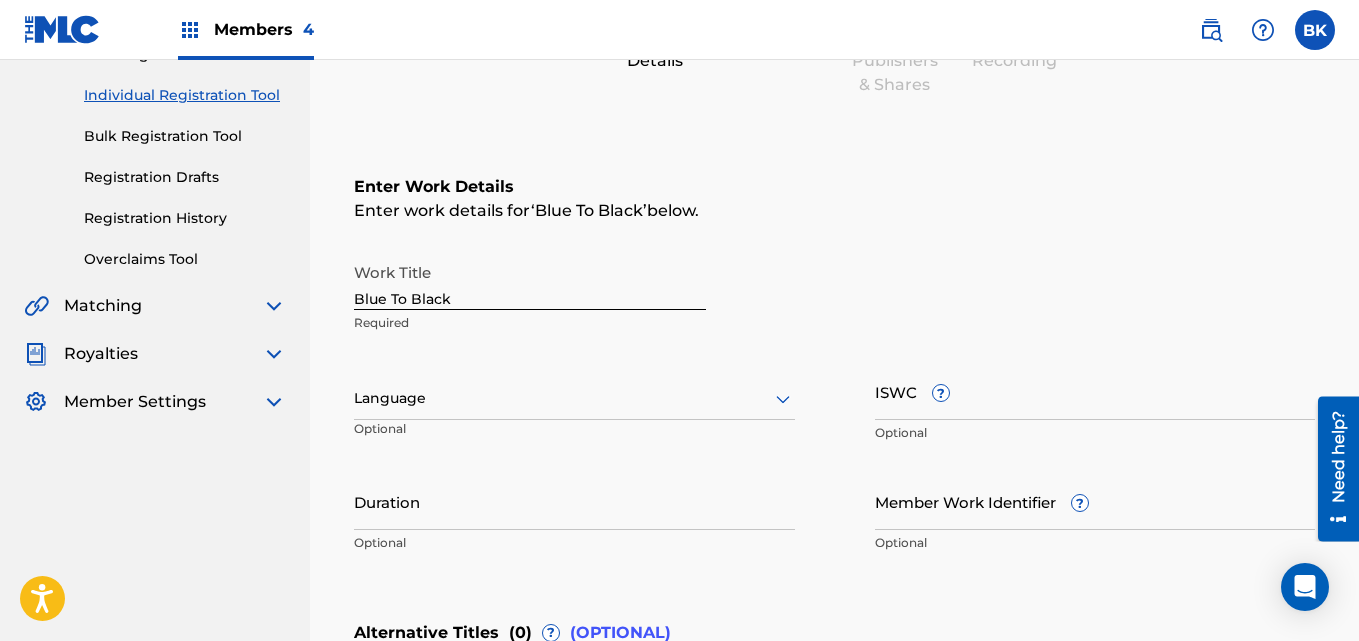 click on "Blue To Black" at bounding box center [530, 281] 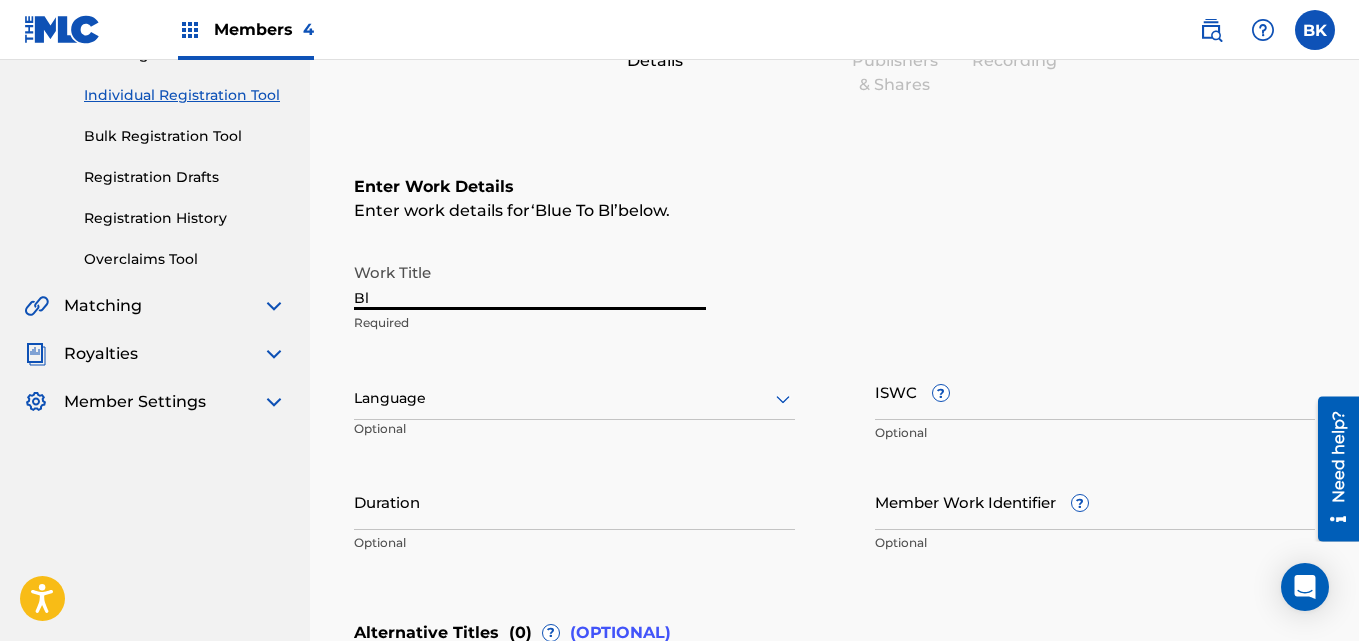 type on "B" 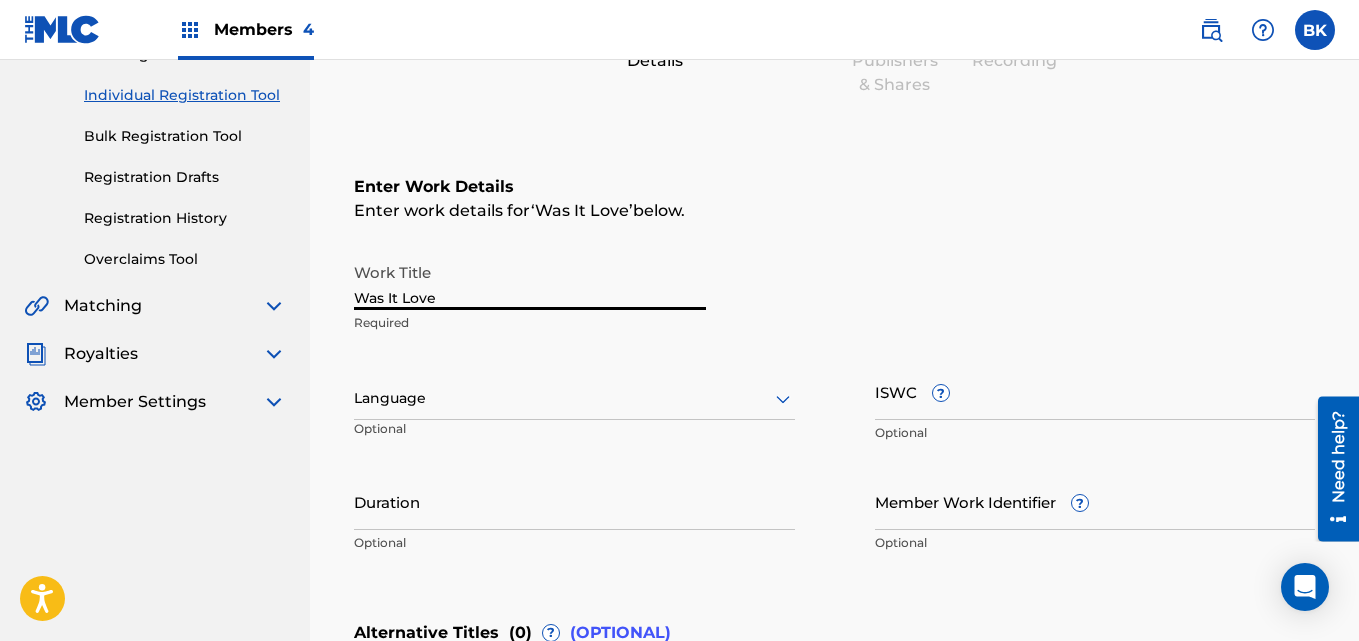 type on "Was It Love" 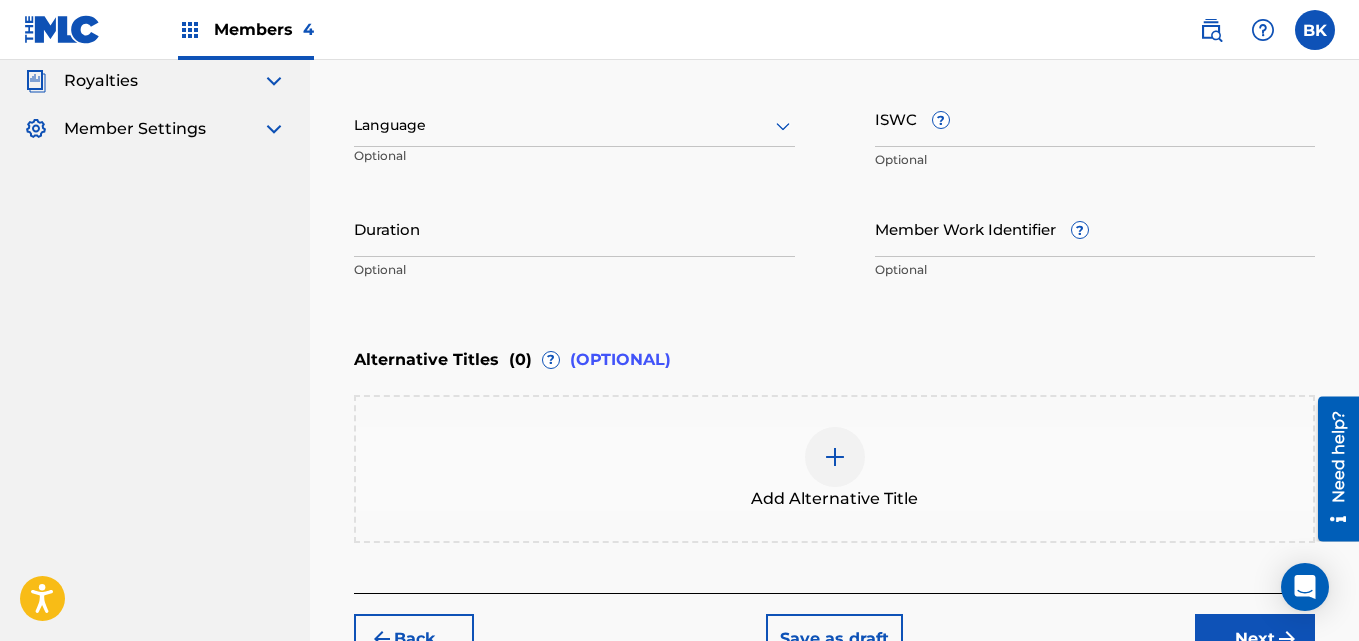scroll, scrollTop: 652, scrollLeft: 0, axis: vertical 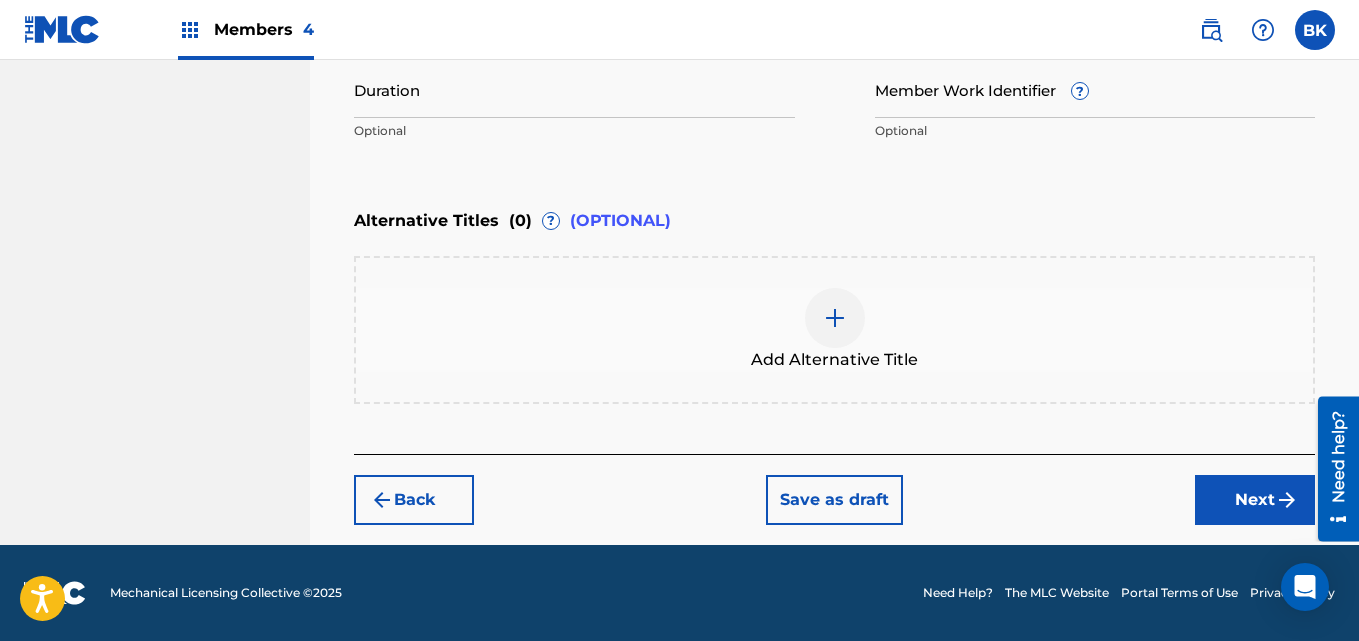 click on "Next" at bounding box center [1255, 500] 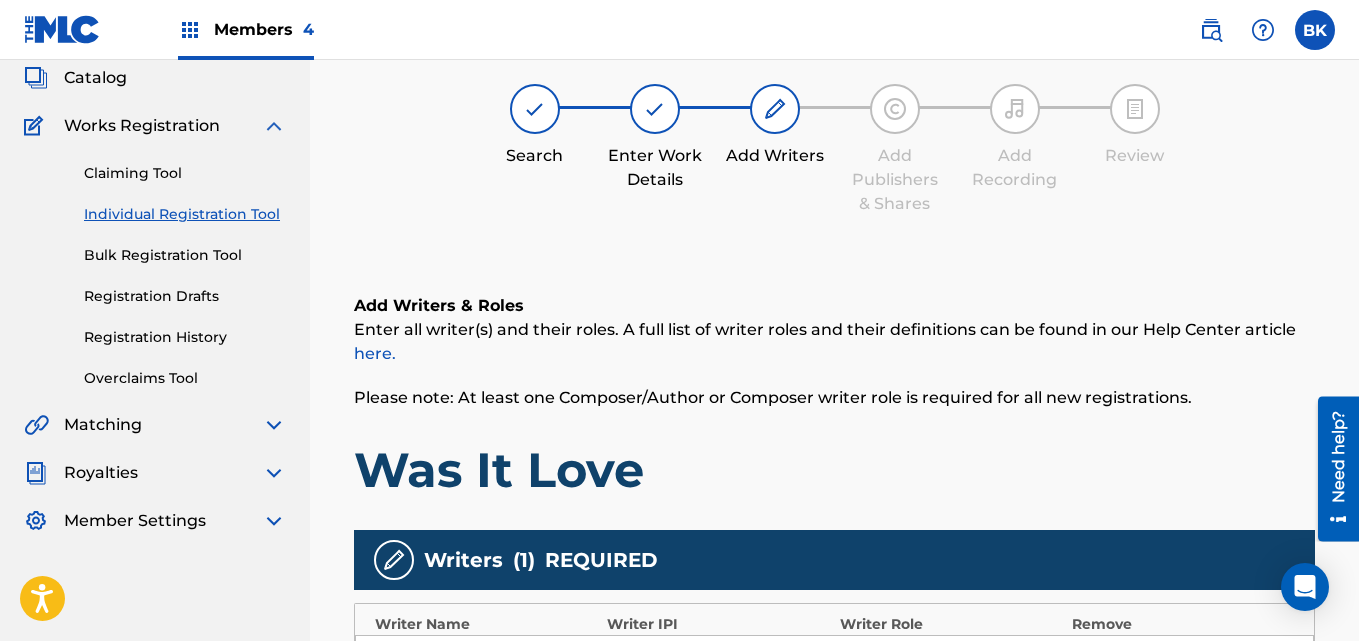 scroll, scrollTop: 90, scrollLeft: 0, axis: vertical 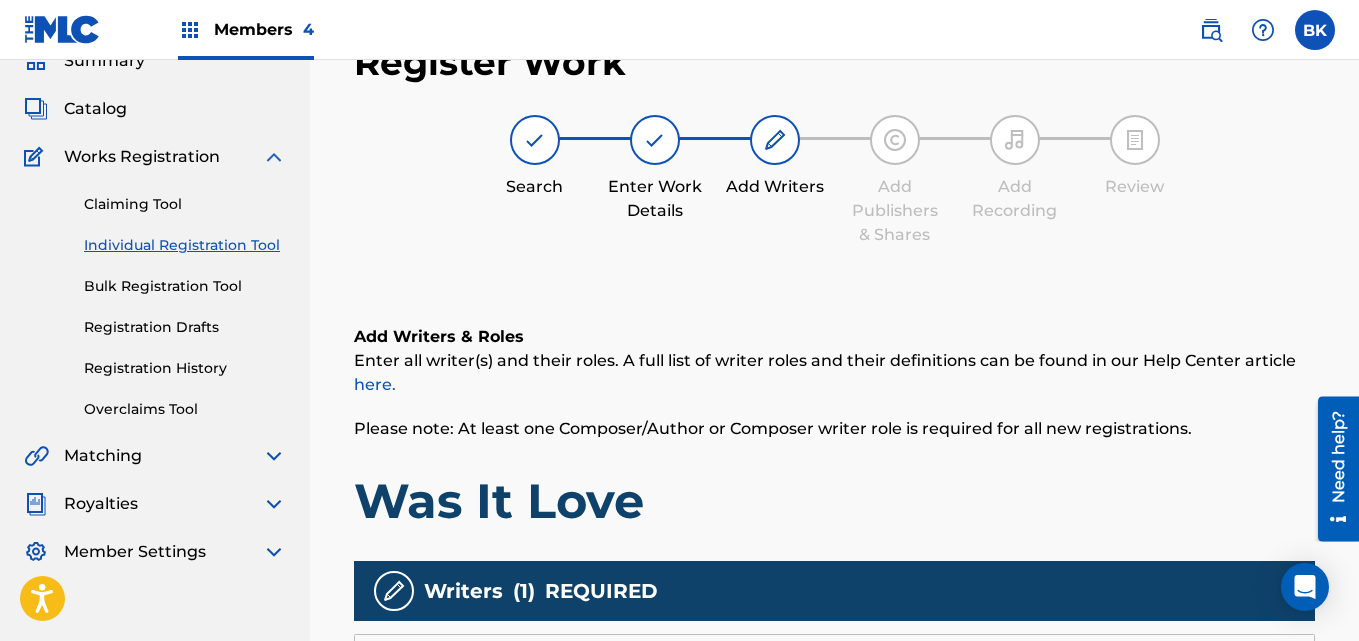 click at bounding box center [1135, 140] 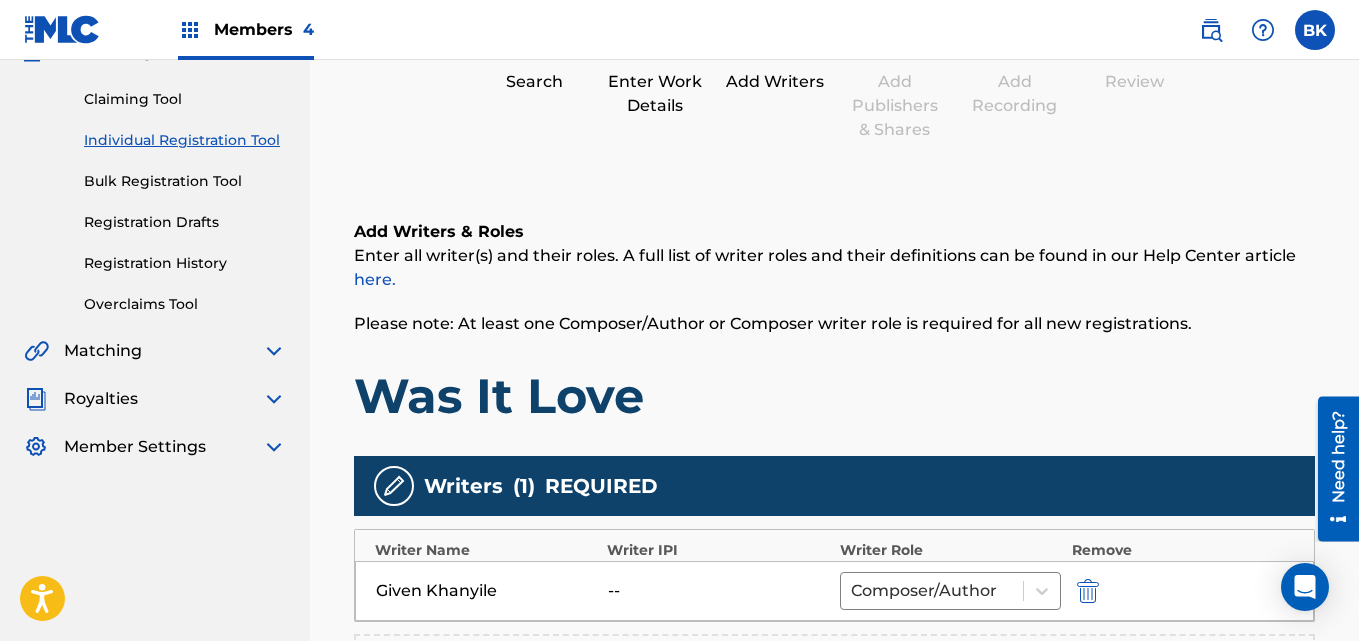 scroll, scrollTop: 619, scrollLeft: 0, axis: vertical 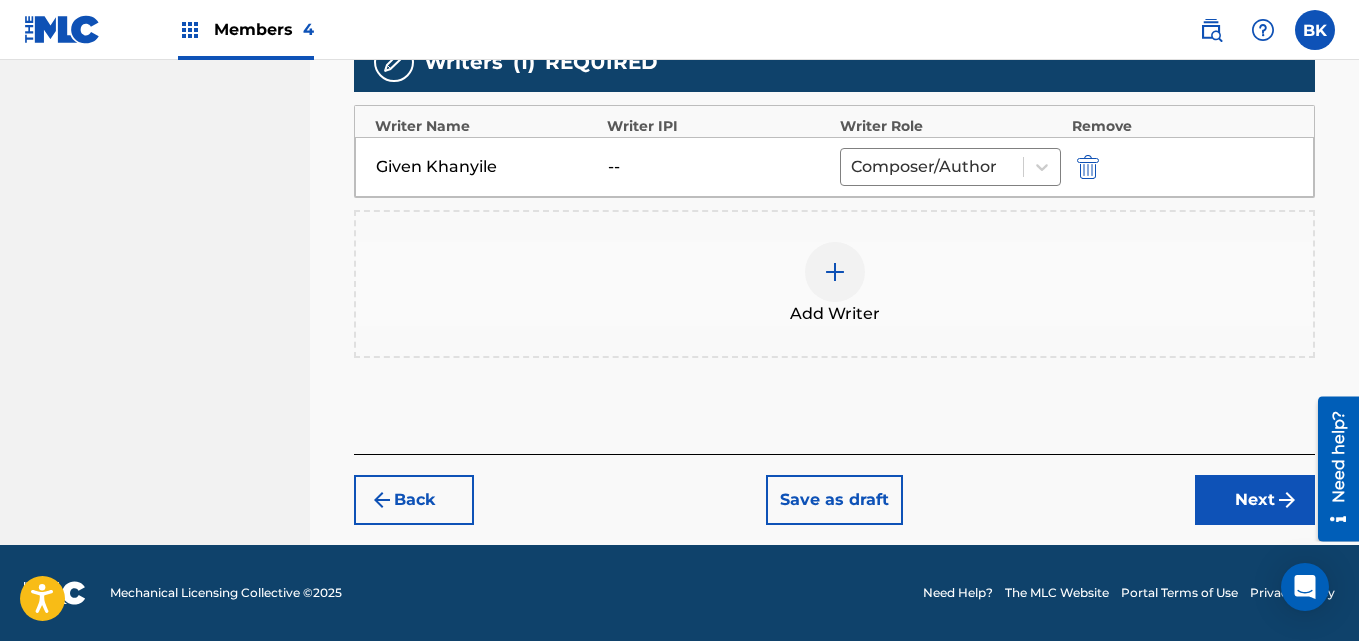 click on "Register Work Search Enter Work Details Add Writers Add Publishers & Shares Add Recording Review Add Writers & Roles Enter all writer(s) and their roles. A full list of writer roles and their definitions can be found in our Help Center article   here. Please note: At least one Composer/Author or Composer writer role is required for all new registrations. Was It Love Writers ( 1 ) REQUIRED Writer Name Writer IPI Writer Role Remove [PERSON_NAME] -- Composer/Author Add Writer Back Save as draft Next" at bounding box center (834, 18) 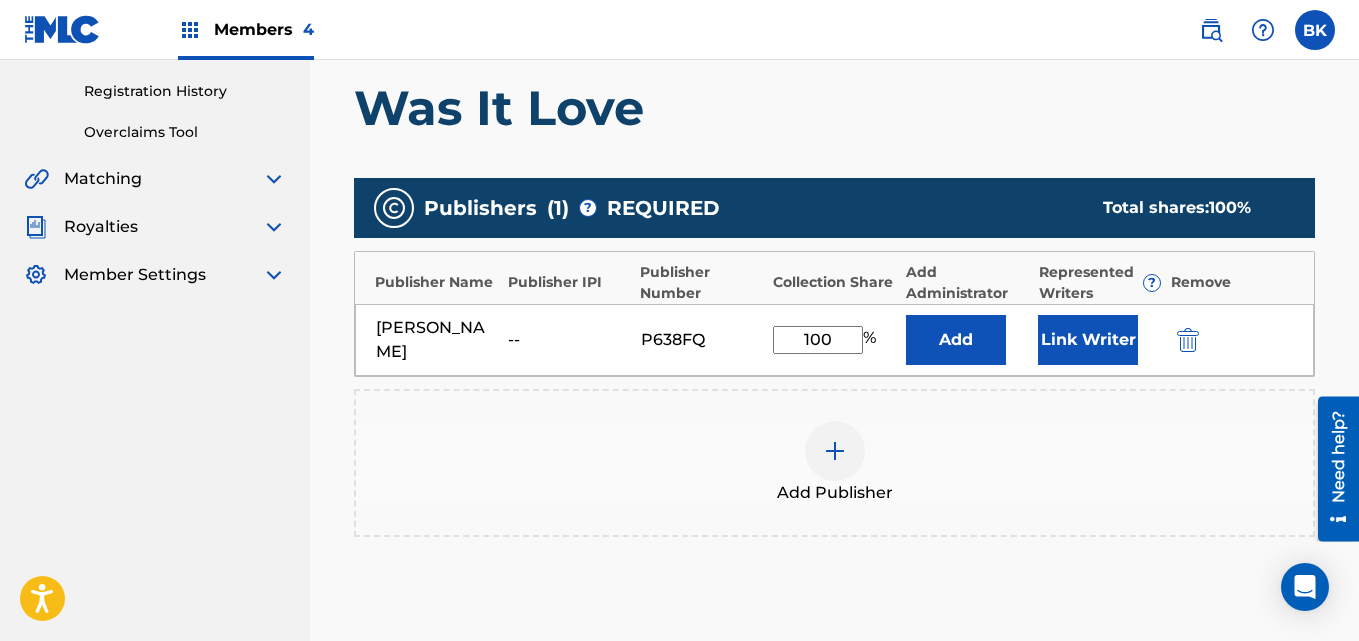 scroll, scrollTop: 606, scrollLeft: 0, axis: vertical 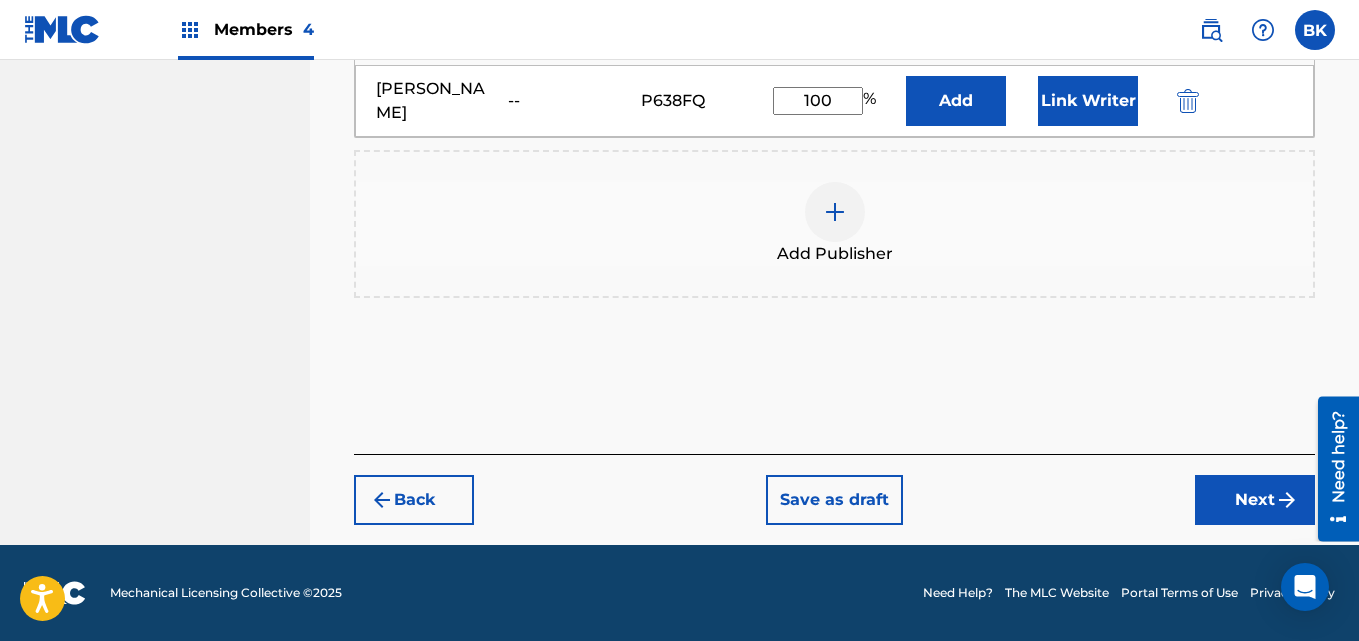 click on "Next" at bounding box center [1255, 500] 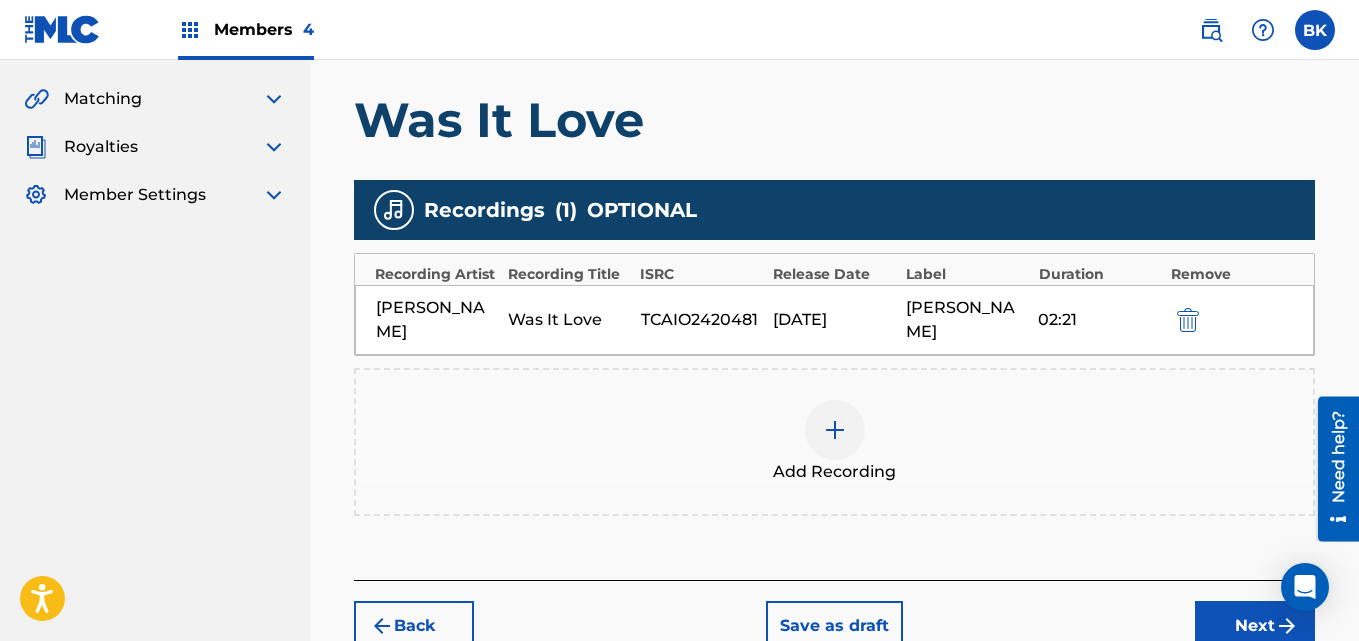 scroll, scrollTop: 549, scrollLeft: 0, axis: vertical 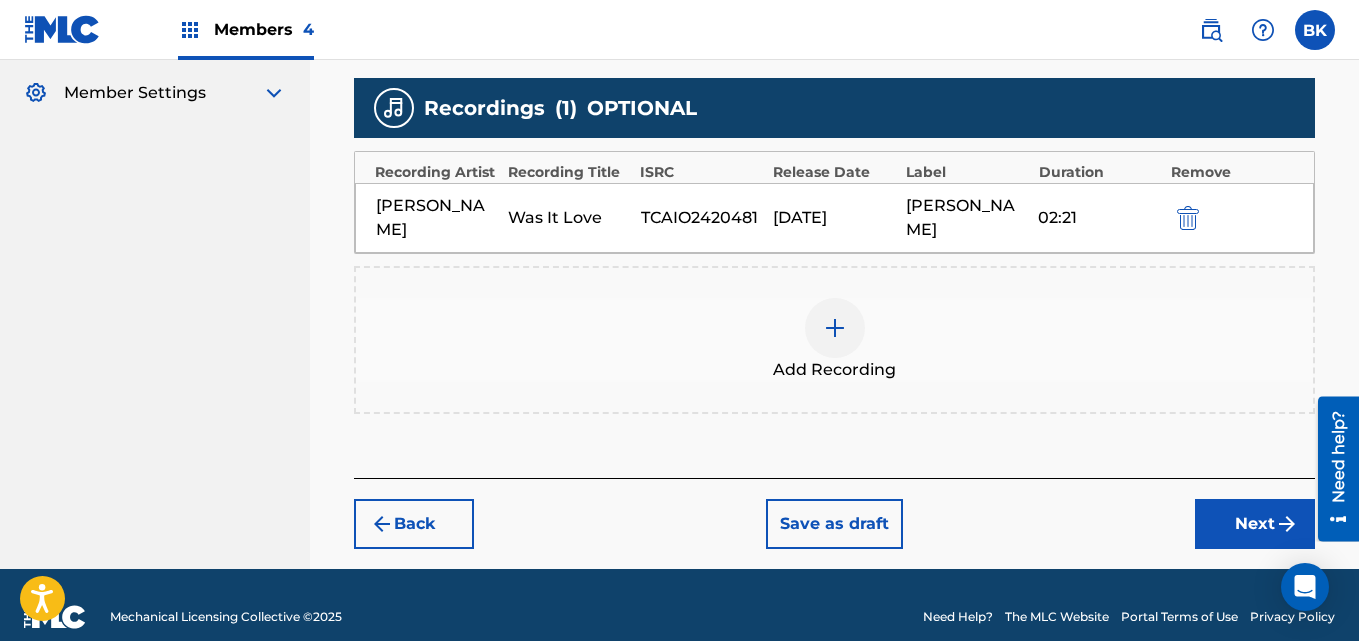 click on "Next" at bounding box center [1255, 524] 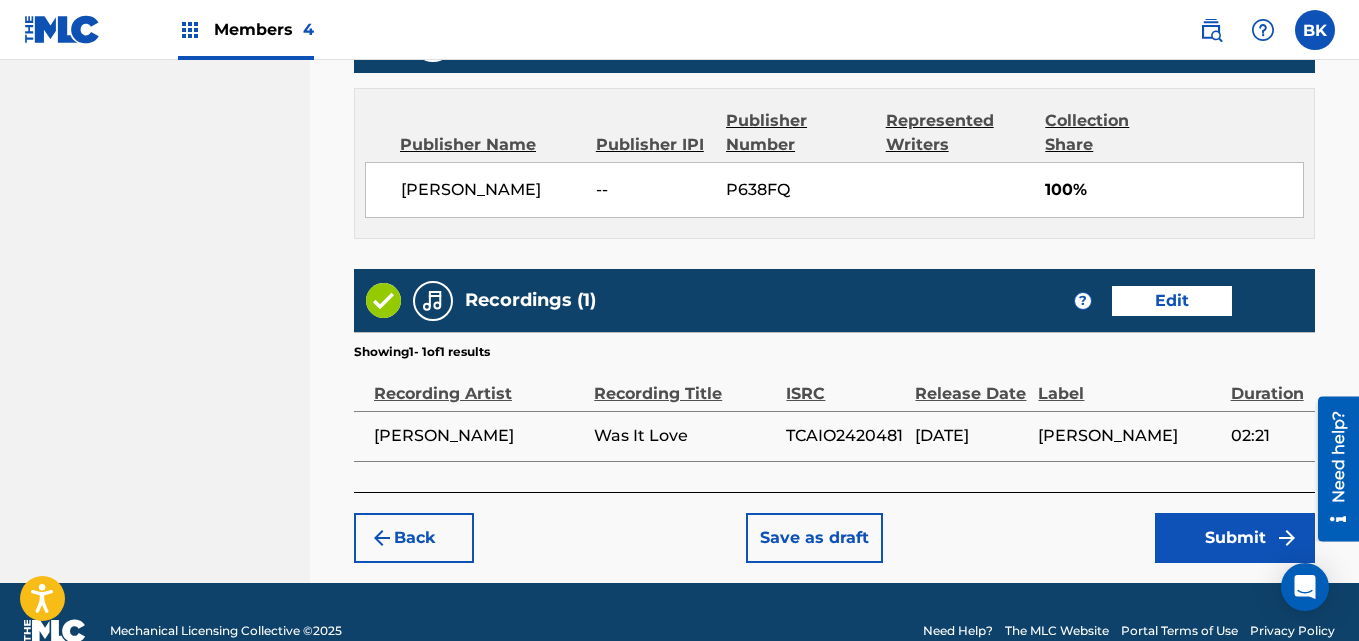 scroll, scrollTop: 1072, scrollLeft: 0, axis: vertical 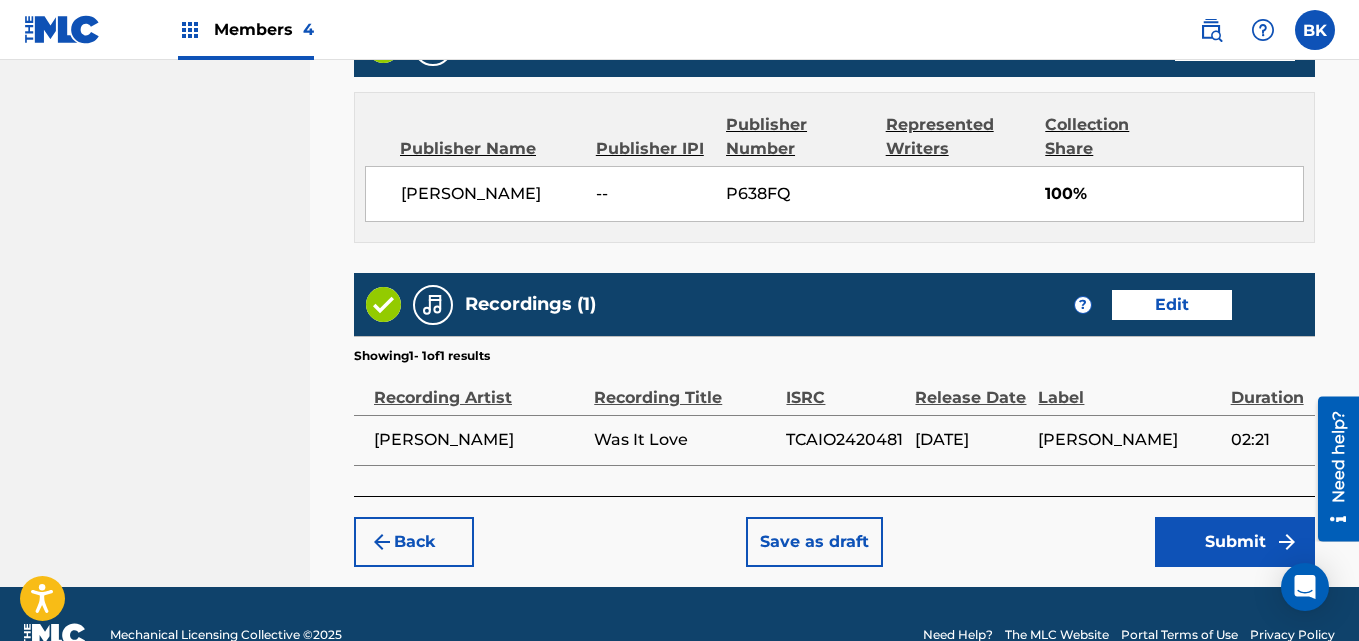 click on "Submit" at bounding box center (1235, 542) 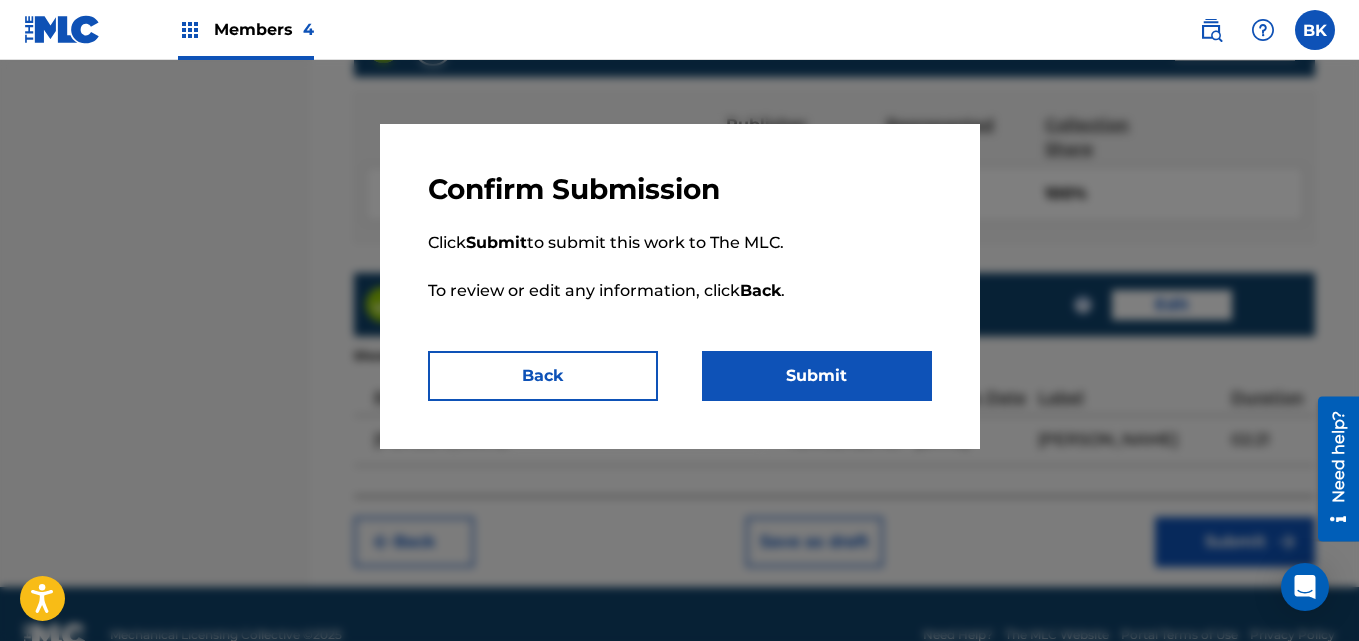 click on "Submit" at bounding box center [817, 376] 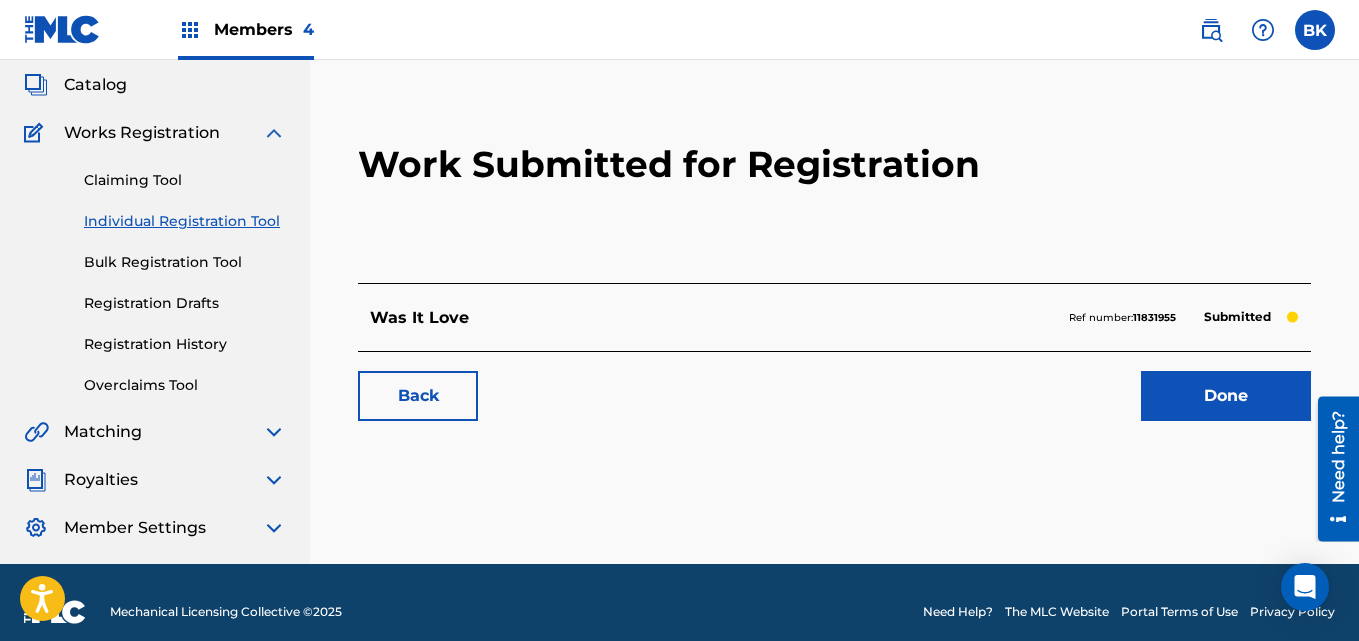 scroll, scrollTop: 115, scrollLeft: 0, axis: vertical 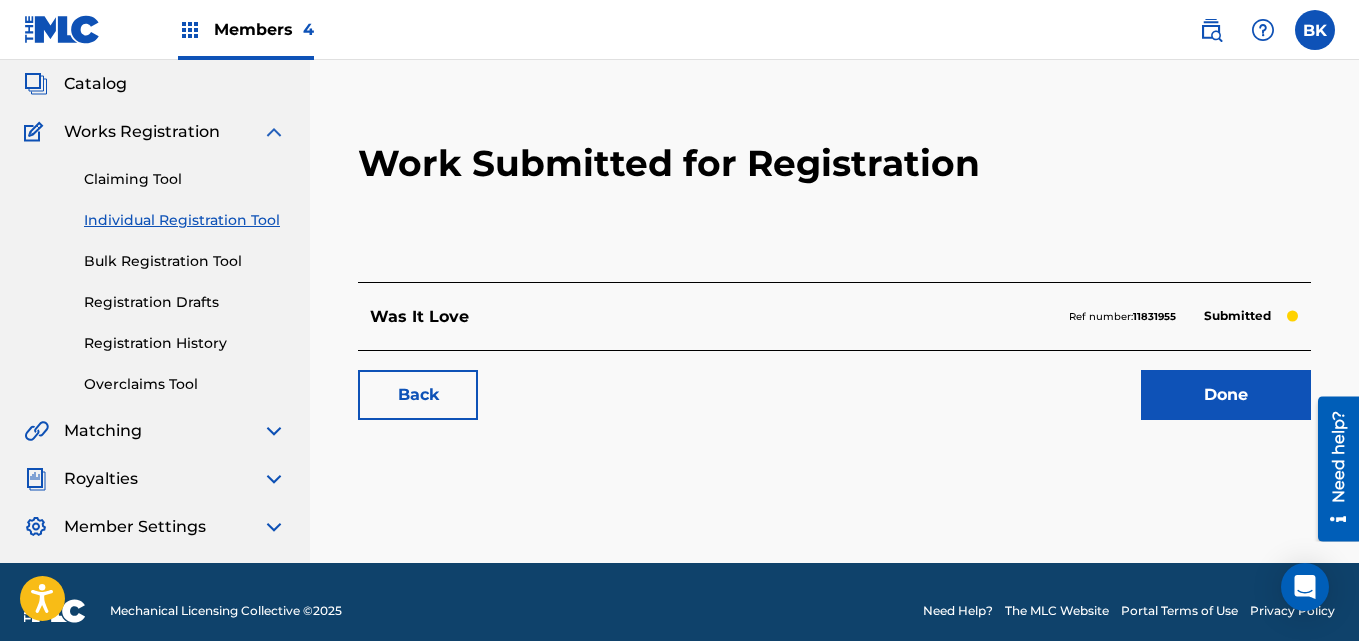 click on "Done" at bounding box center [1226, 395] 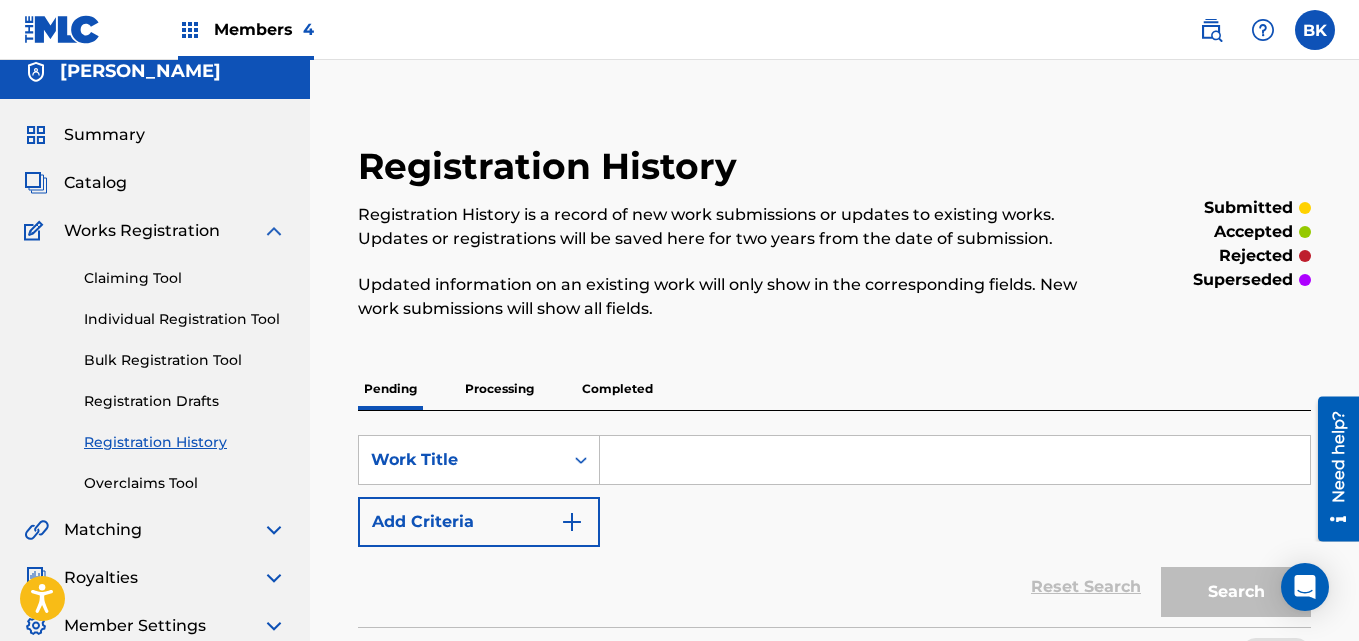 scroll, scrollTop: 42, scrollLeft: 0, axis: vertical 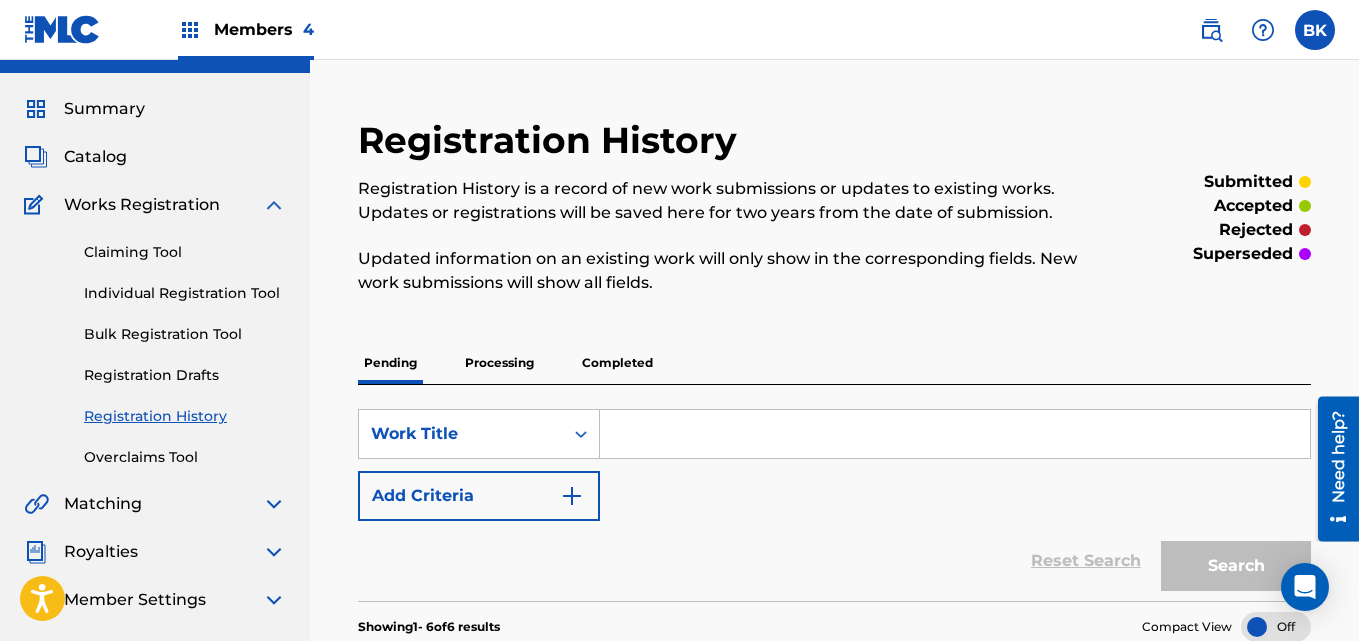 click on "Individual Registration Tool" at bounding box center [185, 293] 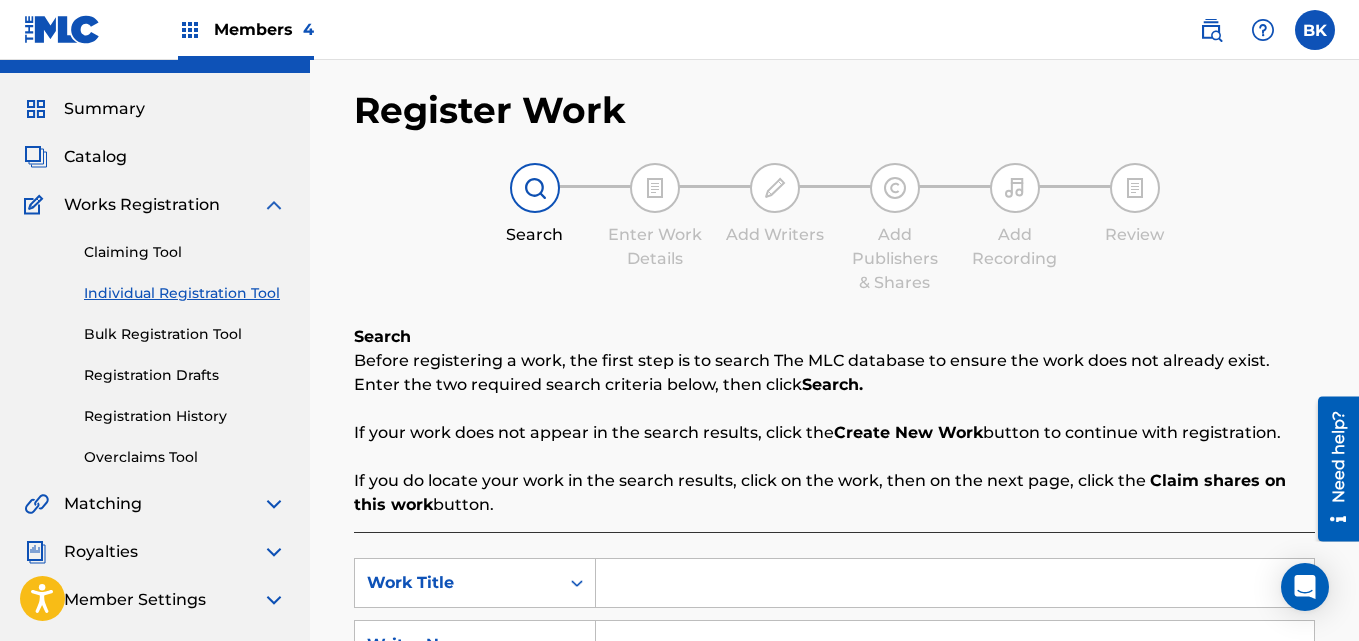 scroll, scrollTop: 0, scrollLeft: 0, axis: both 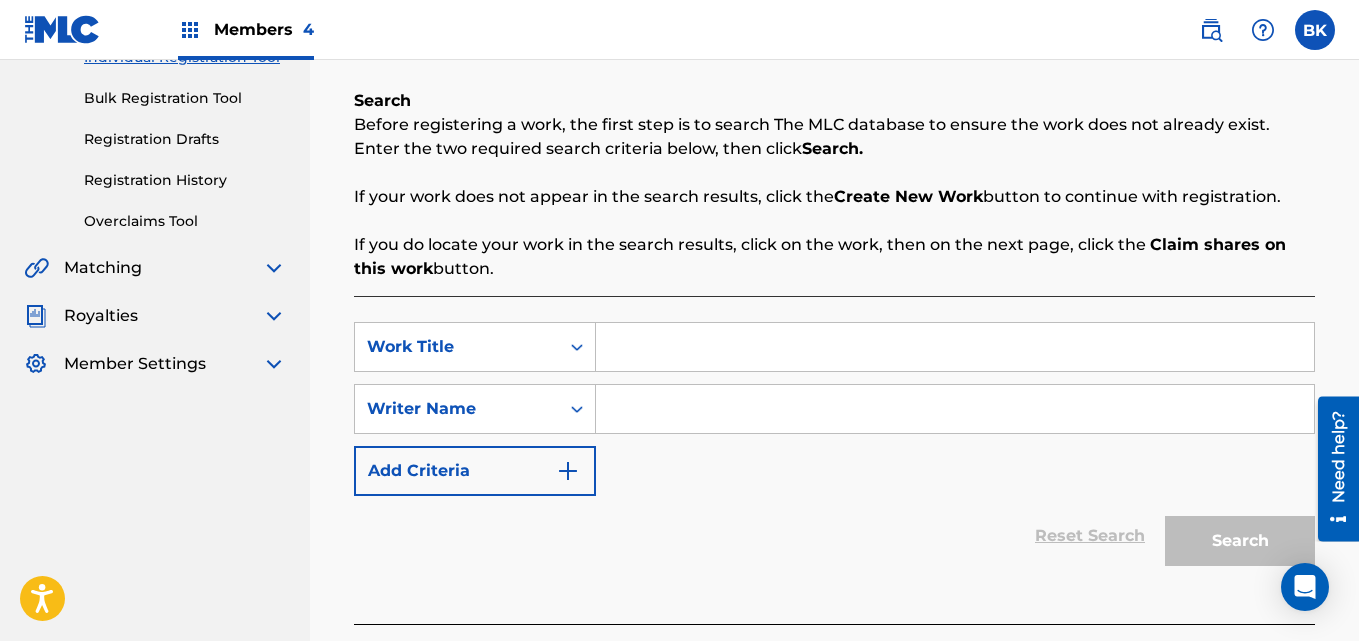 click at bounding box center [955, 347] 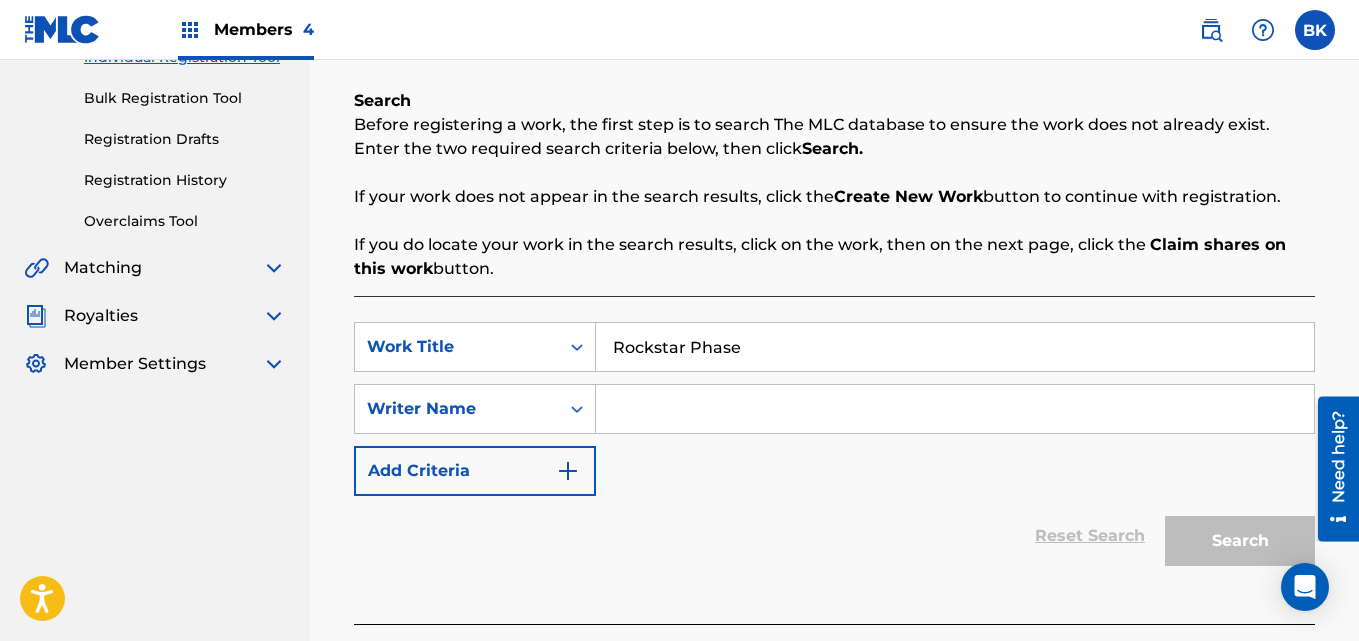 type on "Rockstar Phase" 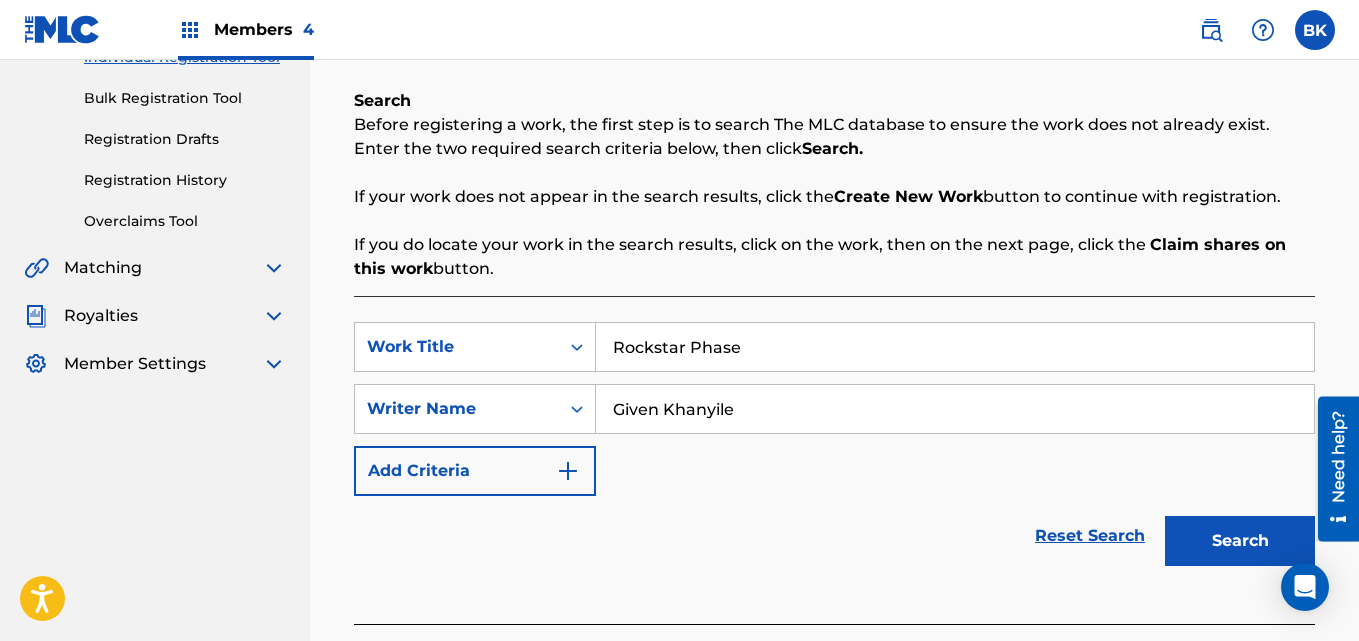 click on "Search" at bounding box center [1240, 541] 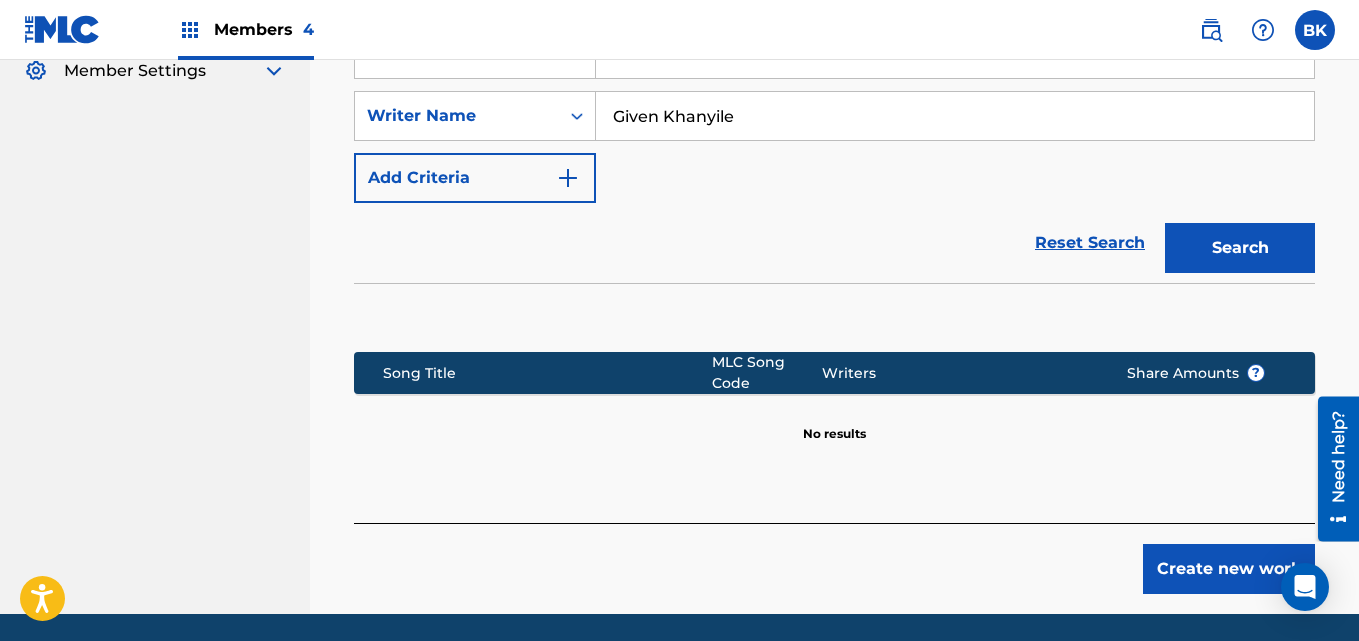 scroll, scrollTop: 640, scrollLeft: 0, axis: vertical 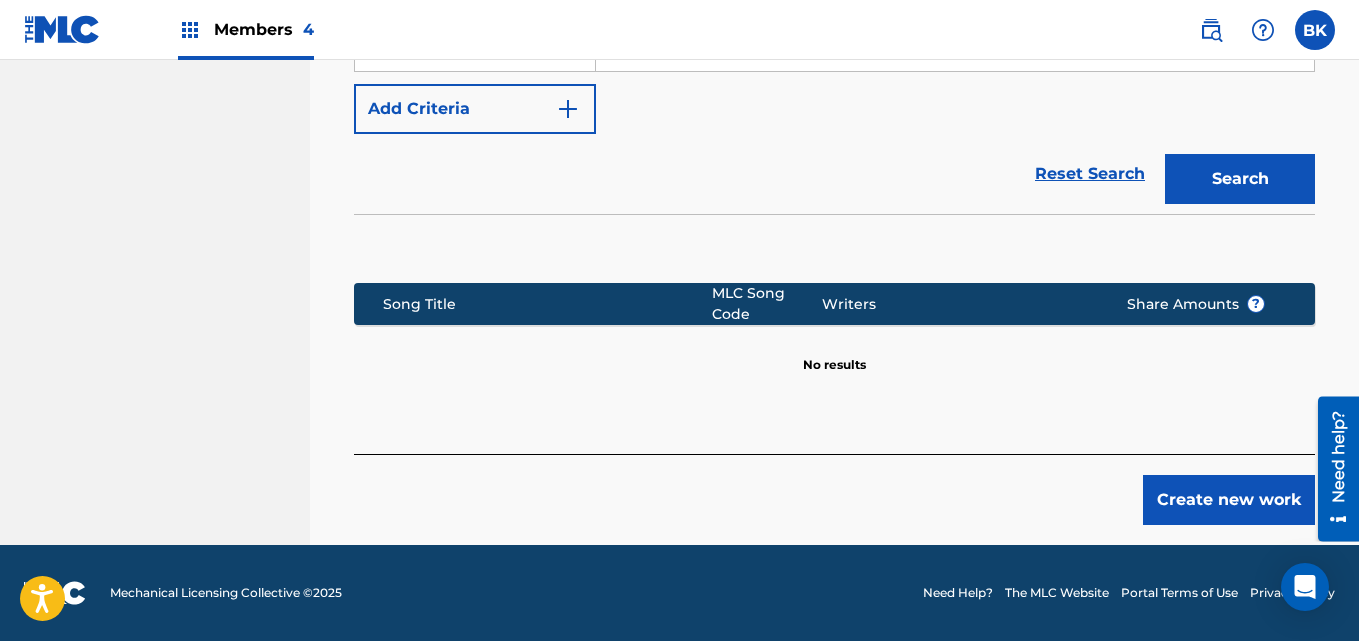 click on "Create new work" at bounding box center [1229, 500] 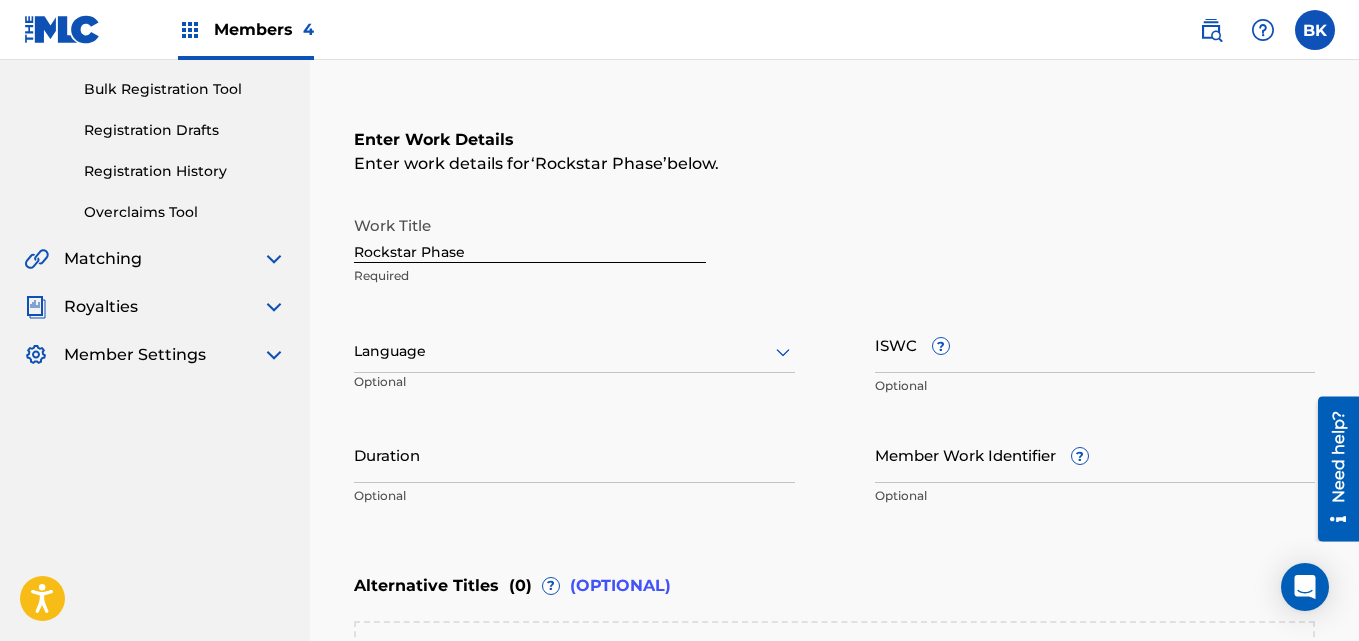 scroll, scrollTop: 312, scrollLeft: 0, axis: vertical 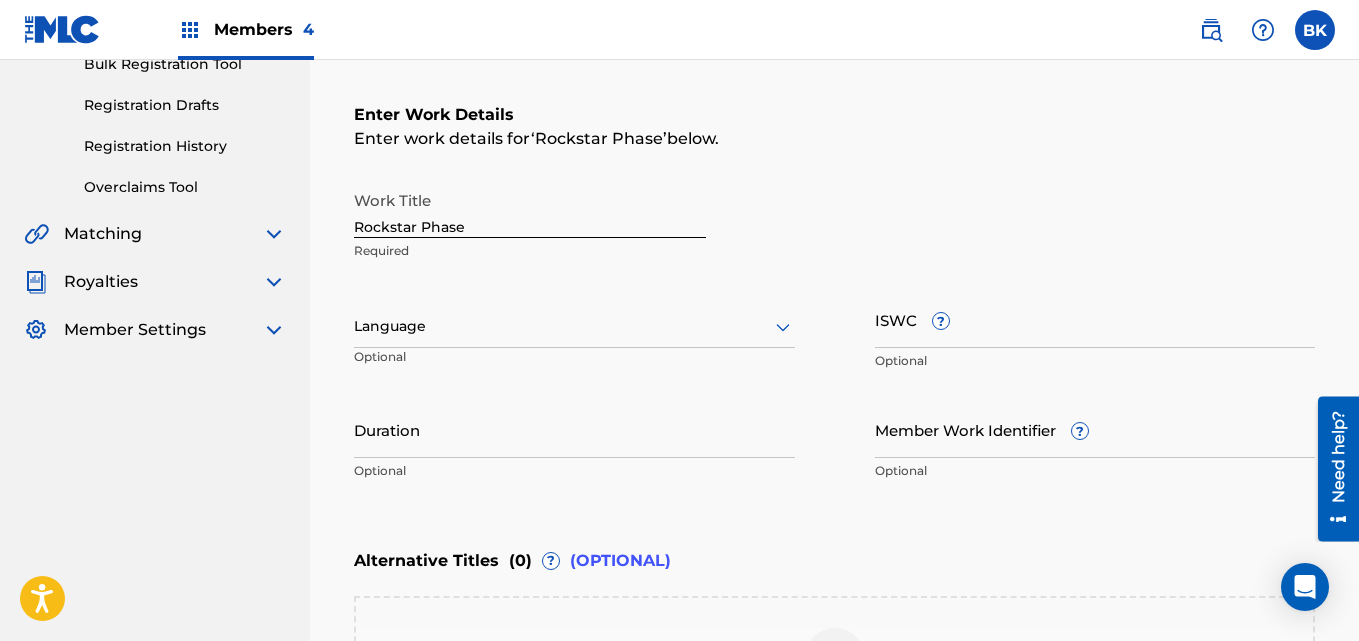 click on "Language" at bounding box center (574, 327) 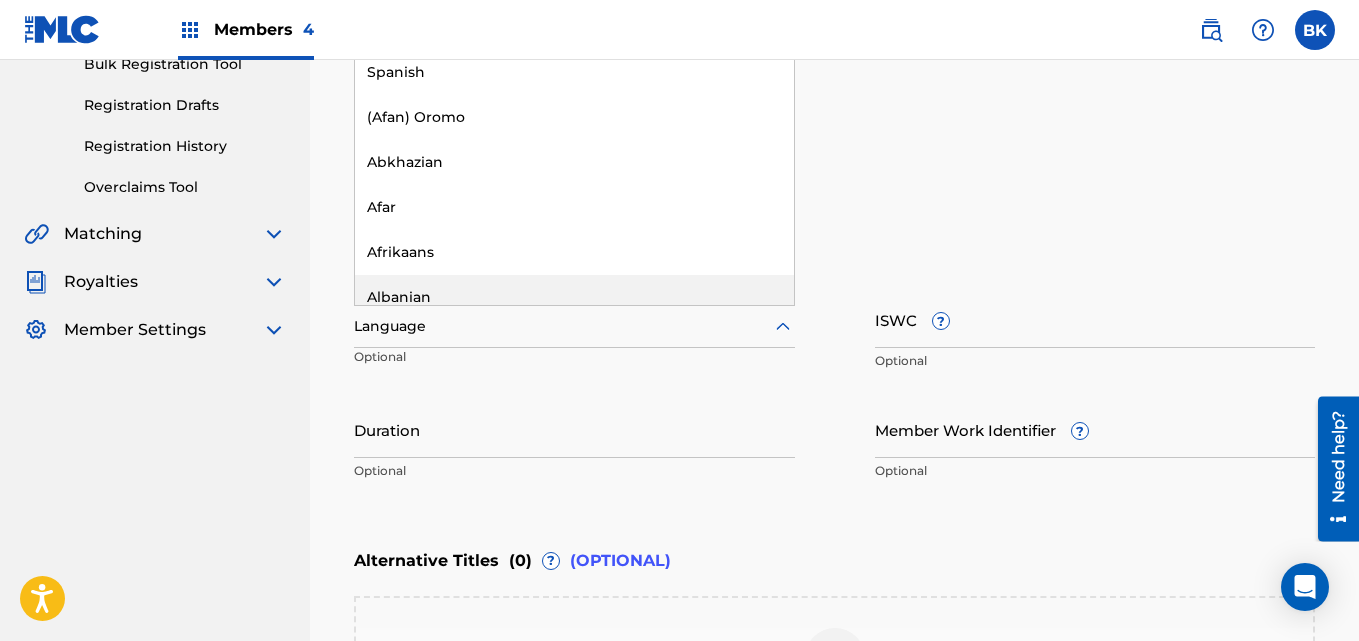 click on "153 results available. Use Up and Down to choose options, press Enter to select the currently focused option, press Escape to exit the menu, press Tab to select the option and exit the menu. Language English Spanish (Afan) Oromo Abkhazian Afar Afrikaans Albanian Amharic Arabic Armenian Assamese Aymara Azerbaijani Bashkir Basque Bengali [PERSON_NAME] Bihari Bislama Breton Bulgarian Burmese Byelorussian Cambodian Catalan Chinese Corsican Croatian Czech Danish Dutch Esperanto Estonian Faeroese Farsi Fiji Finnish French Frisian Galician Georgian German Greek Greenlandic Guarani Gujarati Hausa [US_STATE] Hebrew Hindi Hungarian Icelandic Indonesian Interlingua Interlingue Inupiak Irish Italian Japanese Javanese Kannada Kashmiri Kazakh Kinyarwanda Kirghiz Kirundi Korean Kurdish Laothian Latin Latvian Lingala Lithuanian Macedonian Malagasy Malay Malayalam Maltese Maori Marathi Moldavian Mongolian [GEOGRAPHIC_DATA] [GEOGRAPHIC_DATA] Nepali North Sotho Norwegian Occitan Oriya Oromo Papiamento Pashto Polish Portuguese Punjabi Quechua Rhaeto-Romance SP" at bounding box center [574, 336] 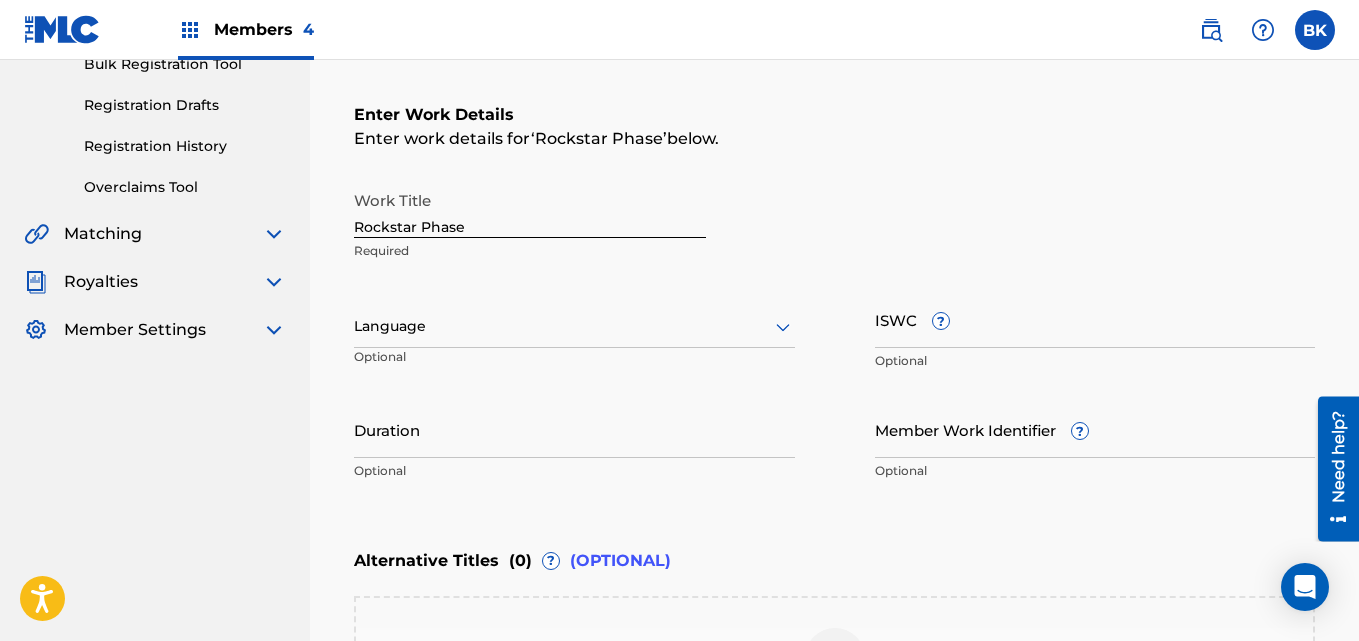 click on "Duration" at bounding box center [574, 429] 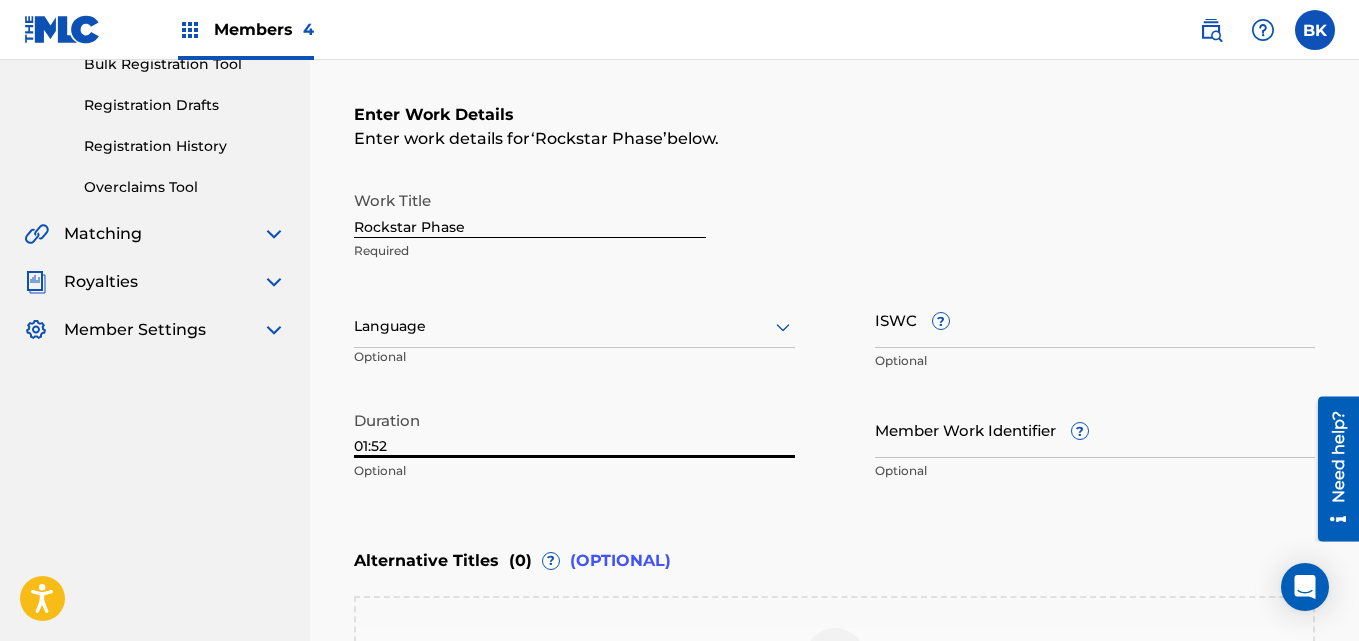 type on "01:52" 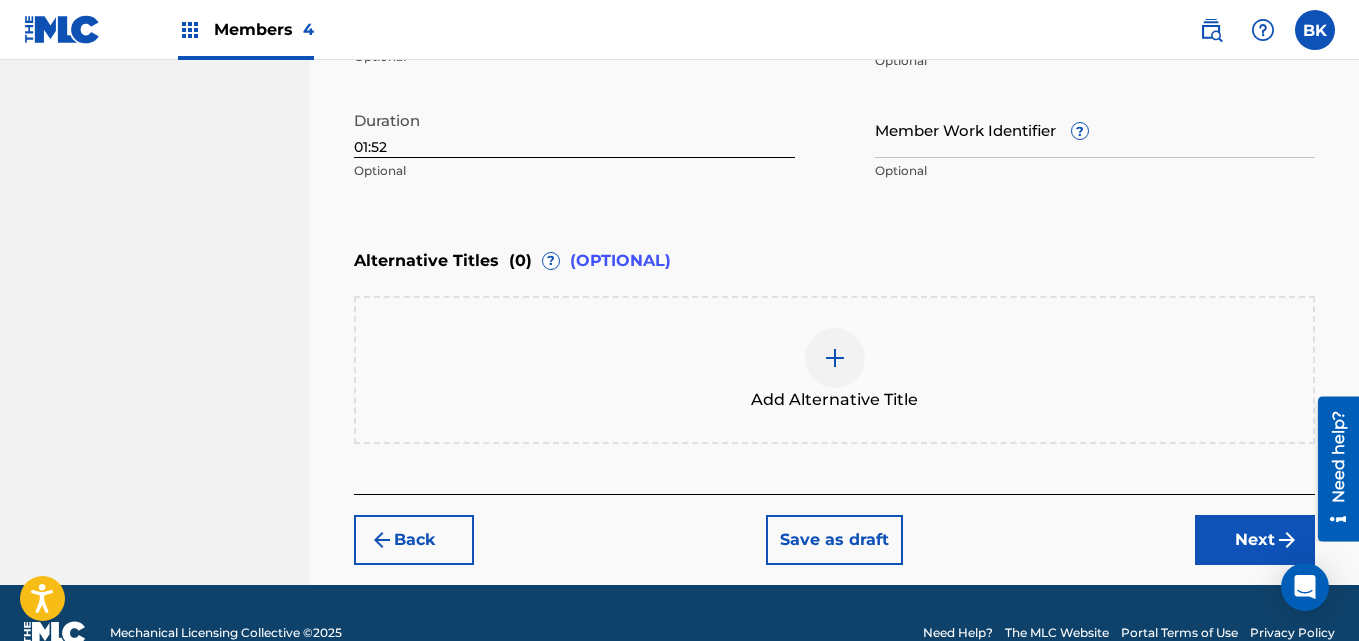 click on "Next" at bounding box center (1255, 540) 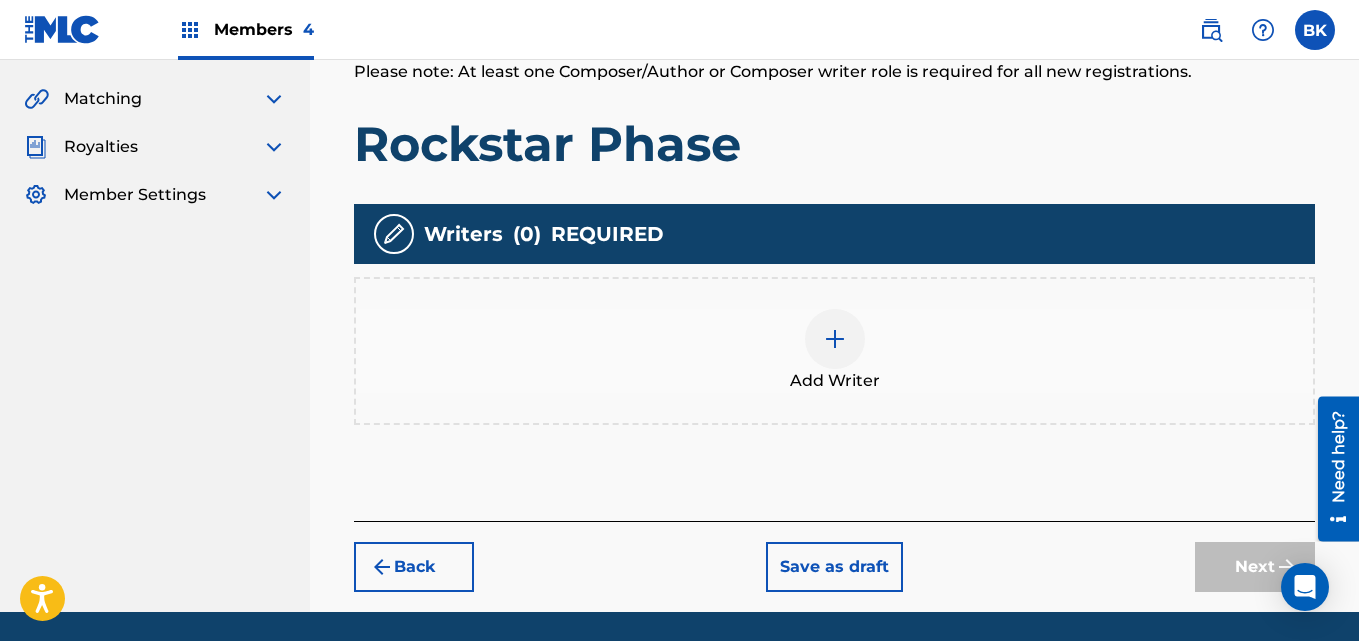 scroll, scrollTop: 514, scrollLeft: 0, axis: vertical 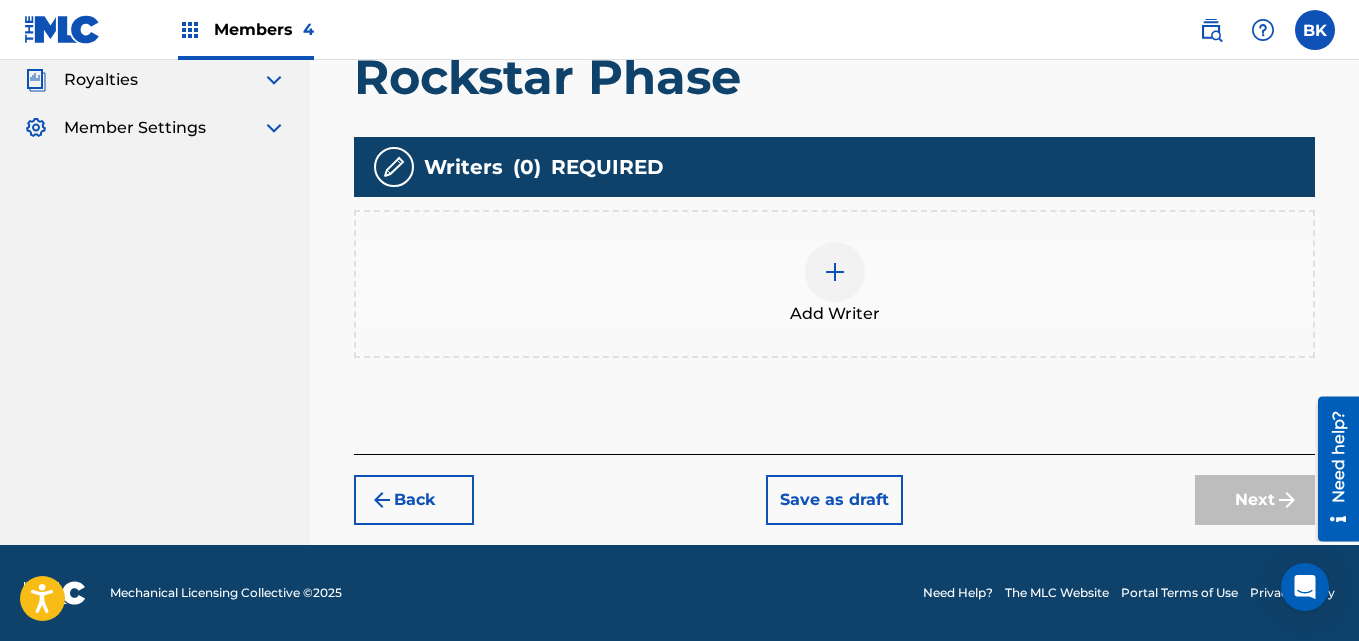 click on "Add Writer" at bounding box center [835, 314] 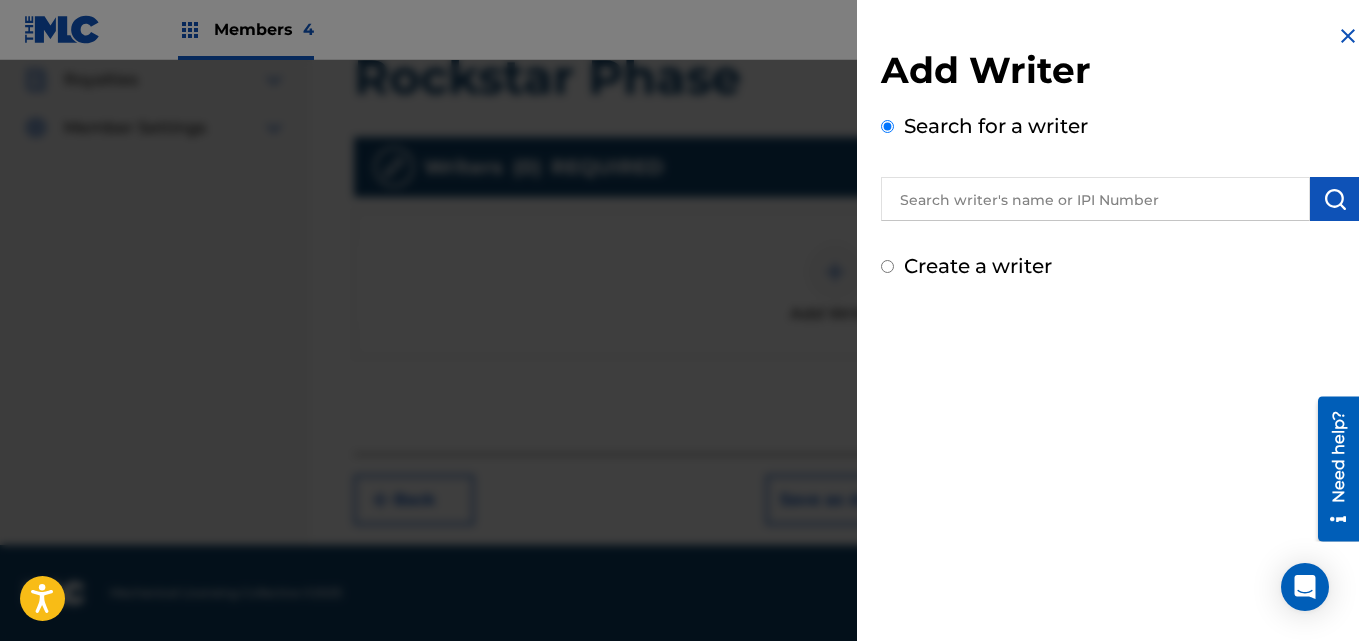 click at bounding box center (1120, 196) 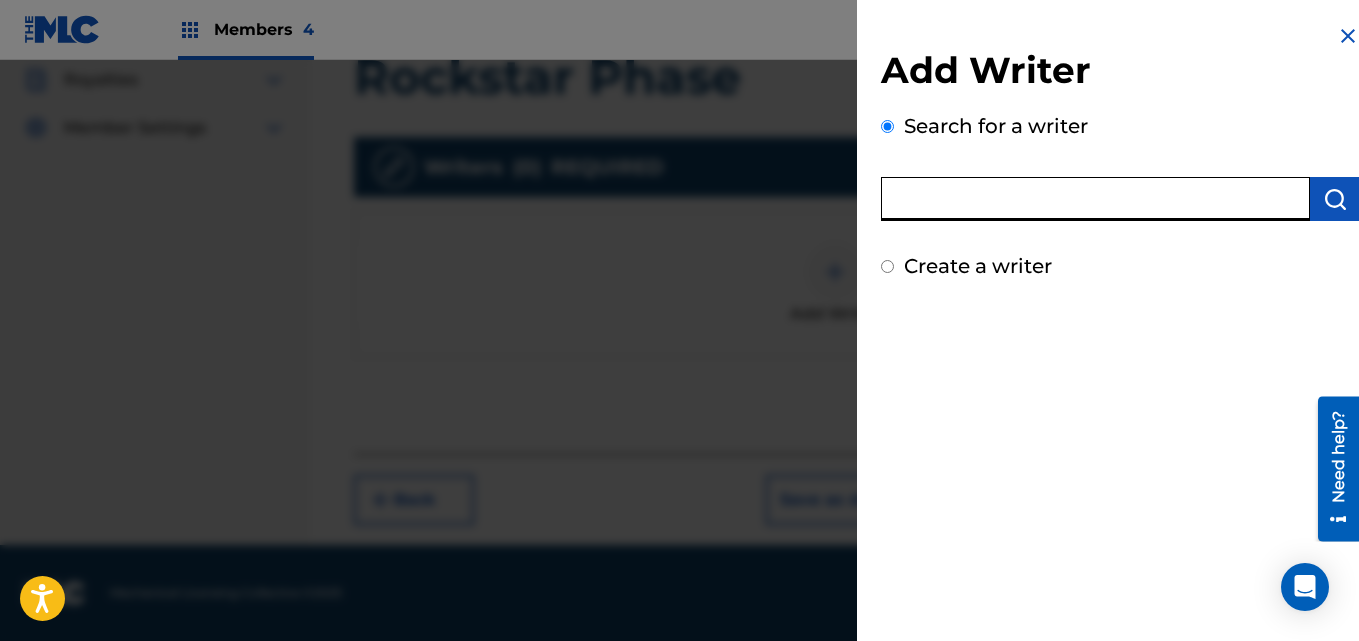 click on "Create a writer" at bounding box center (1120, 266) 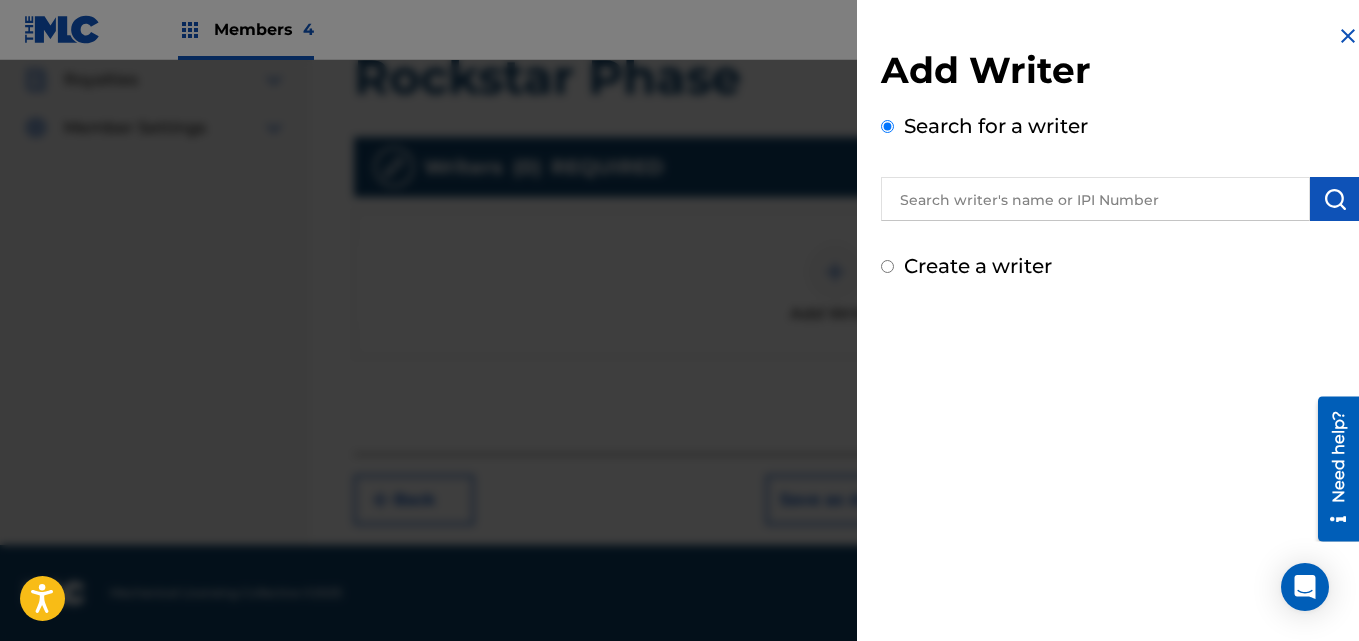 click on "Create a writer" at bounding box center (1120, 266) 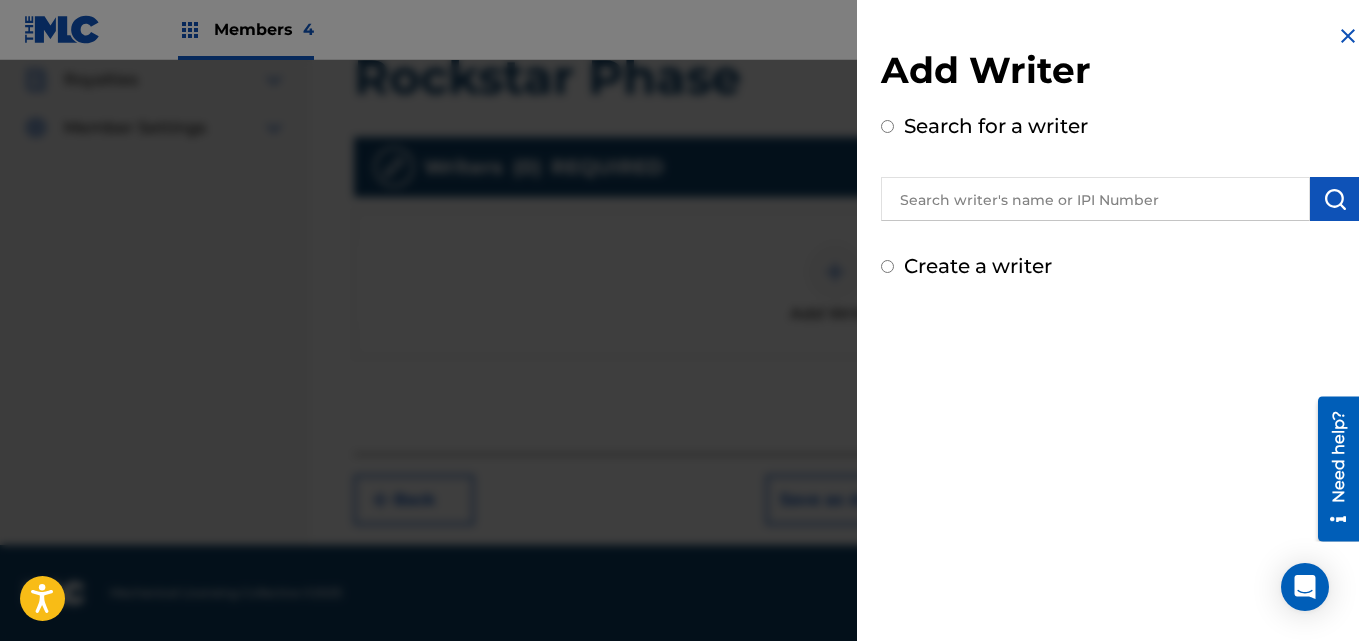 radio on "true" 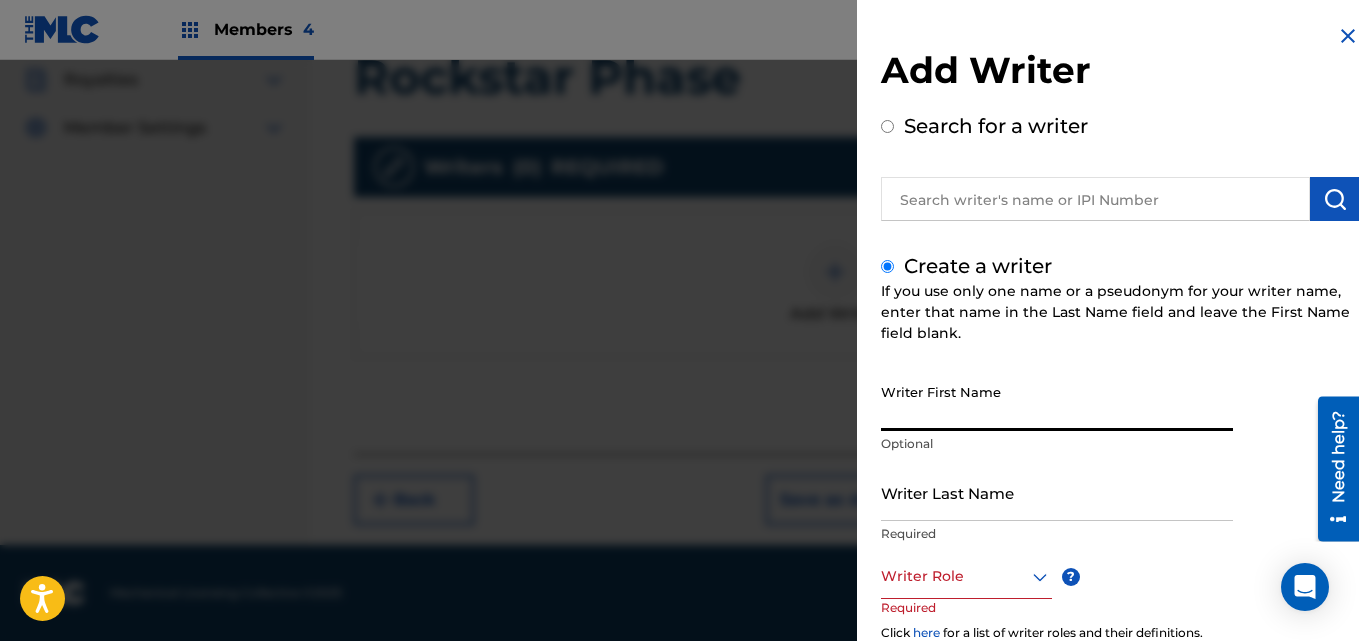 click on "Writer First Name" at bounding box center [1057, 402] 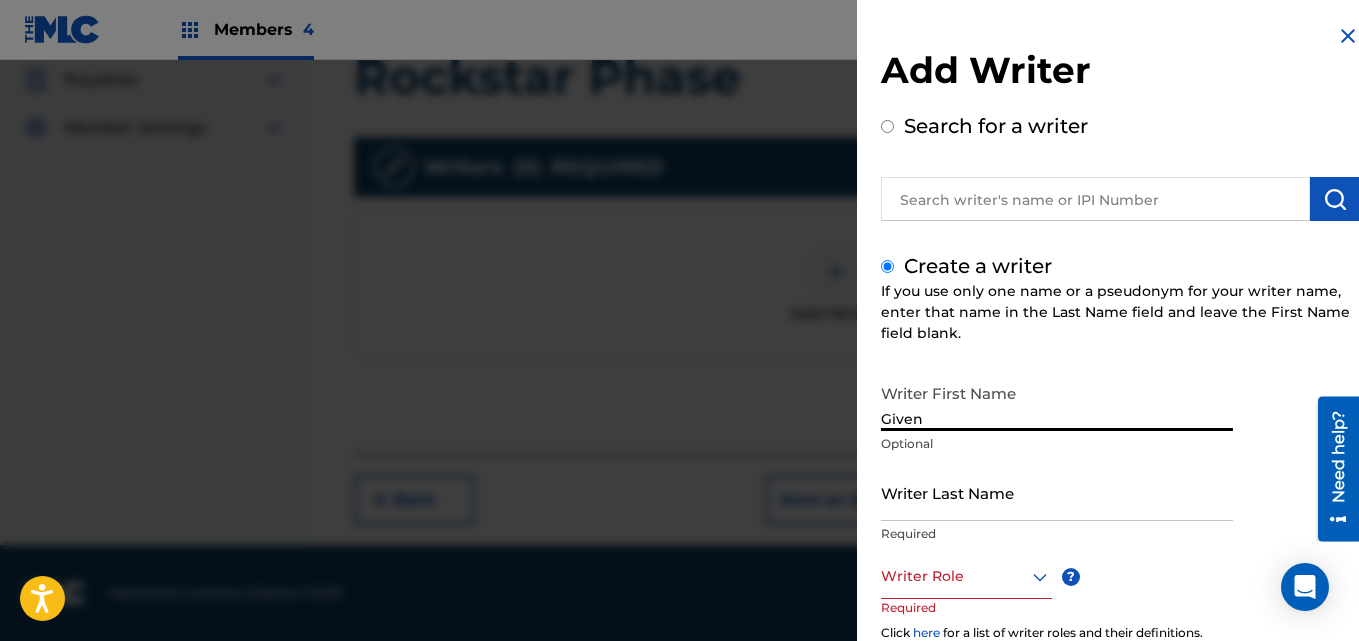 type on "Given" 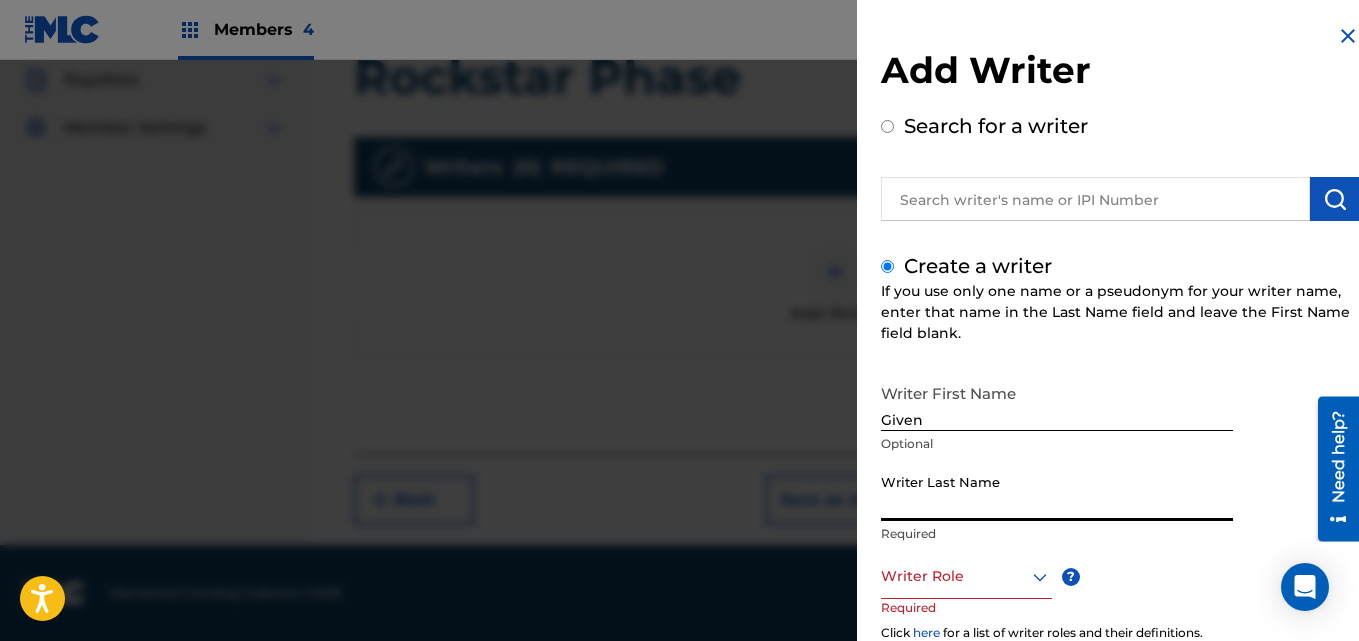 click on "Writer Last Name" at bounding box center (1057, 492) 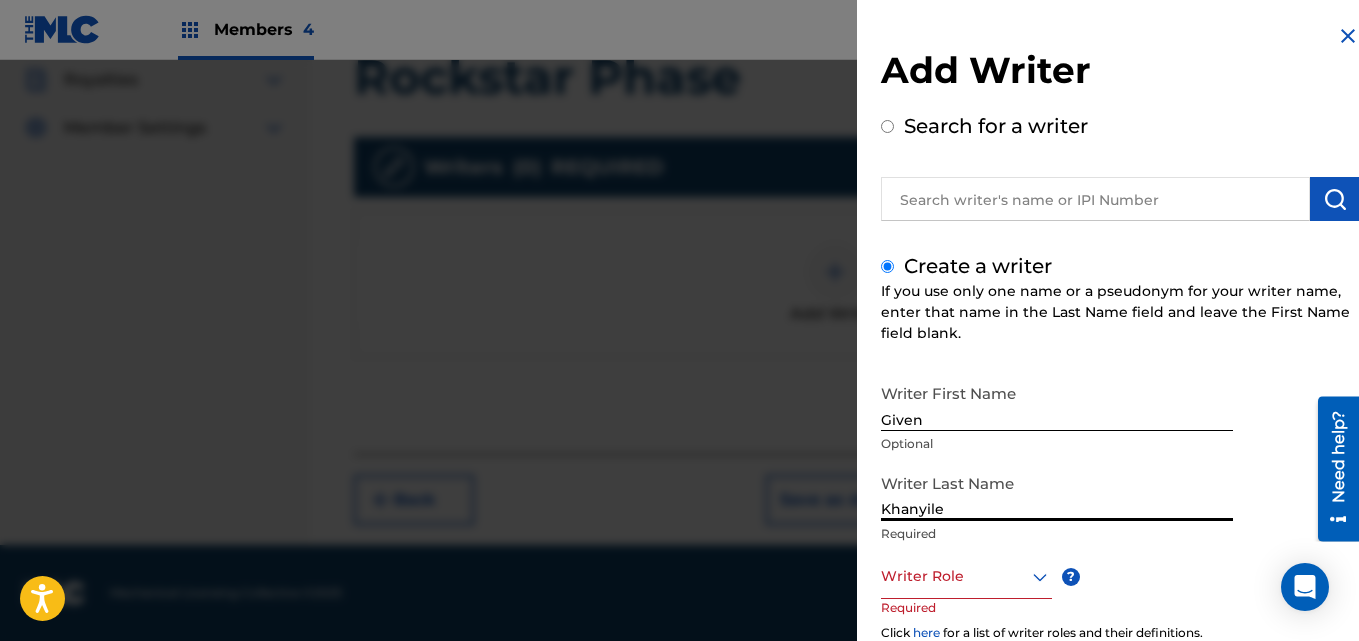 type on "Khanyile" 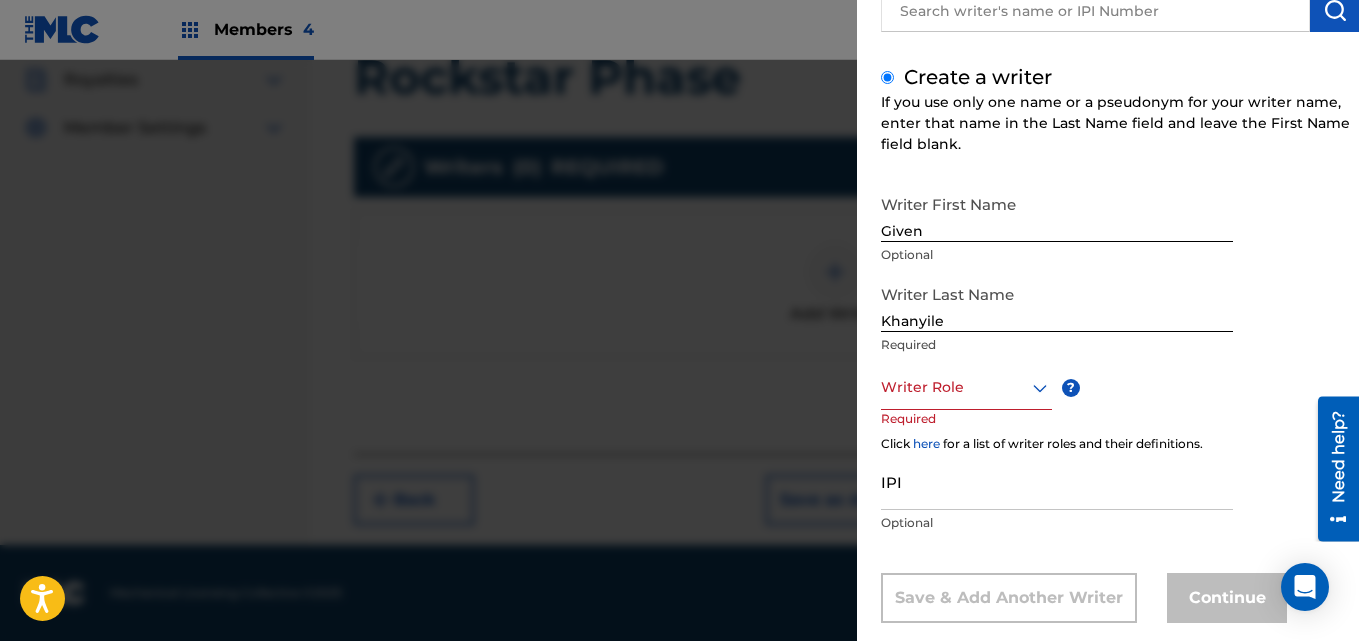 scroll, scrollTop: 225, scrollLeft: 0, axis: vertical 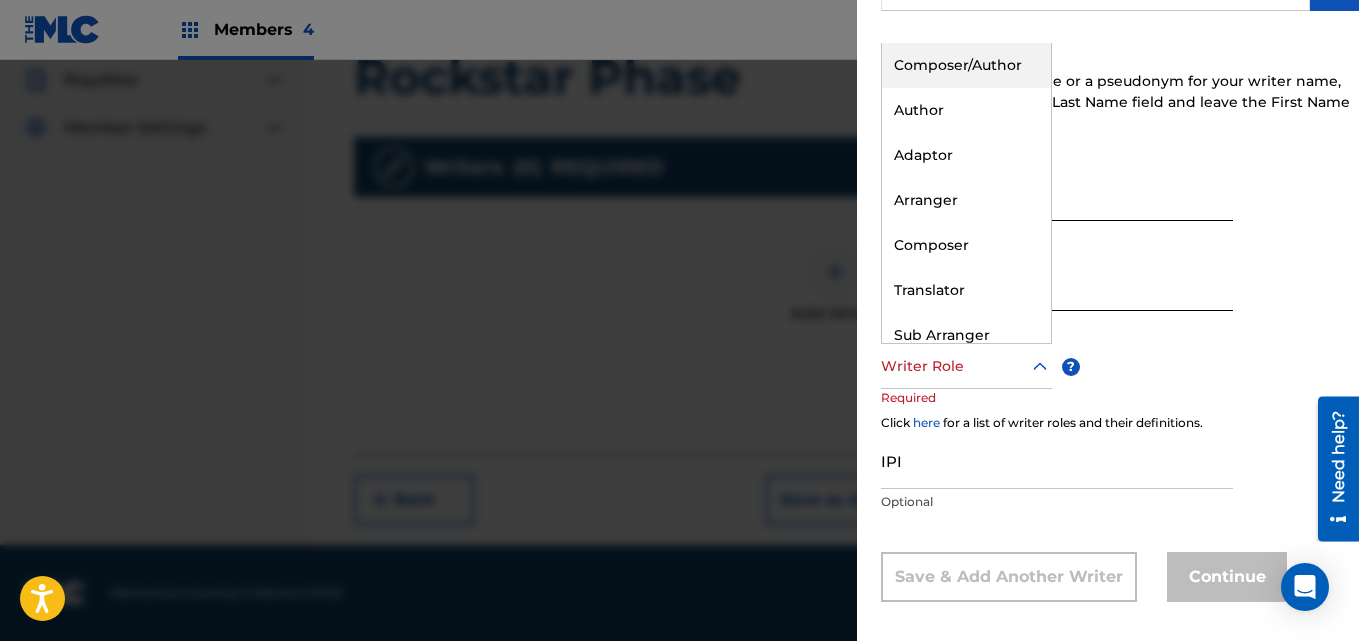 click 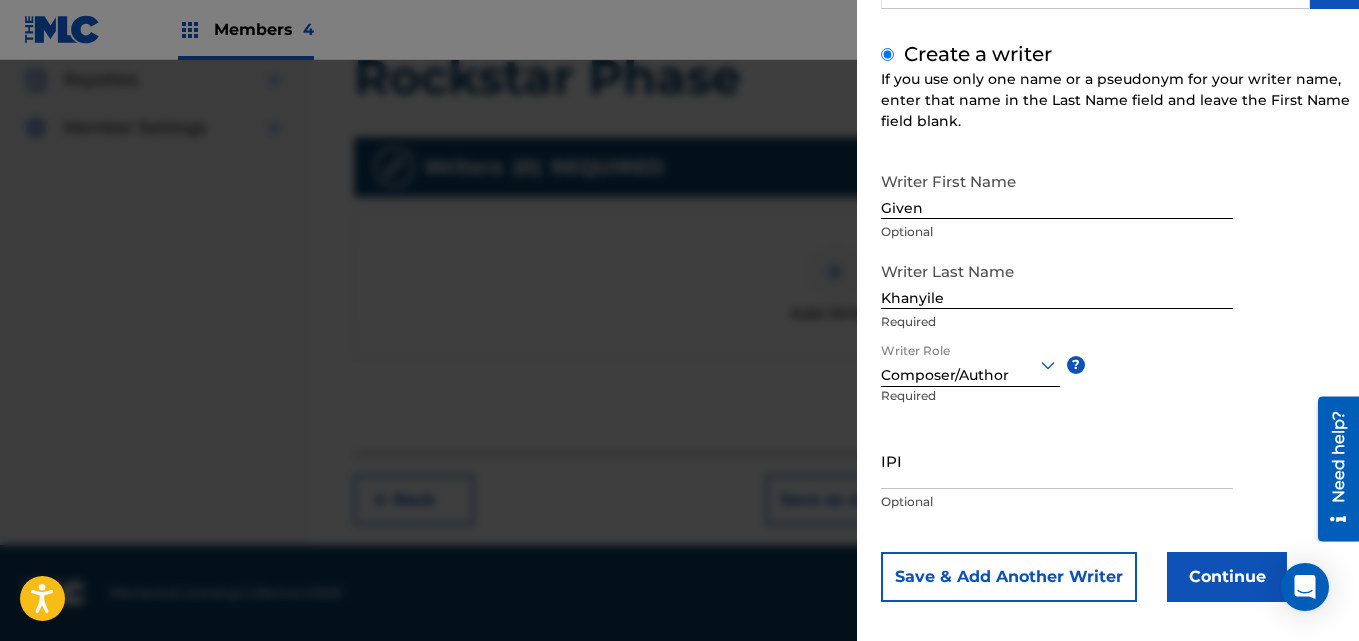 click on "Continue" at bounding box center [1227, 577] 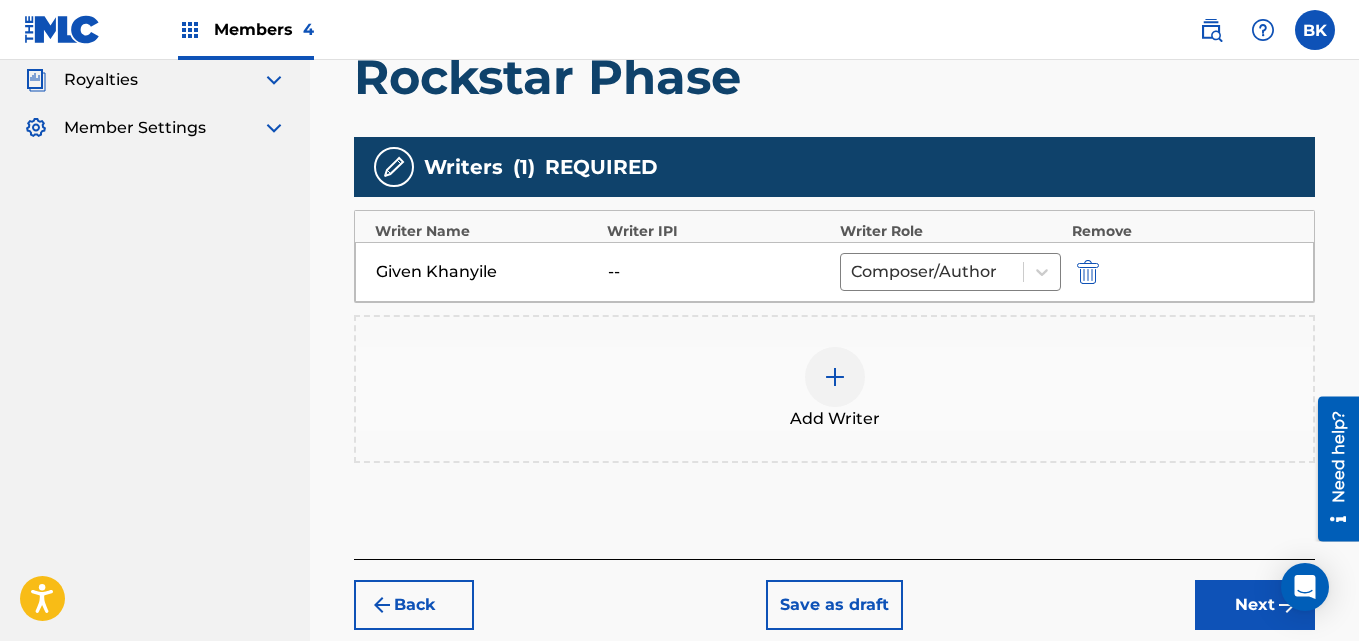 click on "Next" at bounding box center [1255, 605] 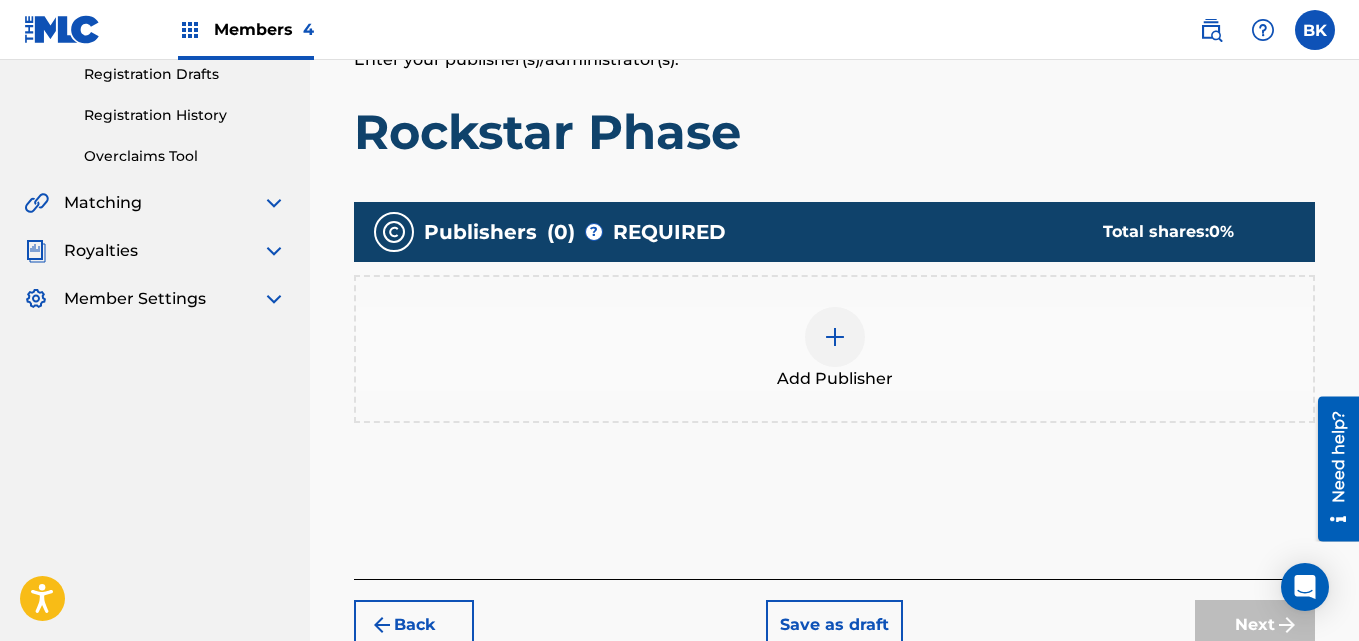 scroll, scrollTop: 452, scrollLeft: 0, axis: vertical 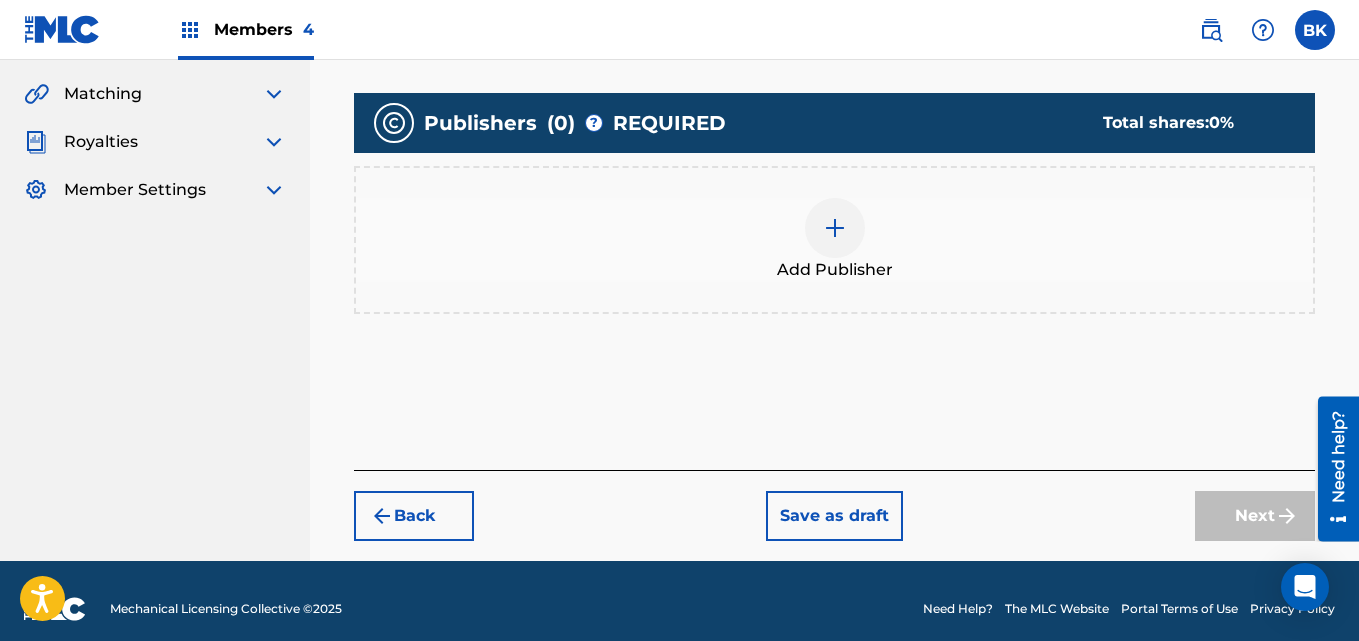 click at bounding box center [835, 228] 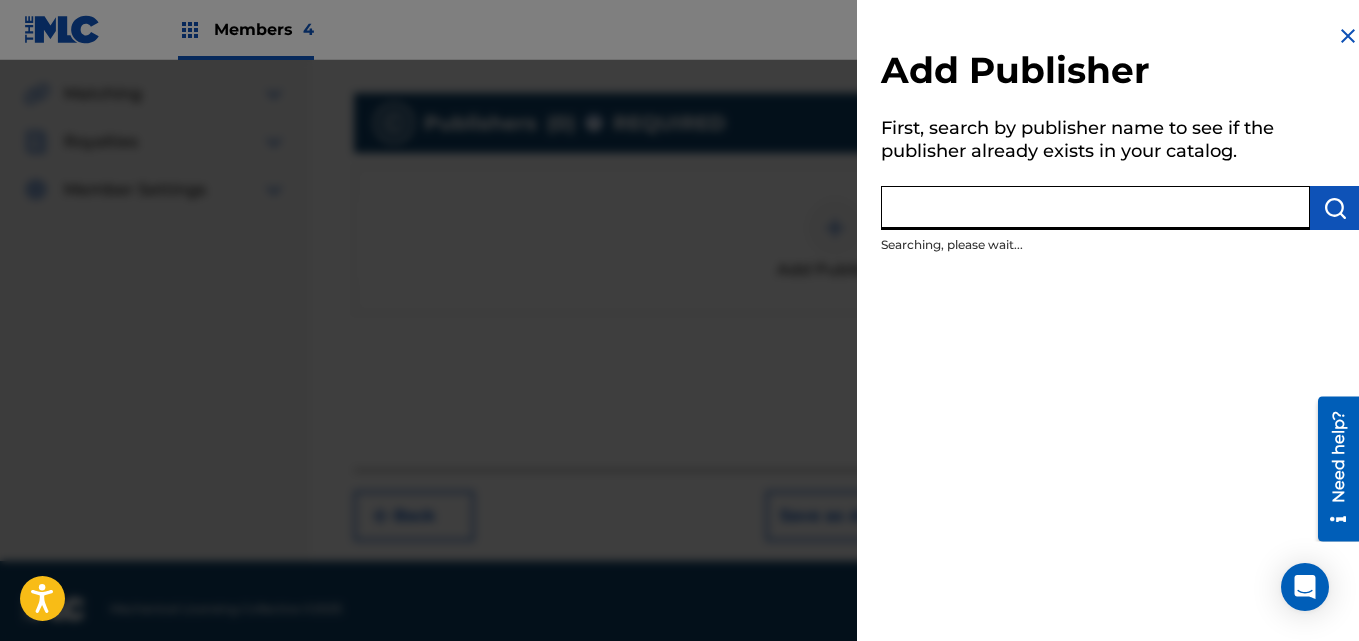click at bounding box center (1095, 208) 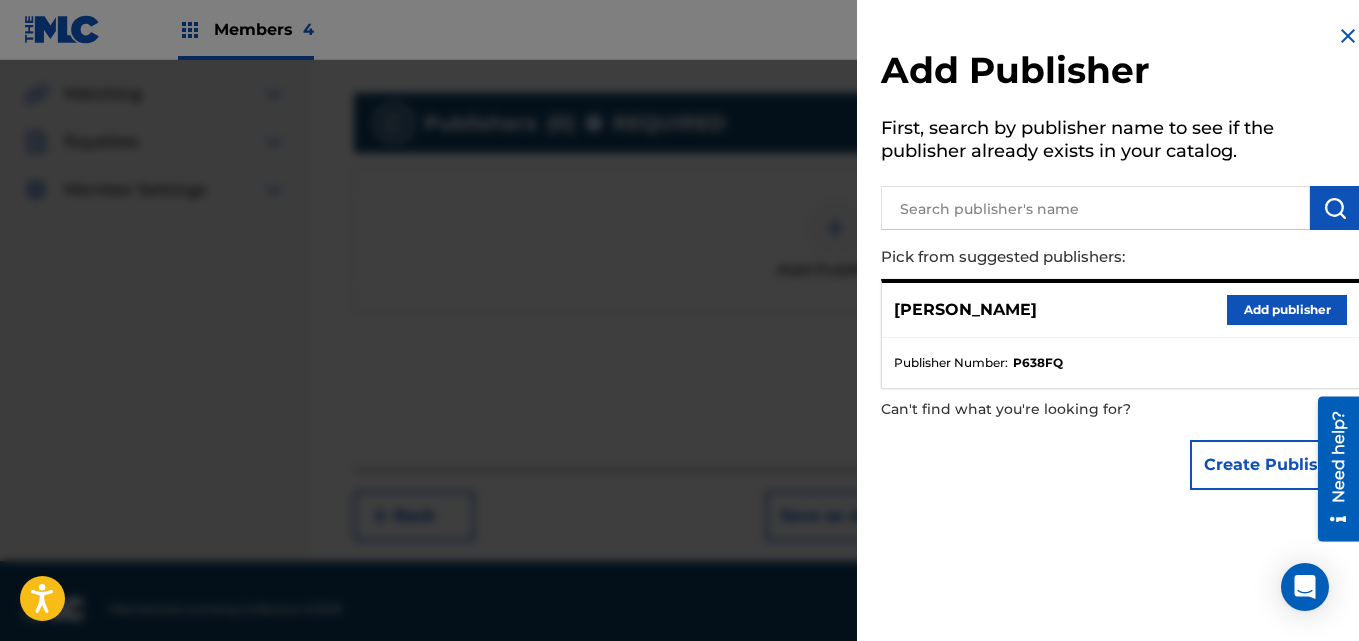 click on "Add publisher" at bounding box center [1287, 310] 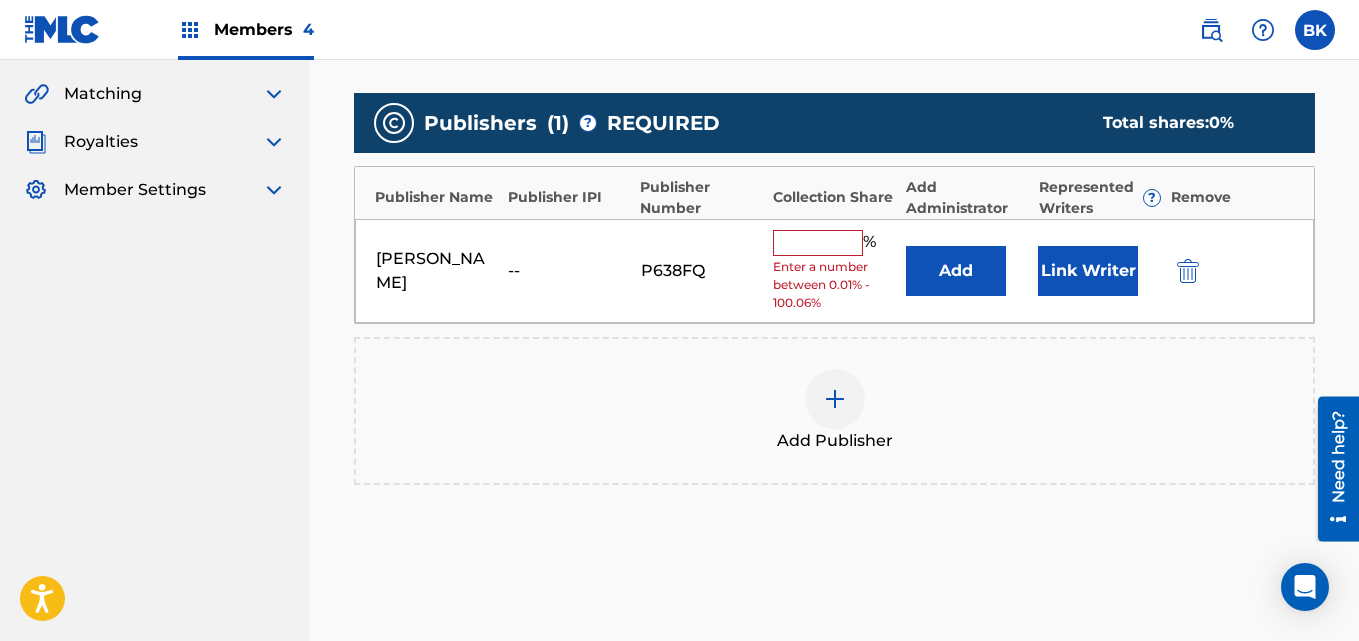 click at bounding box center (818, 243) 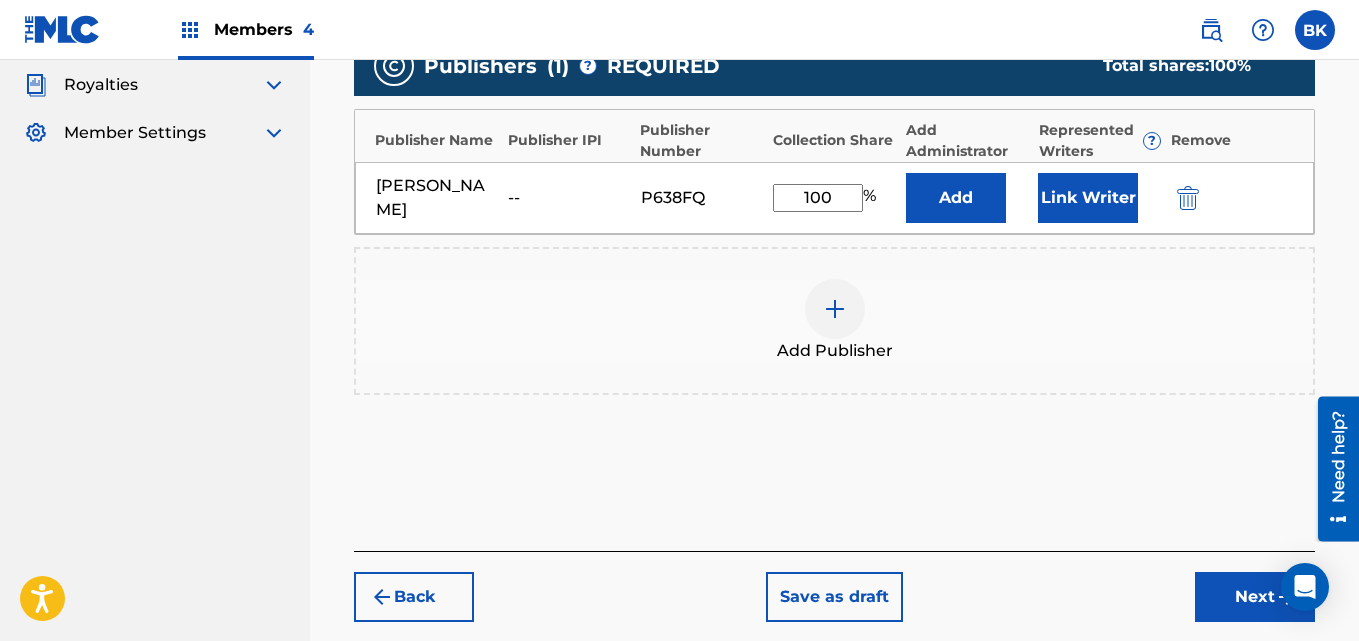 scroll, scrollTop: 606, scrollLeft: 0, axis: vertical 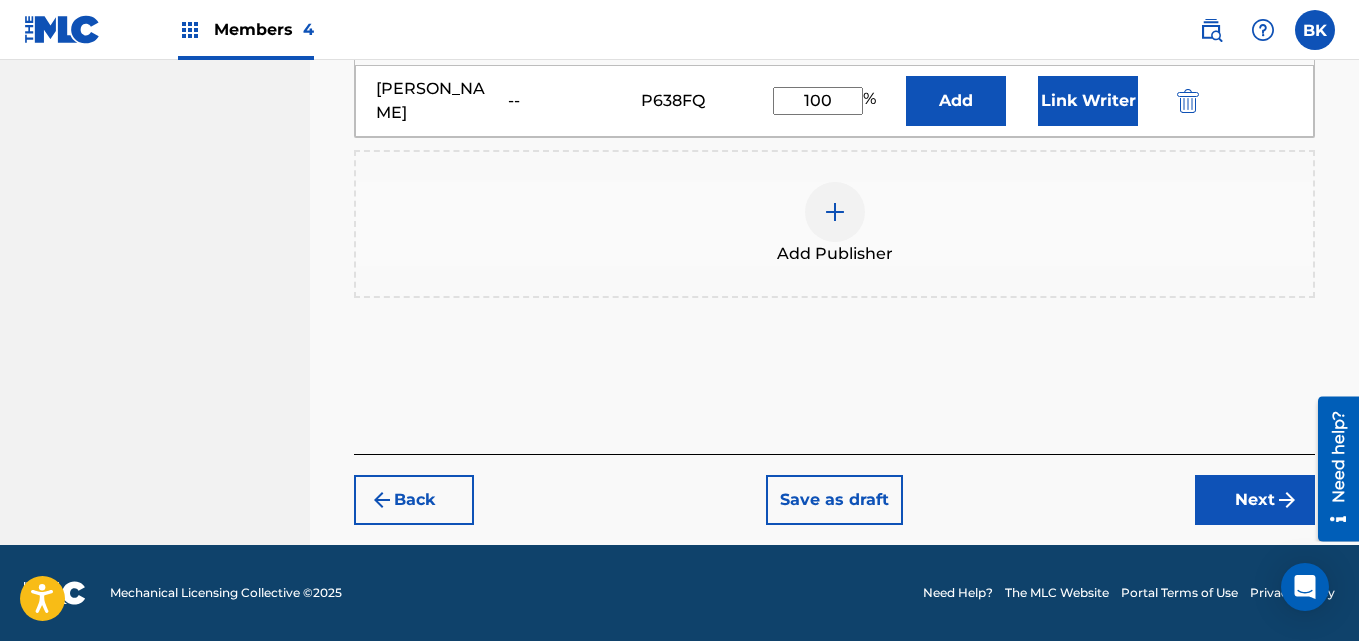 click on "Next" at bounding box center [1255, 500] 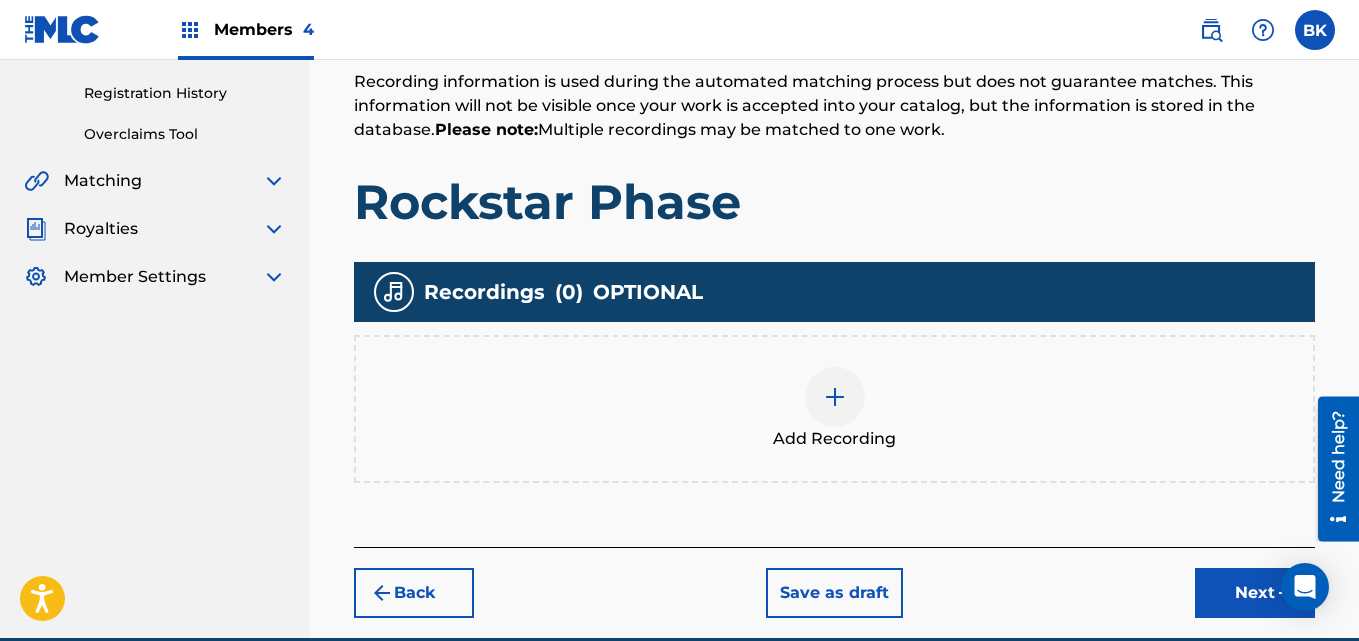 scroll, scrollTop: 458, scrollLeft: 0, axis: vertical 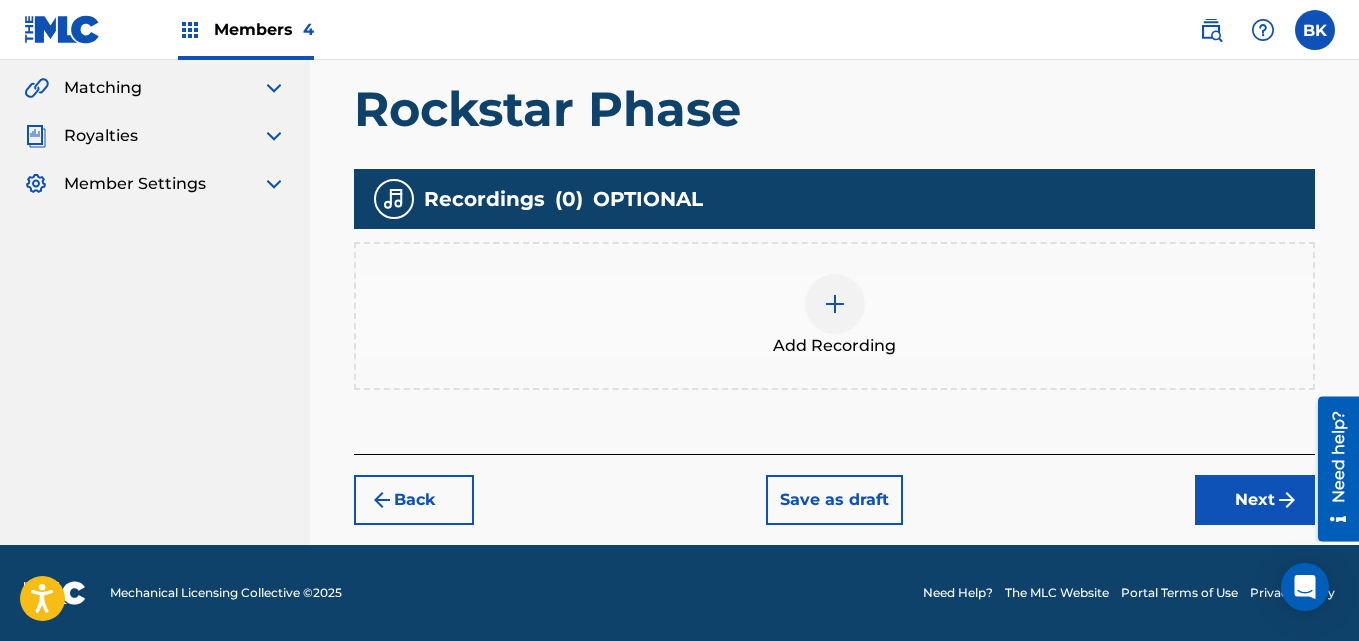 click at bounding box center (835, 304) 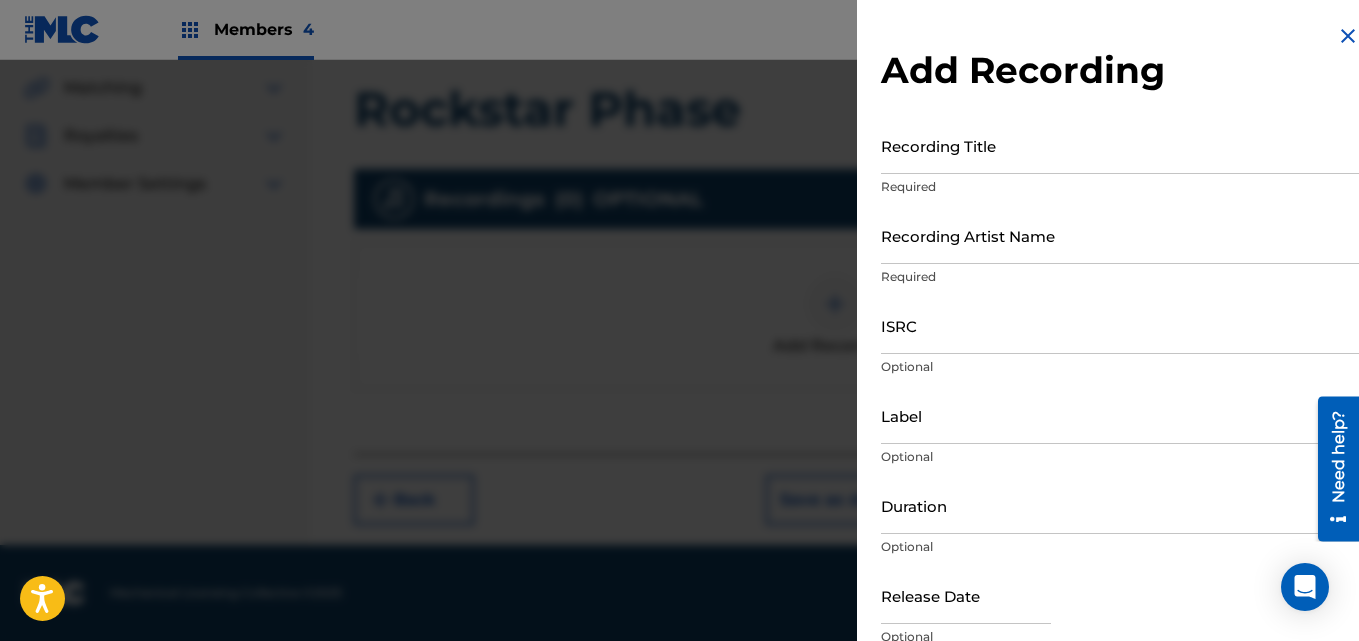 drag, startPoint x: 978, startPoint y: 122, endPoint x: 981, endPoint y: 158, distance: 36.124783 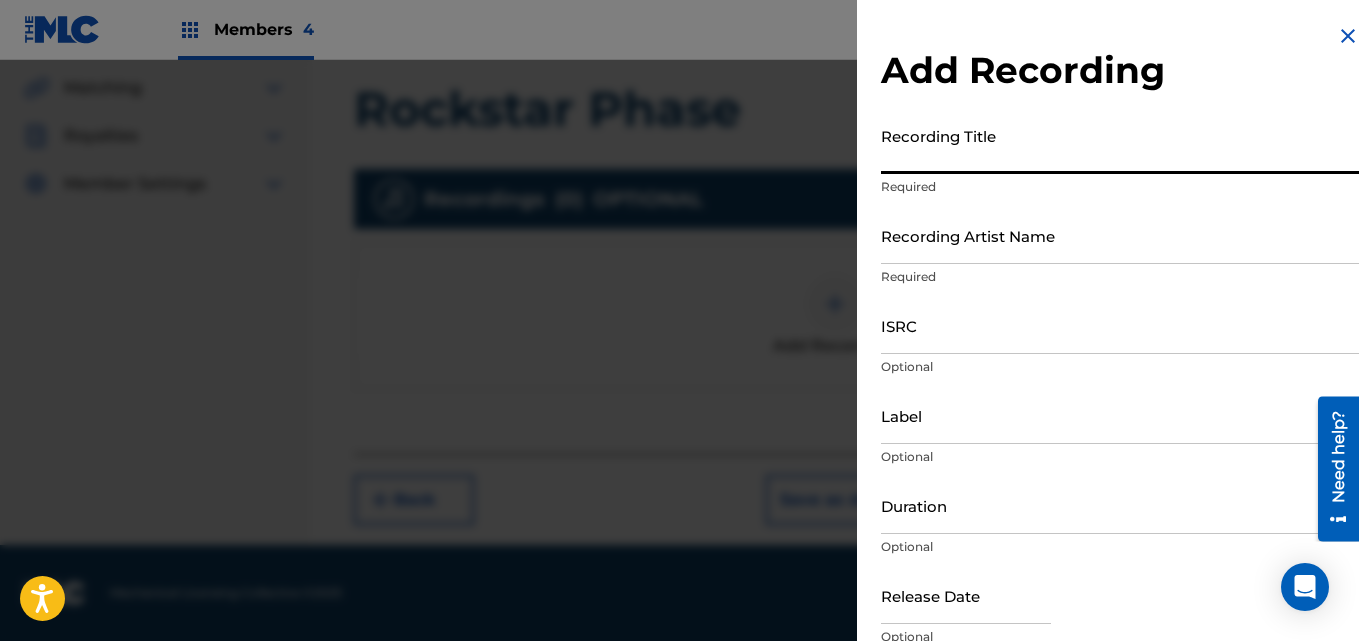 click on "Recording Title" at bounding box center (1120, 145) 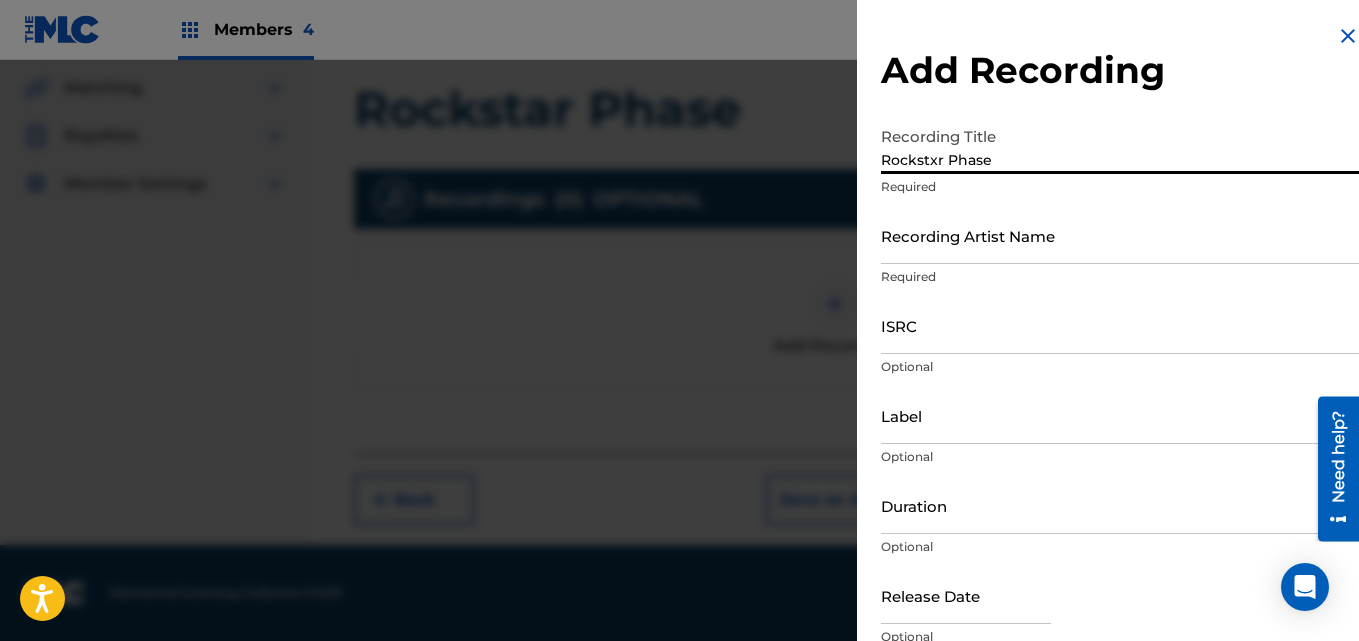 type on "Rockstxr Phase" 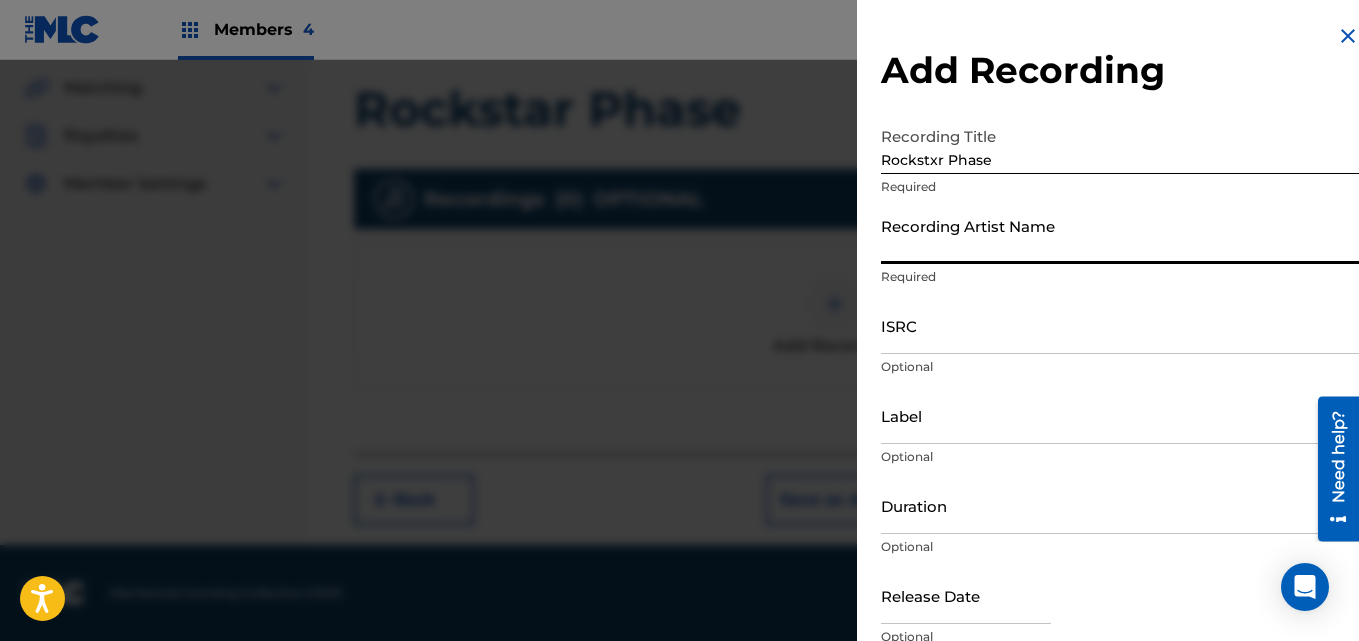 type on "[PERSON_NAME]" 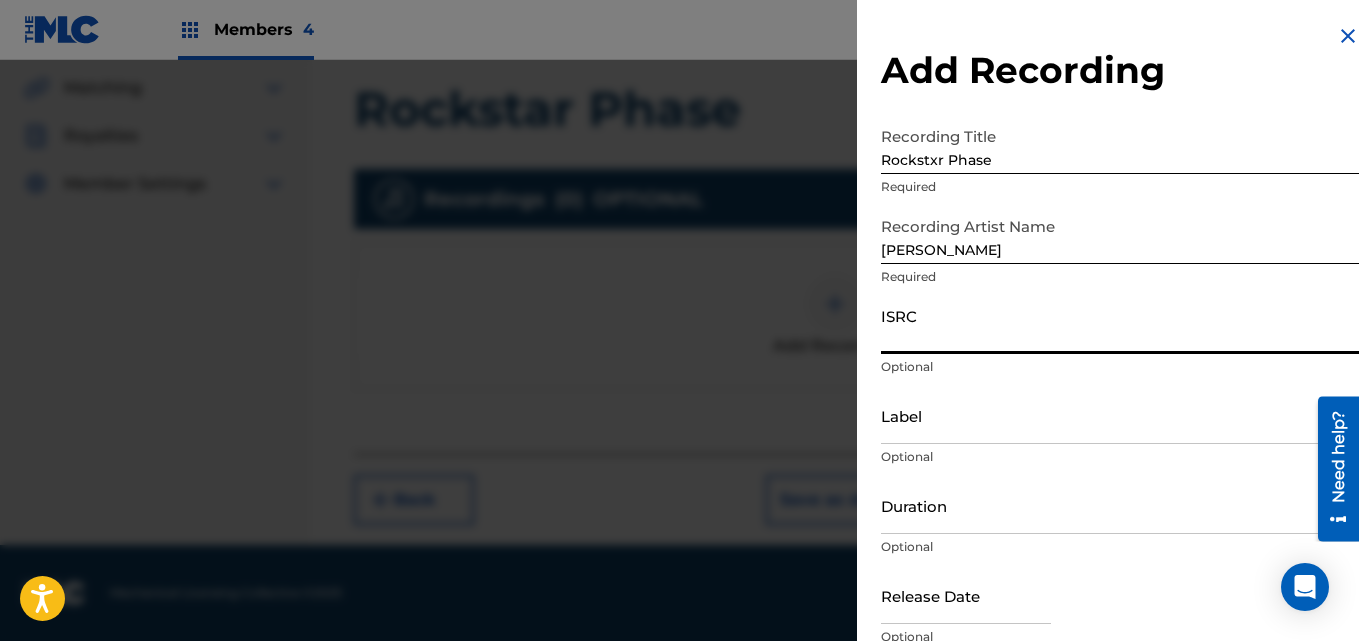 paste on "TCAJR2599523" 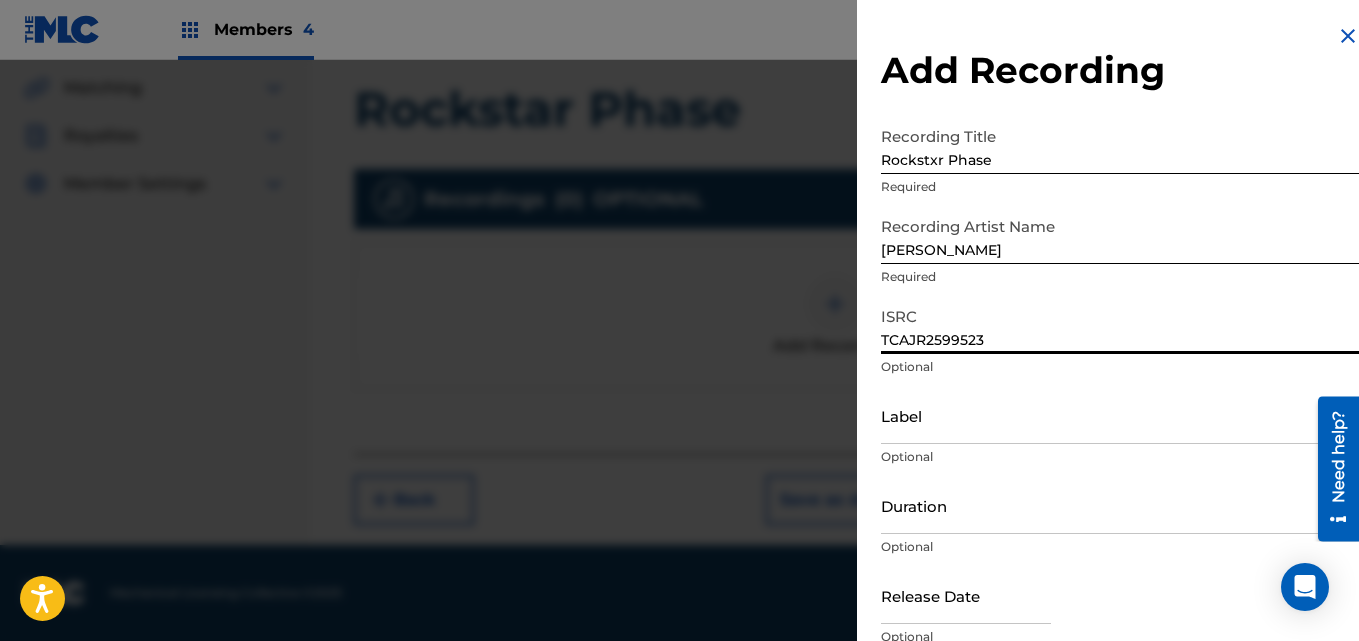 type on "TCAJR2599523" 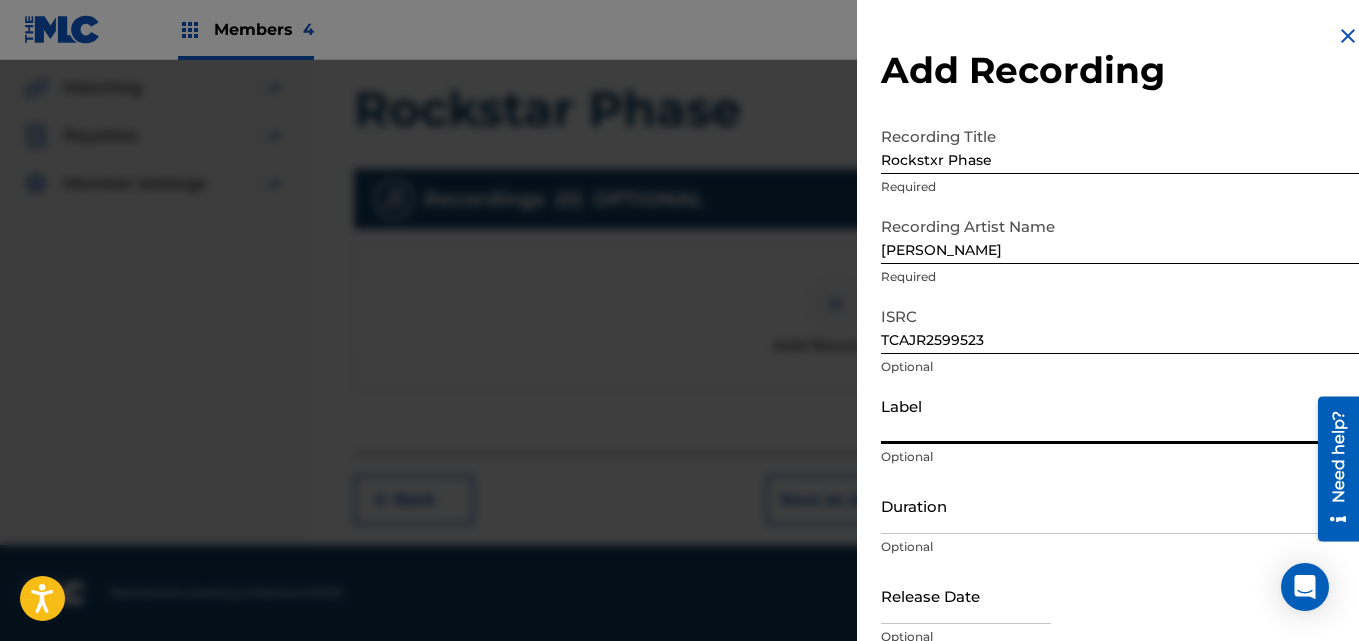 click on "Label" at bounding box center (1120, 415) 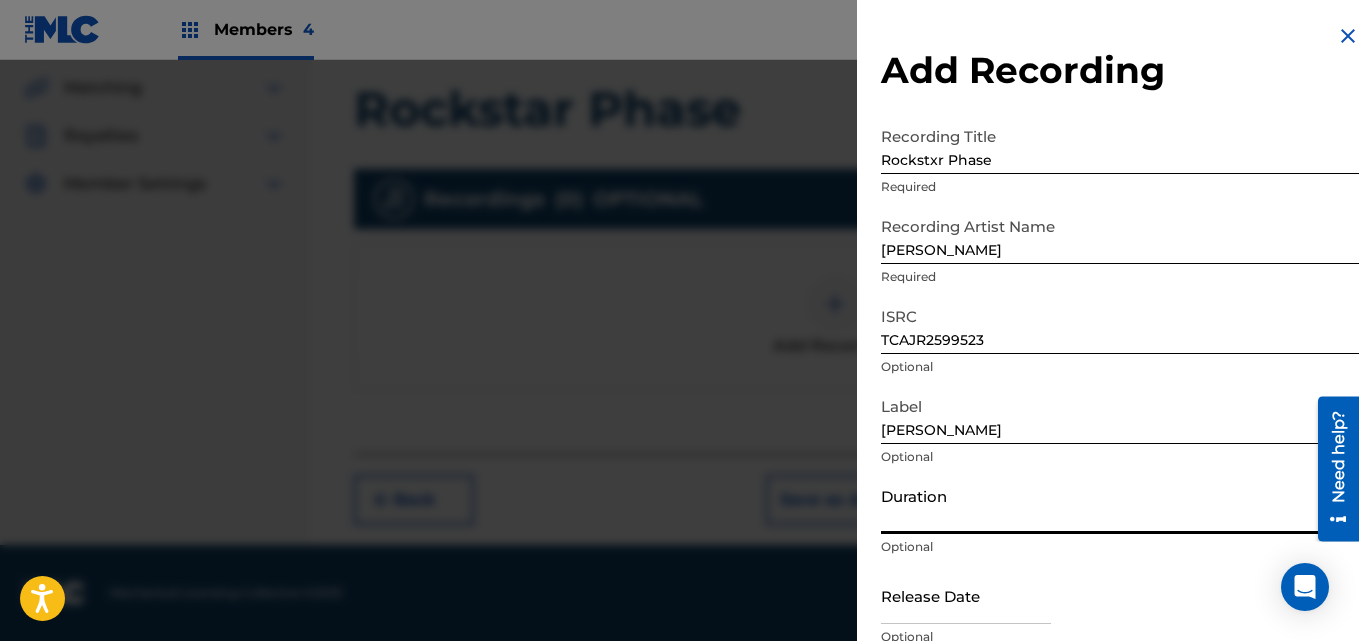 click on "Duration" at bounding box center [1120, 505] 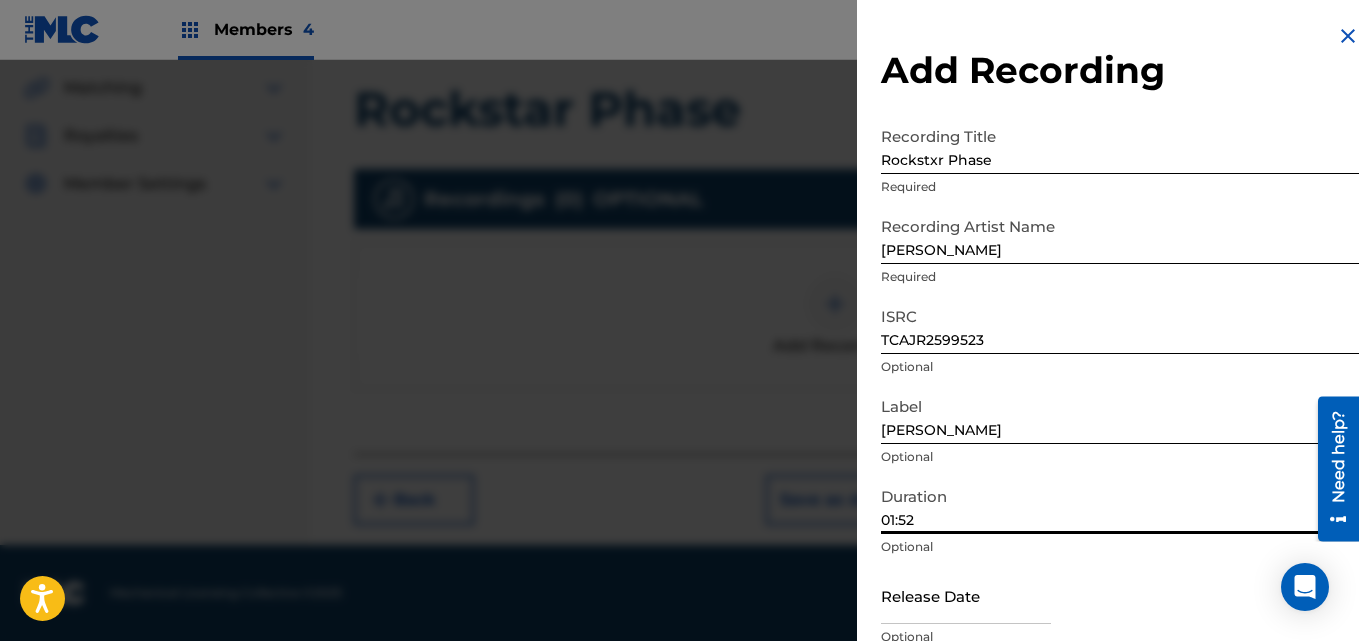 type on "01:52" 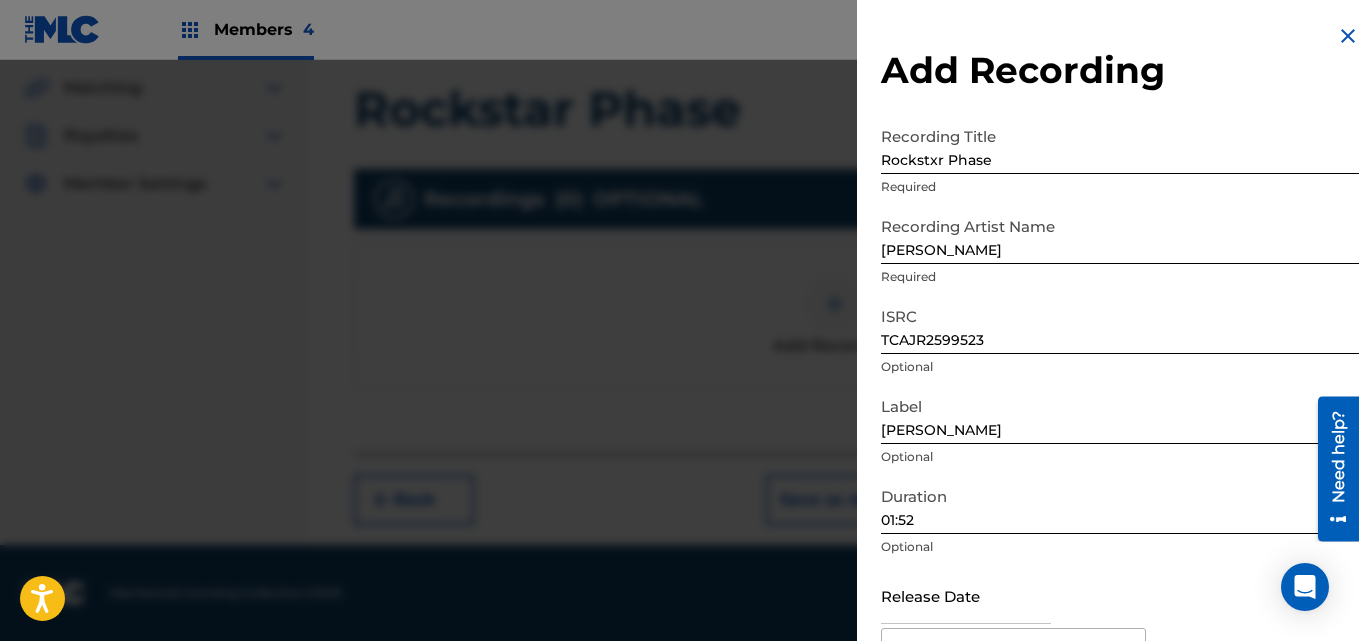 type on "[DATE]" 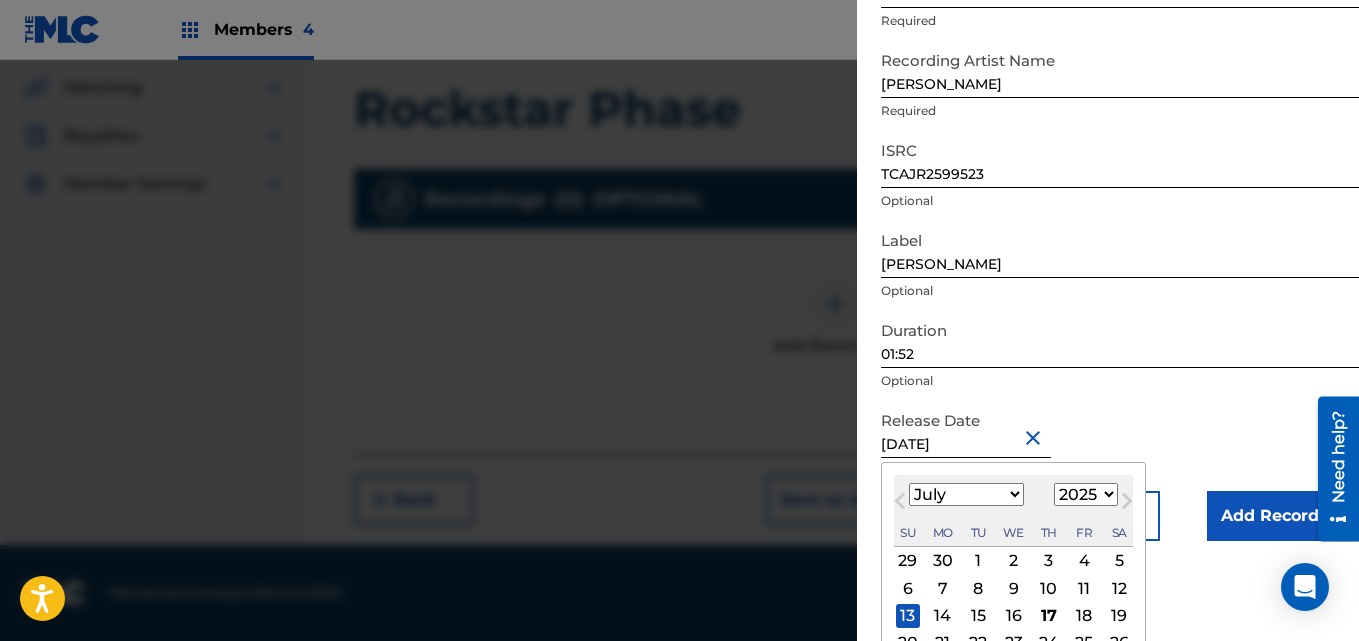 scroll, scrollTop: 249, scrollLeft: 0, axis: vertical 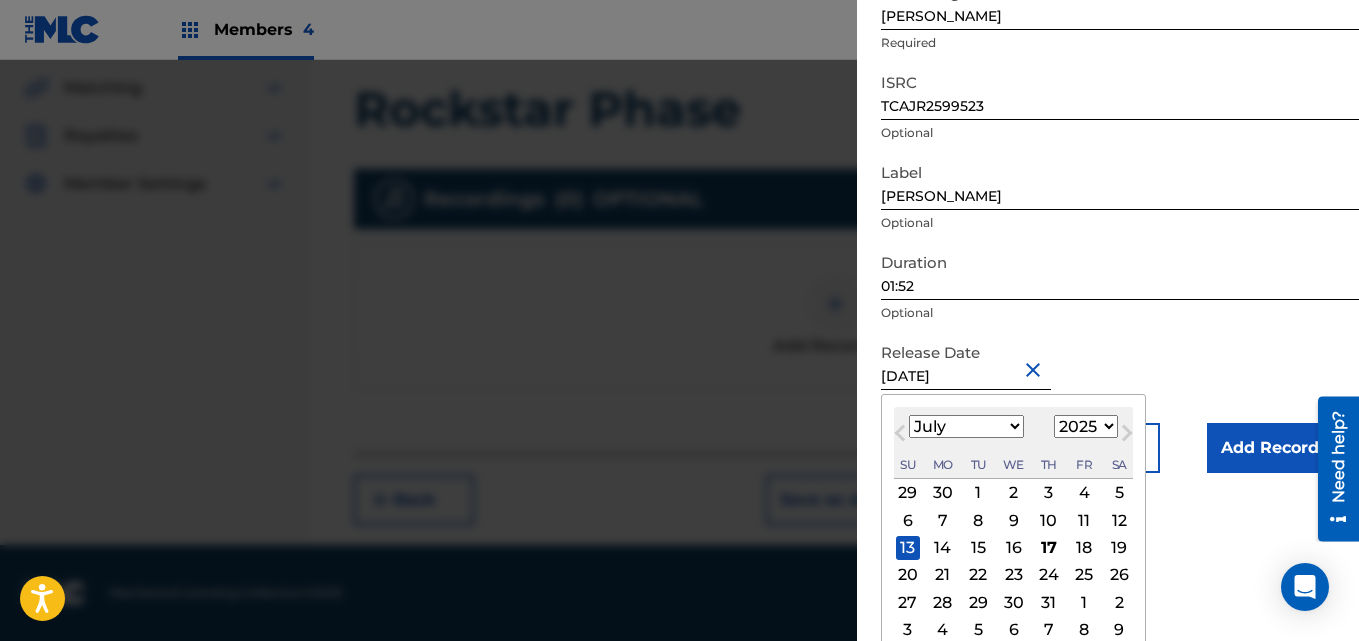 click on "January February March April May June July August September October November December" at bounding box center [966, 426] 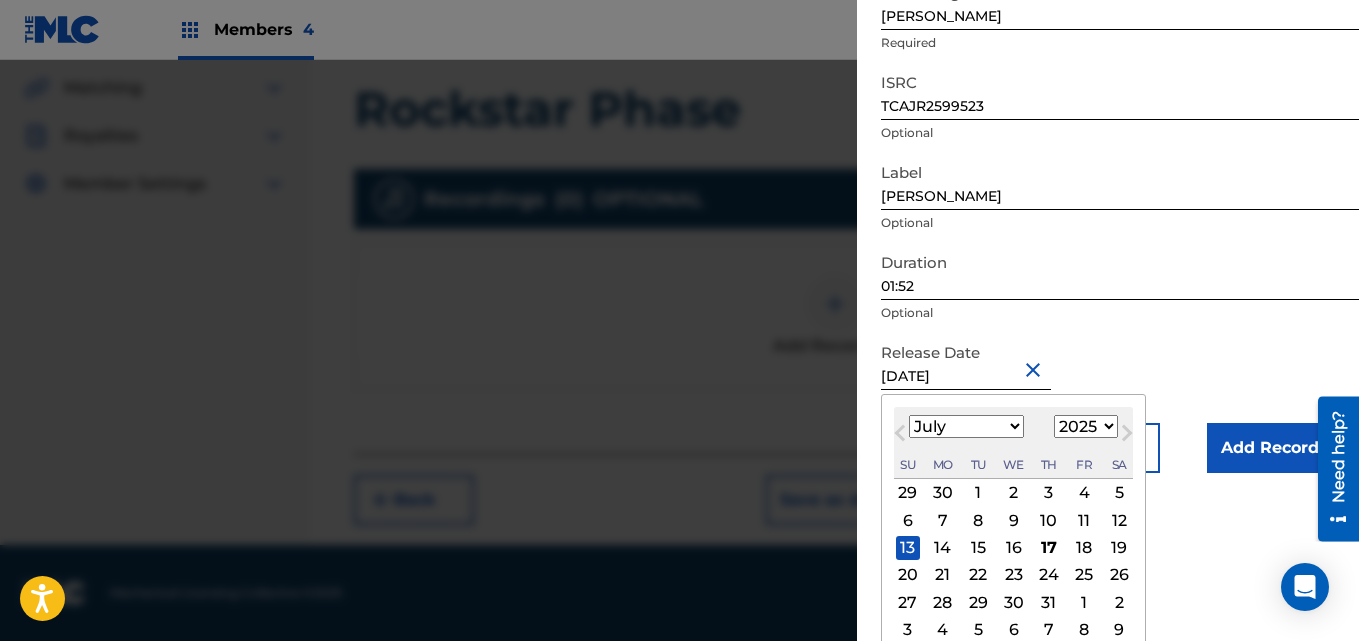 select on "5" 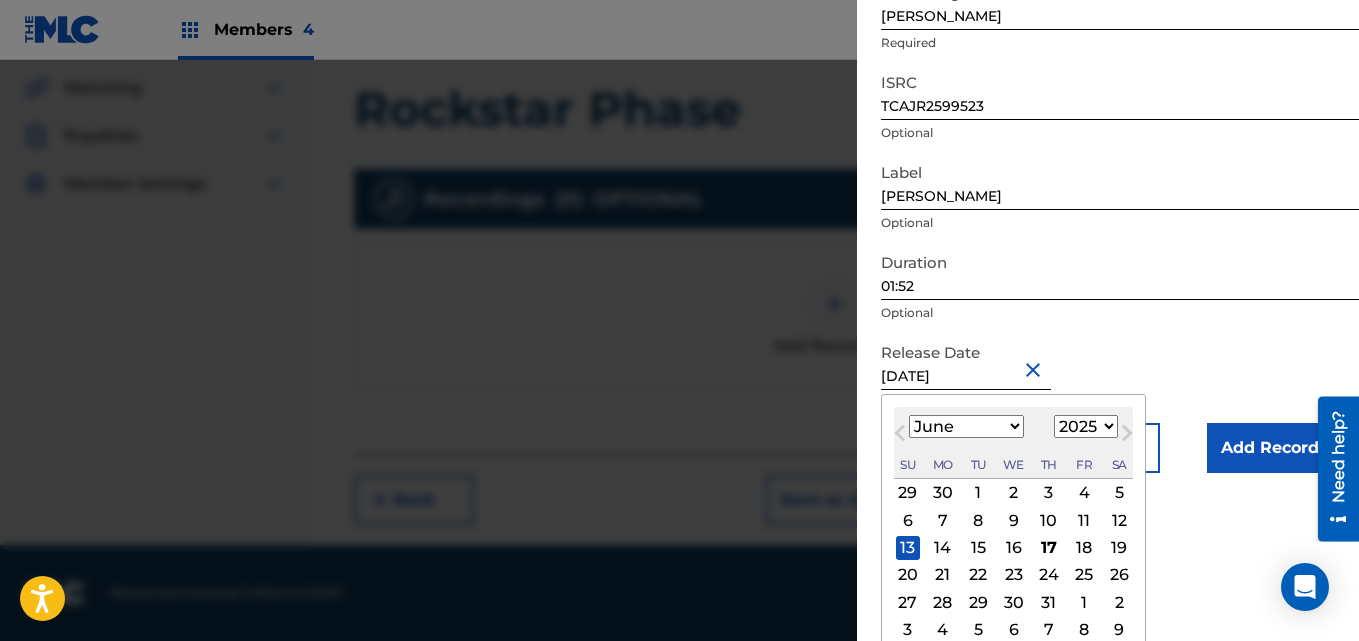 click on "January February March April May June July August September October November December" at bounding box center [966, 426] 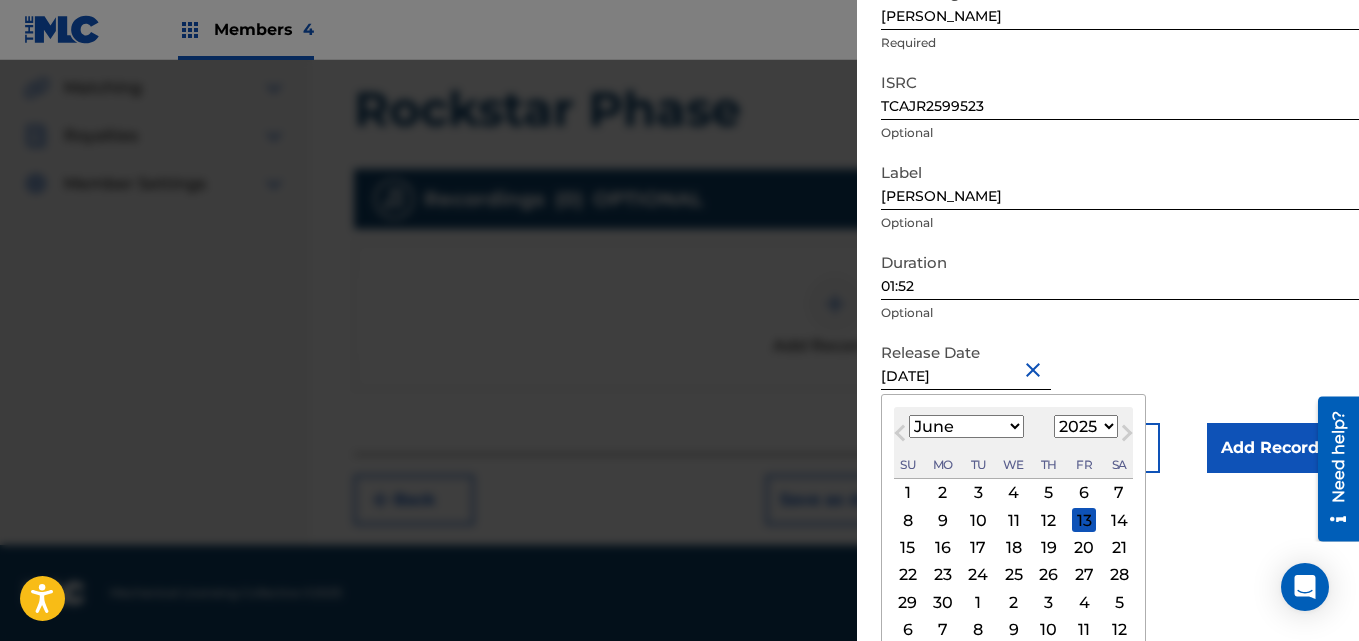 click on "[DATE]" at bounding box center (966, 361) 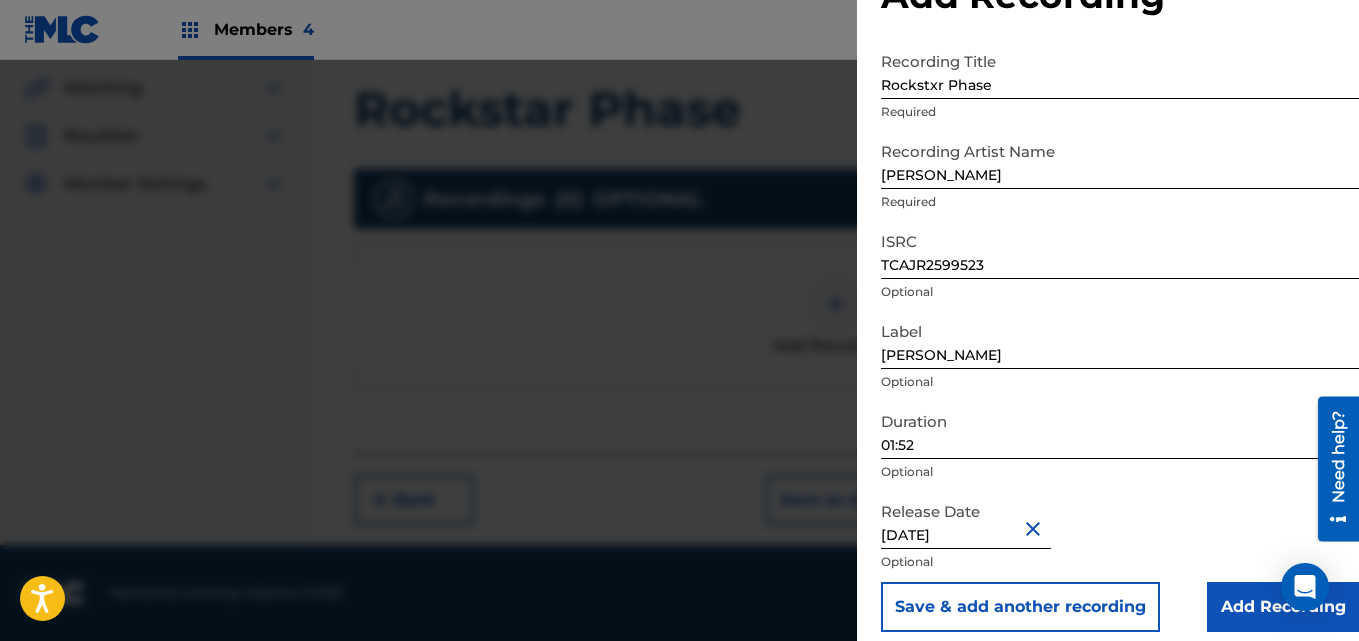 click on "[DATE]" at bounding box center [966, 520] 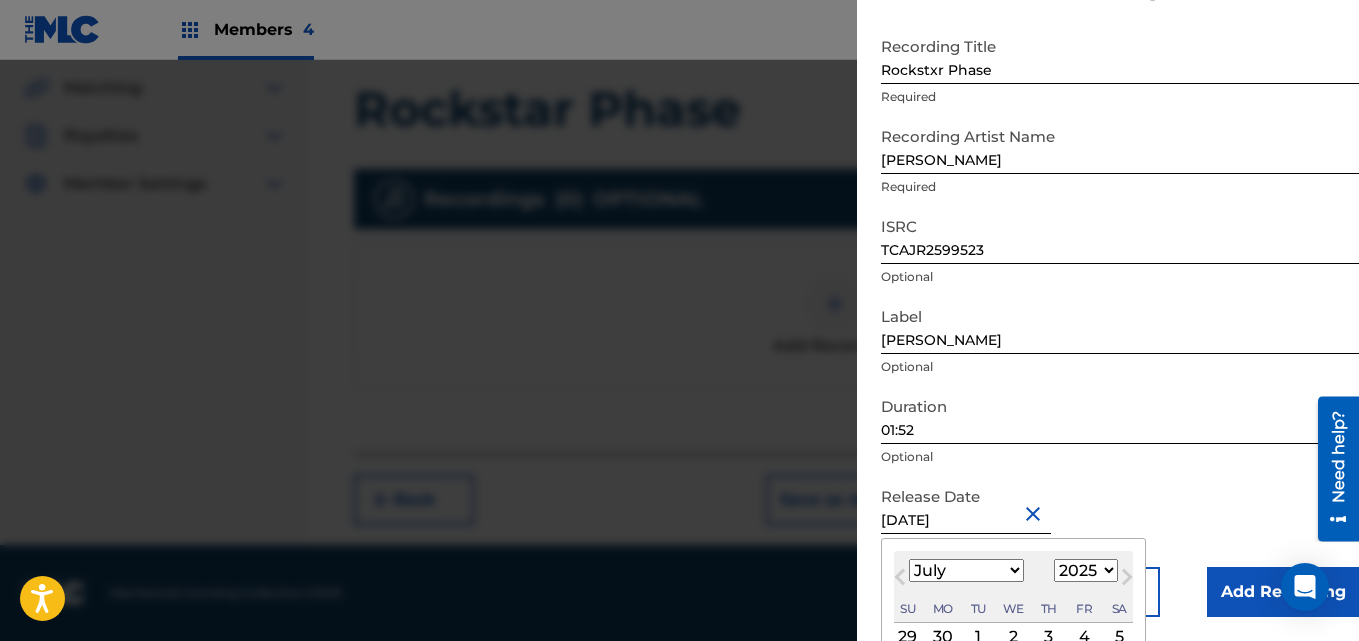 click on "January February March April May June July August September October November December" at bounding box center (966, 570) 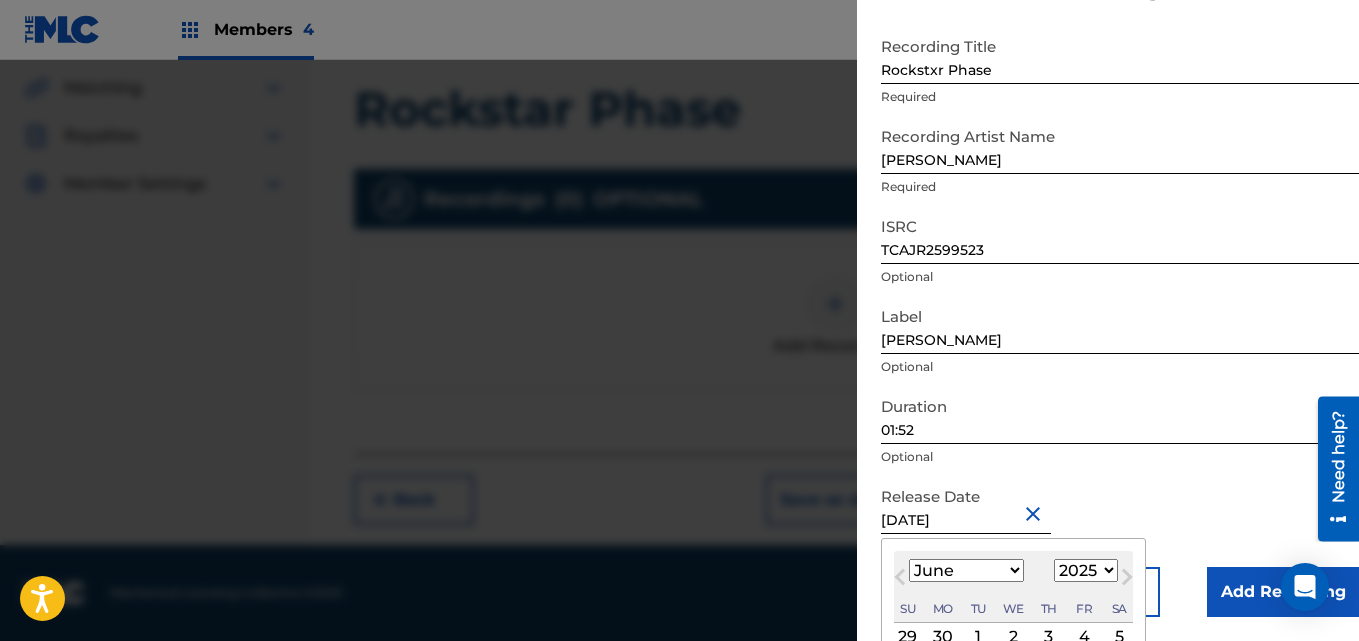 click on "January February March April May June July August September October November December" at bounding box center [966, 570] 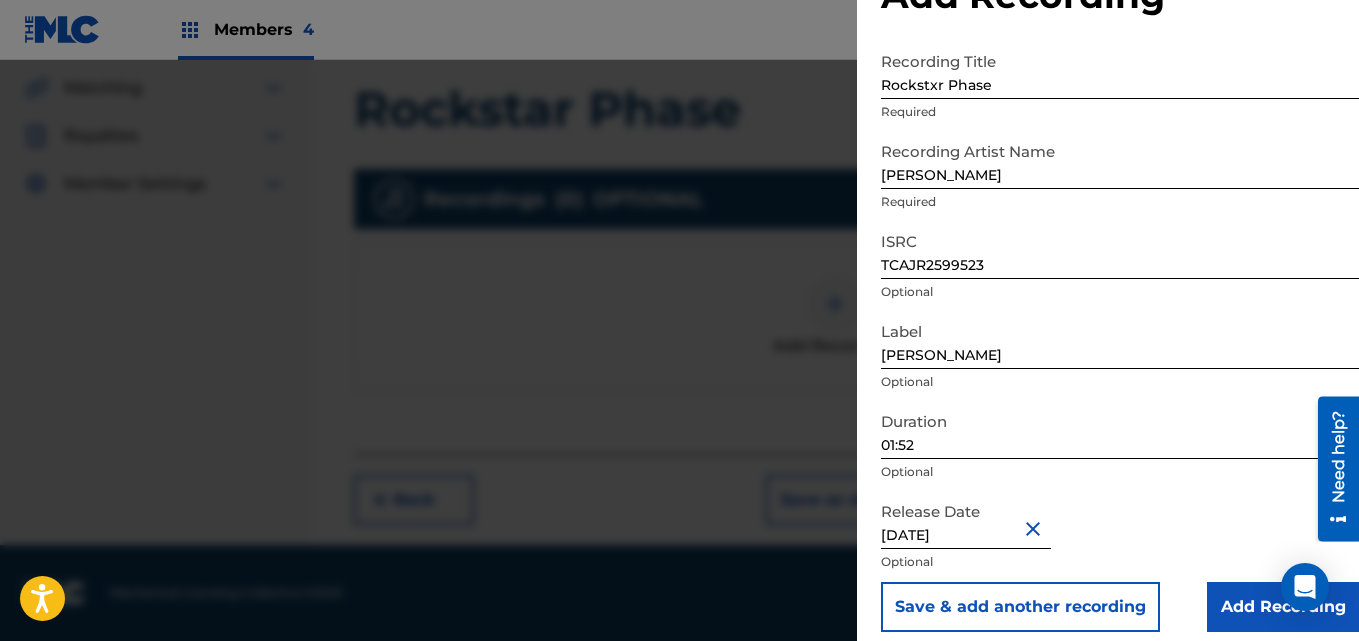 click on "[DATE]" at bounding box center (966, 520) 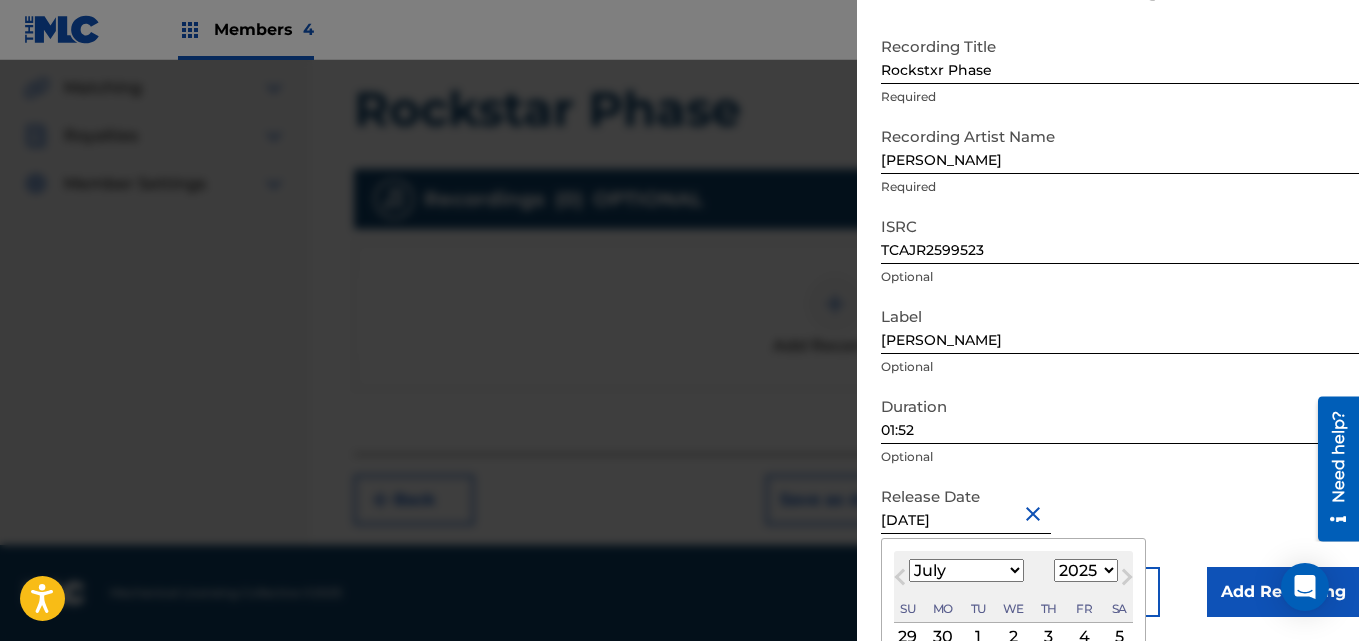 click on "[DATE]" at bounding box center [966, 505] 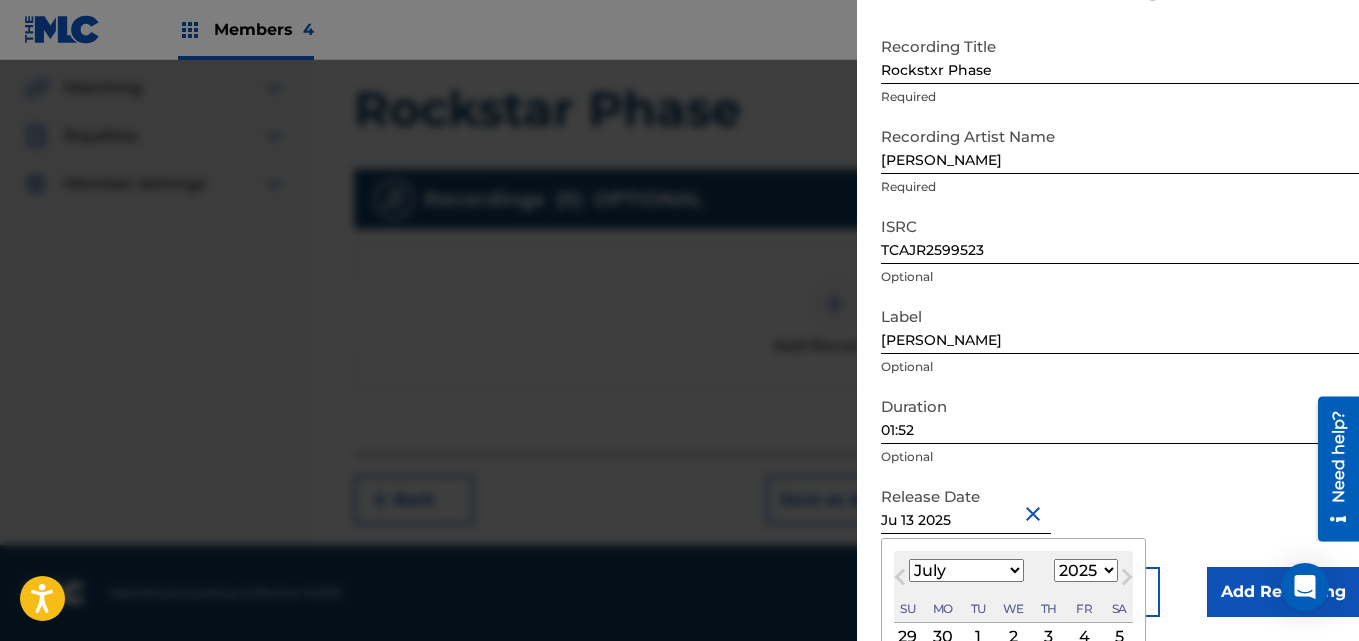 type on "[DATE]" 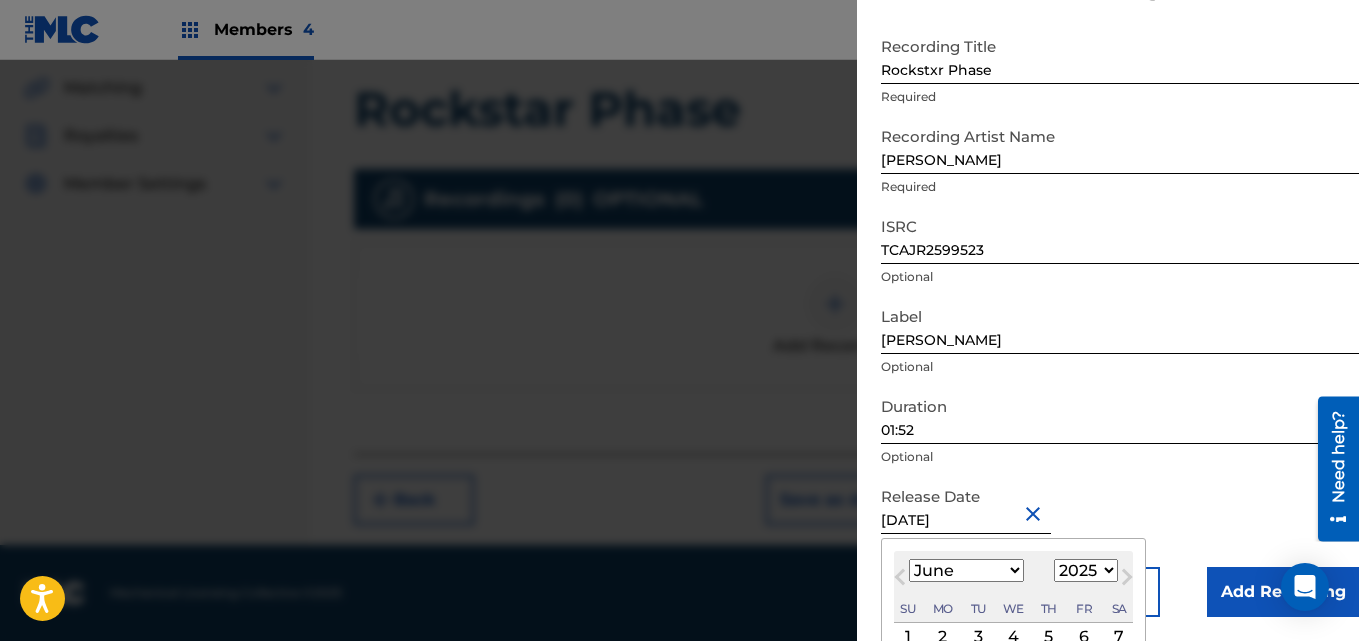 type on "[DATE]" 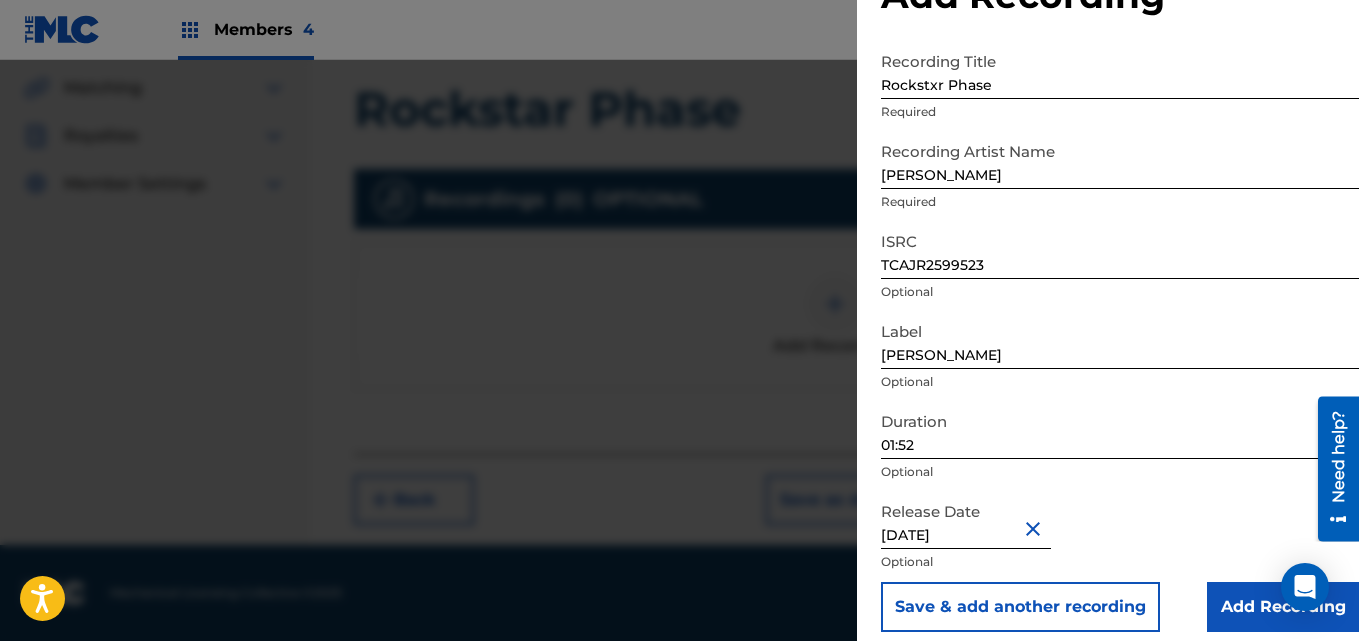 click on "Add Recording" at bounding box center (1283, 607) 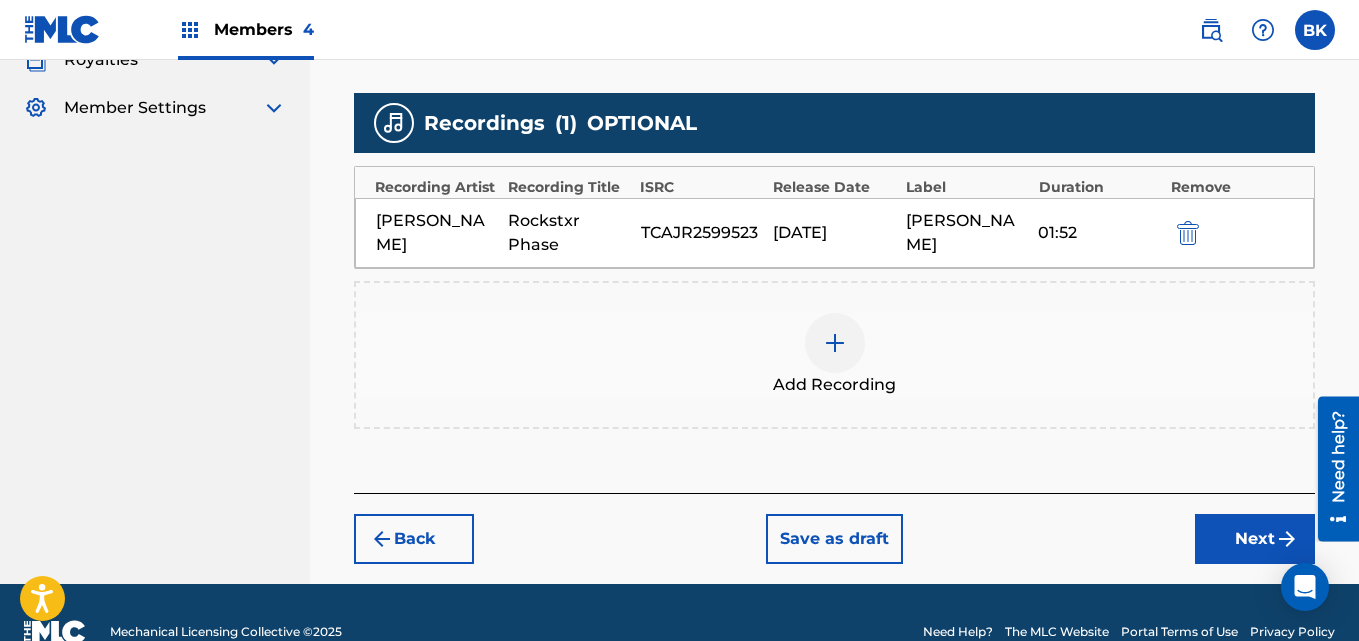 click on "Next" at bounding box center [1255, 539] 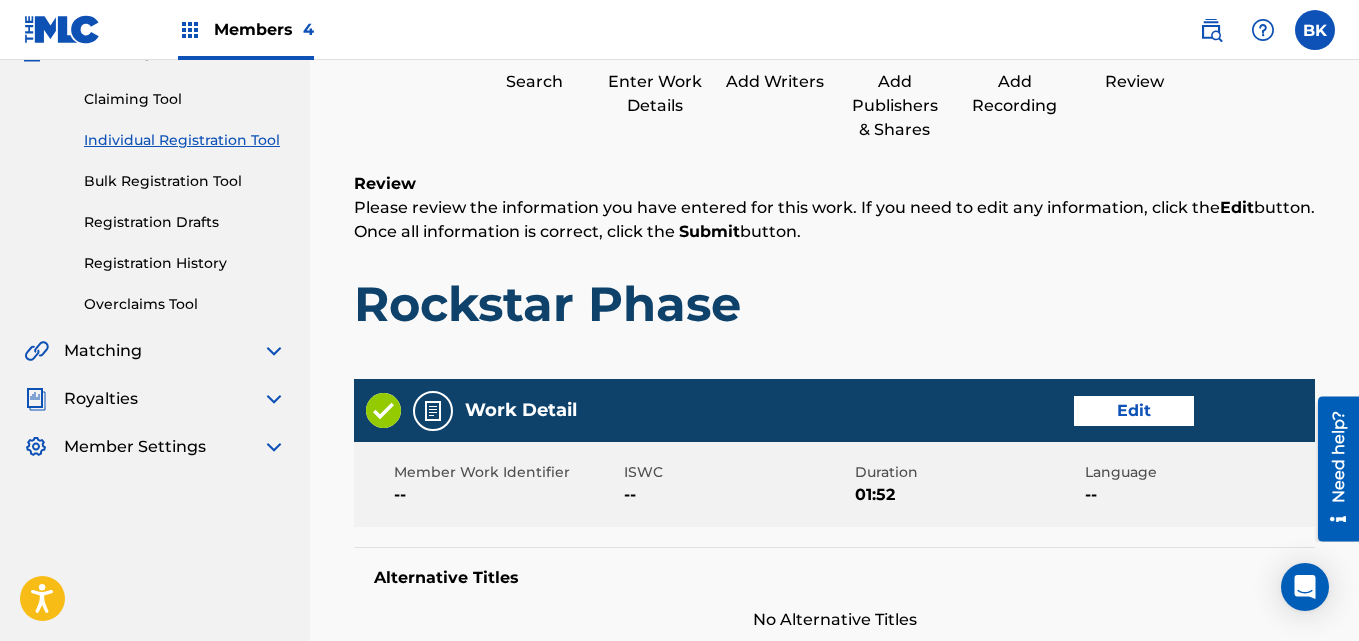 scroll, scrollTop: 210, scrollLeft: 0, axis: vertical 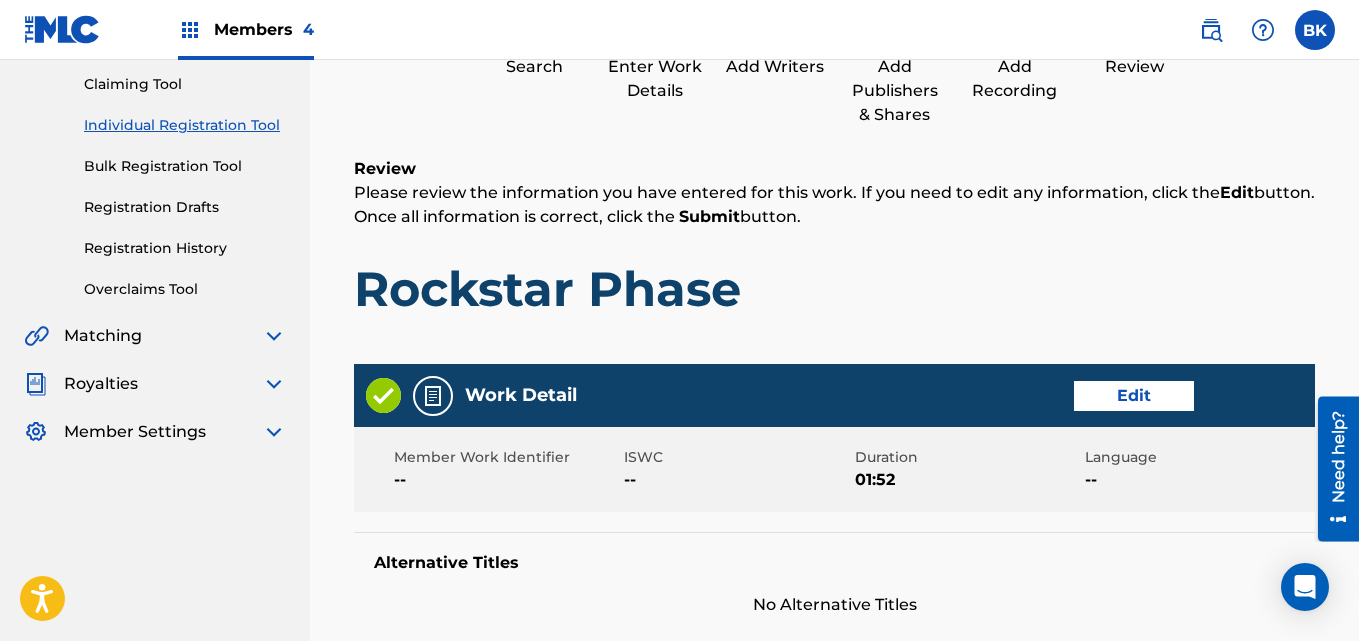 click on "Work Detail   Edit" at bounding box center [834, 395] 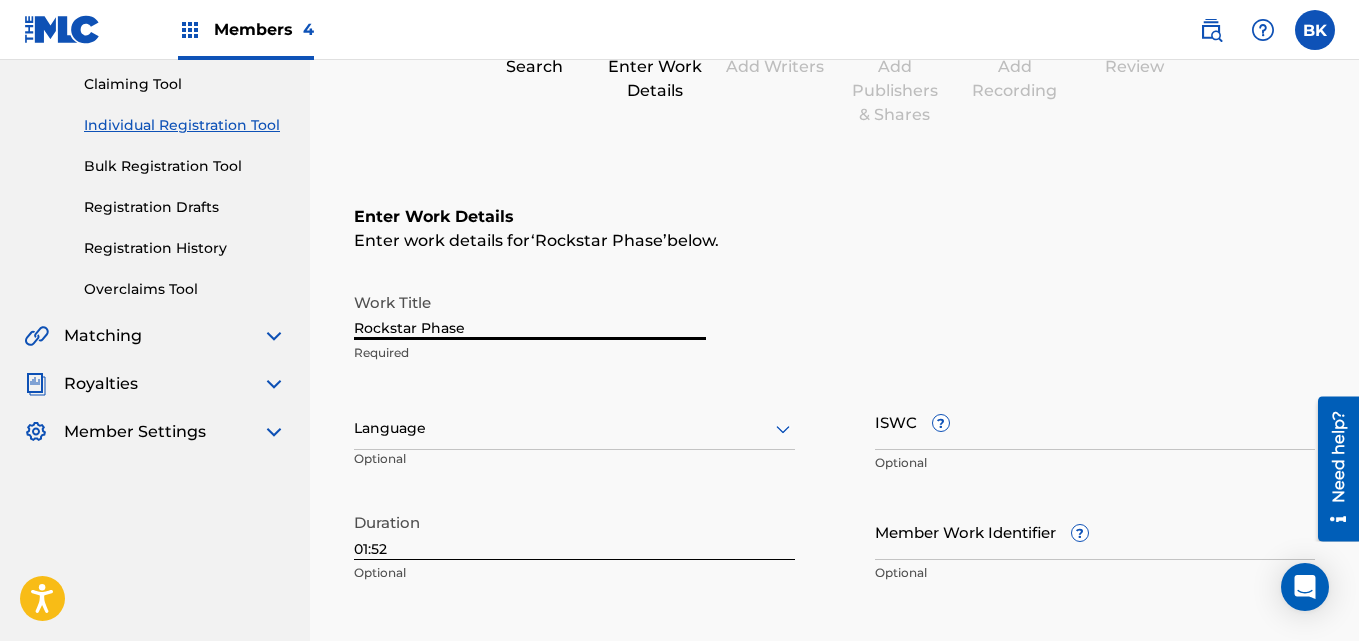 click on "Rockstar Phase" at bounding box center [530, 311] 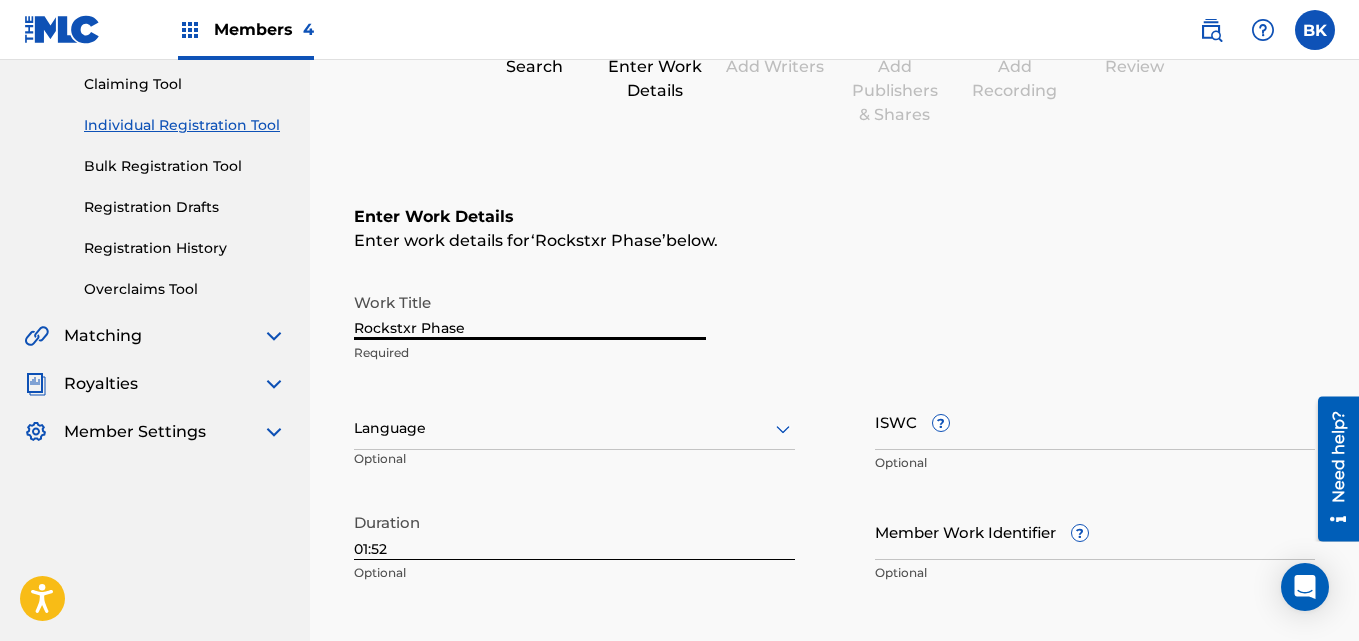 type on "Rockstxr Phase" 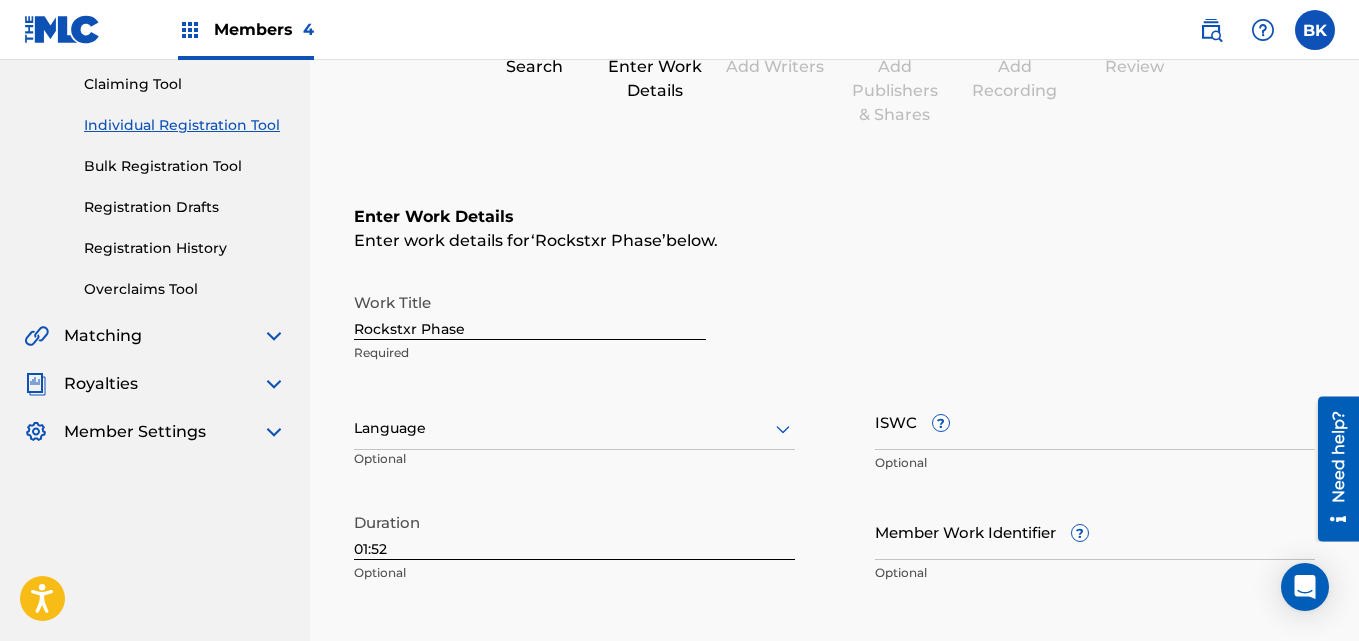 scroll, scrollTop: 652, scrollLeft: 0, axis: vertical 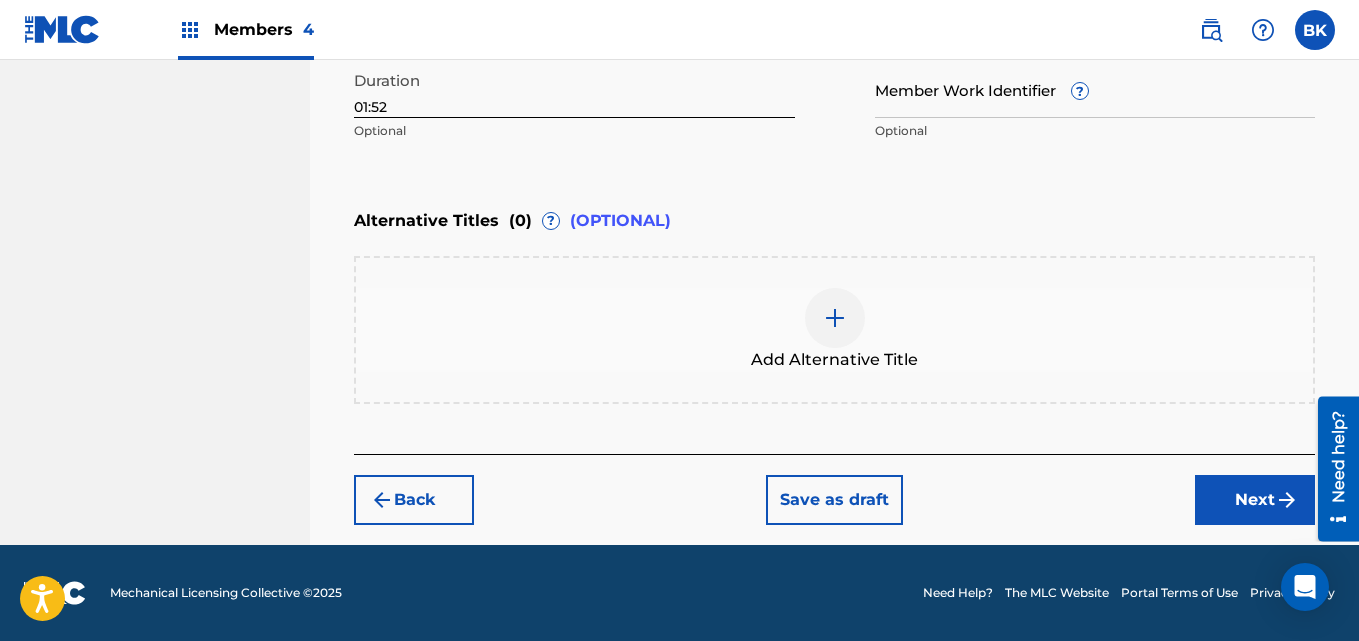 click on "Next" at bounding box center [1255, 500] 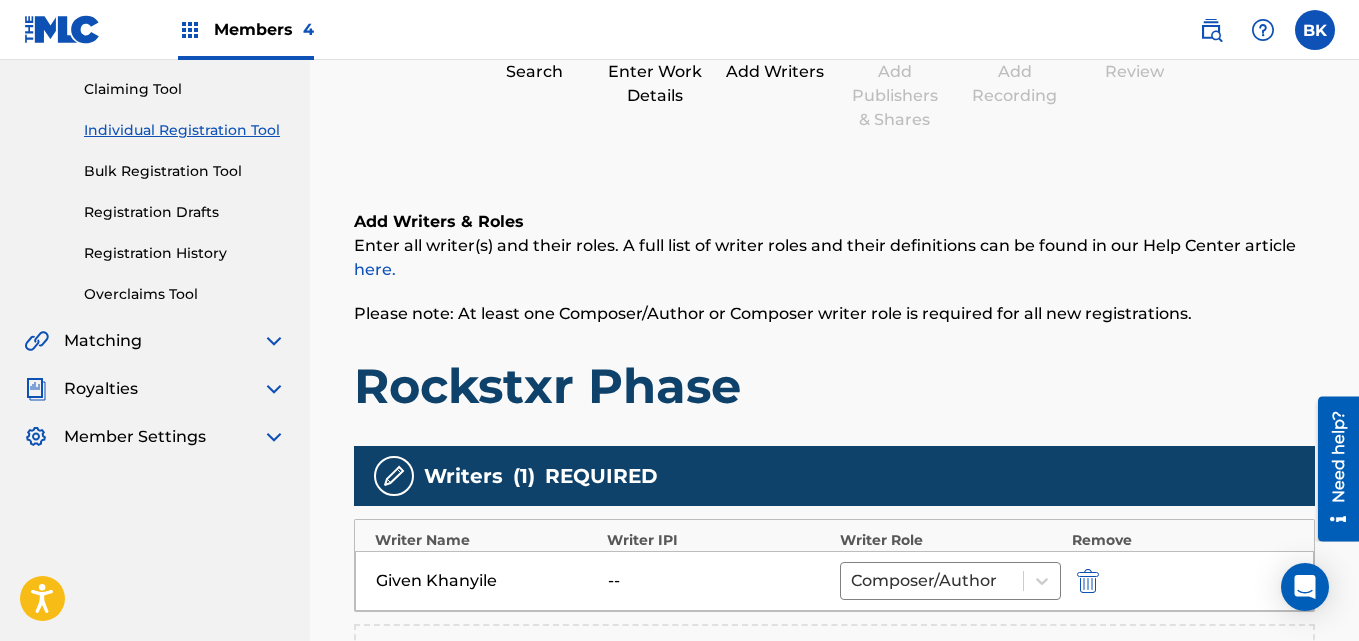 scroll, scrollTop: 619, scrollLeft: 0, axis: vertical 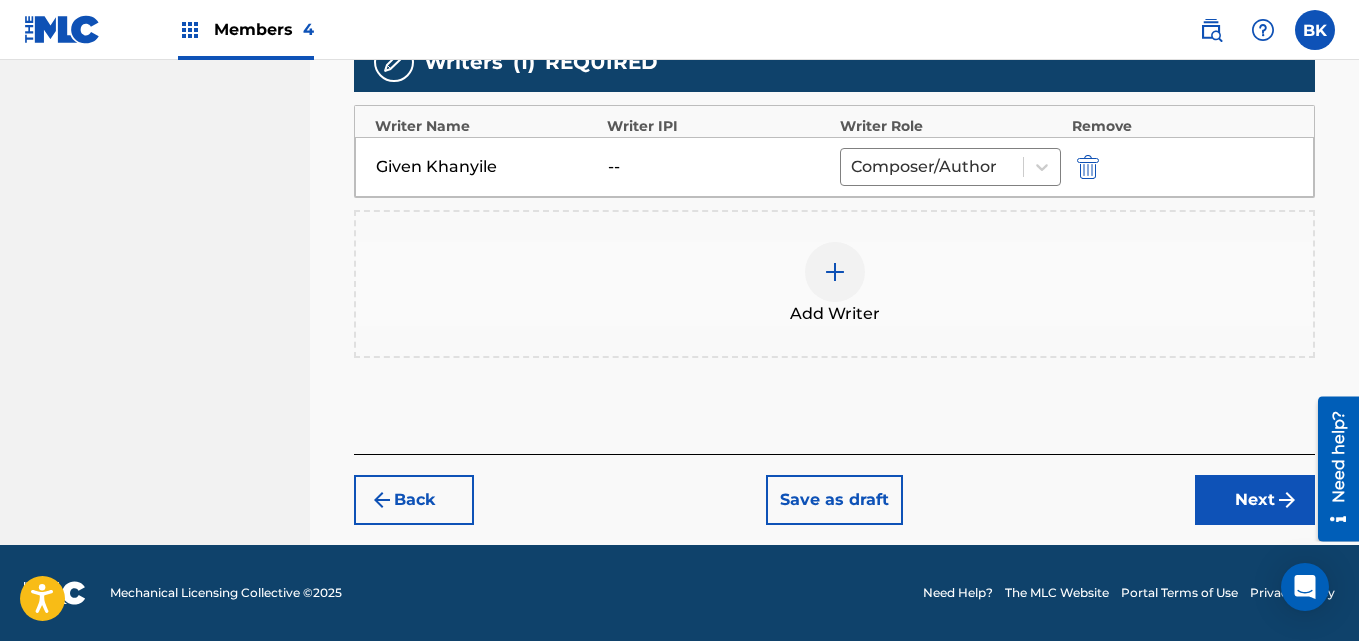 click on "Next" at bounding box center [1255, 500] 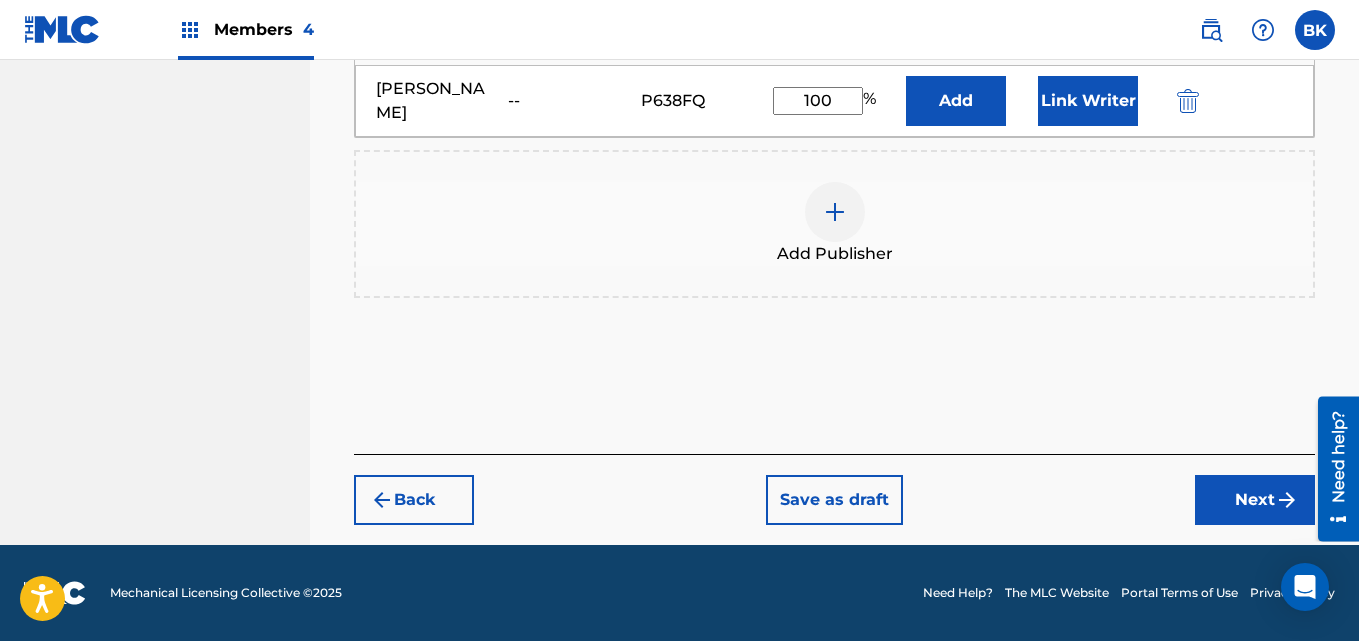 click on "Next" at bounding box center [1255, 500] 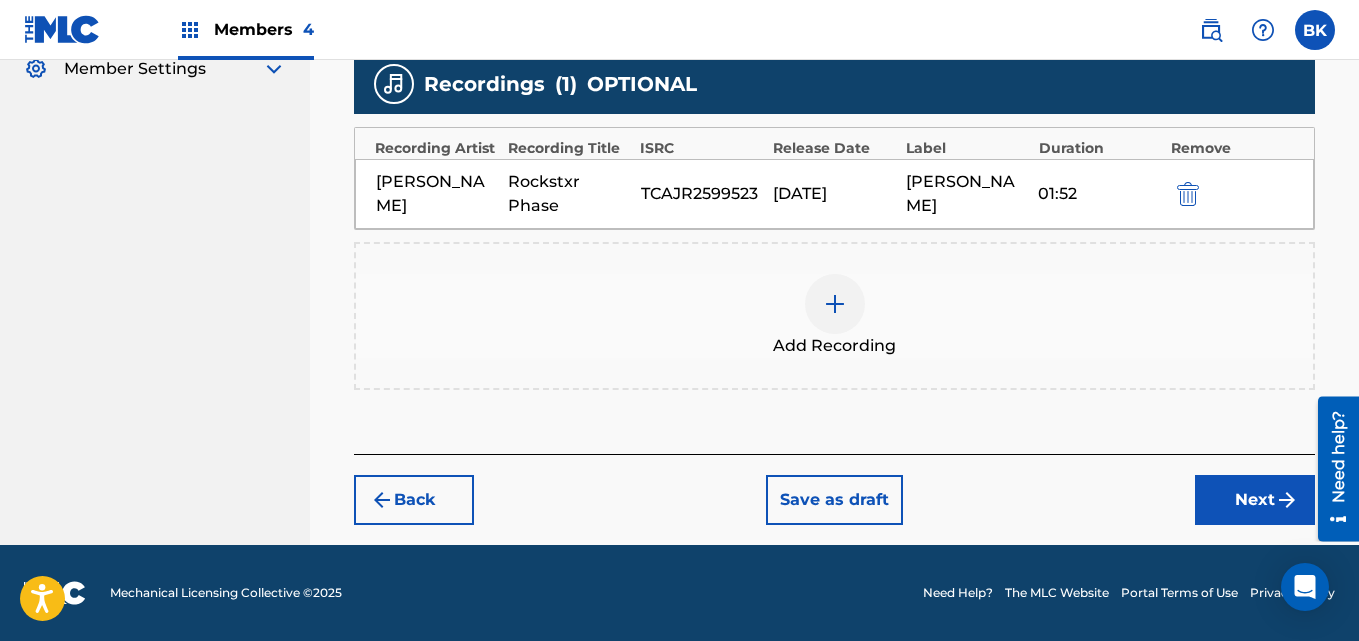 click on "Next" at bounding box center (1255, 500) 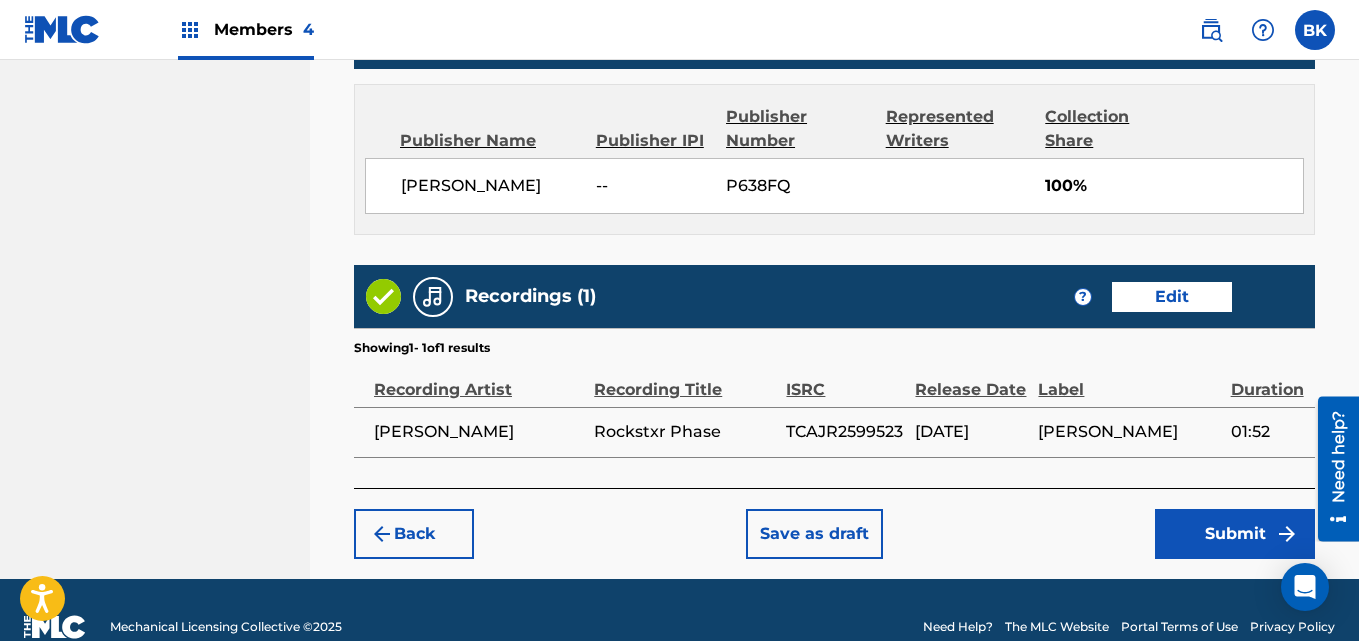 scroll, scrollTop: 1114, scrollLeft: 0, axis: vertical 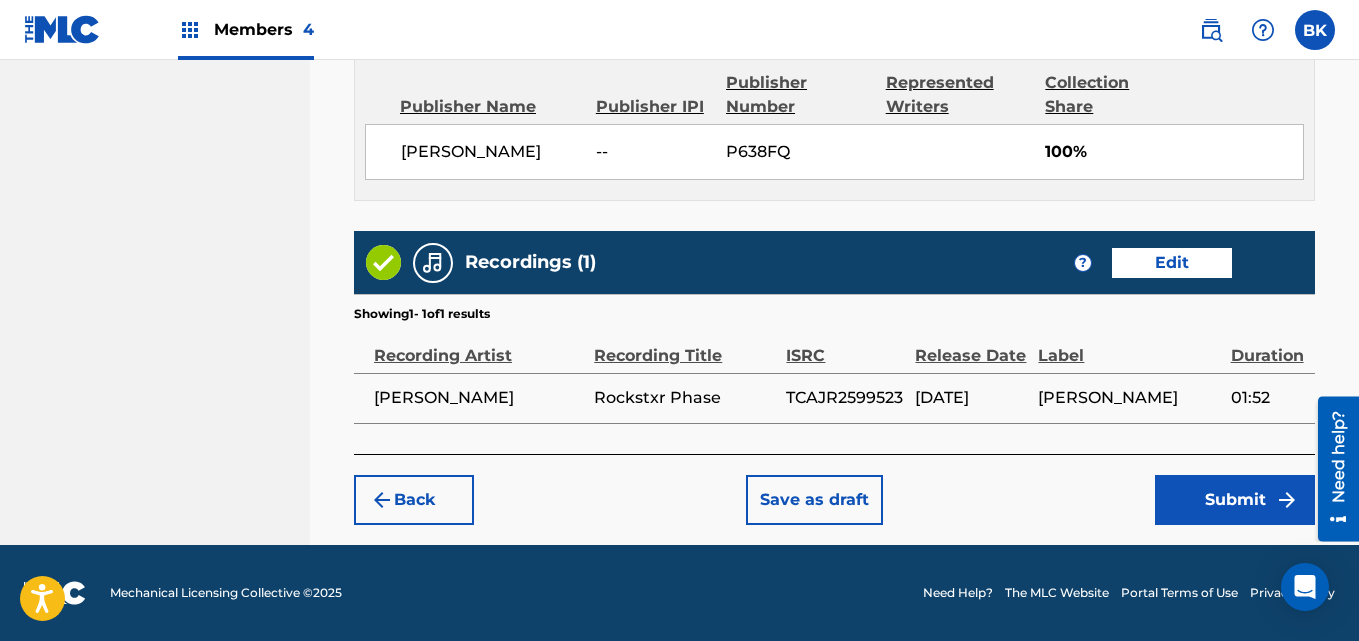 click on "Submit" at bounding box center [1235, 500] 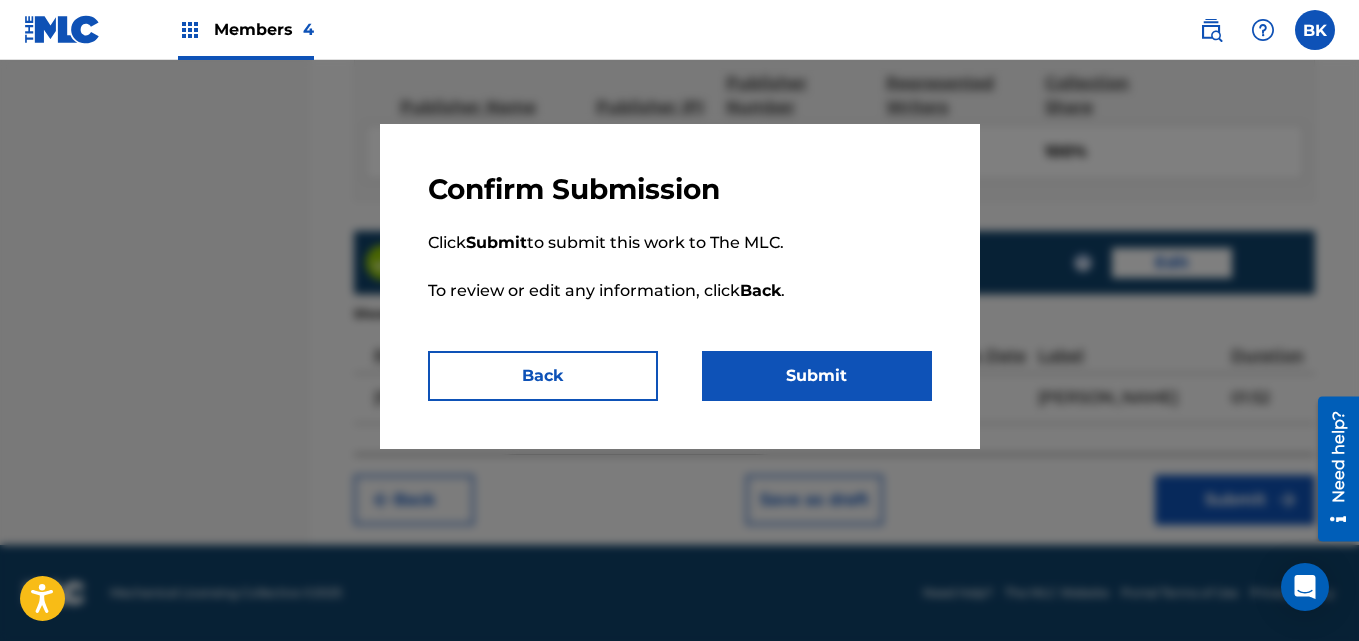 click on "Submit" at bounding box center (817, 376) 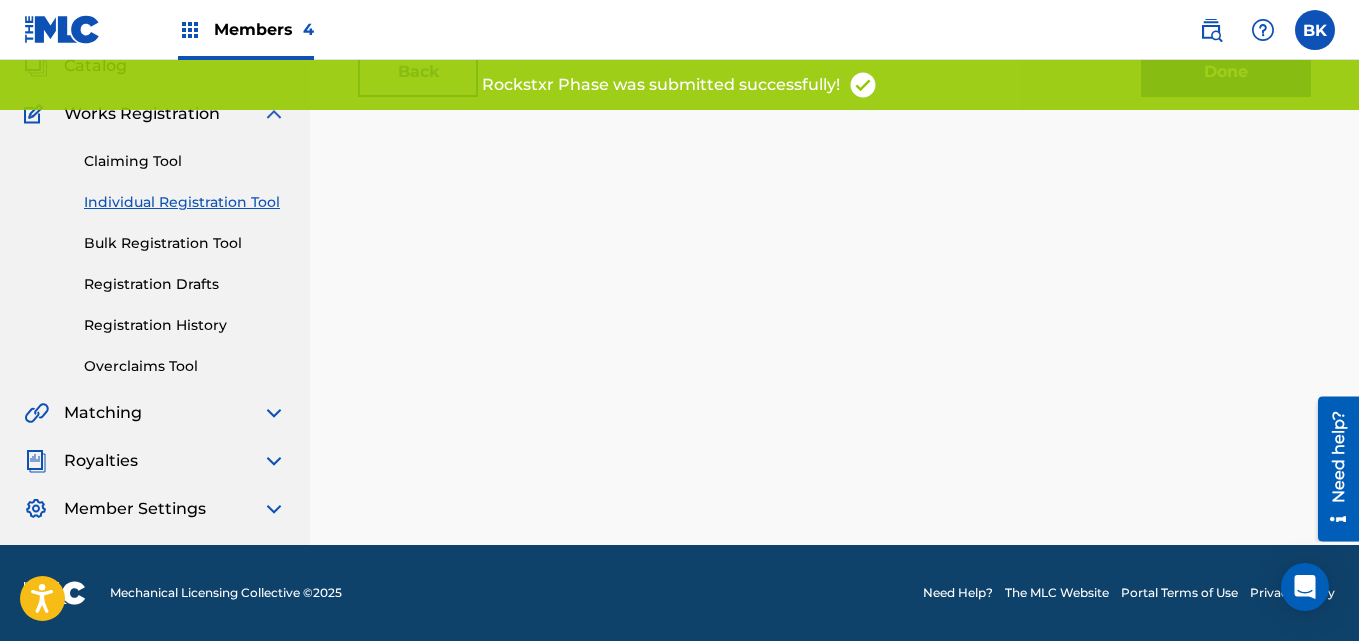 scroll, scrollTop: 0, scrollLeft: 0, axis: both 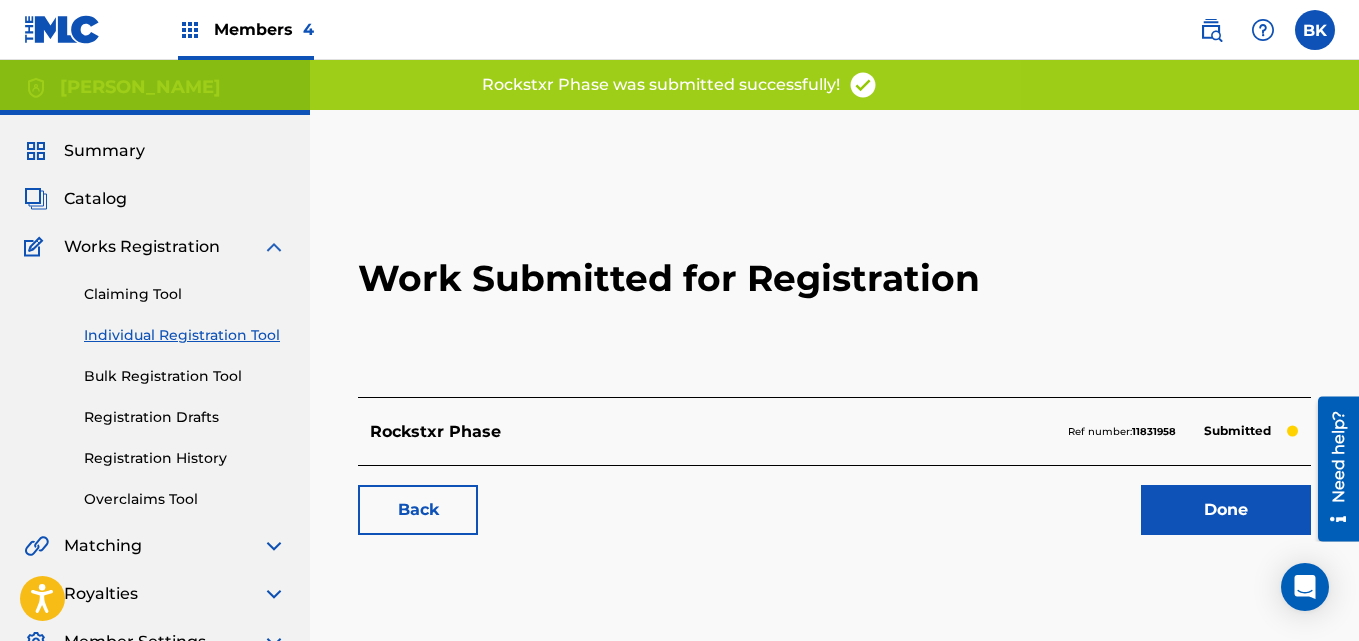 click on "Done" at bounding box center [1226, 510] 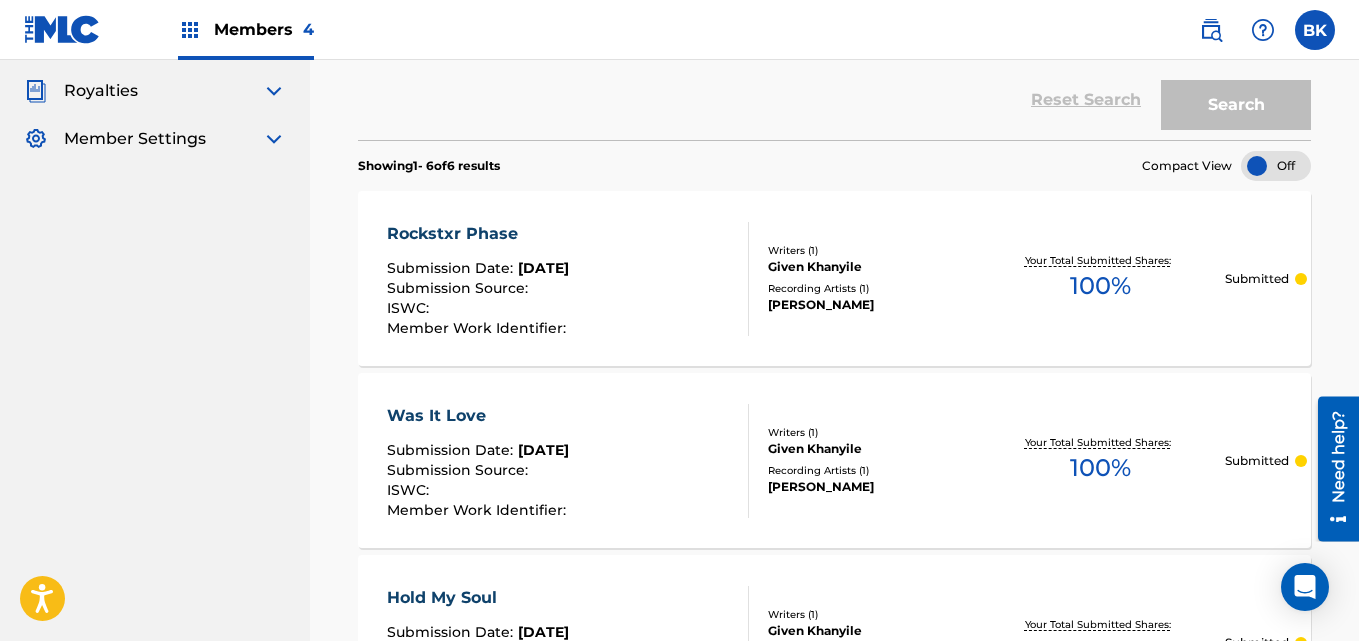 scroll, scrollTop: 502, scrollLeft: 0, axis: vertical 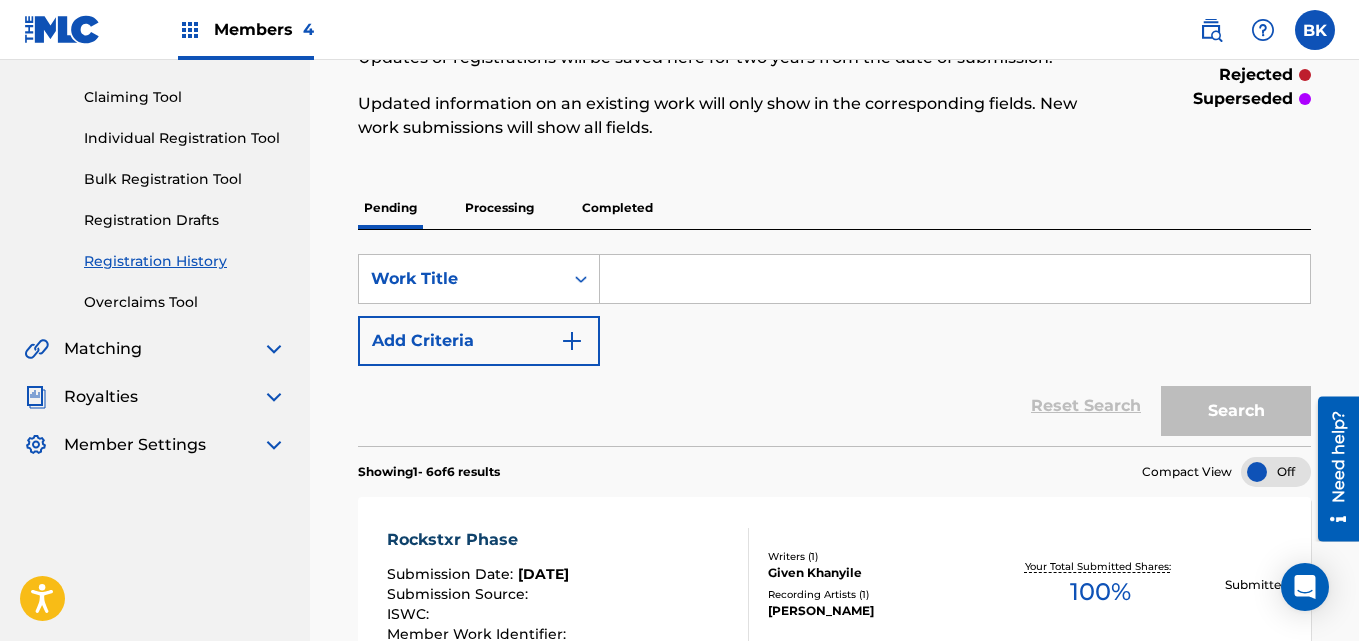 click at bounding box center [955, 279] 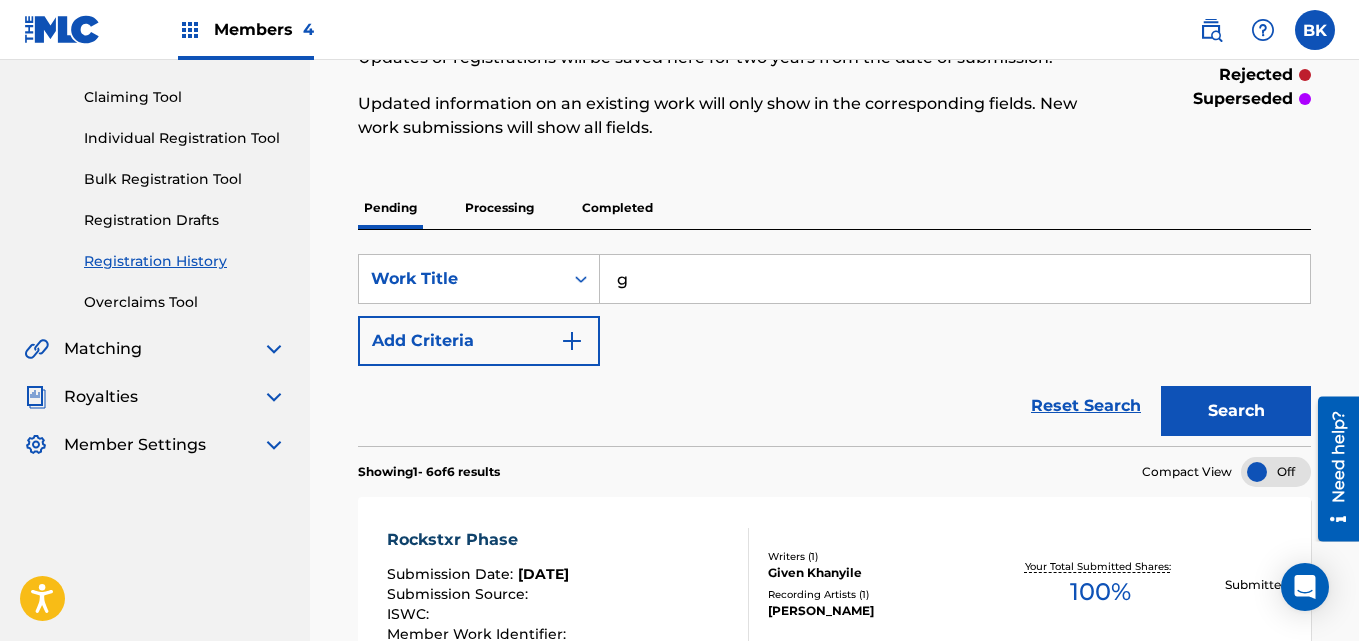 type 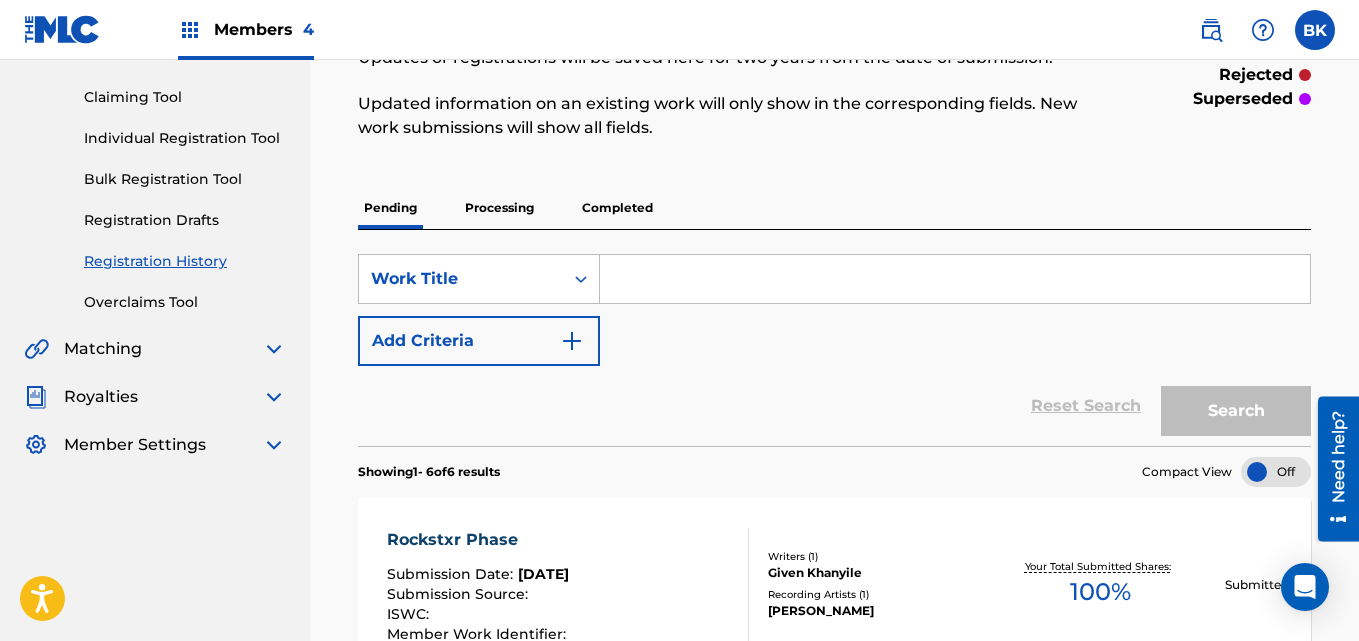 click on "Individual Registration Tool" at bounding box center (185, 138) 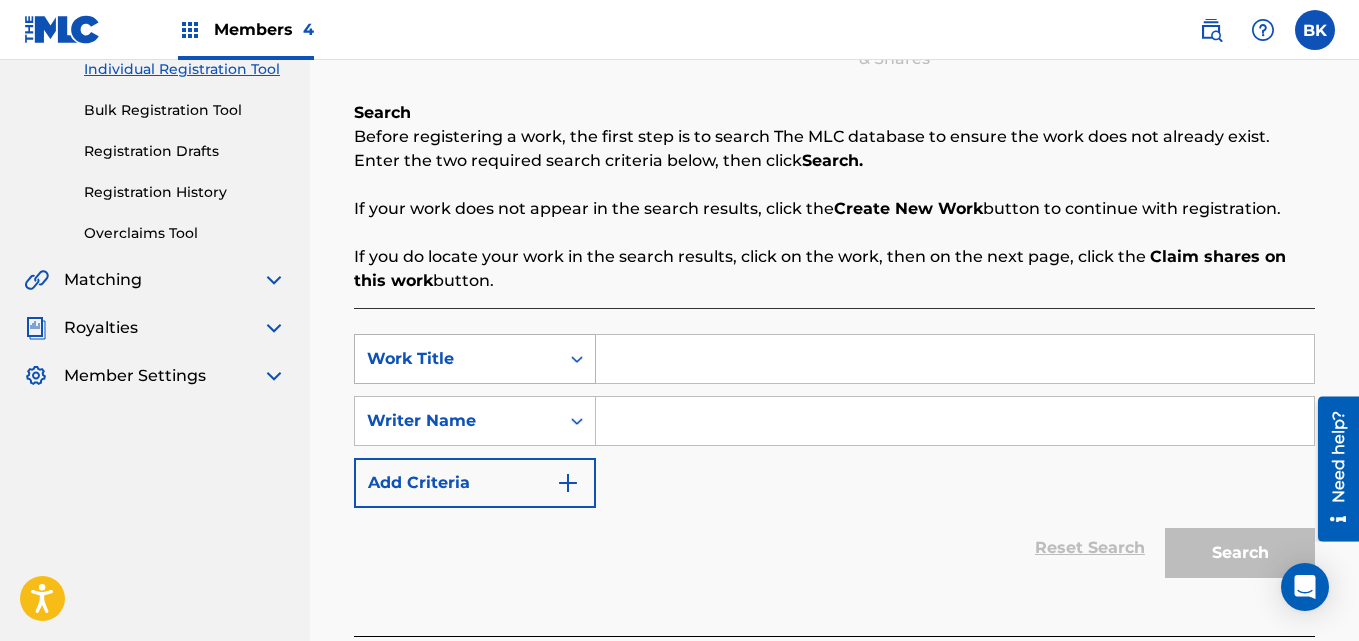 scroll, scrollTop: 322, scrollLeft: 0, axis: vertical 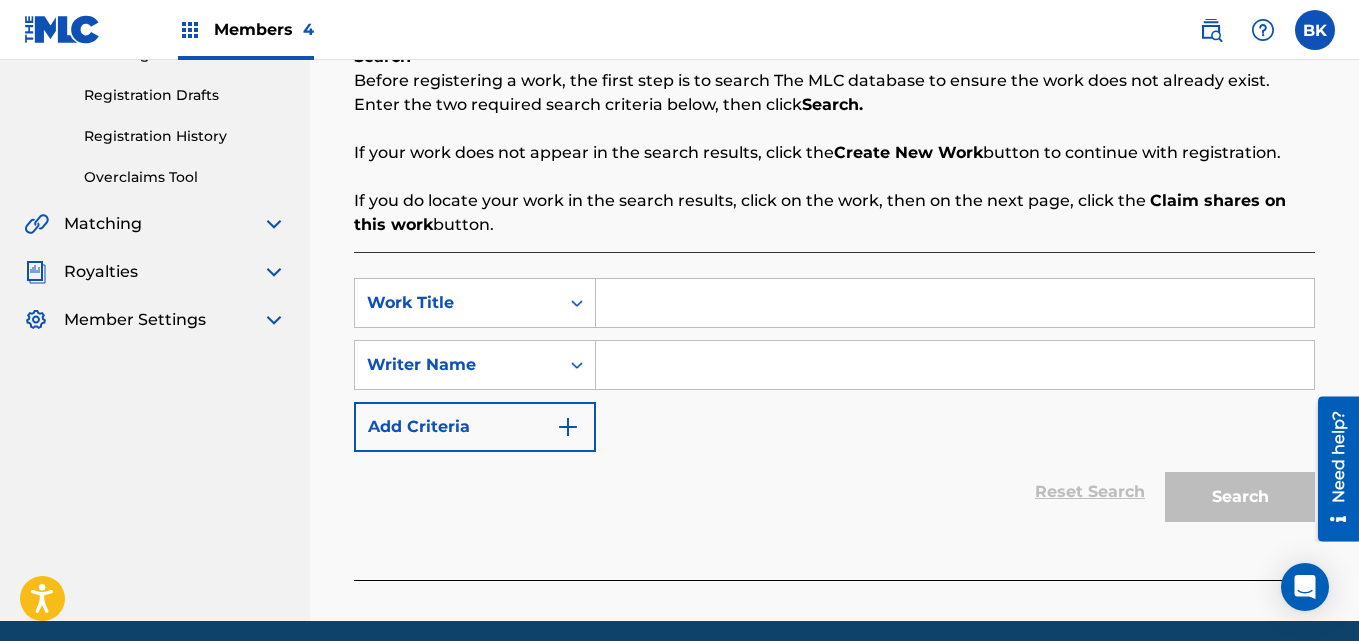 click on "SearchWithCriteriaaf1f03fe-6499-4fb0-99da-a2acc3ebf21b Work Title SearchWithCriteriaa064bcdf-63e4-4b2c-b118-52275e67537e Writer Name Add Criteria Reset Search Search" at bounding box center [834, 416] 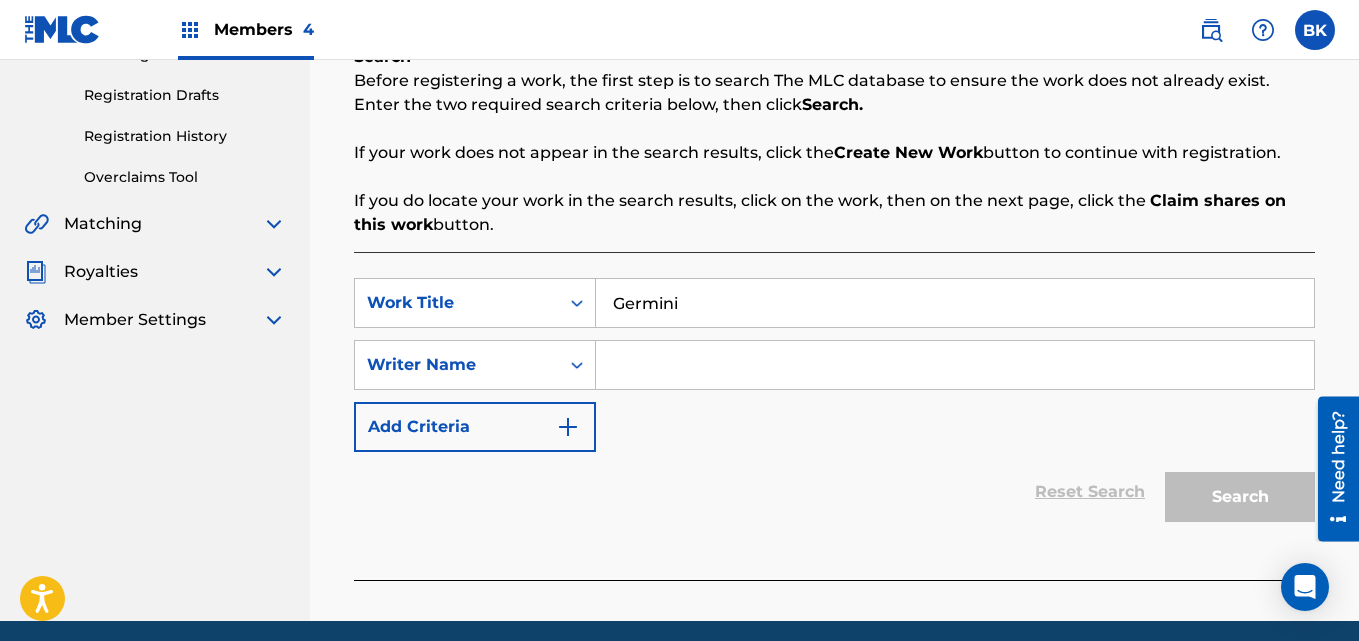 type on "Germini" 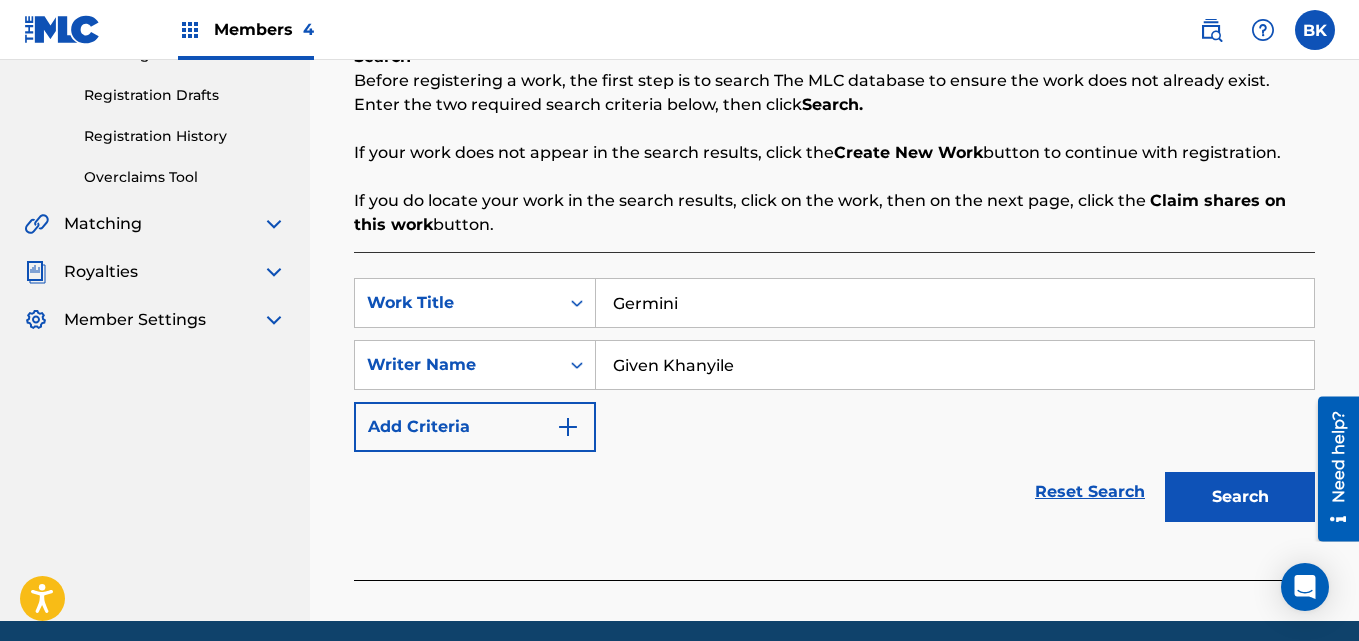 click on "Search" at bounding box center [1240, 497] 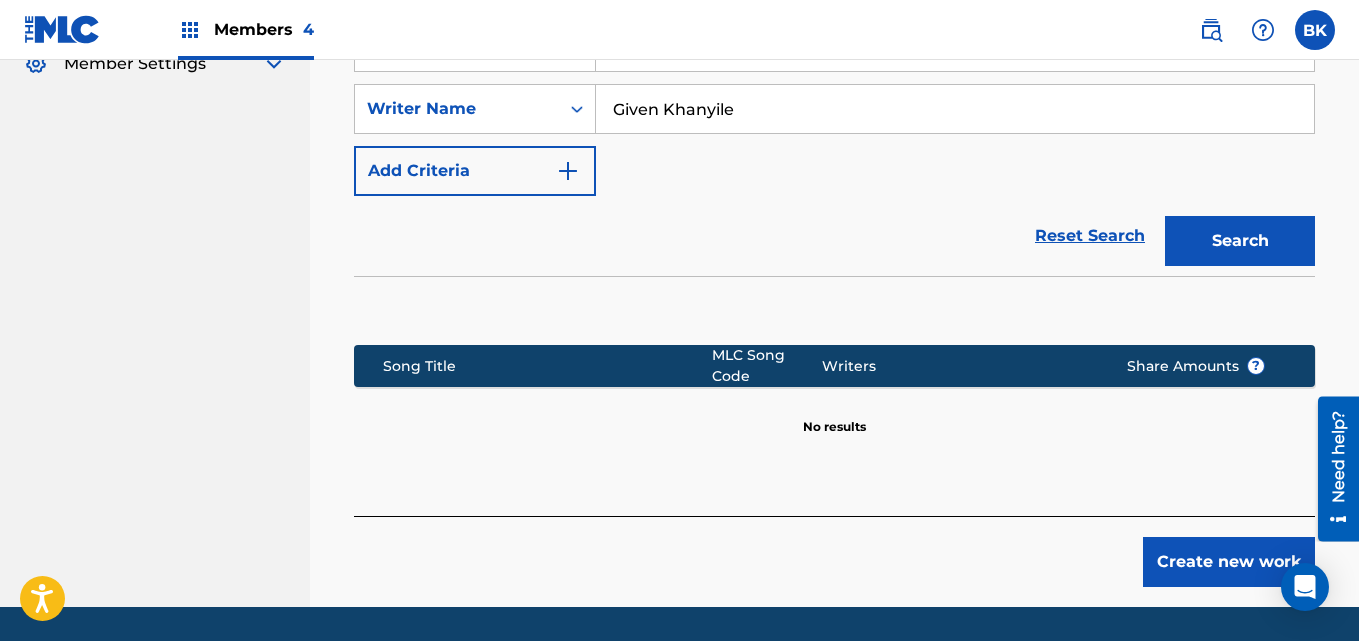 scroll, scrollTop: 640, scrollLeft: 0, axis: vertical 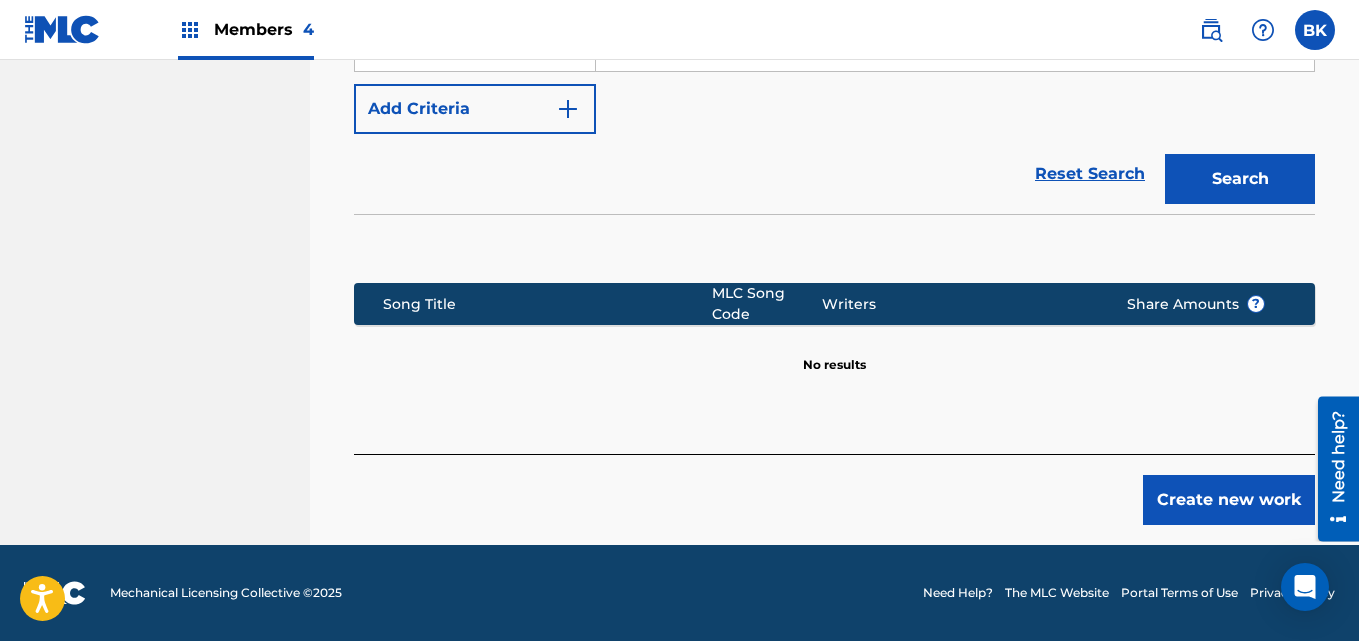 click on "Create new work" at bounding box center [1229, 500] 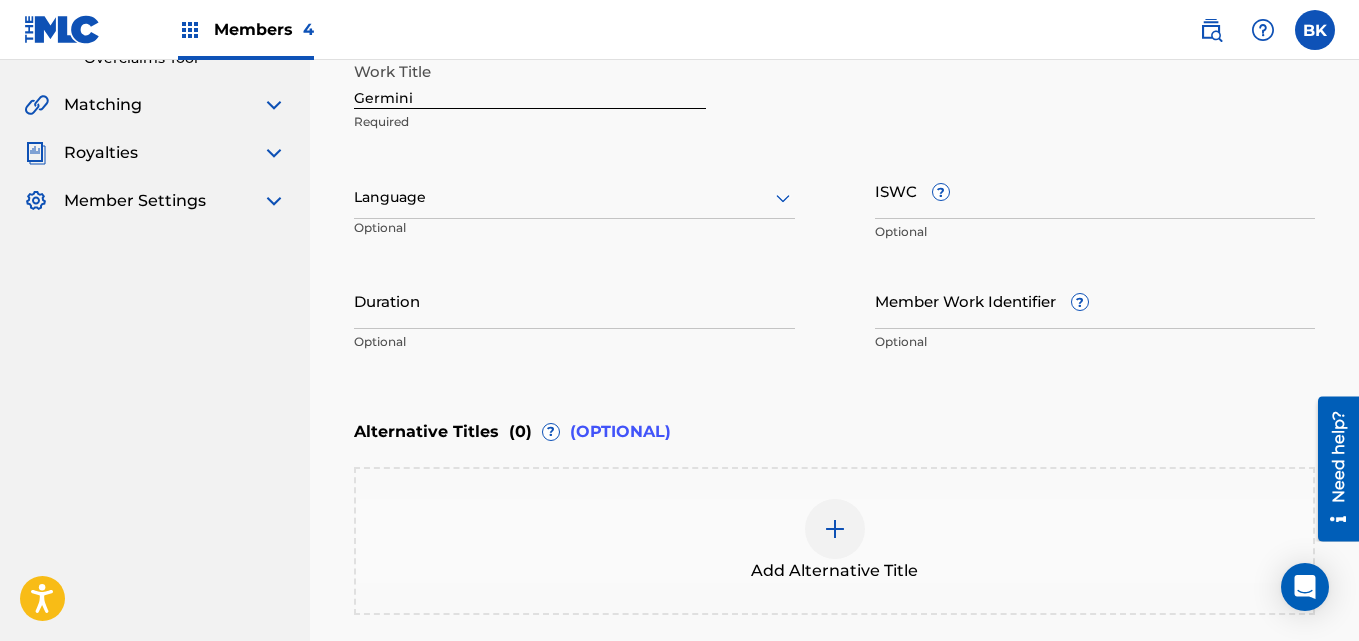 scroll, scrollTop: 433, scrollLeft: 0, axis: vertical 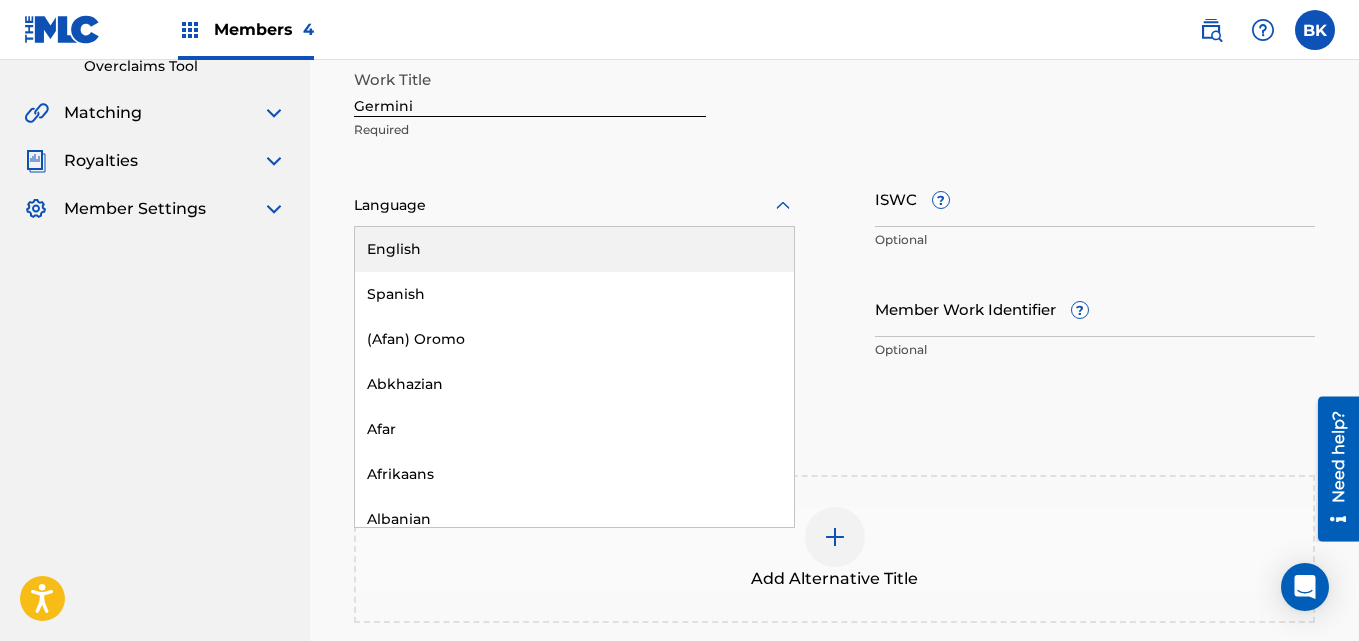 click at bounding box center [574, 205] 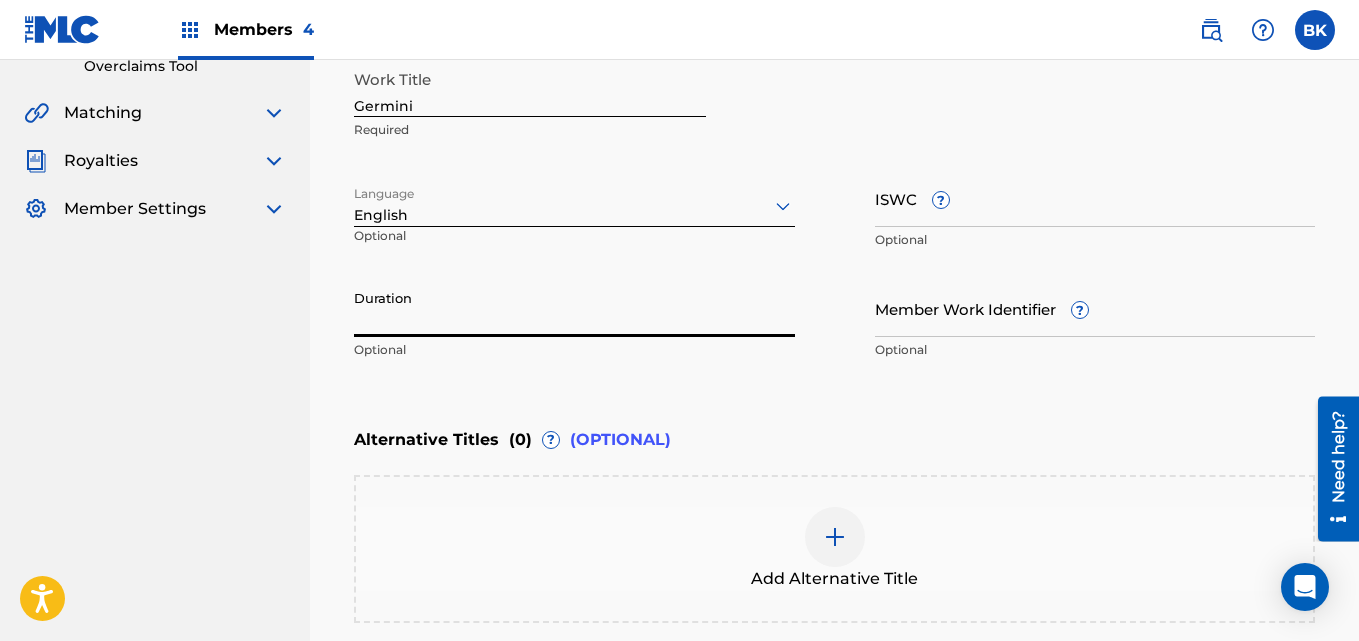 click on "Duration" at bounding box center [574, 308] 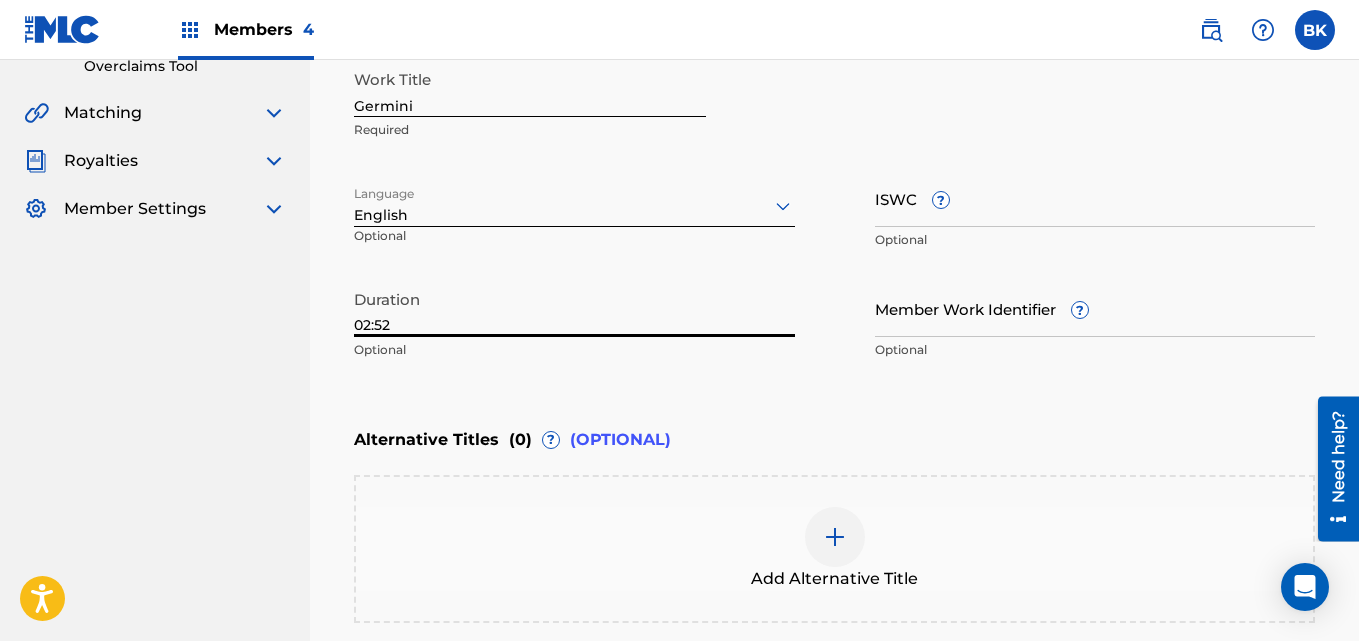 type on "02:52" 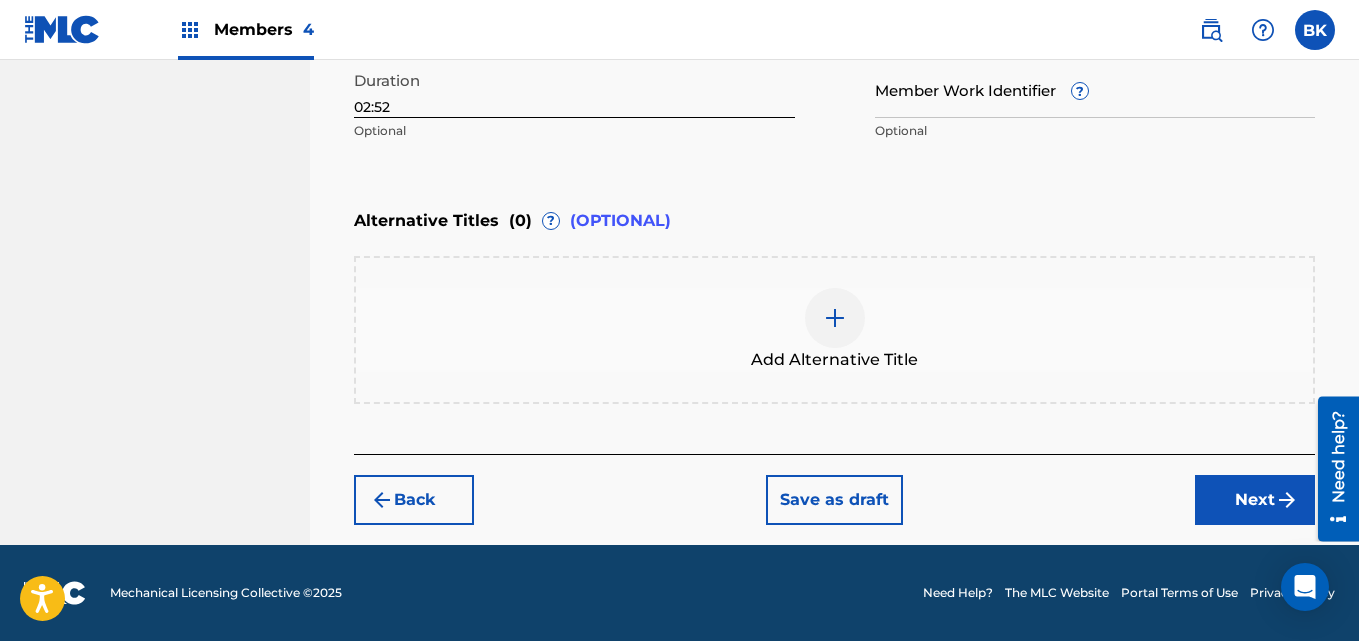 click on "Next" at bounding box center (1255, 500) 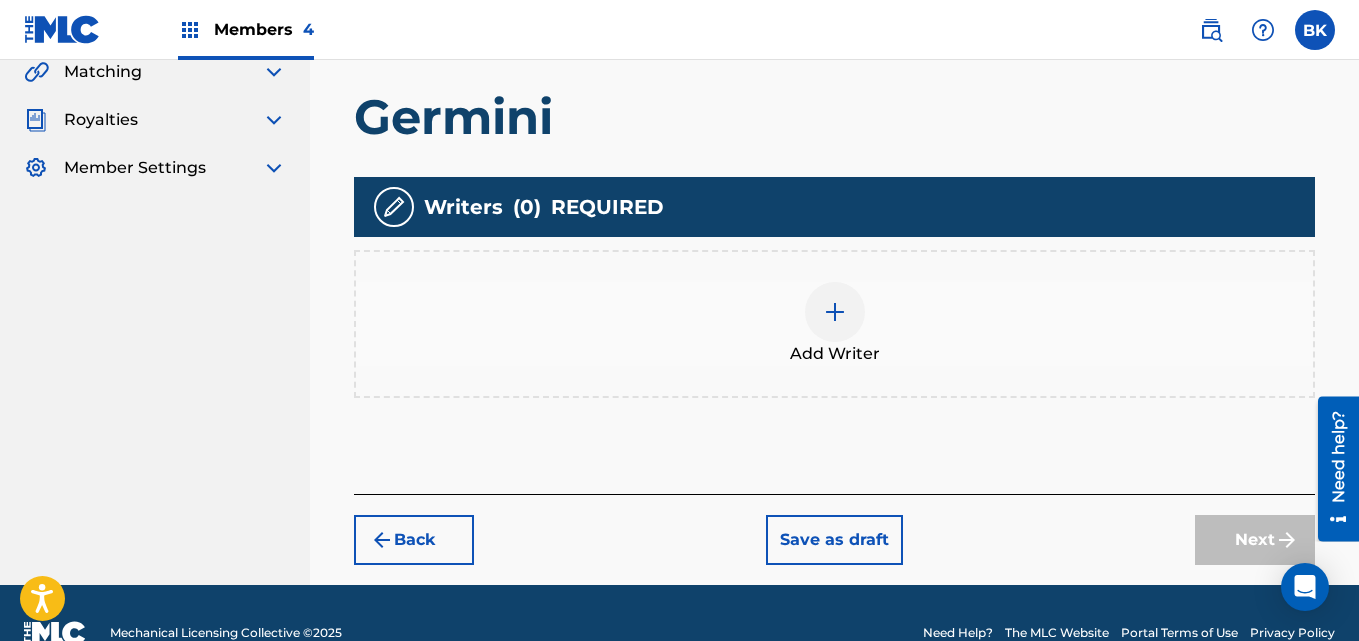 scroll, scrollTop: 491, scrollLeft: 0, axis: vertical 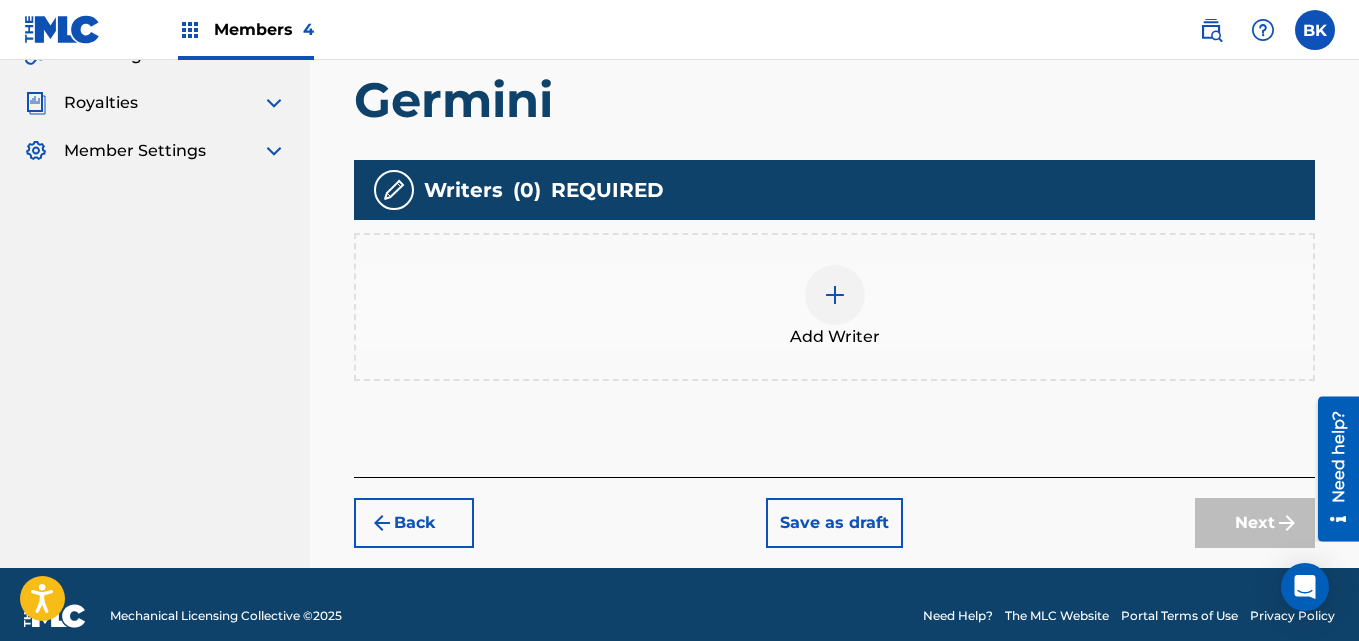 click on "Add Writer" at bounding box center [835, 337] 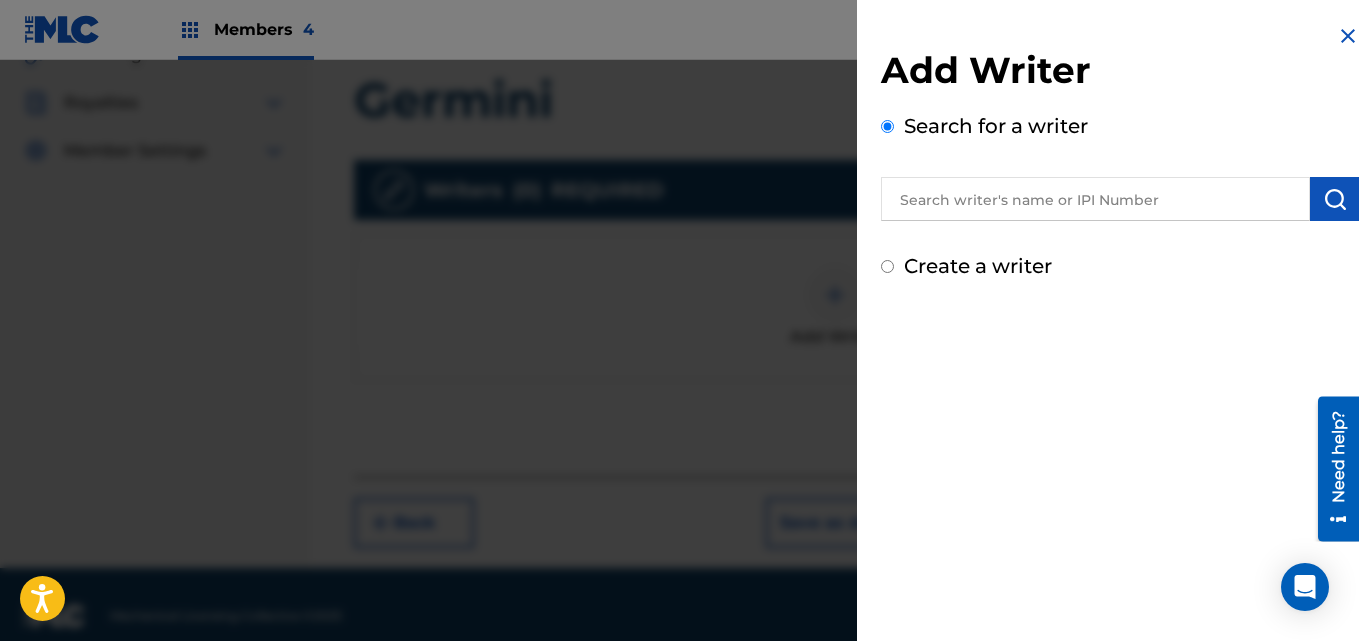 click at bounding box center (1095, 199) 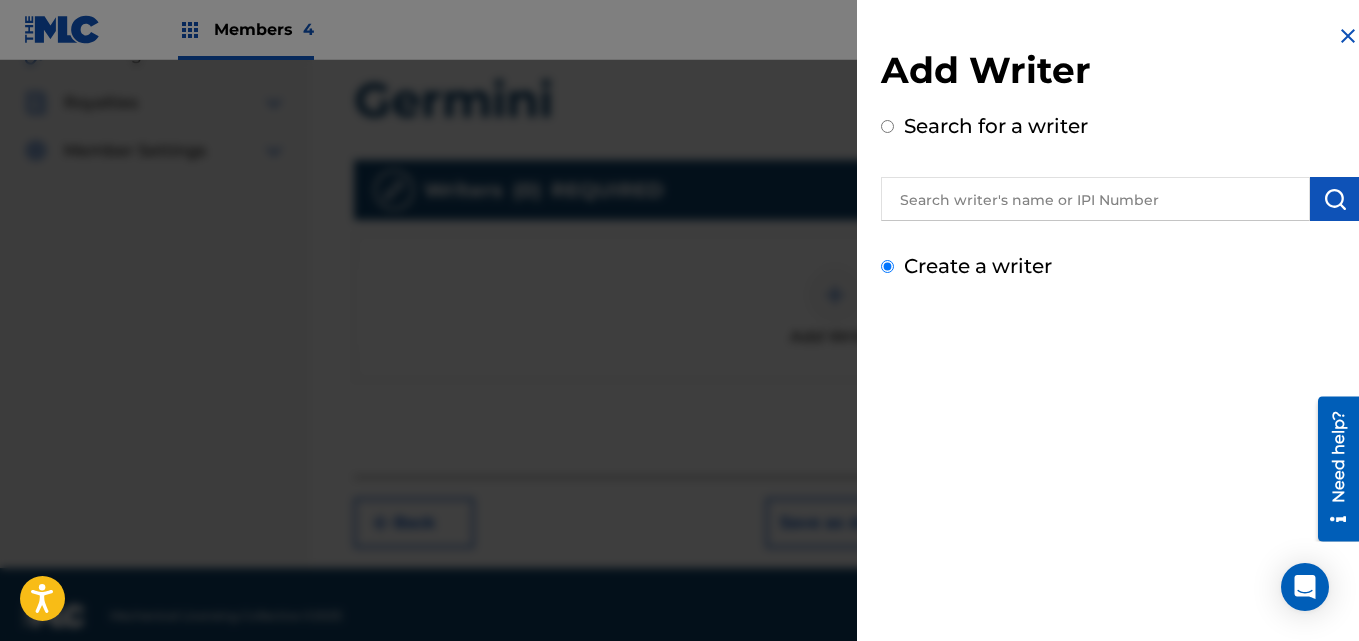 click on "Create a writer" at bounding box center [887, 266] 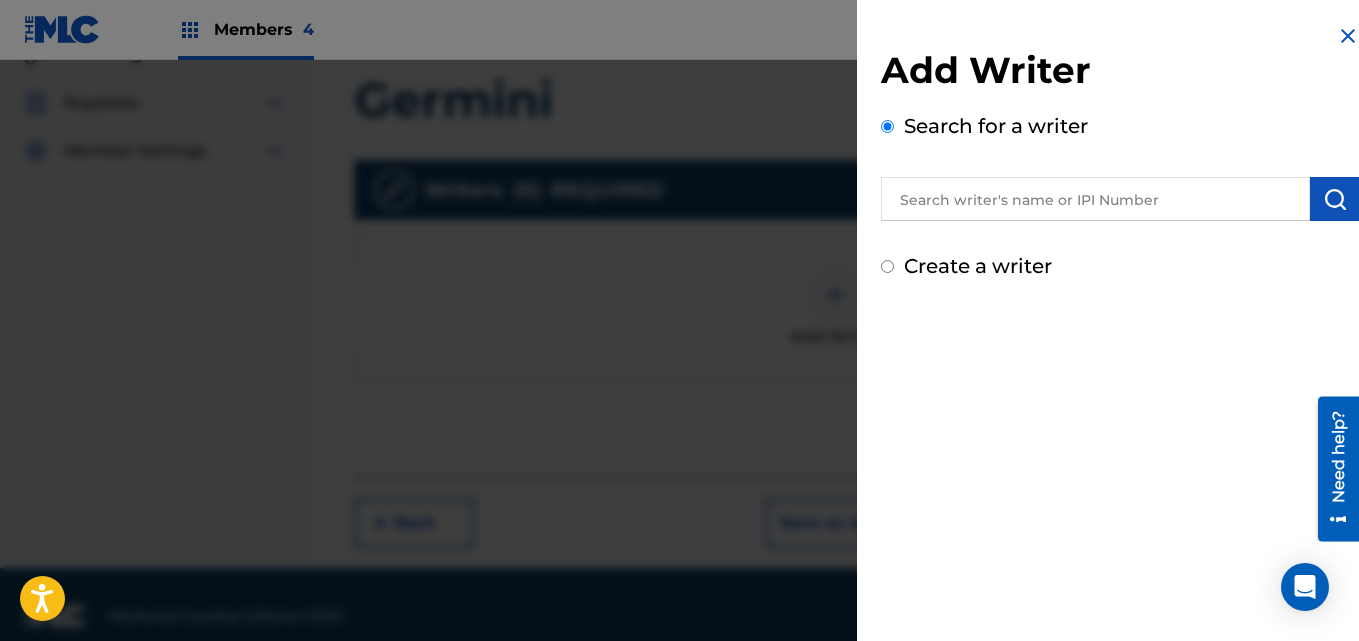 radio on "false" 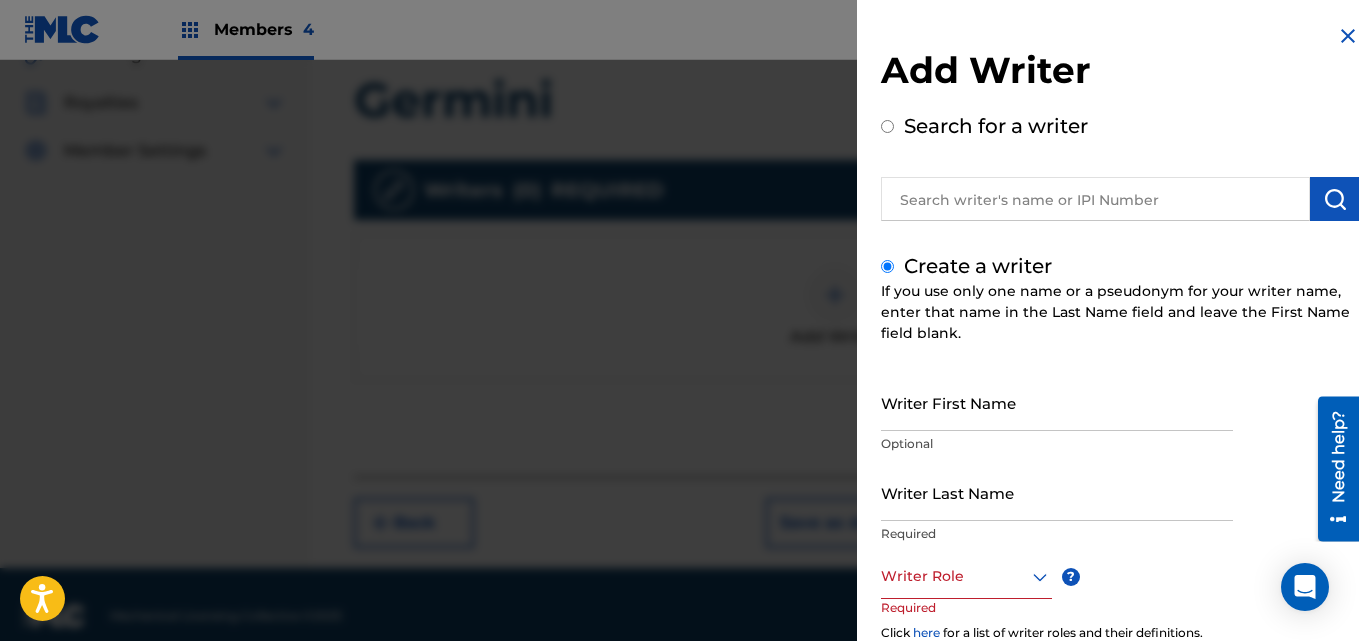 click on "Create a writer If you use only one name or a pseudonym for your writer name, enter that name in the Last Name field and leave the First Name field blank. Writer First Name   Optional Writer Last Name   Required Writer Role ? Required Click   here   for a list of writer roles and their definitions. IPI   Optional Save & Add Another Writer Continue" at bounding box center [1120, 531] 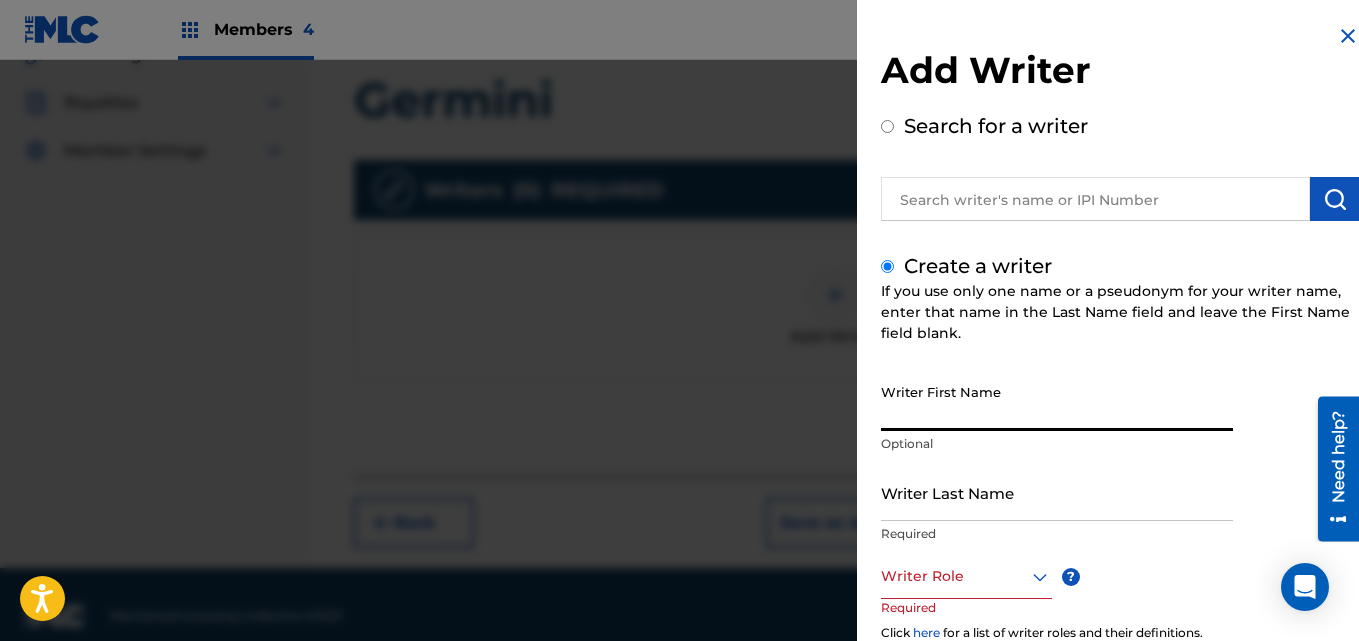 click on "Writer First Name" at bounding box center (1057, 402) 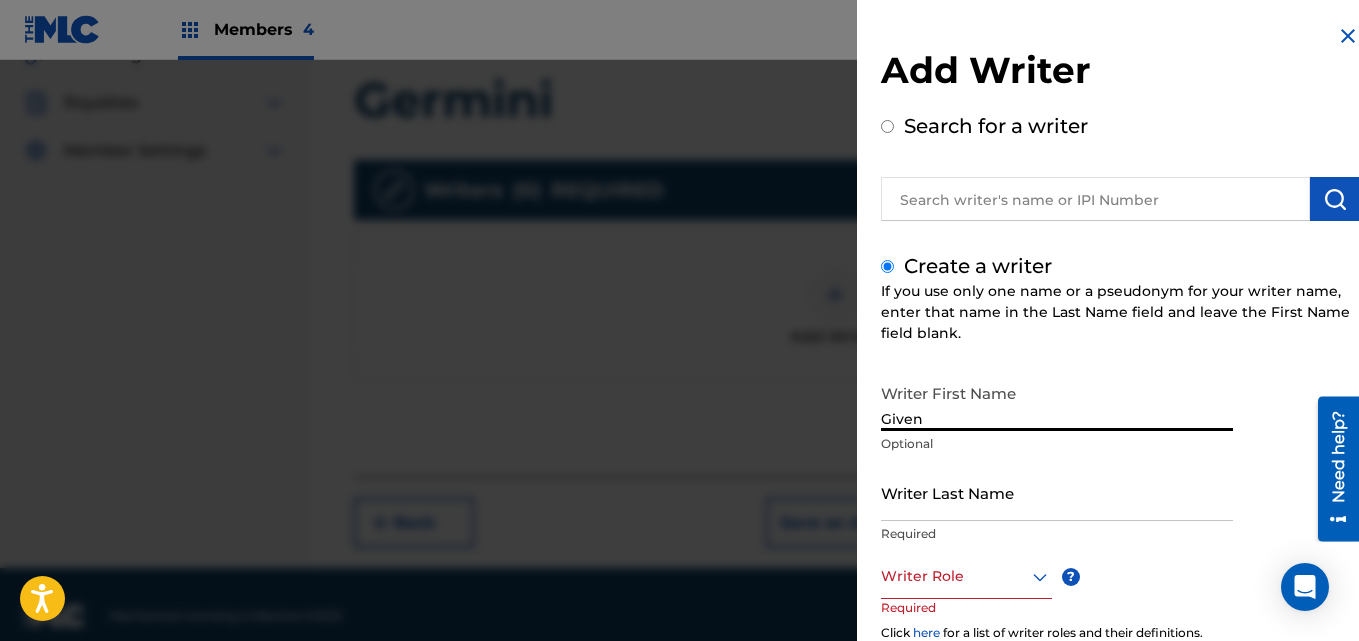 type on "Given" 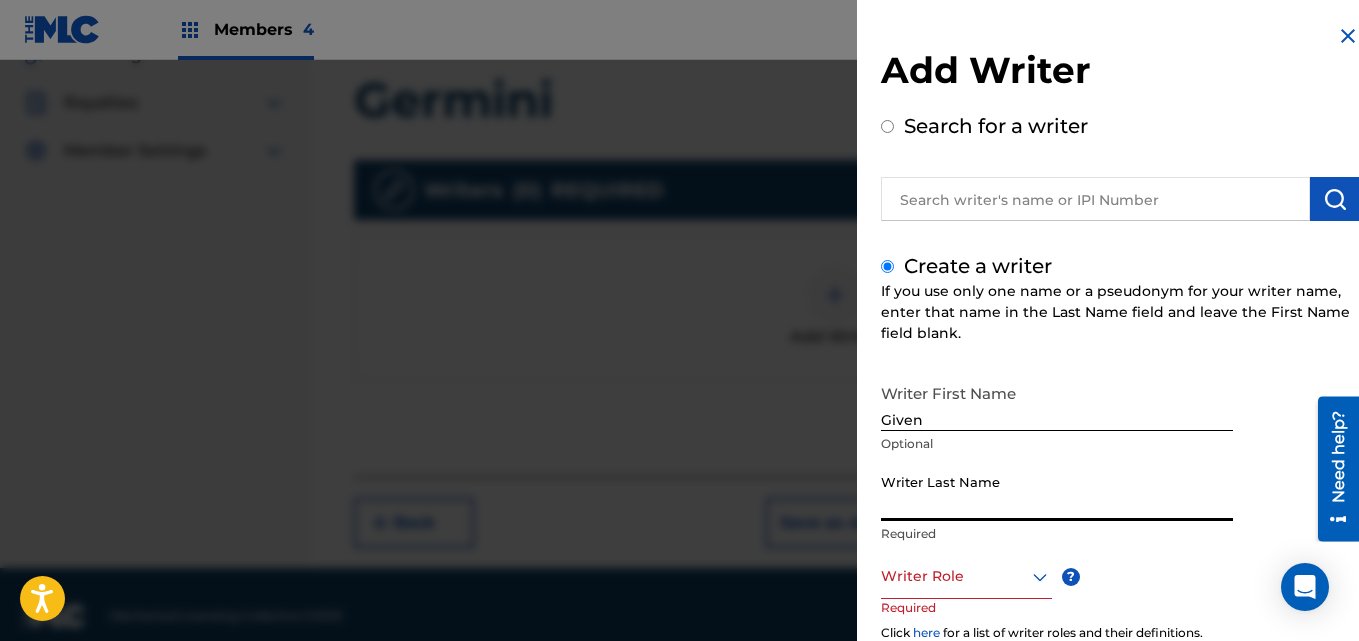 drag, startPoint x: 993, startPoint y: 485, endPoint x: 986, endPoint y: 471, distance: 15.652476 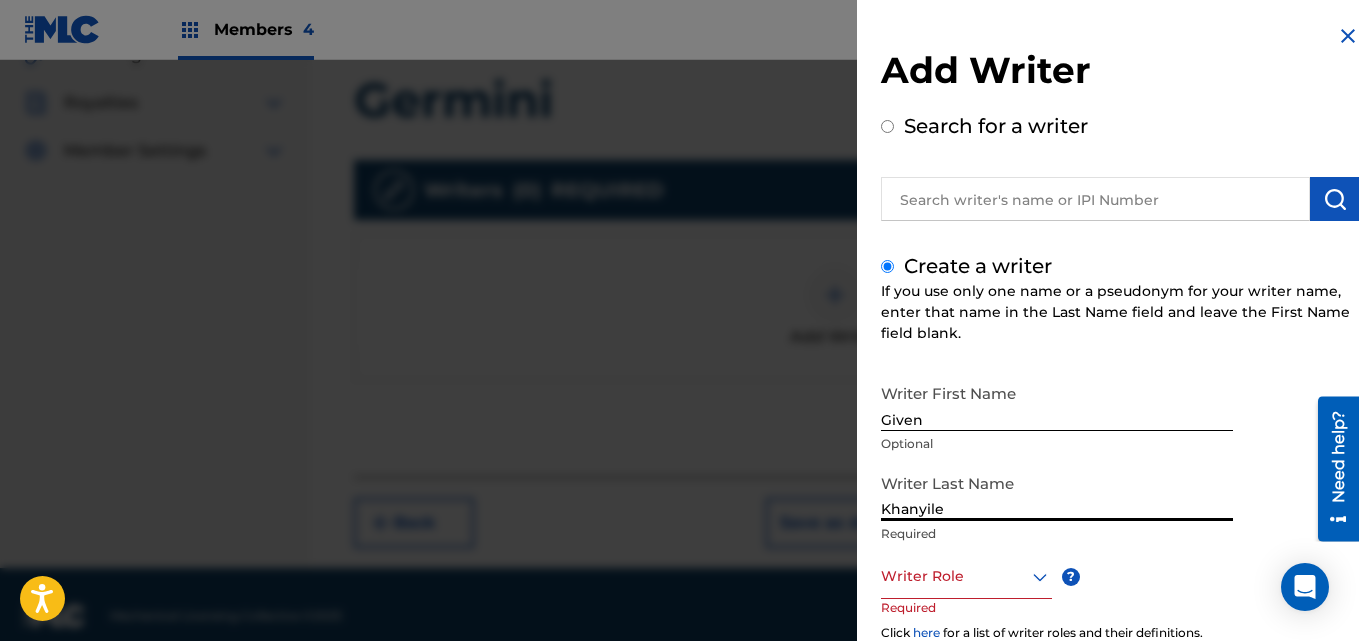 type on "Khanyile" 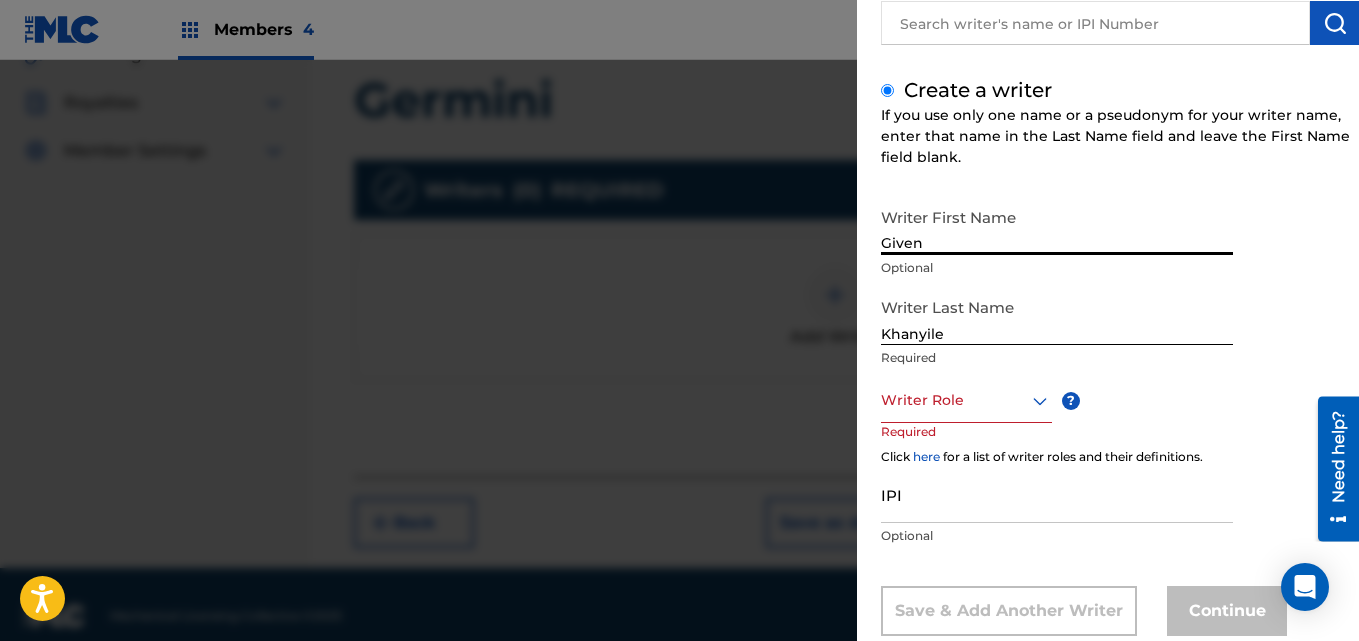 scroll, scrollTop: 225, scrollLeft: 0, axis: vertical 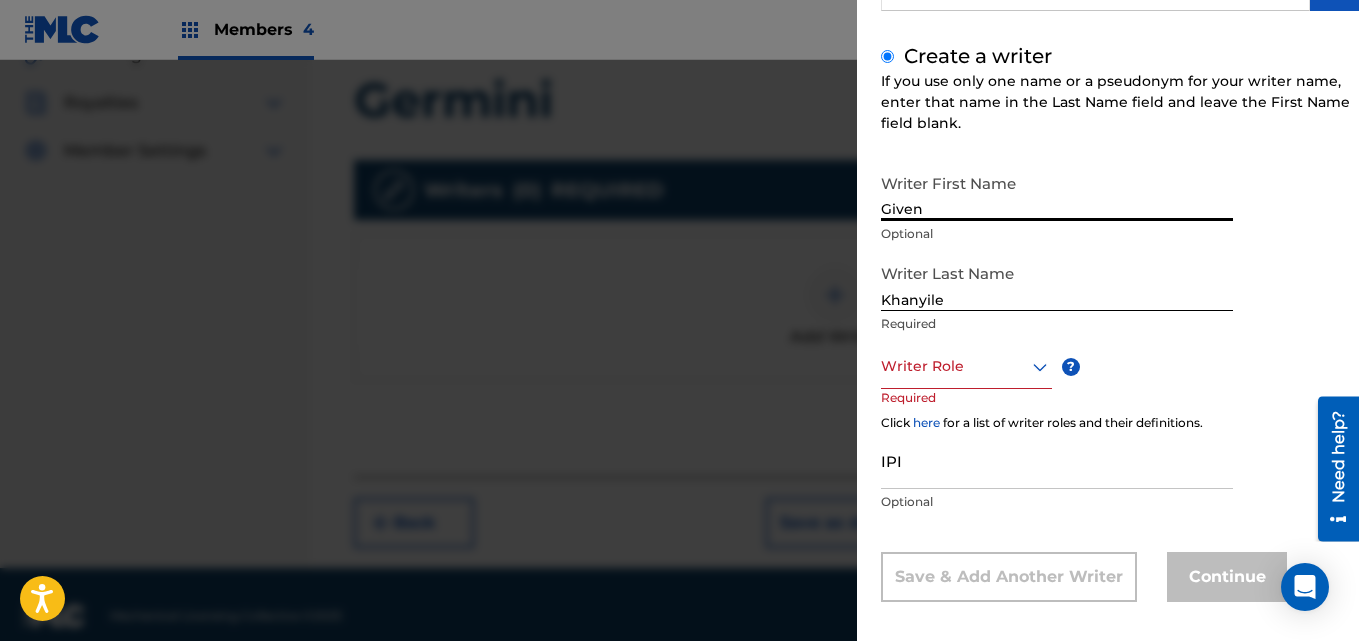 click at bounding box center [966, 366] 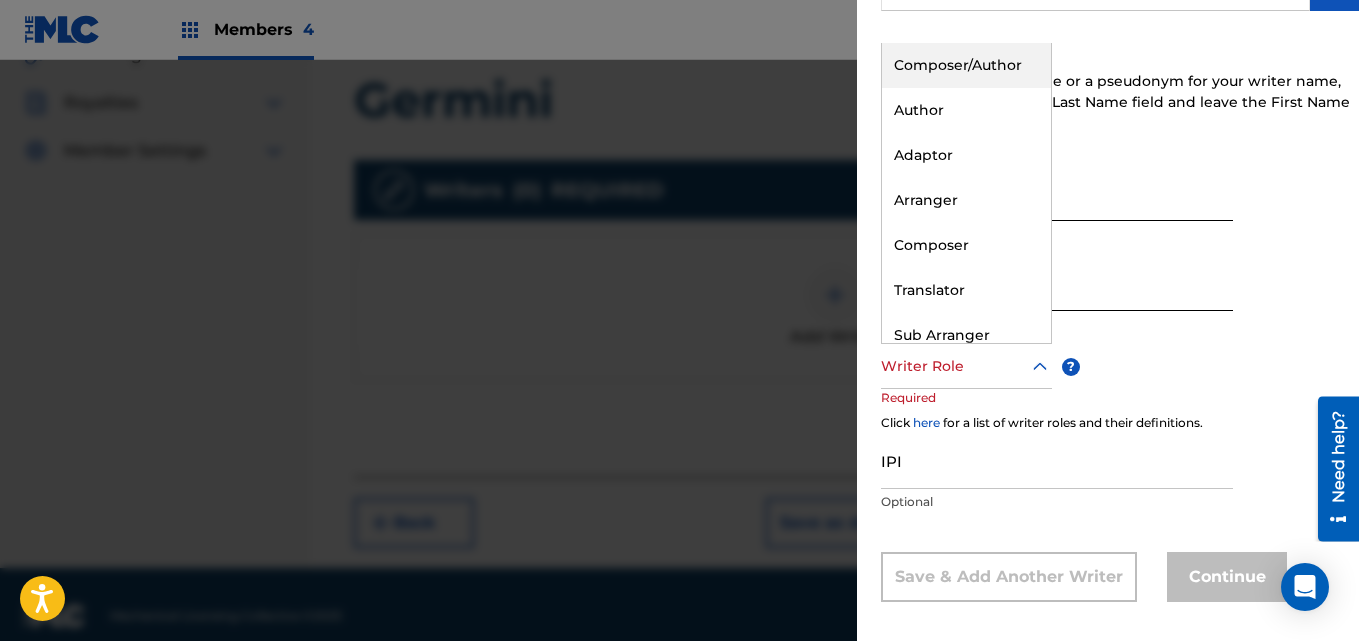 click on "Composer/Author" at bounding box center [966, 65] 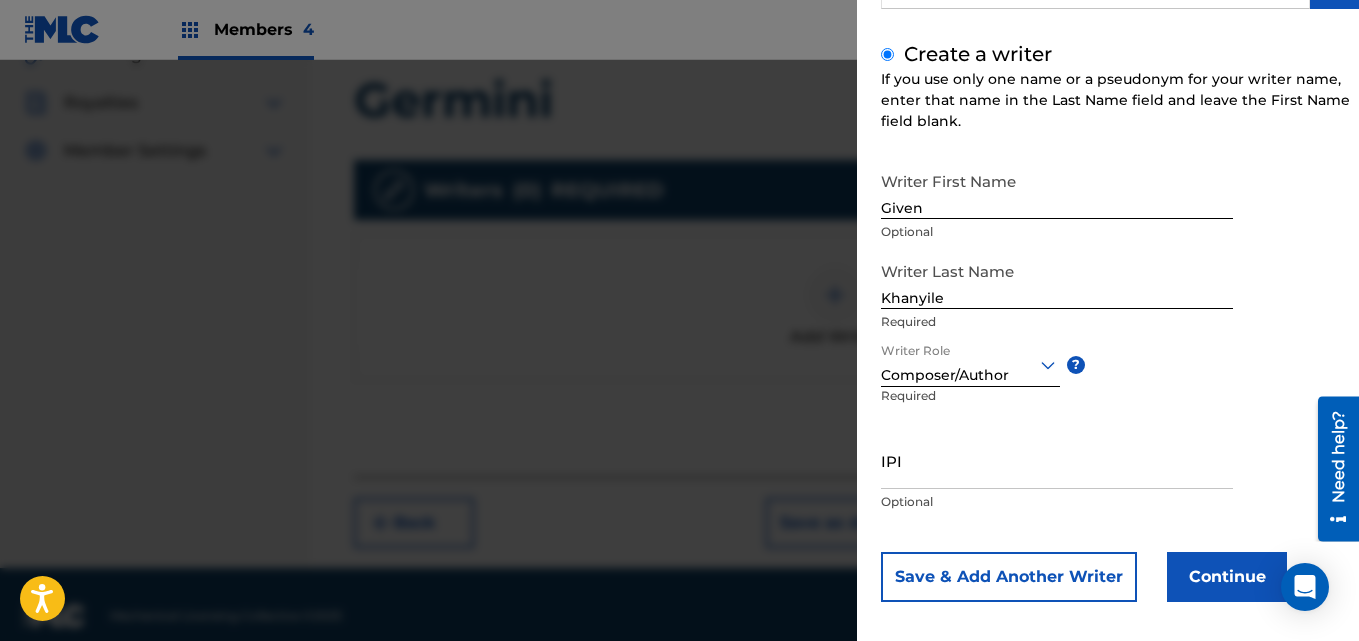 click on "Continue" at bounding box center [1227, 577] 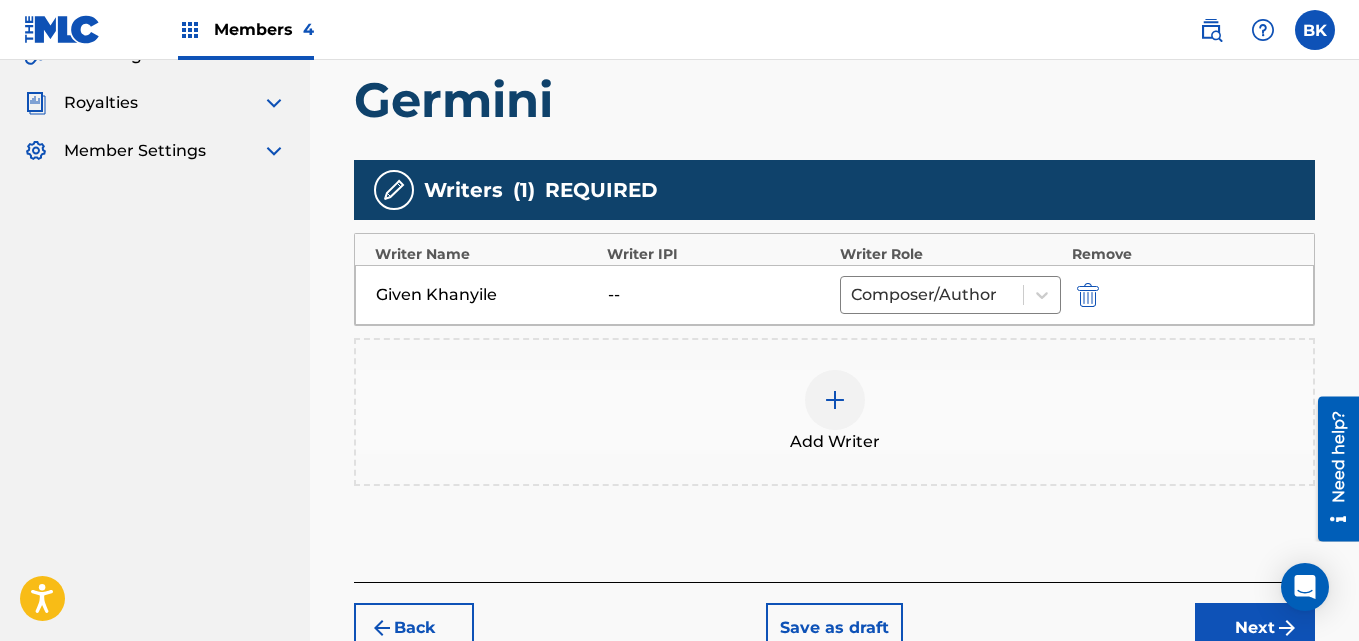 click at bounding box center [835, 400] 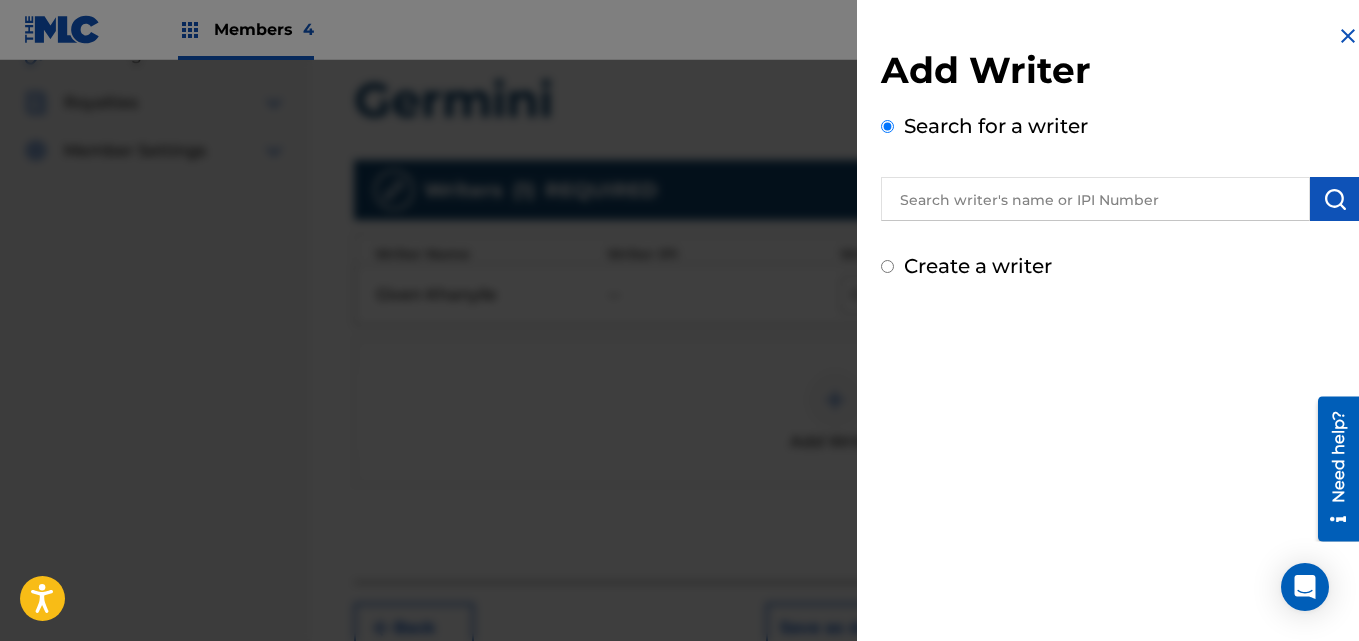click on "Create a writer" at bounding box center (1120, 266) 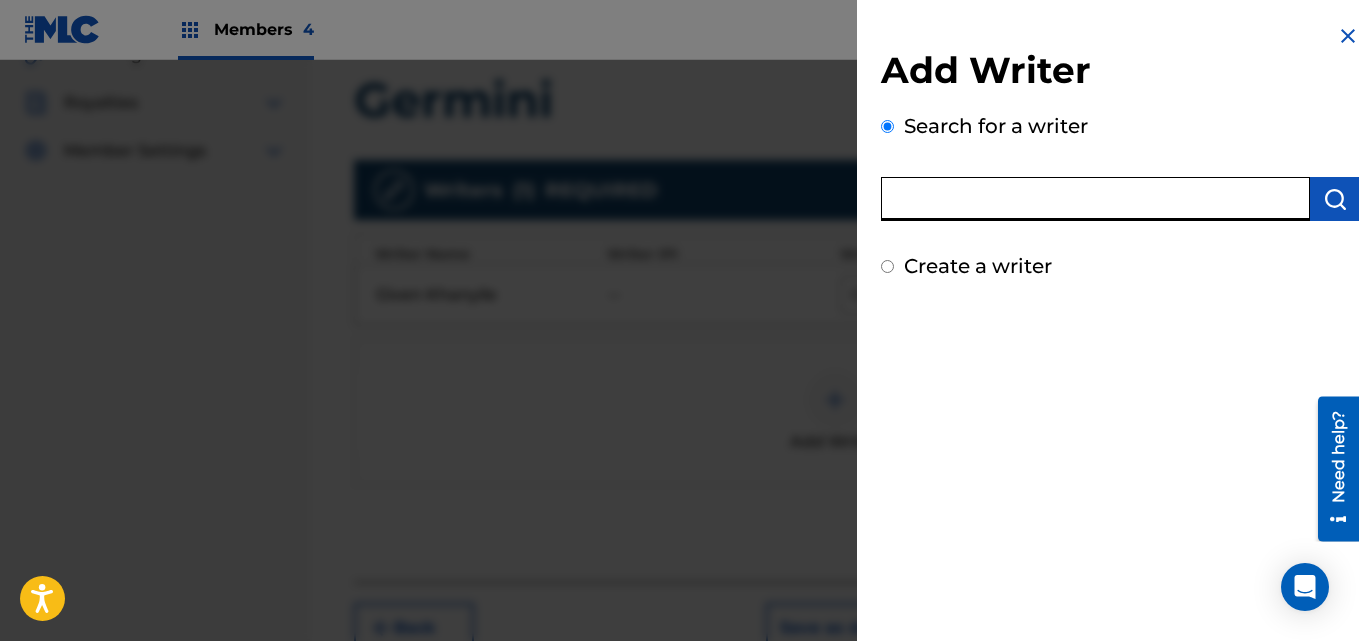 click on "Add Writer Search for a writer Create a writer" at bounding box center [1120, 164] 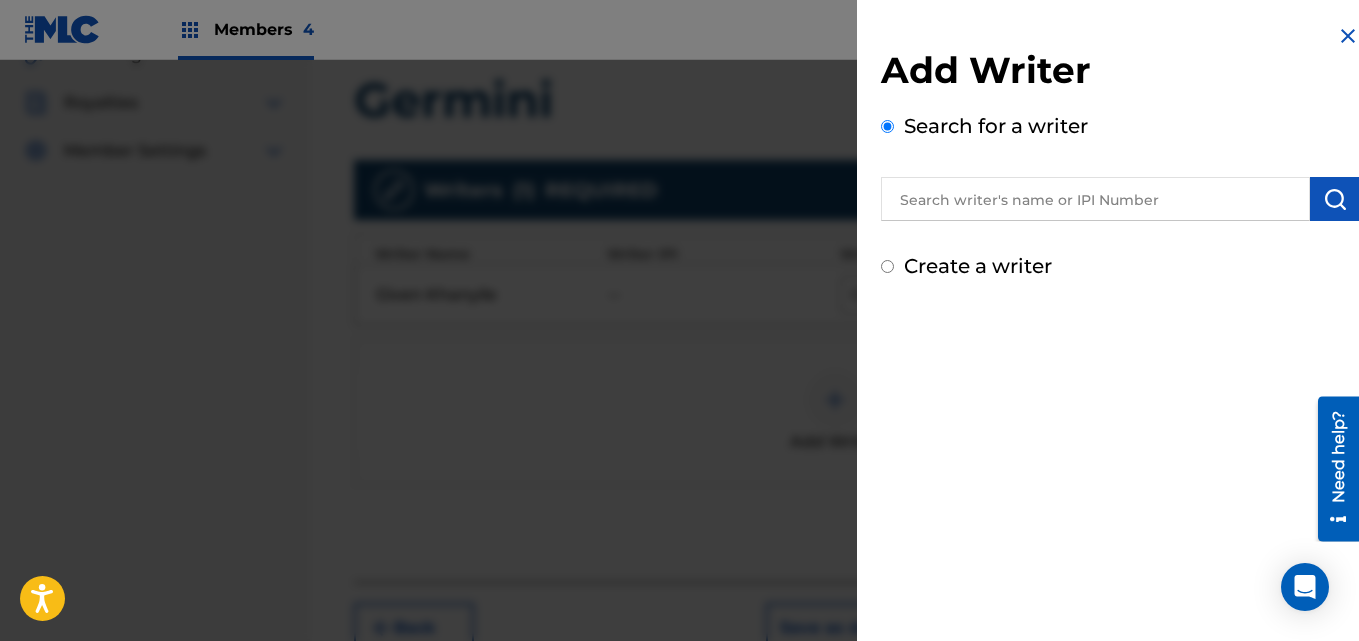 click on "Create a writer" at bounding box center (1120, 266) 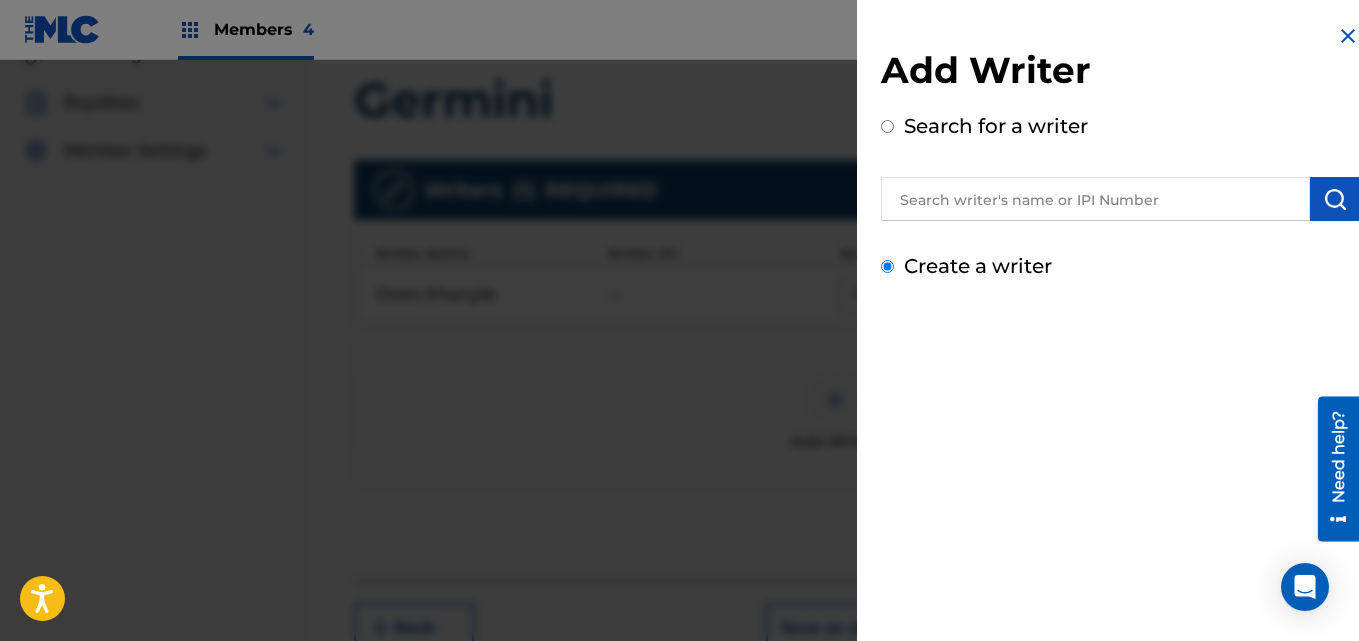 click on "Create a writer" at bounding box center [887, 266] 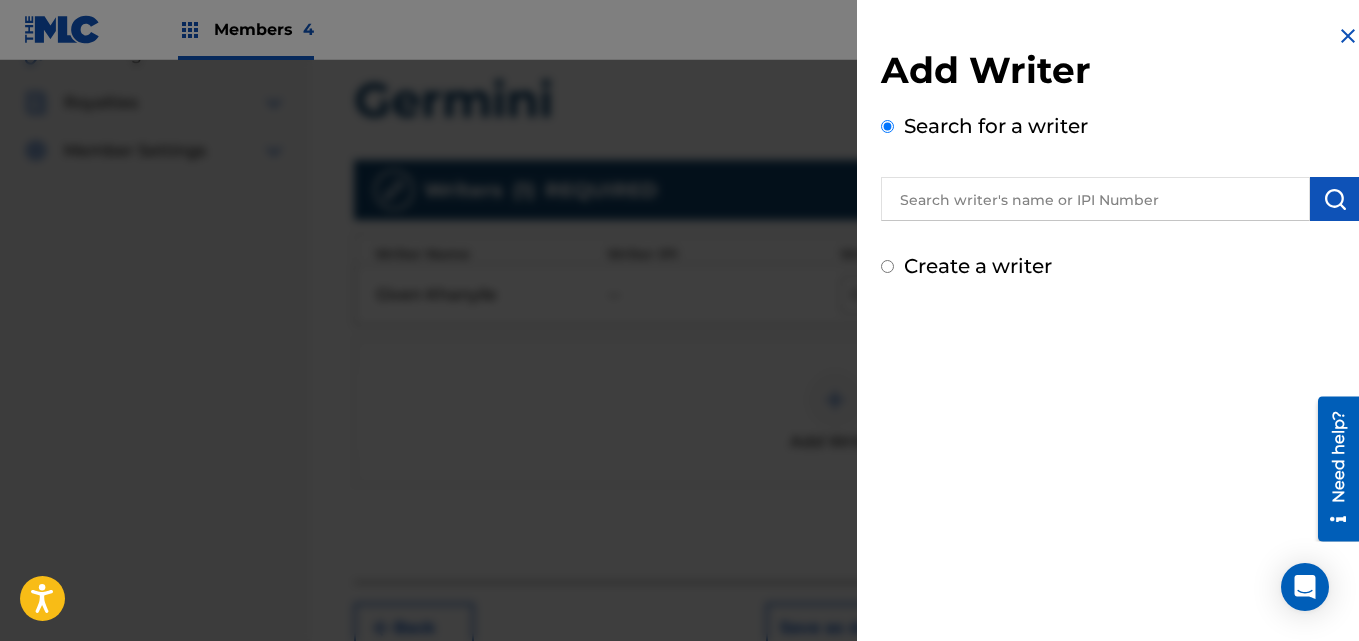 radio on "false" 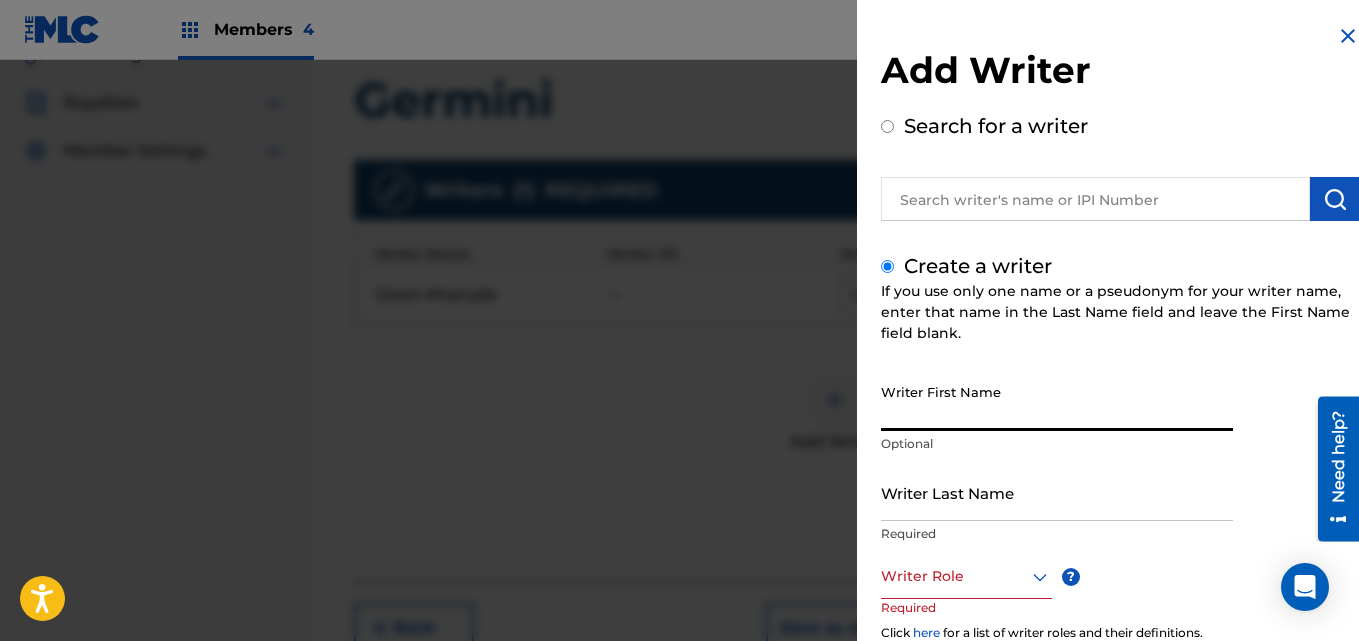 click on "Writer First Name" at bounding box center (1057, 402) 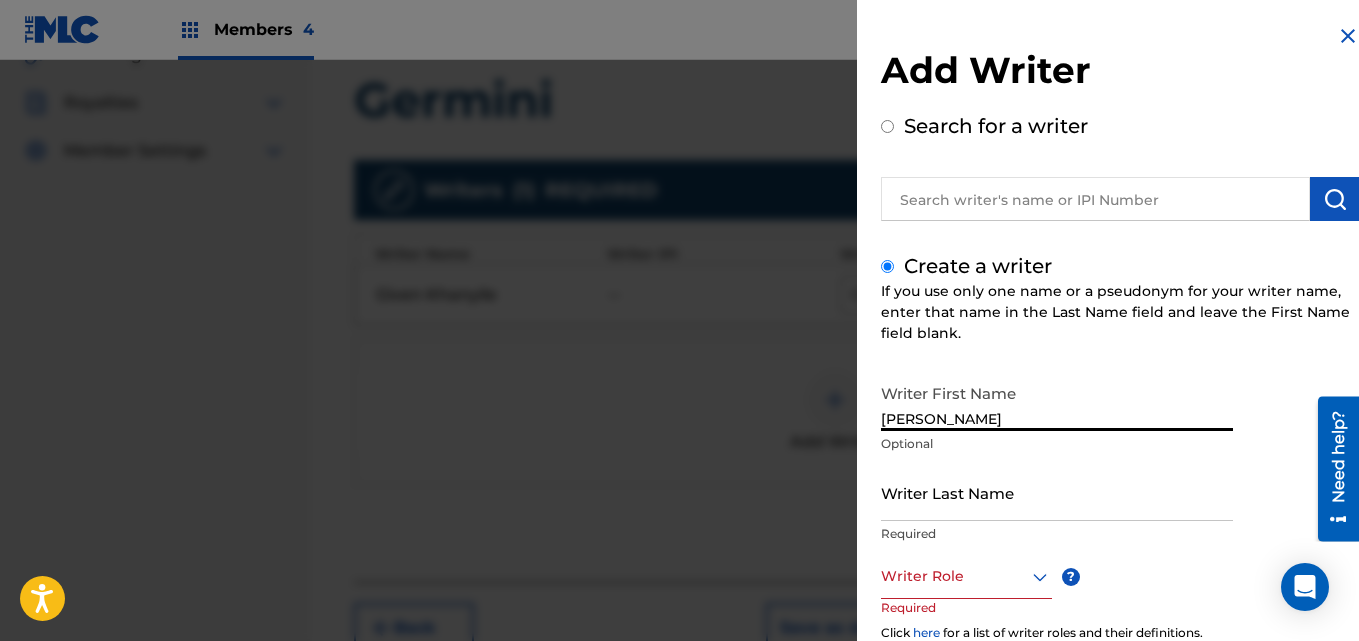 type on "[PERSON_NAME]" 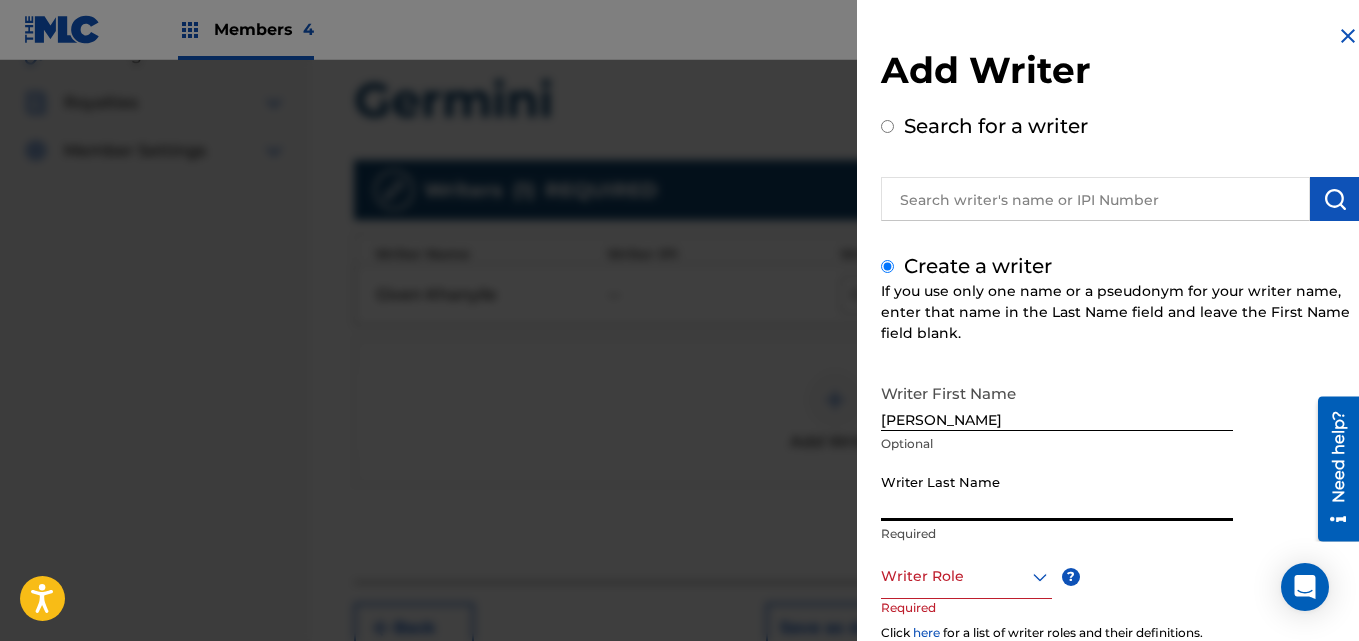 click on "Writer Last Name" at bounding box center (1057, 492) 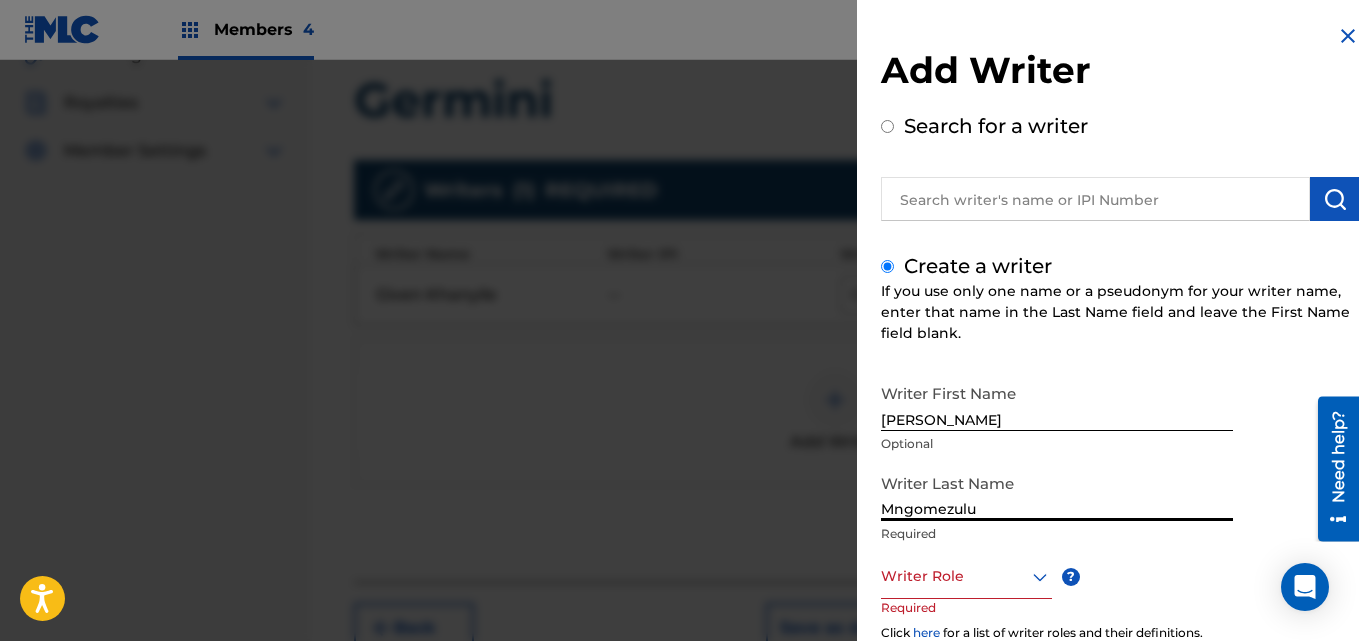 type on "Mngomezulu" 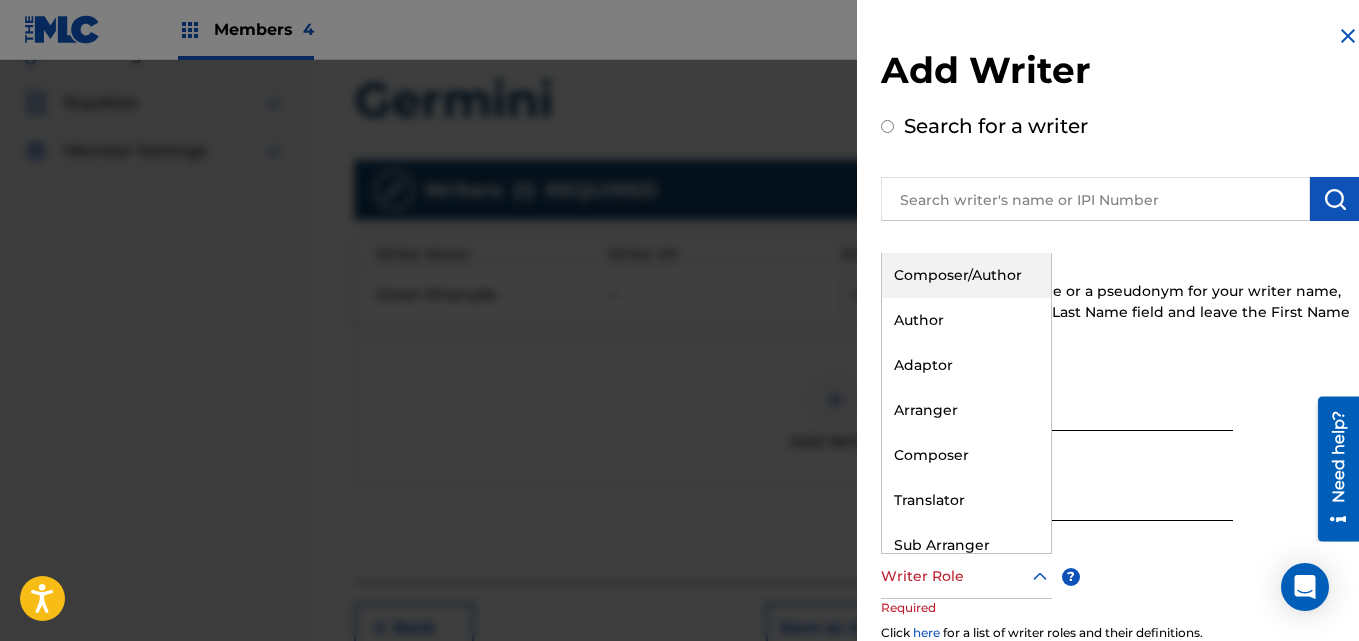 click on "Composer/Author" at bounding box center (966, 275) 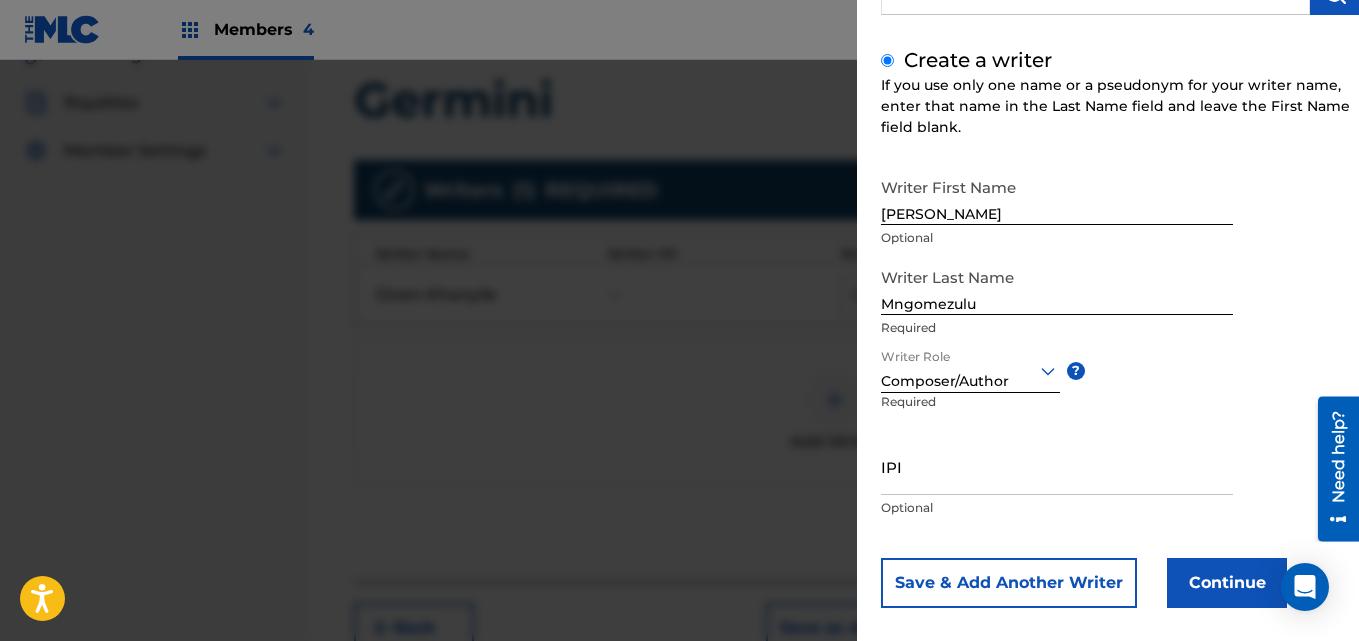 scroll, scrollTop: 227, scrollLeft: 0, axis: vertical 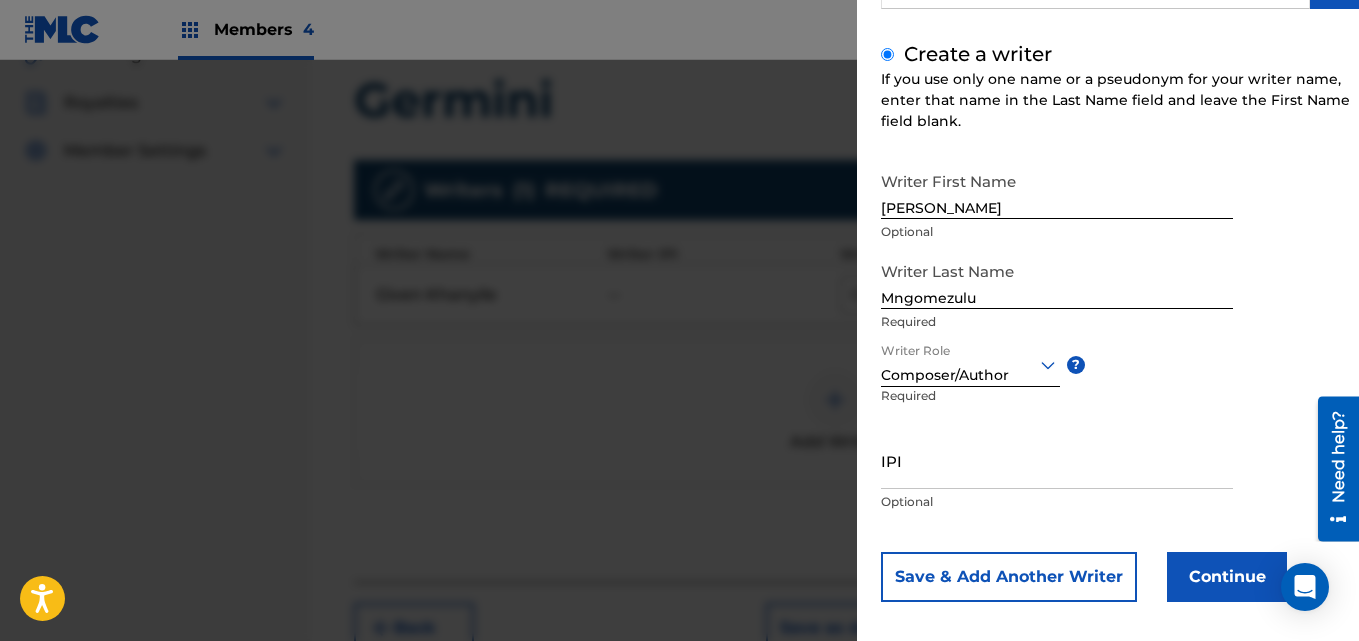 click on "Continue" at bounding box center [1227, 577] 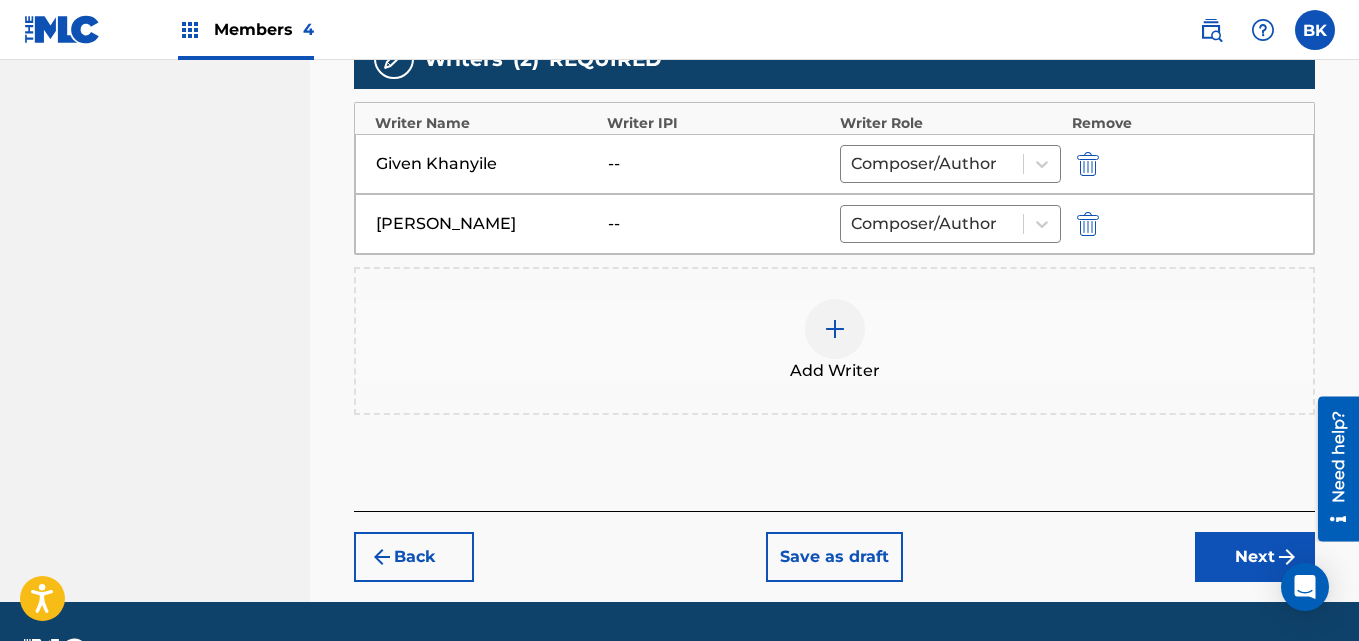 scroll, scrollTop: 679, scrollLeft: 0, axis: vertical 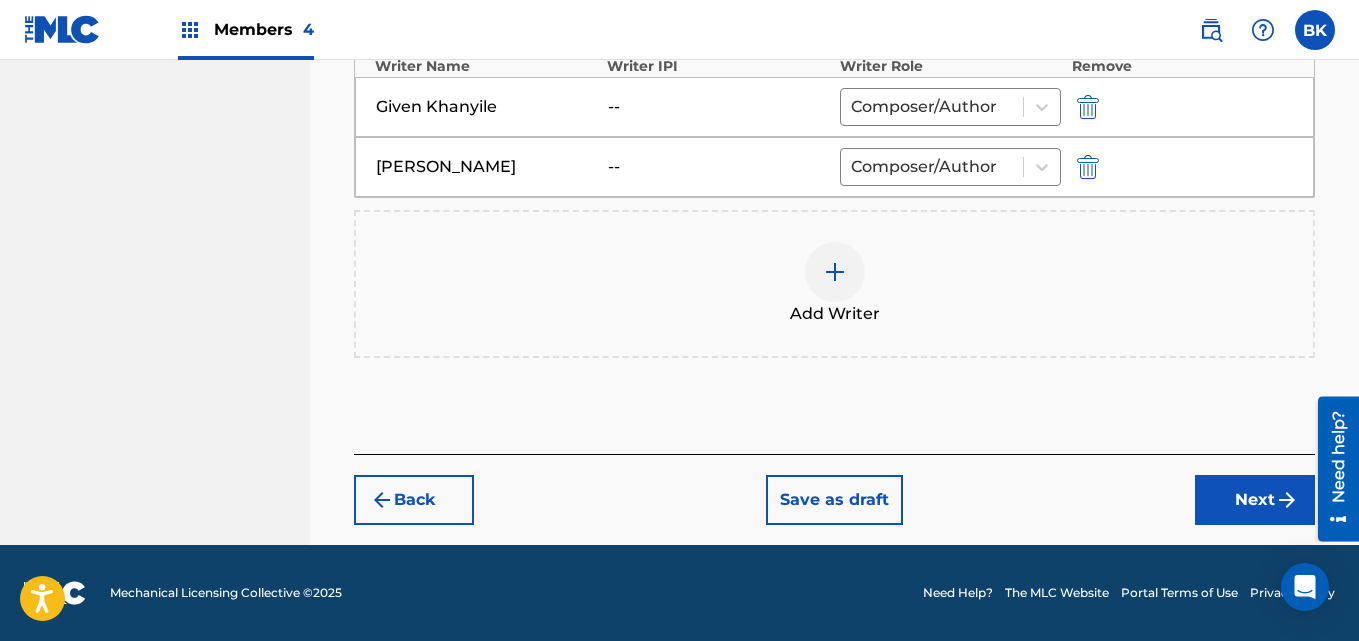 click on "Next" at bounding box center [1255, 500] 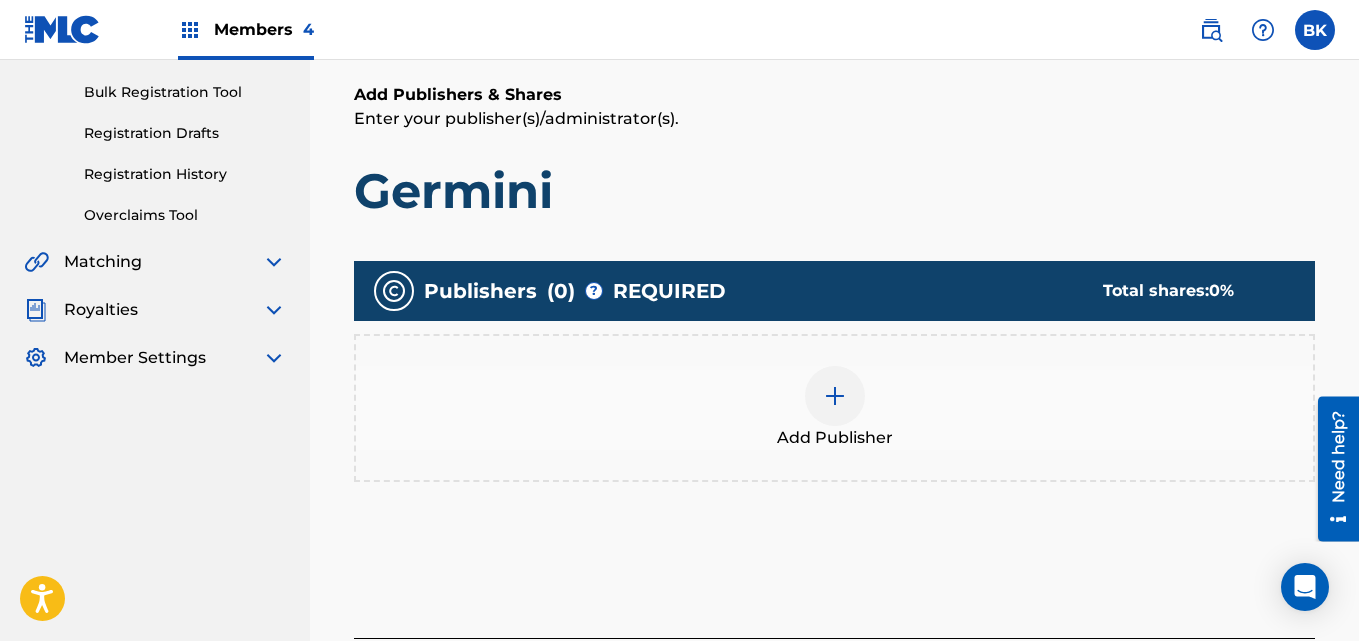 scroll, scrollTop: 394, scrollLeft: 0, axis: vertical 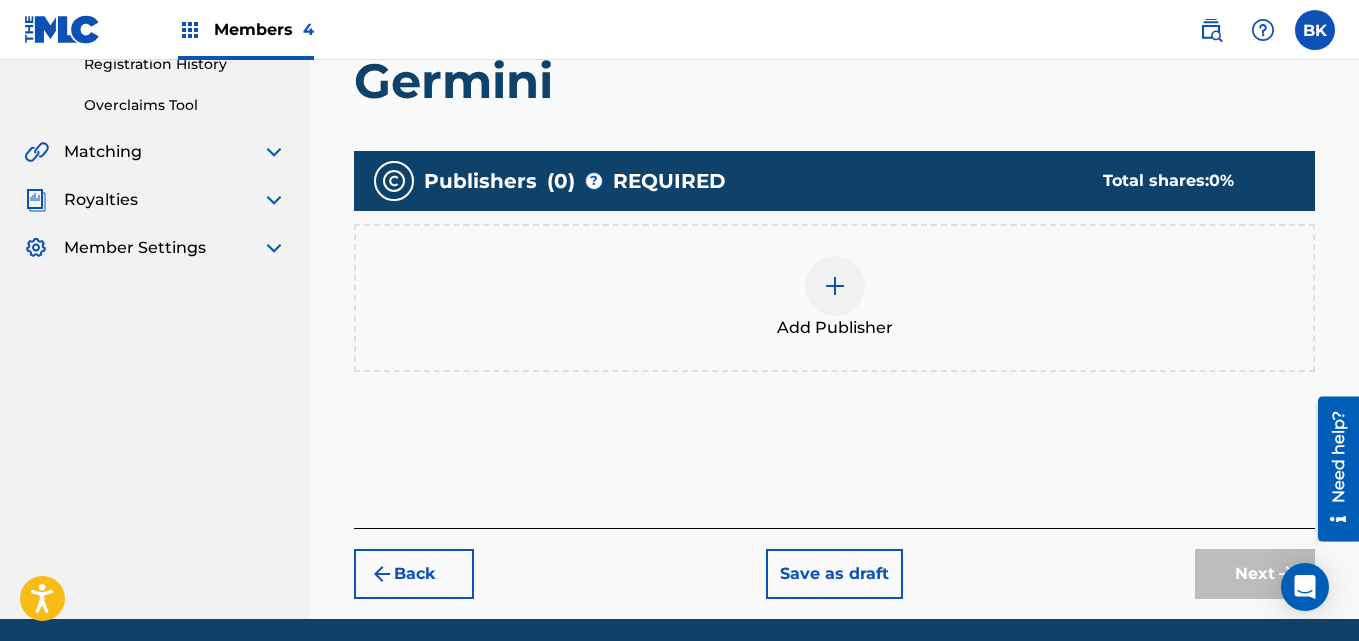 click on "Add Publisher" at bounding box center [835, 328] 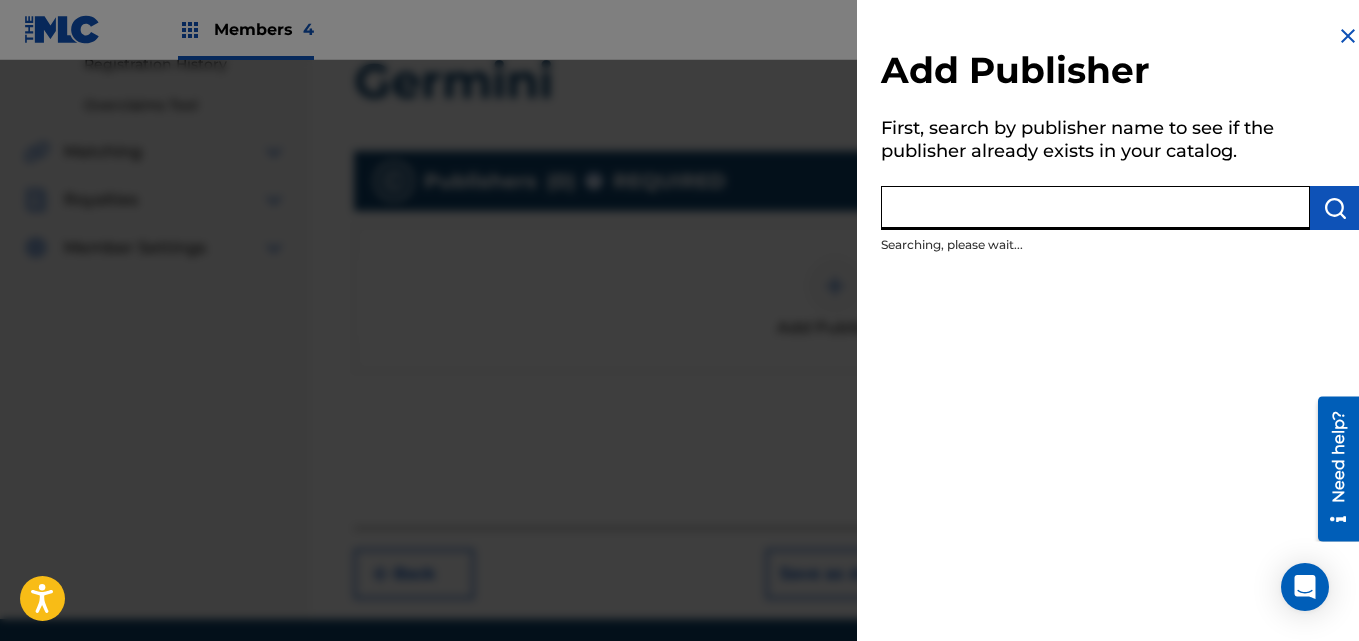 click at bounding box center (1095, 208) 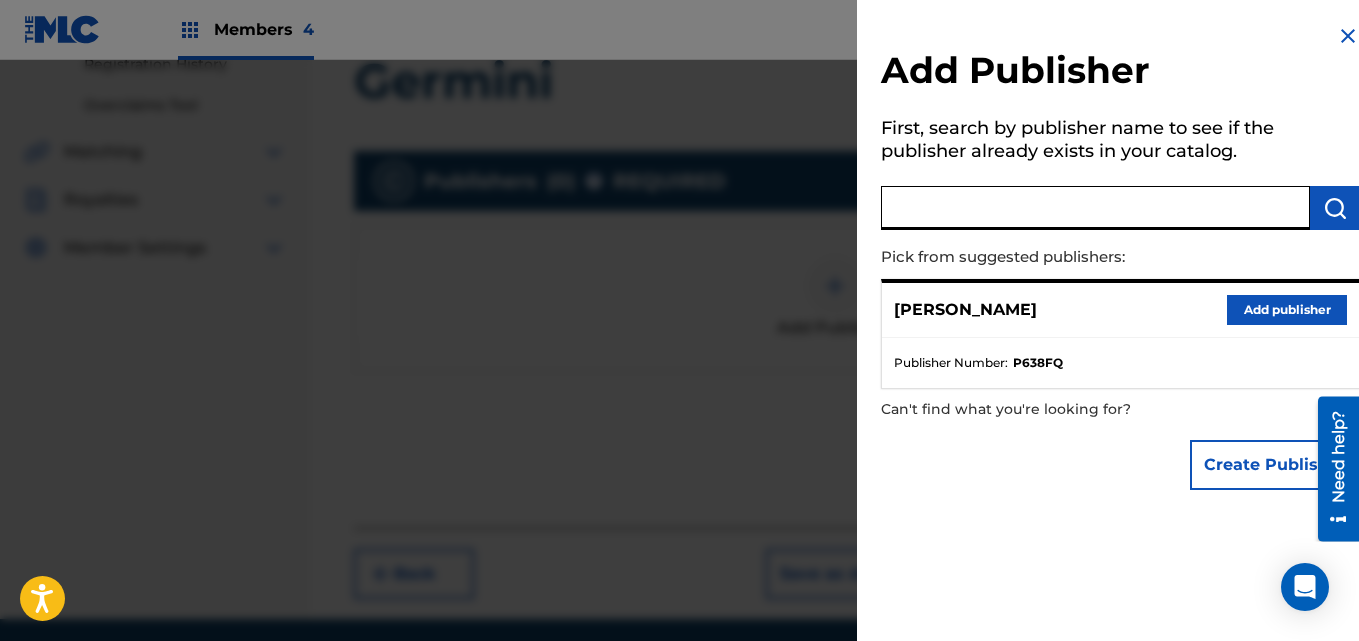 click on "Add publisher" at bounding box center [1287, 310] 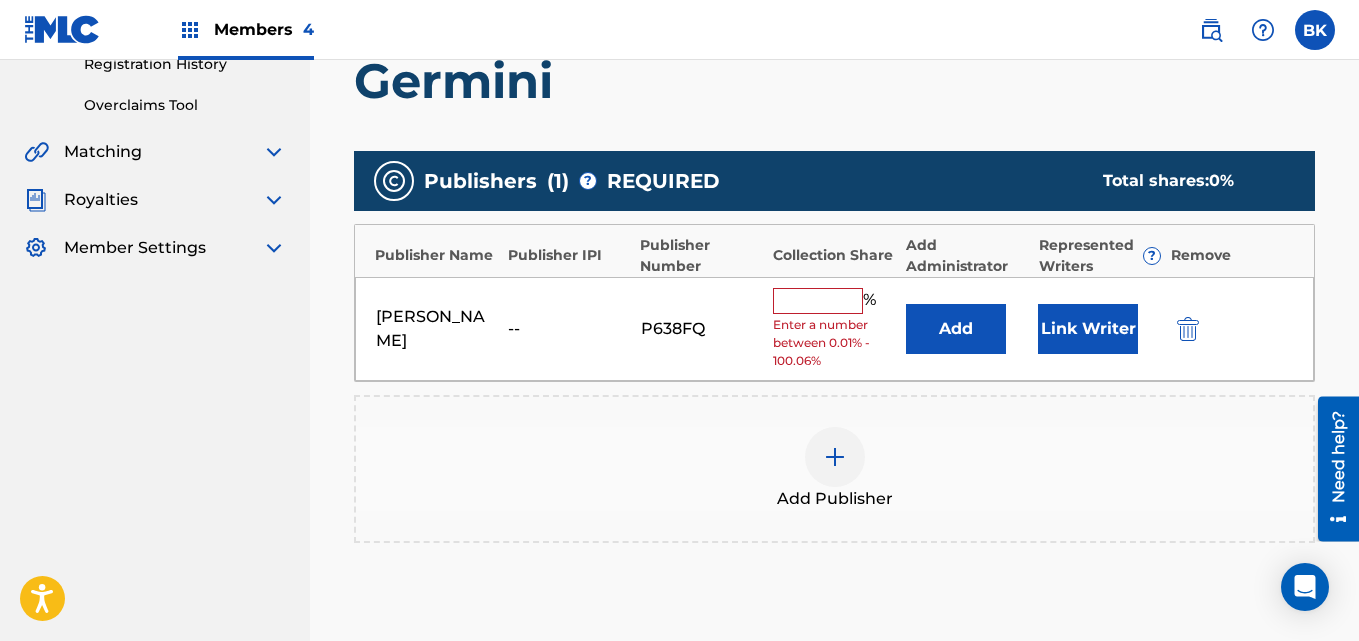 click at bounding box center [818, 301] 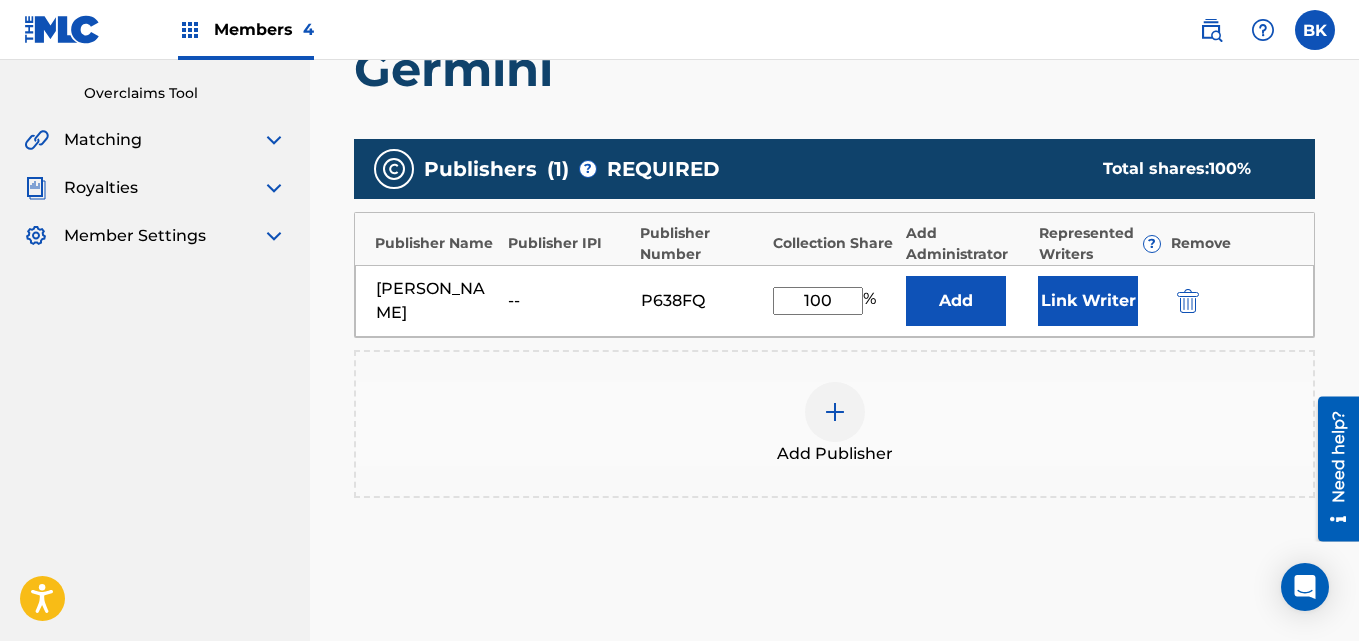 scroll, scrollTop: 606, scrollLeft: 0, axis: vertical 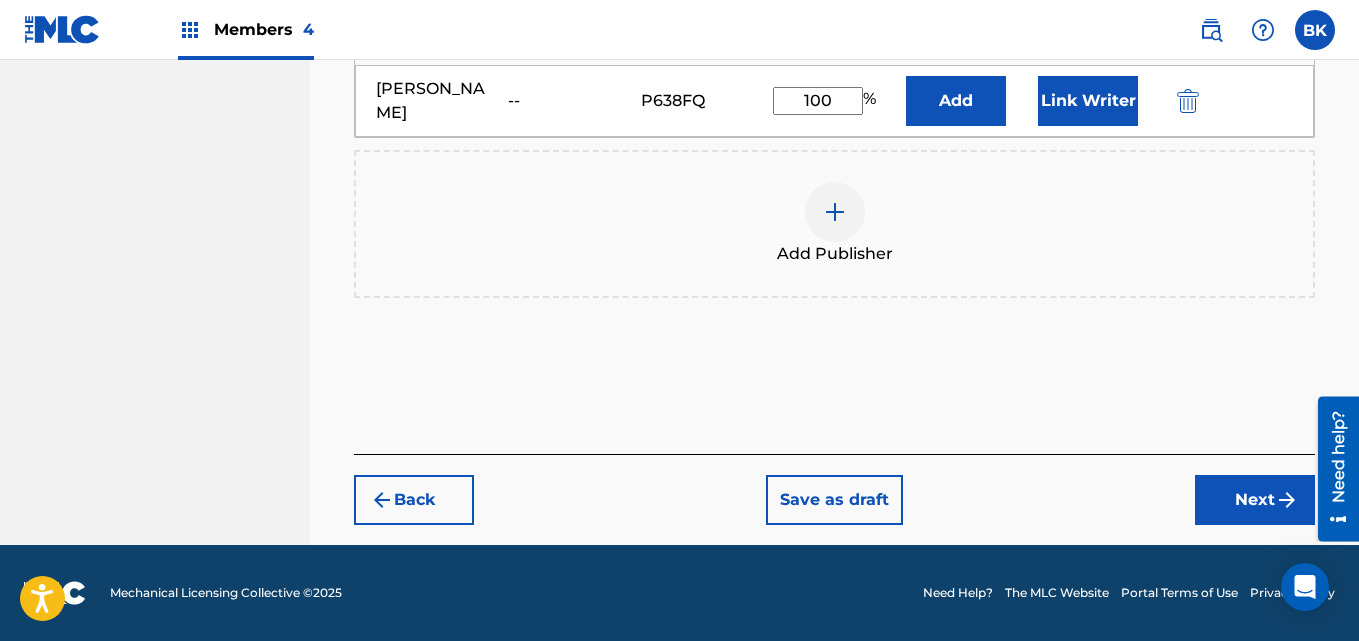 click at bounding box center [1287, 500] 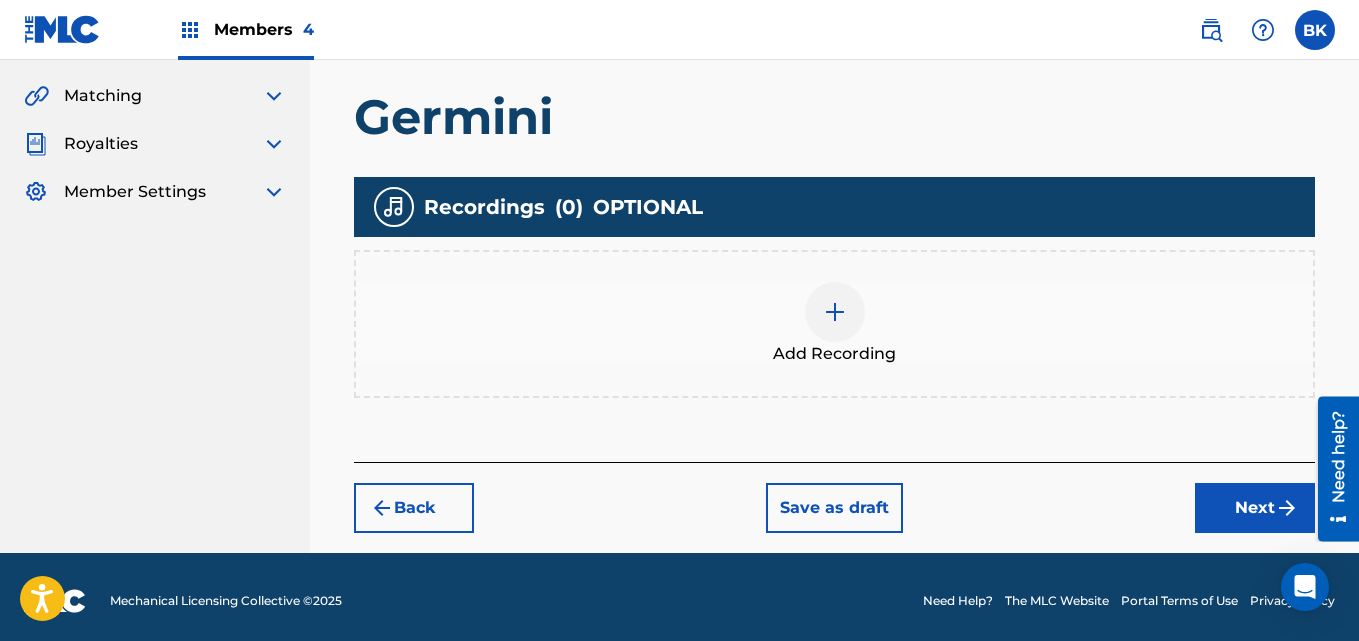 scroll, scrollTop: 458, scrollLeft: 0, axis: vertical 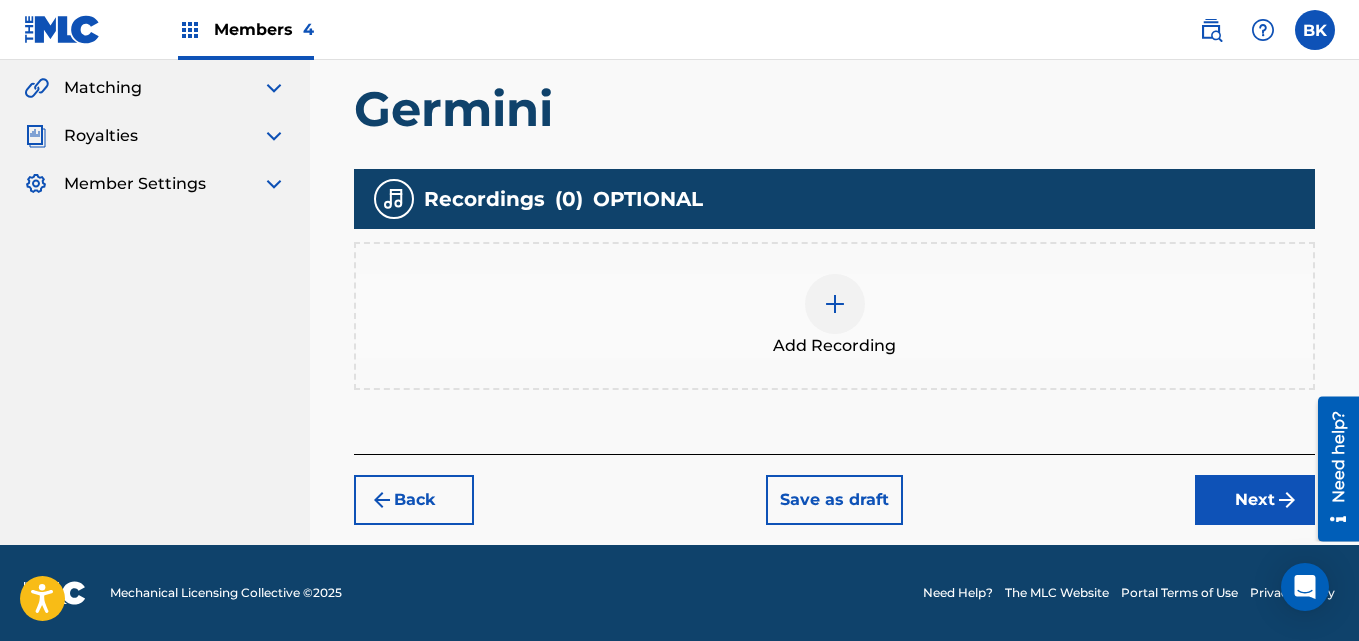 click on "Next" at bounding box center (1255, 500) 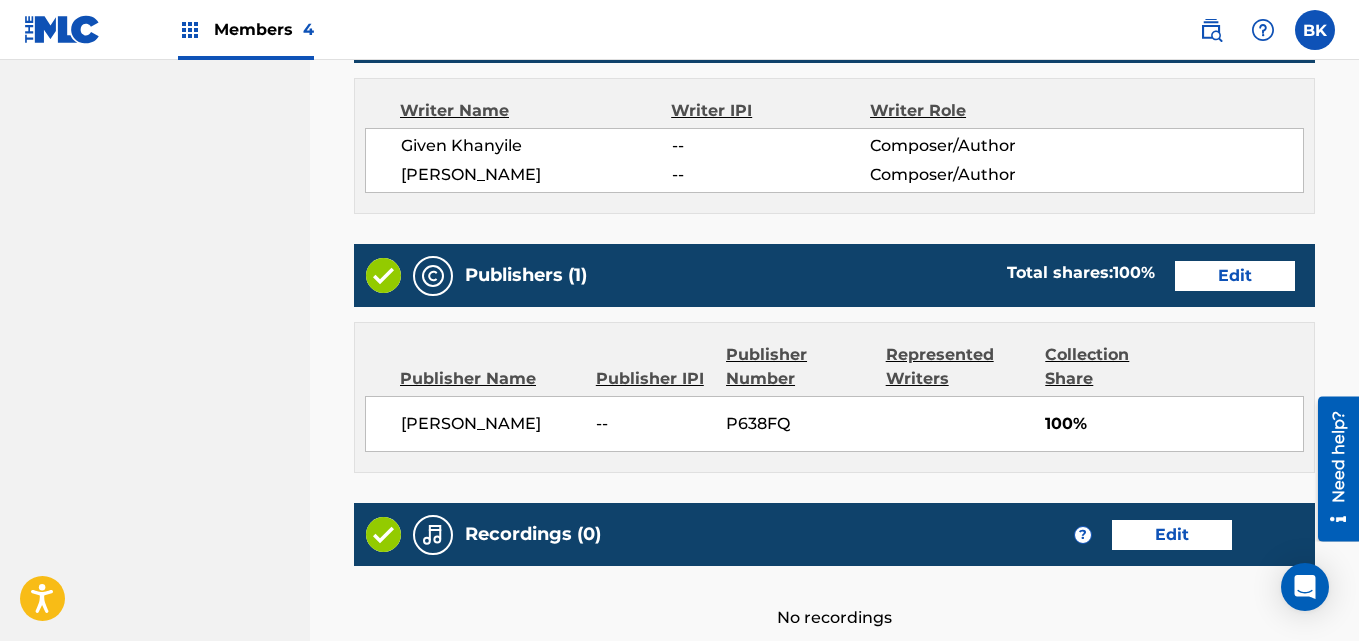 scroll, scrollTop: 1063, scrollLeft: 0, axis: vertical 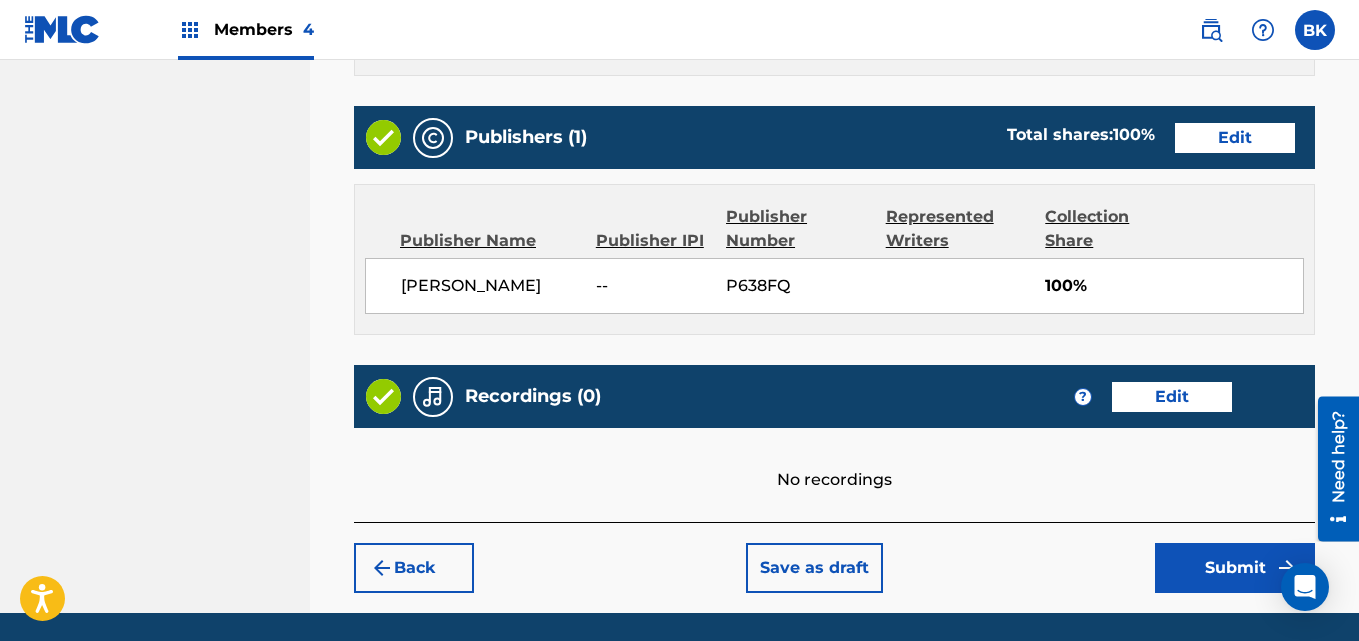 click on "Edit" at bounding box center [1172, 397] 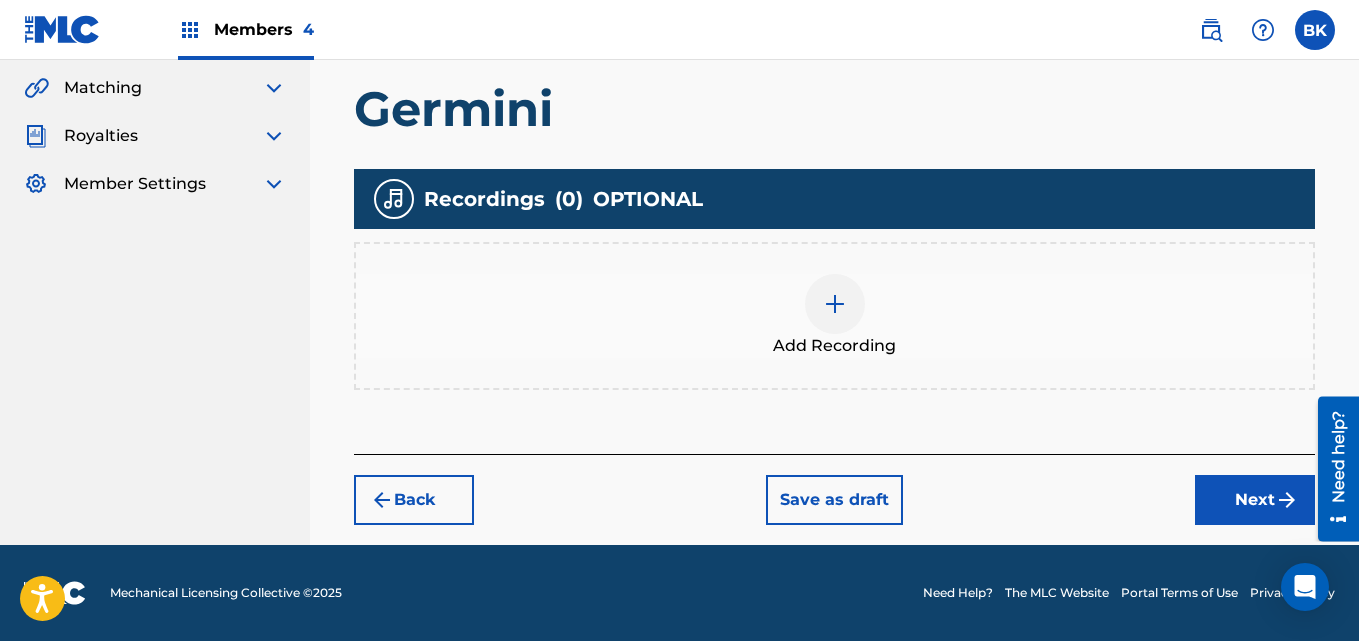 click on "Add Recording" at bounding box center [834, 316] 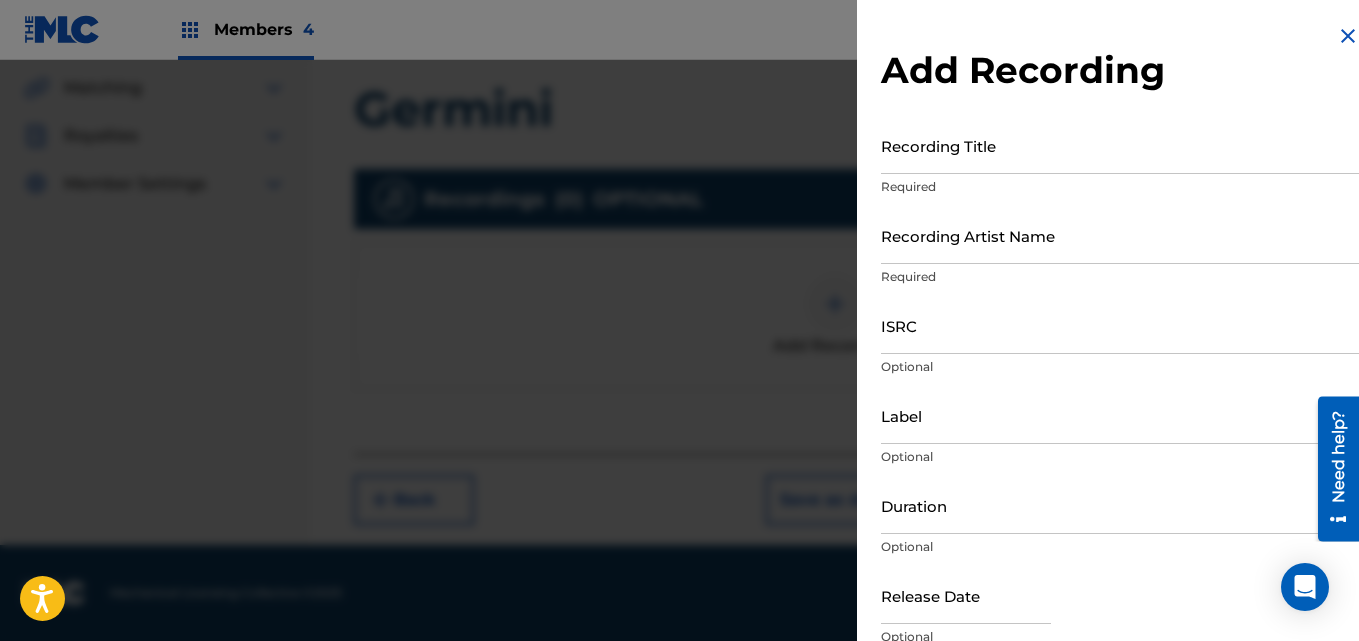 click on "Recording Title" at bounding box center (1120, 145) 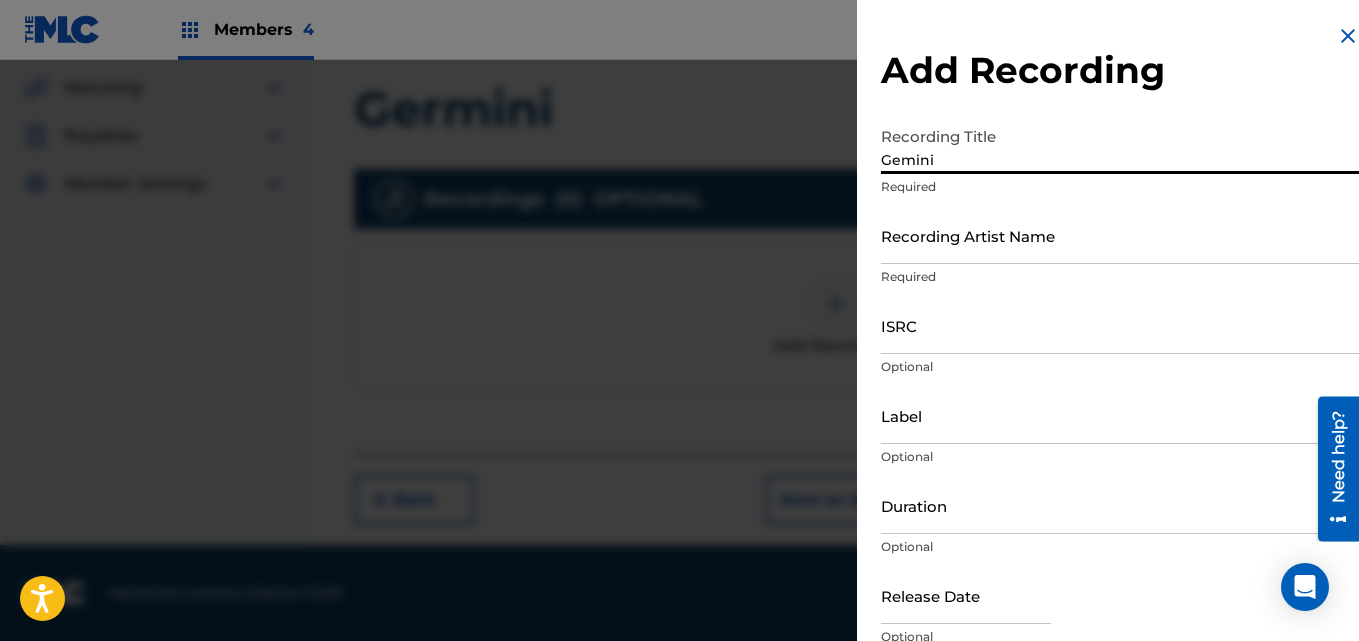 type on "Gemini" 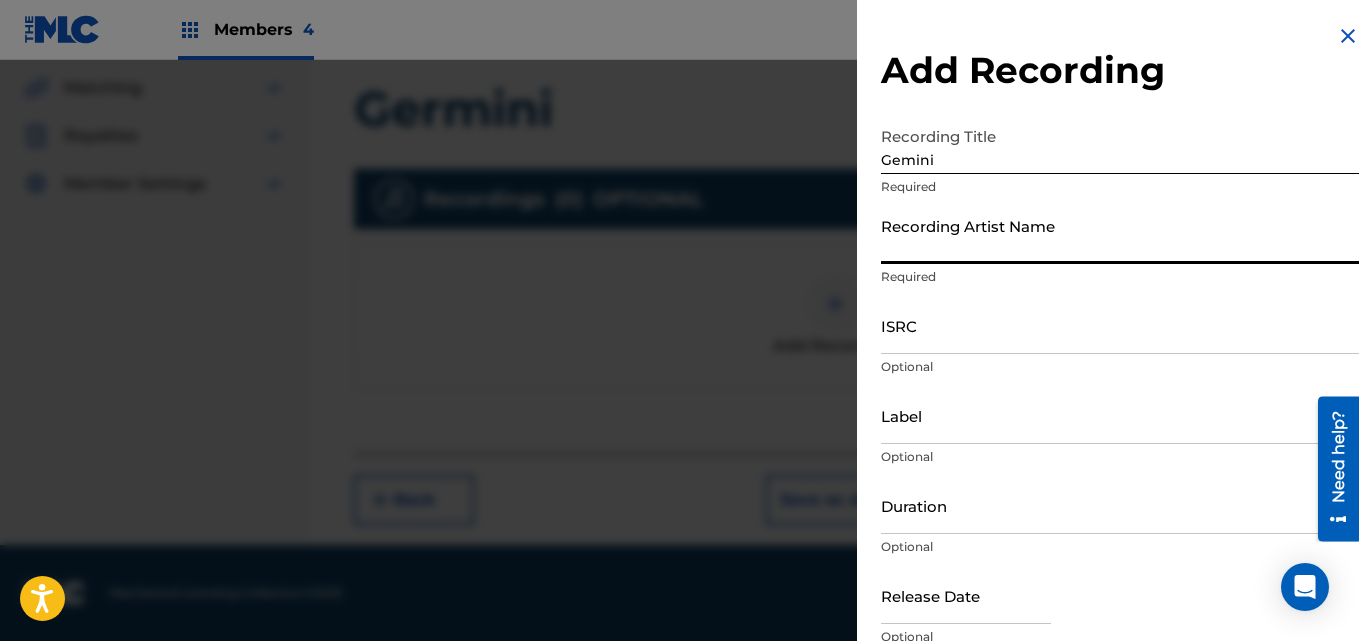type on "[PERSON_NAME]" 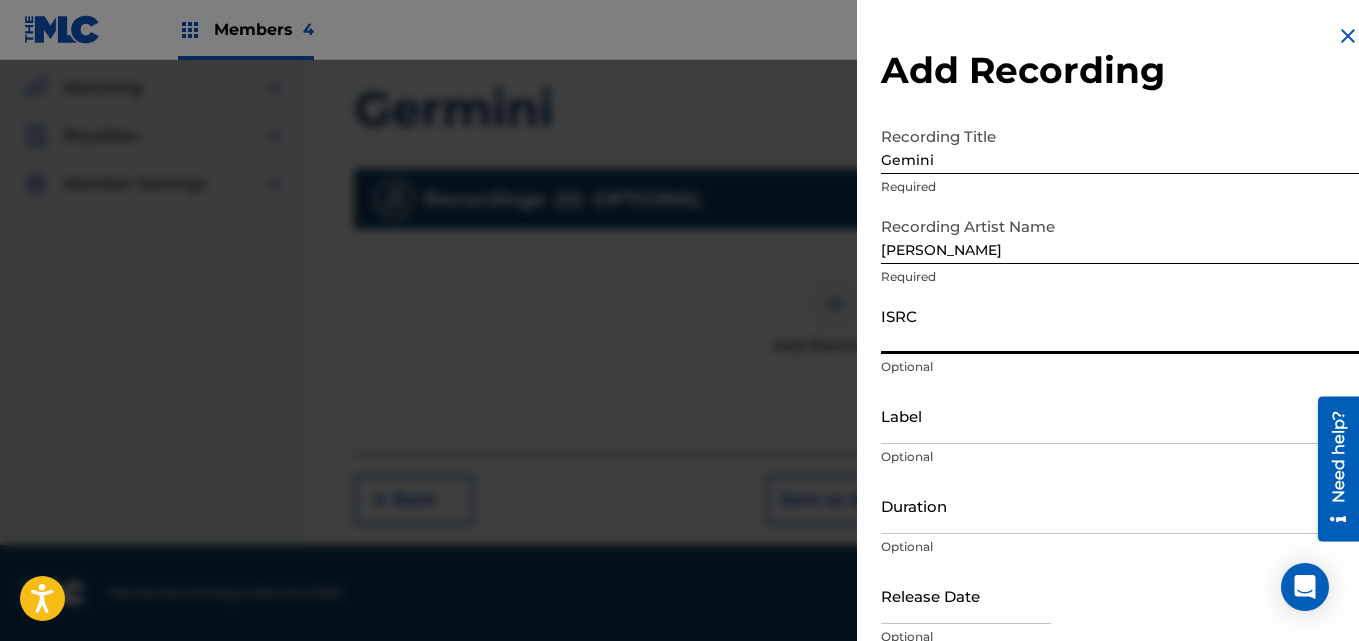 click on "ISRC" at bounding box center [1120, 325] 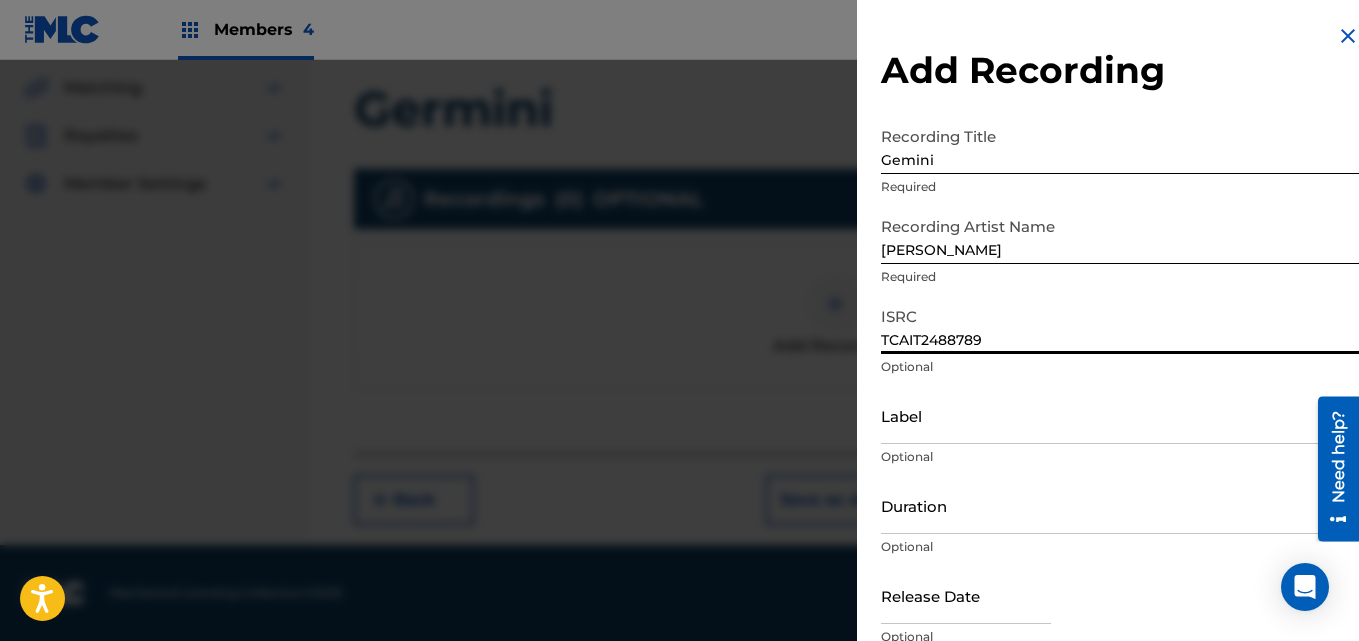 type on "TCAIT2488789" 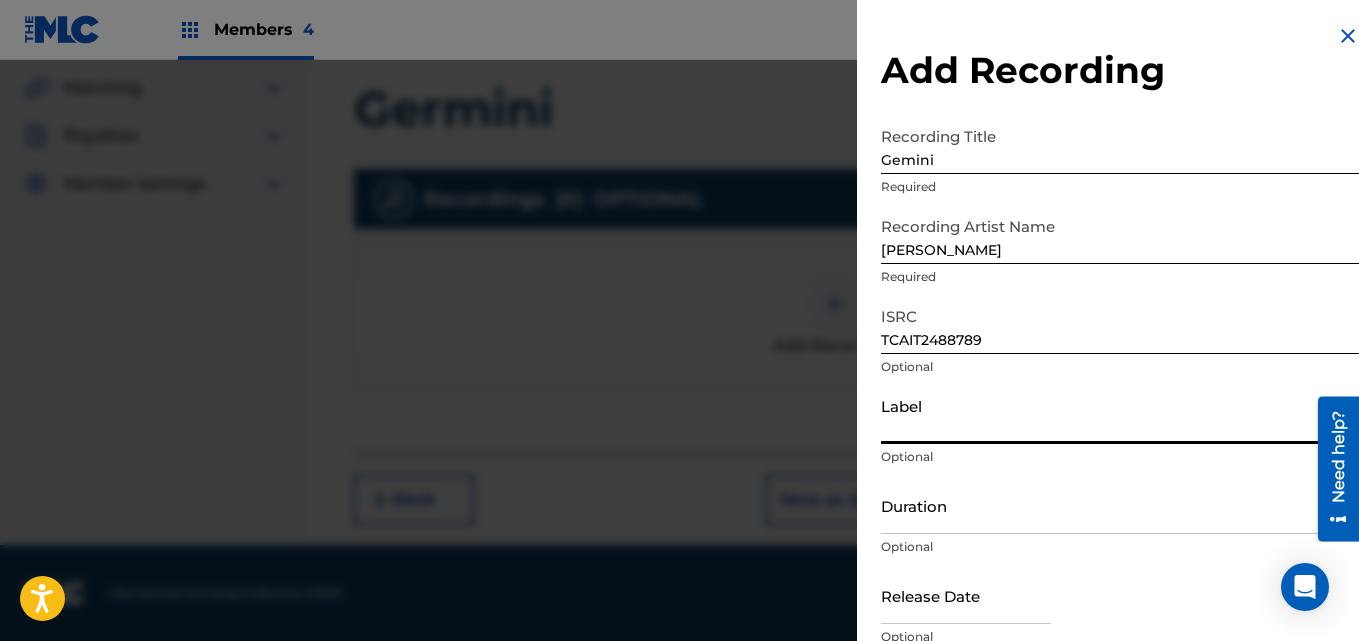 click on "Label" at bounding box center [1120, 415] 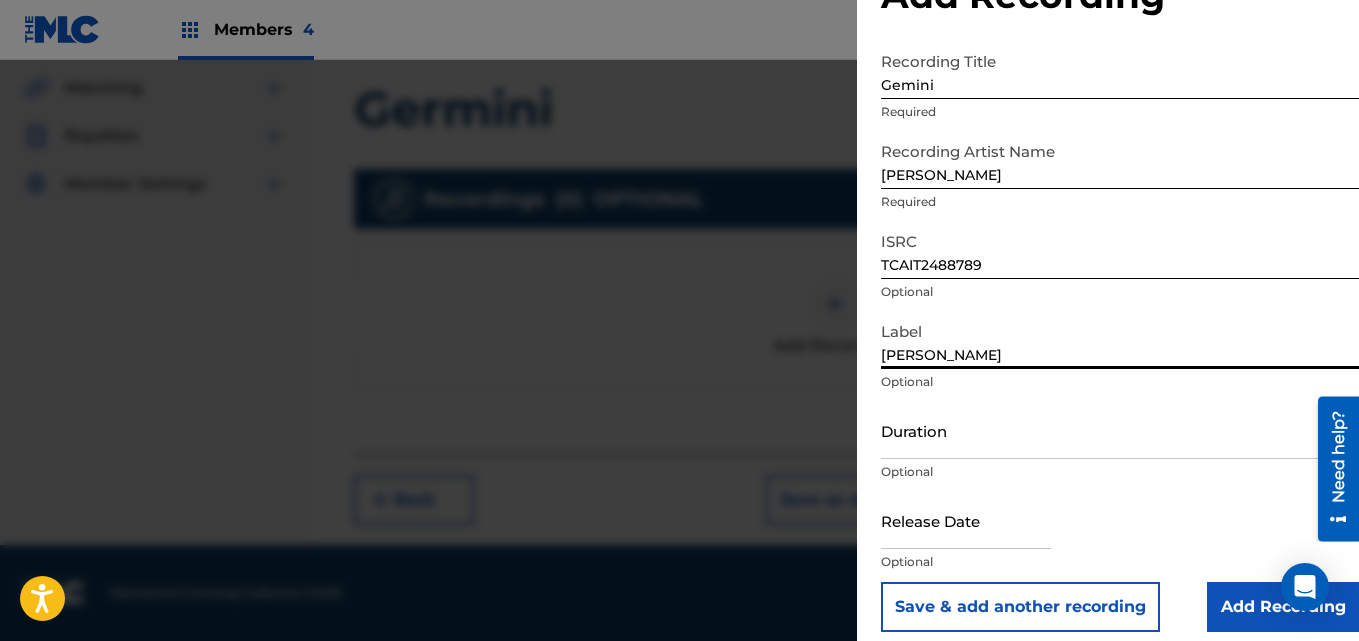 scroll, scrollTop: 90, scrollLeft: 0, axis: vertical 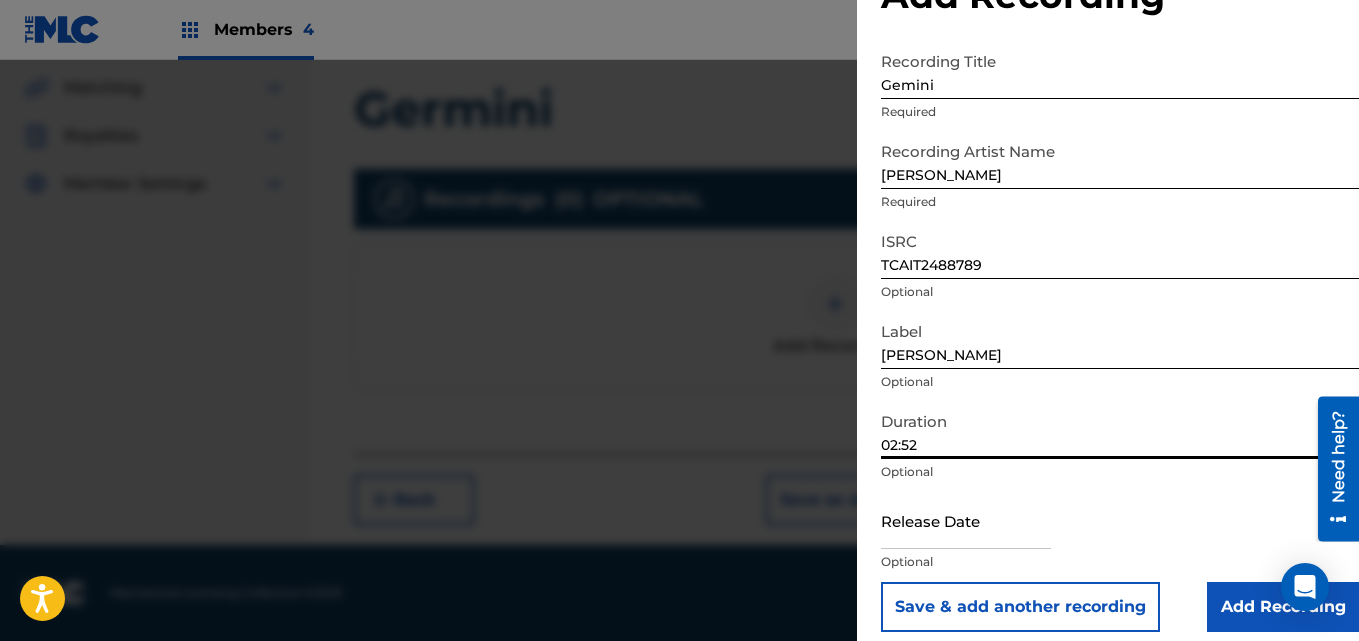 type on "02:52" 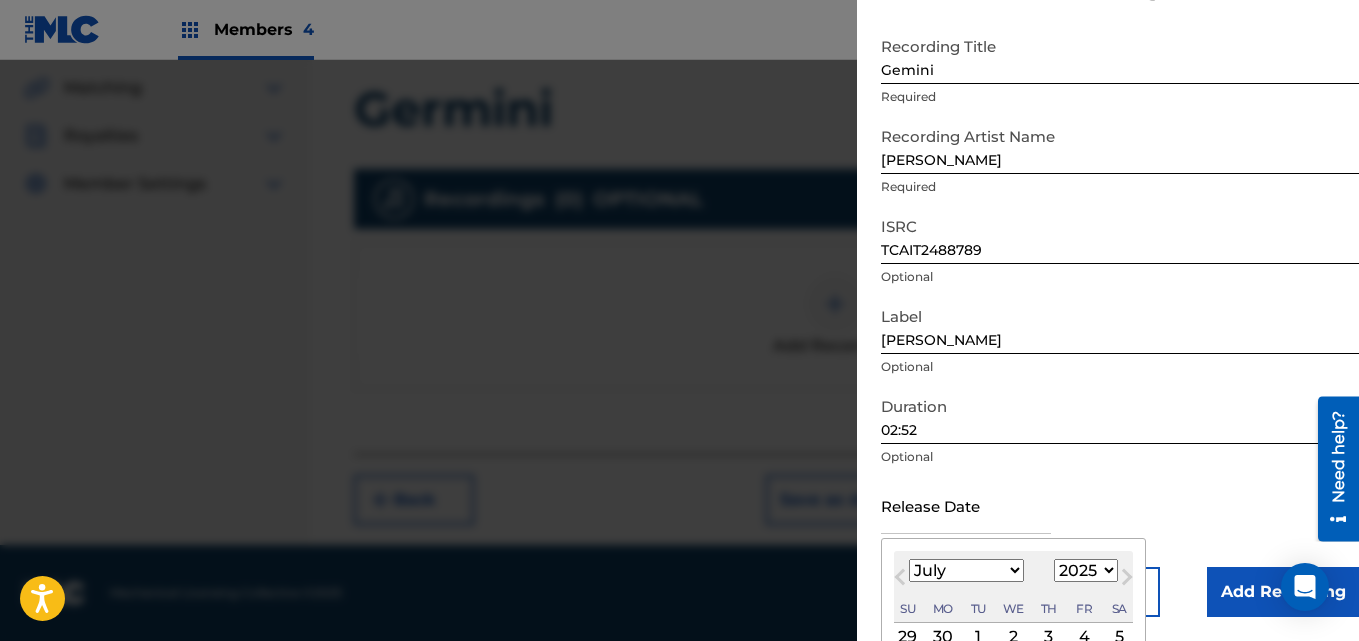 type on "[DATE]" 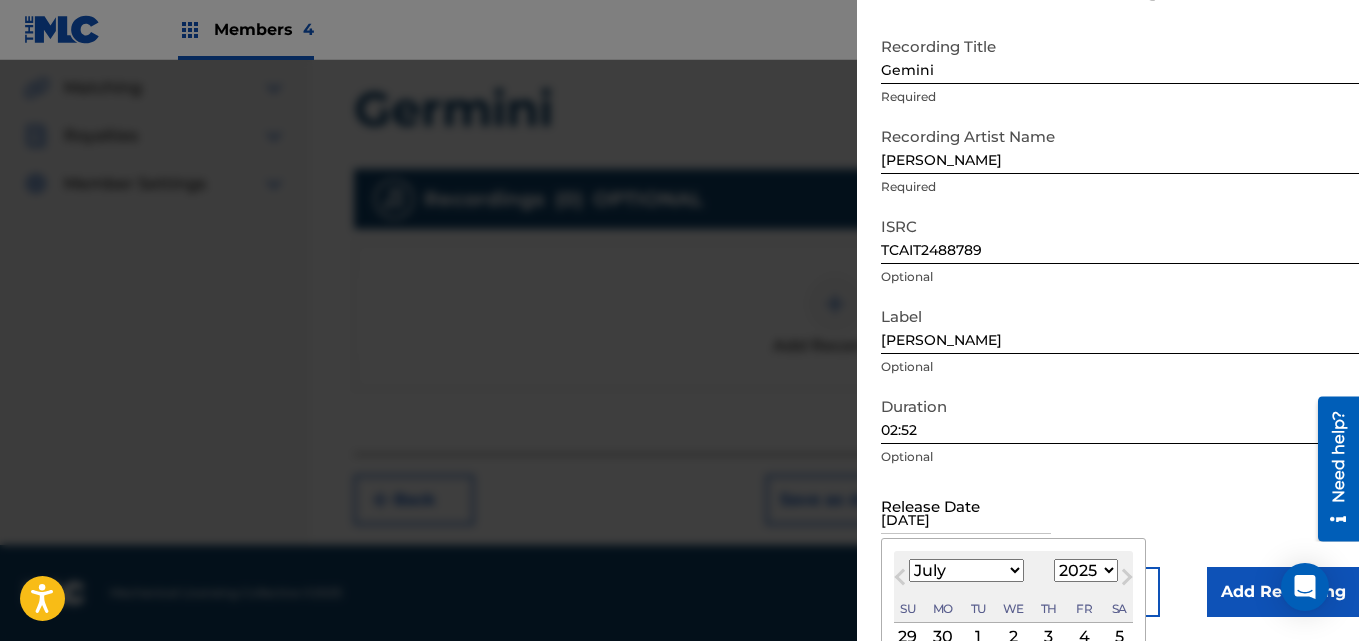 select on "5" 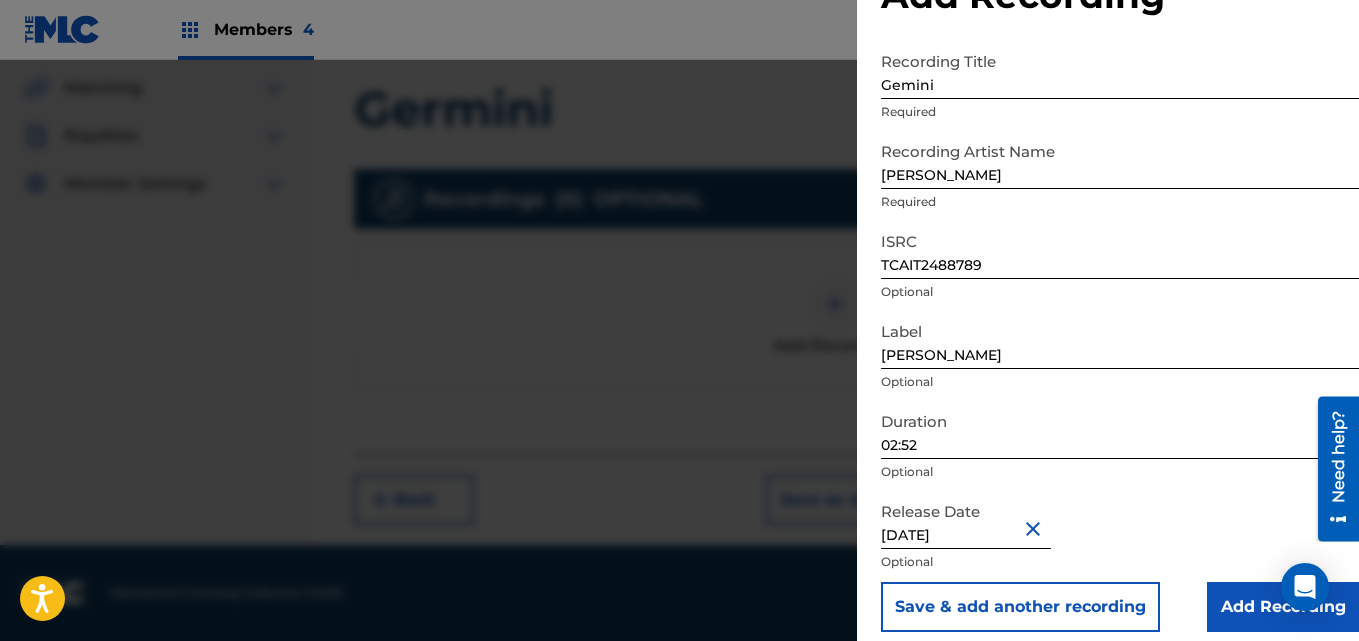 click on "Add Recording" at bounding box center (1283, 607) 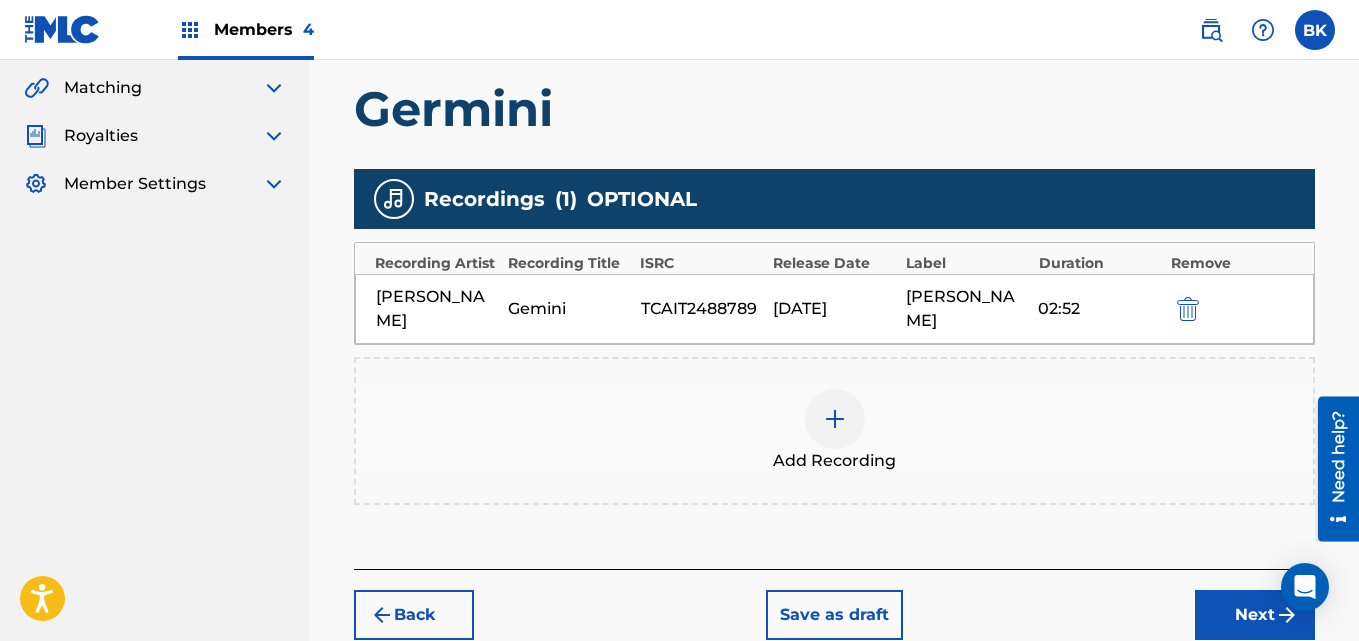 click on "Next" at bounding box center [1255, 615] 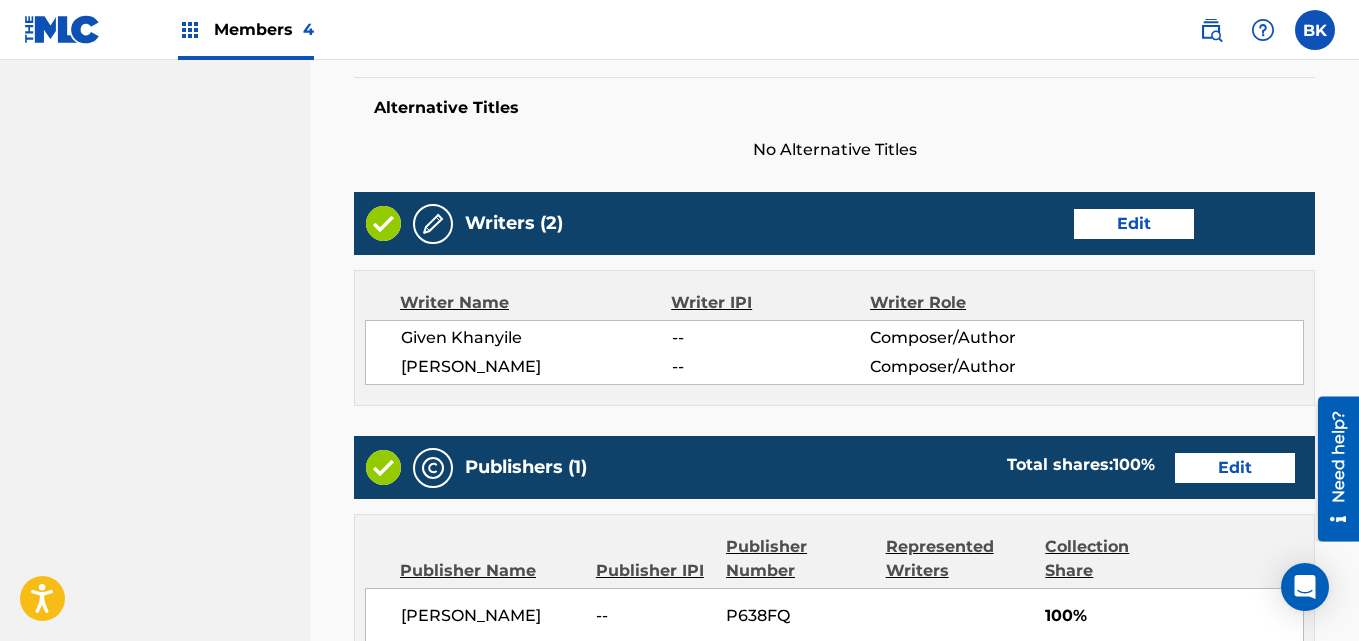 scroll, scrollTop: 1129, scrollLeft: 0, axis: vertical 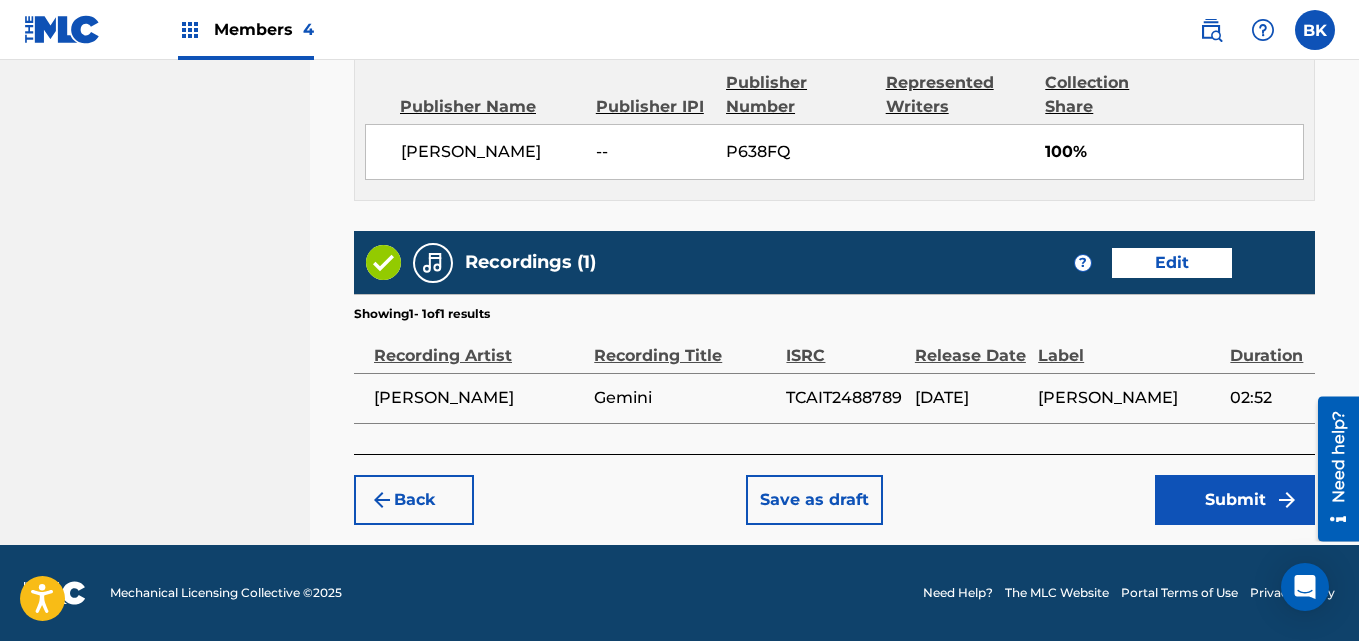 click on "Submit" at bounding box center (1235, 500) 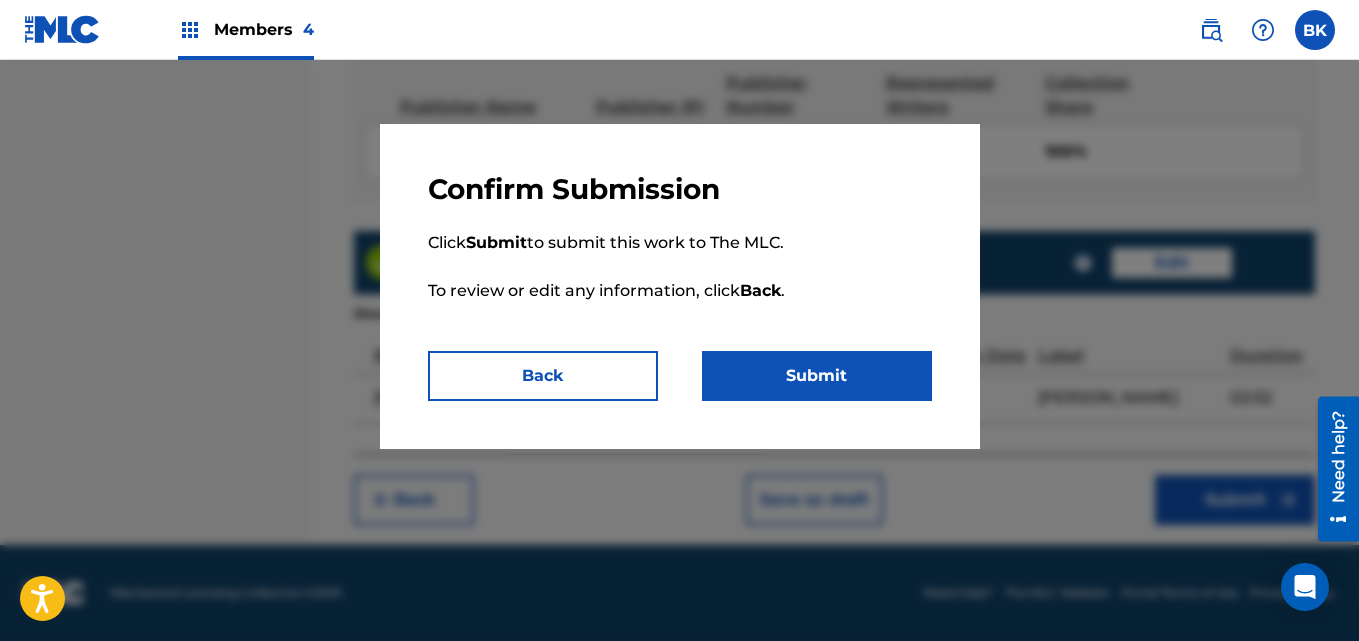 click on "Submit" at bounding box center [817, 376] 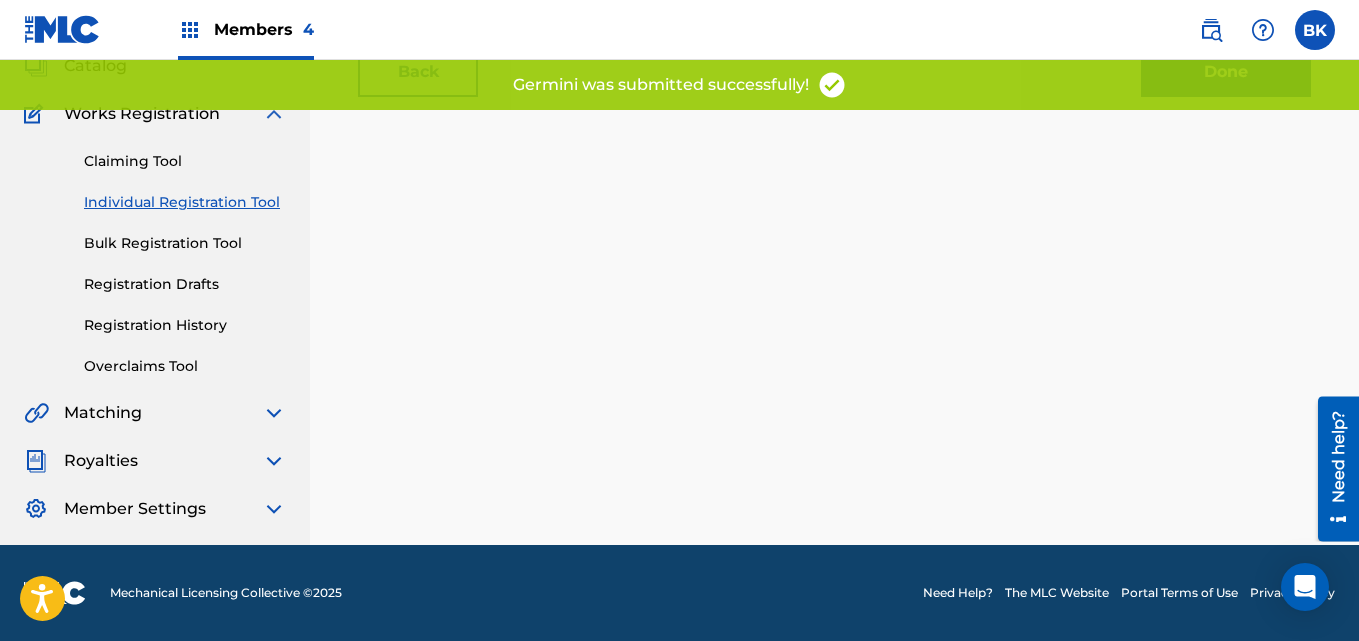 scroll, scrollTop: 0, scrollLeft: 0, axis: both 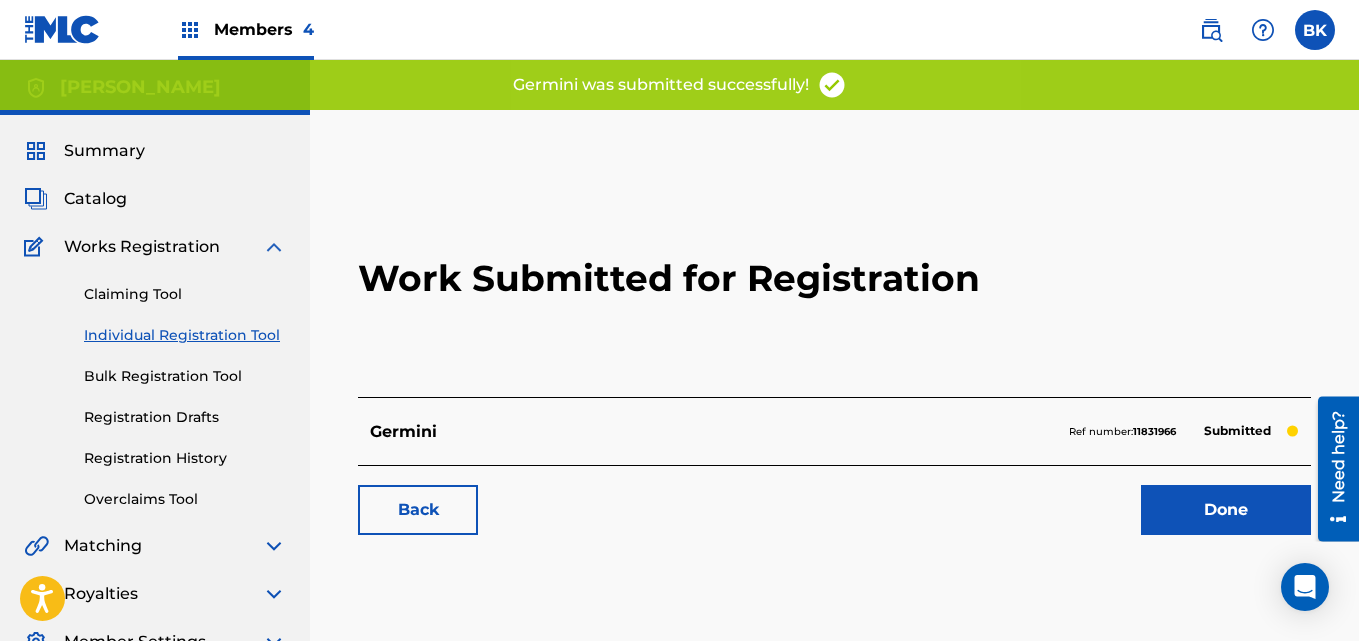click on "Done" at bounding box center (1226, 510) 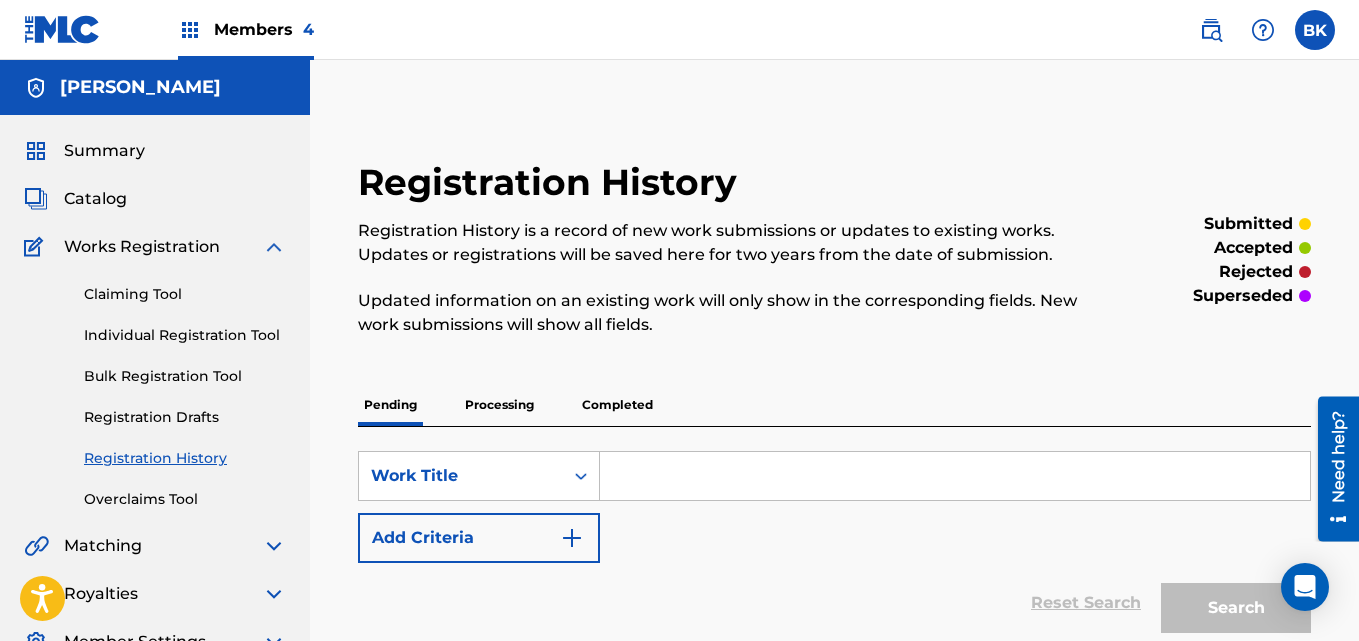click at bounding box center (955, 476) 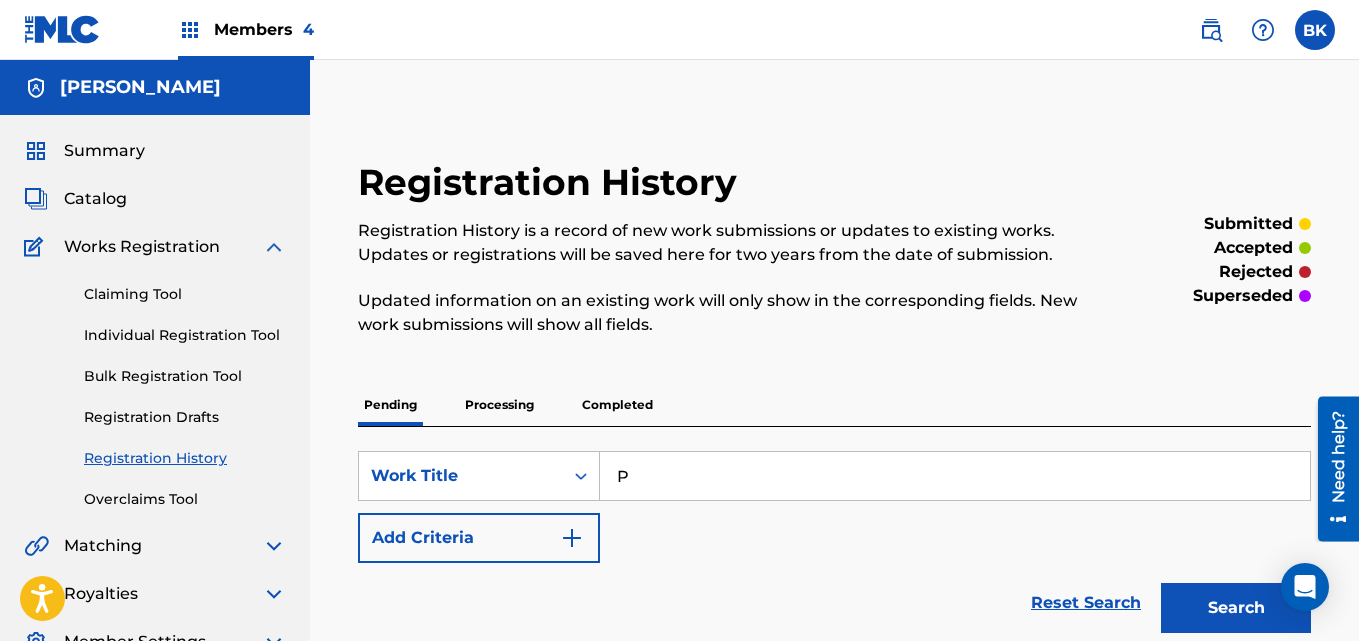 type on "P" 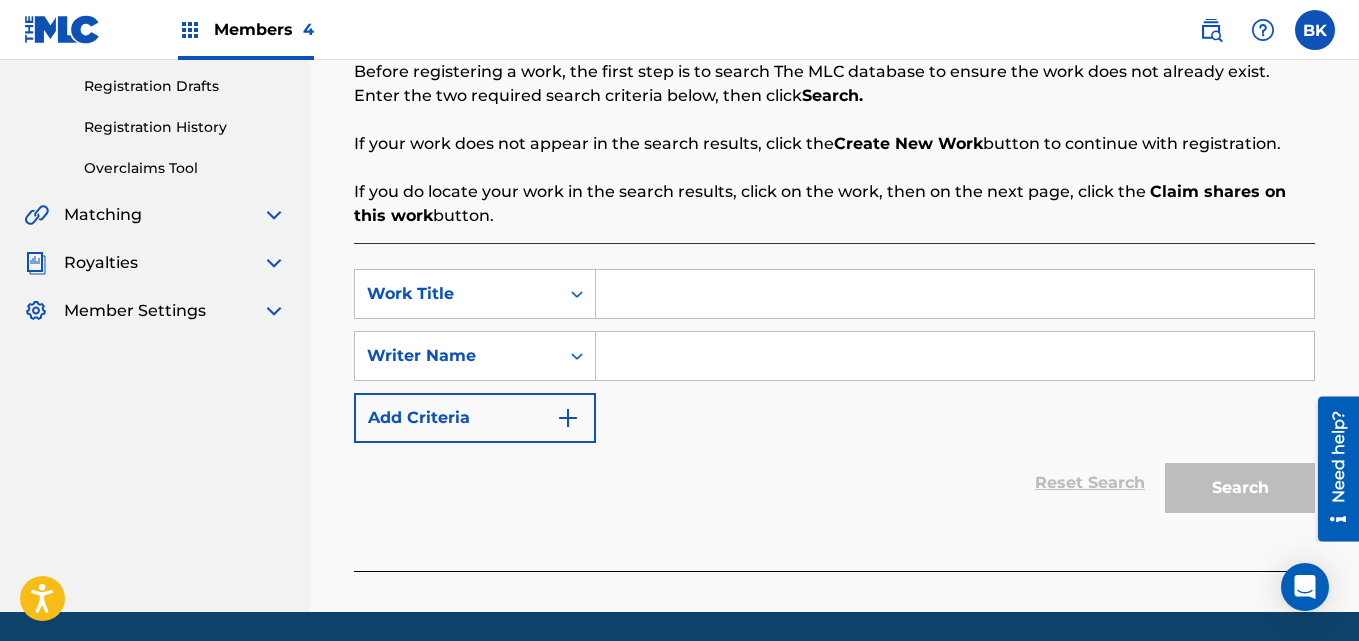 scroll, scrollTop: 351, scrollLeft: 0, axis: vertical 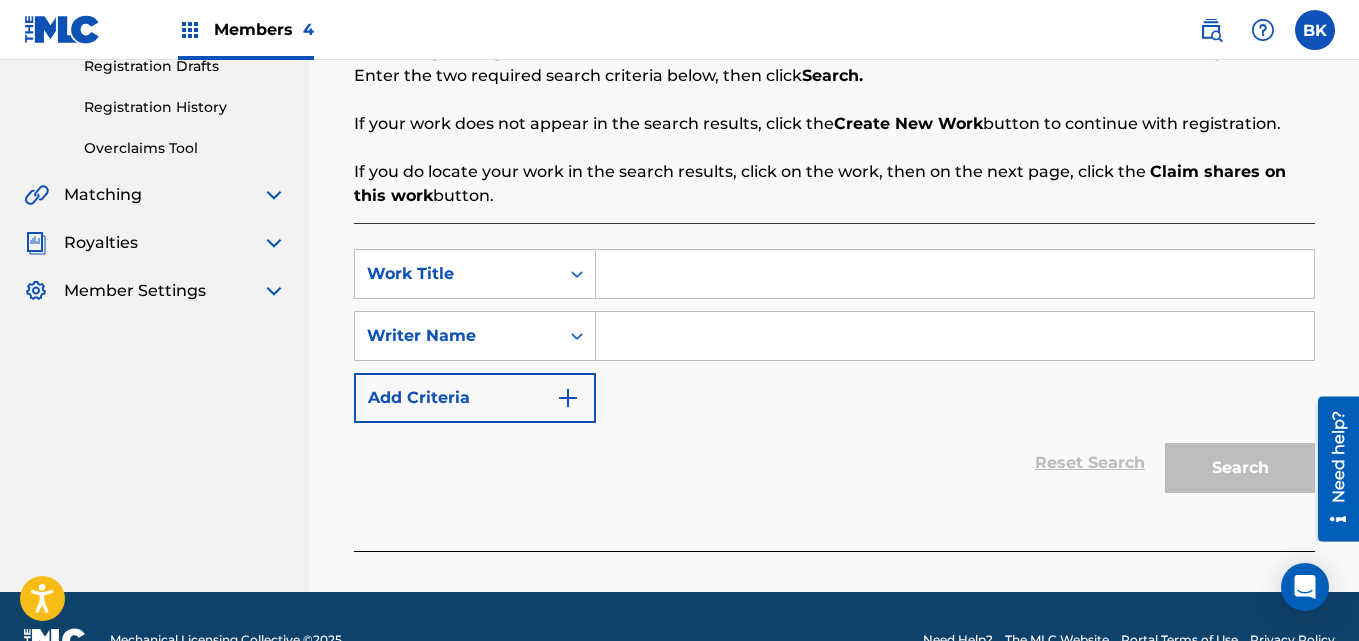 click at bounding box center (955, 274) 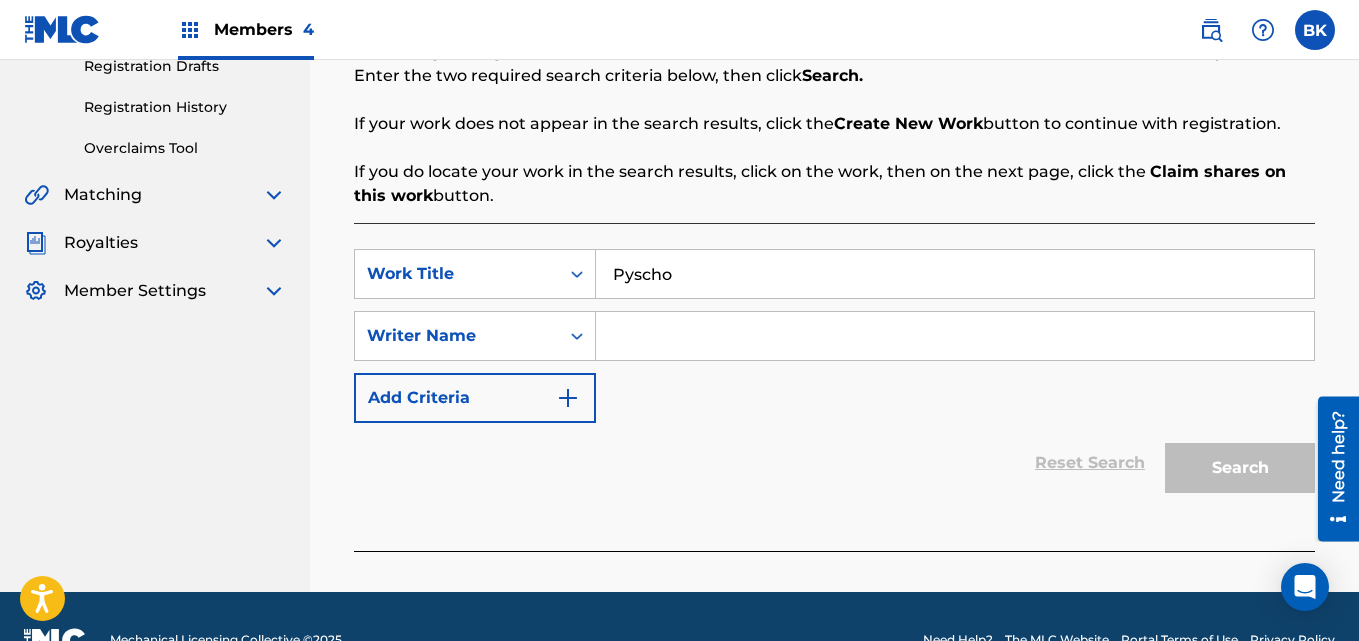 click on "Pyscho" at bounding box center (955, 274) 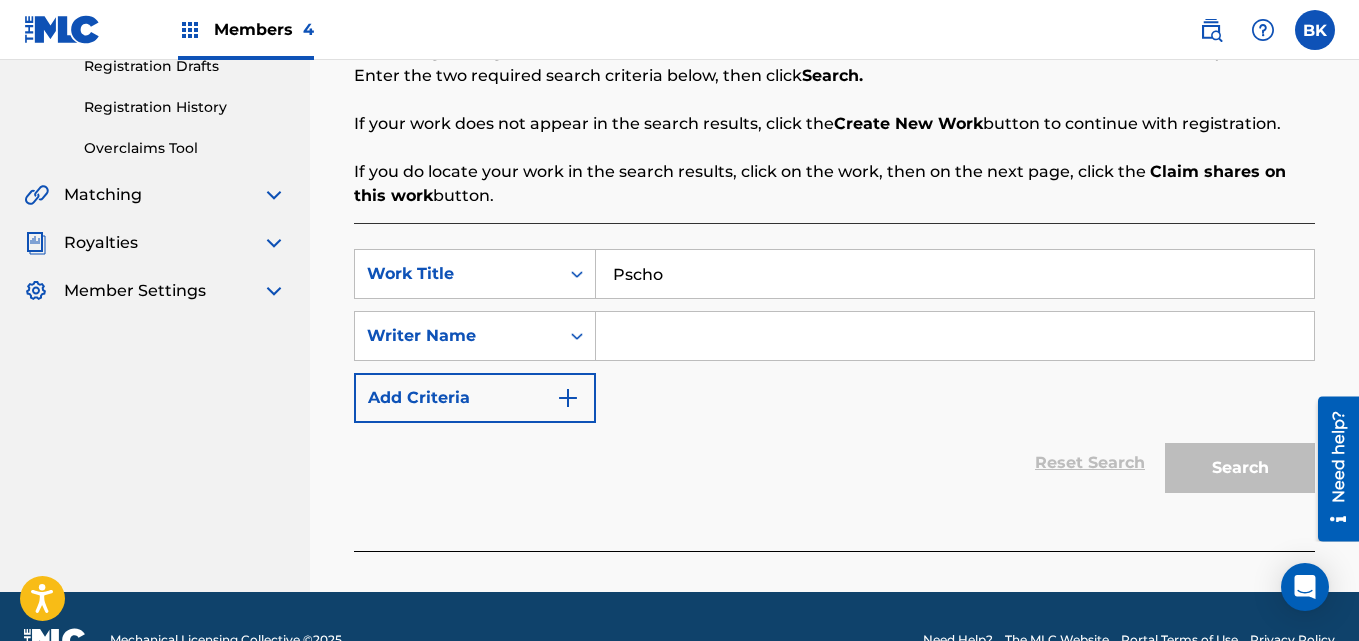 click on "Pscho" at bounding box center (955, 274) 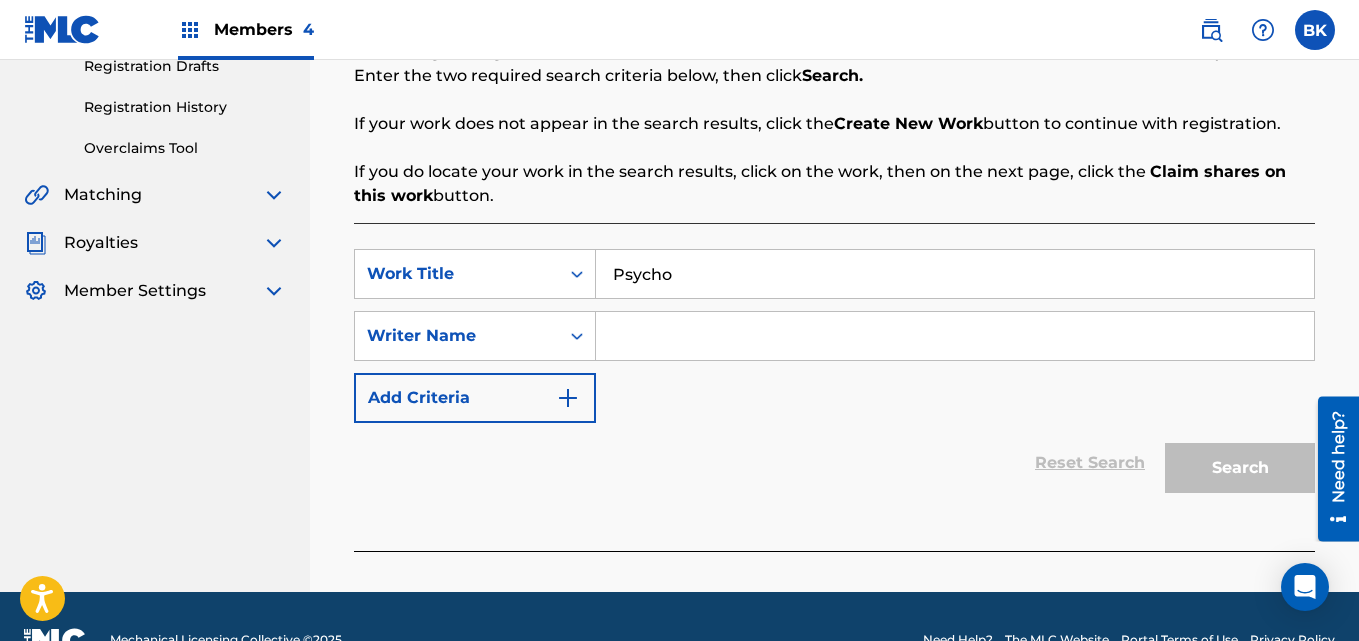 drag, startPoint x: 610, startPoint y: 275, endPoint x: 684, endPoint y: 270, distance: 74.168724 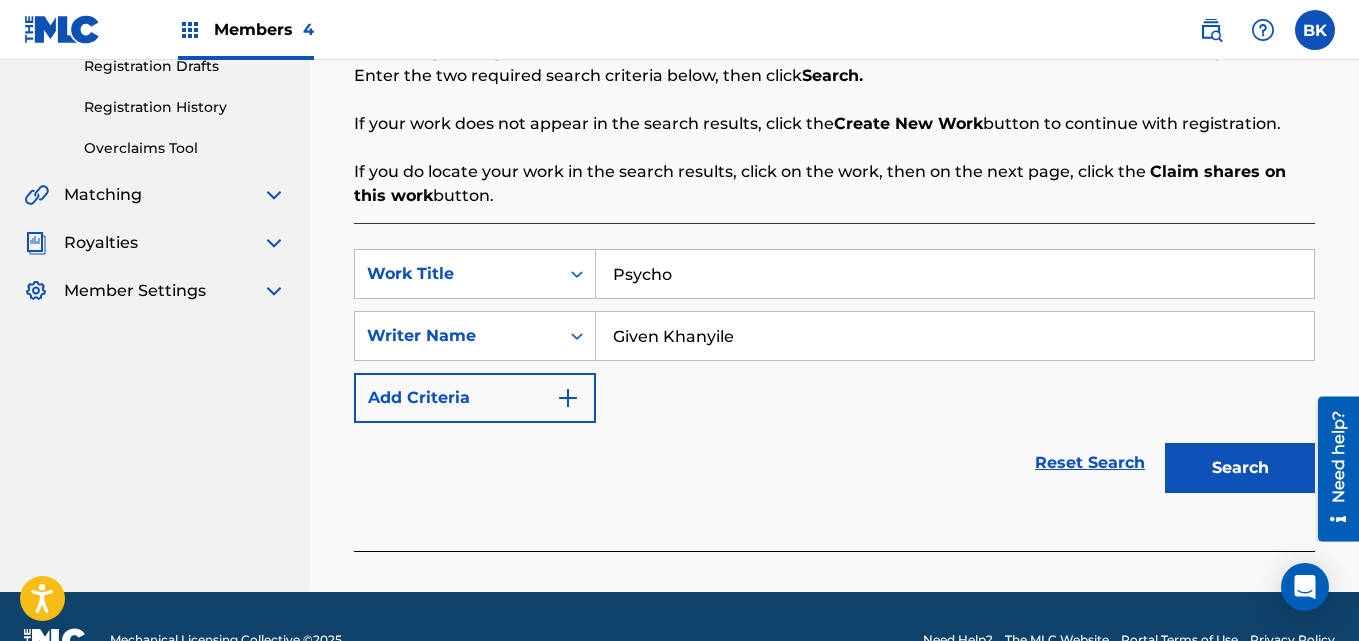 click on "Search" at bounding box center (1240, 468) 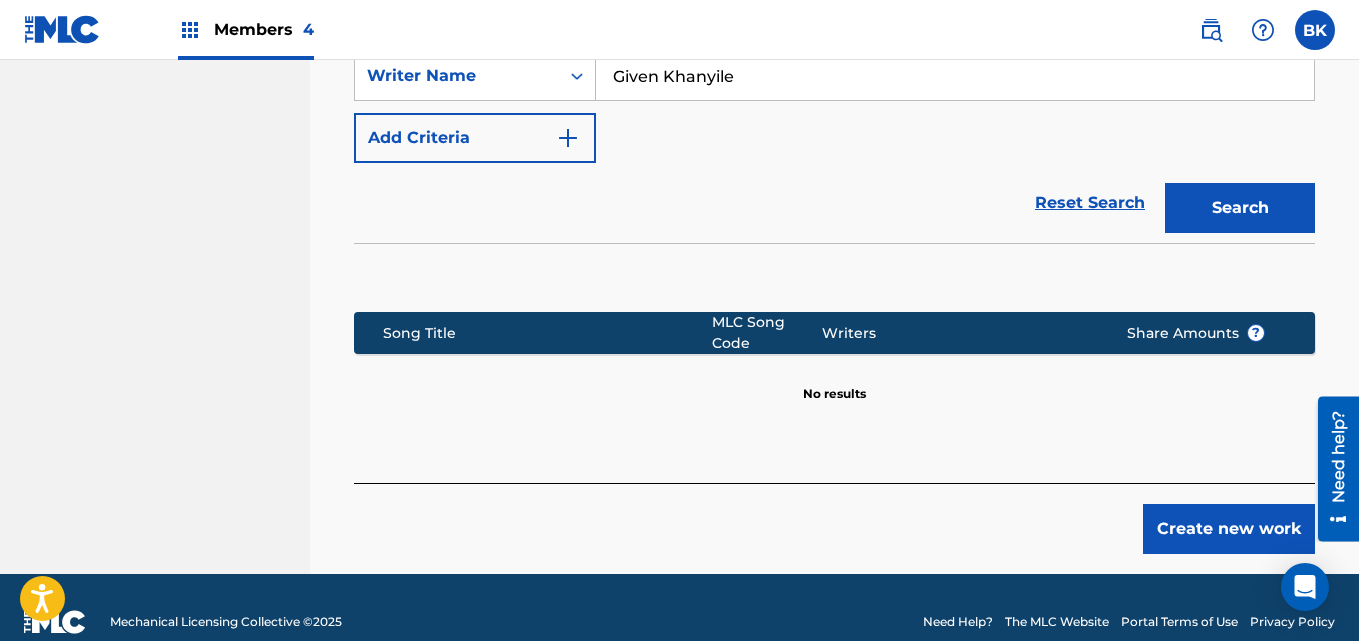 scroll, scrollTop: 631, scrollLeft: 0, axis: vertical 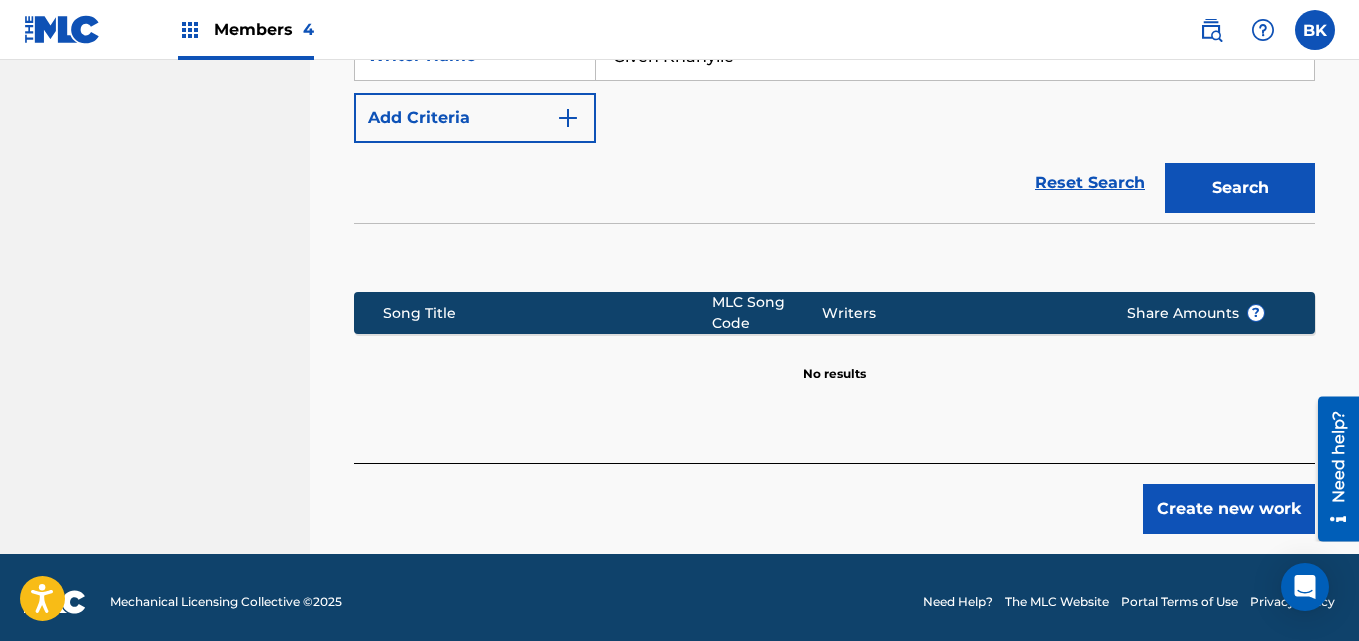 click on "Create new work" at bounding box center (834, 498) 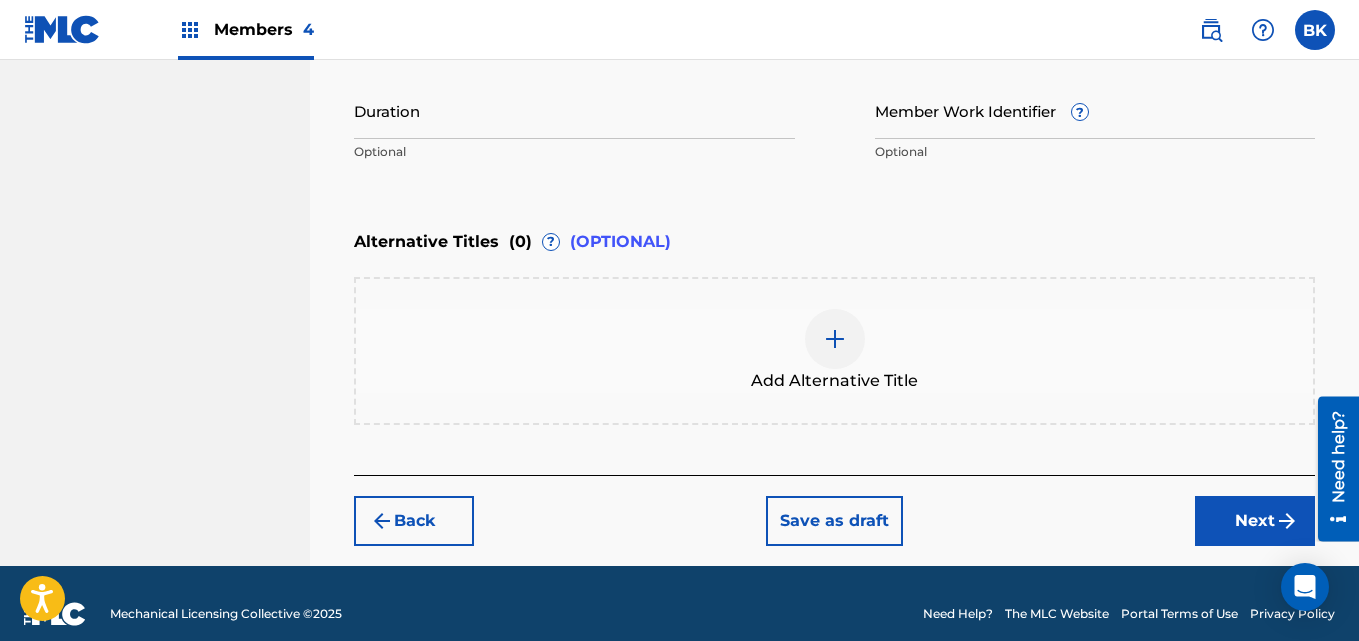 drag, startPoint x: 690, startPoint y: 350, endPoint x: 691, endPoint y: 330, distance: 20.024984 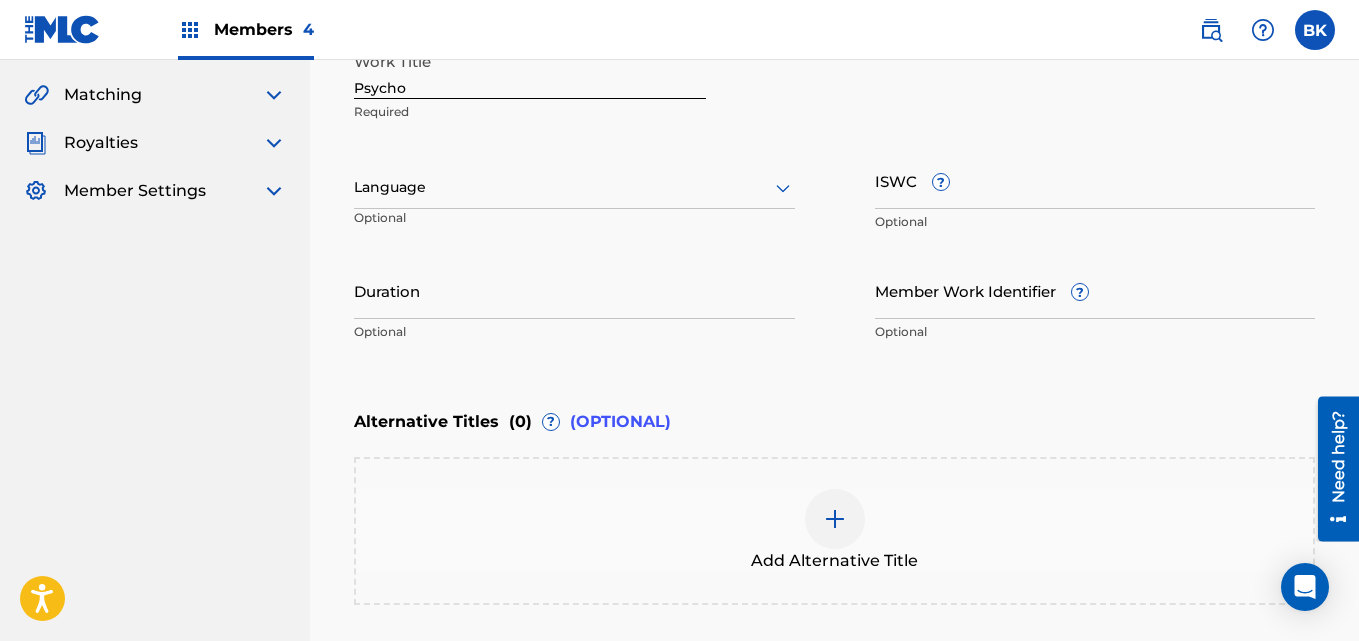 scroll, scrollTop: 399, scrollLeft: 0, axis: vertical 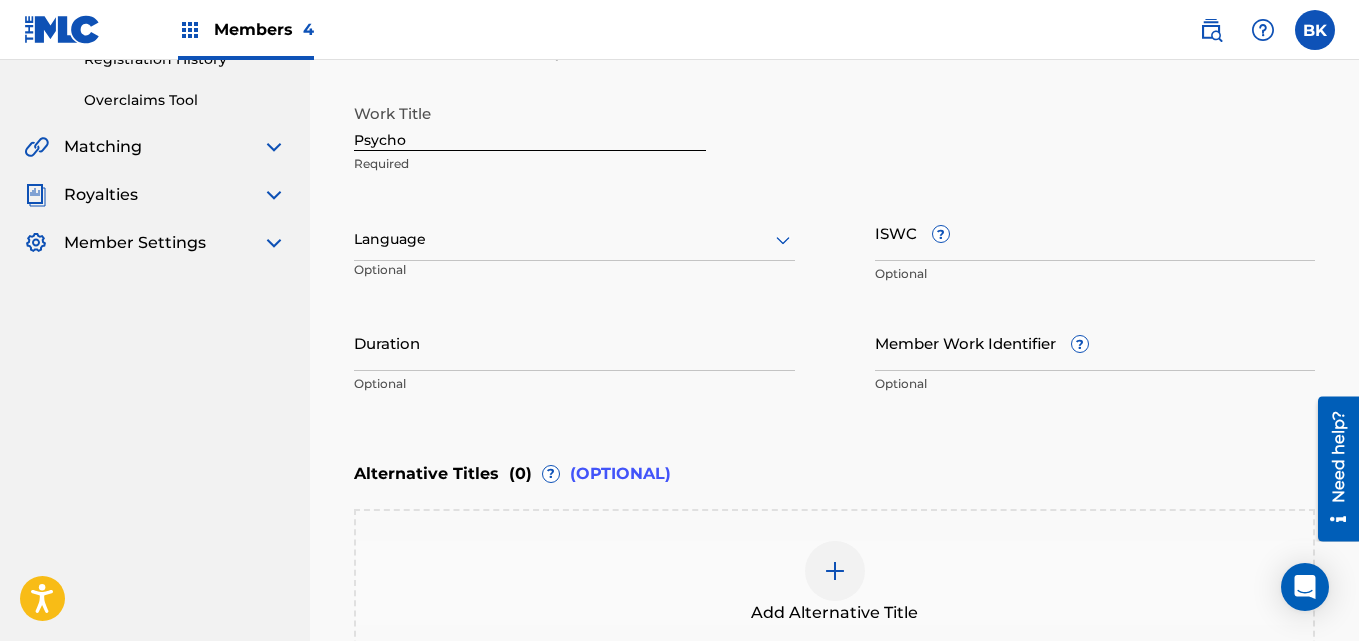 click at bounding box center (574, 239) 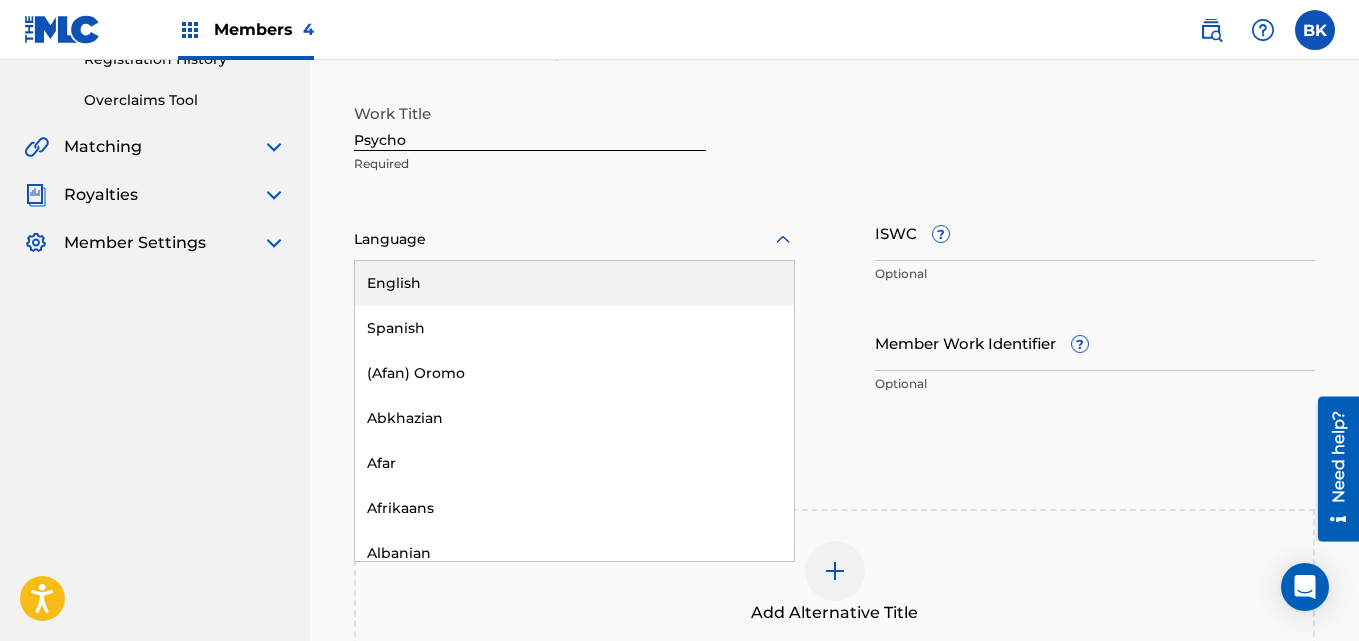 click on "English" at bounding box center [574, 283] 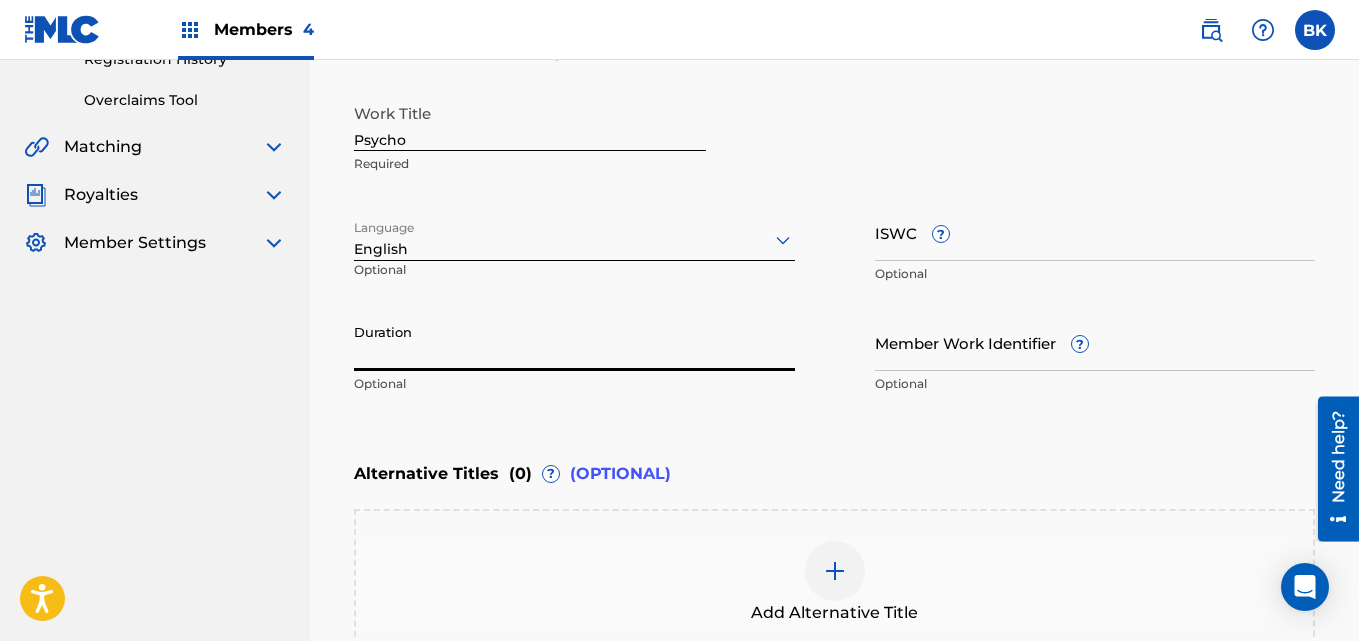 click on "Duration" at bounding box center (574, 342) 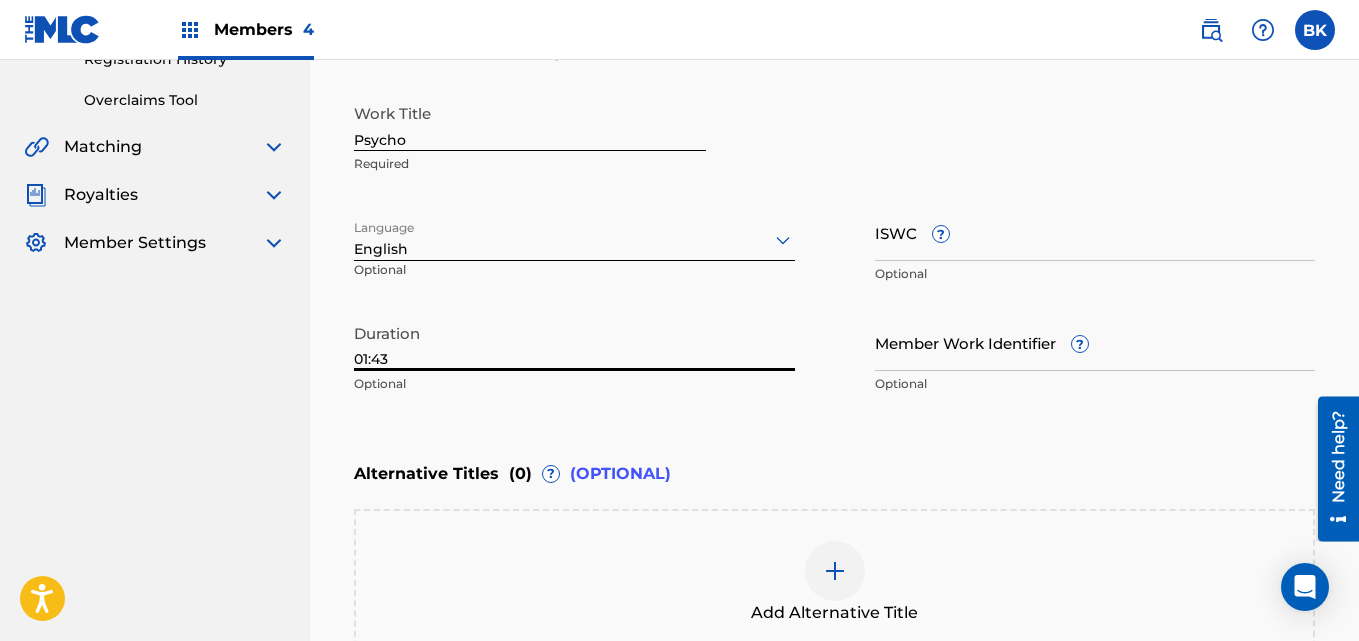 type on "01:43" 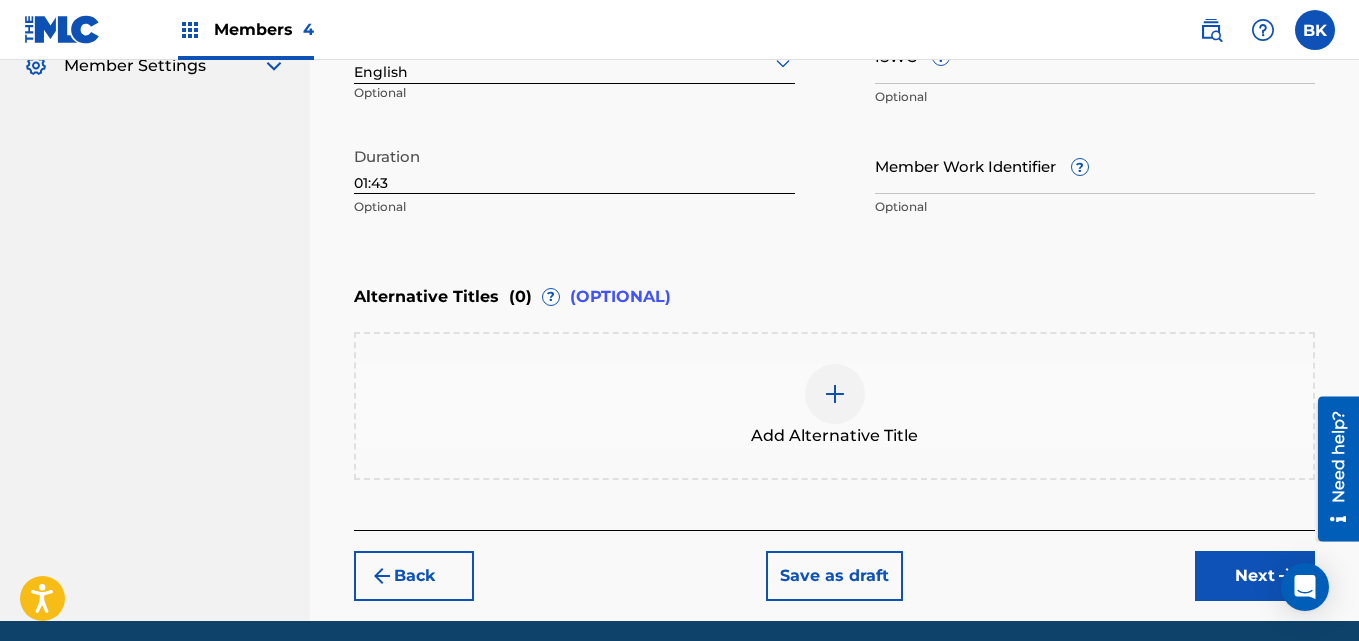 scroll, scrollTop: 652, scrollLeft: 0, axis: vertical 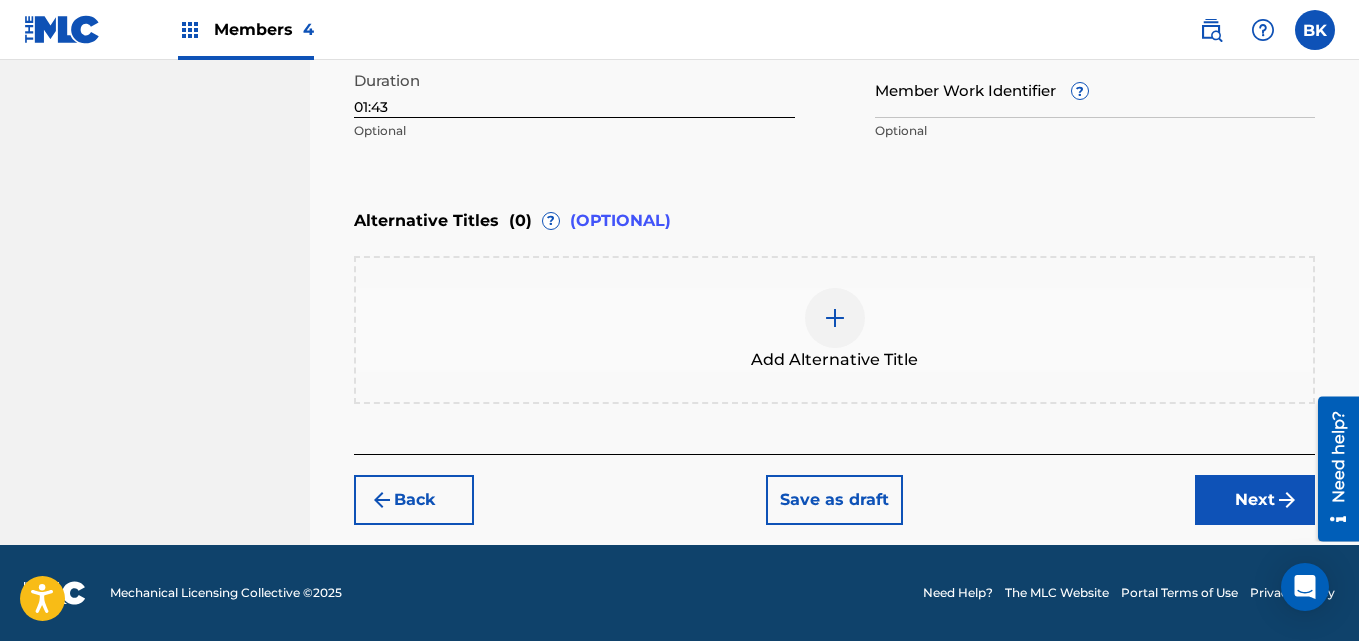click on "Next" at bounding box center [1255, 500] 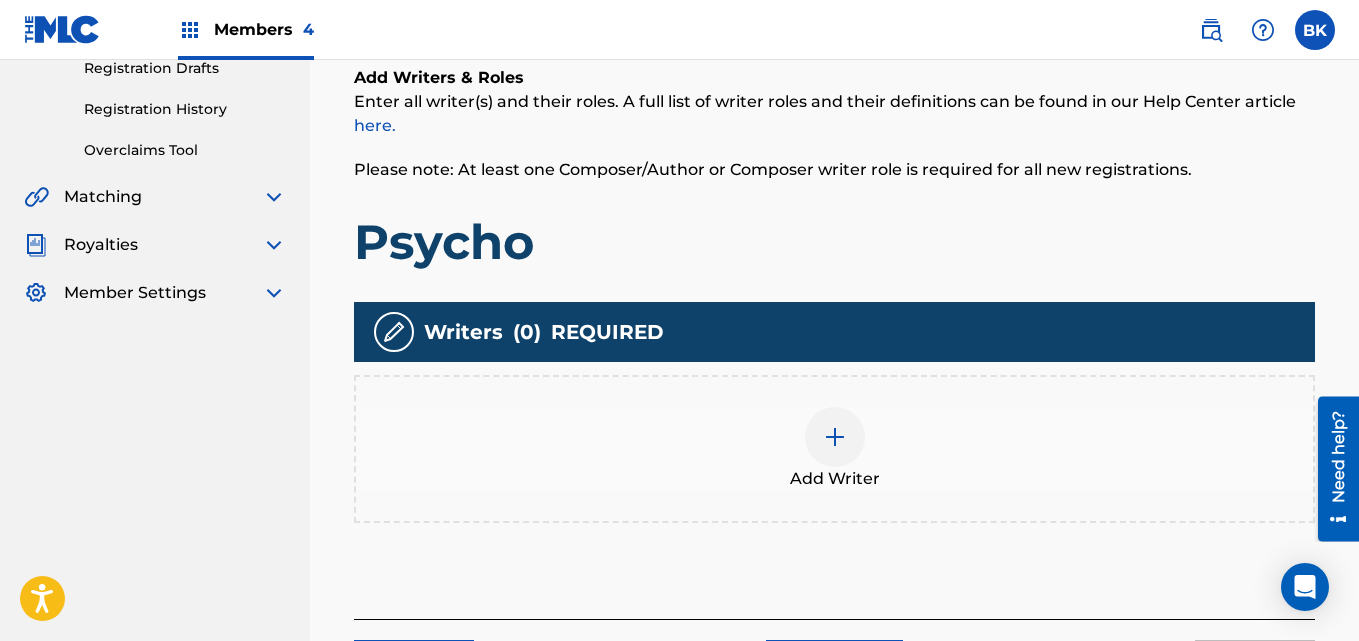 scroll, scrollTop: 514, scrollLeft: 0, axis: vertical 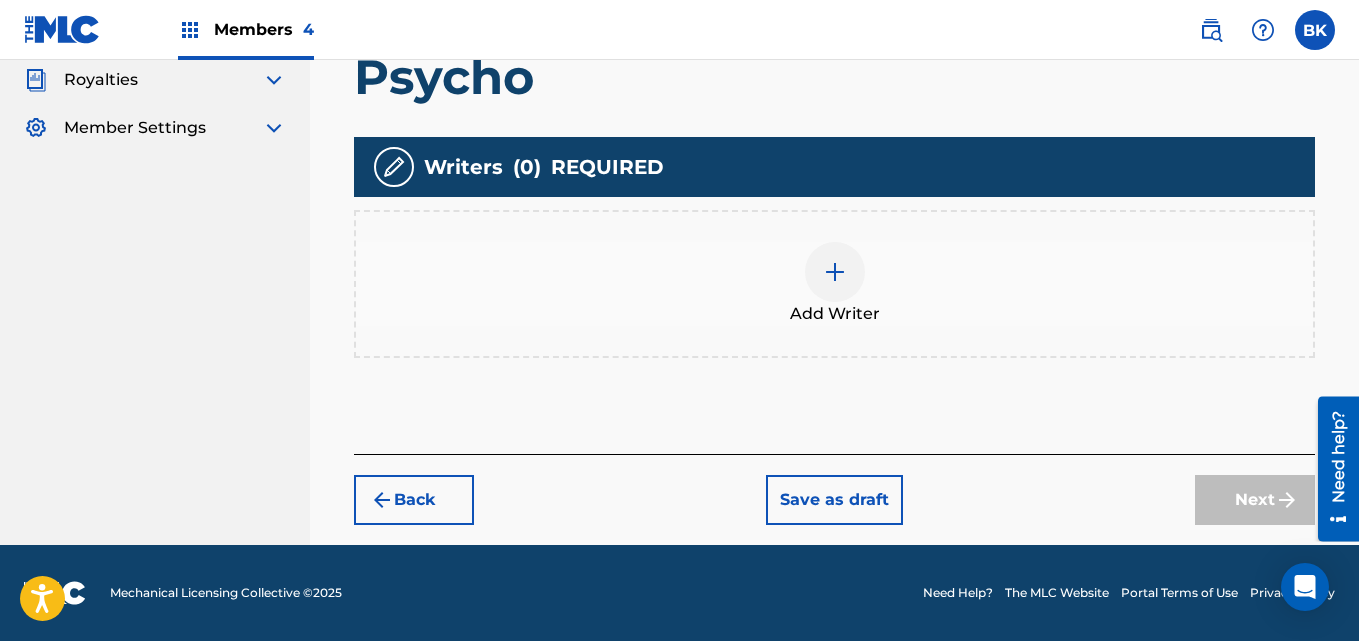 click at bounding box center [835, 272] 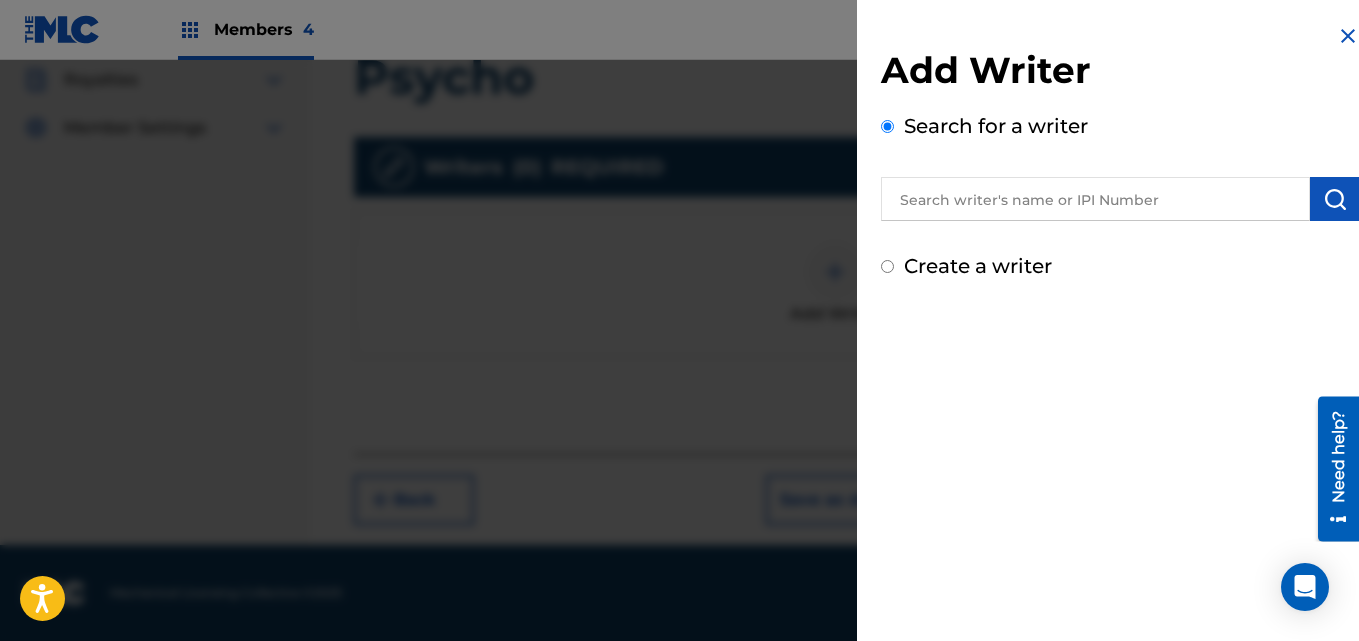 click on "Create a writer" at bounding box center (978, 266) 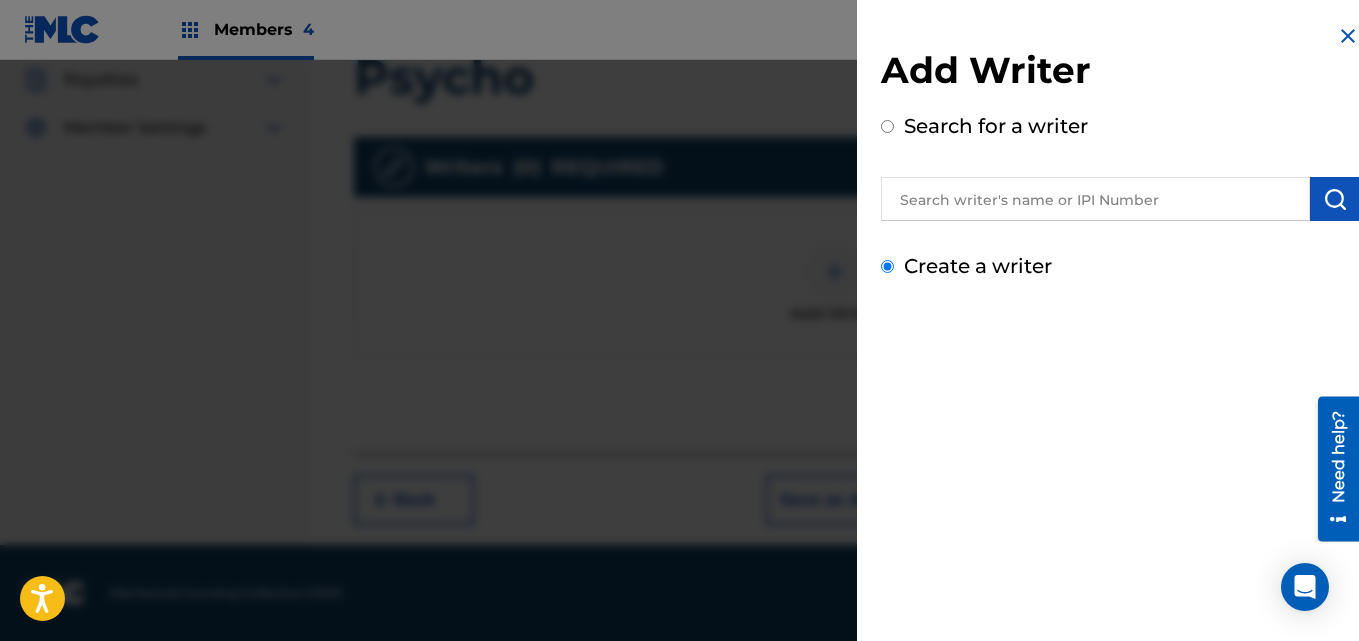 click on "Create a writer" at bounding box center [887, 266] 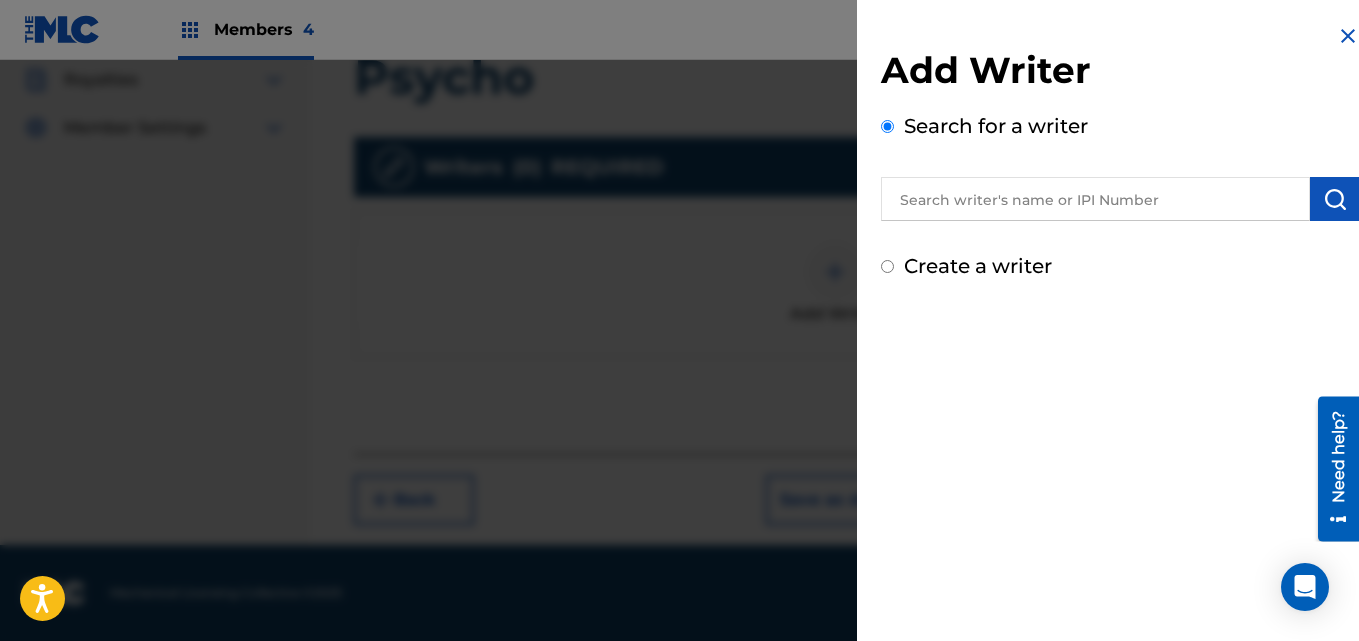radio on "false" 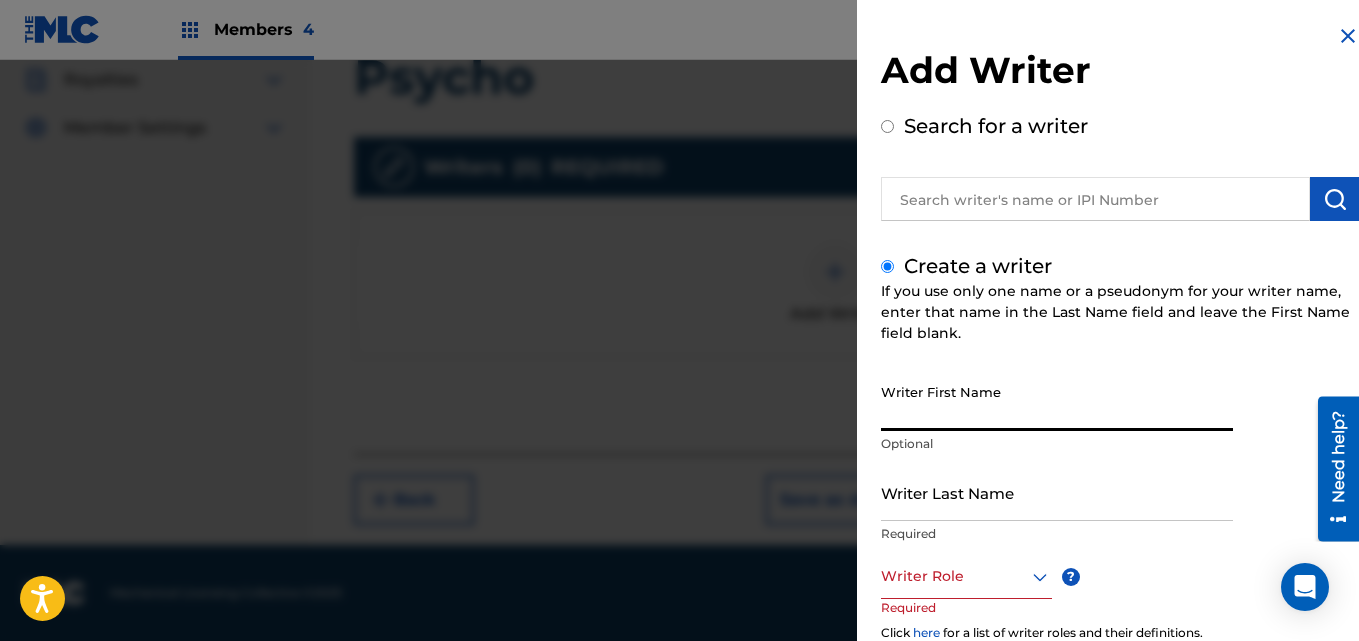 click on "Writer First Name" at bounding box center (1057, 402) 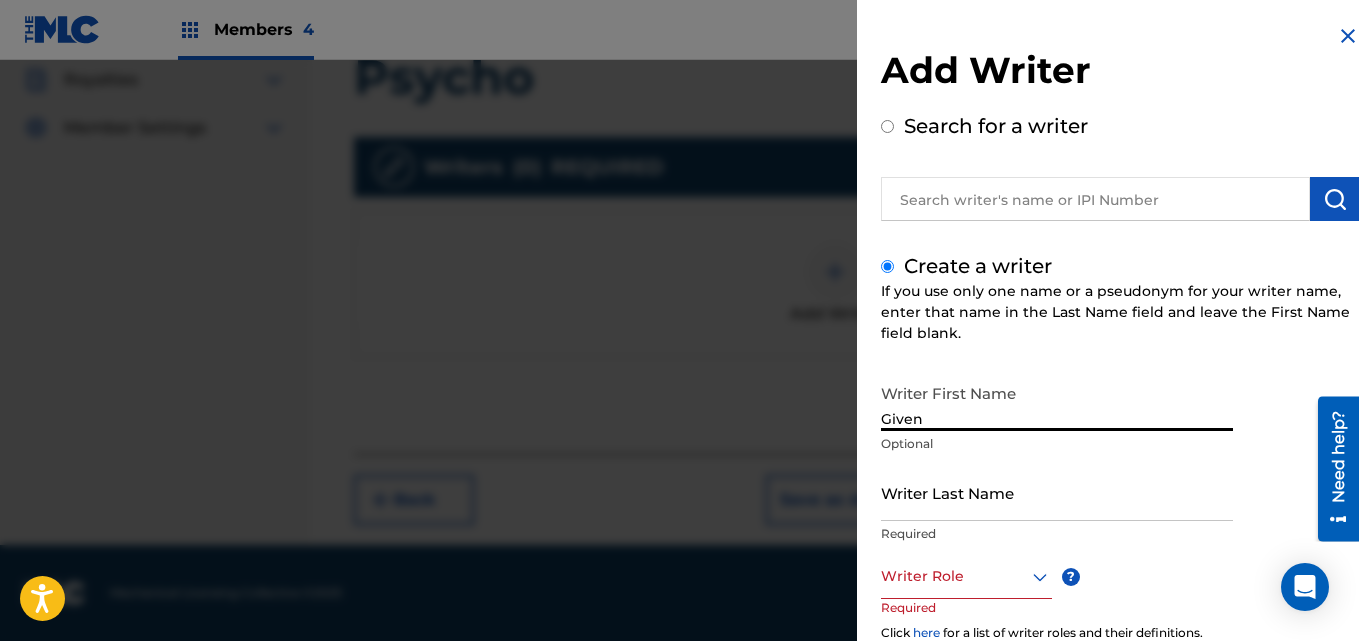 type on "Given" 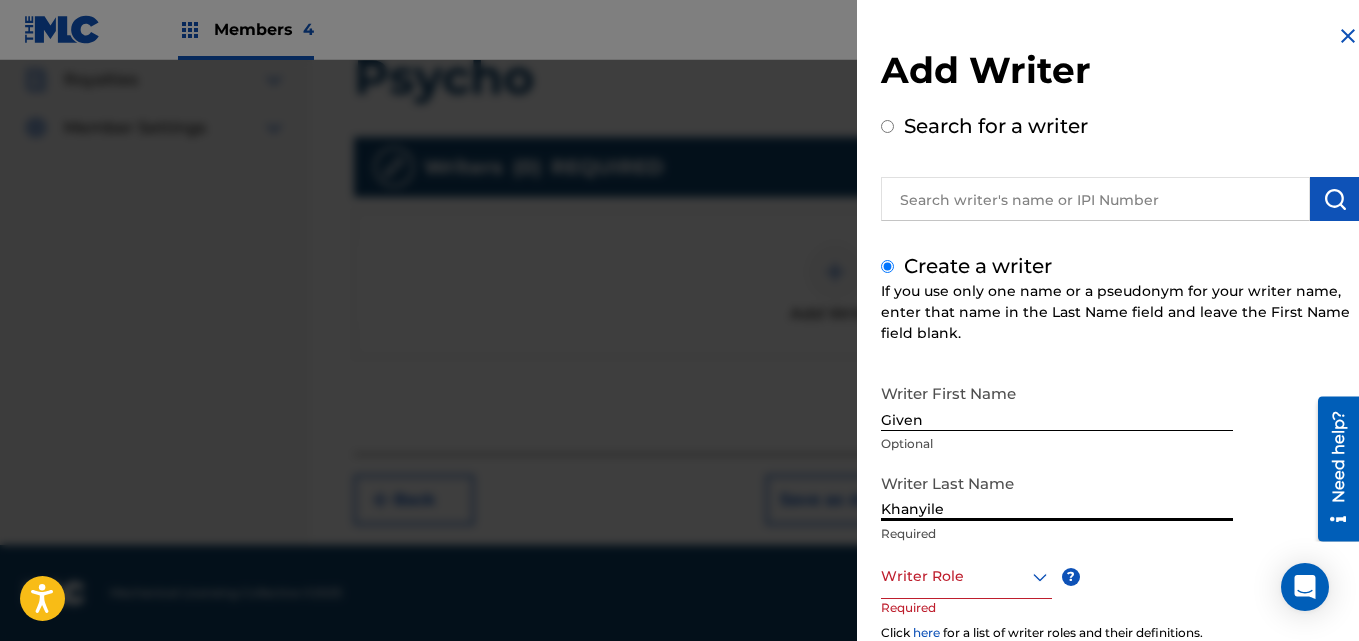 type on "Khanyile" 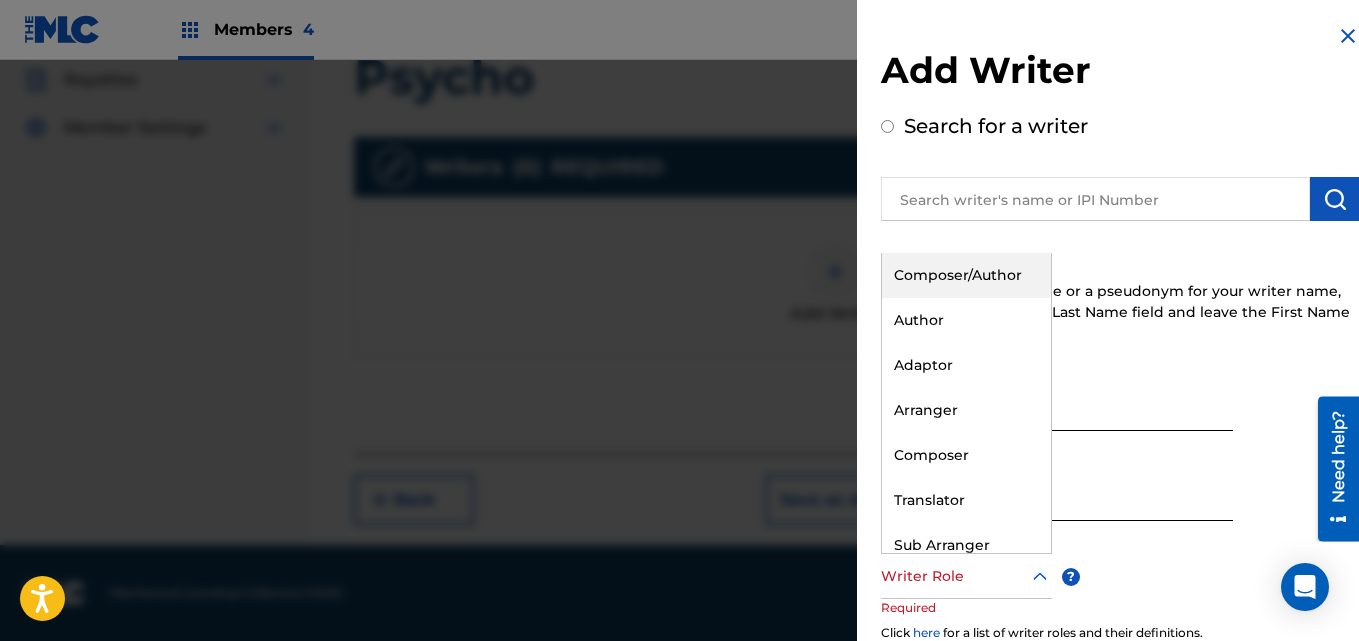 click at bounding box center (966, 576) 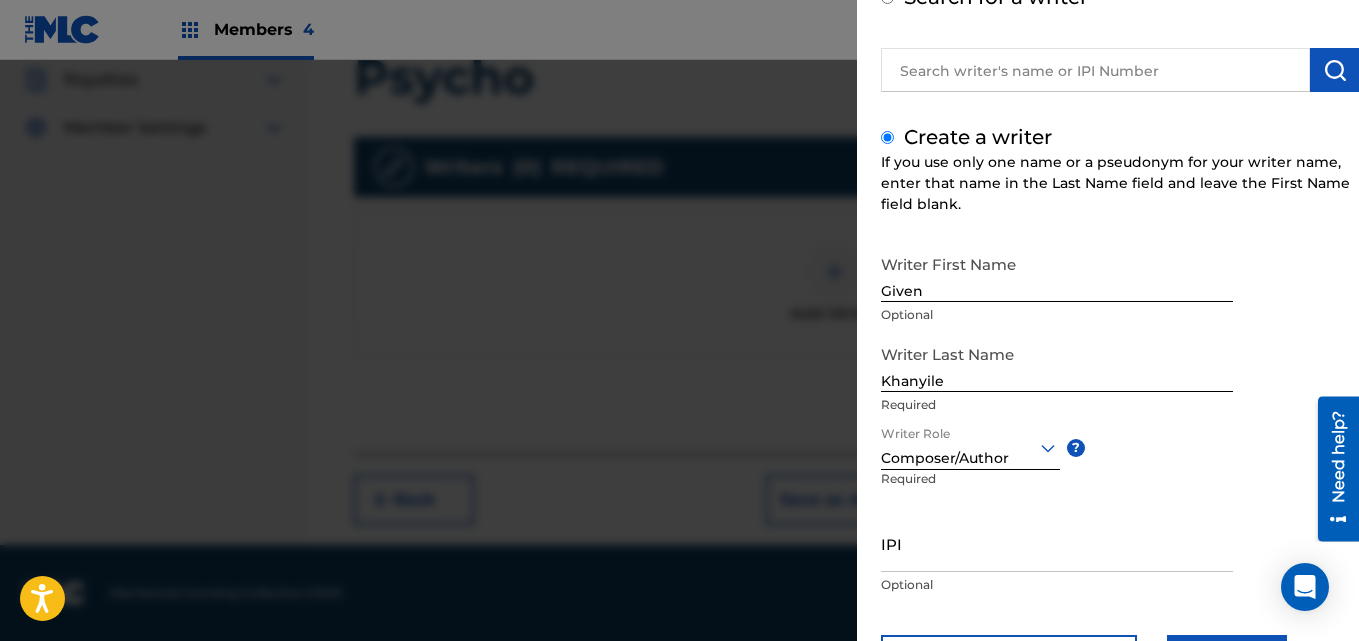 scroll, scrollTop: 227, scrollLeft: 0, axis: vertical 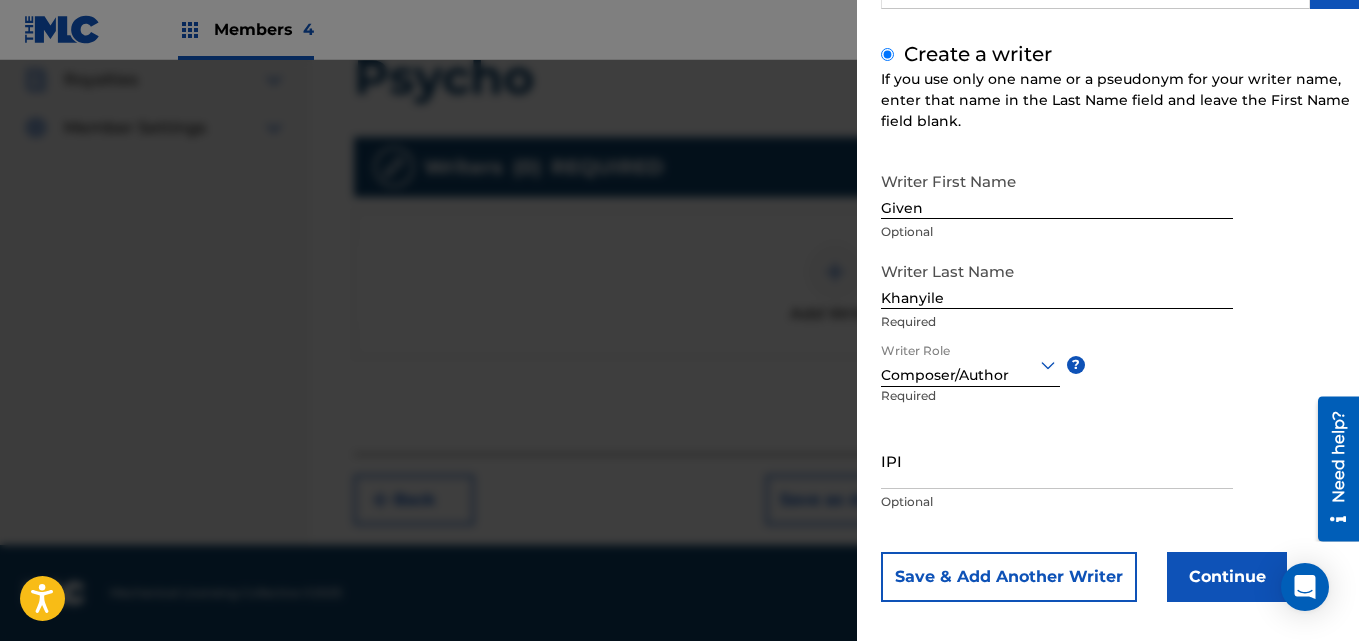 click on "Continue" at bounding box center (1227, 577) 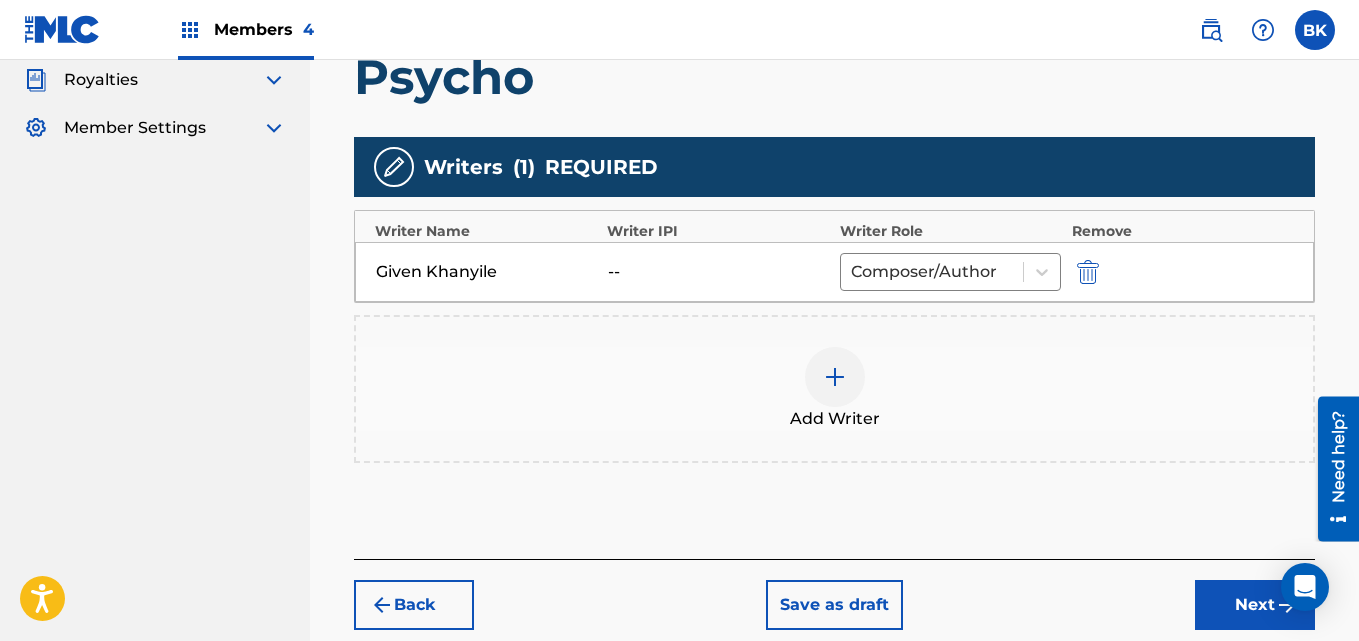 drag, startPoint x: 1187, startPoint y: 535, endPoint x: 1148, endPoint y: 573, distance: 54.451813 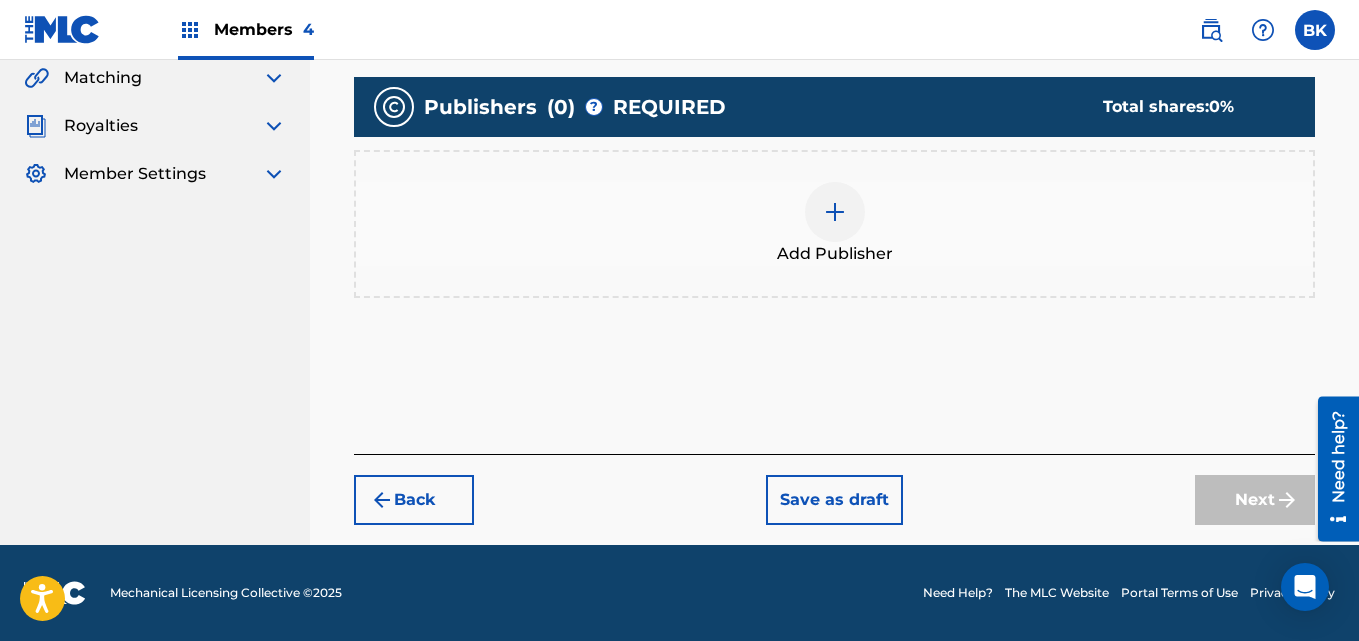 scroll, scrollTop: 291, scrollLeft: 0, axis: vertical 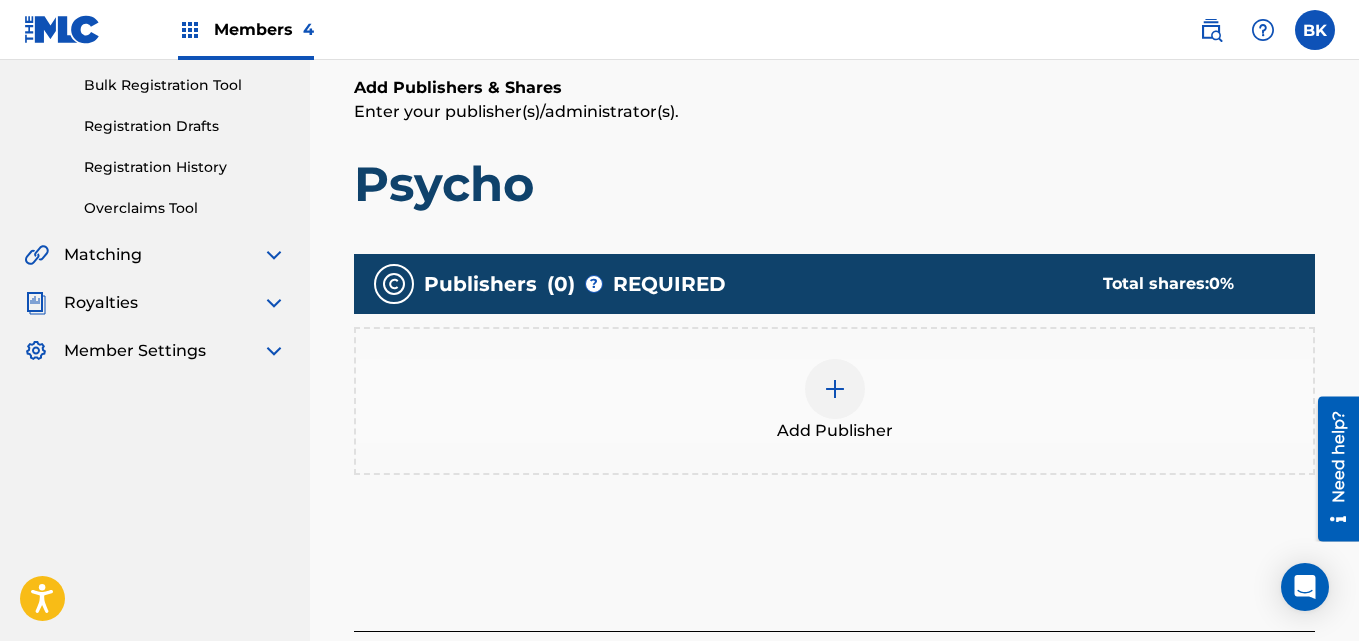 click at bounding box center [835, 389] 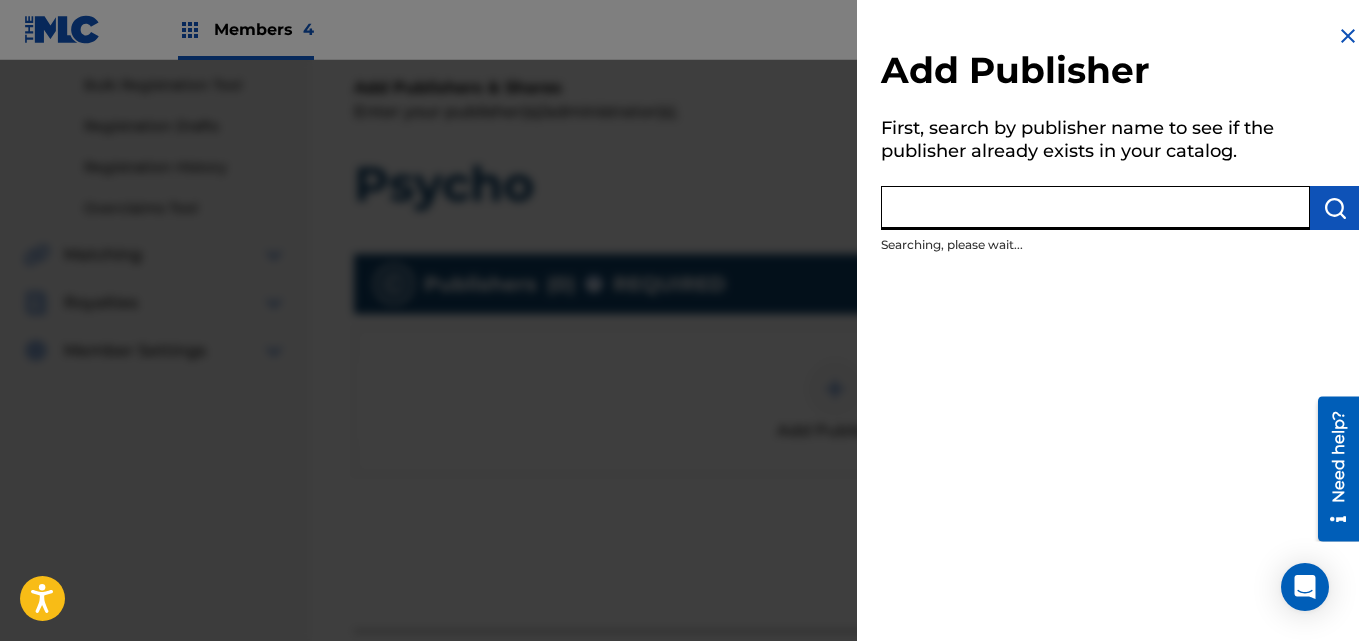 click at bounding box center [1095, 208] 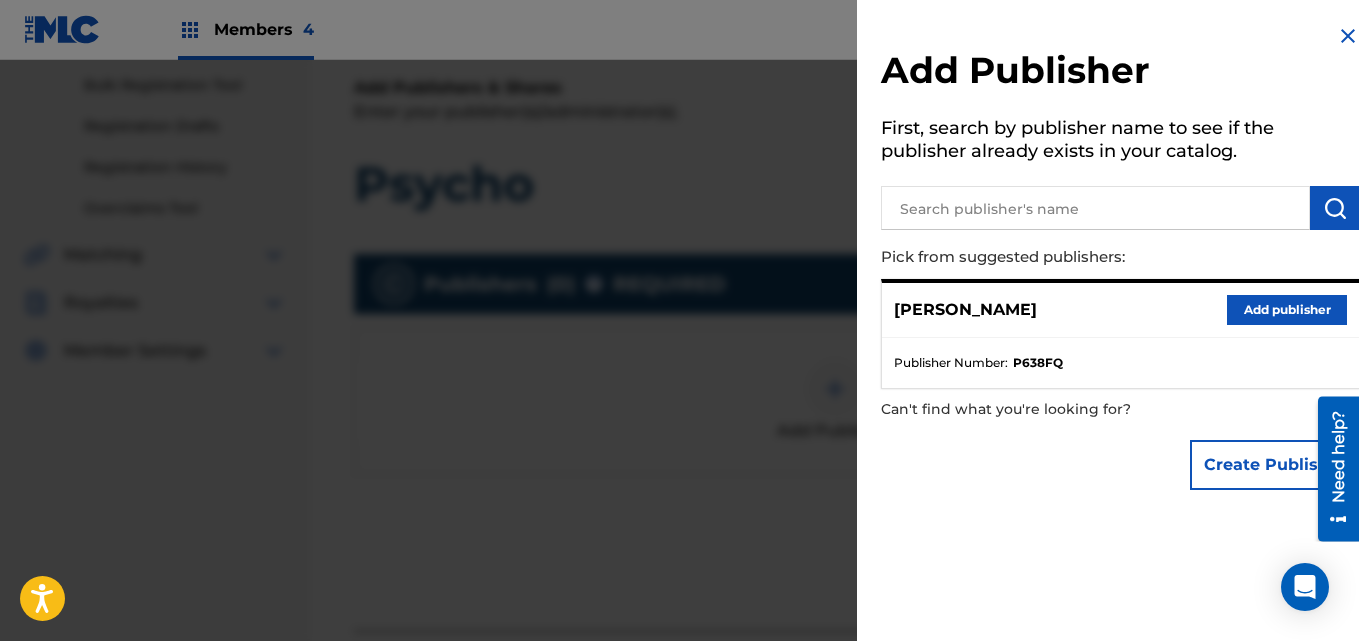 click on "Publisher Number : P638FQ" at bounding box center [1120, 363] 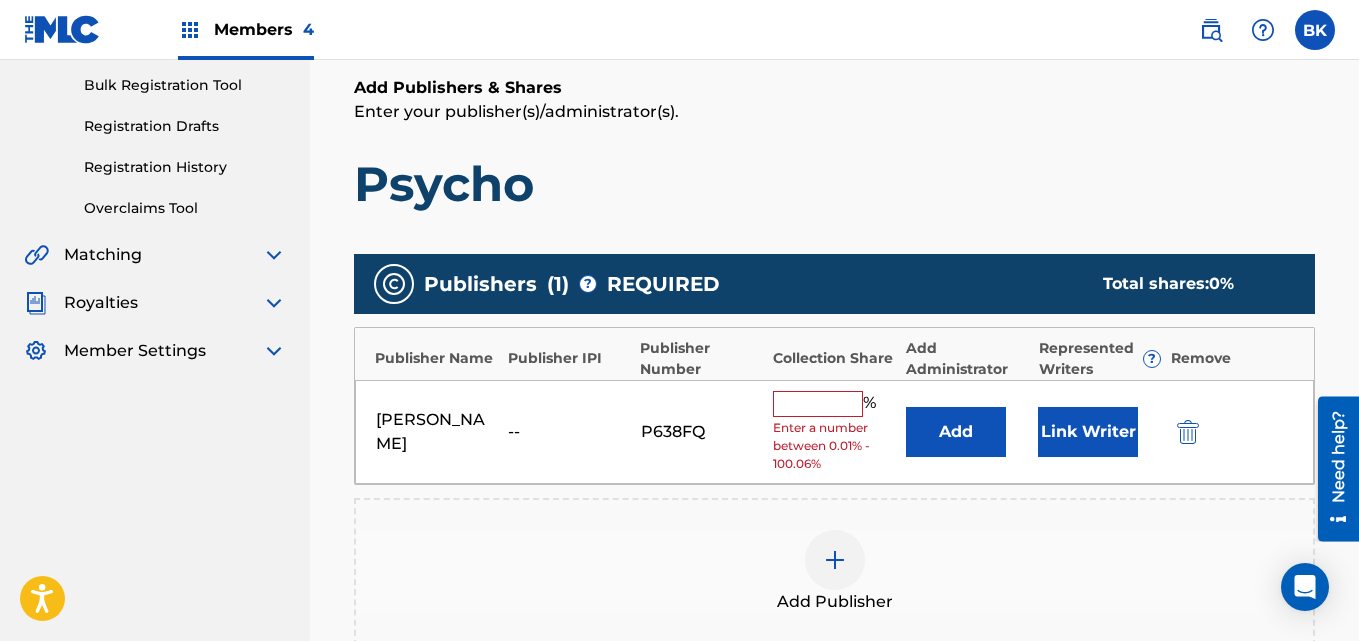 click at bounding box center (818, 404) 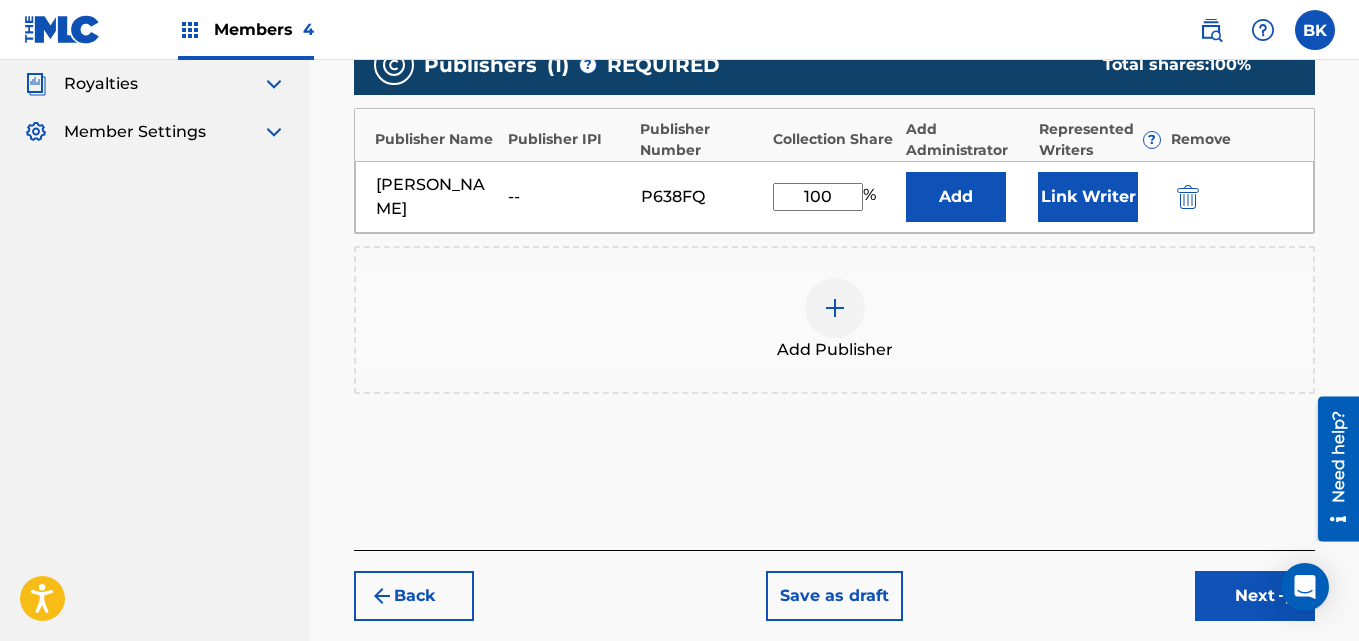 click on "Next" at bounding box center [1255, 596] 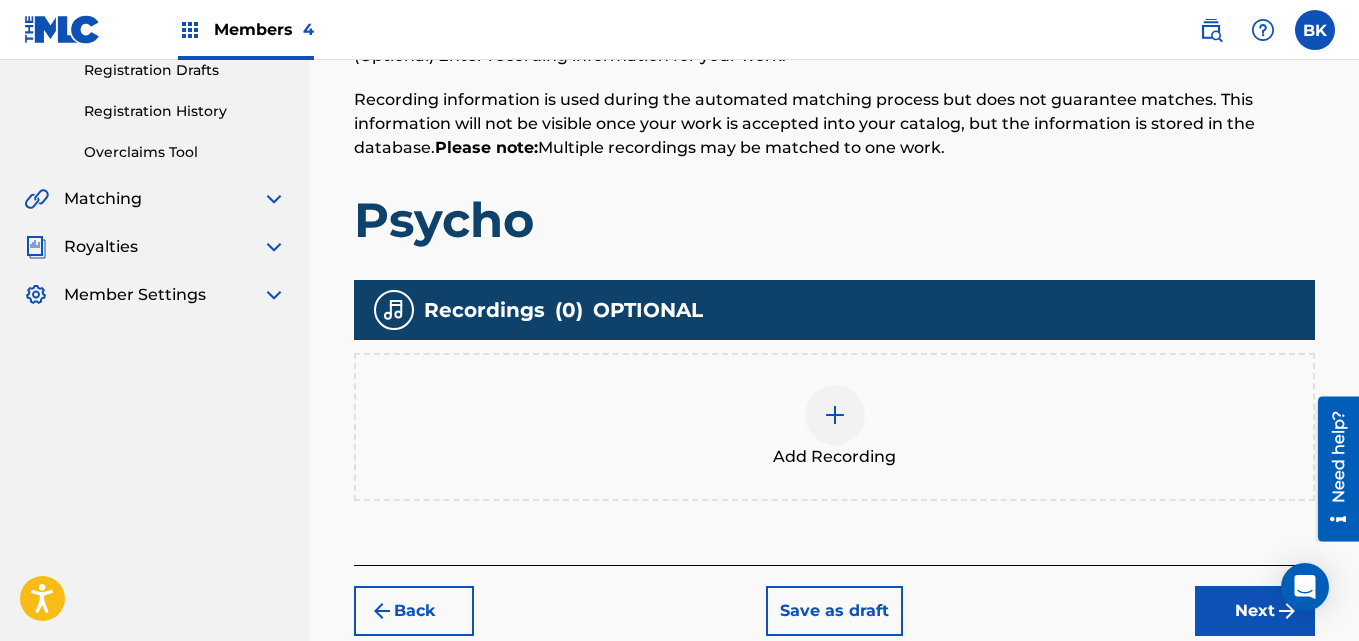 scroll, scrollTop: 458, scrollLeft: 0, axis: vertical 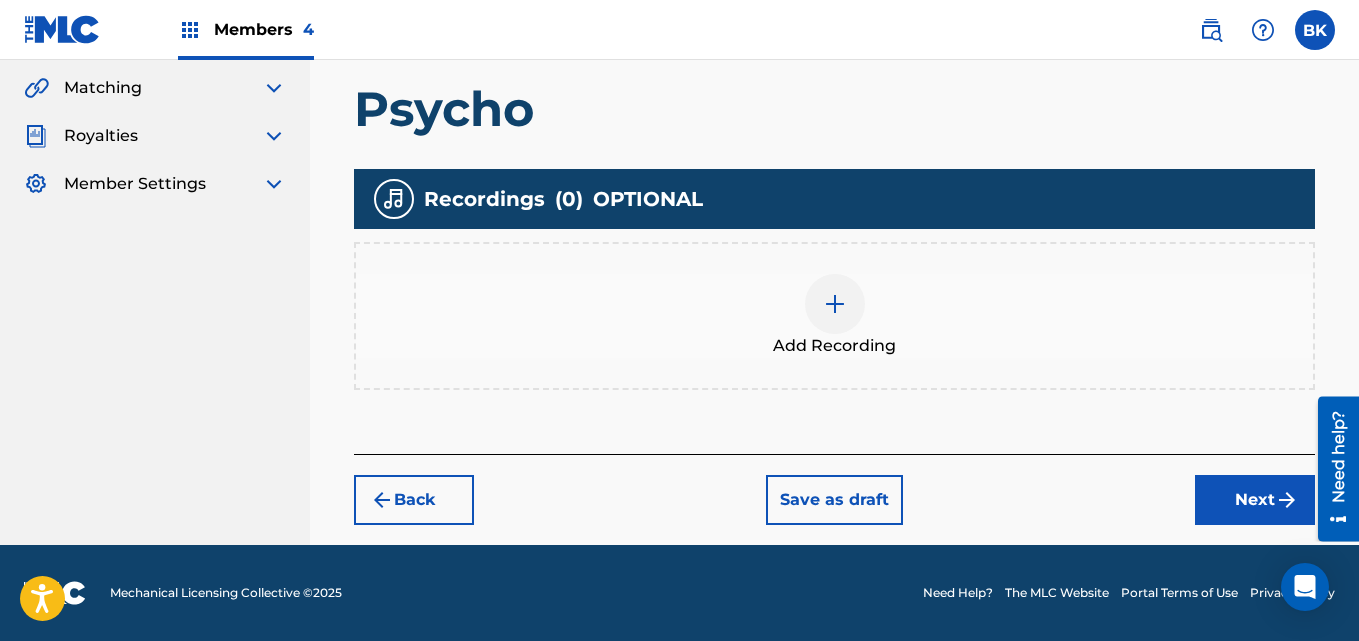 click at bounding box center [835, 304] 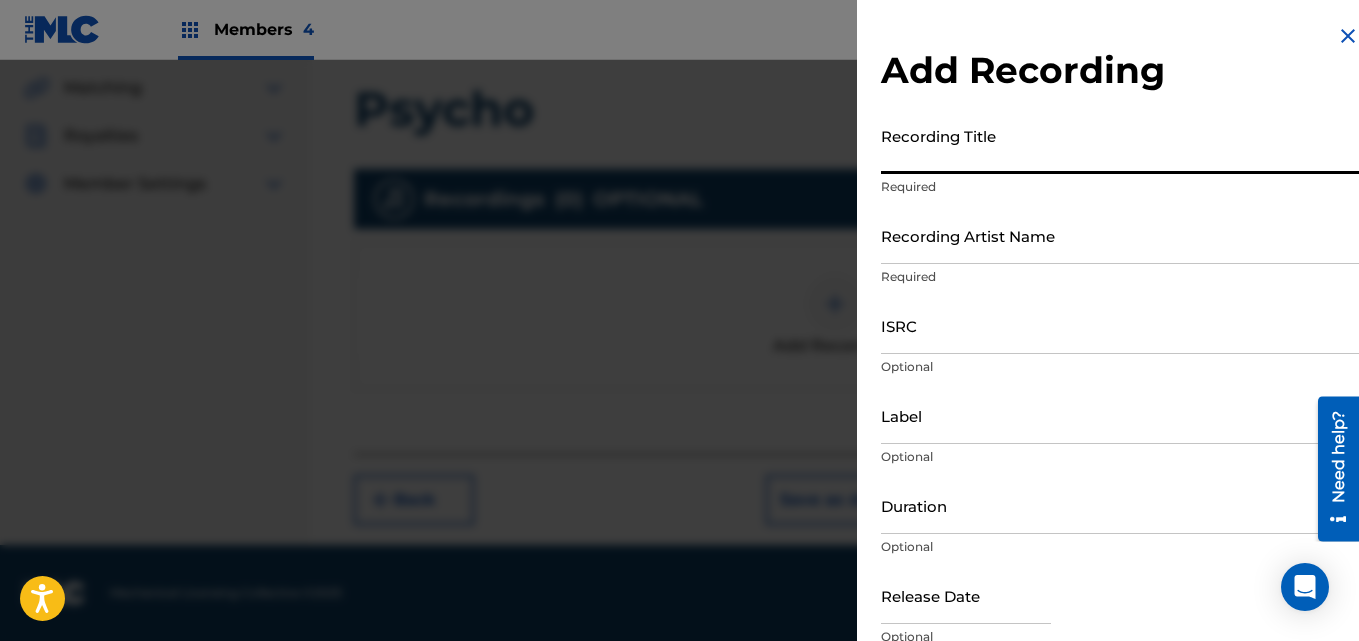 click on "Recording Title" at bounding box center [1120, 145] 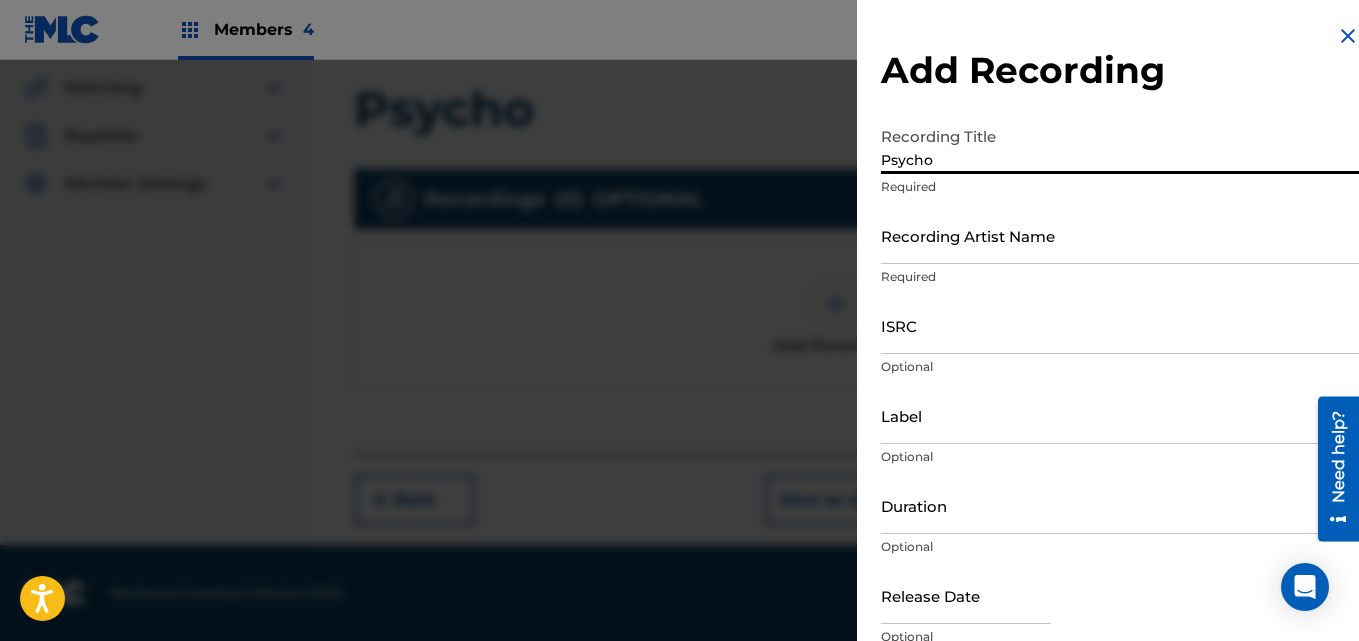 type on "Psycho" 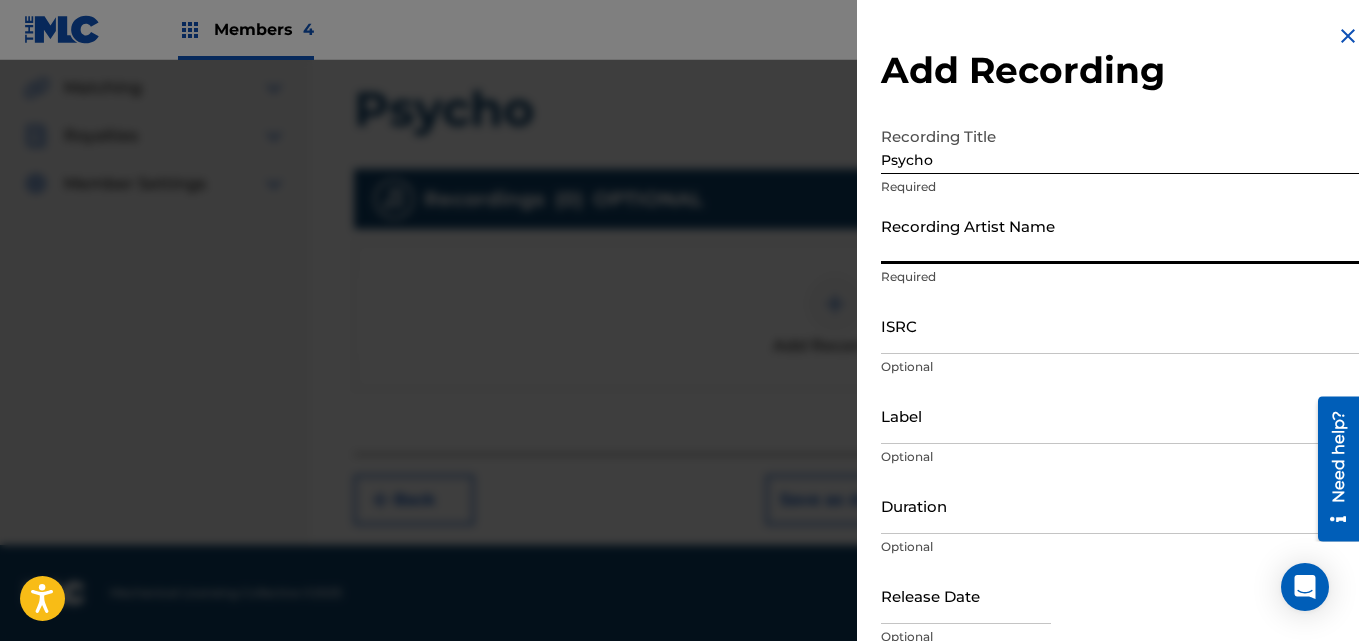 click on "Recording Artist Name" at bounding box center [1120, 235] 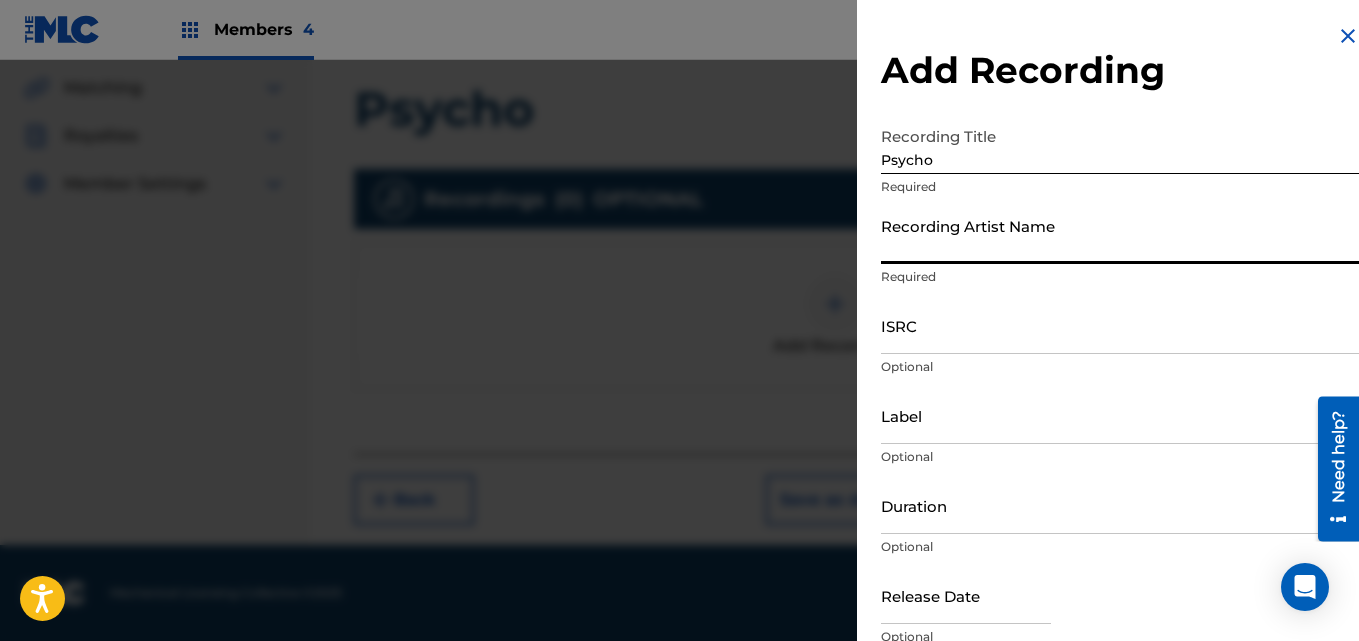 type on "[PERSON_NAME]" 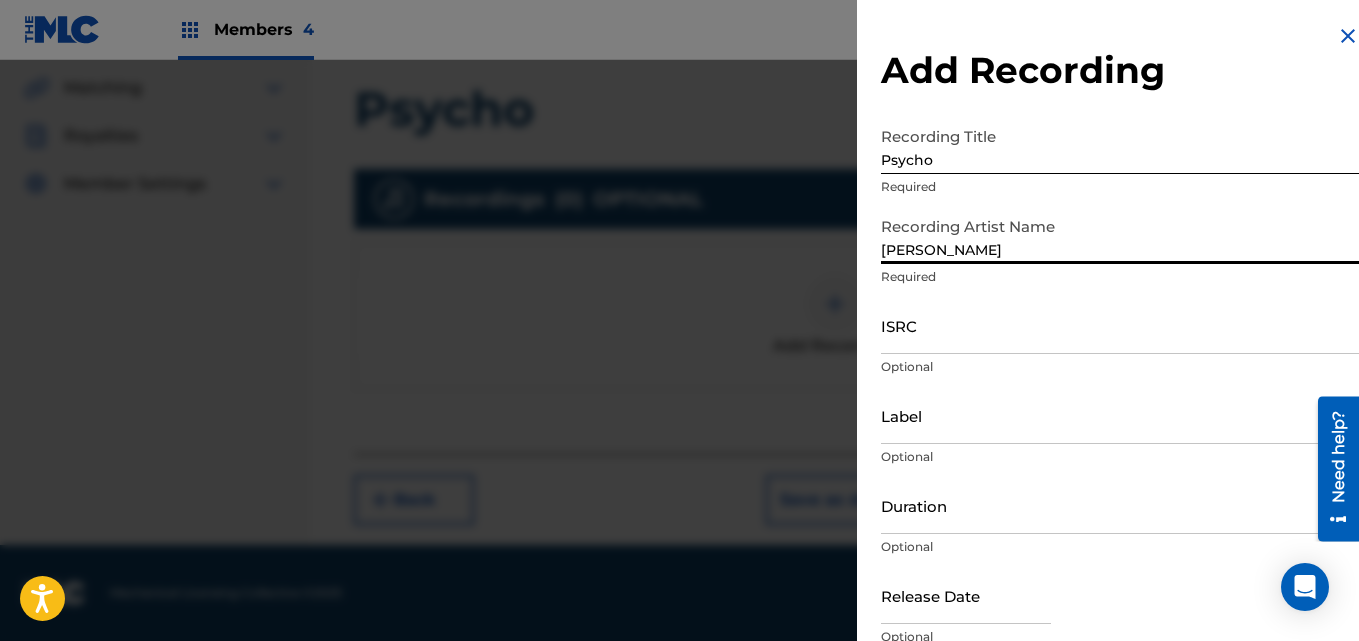 click on "ISRC" at bounding box center (1120, 325) 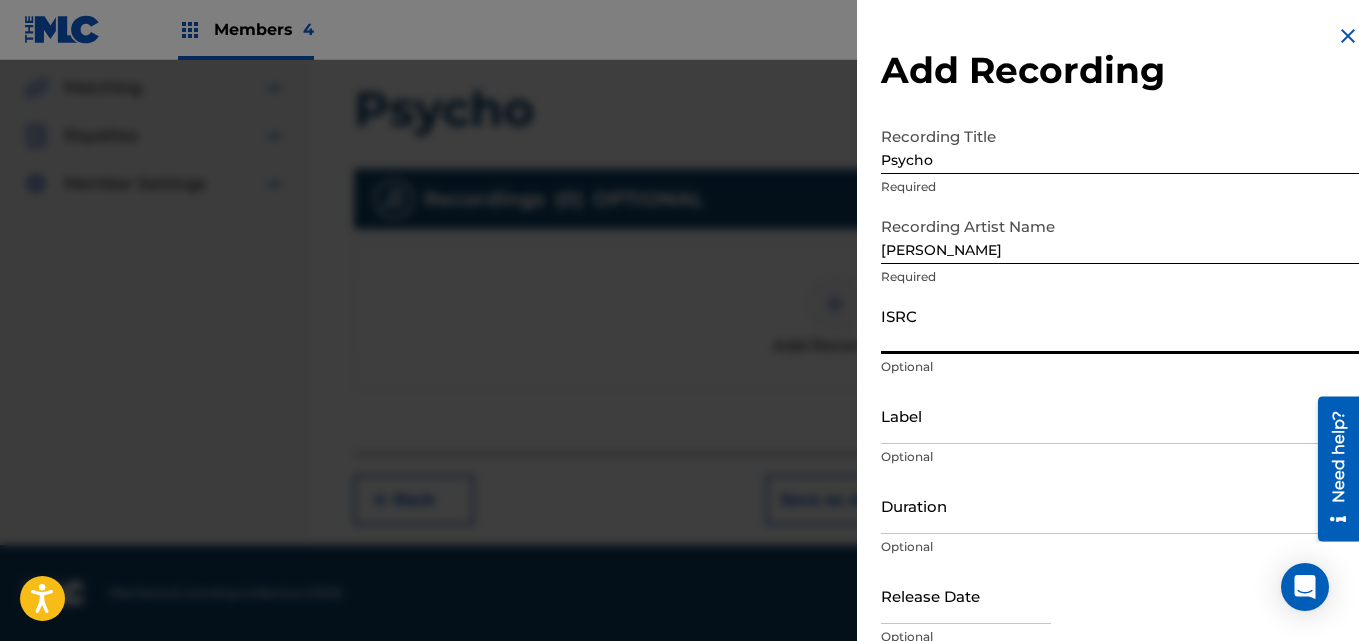paste on "TCAIR2478849" 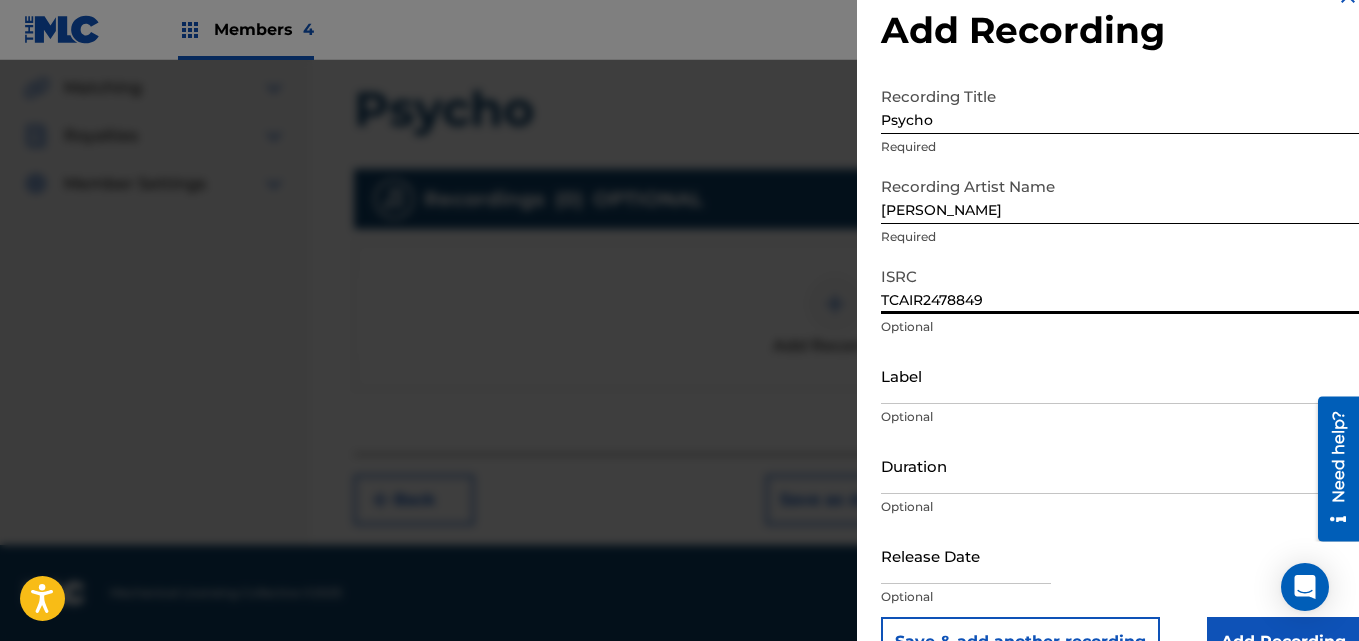 scroll, scrollTop: 90, scrollLeft: 0, axis: vertical 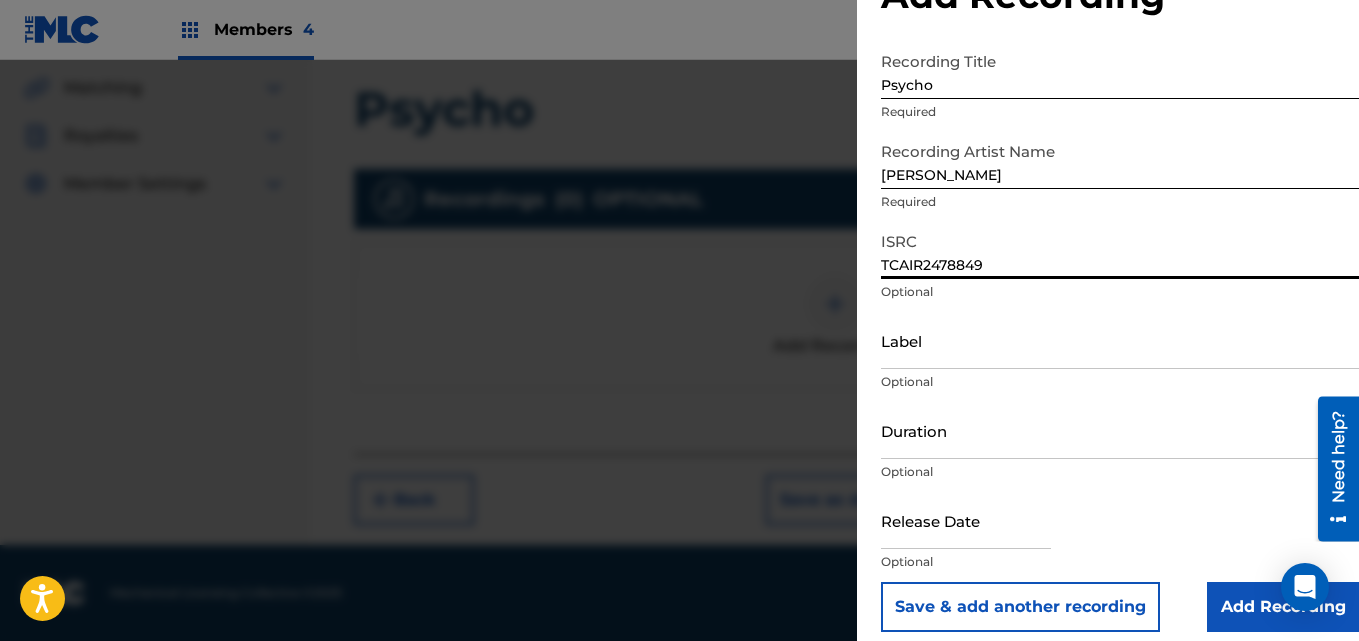 type on "TCAIR2478849" 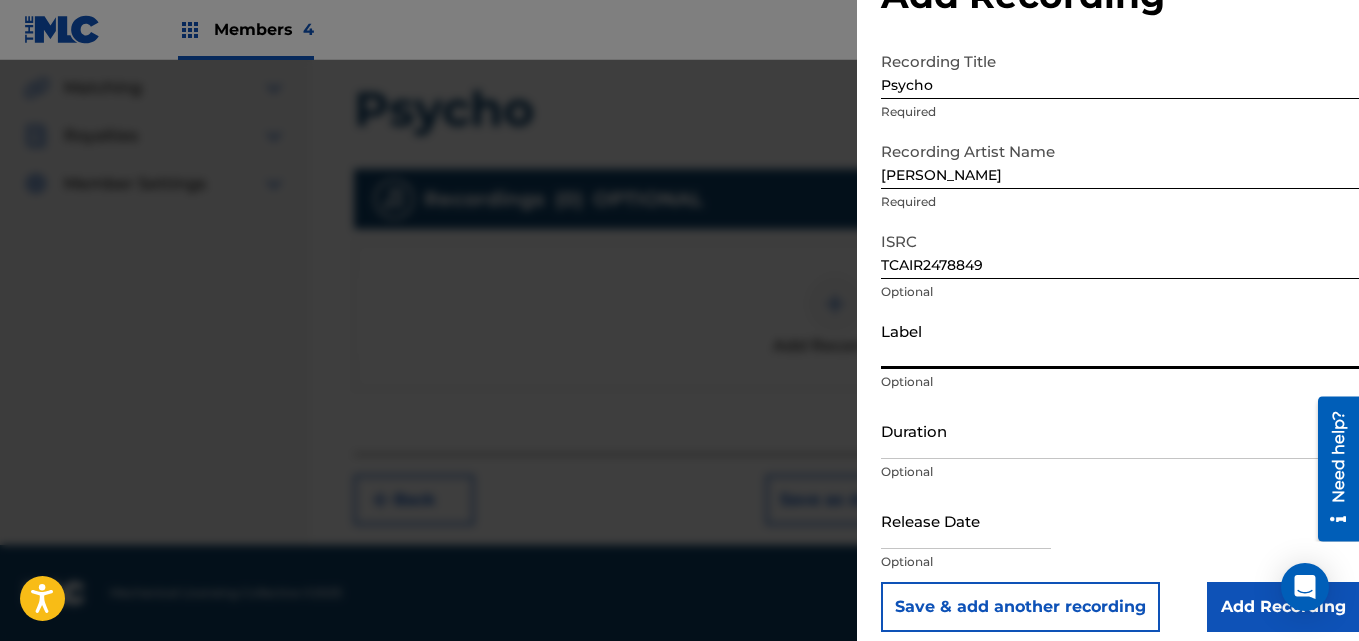 type on "[PERSON_NAME]" 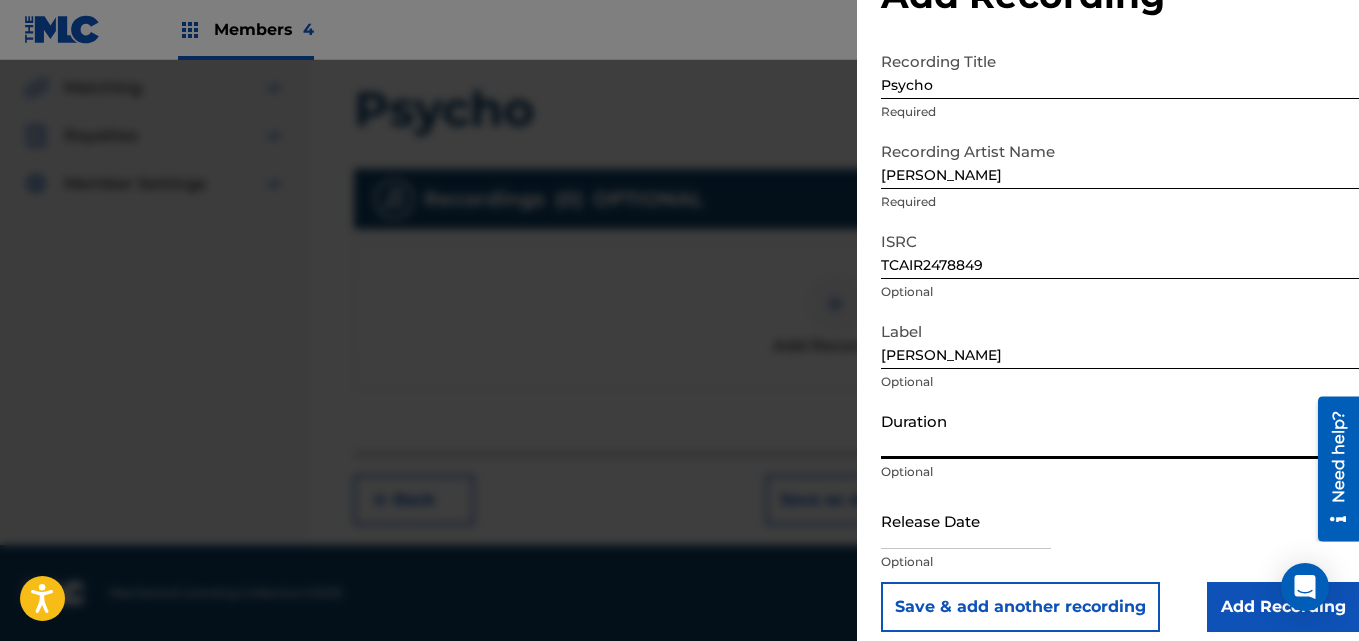 click on "Duration" at bounding box center (1120, 430) 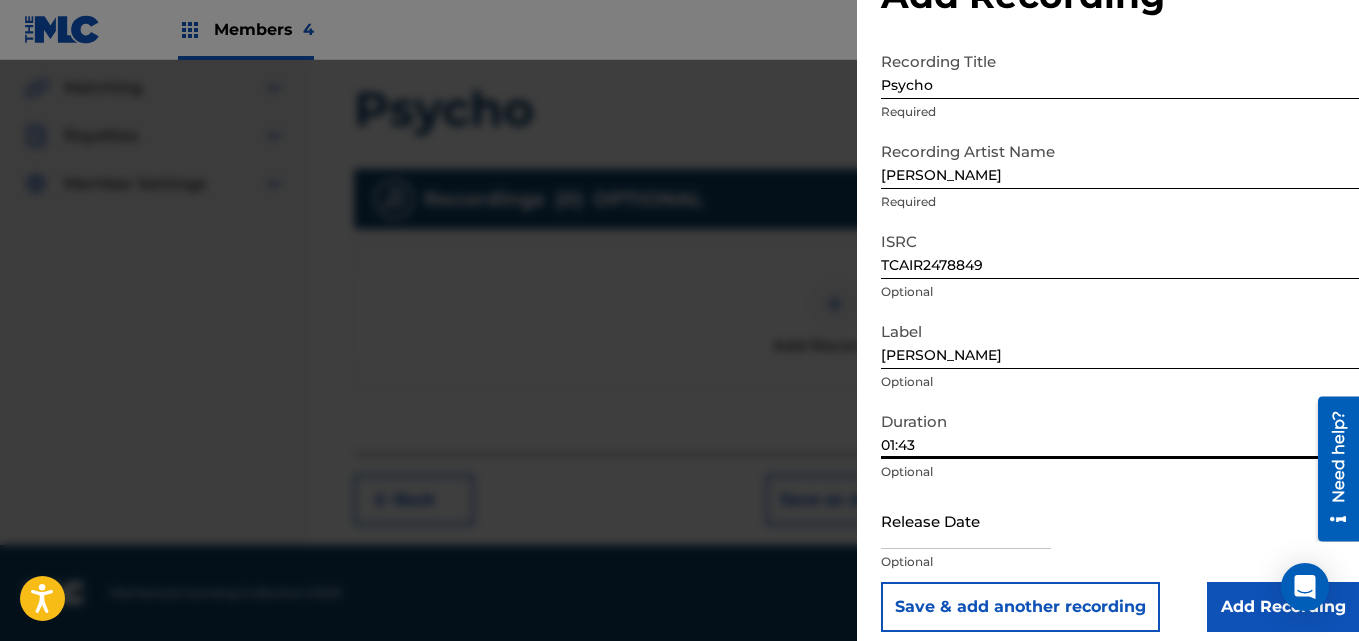 type on "01:43" 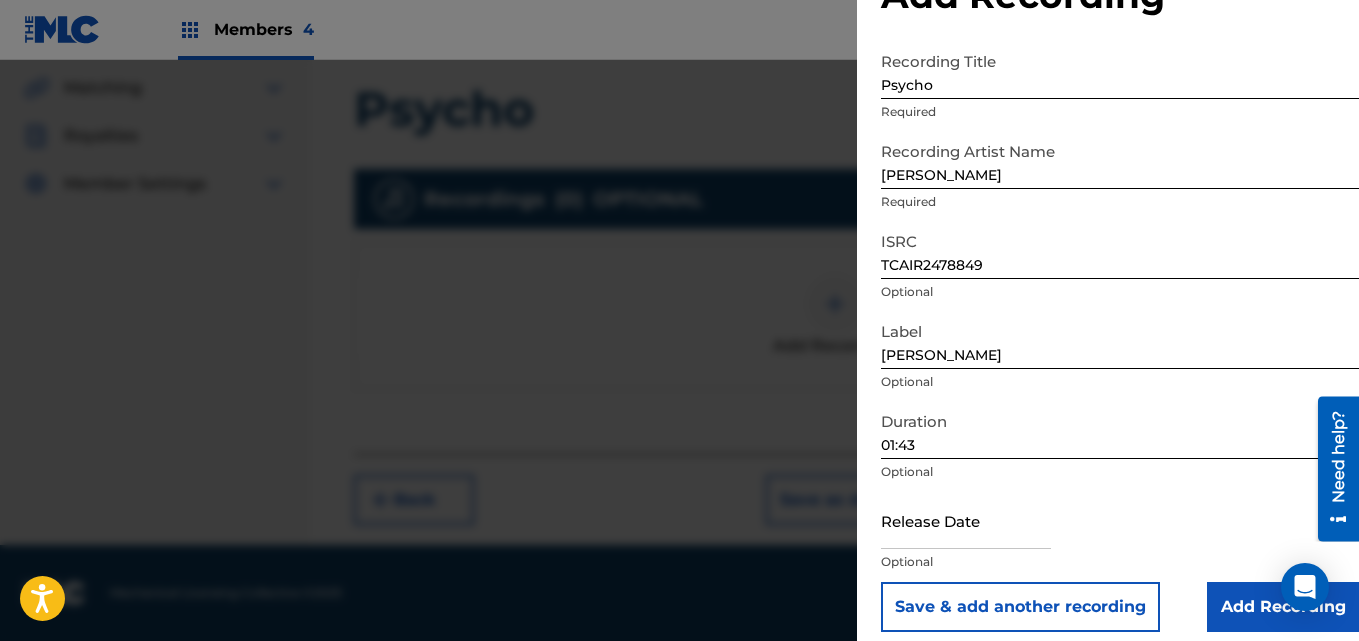 click at bounding box center [966, 520] 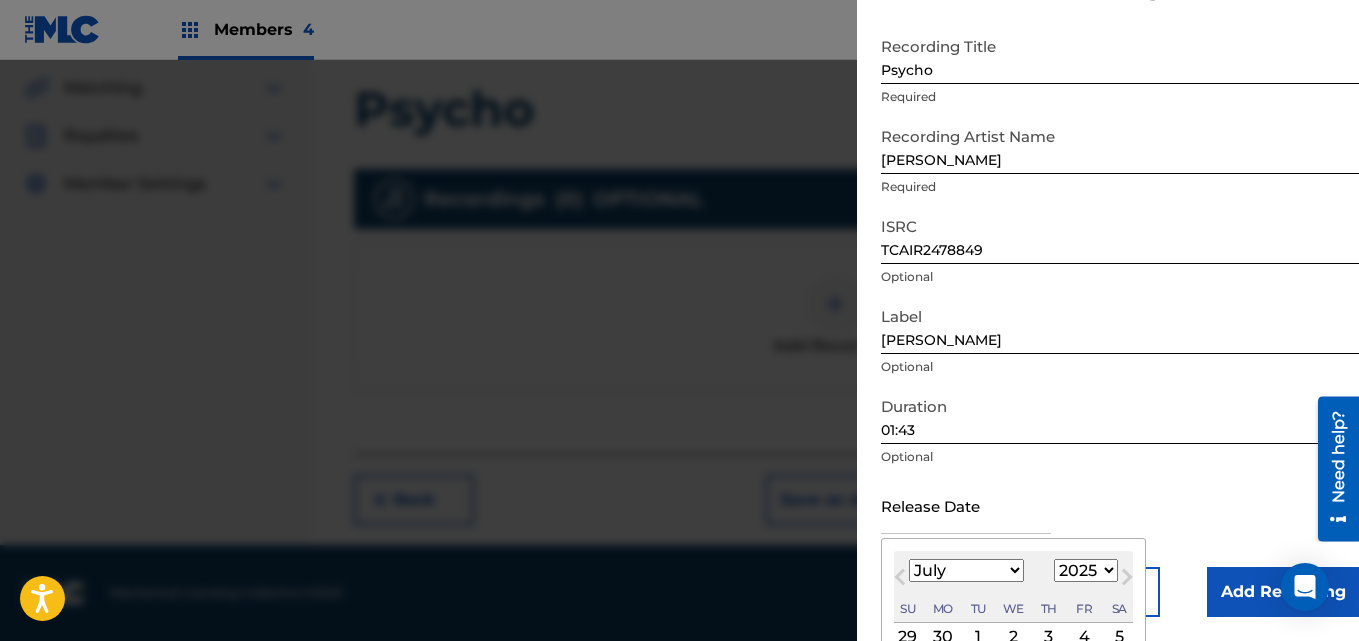 type on "[DATE]" 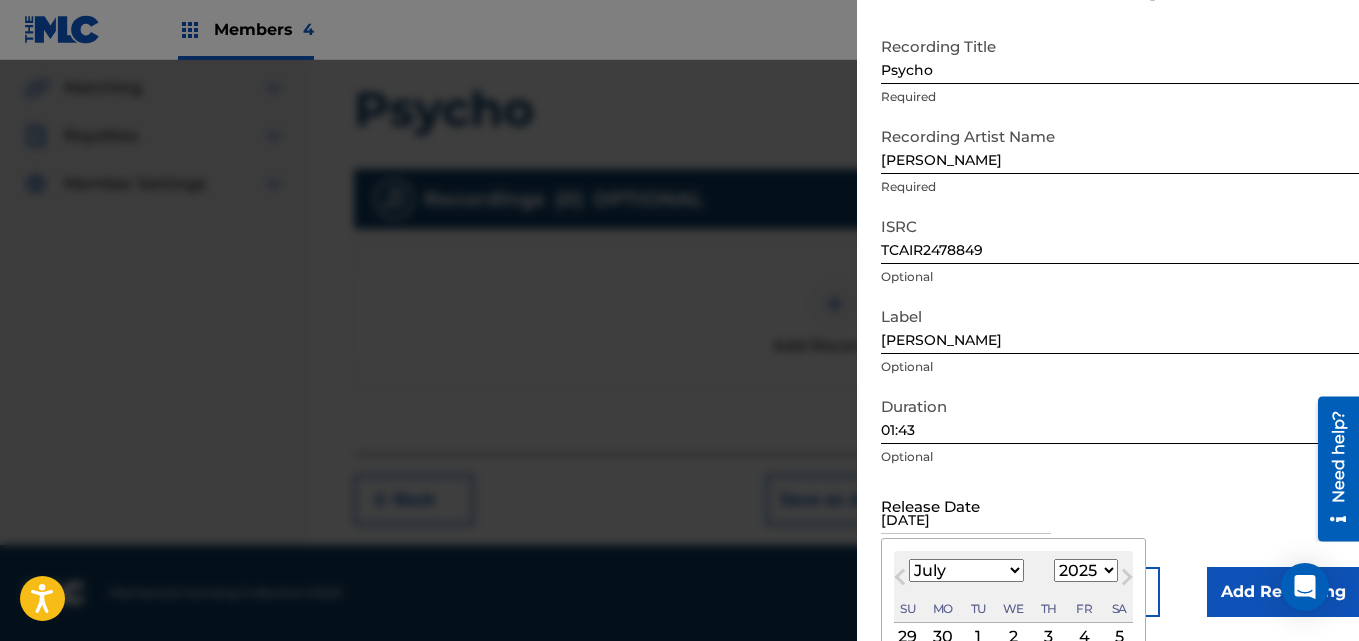 select on "5" 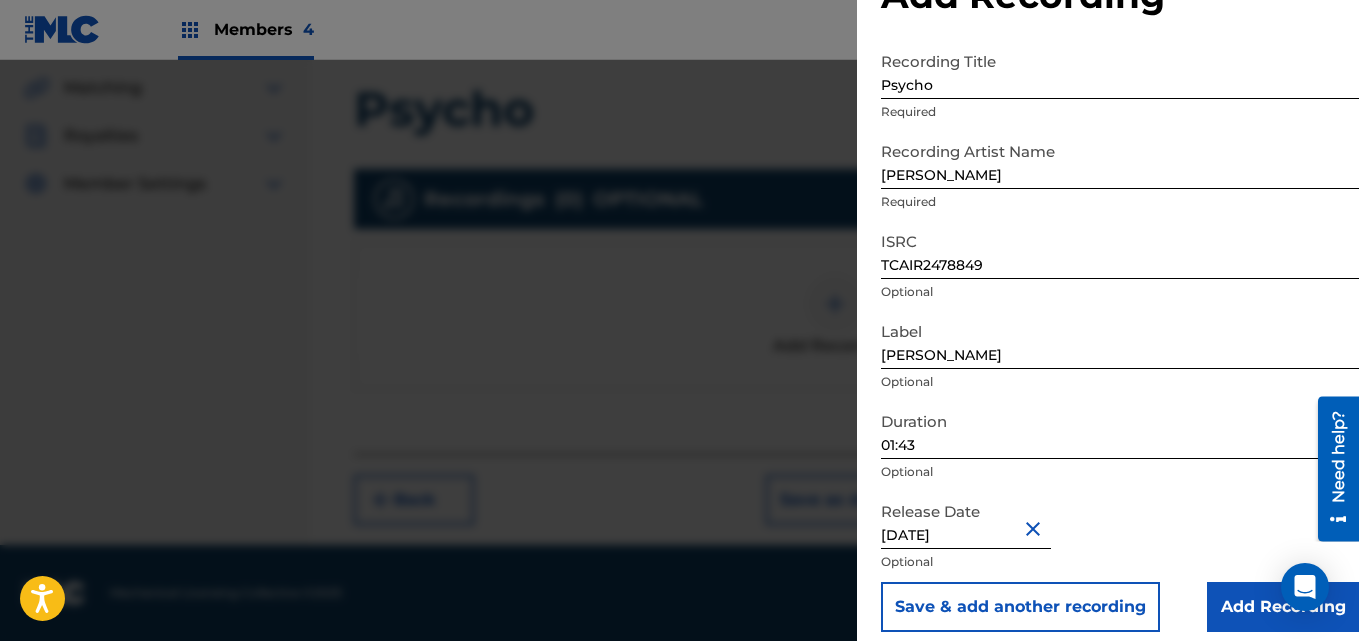 click on "Add Recording" at bounding box center [1283, 607] 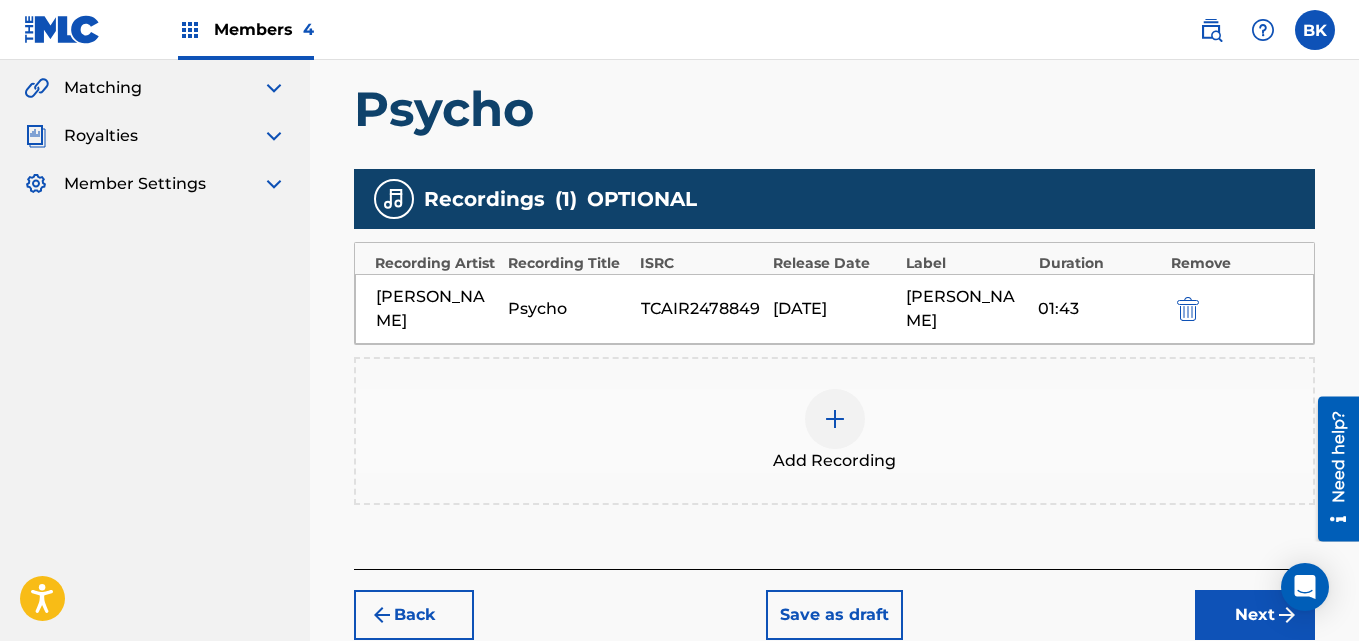 click on "Next" at bounding box center (1255, 615) 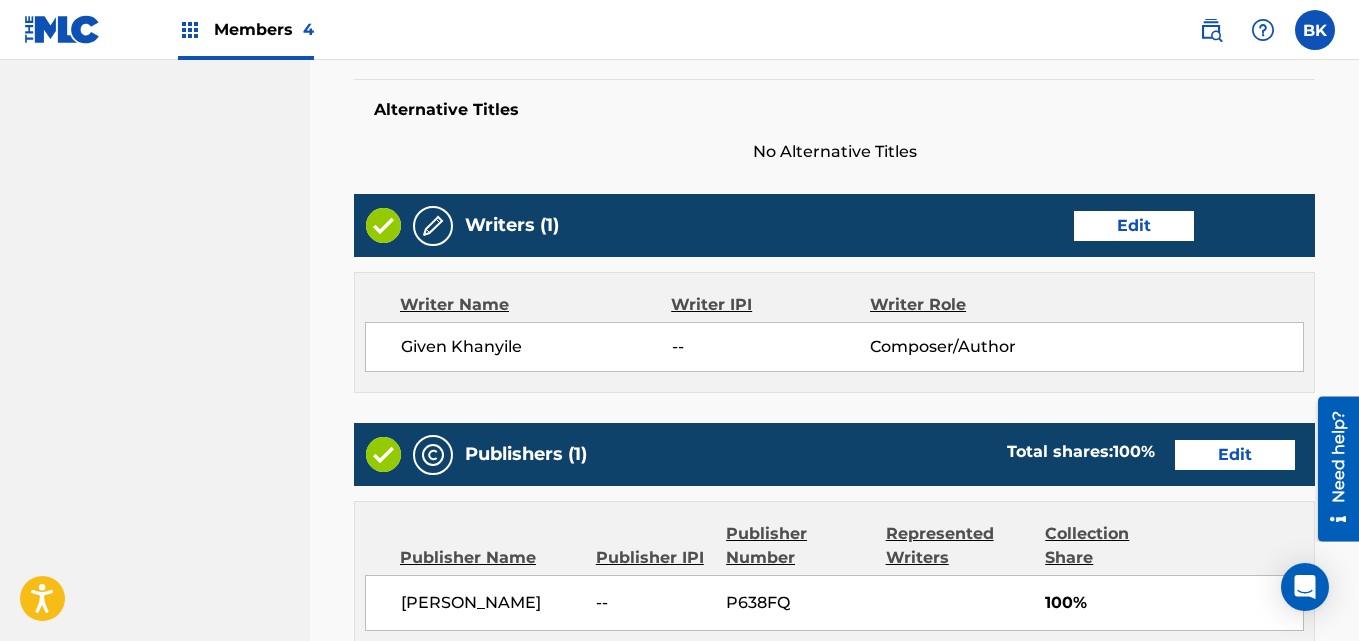 scroll, scrollTop: 1114, scrollLeft: 0, axis: vertical 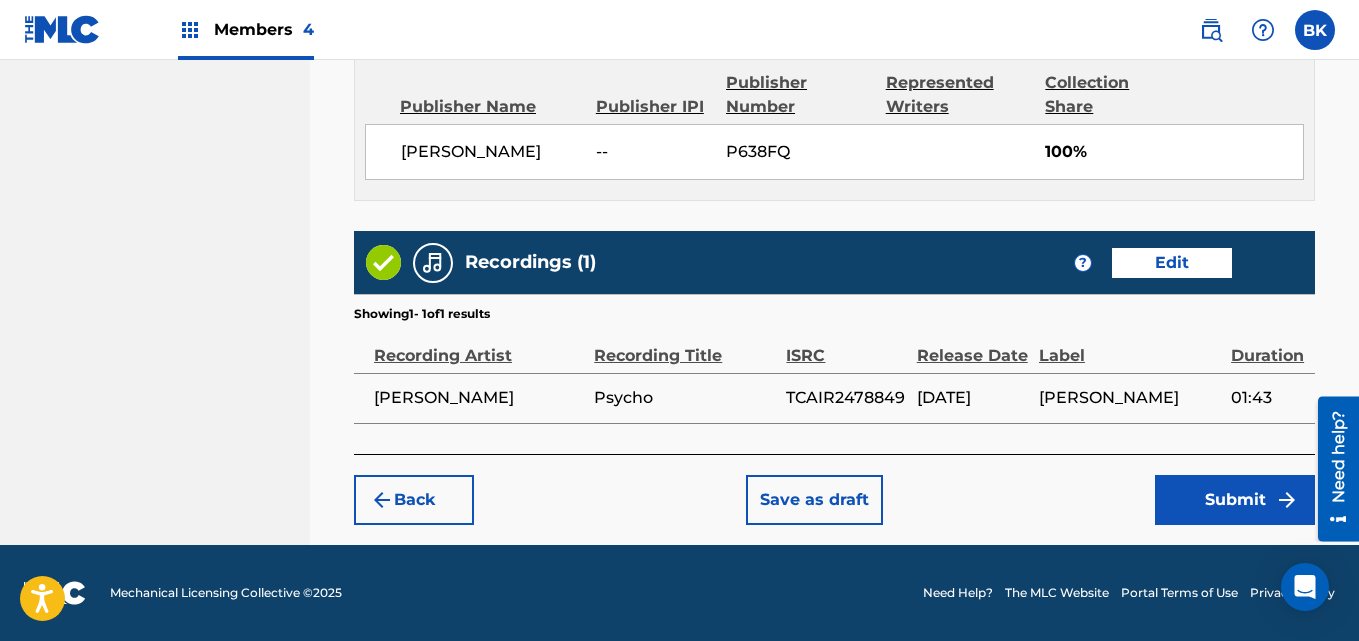 click on "Submit" at bounding box center [1235, 500] 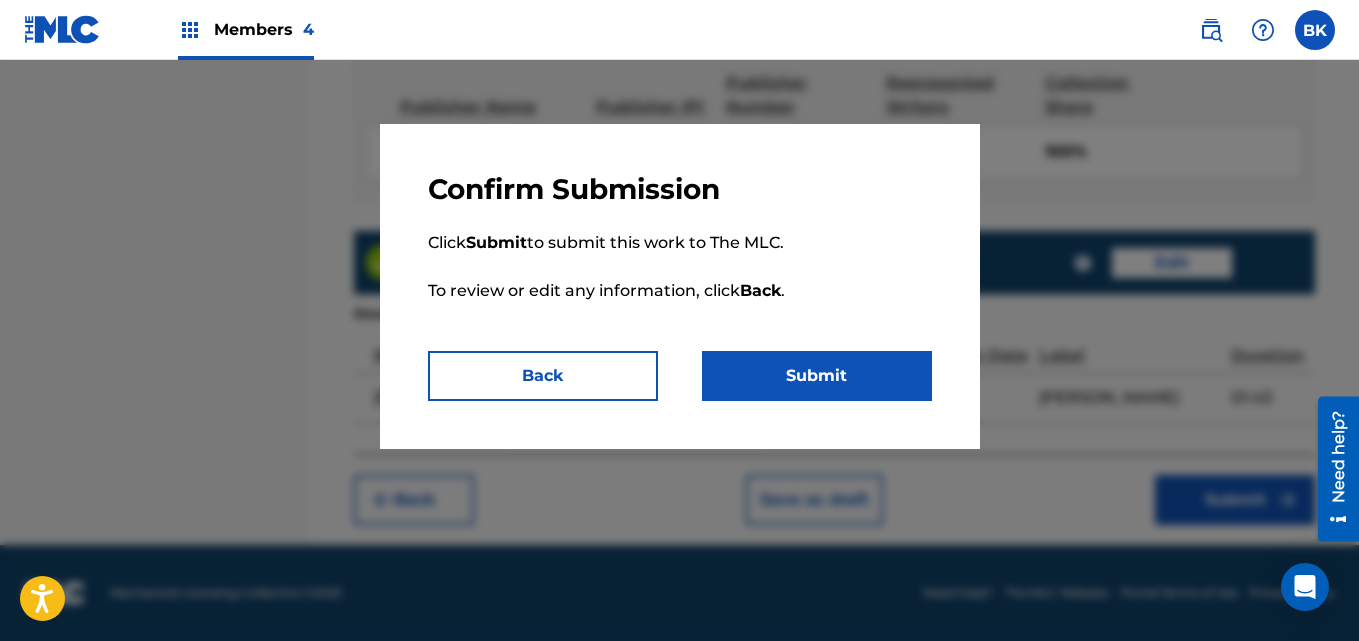 click on "Submit" at bounding box center (817, 376) 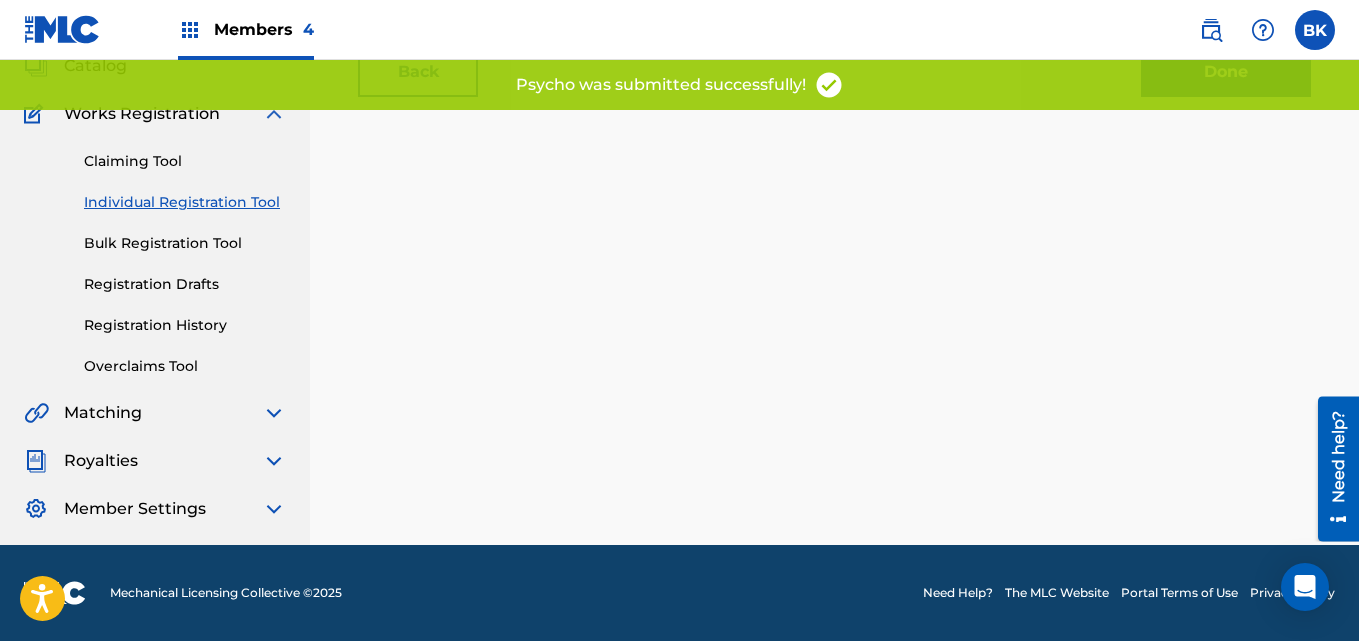 scroll, scrollTop: 0, scrollLeft: 0, axis: both 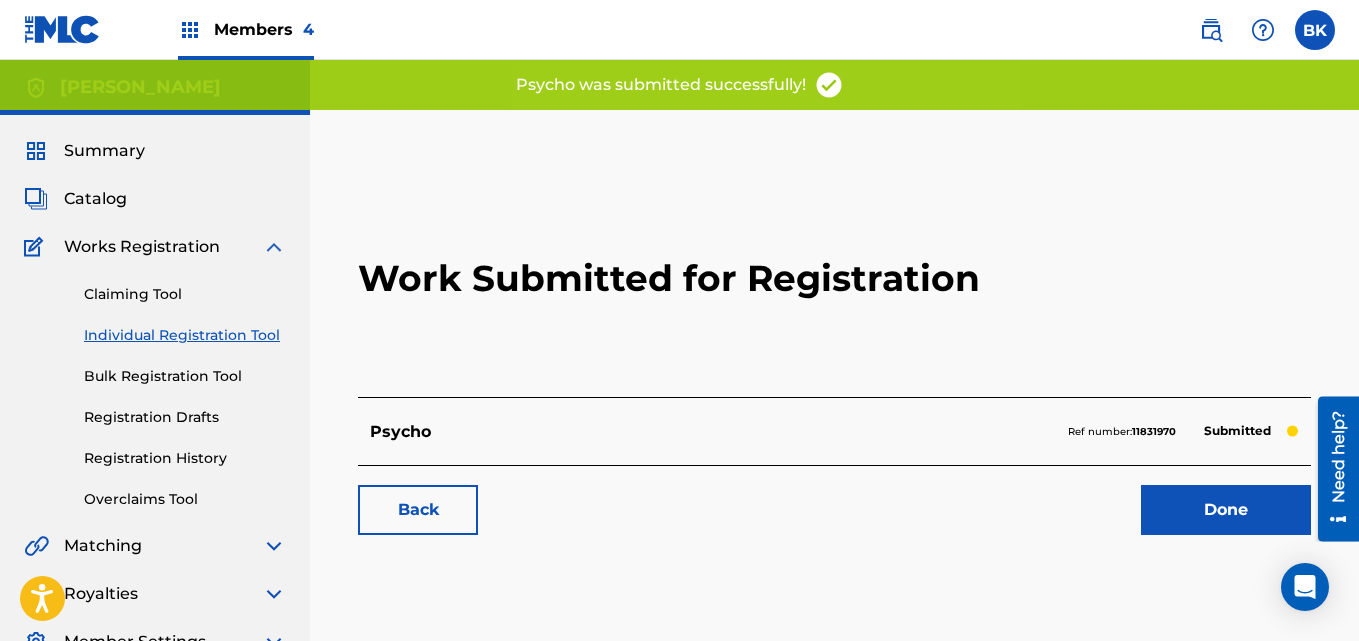 click on "Works Registration" at bounding box center (155, 247) 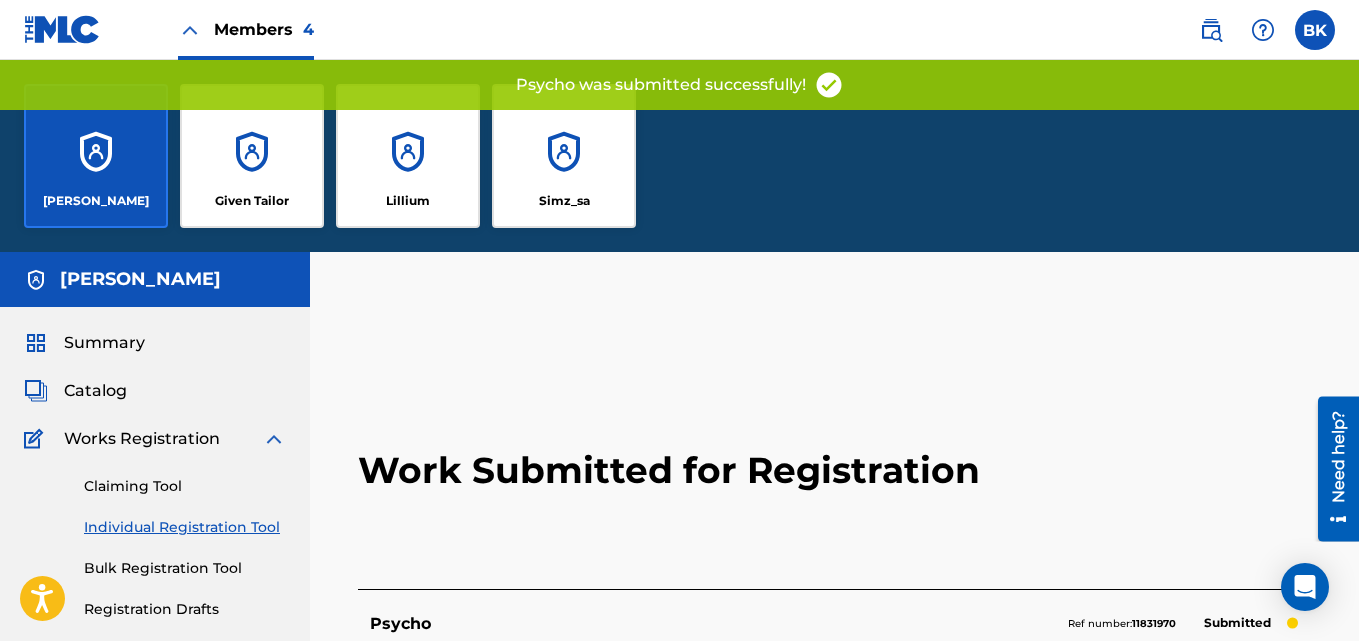 click on "Given Tailor" at bounding box center [252, 201] 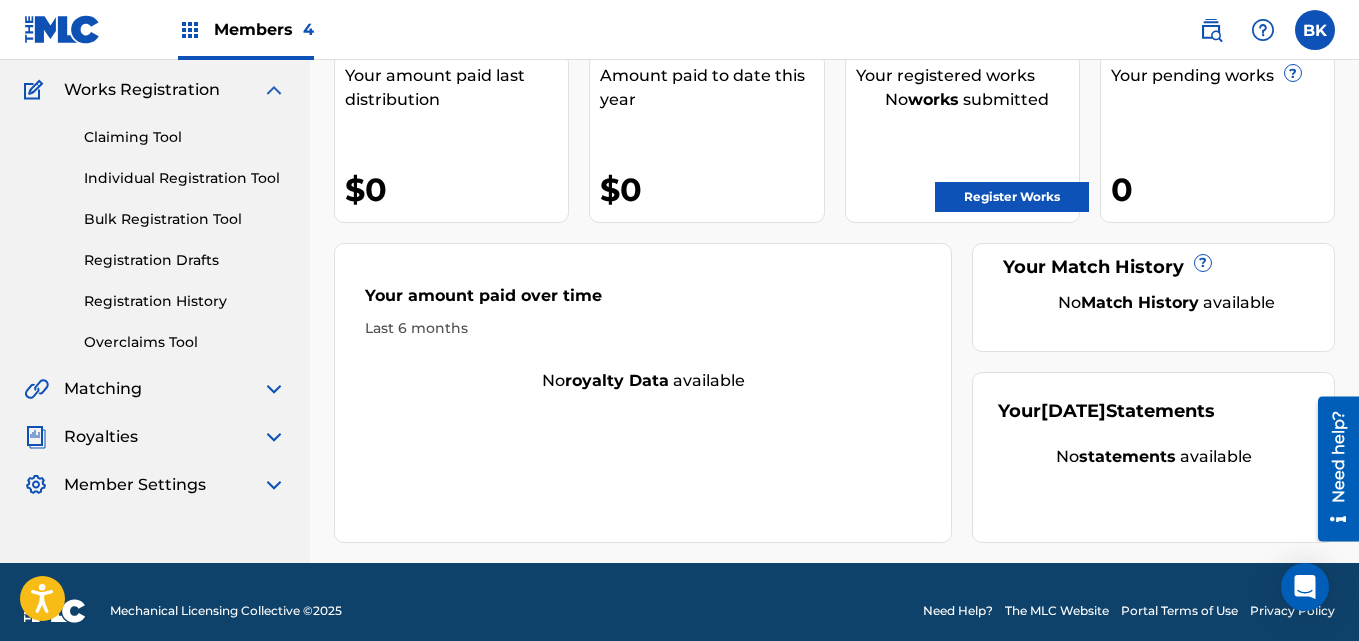 scroll, scrollTop: 175, scrollLeft: 0, axis: vertical 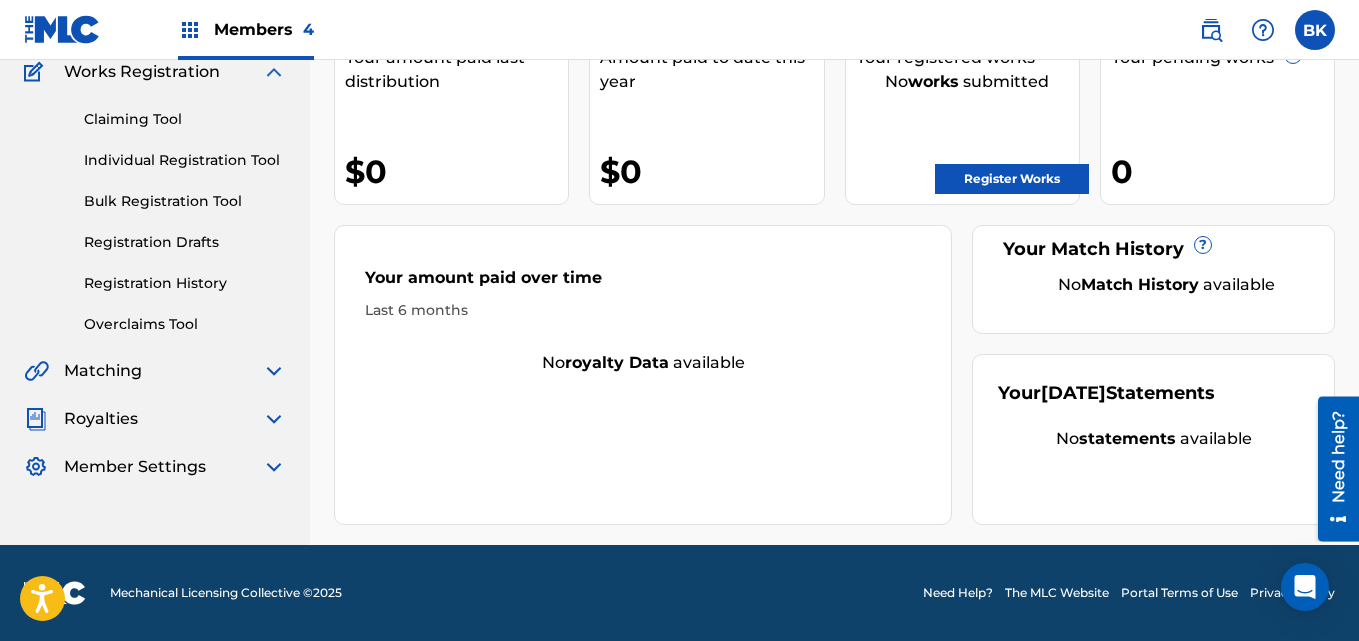 click on "Matching" at bounding box center (155, 371) 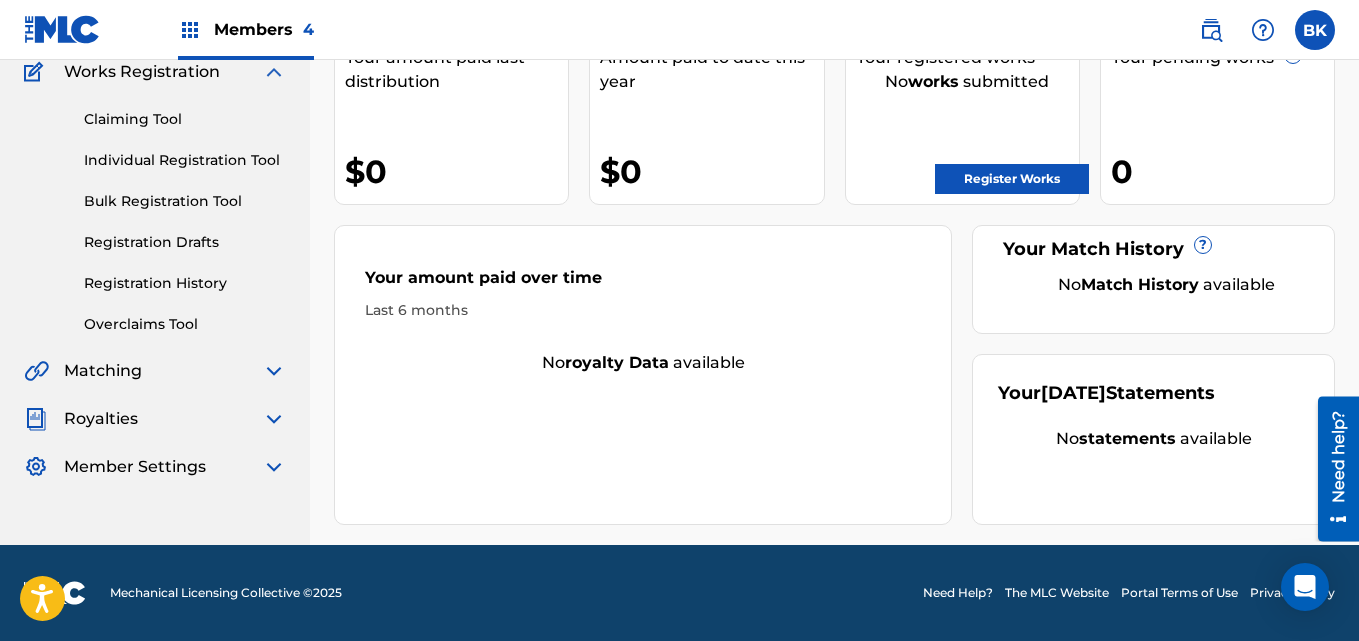 click at bounding box center (274, 419) 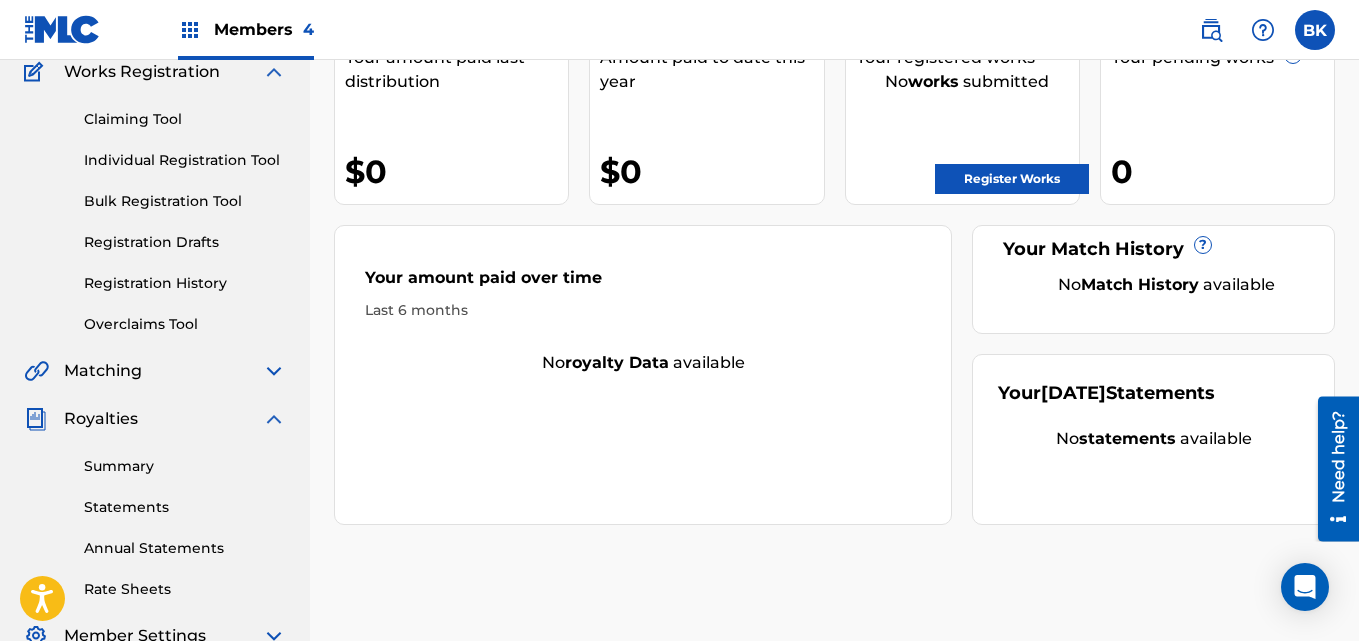 click at bounding box center (274, 419) 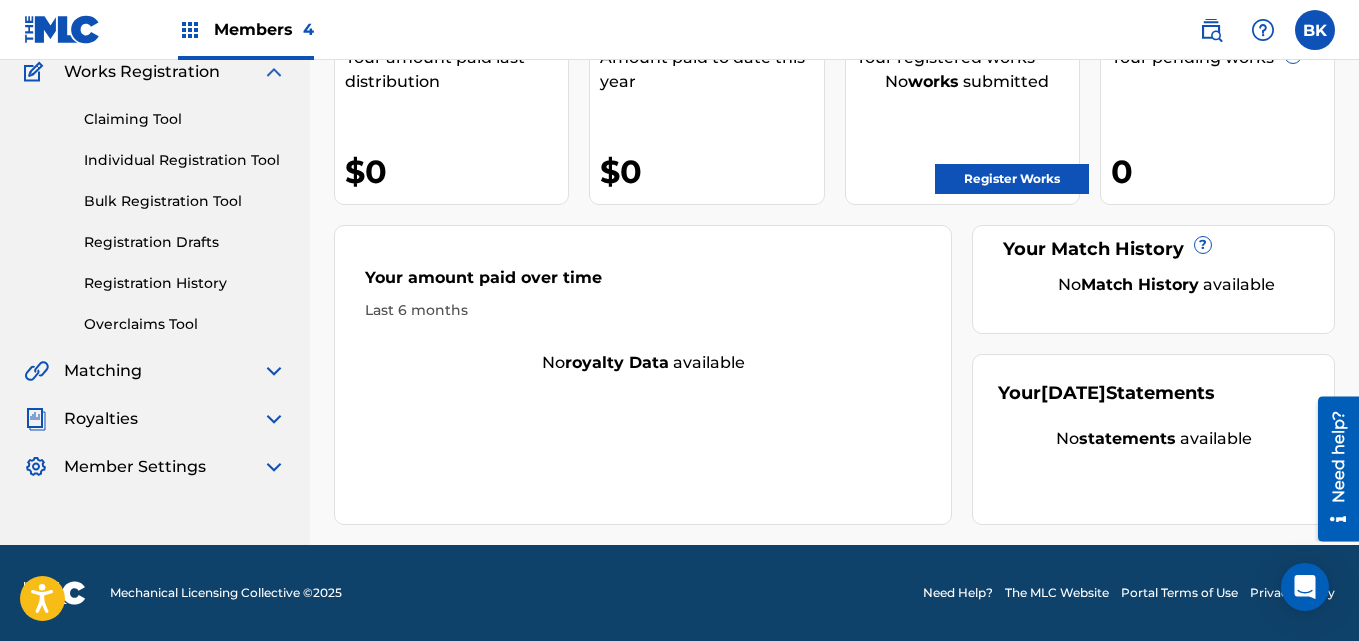 click on "Summary Catalog Works Registration Claiming Tool Individual Registration Tool Bulk Registration Tool Registration Drafts Registration History Overclaims Tool Matching Matching Tool Match History Royalties Summary Statements Annual Statements Rate Sheets Member Settings Banking Information Member Information User Permissions Contact Information Member Benefits" at bounding box center (155, 221) 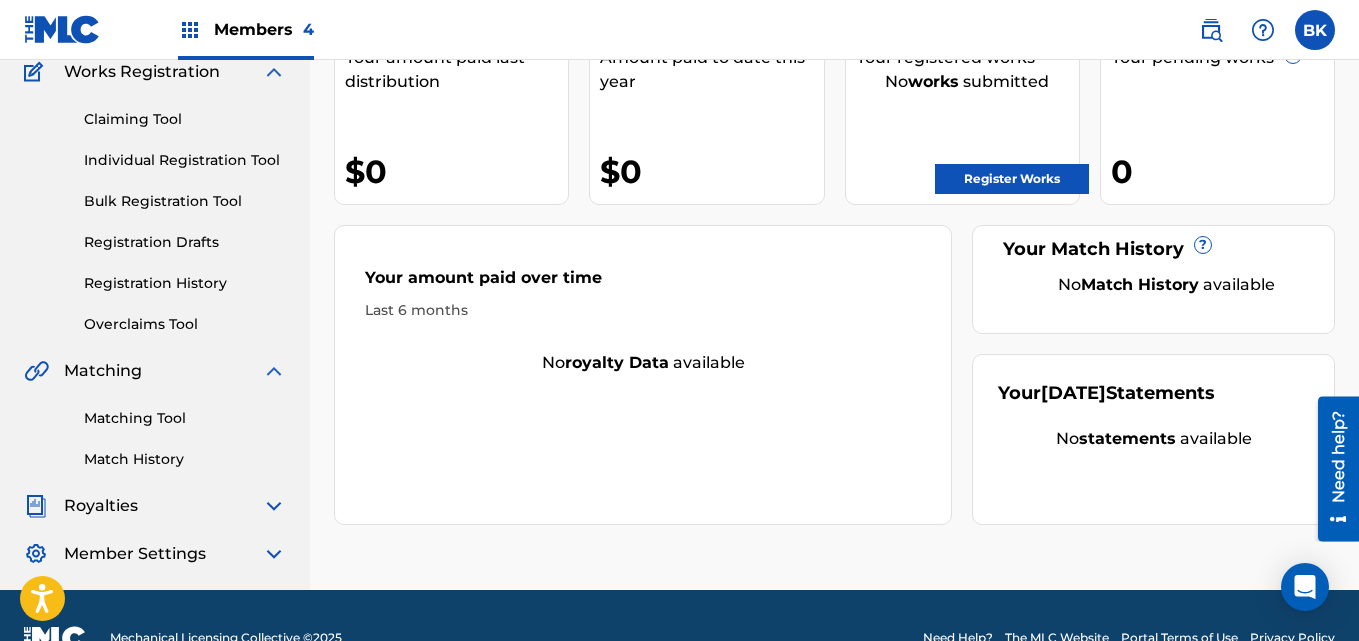 click at bounding box center (274, 371) 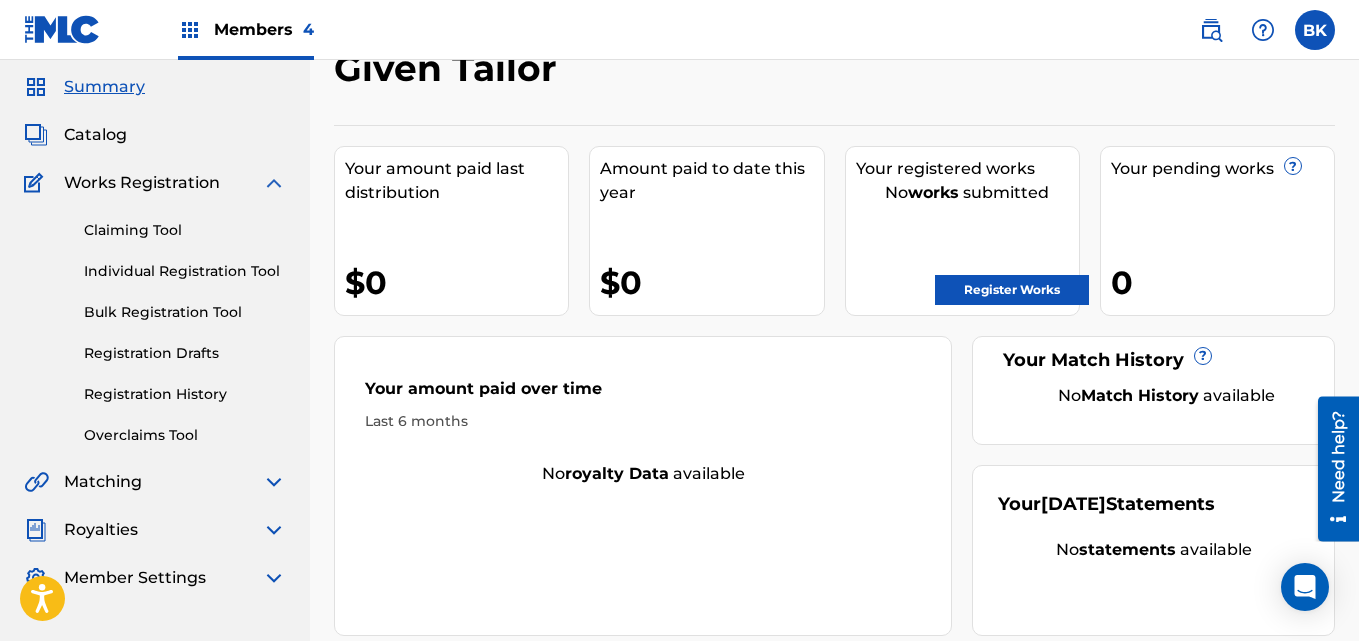 scroll, scrollTop: 37, scrollLeft: 0, axis: vertical 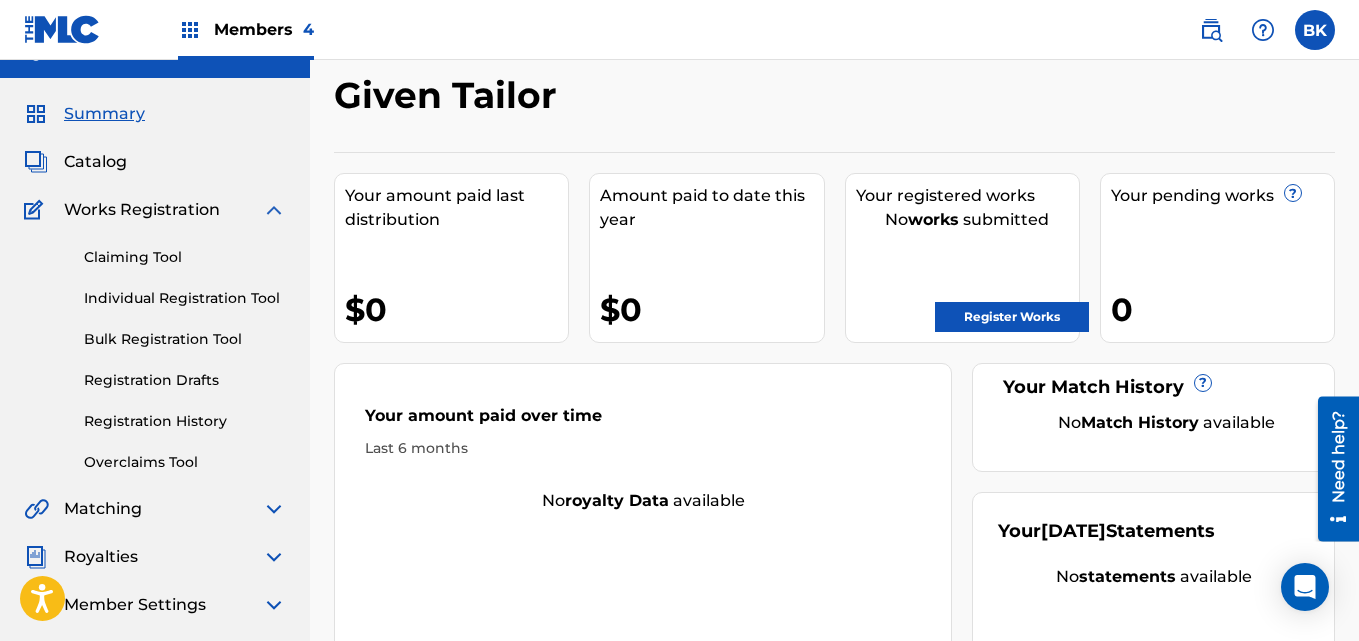 click on "Registration History" at bounding box center [185, 421] 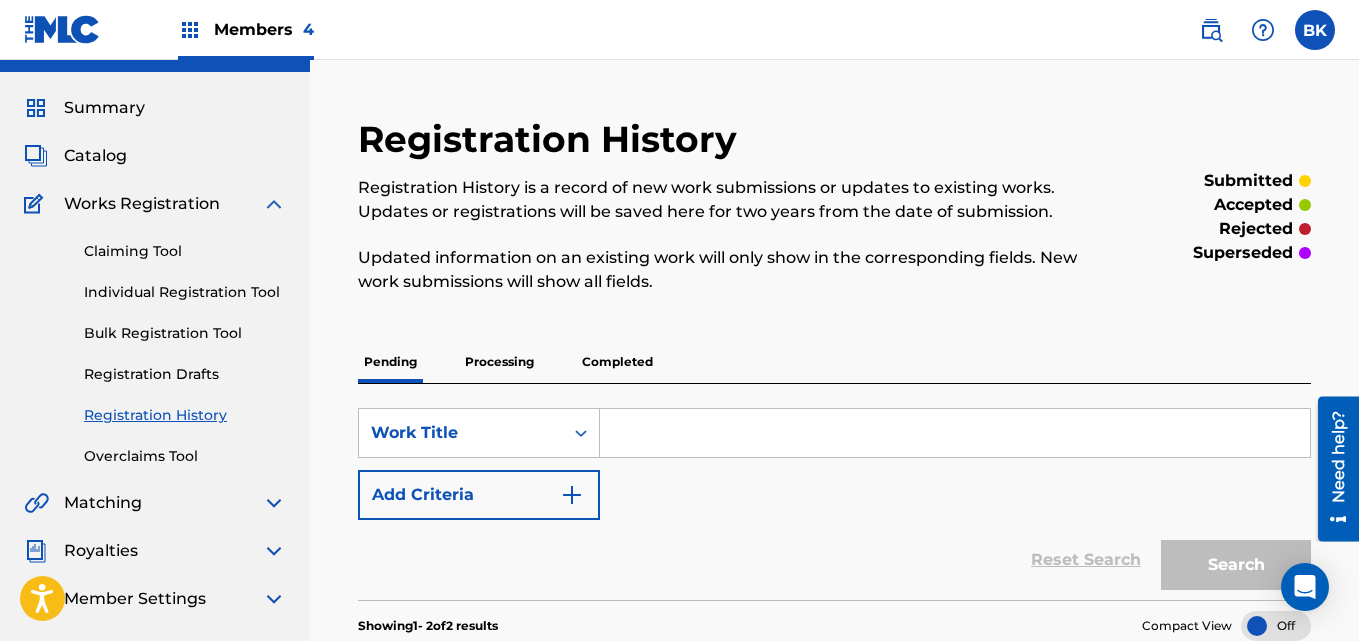 scroll, scrollTop: 0, scrollLeft: 0, axis: both 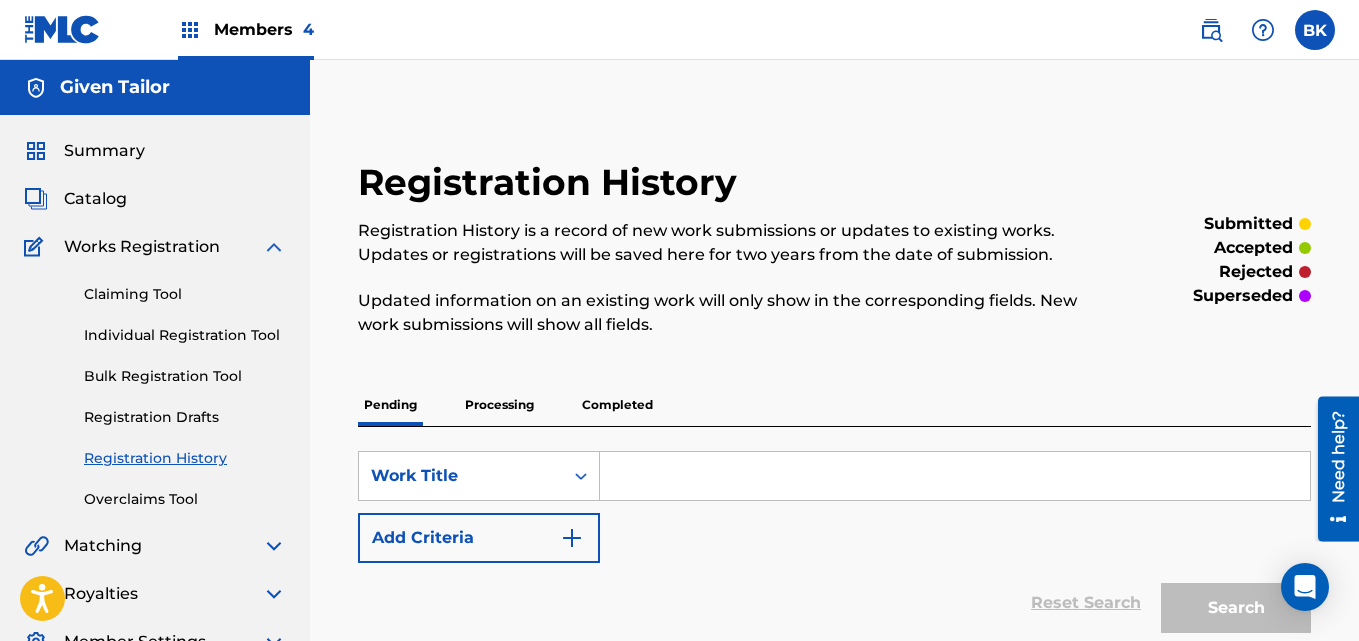 click at bounding box center (62, 29) 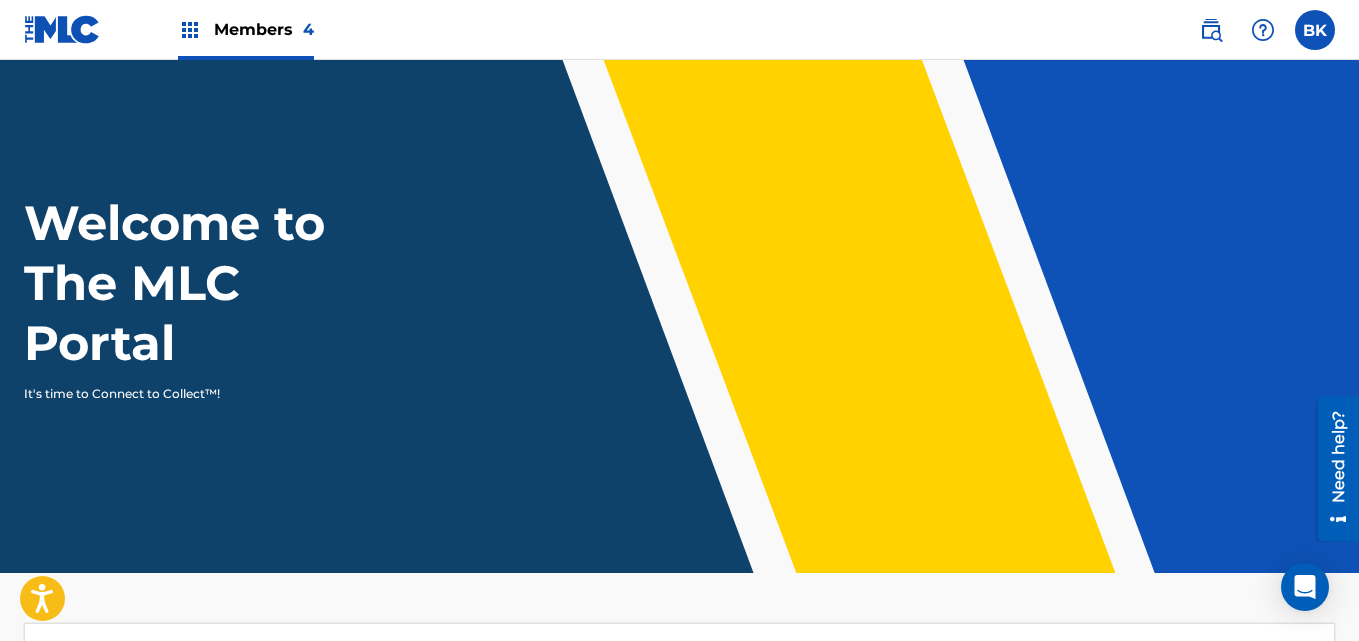 scroll, scrollTop: 43, scrollLeft: 0, axis: vertical 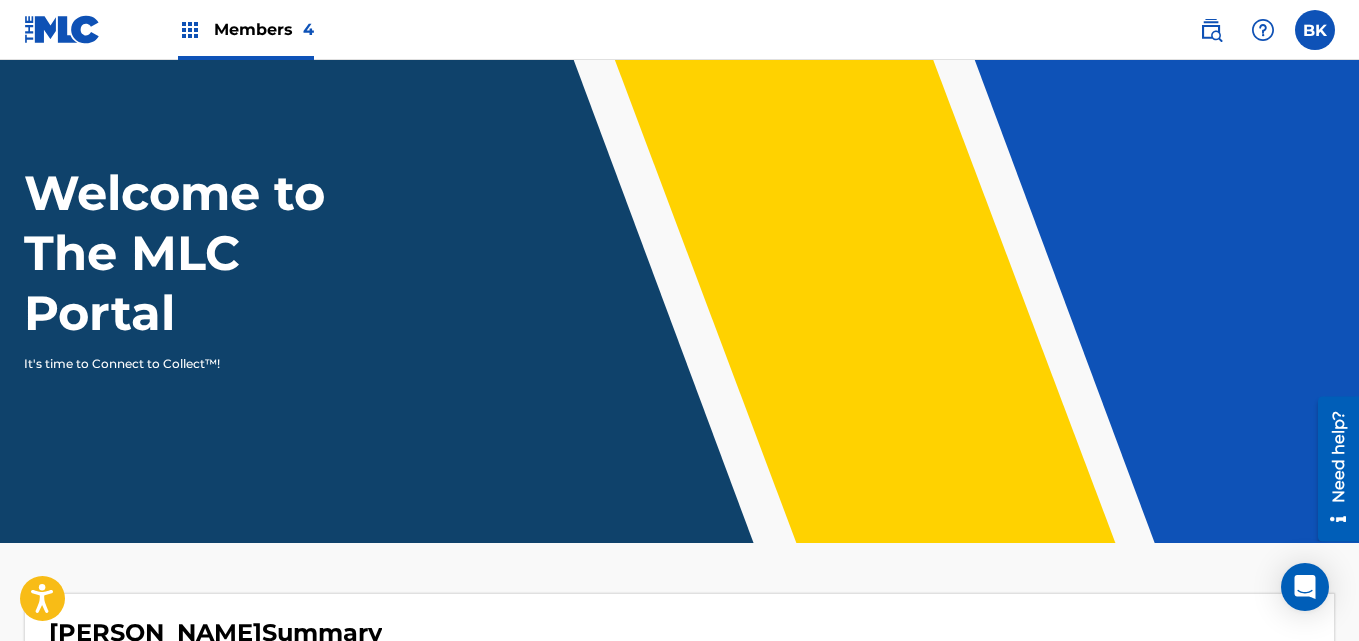 click at bounding box center (62, 29) 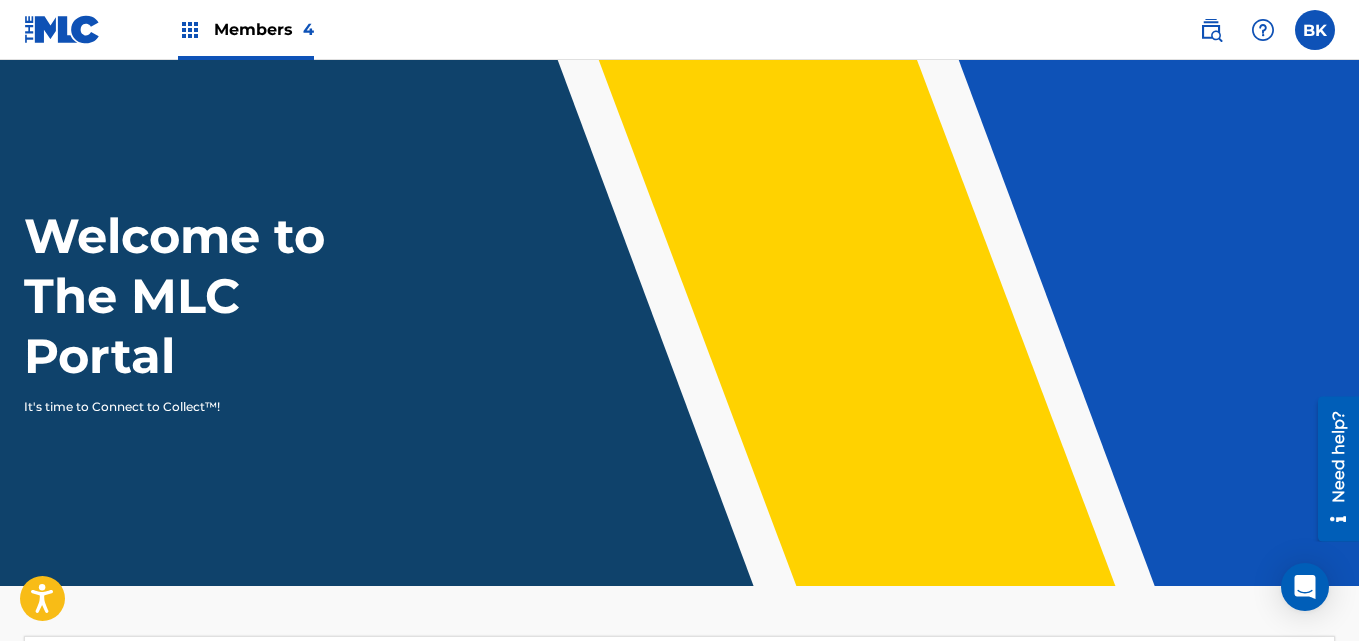 click at bounding box center (1315, 30) 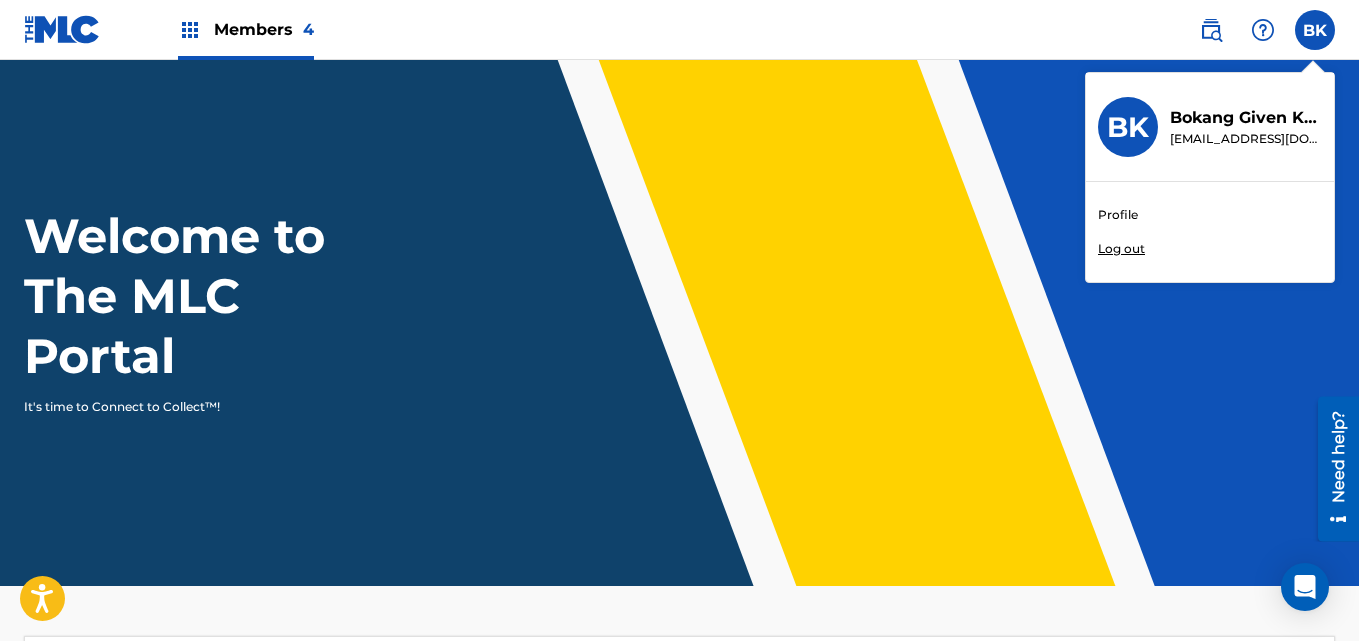 click on "Profile" at bounding box center (1118, 215) 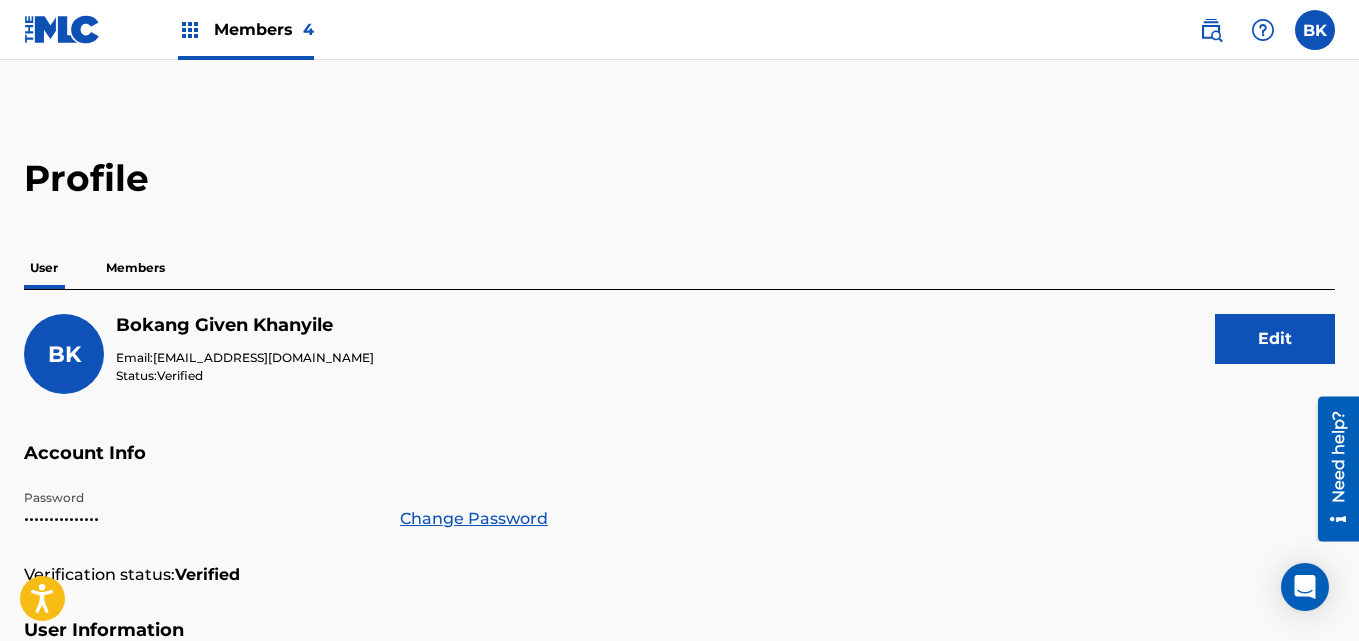 click on "Members" at bounding box center [135, 268] 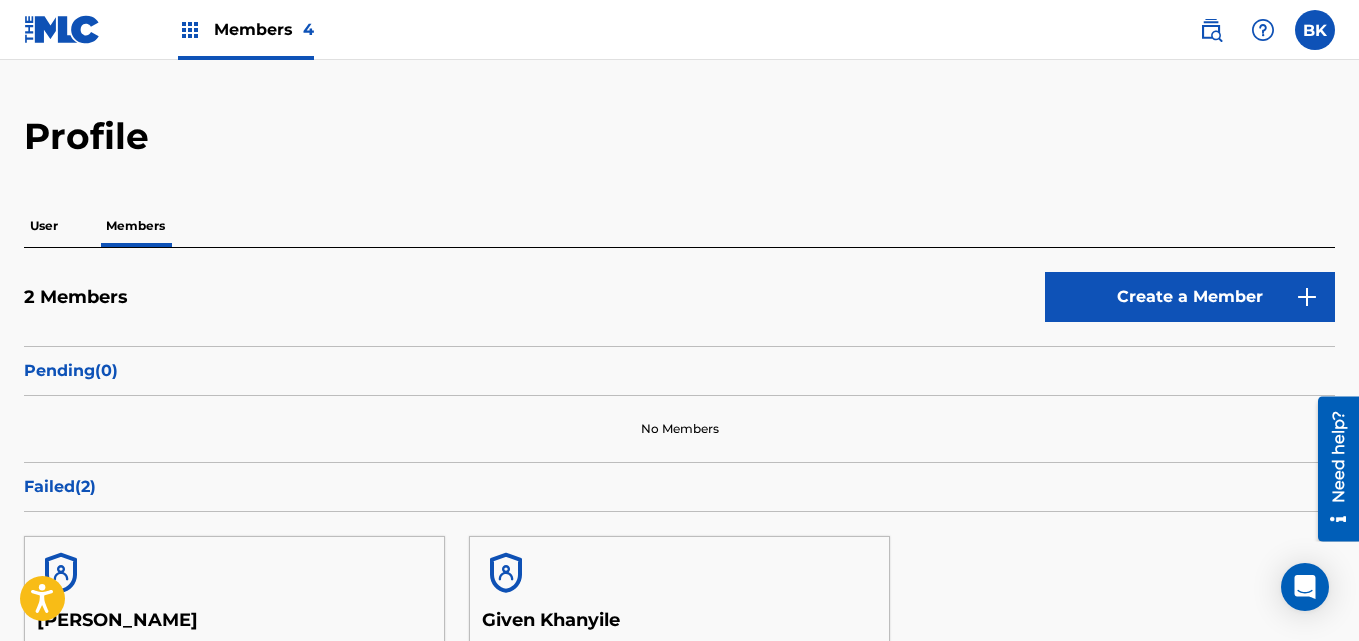 scroll, scrollTop: 34, scrollLeft: 0, axis: vertical 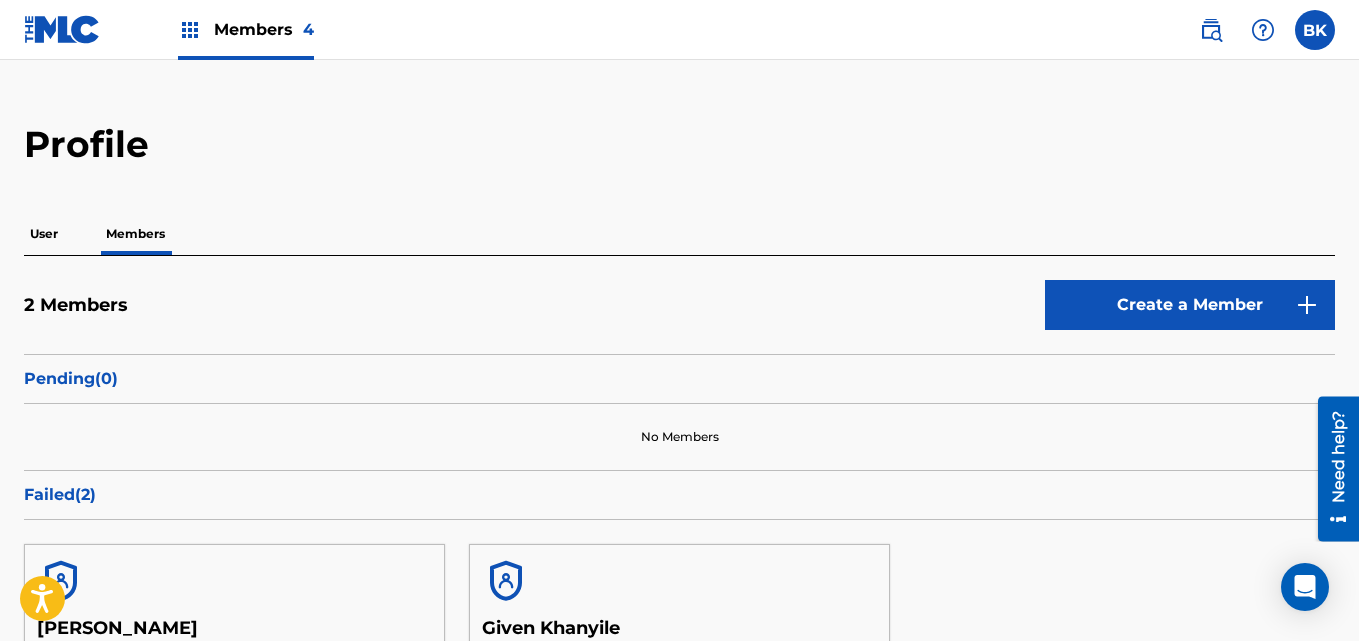 click on "User" at bounding box center [44, 234] 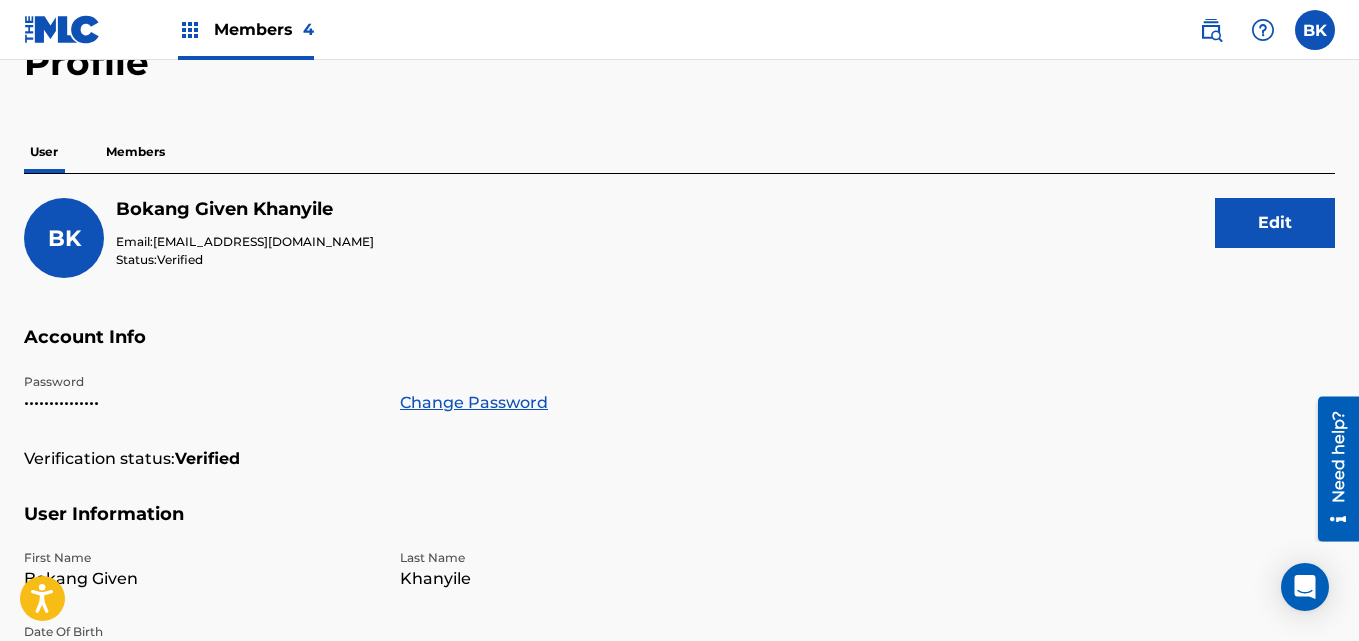 scroll, scrollTop: 0, scrollLeft: 0, axis: both 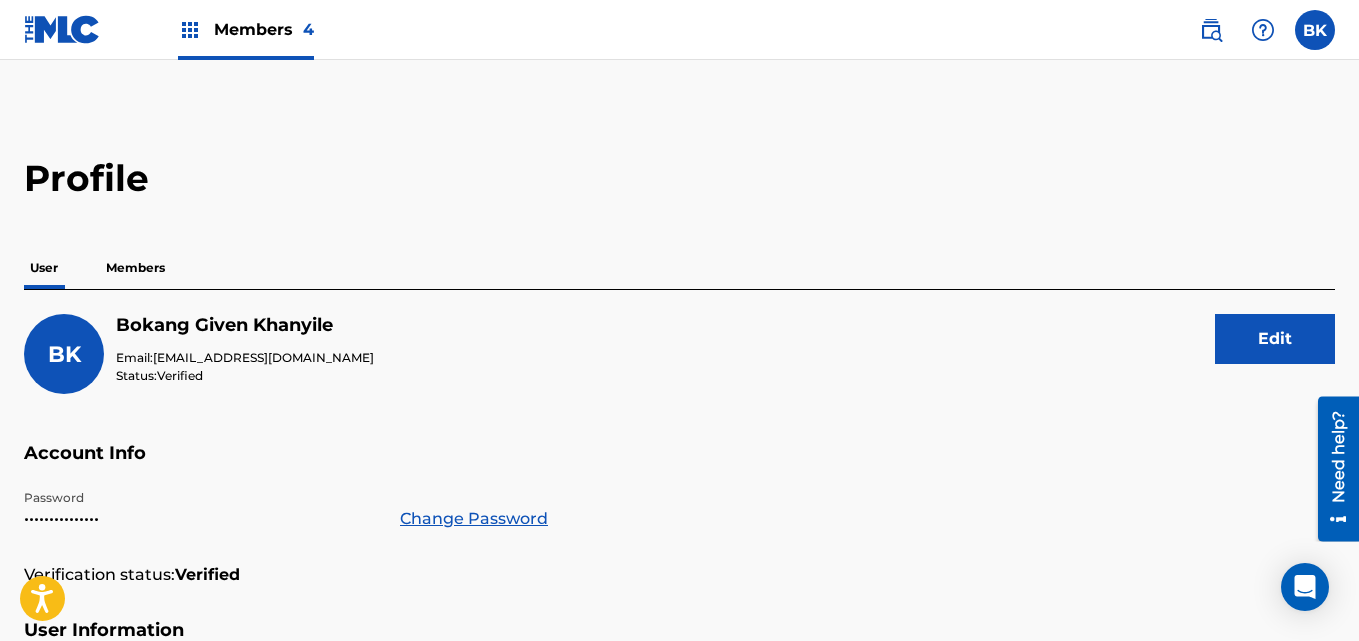 click at bounding box center (1315, 30) 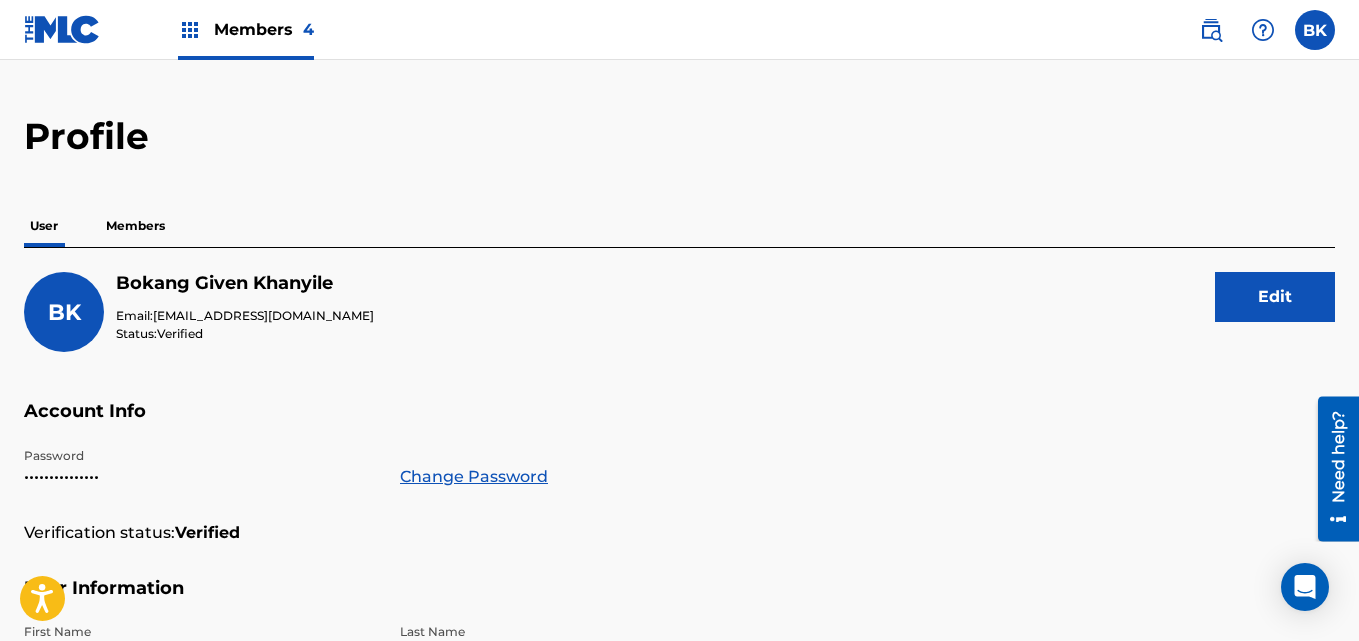 scroll, scrollTop: 0, scrollLeft: 0, axis: both 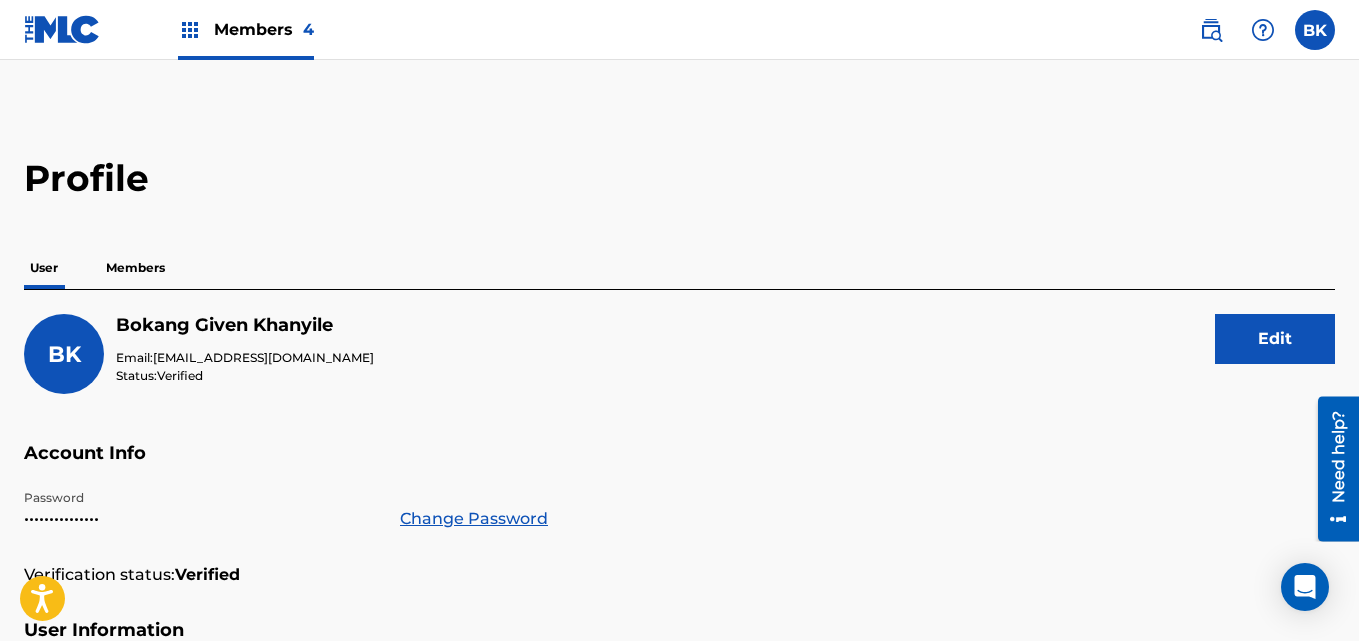 click at bounding box center [1315, 30] 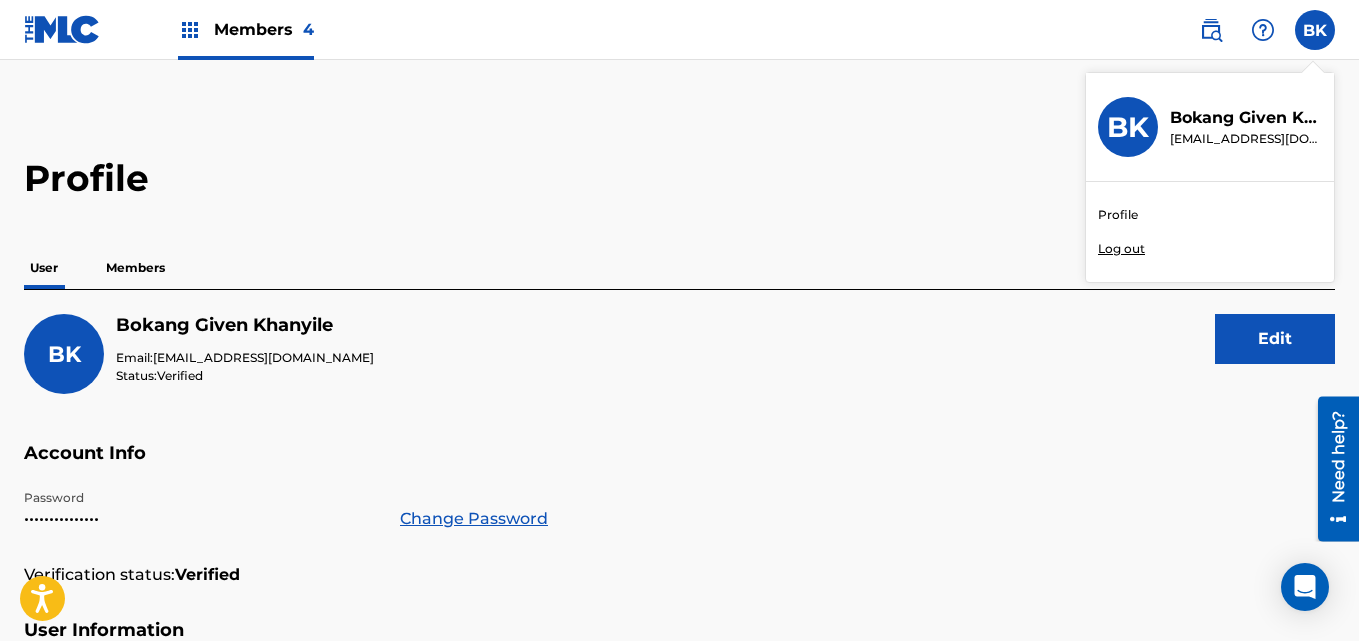 drag, startPoint x: 880, startPoint y: 153, endPoint x: 1170, endPoint y: 184, distance: 291.6522 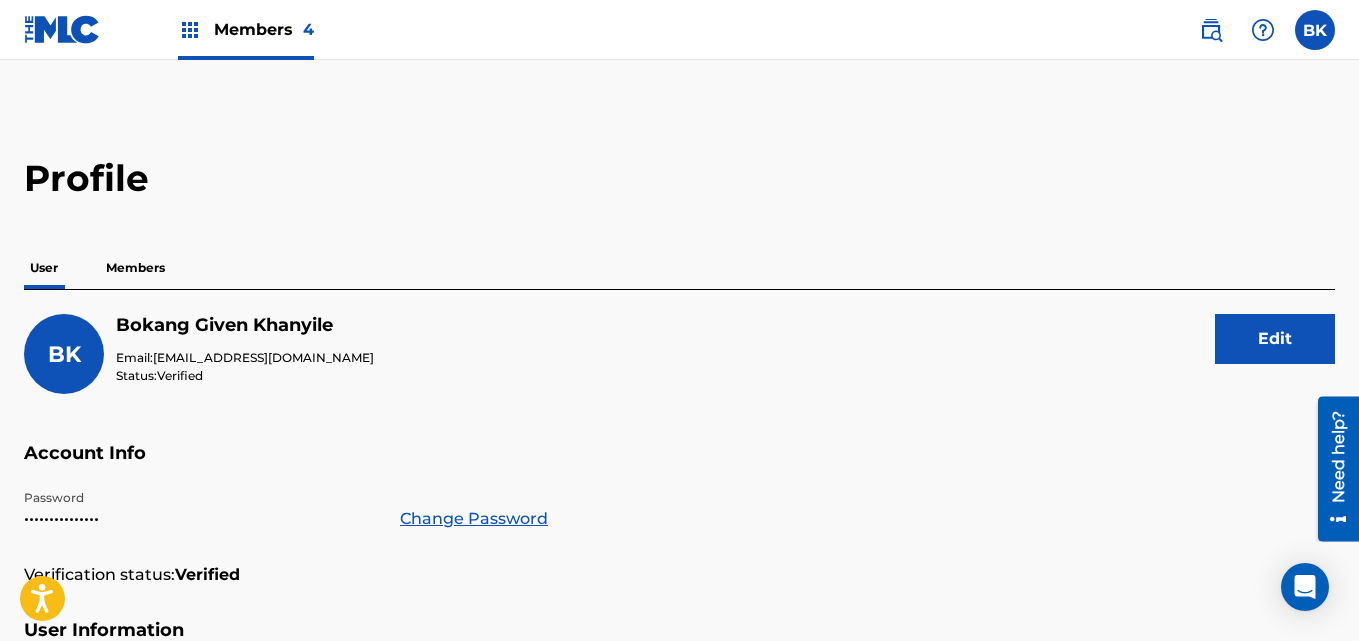 click on "Edit" at bounding box center (1275, 339) 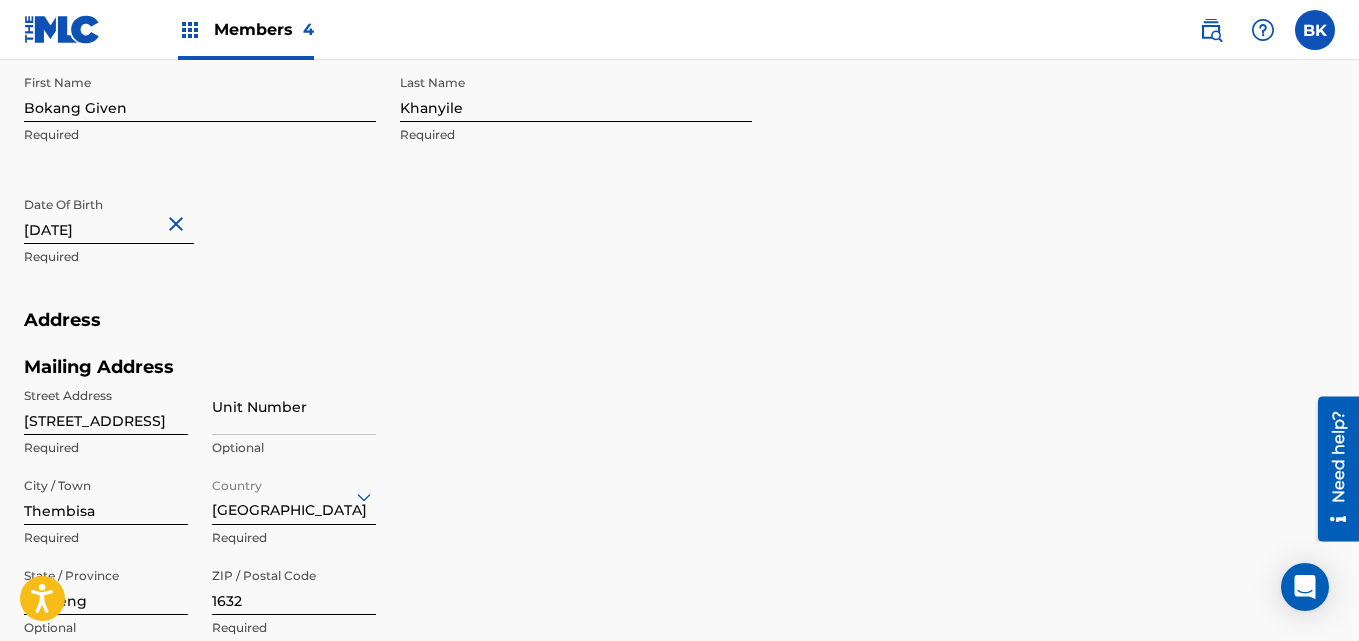 scroll, scrollTop: 0, scrollLeft: 0, axis: both 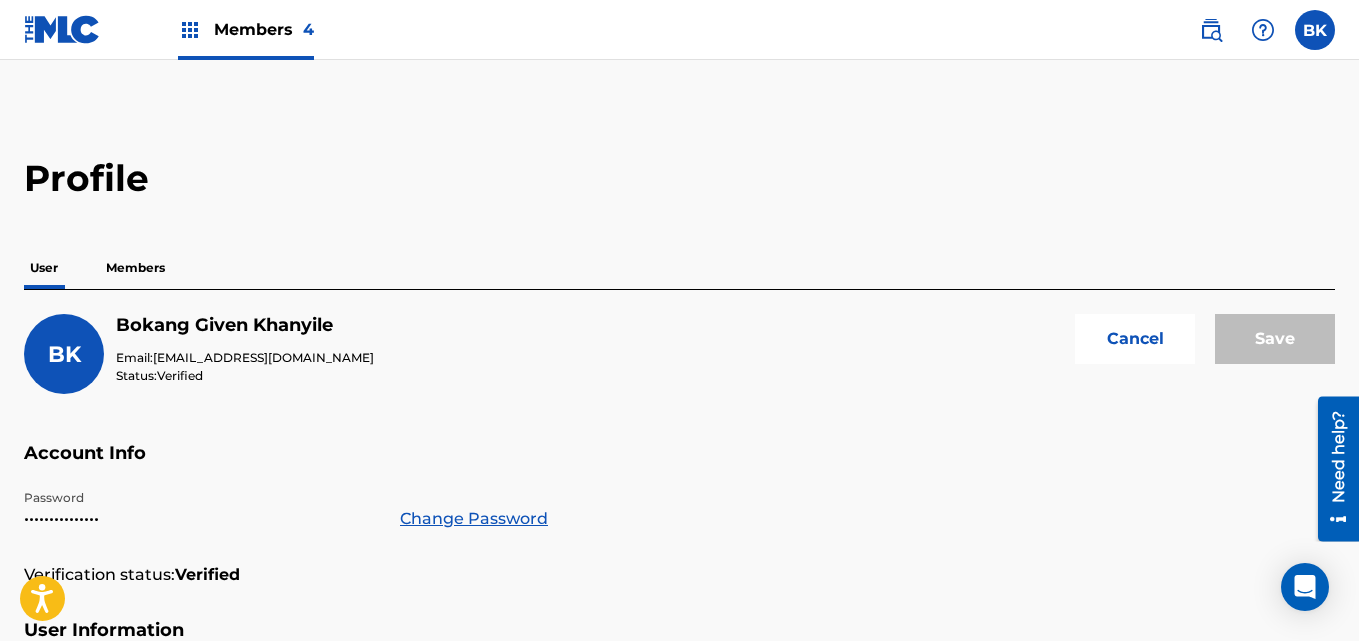 click on "BK BK Bokang Given   Khanyile [EMAIL_ADDRESS][DOMAIN_NAME] Profile Log out" at bounding box center (1257, 30) 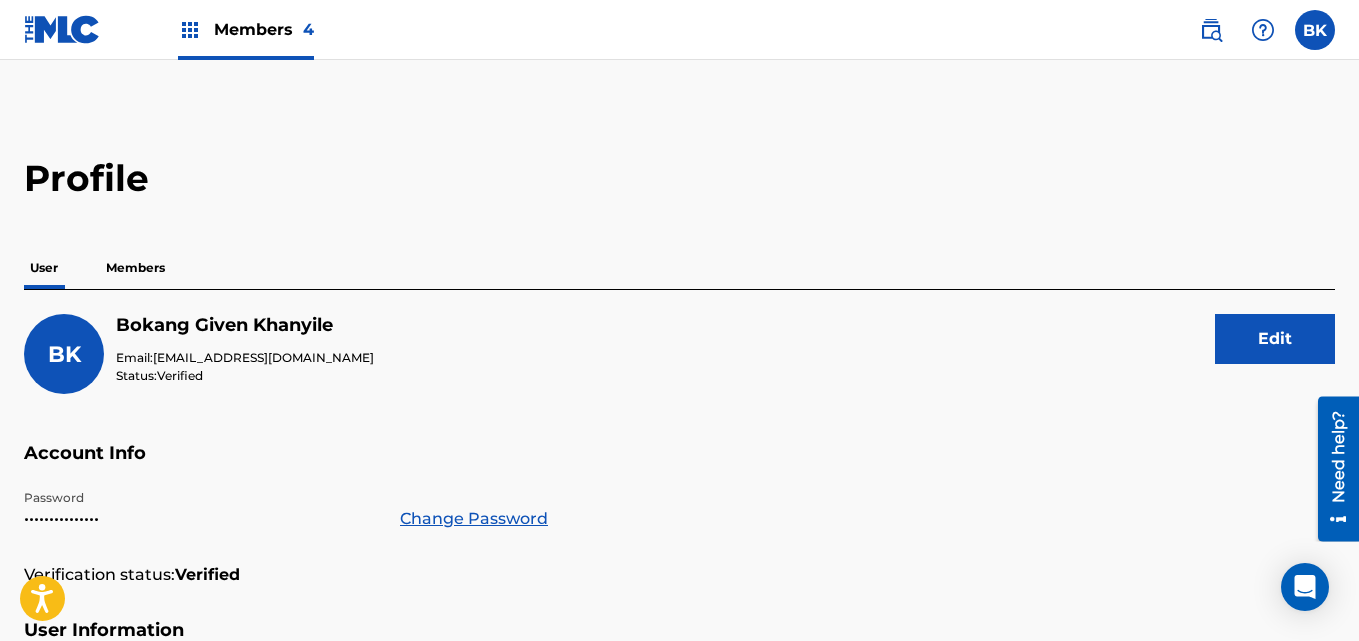 click at bounding box center [1315, 30] 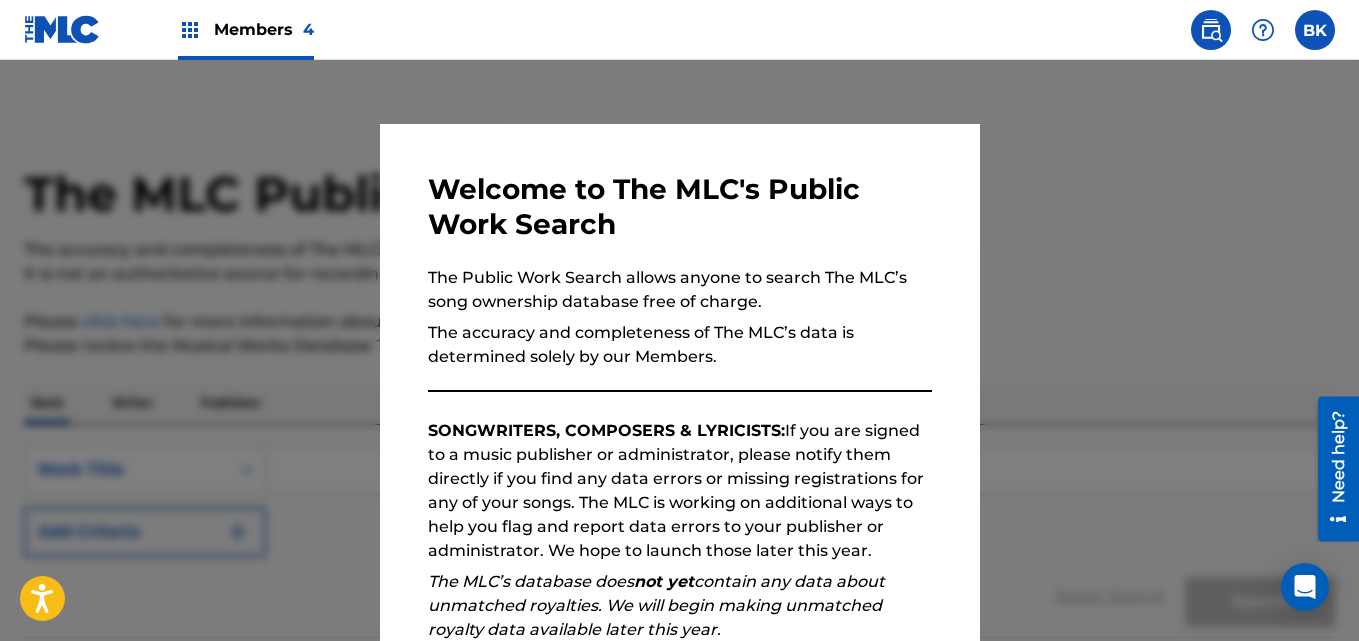 click at bounding box center (679, 380) 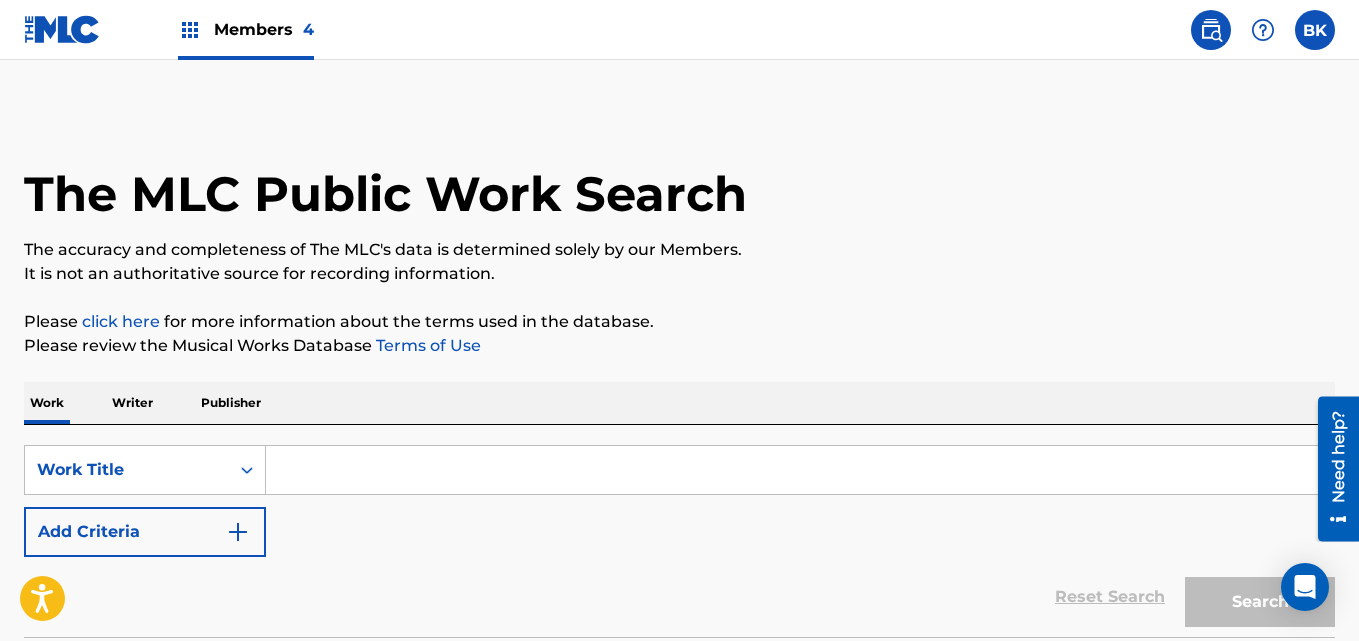click on "Writer" at bounding box center [132, 403] 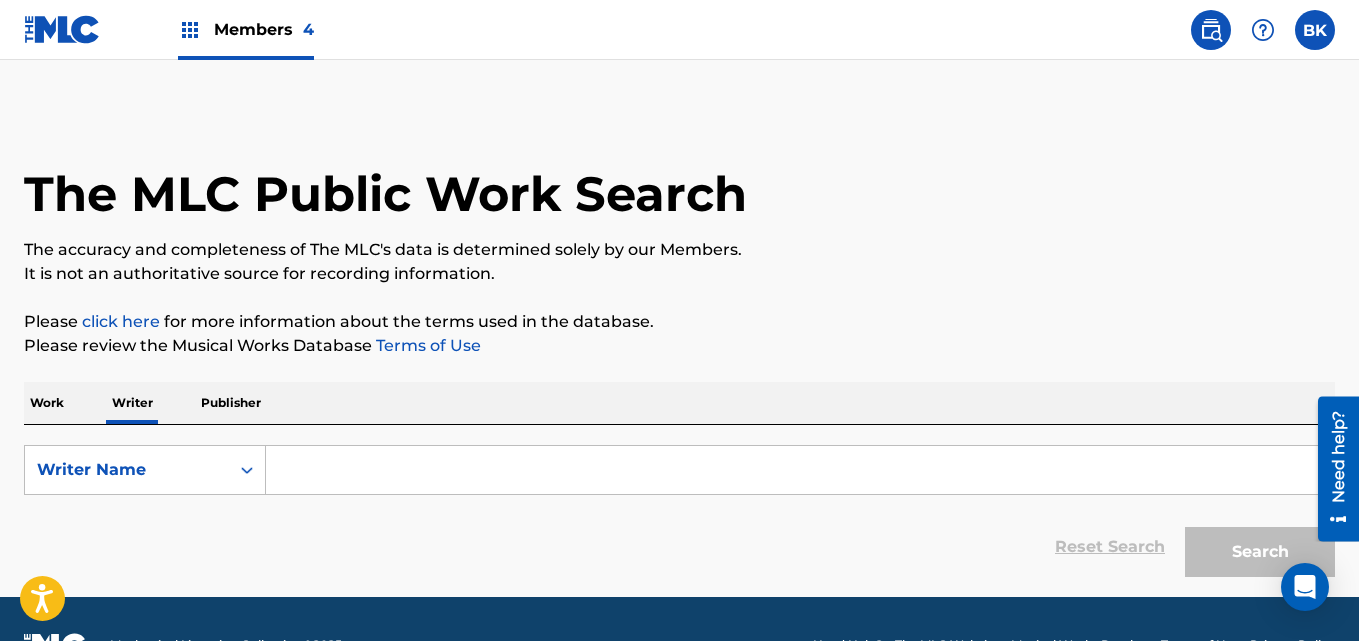 click at bounding box center (800, 470) 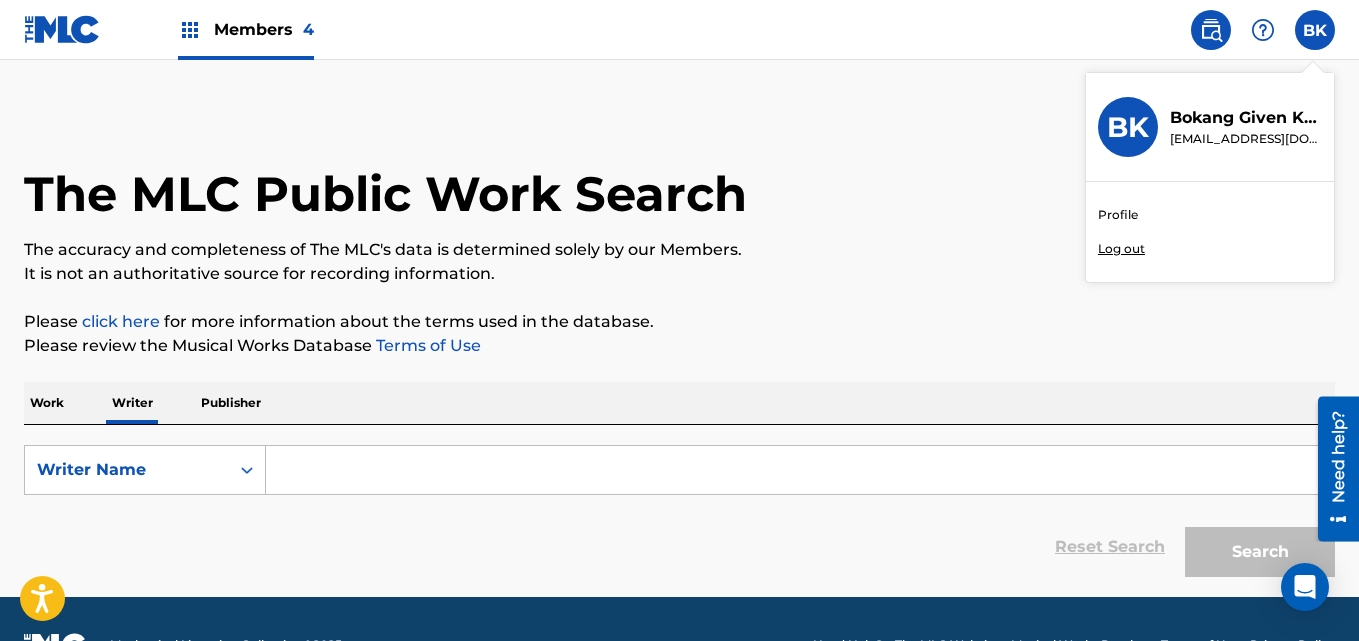 click on "Profile" at bounding box center [1118, 215] 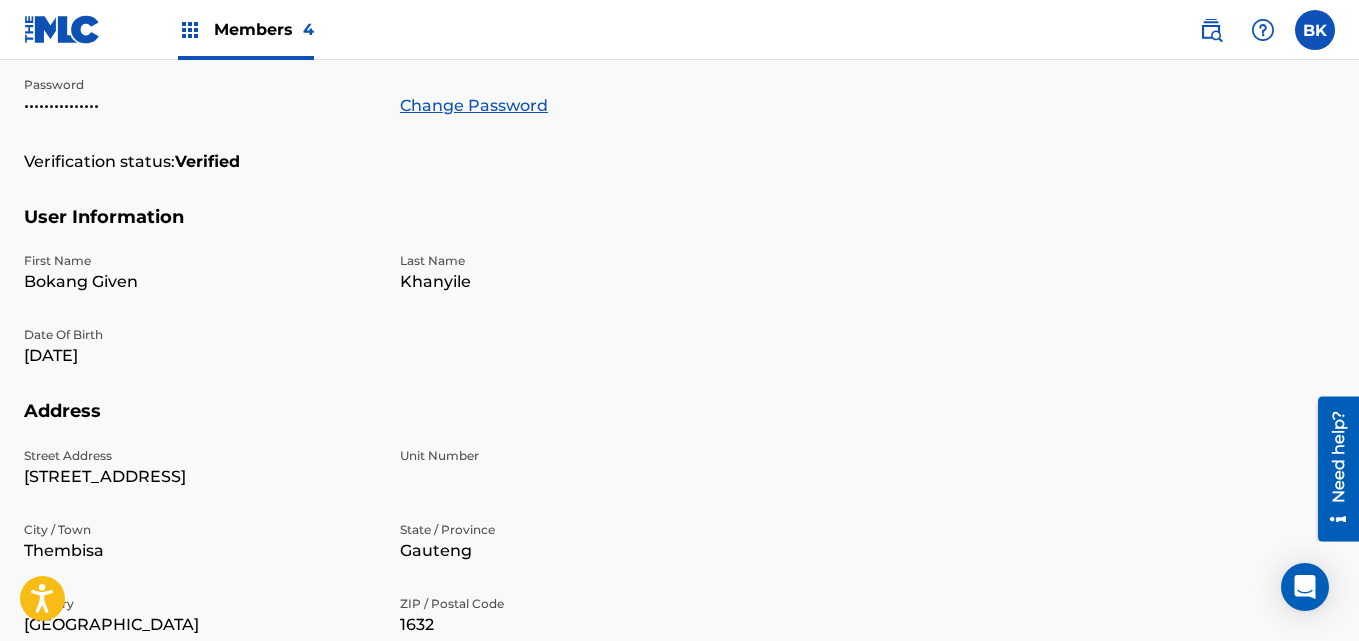 scroll, scrollTop: 705, scrollLeft: 0, axis: vertical 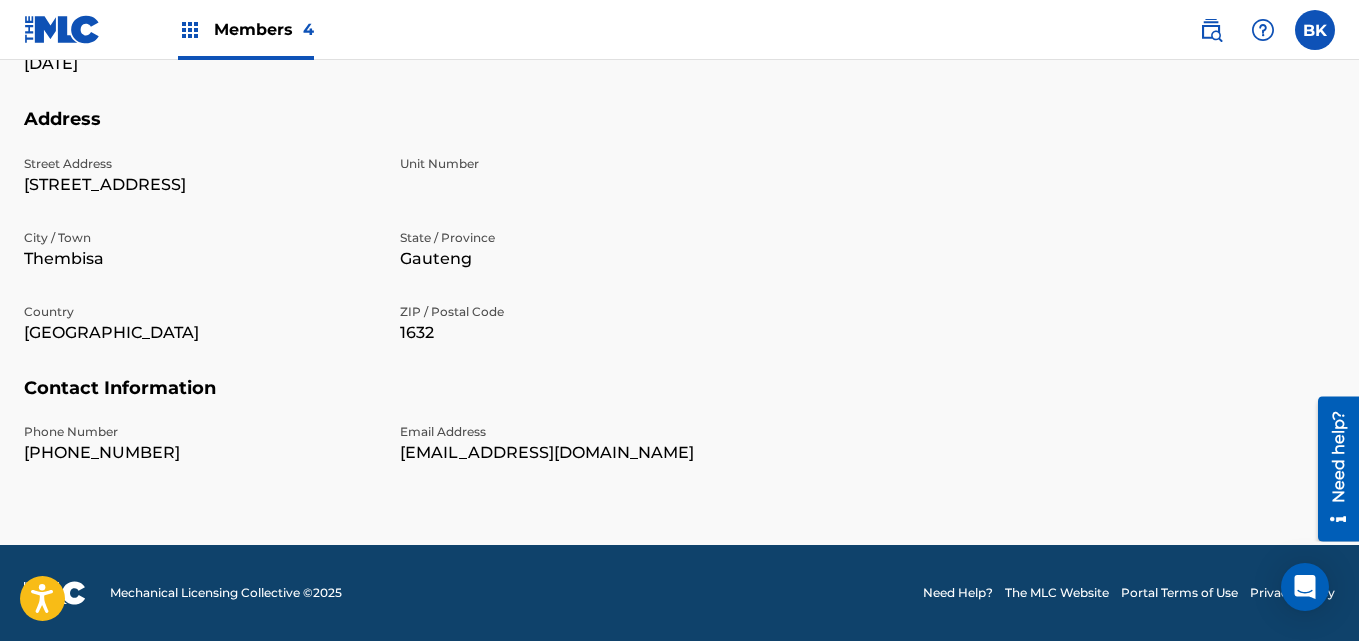 click at bounding box center [1315, 30] 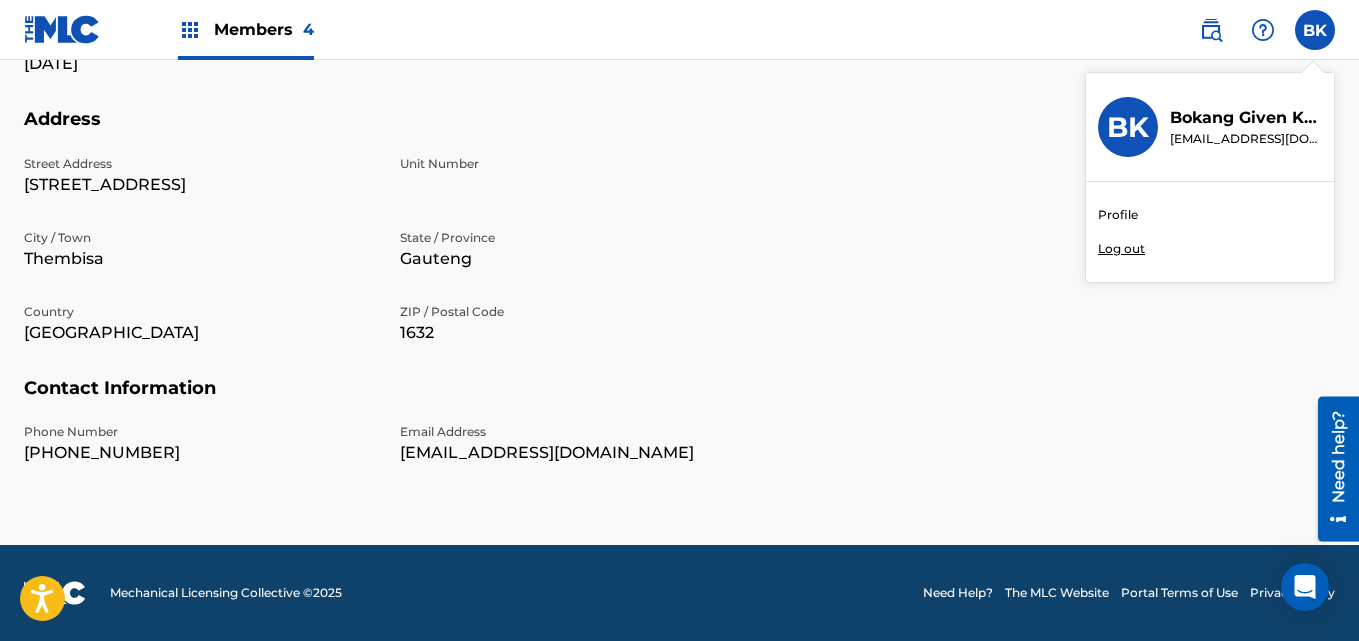 click on "Address Street Address [STREET_ADDRESS] Country [GEOGRAPHIC_DATA] ZIP / Postal Code 1632" at bounding box center [679, 242] 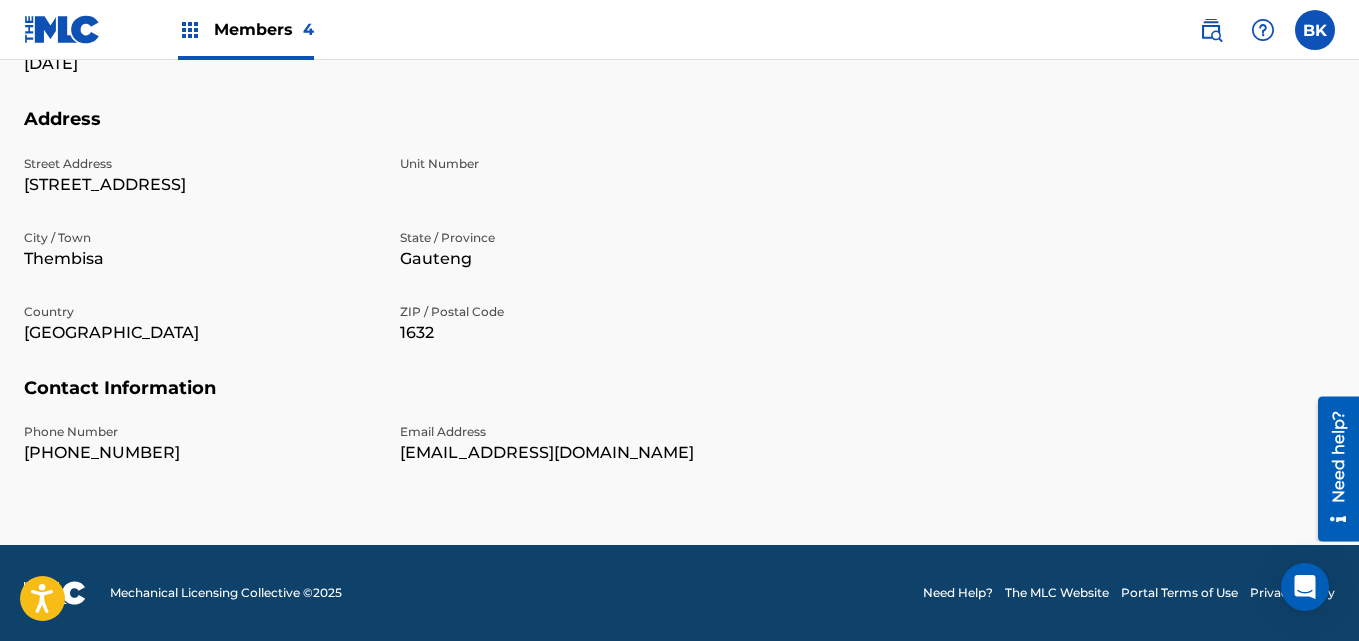 click at bounding box center (1211, 30) 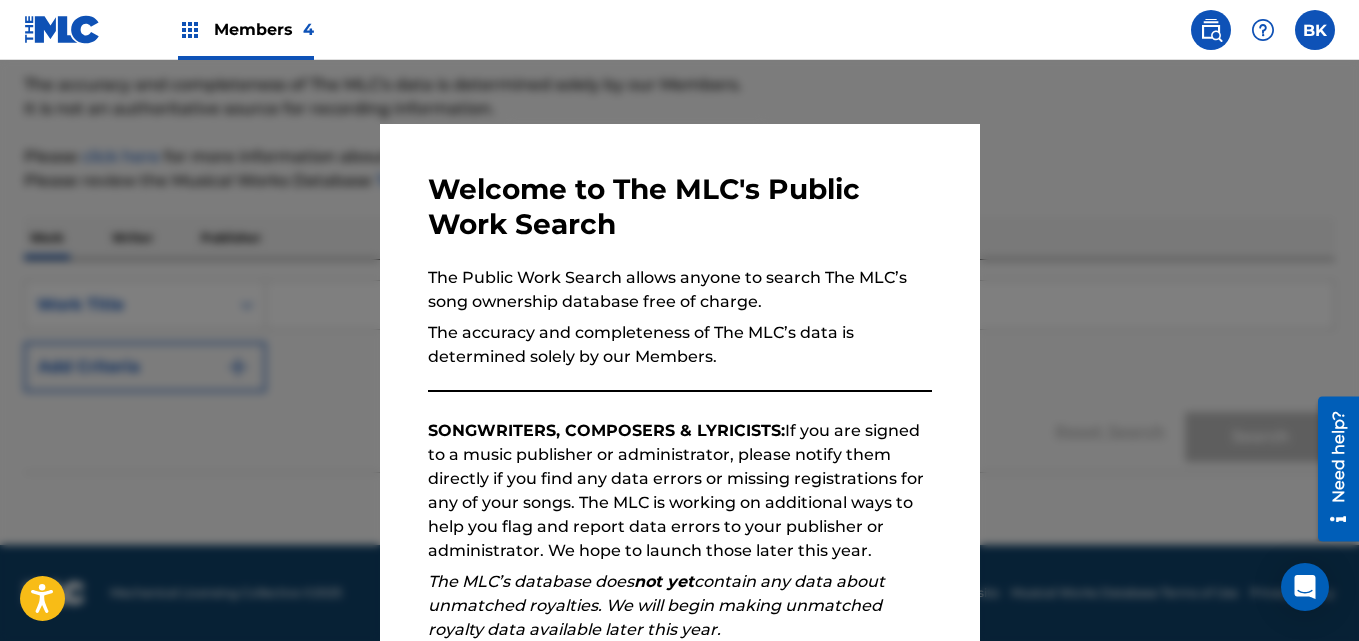 scroll, scrollTop: 0, scrollLeft: 0, axis: both 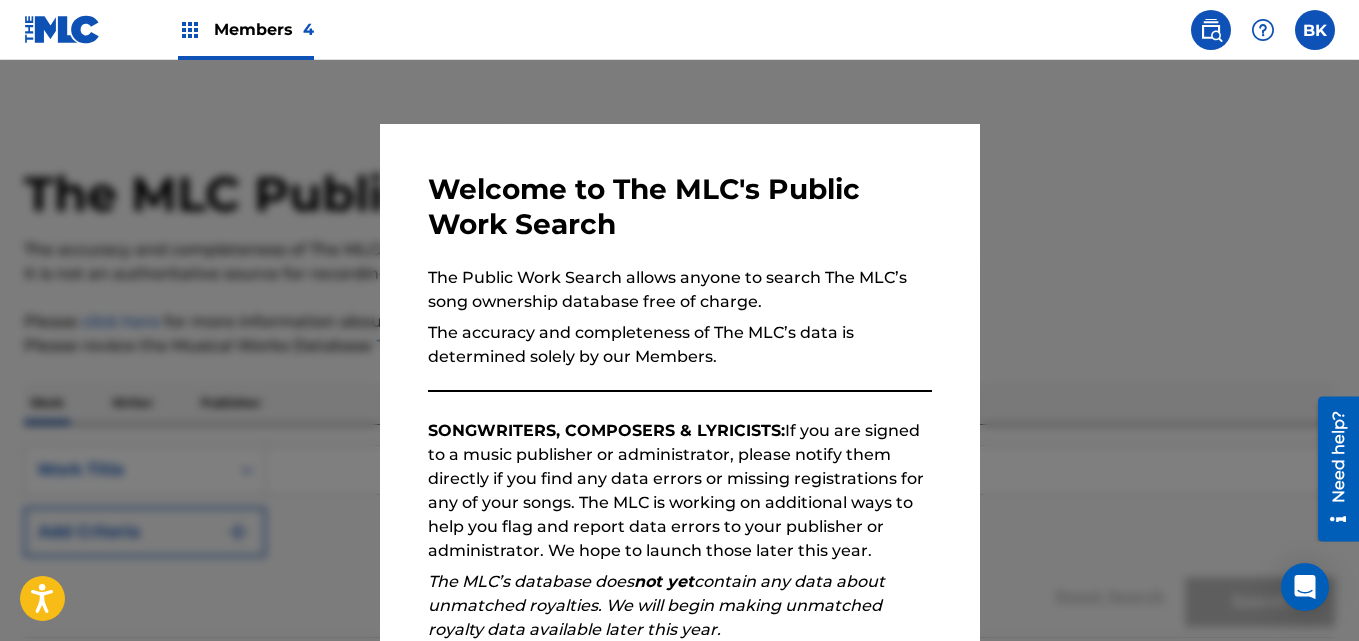 click at bounding box center [679, 380] 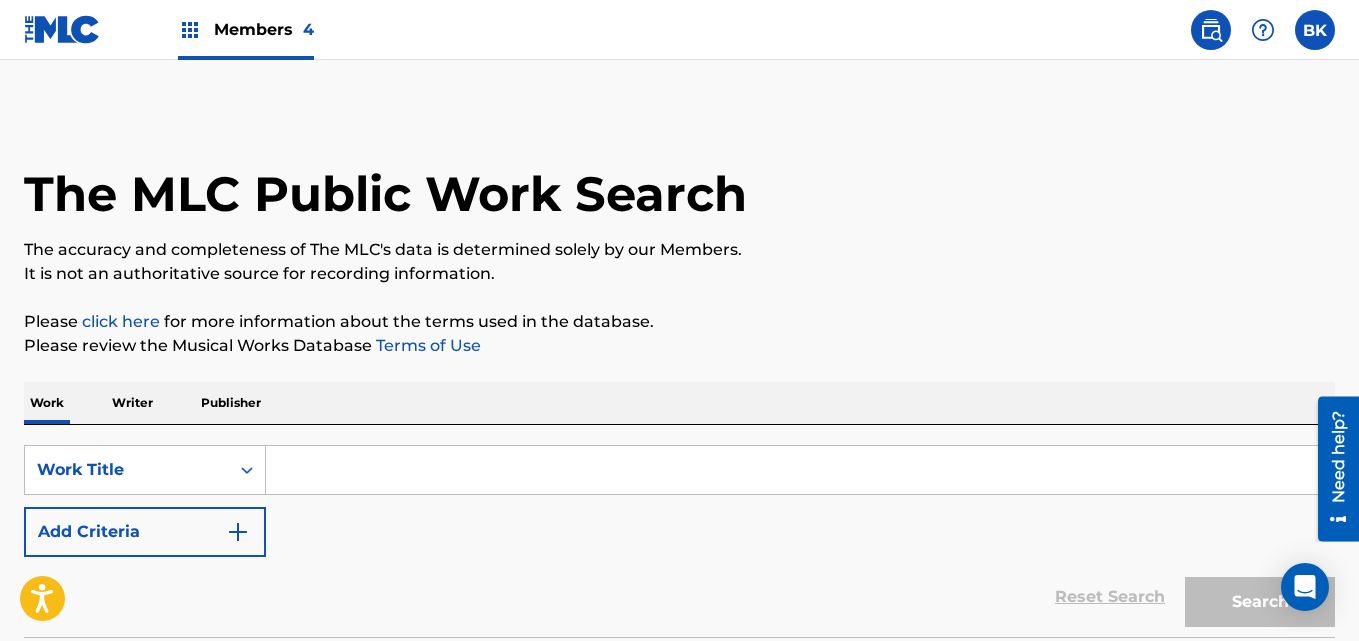 click at bounding box center [1211, 30] 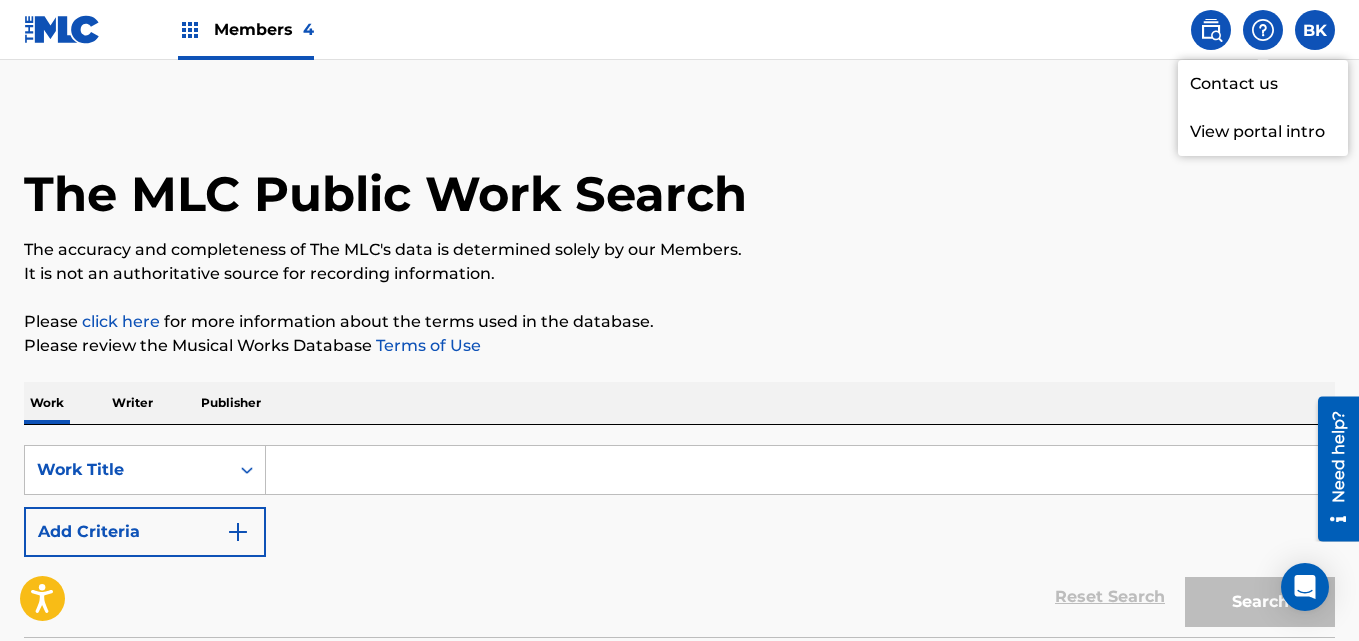 click at bounding box center (1263, 30) 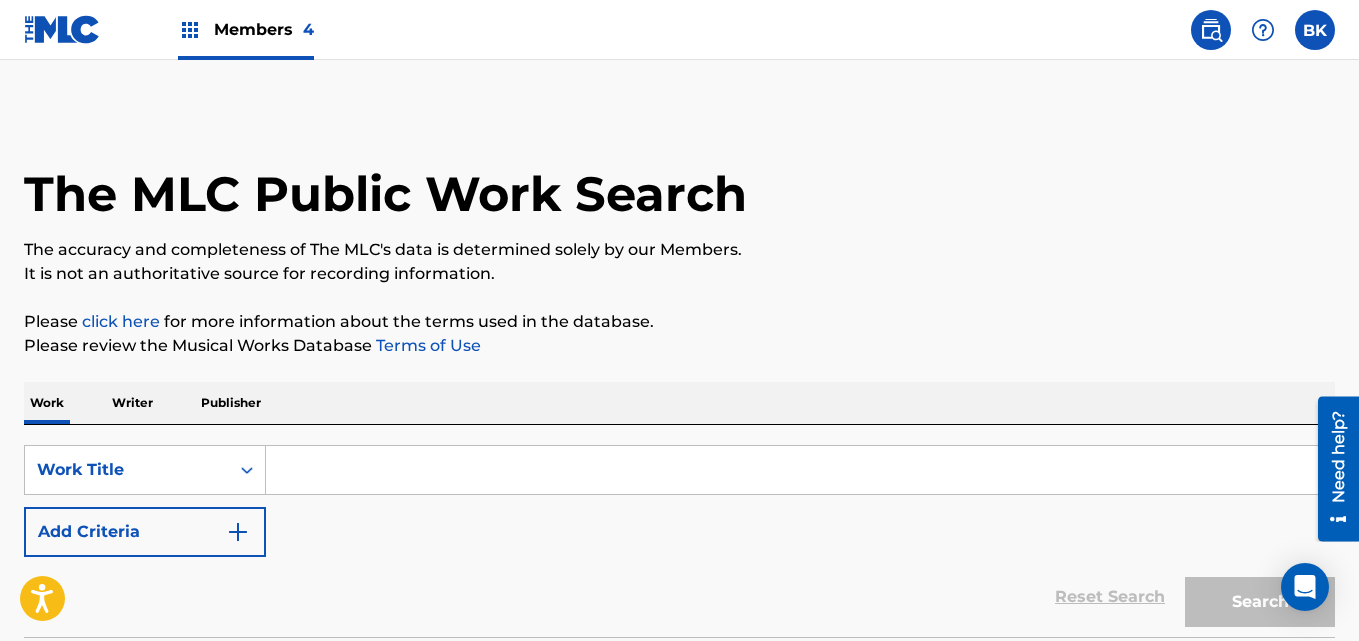click at bounding box center (1263, 30) 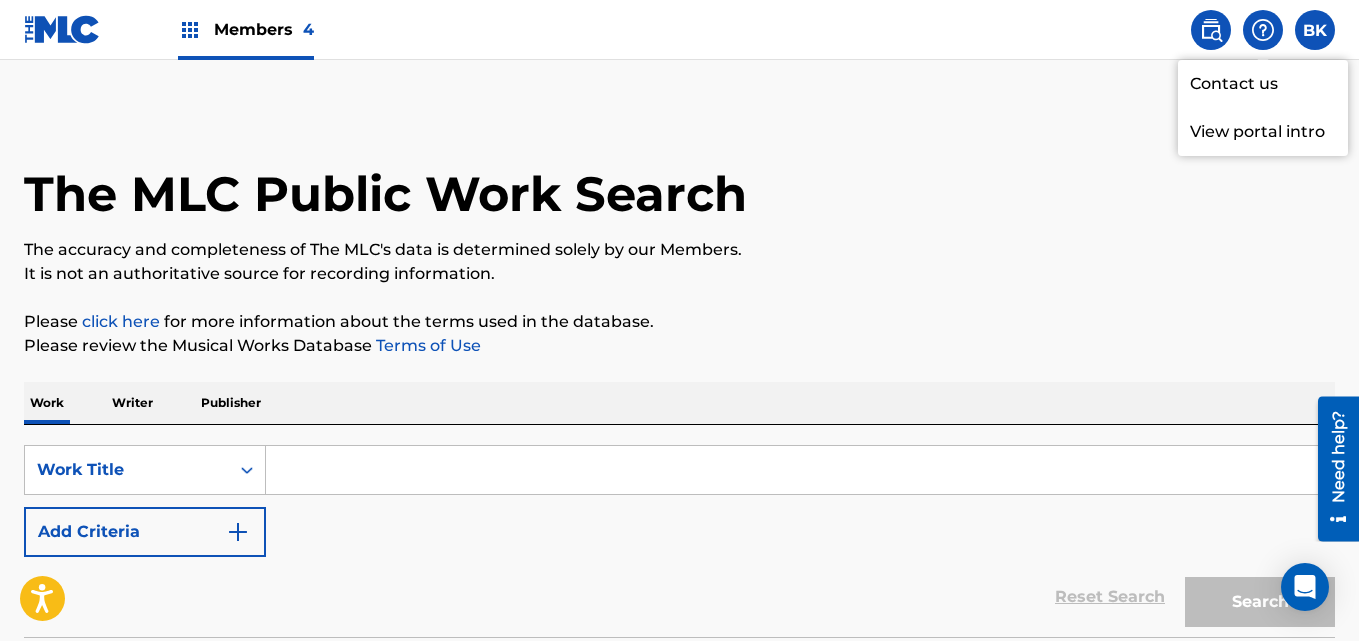 click at bounding box center [1263, 30] 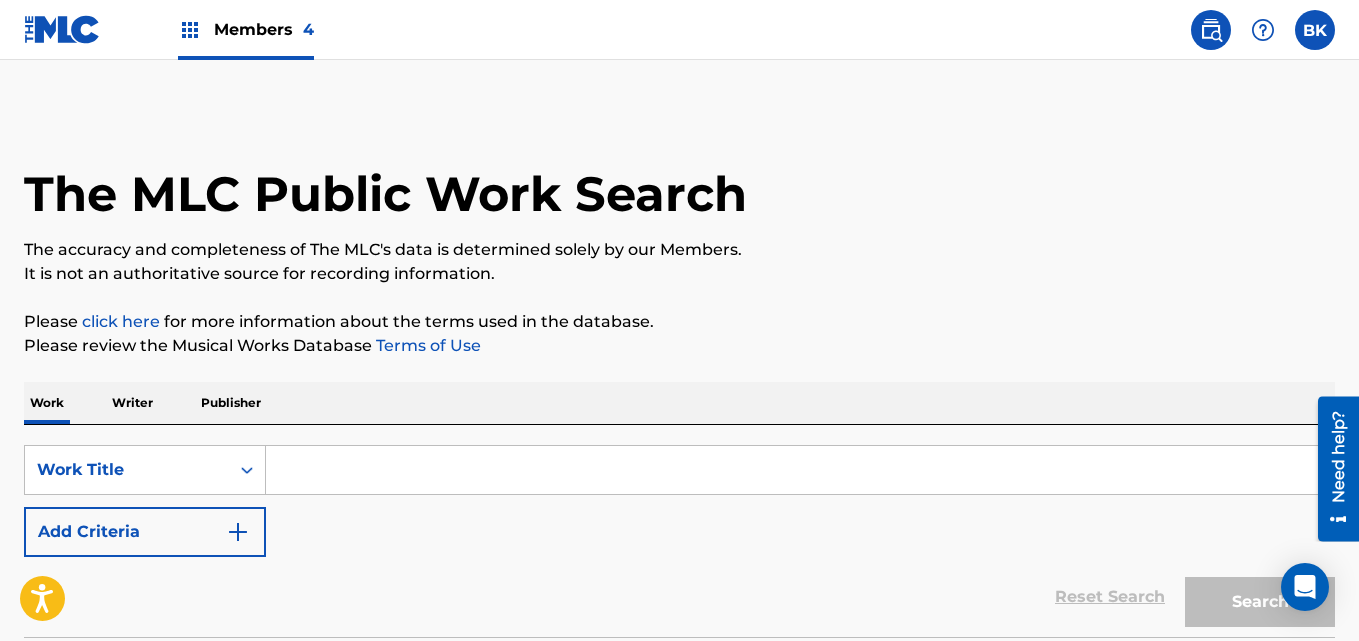 click at bounding box center (1315, 30) 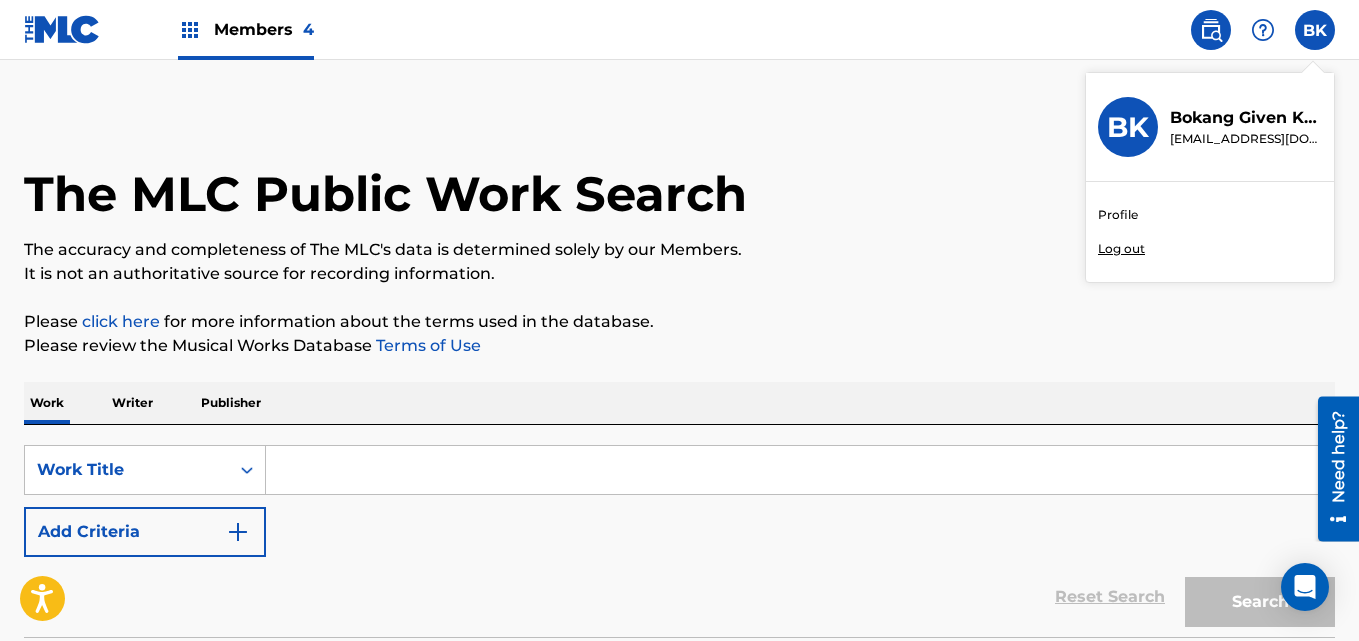 click on "BK BK Bokang Given   Khanyile [EMAIL_ADDRESS][DOMAIN_NAME] Profile Log out" at bounding box center [1315, 30] 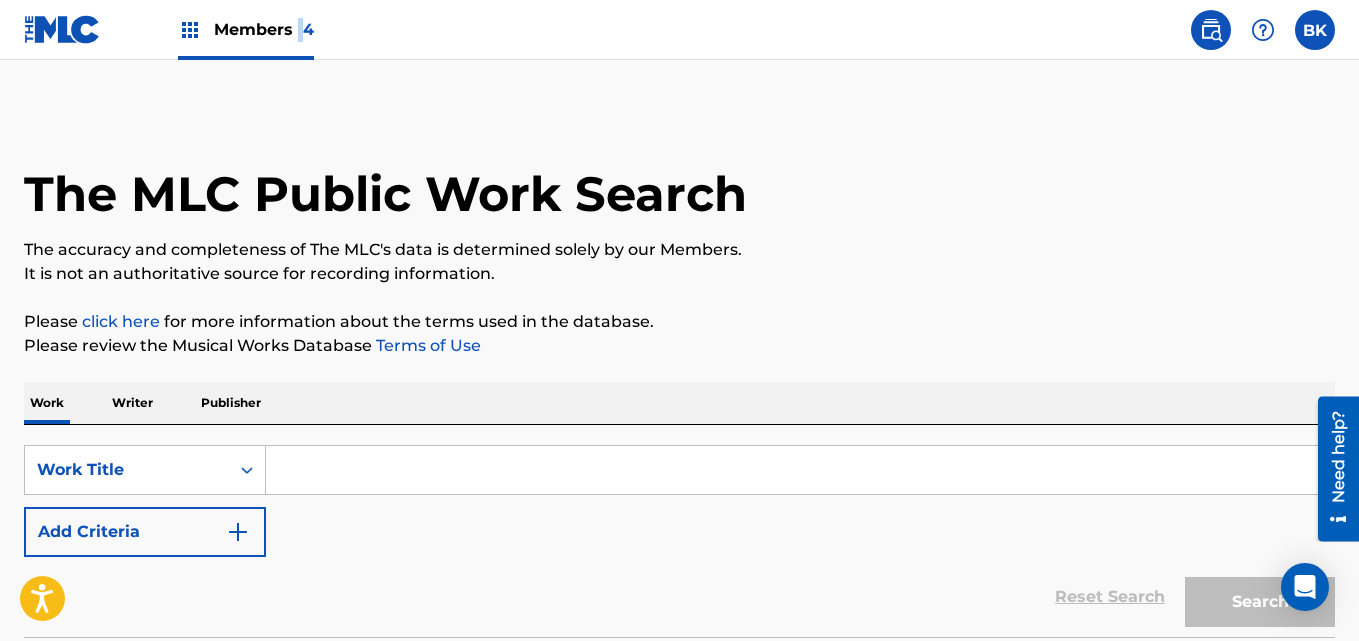 click on "Members    4" at bounding box center (246, 29) 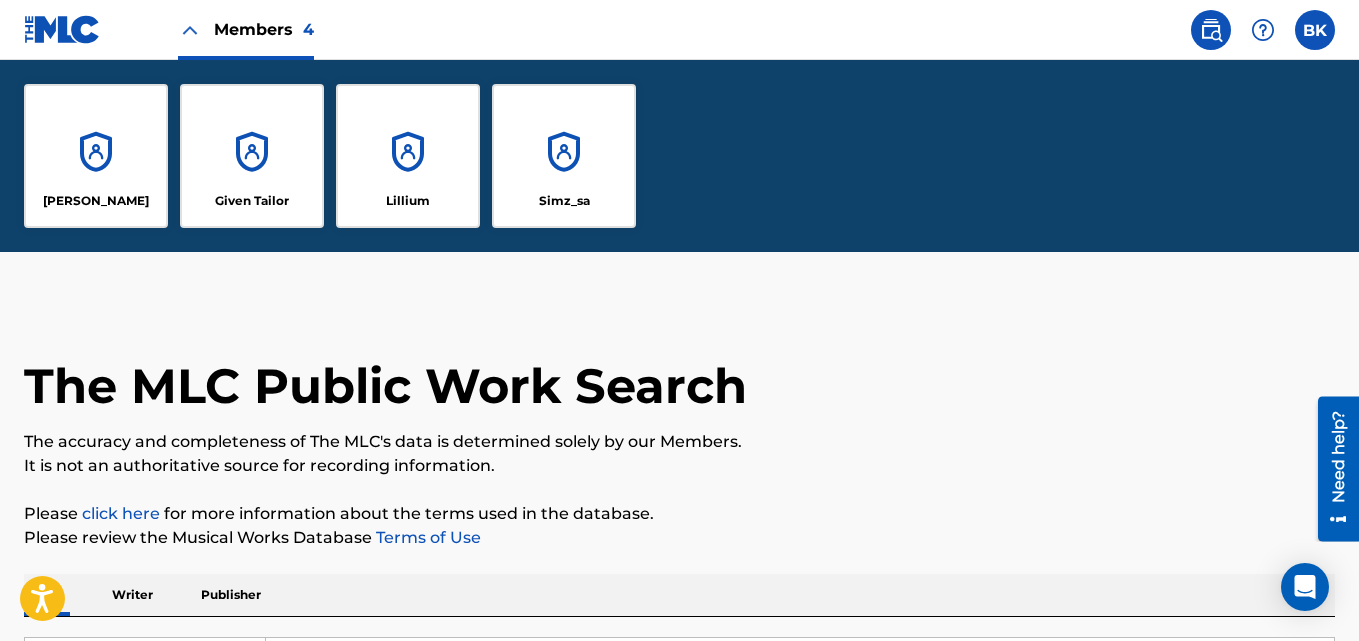 click on "[PERSON_NAME] Given Tailor Lillium Simz_sa" at bounding box center (687, 163) 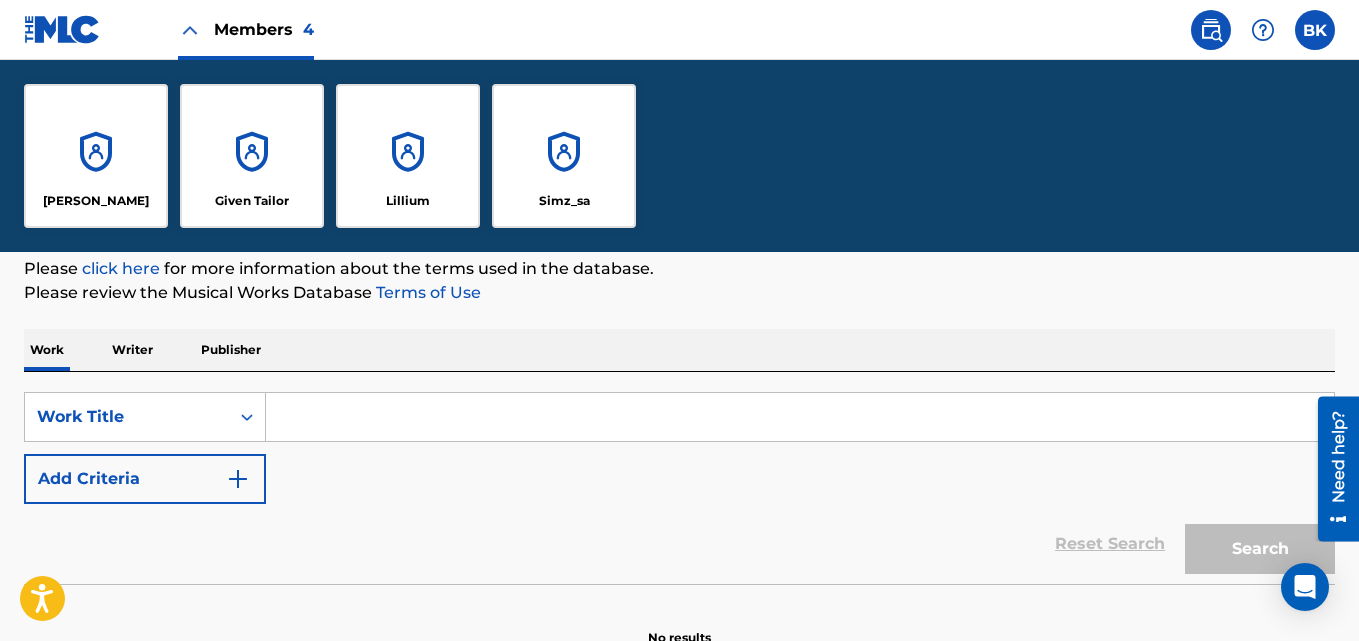 scroll, scrollTop: 53, scrollLeft: 0, axis: vertical 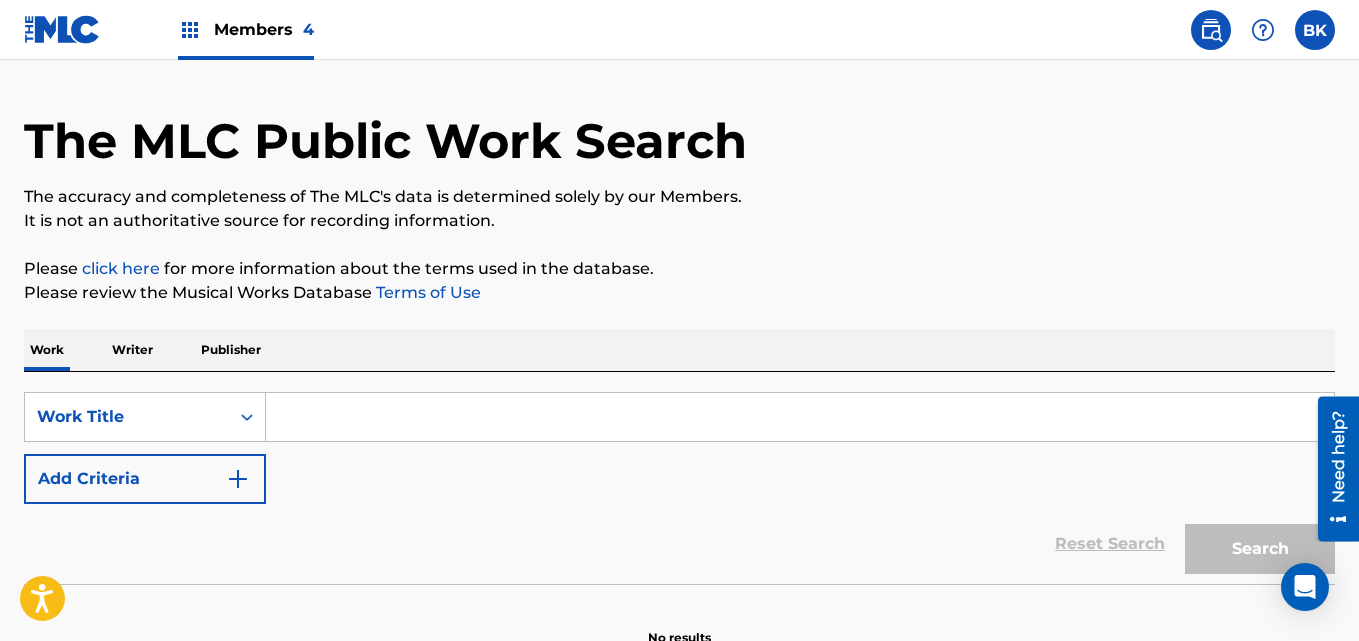click on "Writer" at bounding box center [132, 350] 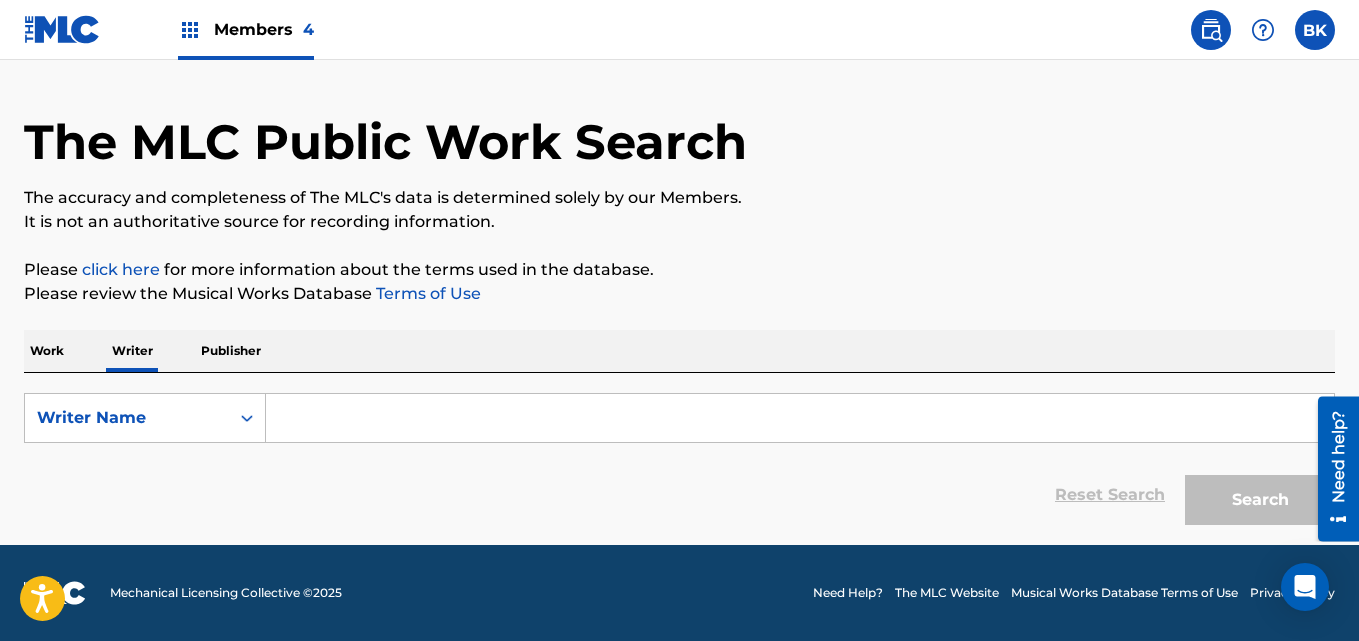 scroll, scrollTop: 0, scrollLeft: 0, axis: both 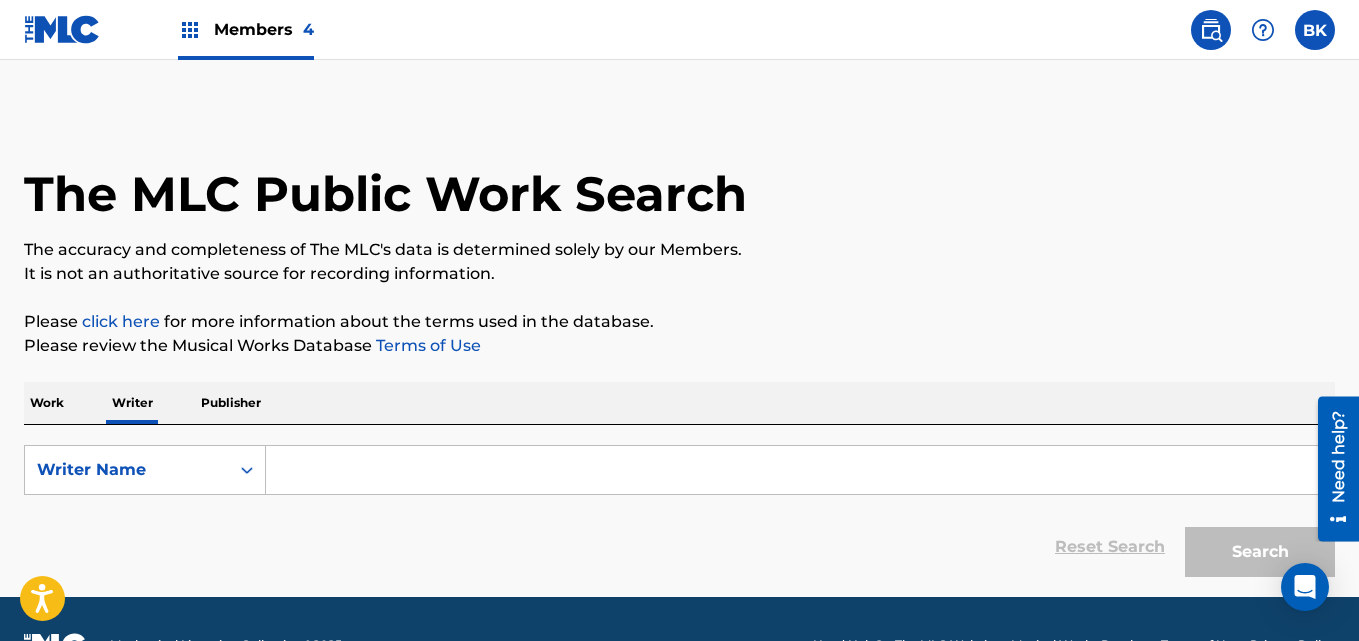 click on "click here" at bounding box center (121, 321) 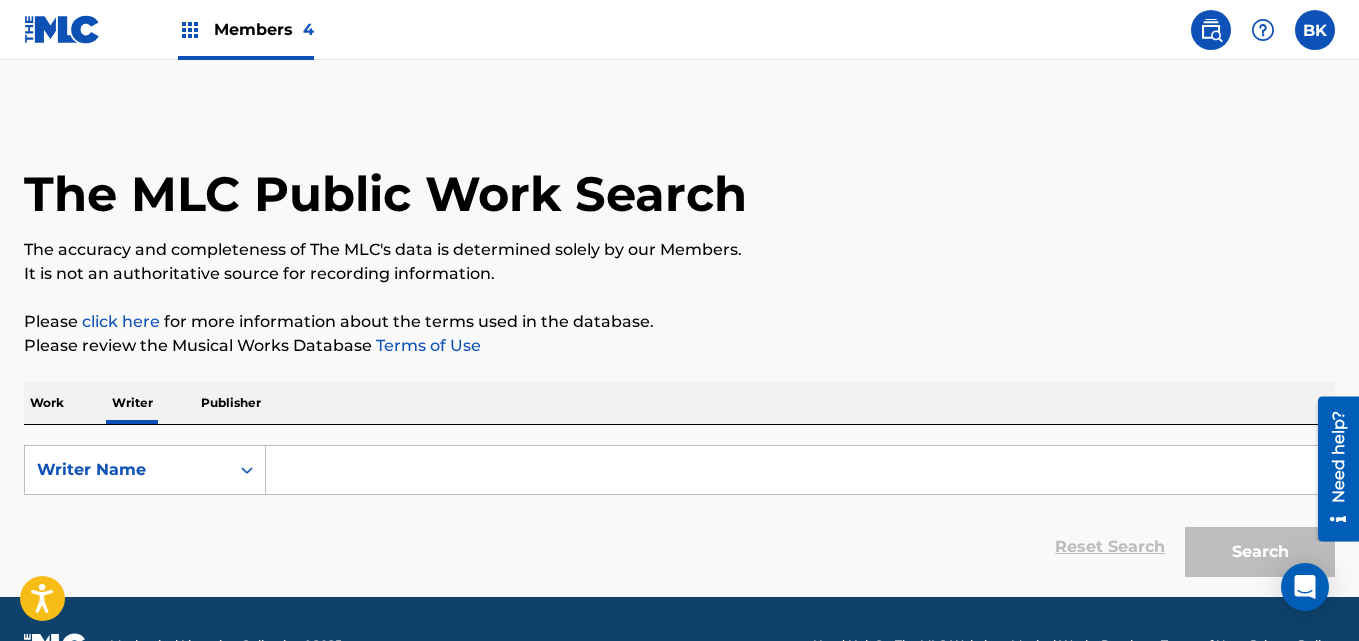 click at bounding box center [1263, 30] 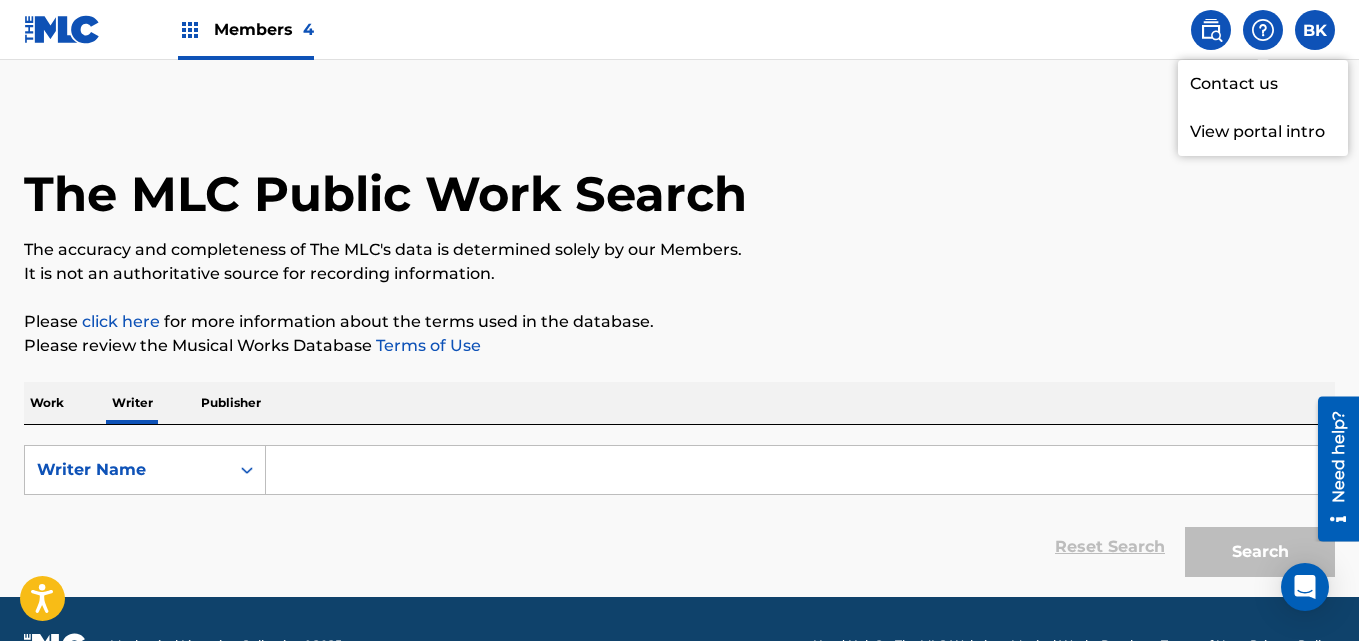 click at bounding box center (1315, 30) 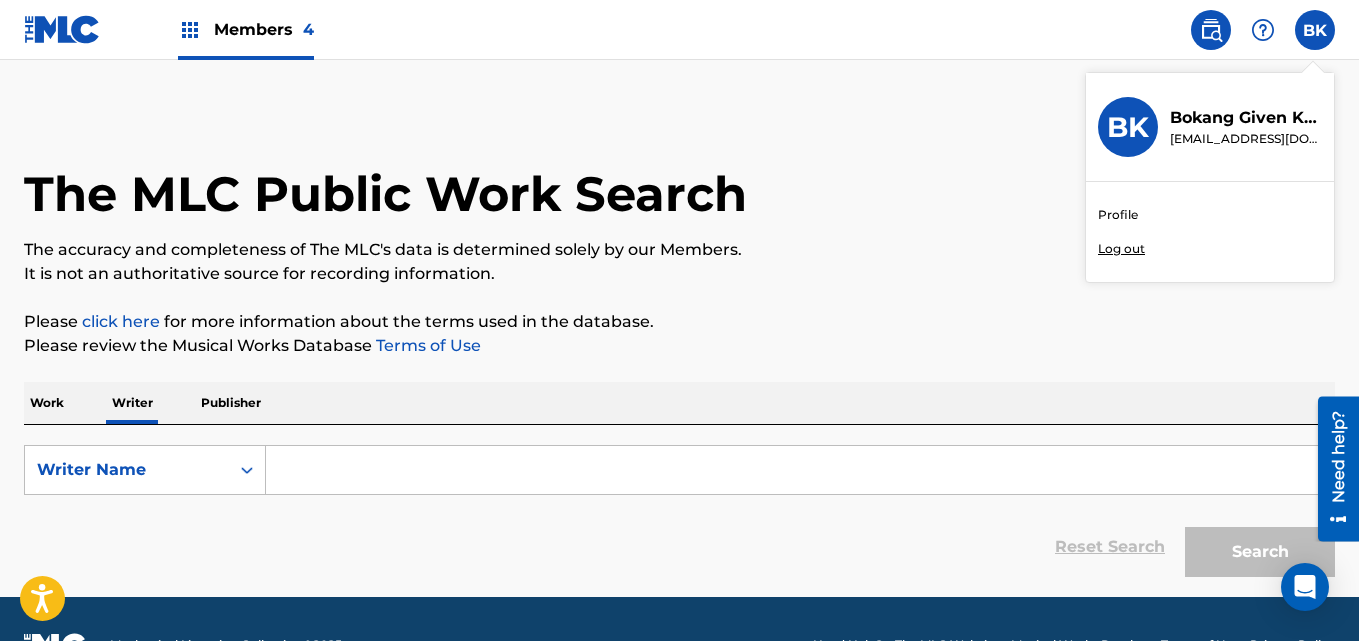 click on "Profile" at bounding box center [1118, 215] 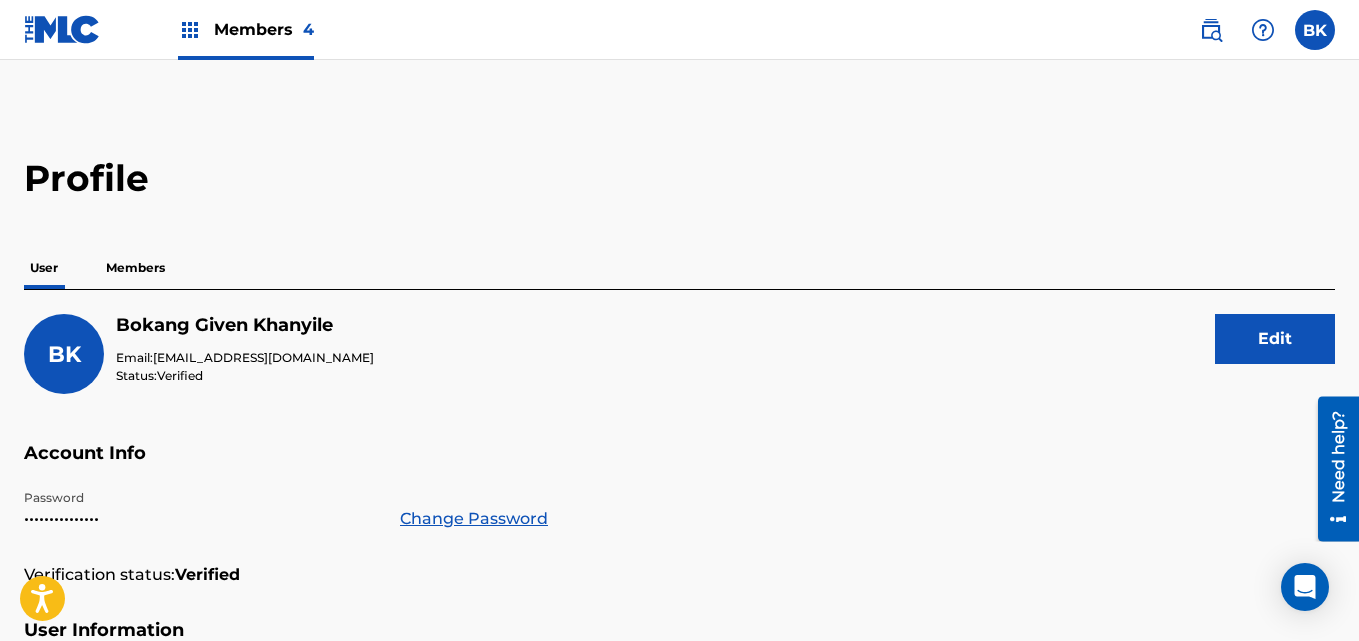 click on "Profile" at bounding box center [679, 178] 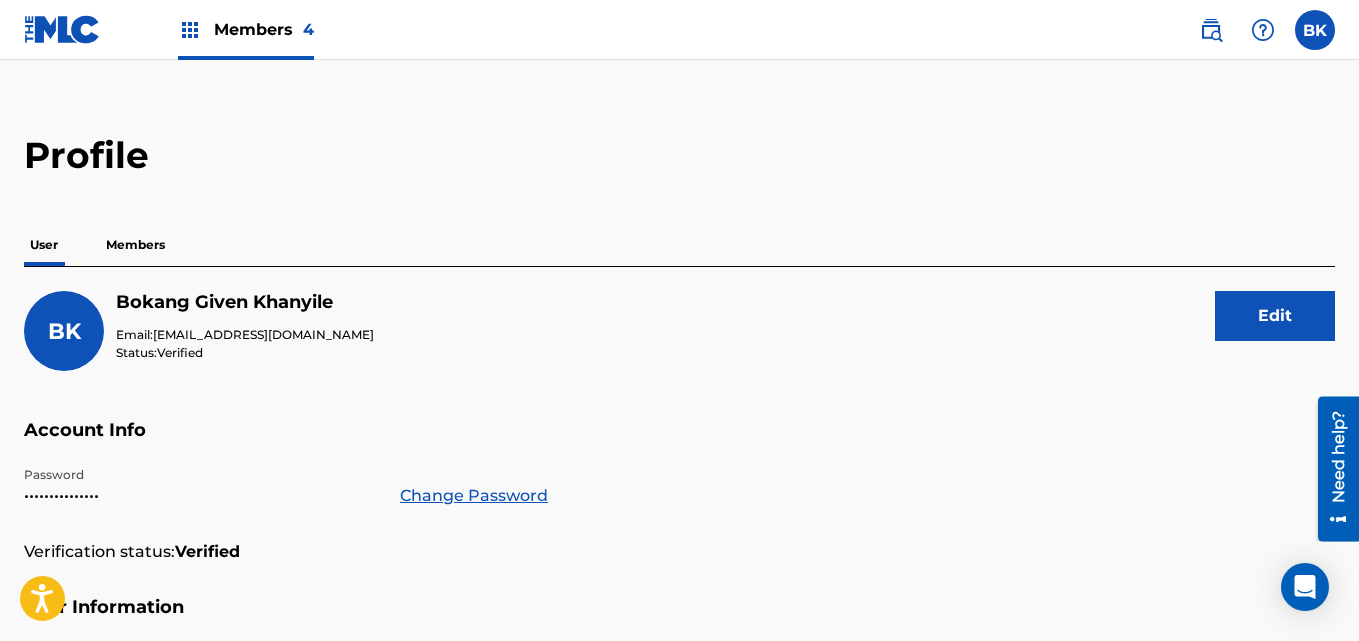 scroll, scrollTop: 0, scrollLeft: 0, axis: both 